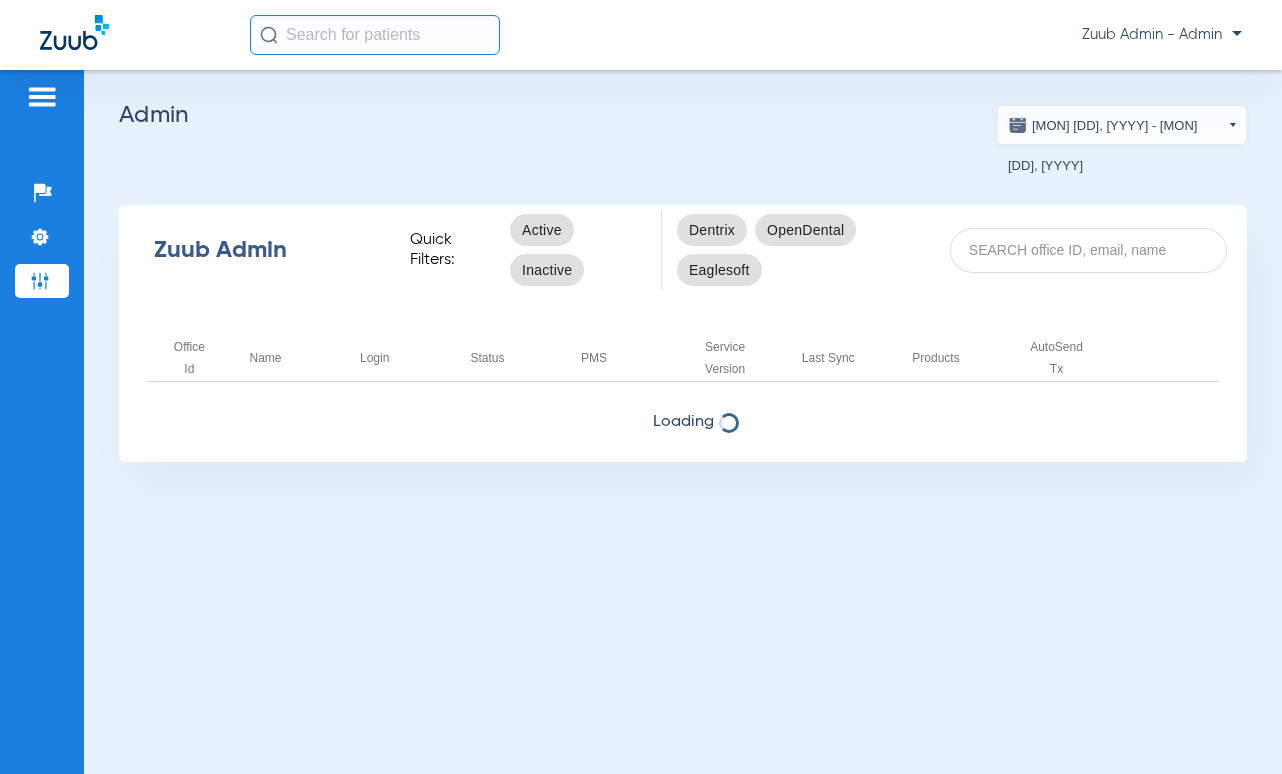 scroll, scrollTop: 0, scrollLeft: 0, axis: both 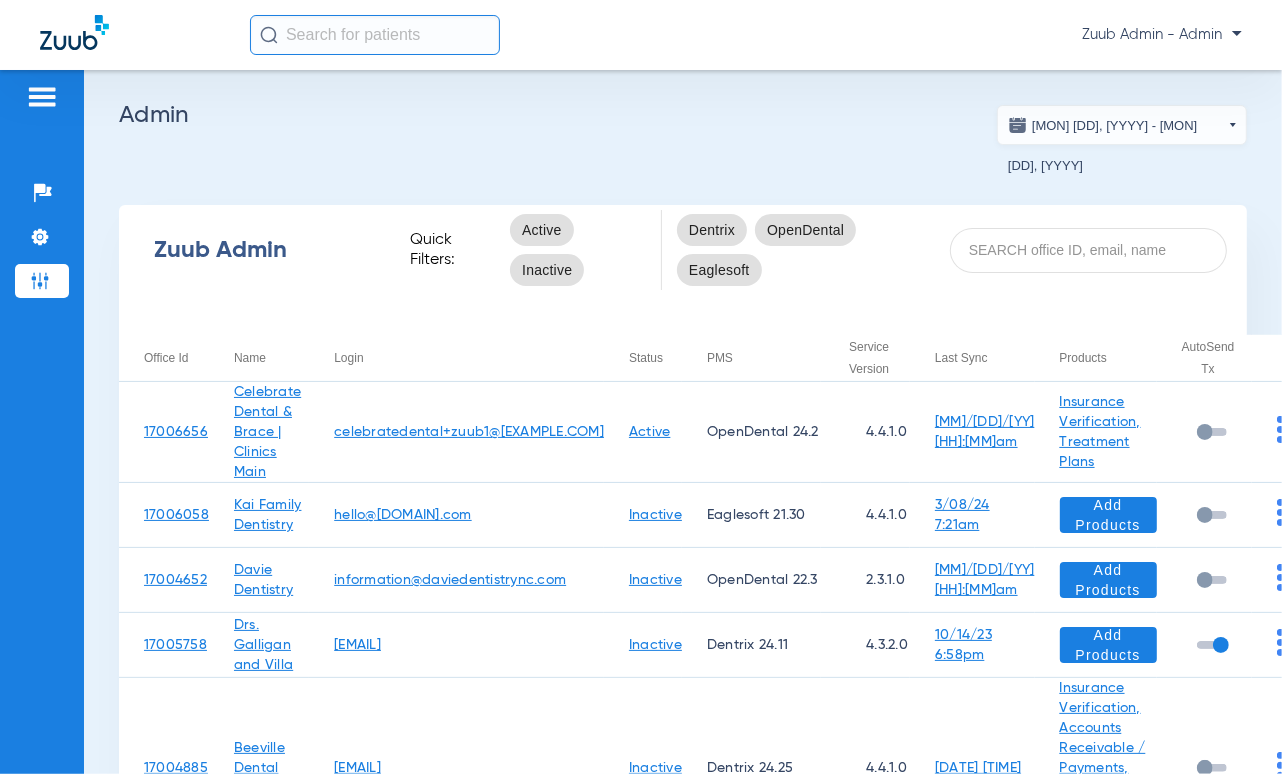 click on "Zuub Admin Quick Filters:   Active  Inactive  Dentrix  OpenDental  Eaglesoft" 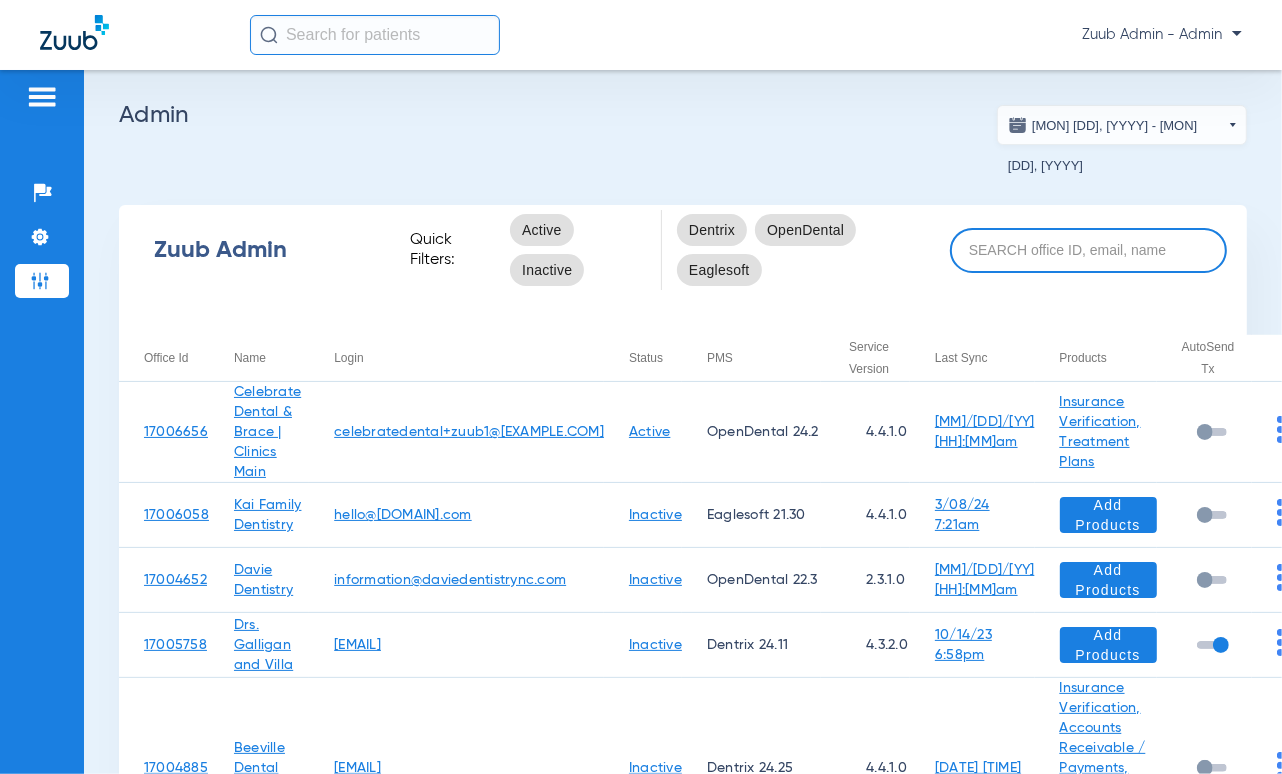 click at bounding box center (1088, 250) 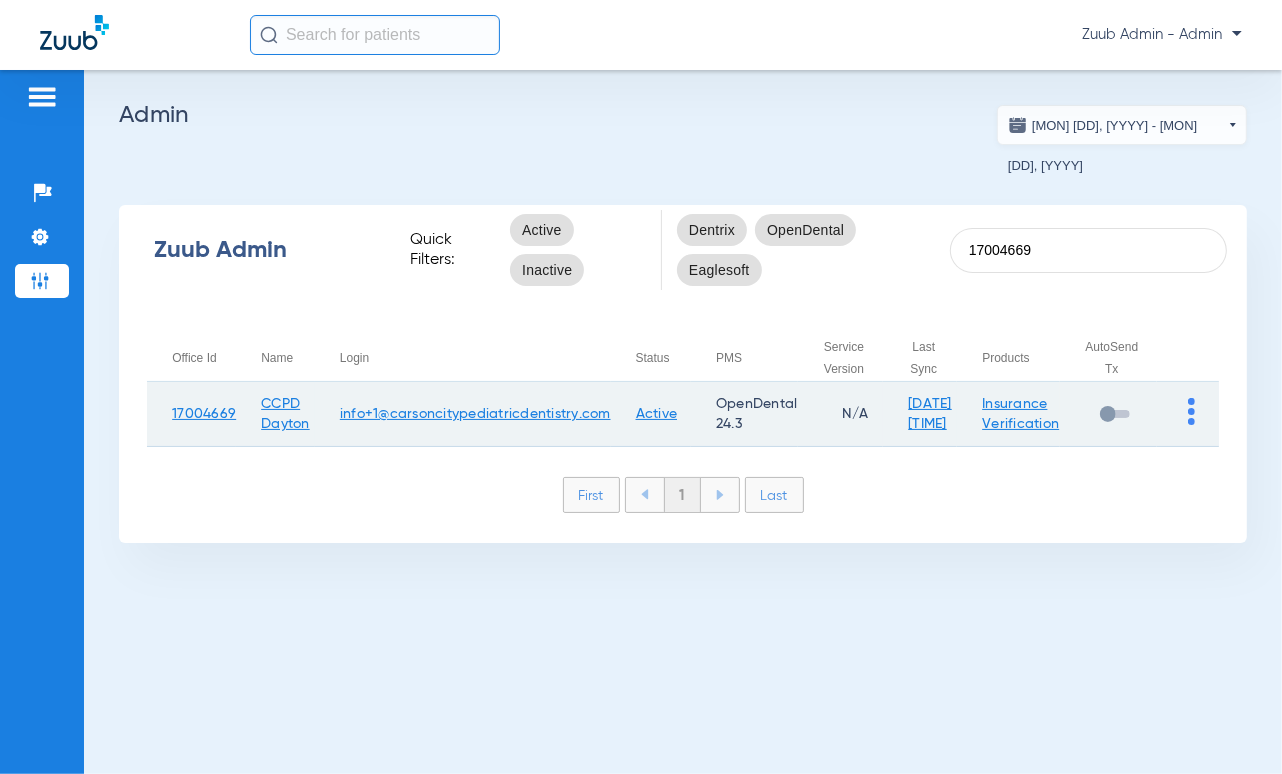 type on "17004669" 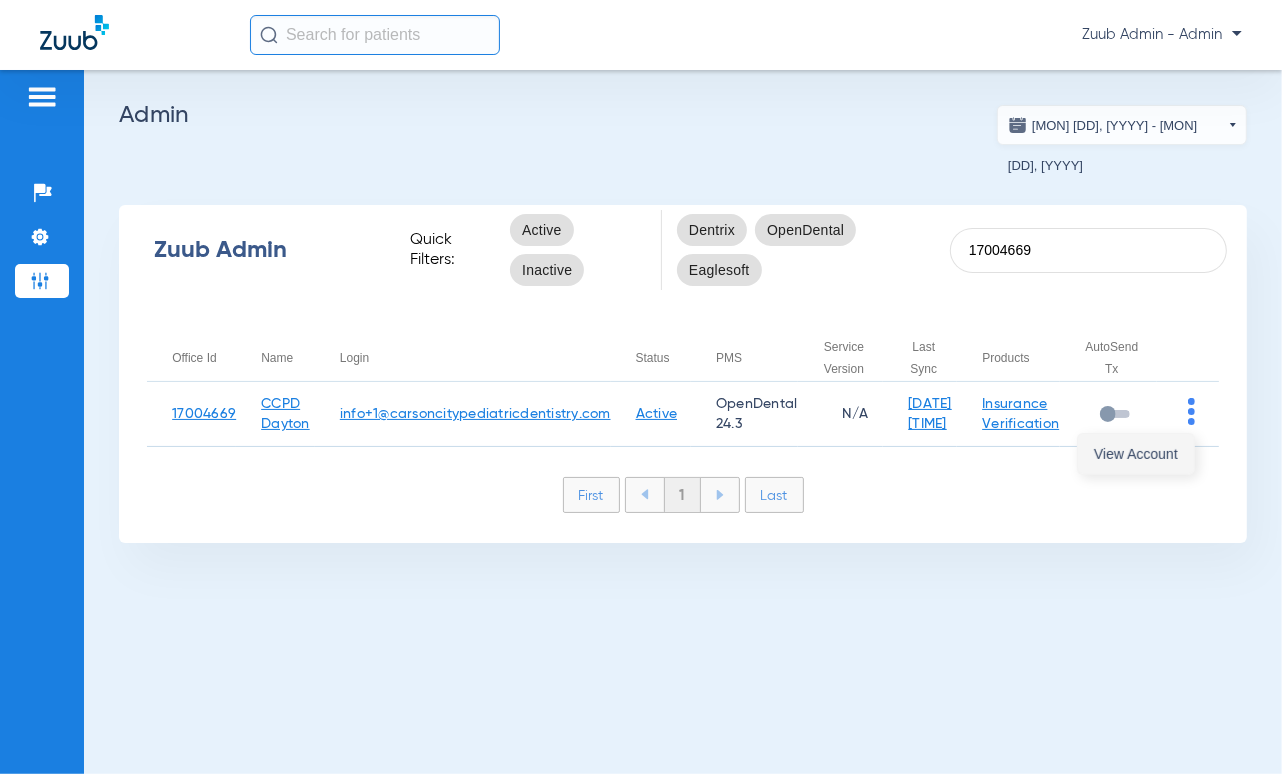 click on "View Account" at bounding box center [1136, 454] 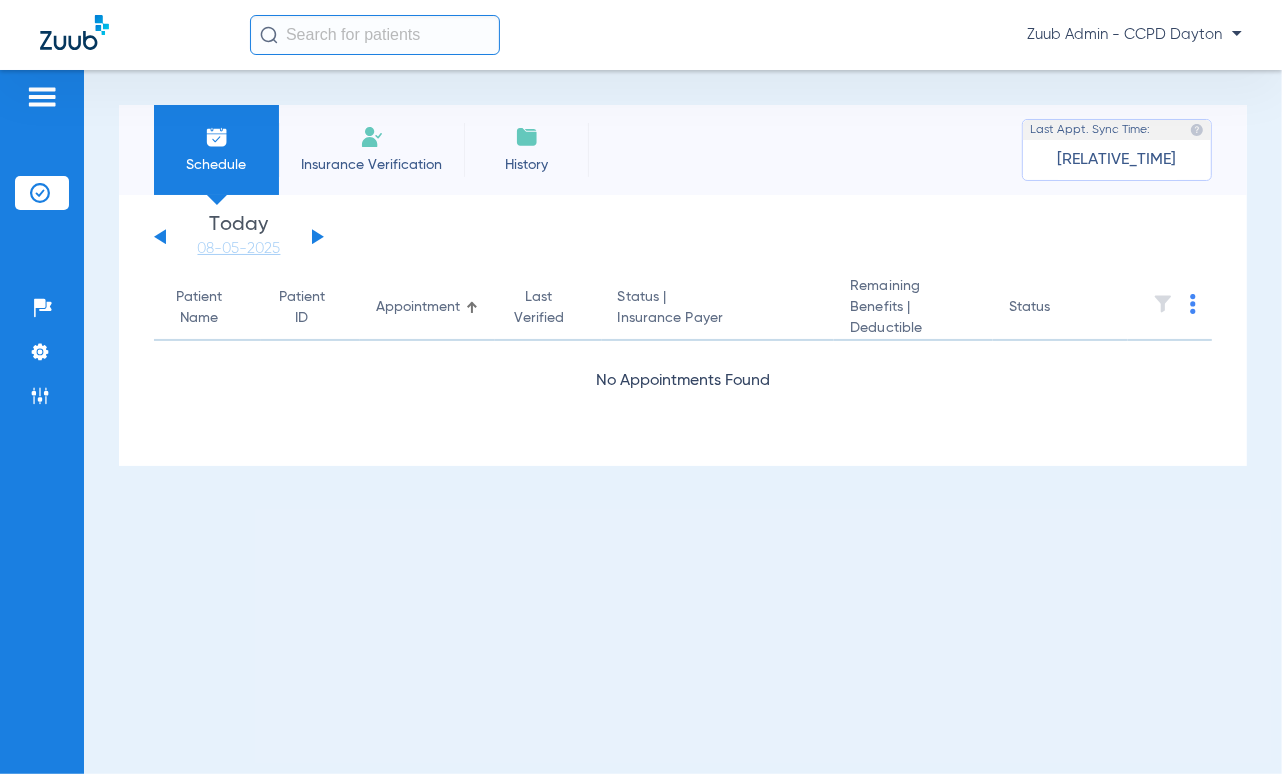 click 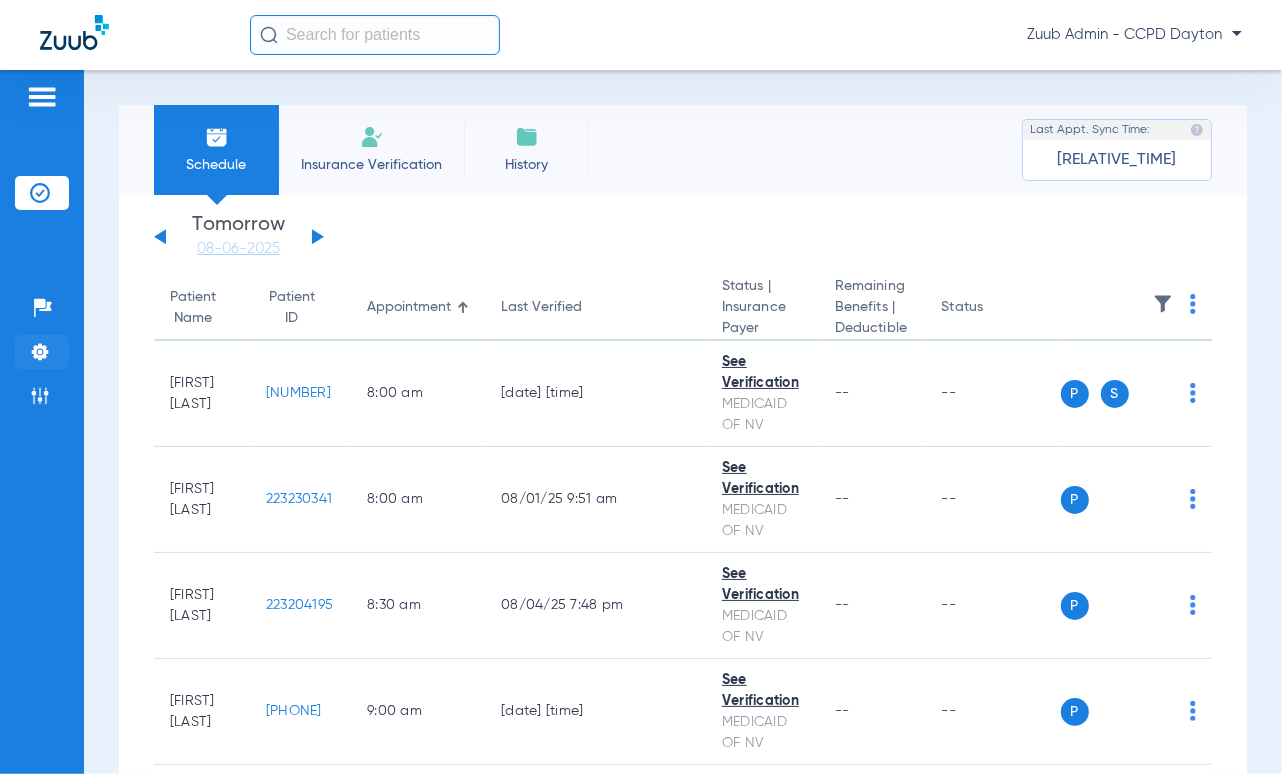 click 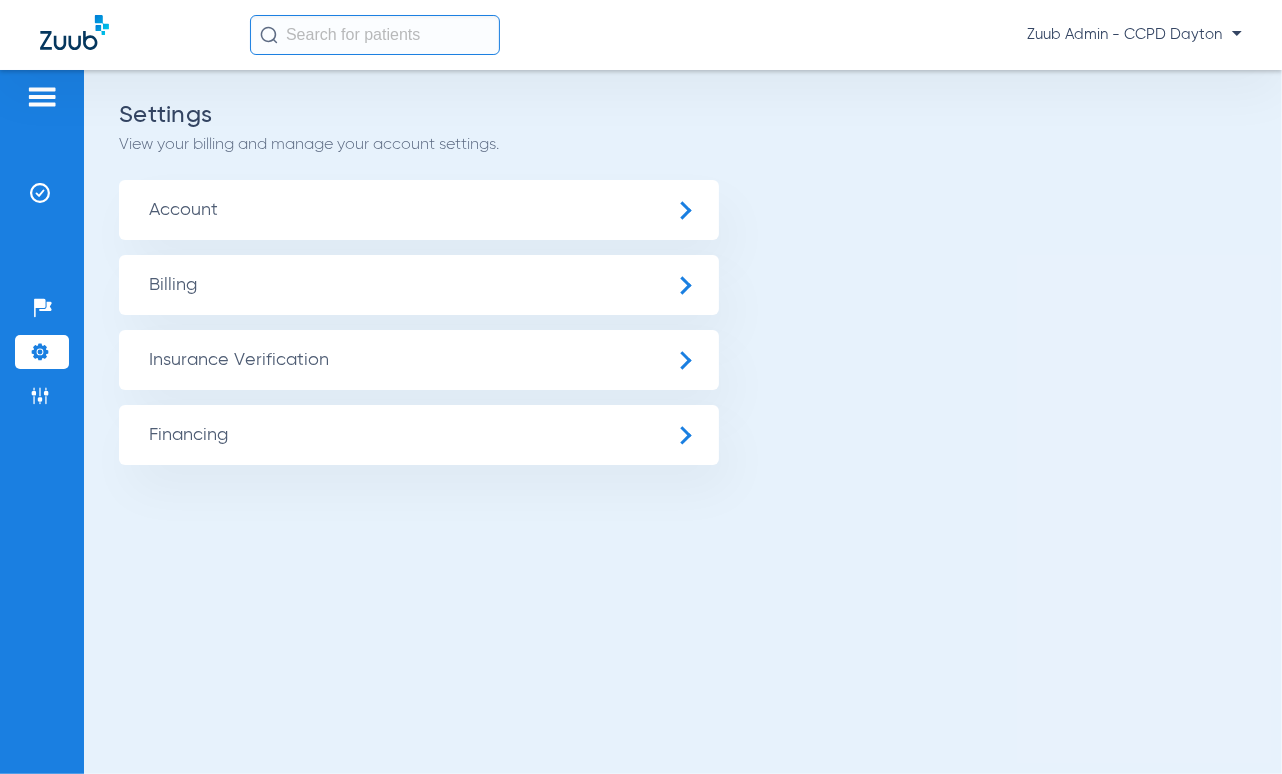 click on "Insurance Verification" 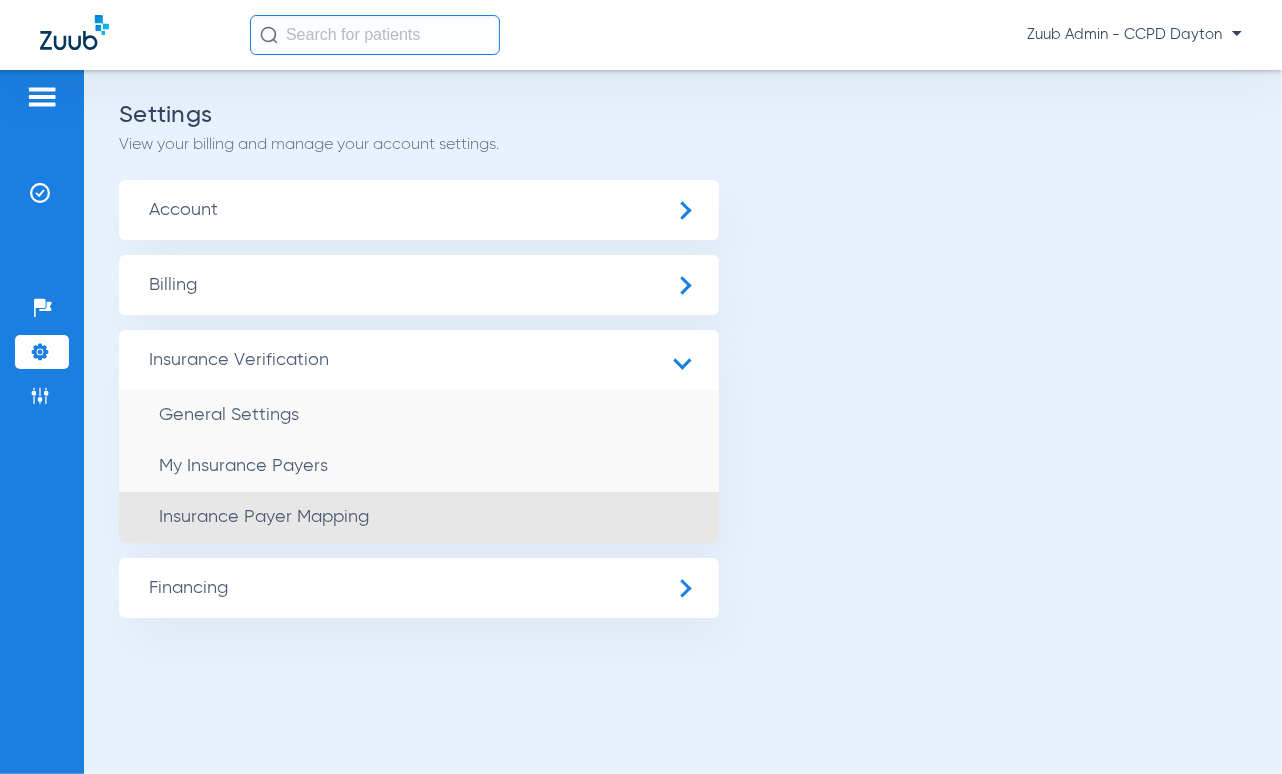 click on "Insurance Payer Mapping" 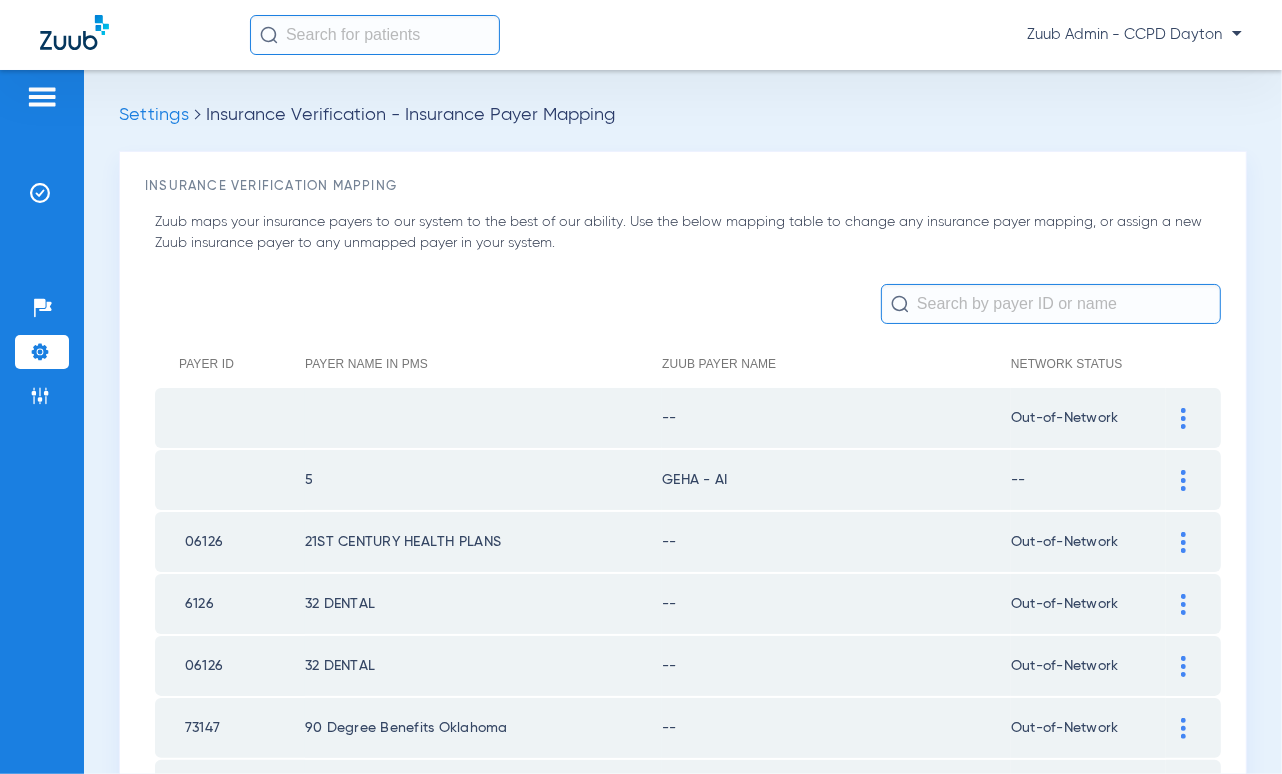 click 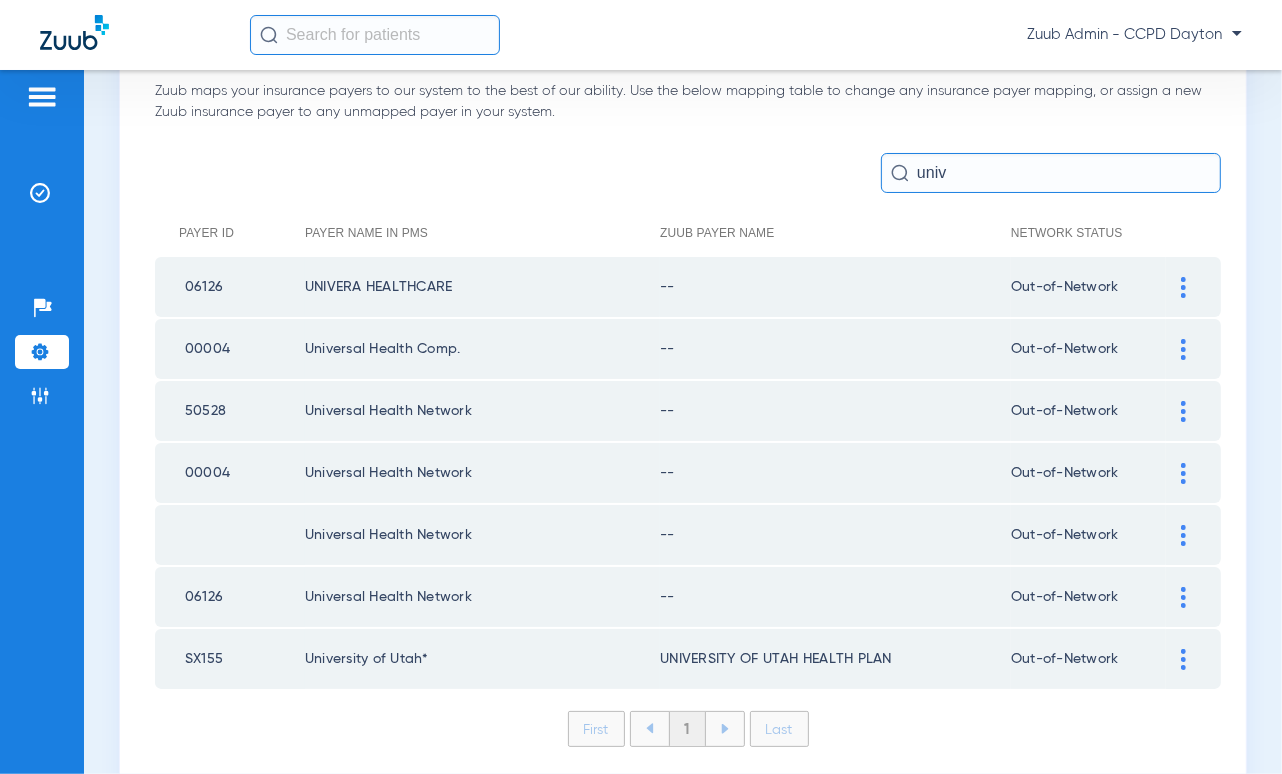 scroll, scrollTop: 186, scrollLeft: 0, axis: vertical 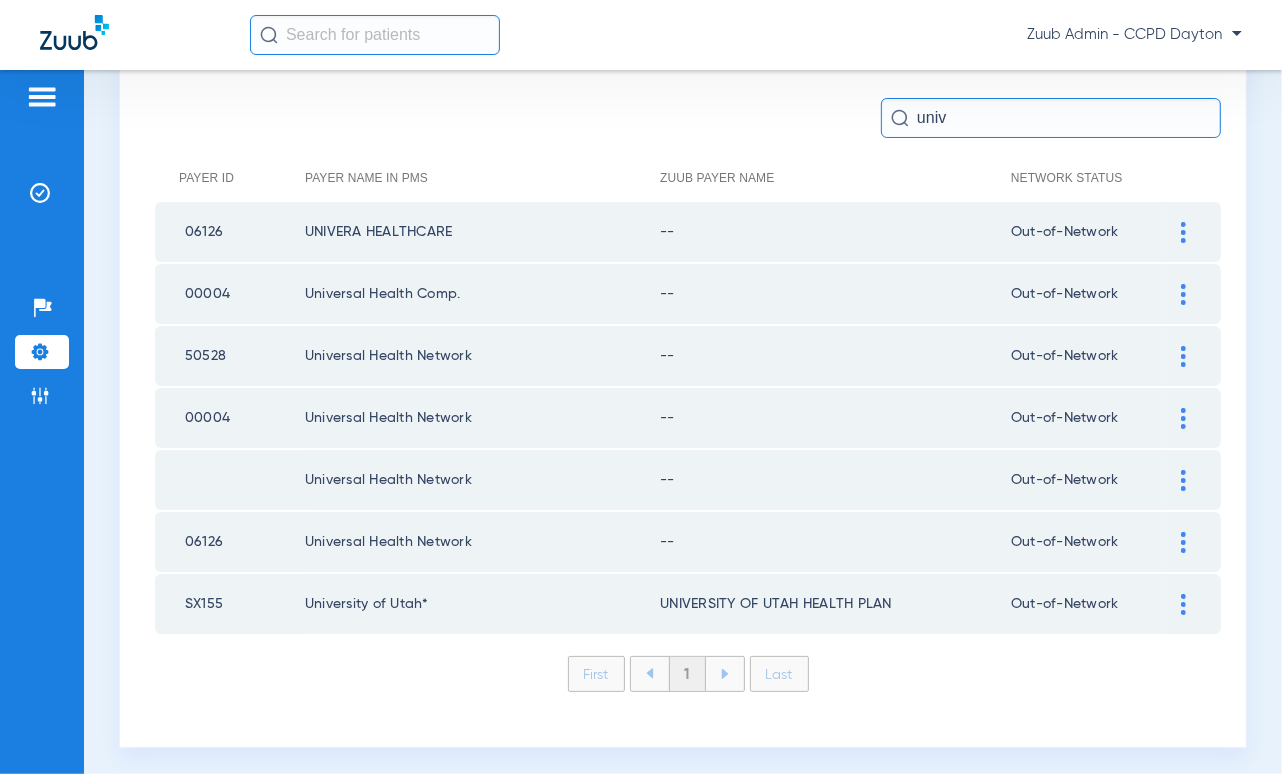 click on "univ" 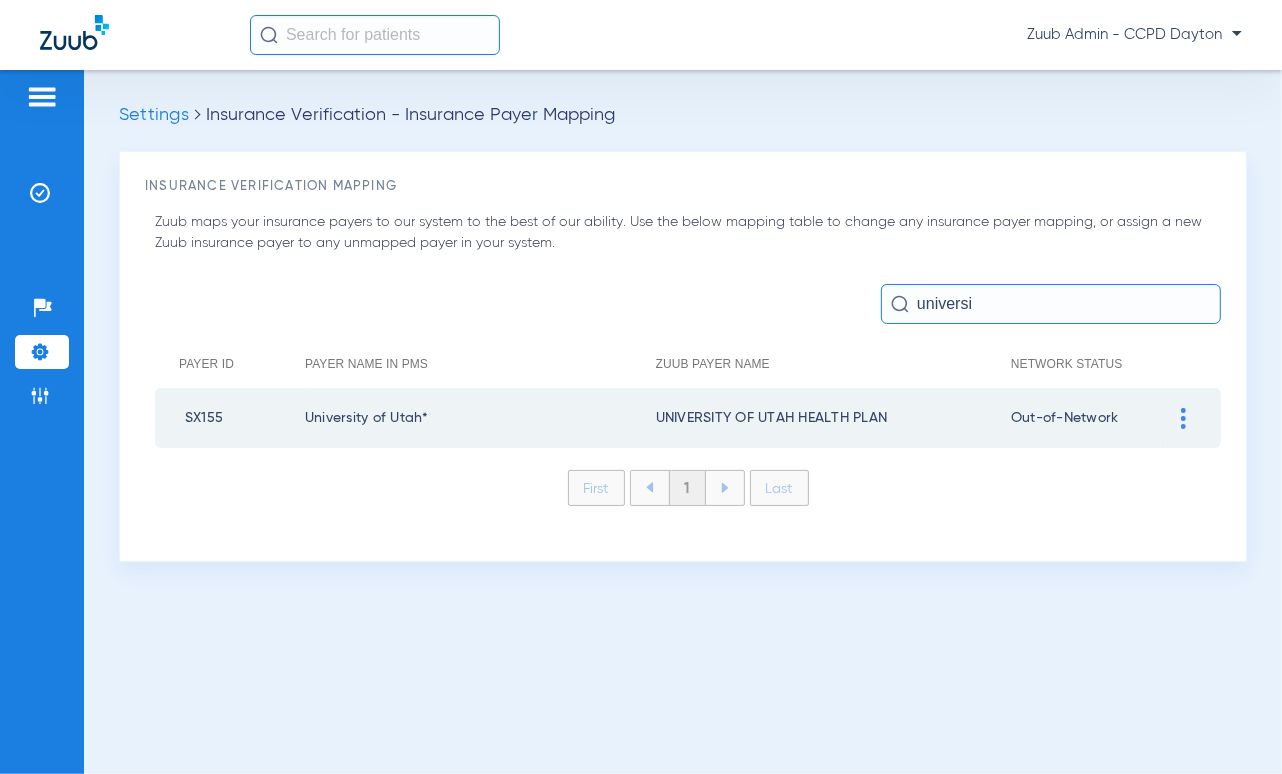 scroll, scrollTop: 0, scrollLeft: 0, axis: both 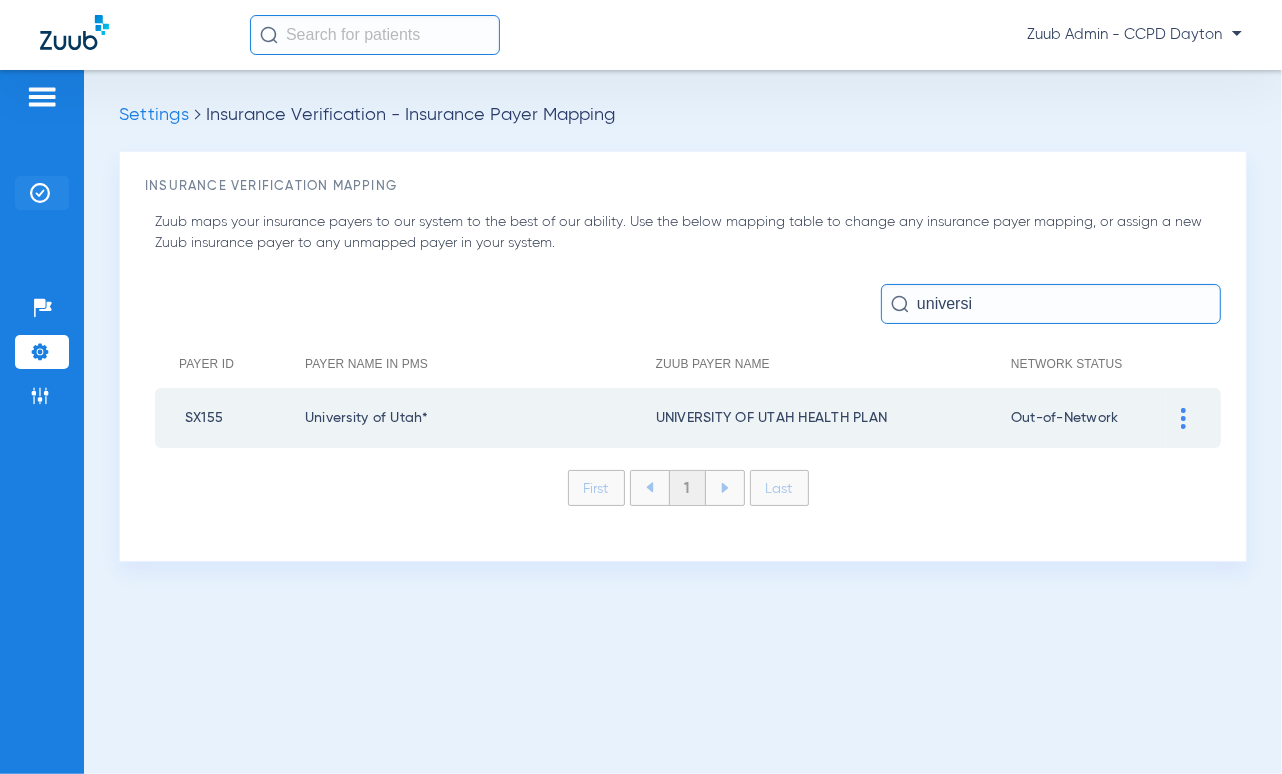 type on "universi" 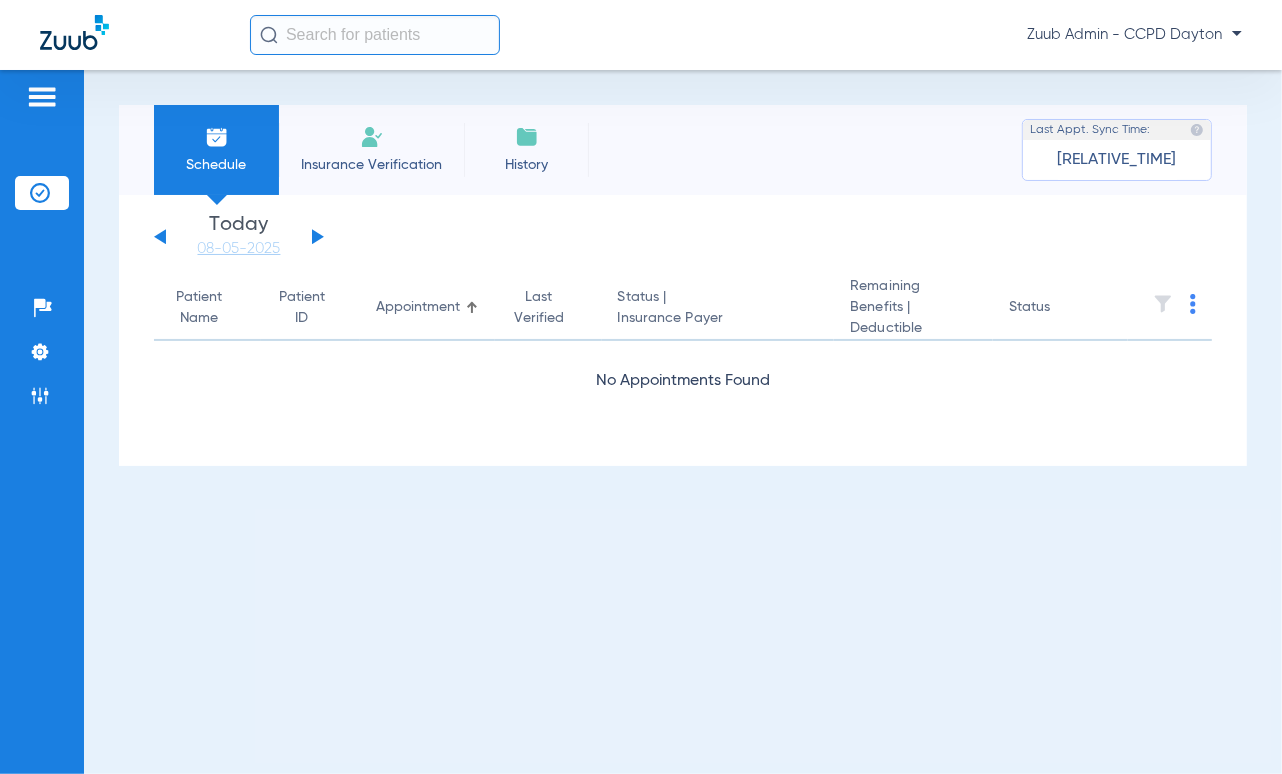 click 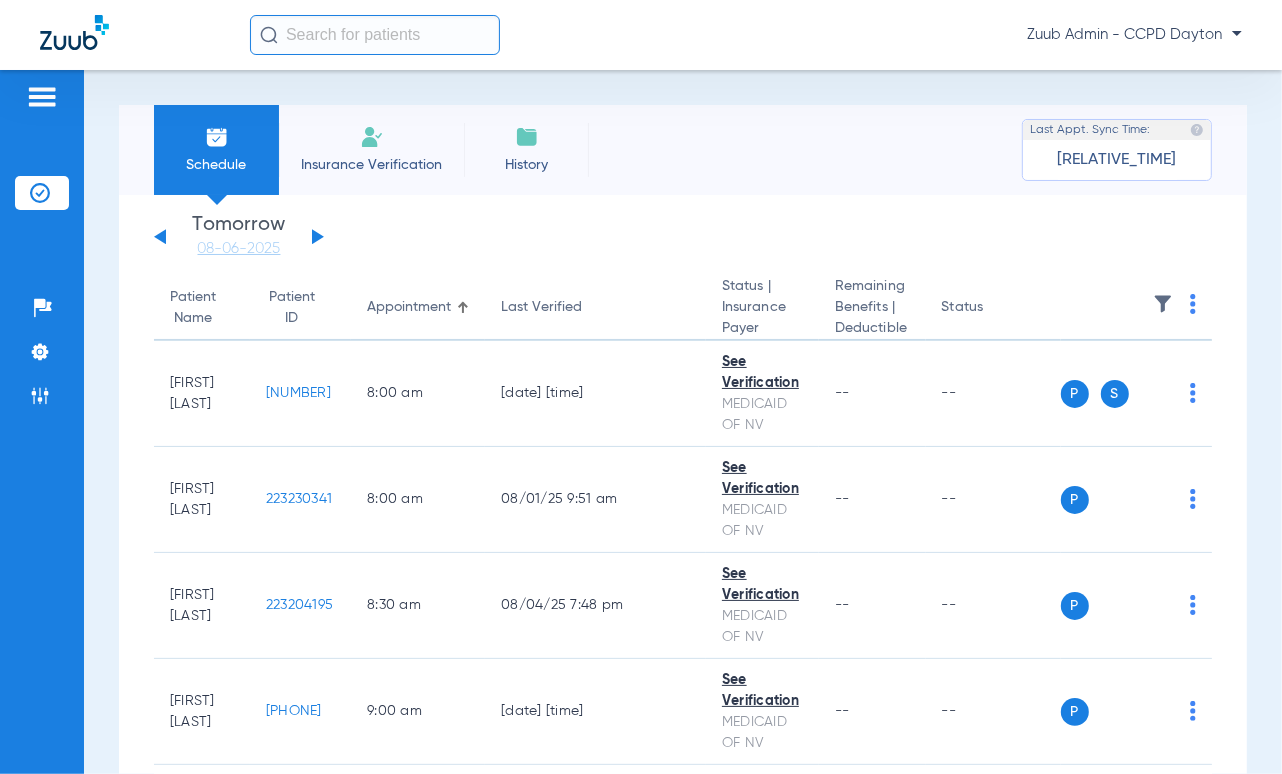 click 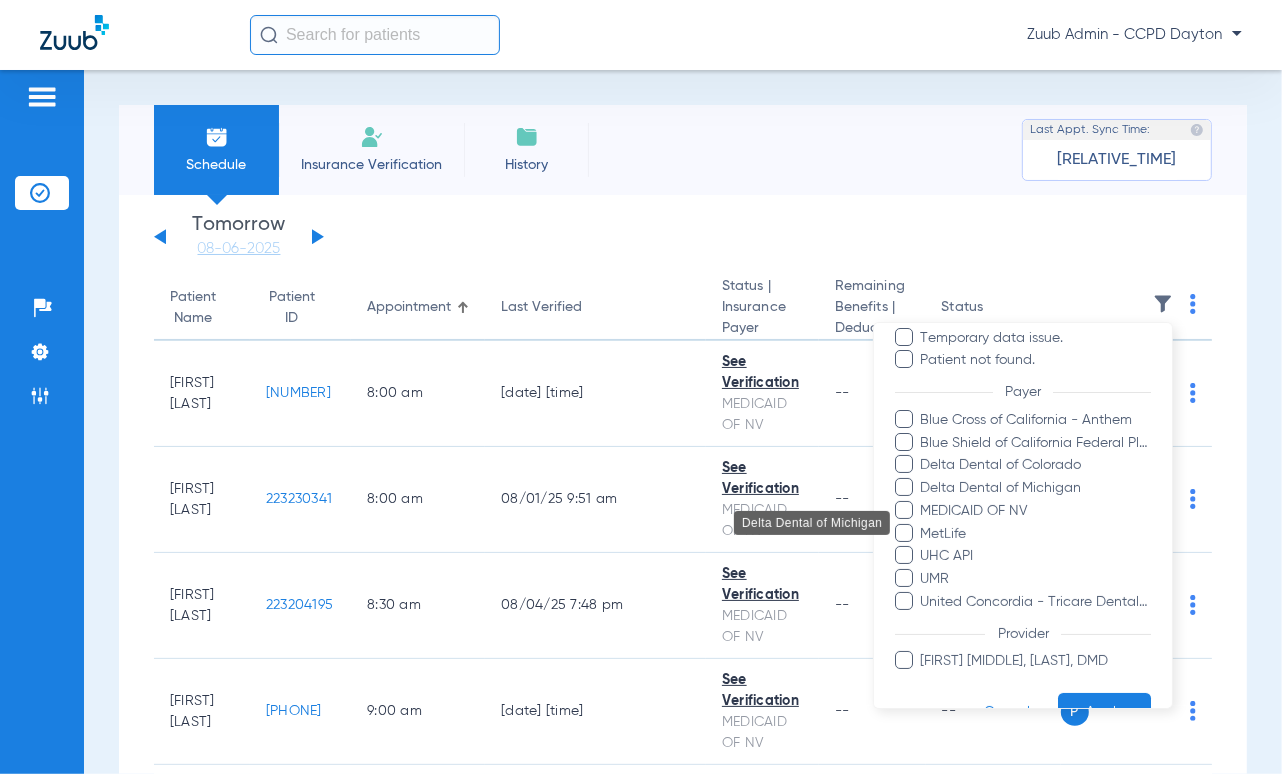 scroll, scrollTop: 273, scrollLeft: 0, axis: vertical 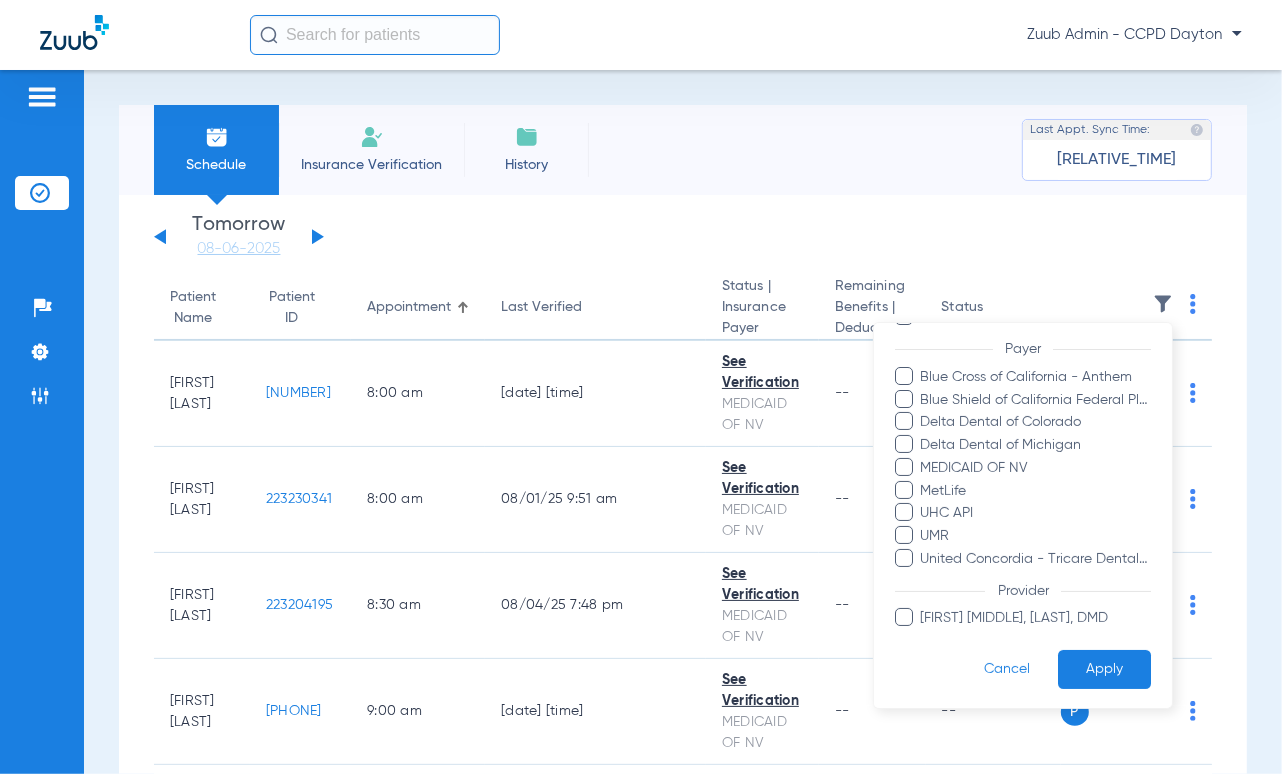 click at bounding box center [641, 387] 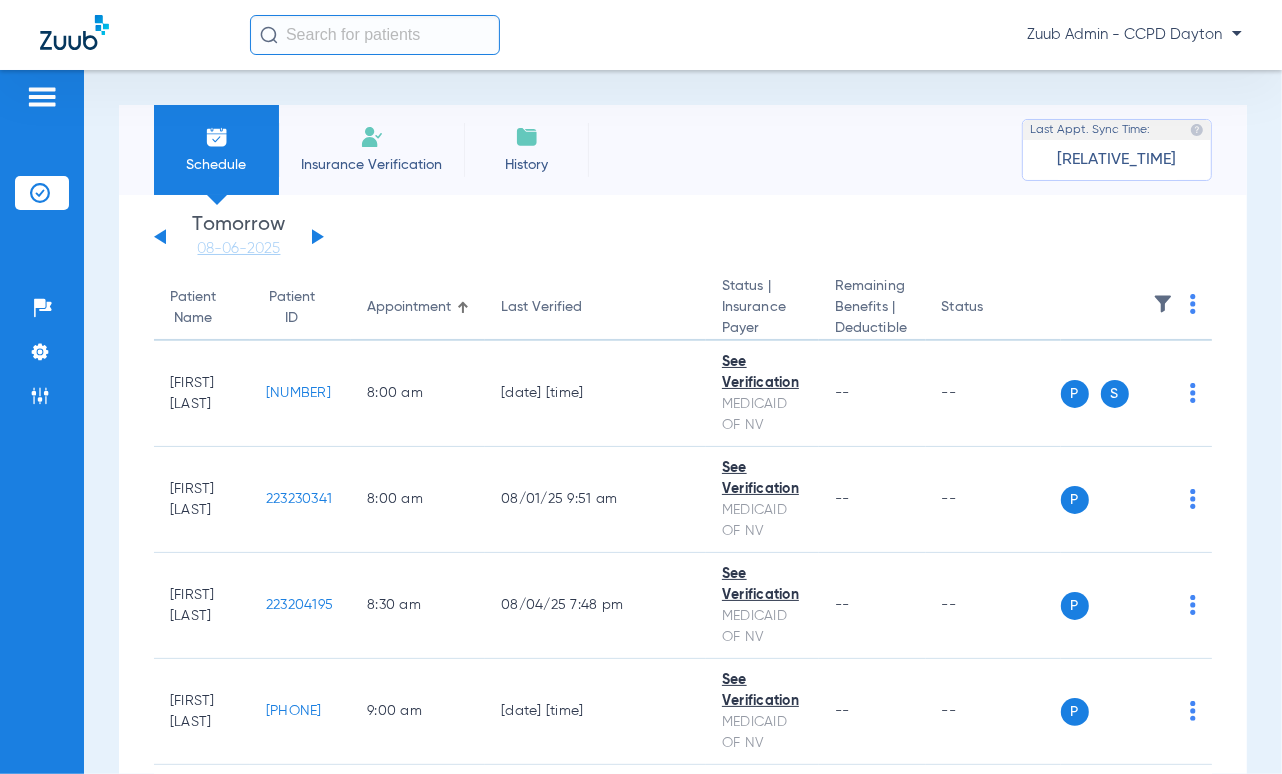 click on "Sunday   06-01-2025   Monday   06-02-2025   Tuesday   06-03-2025   Wednesday   06-04-2025   Thursday   06-05-2025   Friday   06-06-2025   Saturday   06-07-2025   Sunday   06-08-2025   Monday   06-09-2025   Tuesday   06-10-2025   Wednesday   06-11-2025   Thursday   06-12-2025   Friday   06-13-2025   Saturday   06-14-2025   Sunday   06-15-2025   Monday   06-16-2025   Tuesday   06-17-2025   Wednesday   06-18-2025   Thursday   06-19-2025   Friday   06-20-2025   Saturday   06-21-2025   Sunday   06-22-2025   Monday   06-23-2025   Tuesday   06-24-2025   Wednesday   06-25-2025   Thursday   06-26-2025   Friday   06-27-2025   Saturday   06-28-2025   Sunday   06-29-2025   Monday   06-30-2025   Tuesday   07-01-2025   Wednesday   07-02-2025   Thursday   07-03-2025   Friday   07-04-2025   Saturday   07-05-2025   Sunday   07-06-2025   Monday   07-07-2025   Tuesday   07-08-2025   Wednesday   07-09-2025   Thursday   07-10-2025   Friday   07-11-2025   Saturday   07-12-2025   Sunday   07-13-2025   Monday   07-14-2025   Friday" 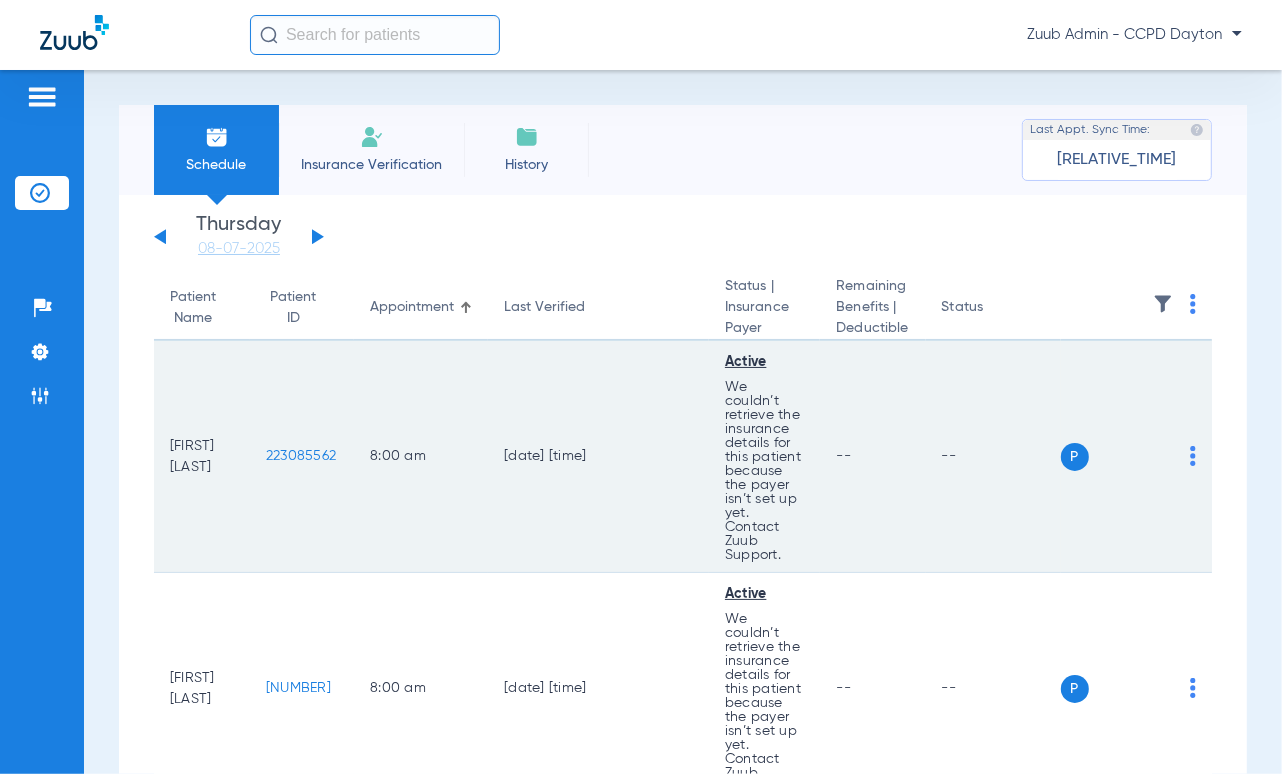 click on "223085562" 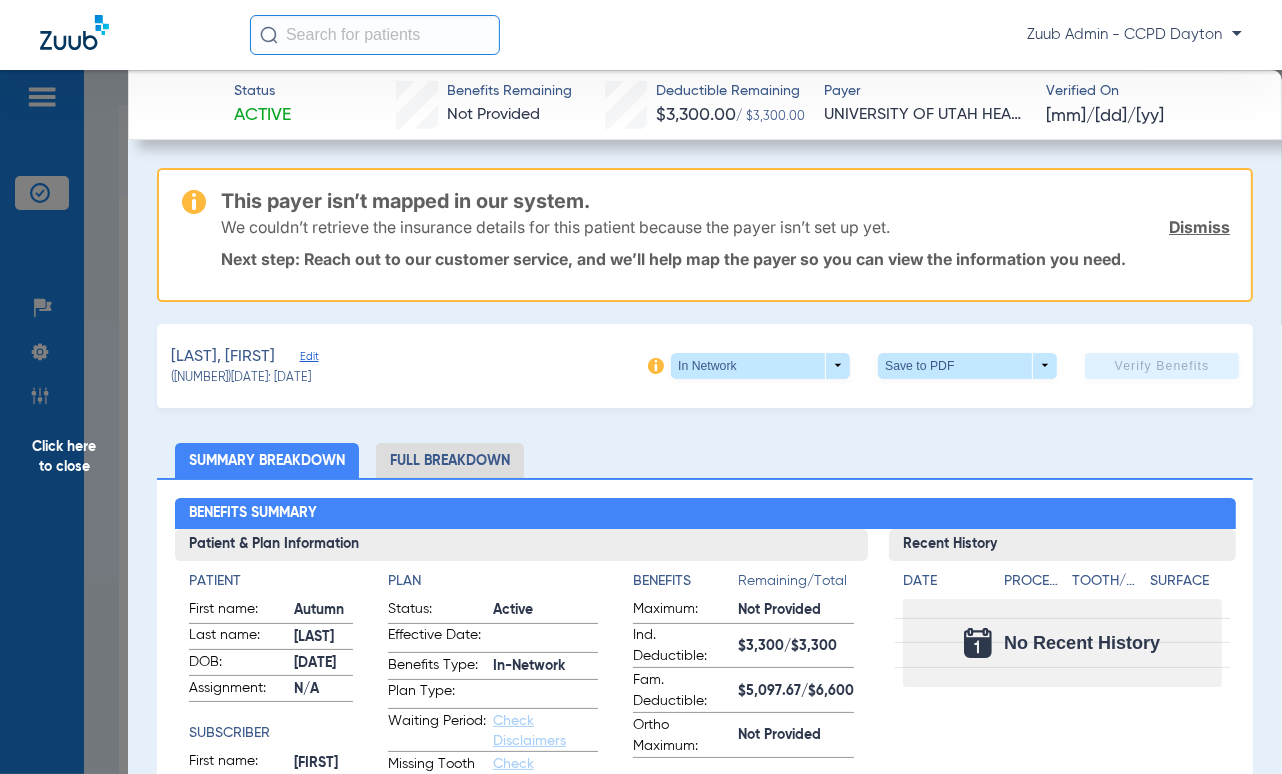 click on "([PHONE]) DOB: [DATE]" 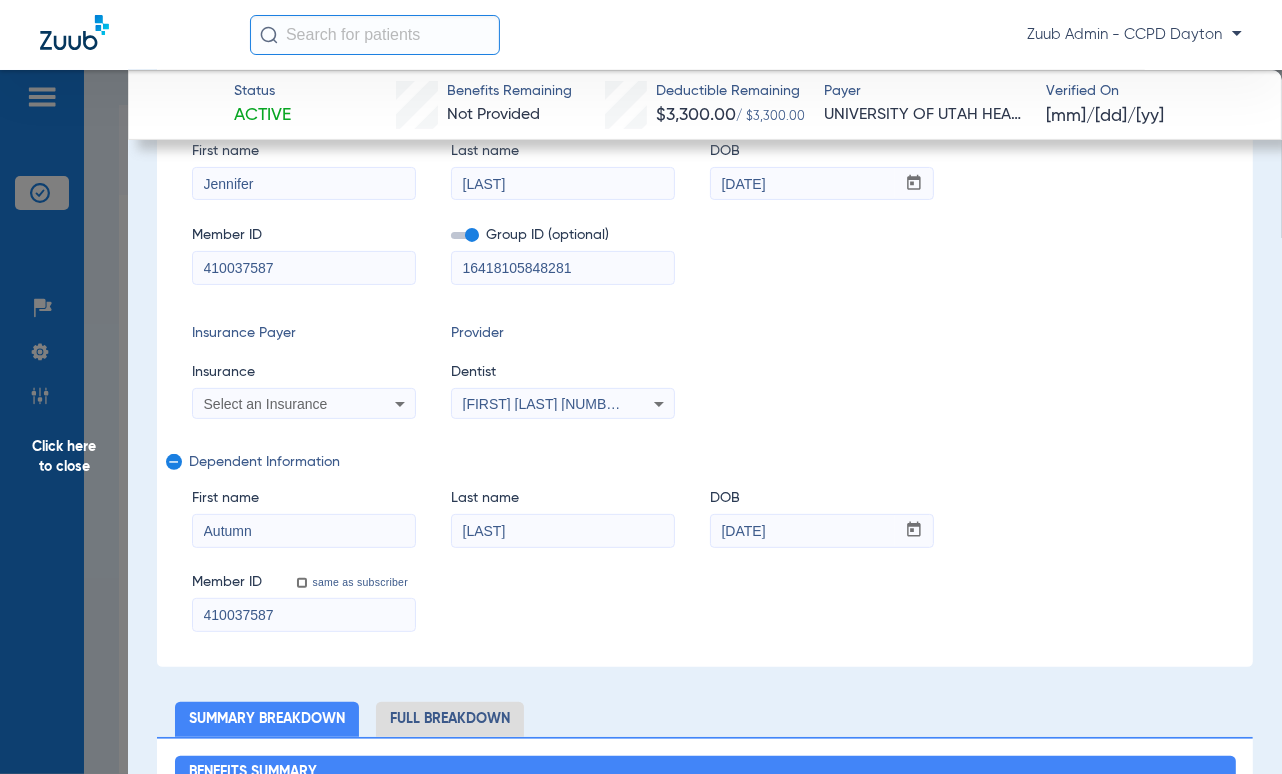 scroll, scrollTop: 344, scrollLeft: 0, axis: vertical 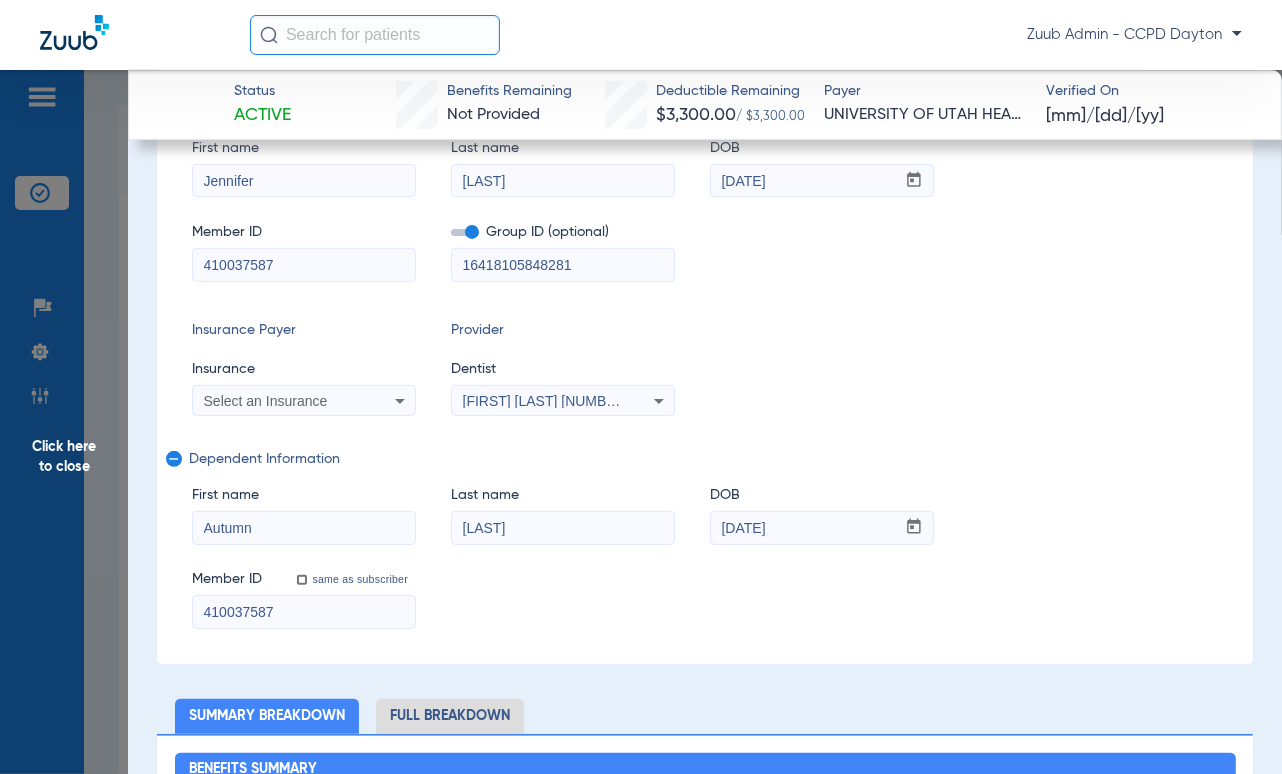 click on "Subscriber Information   First name  [FIRST]  Last name  [LAST]  DOB  mm / dd / yyyy [DATE]  Member ID  [NUMBER]  Group ID (optional)  [NUMBER]  Insurance Payer   Insurance
Select an Insurance  Provider   Dentist
[FIRST] [LAST]  [NUMBER]  remove   Dependent Information   First name  [FIRST]  Last name  [LAST]  DOB  mm / dd / yyyy [DATE]  Member ID  same as subscriber [NUMBER]" 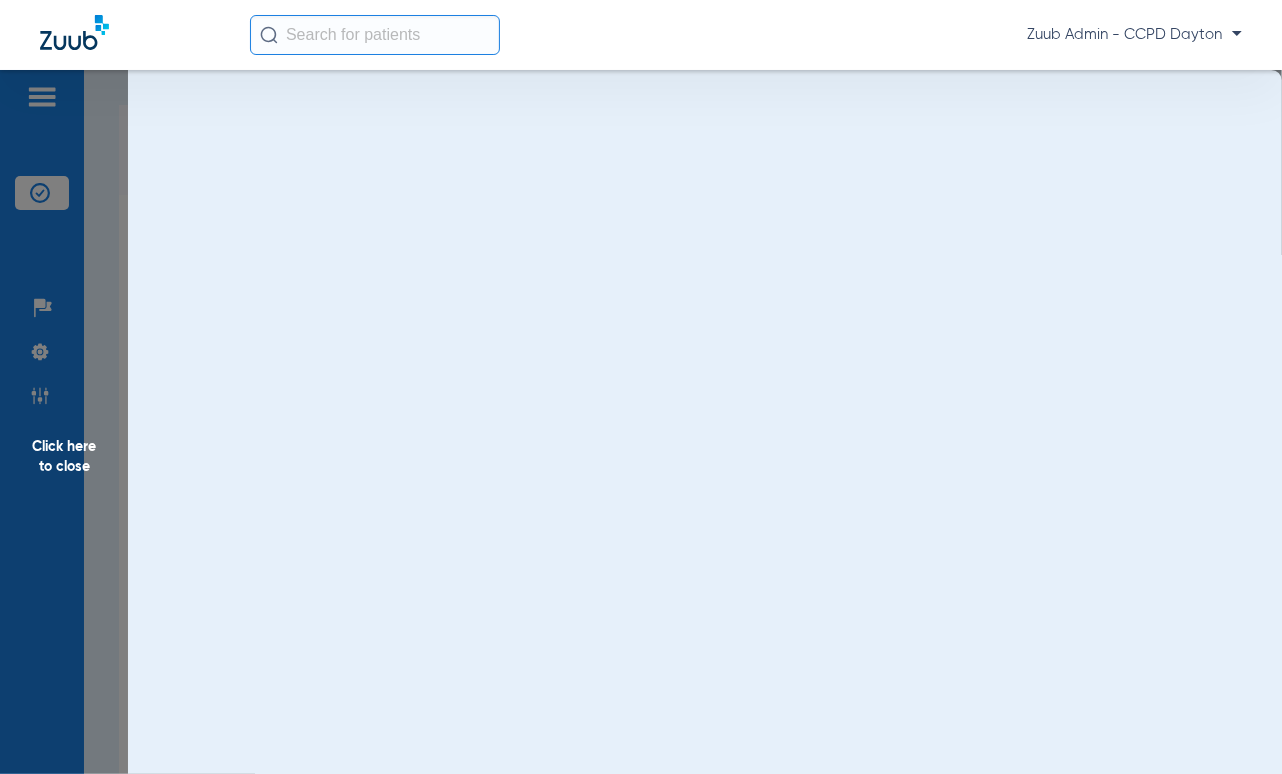scroll, scrollTop: 0, scrollLeft: 0, axis: both 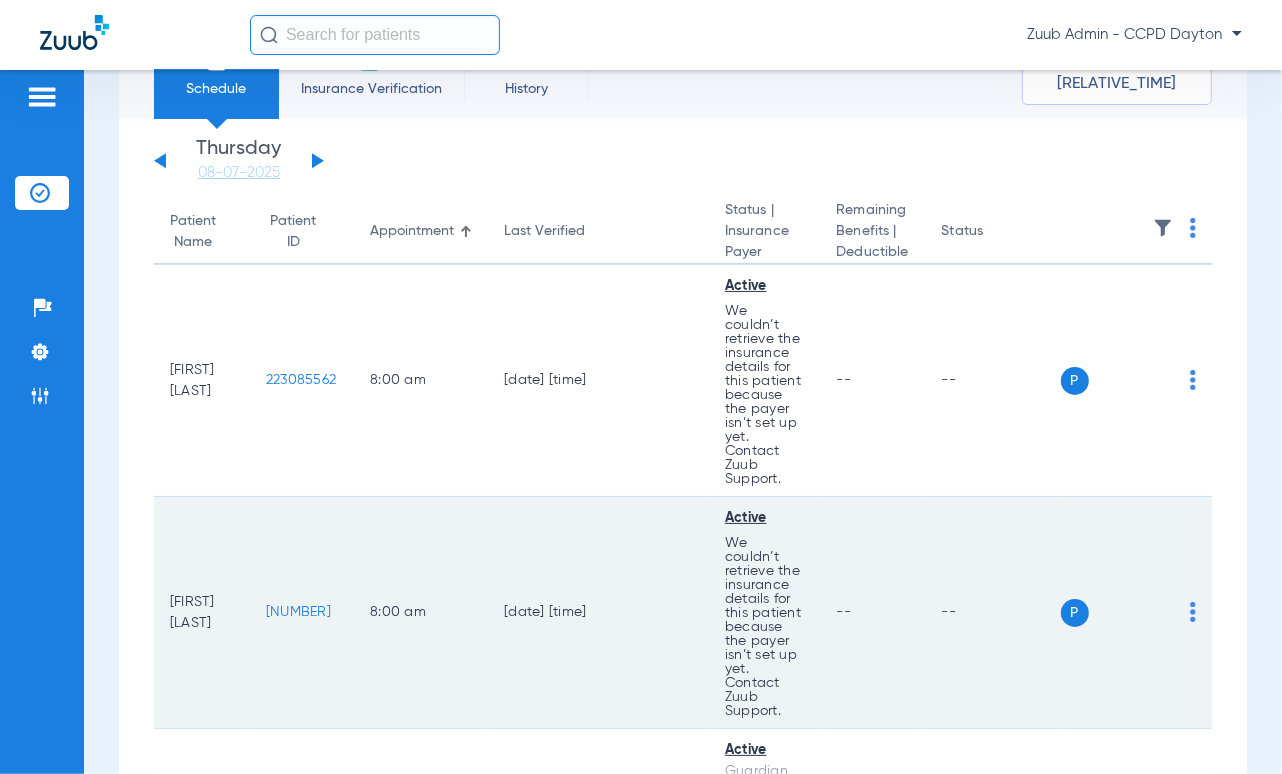 copy on "[NUMBER]" 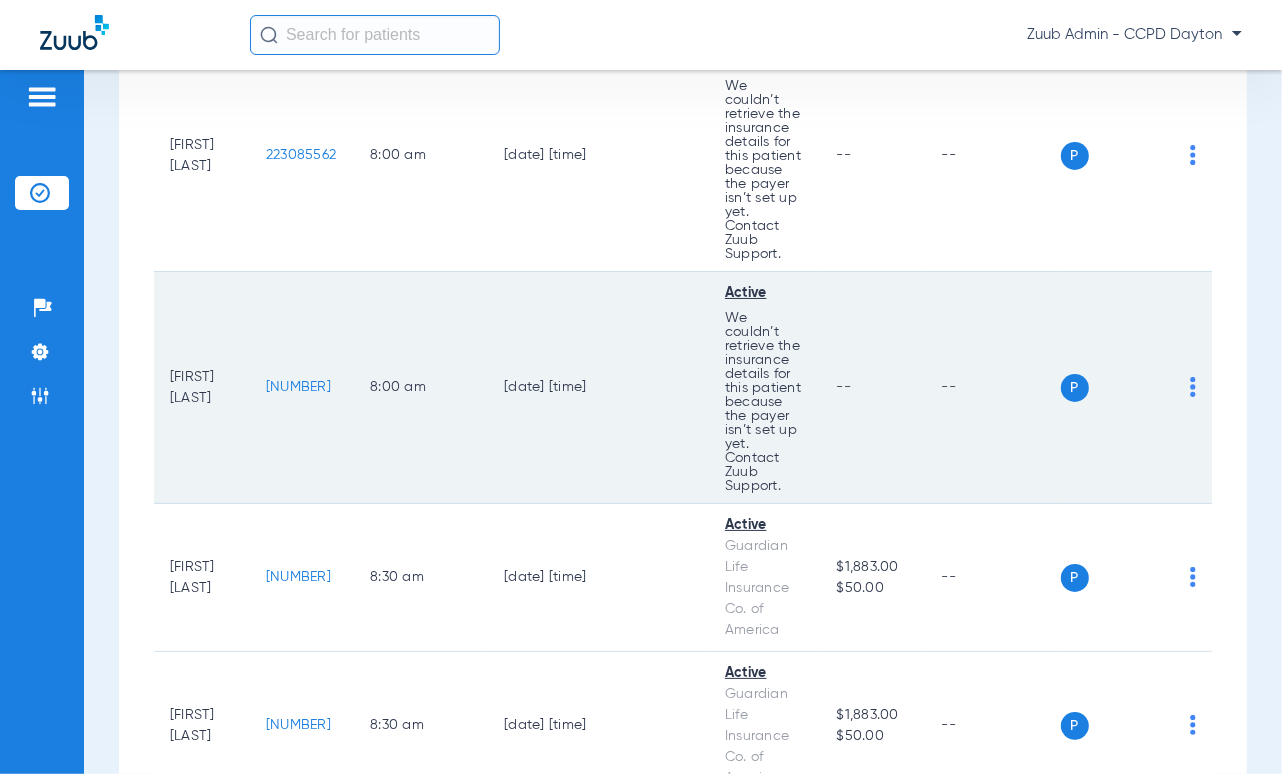 scroll, scrollTop: 0, scrollLeft: 0, axis: both 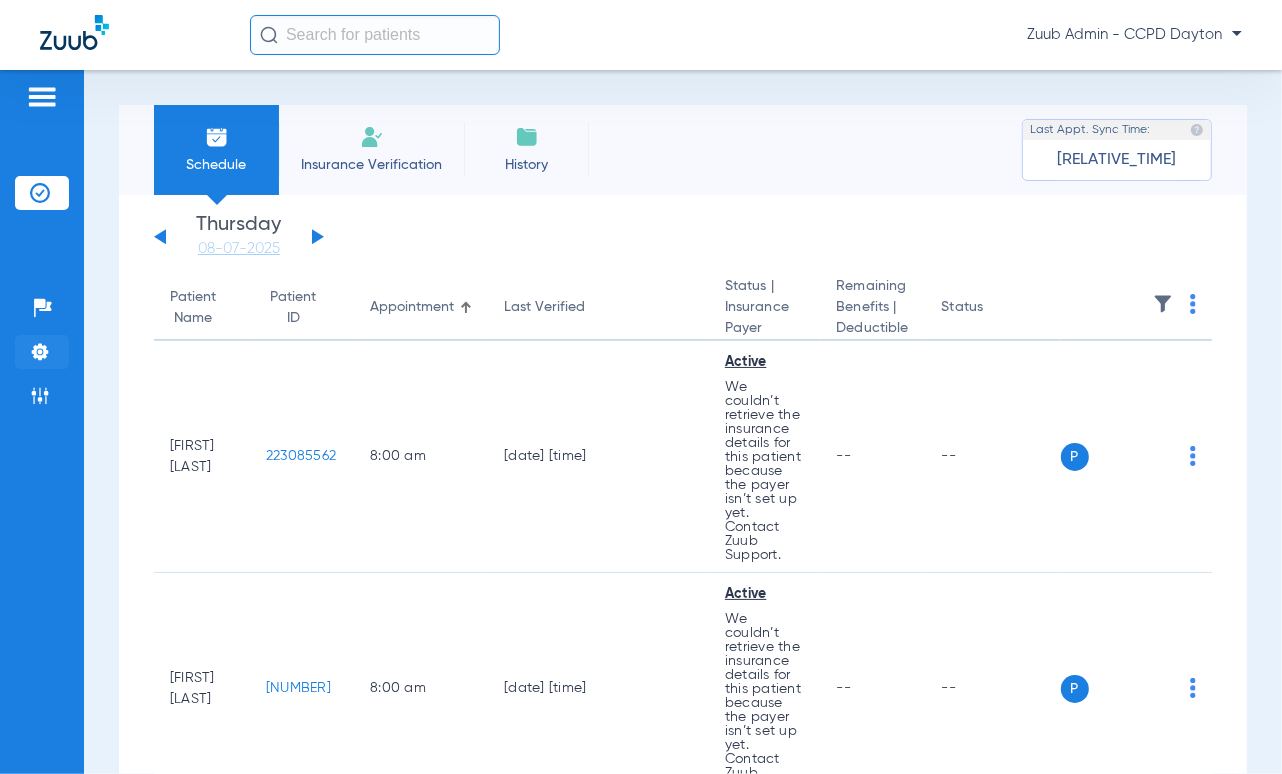 click on "Settings" 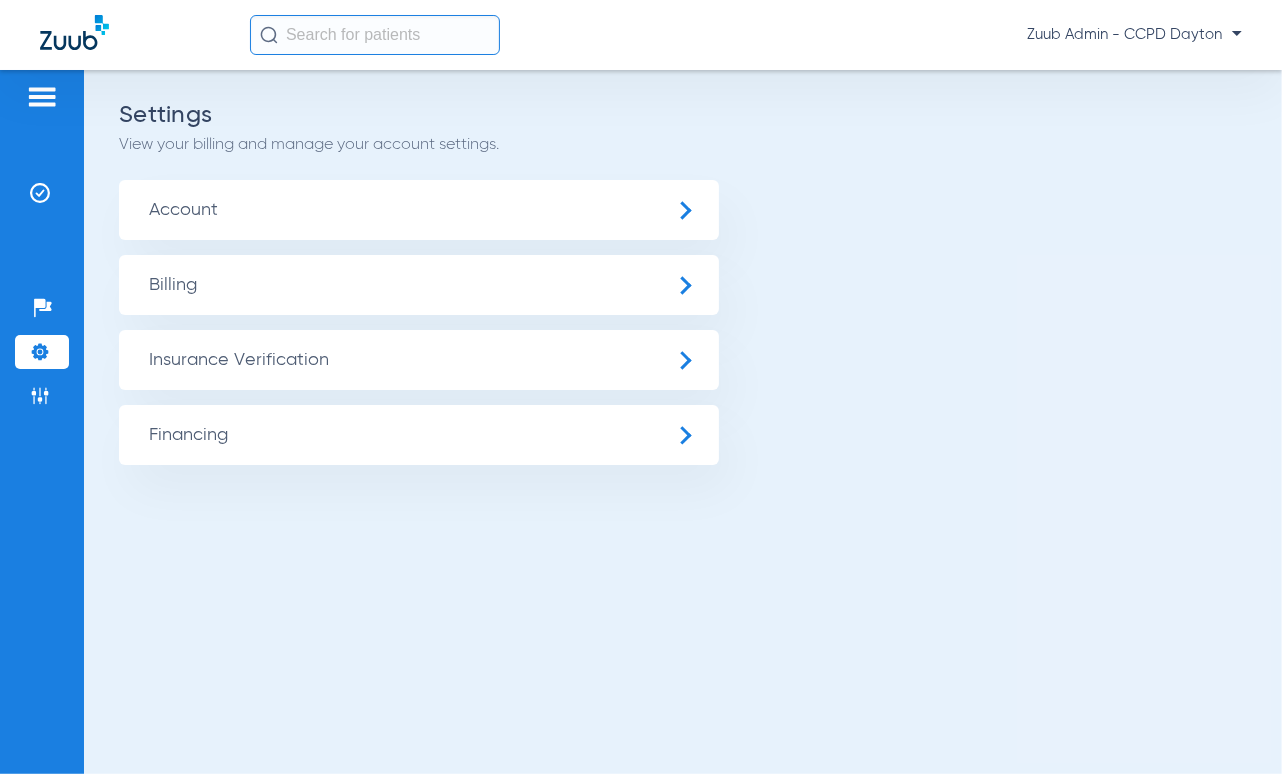 click on "Account" 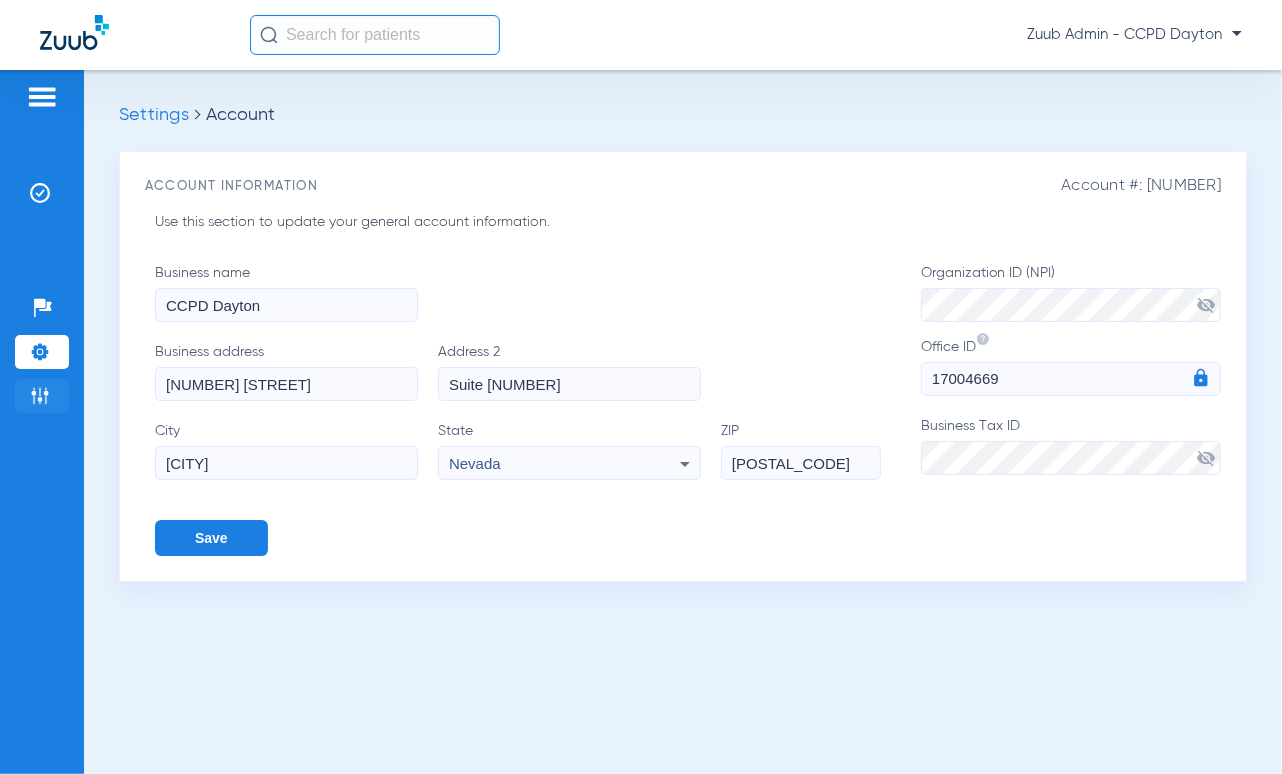 click on "Admin" 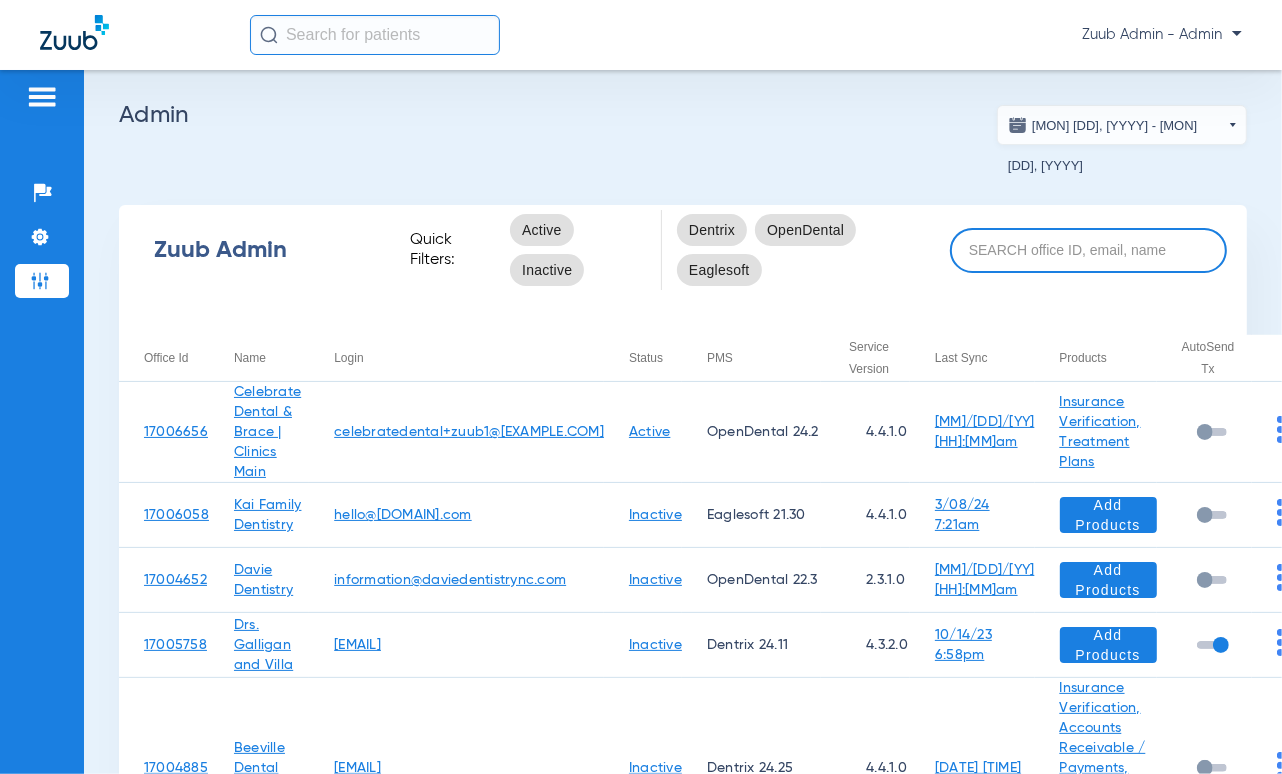 click at bounding box center [1088, 250] 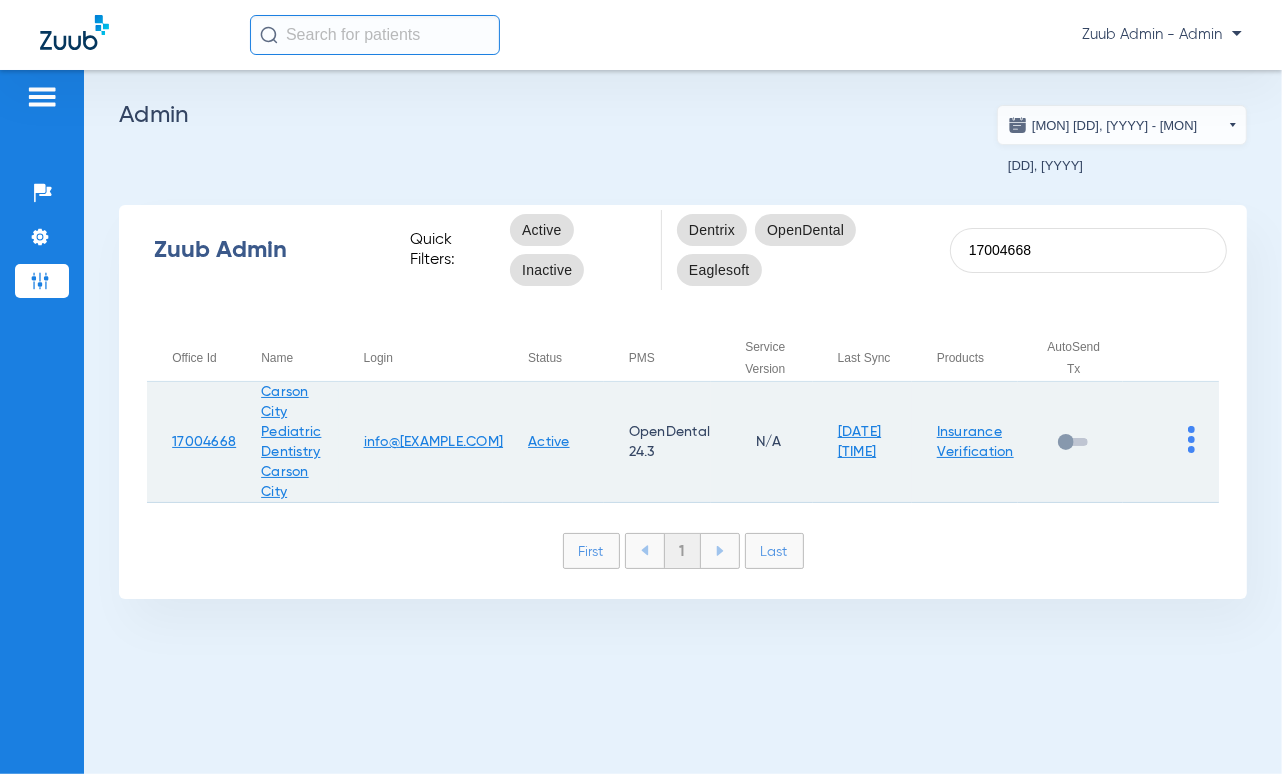 type on "17004668" 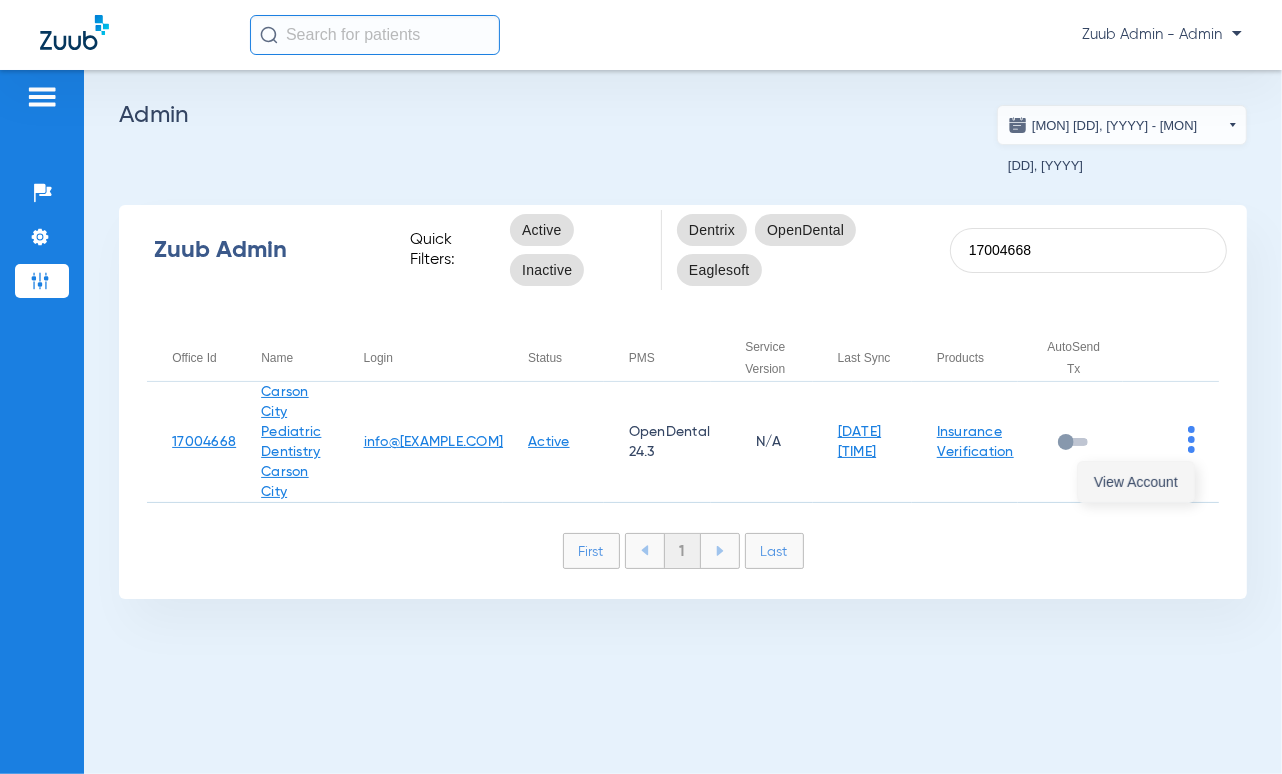 click on "View Account" at bounding box center (1136, 482) 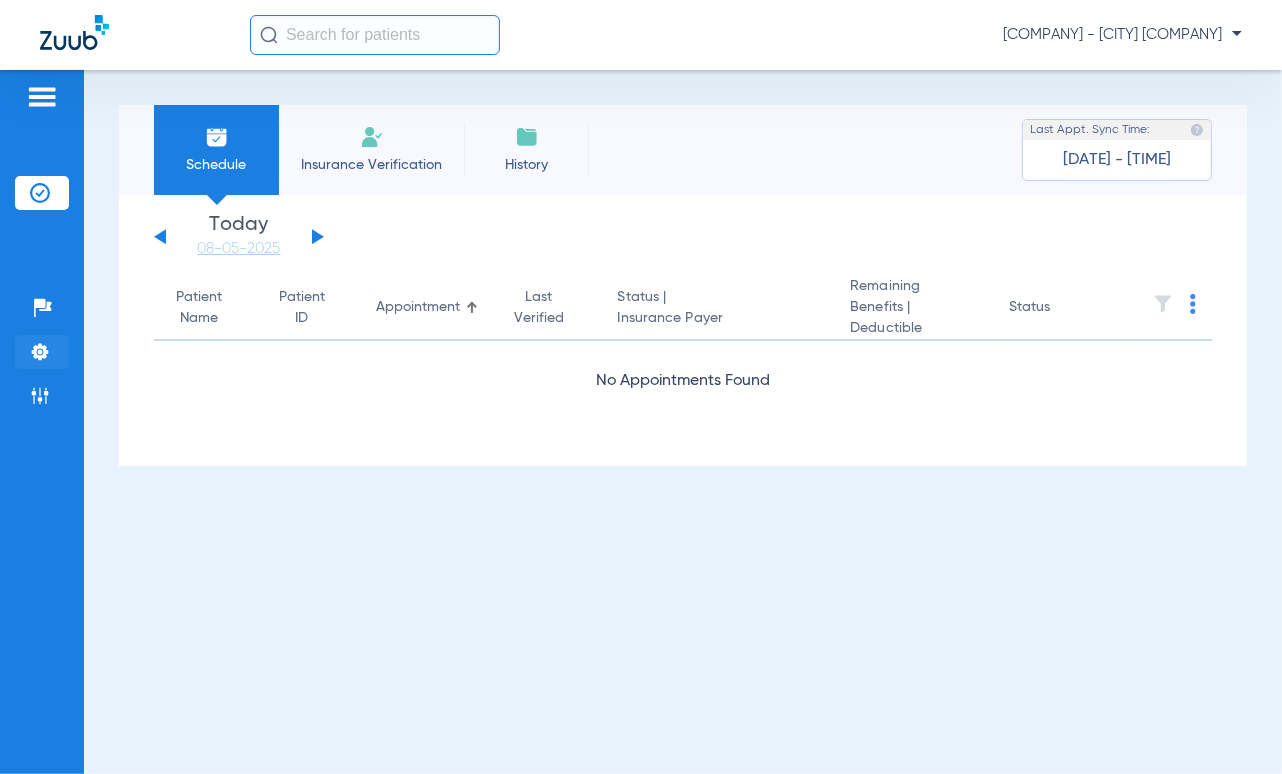click on "Settings" 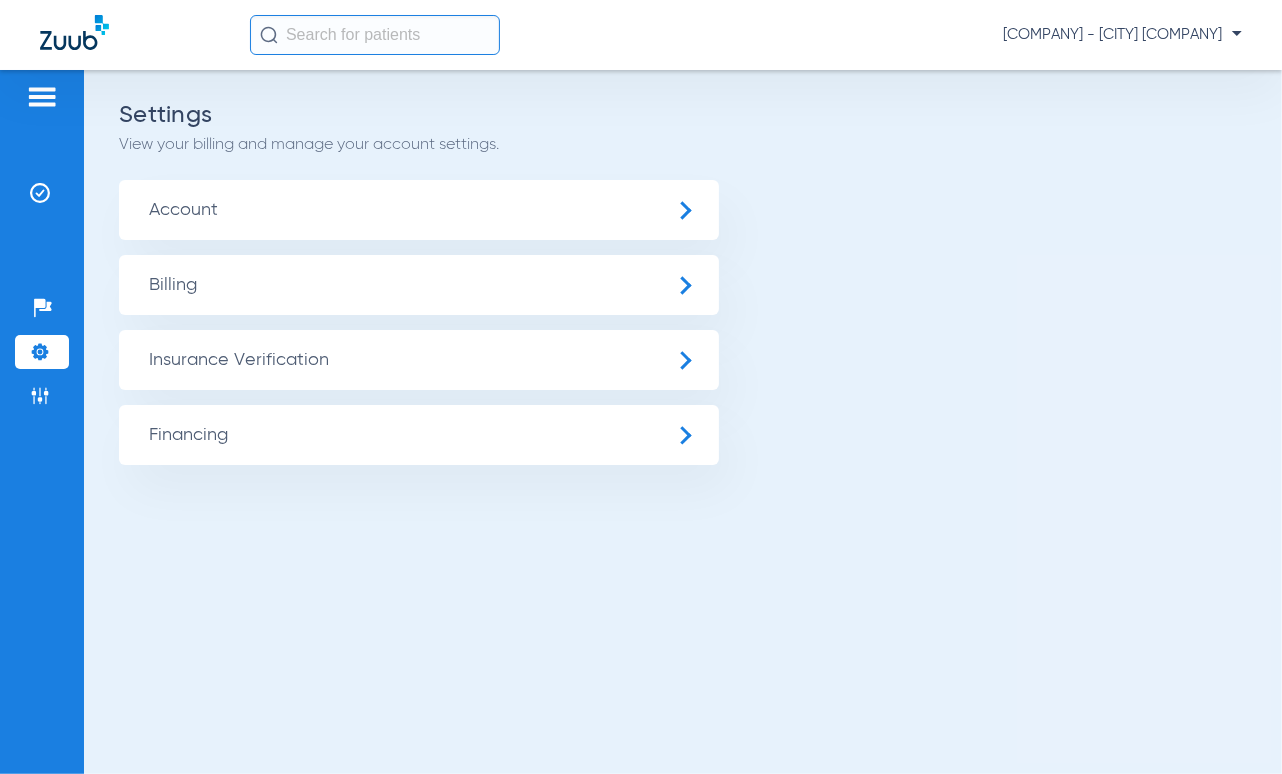 click on "Insurance Verification" 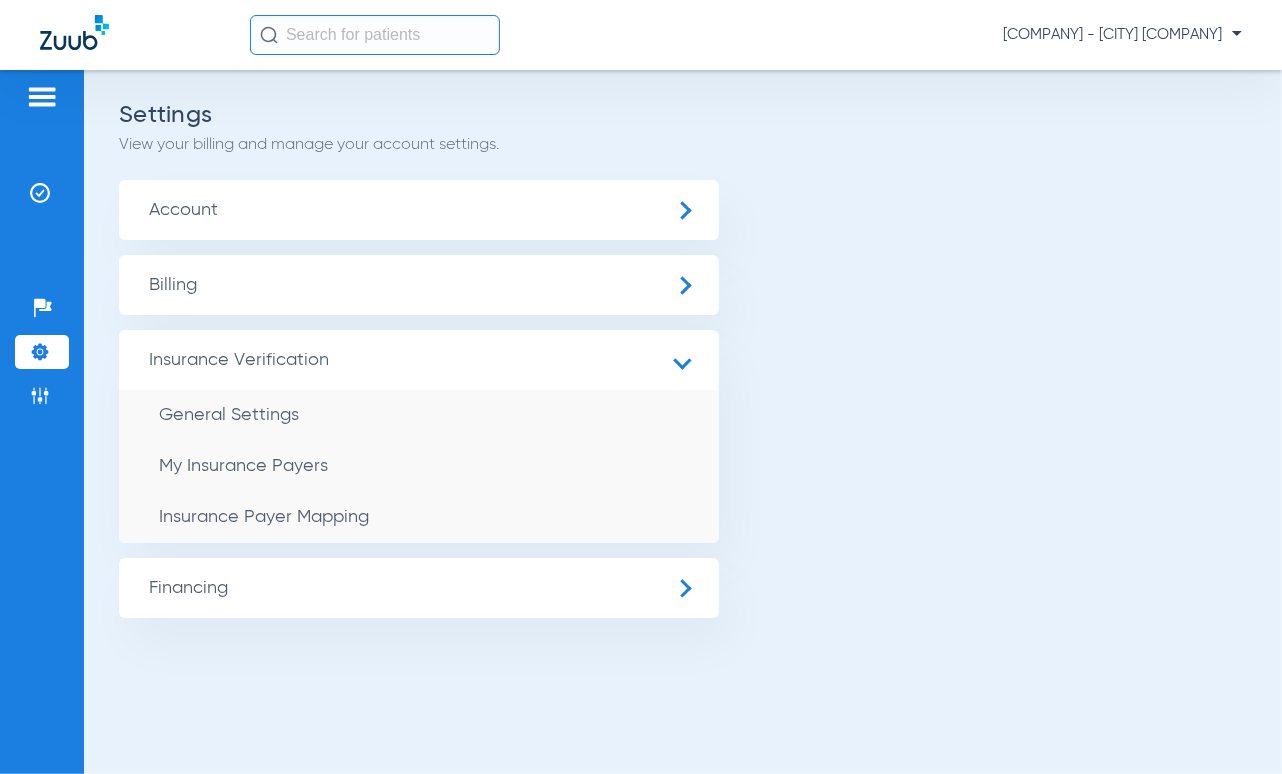 drag, startPoint x: 294, startPoint y: 508, endPoint x: 668, endPoint y: 8, distance: 624.4005 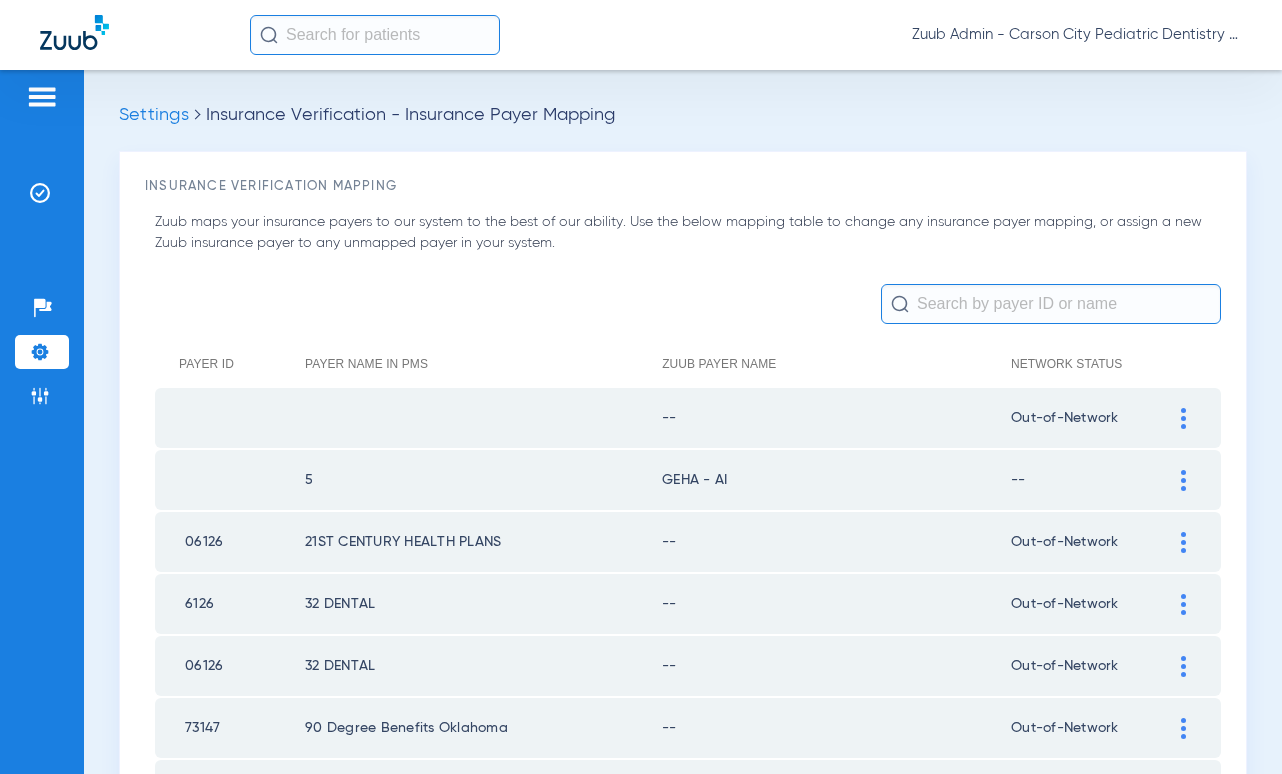 scroll, scrollTop: 0, scrollLeft: 0, axis: both 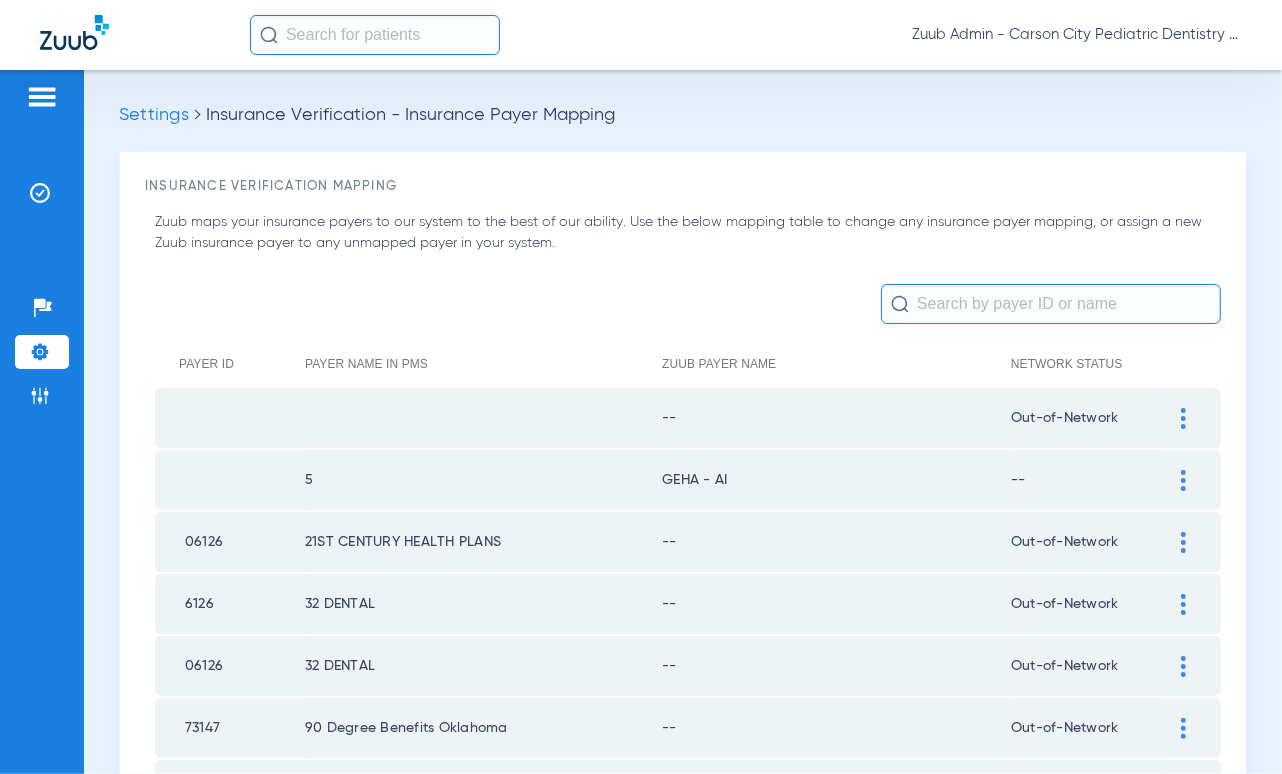 click 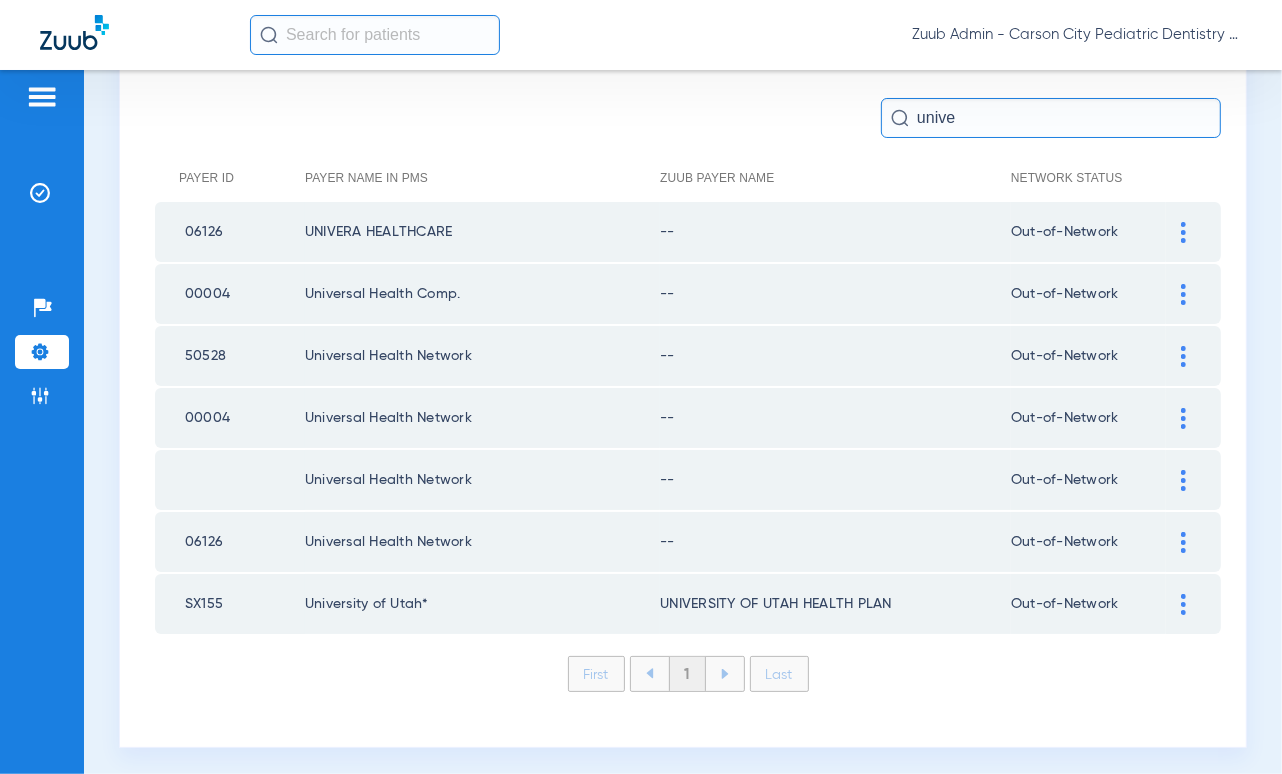 scroll, scrollTop: 0, scrollLeft: 0, axis: both 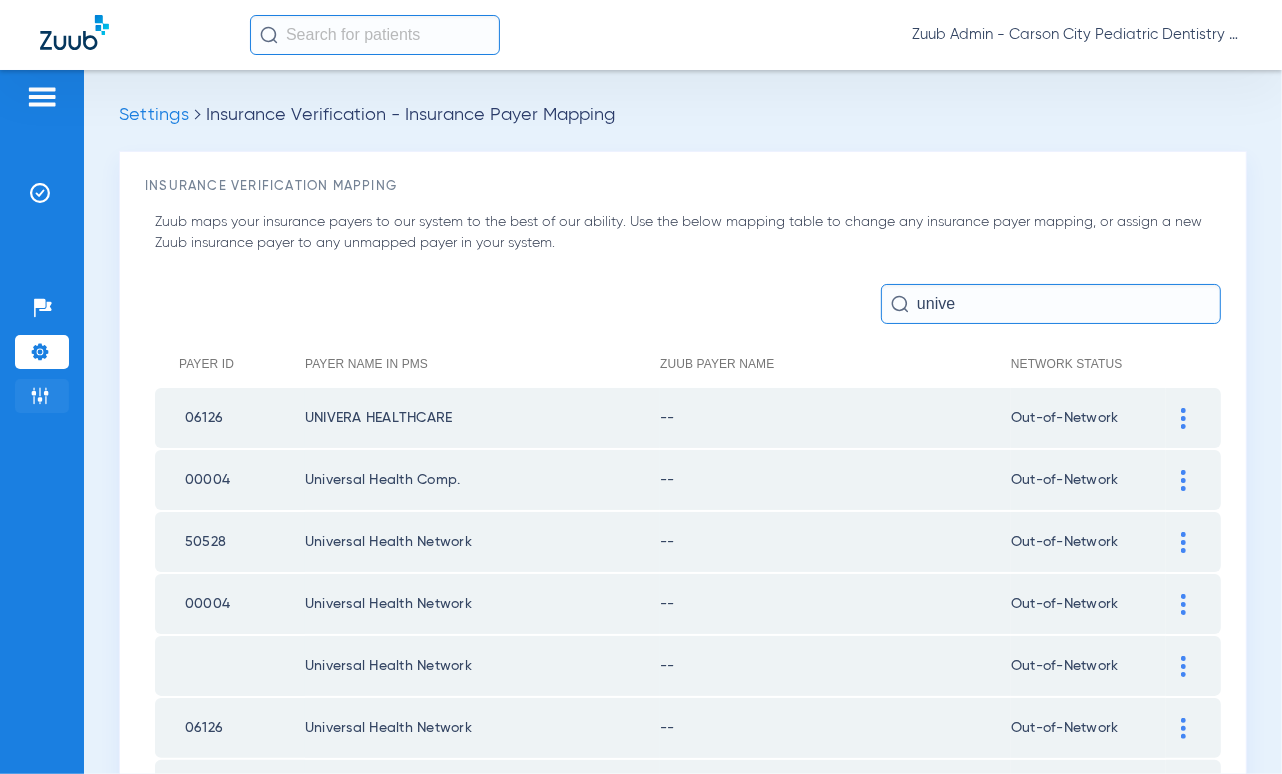 type on "unive" 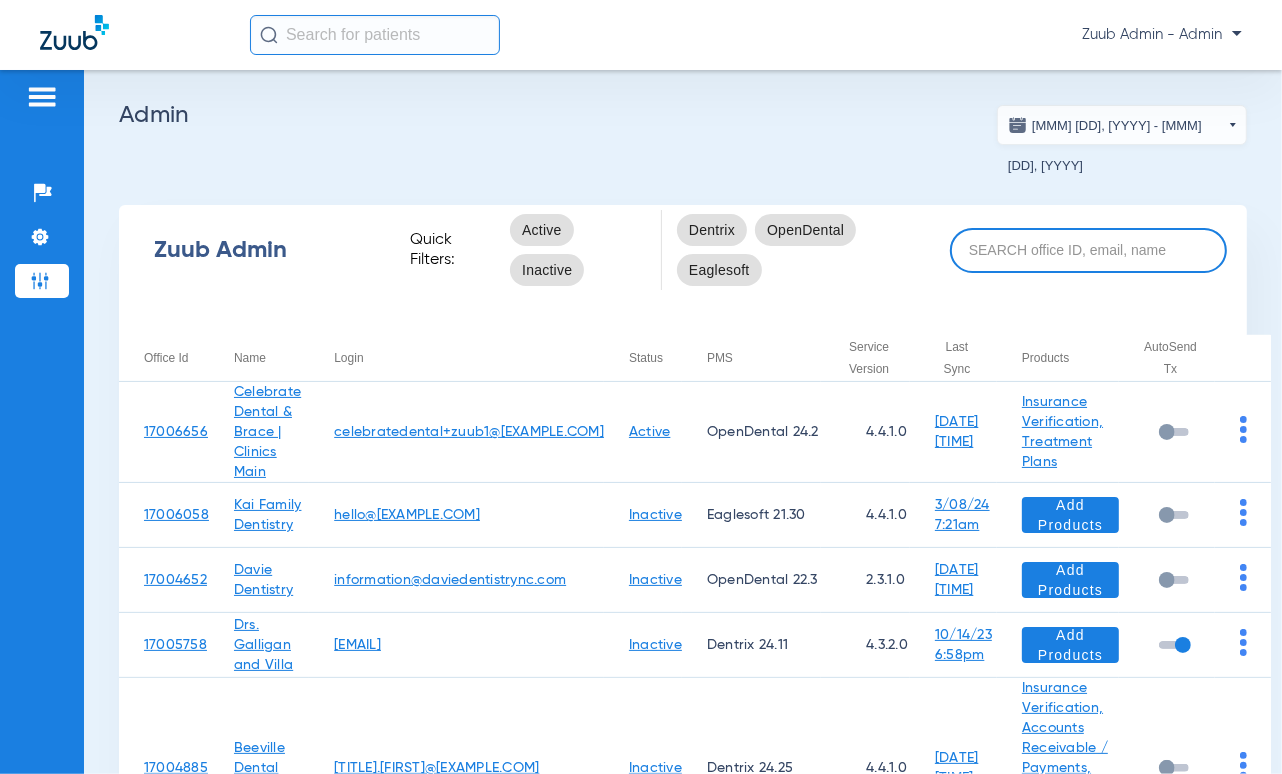 click at bounding box center (1088, 250) 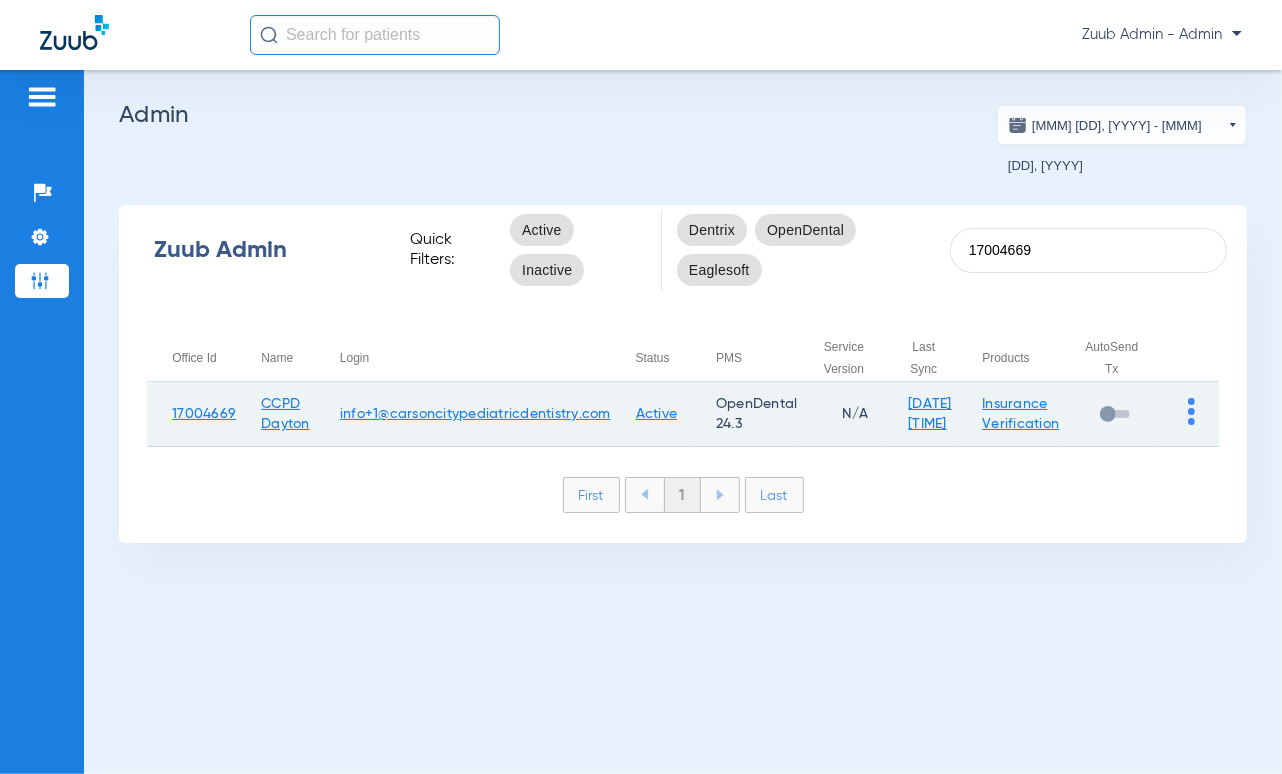 type on "17004669" 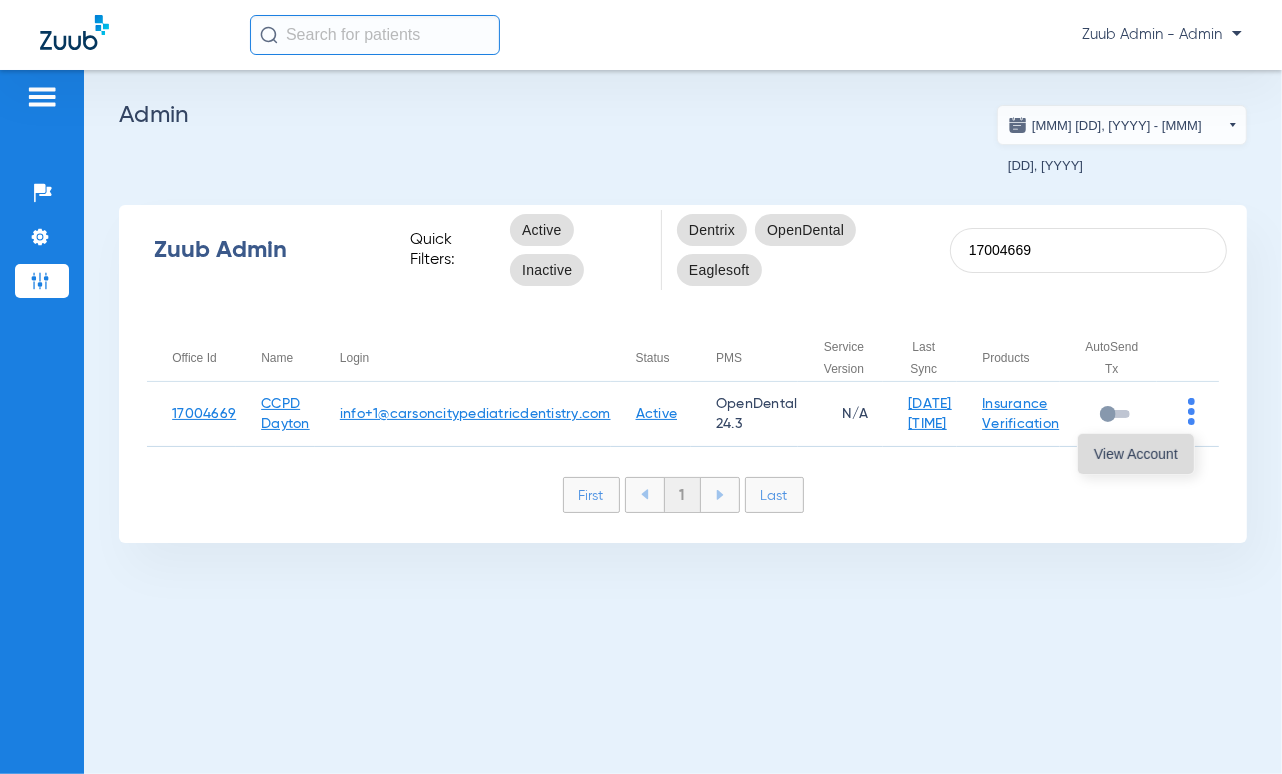 click on "View Account" at bounding box center [1136, 454] 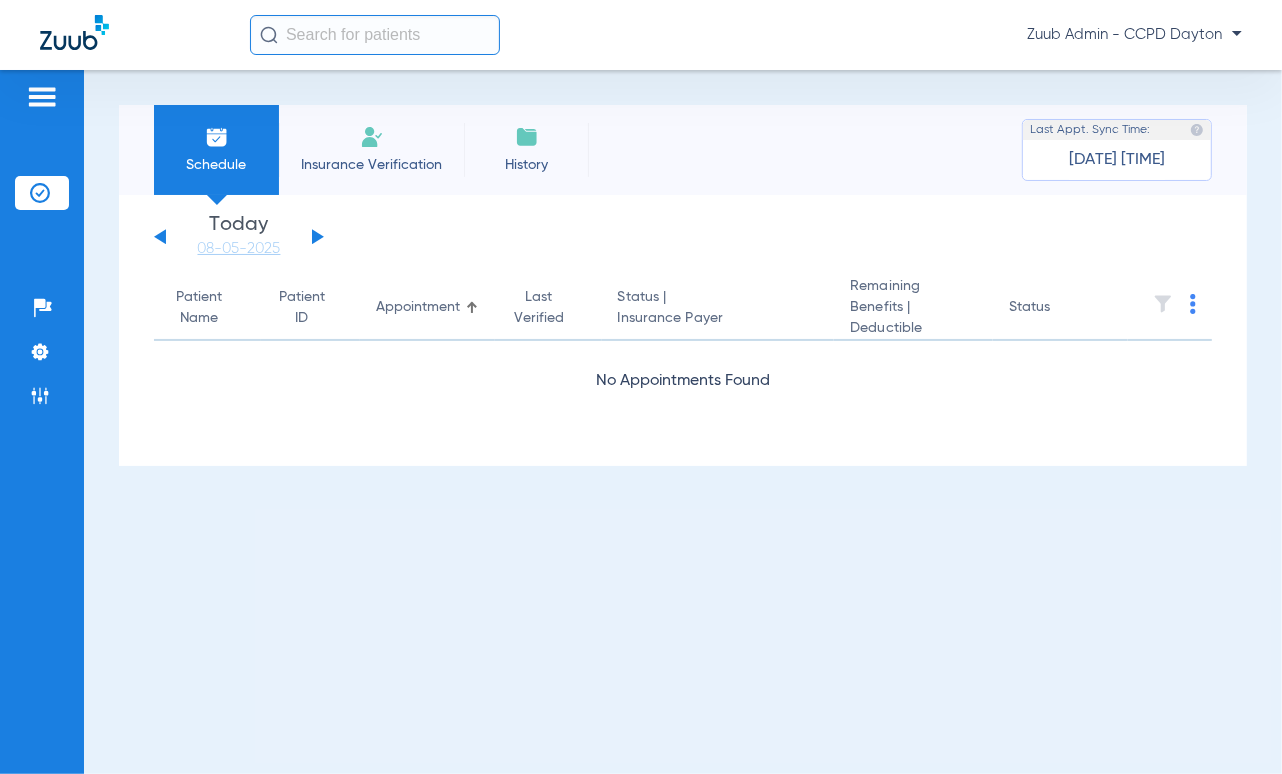 click 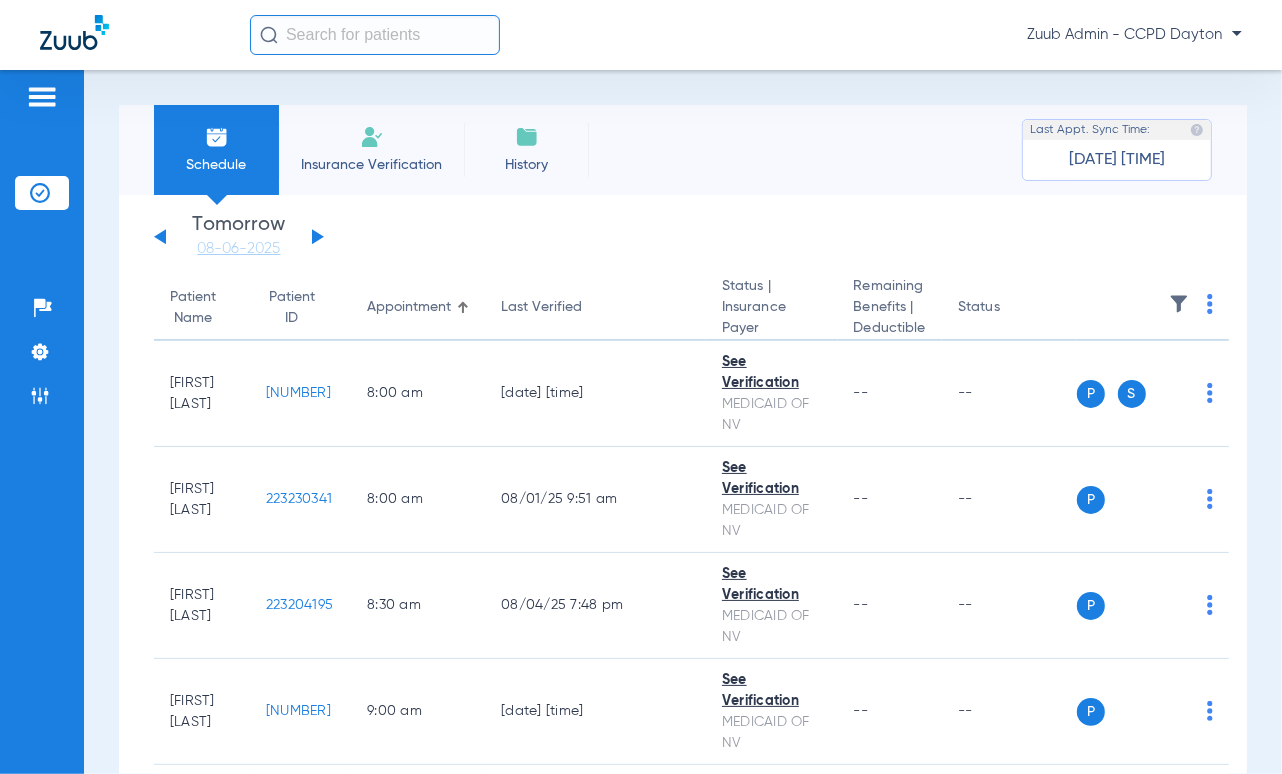 click 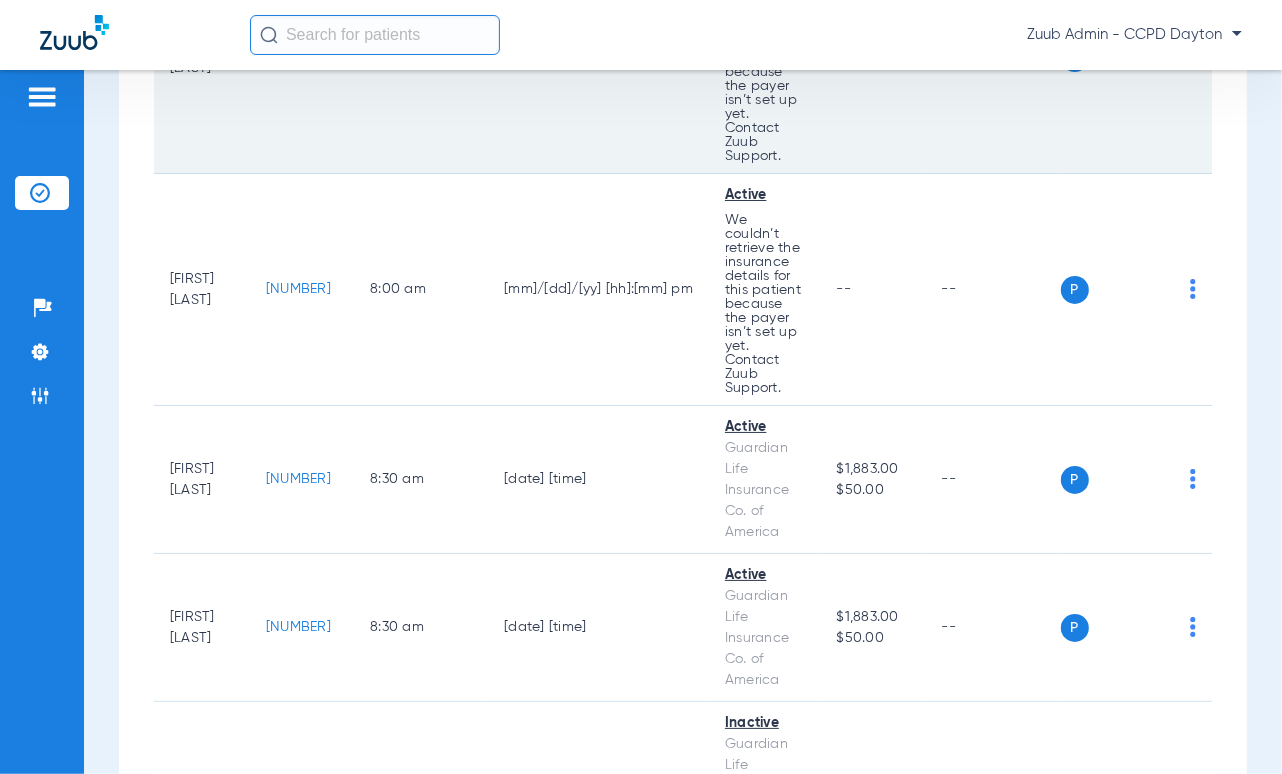 scroll, scrollTop: 0, scrollLeft: 0, axis: both 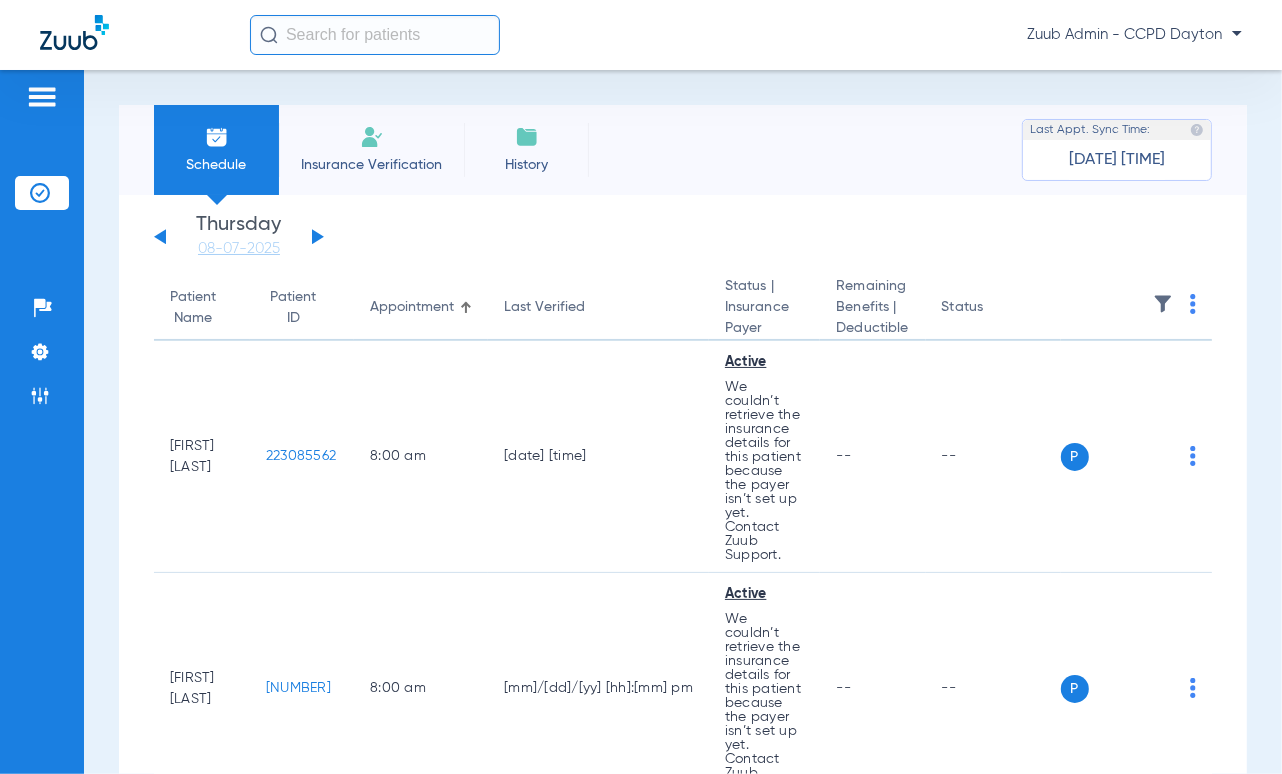 click 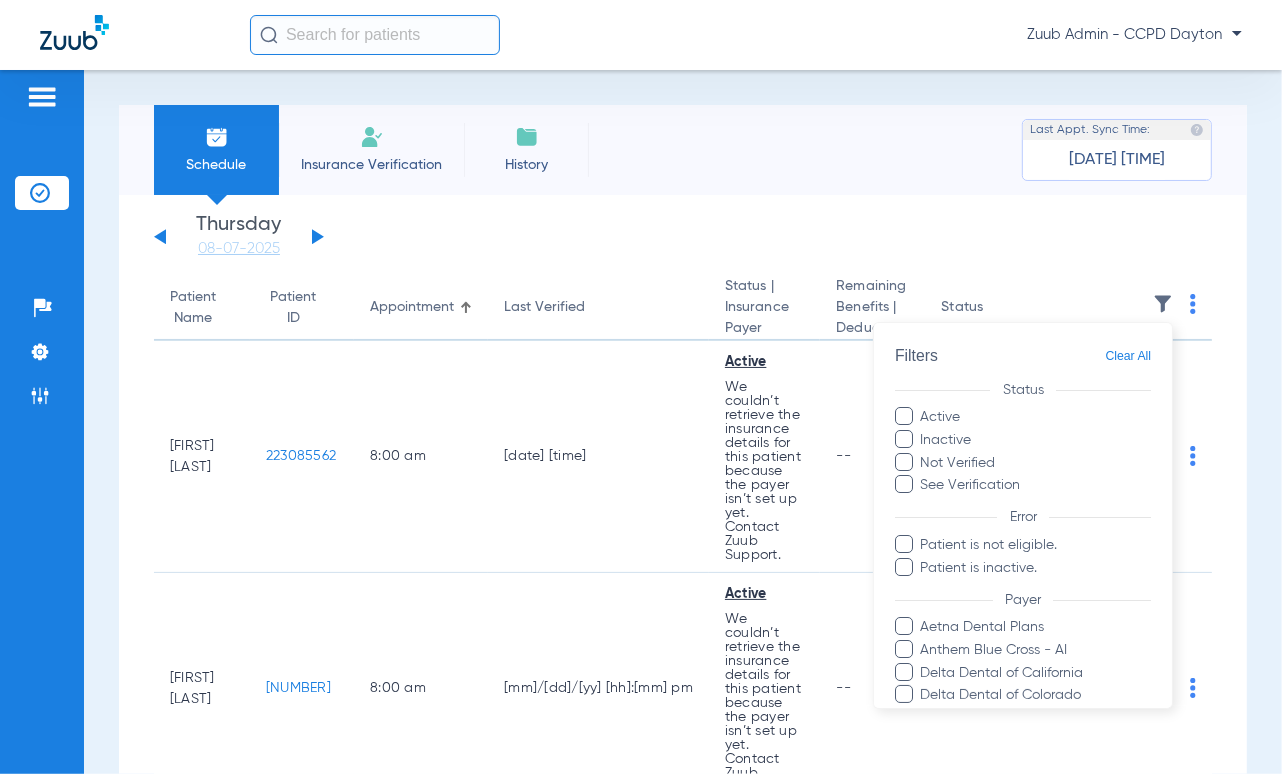 scroll, scrollTop: 160, scrollLeft: 0, axis: vertical 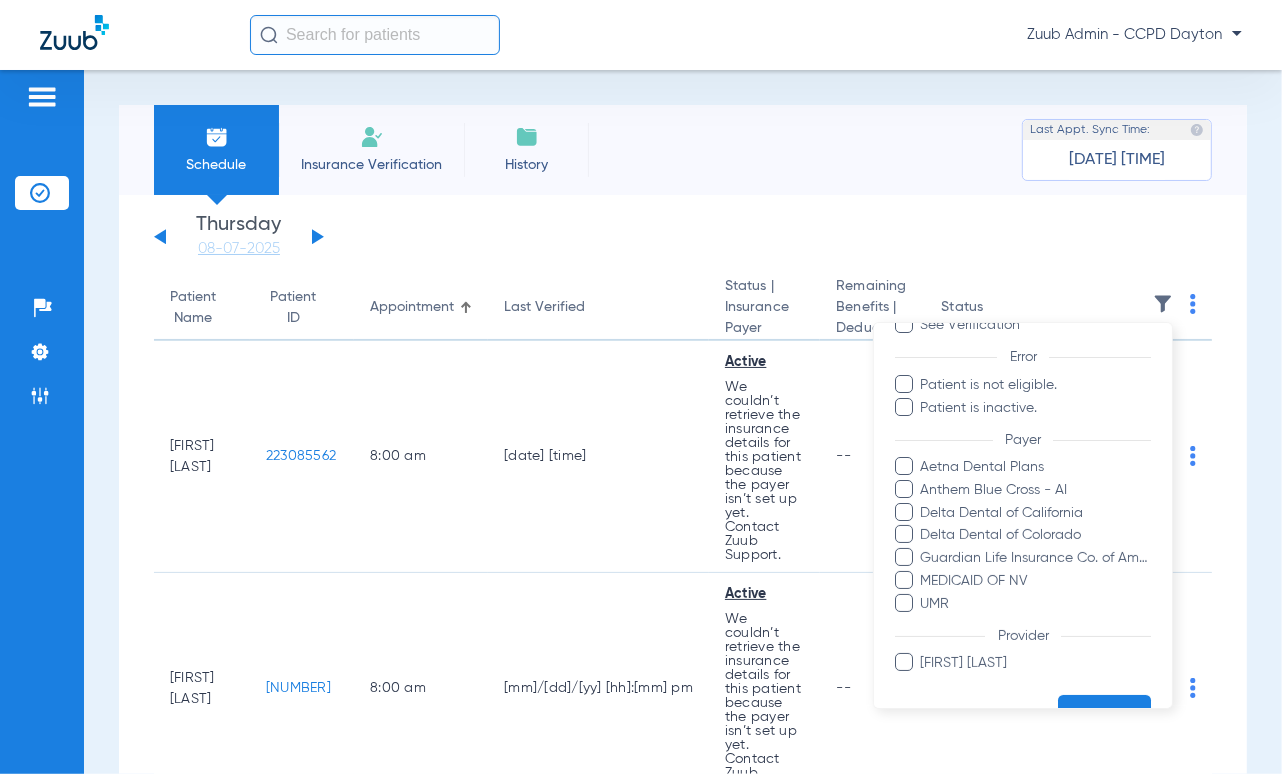 click at bounding box center [641, 387] 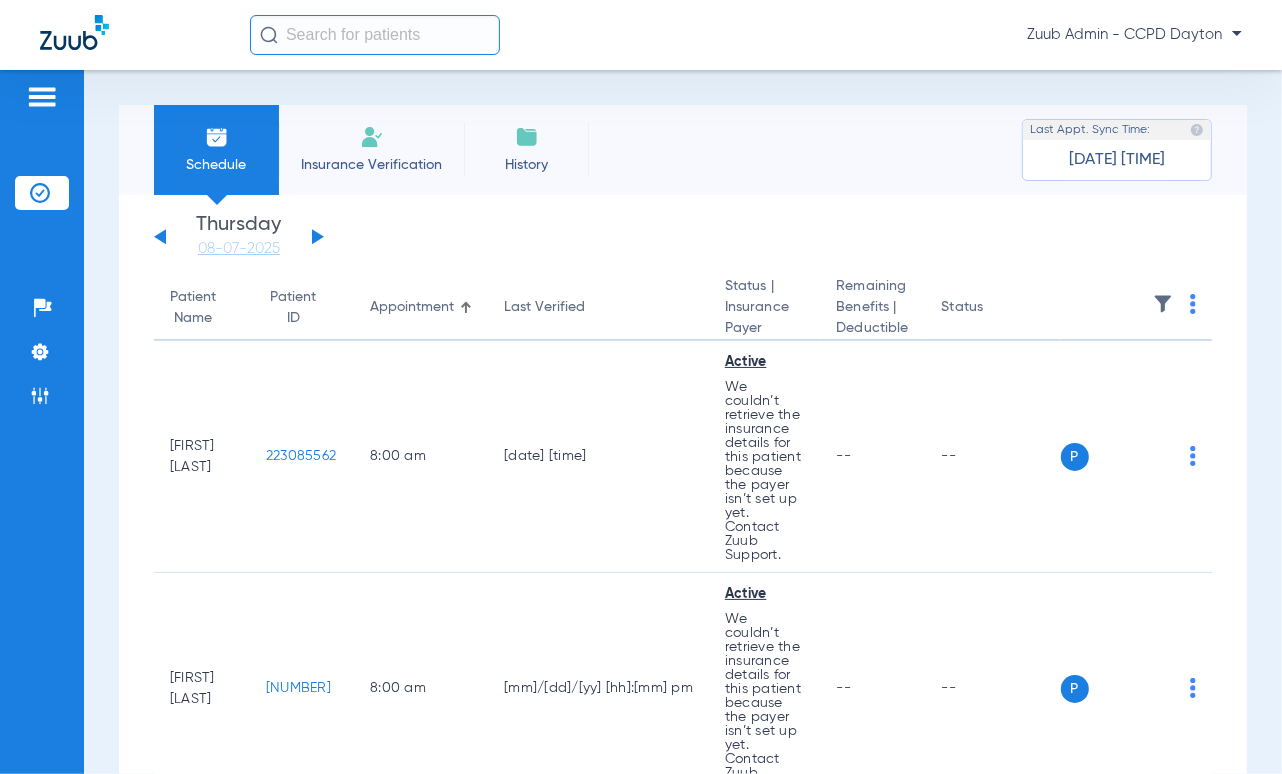 click 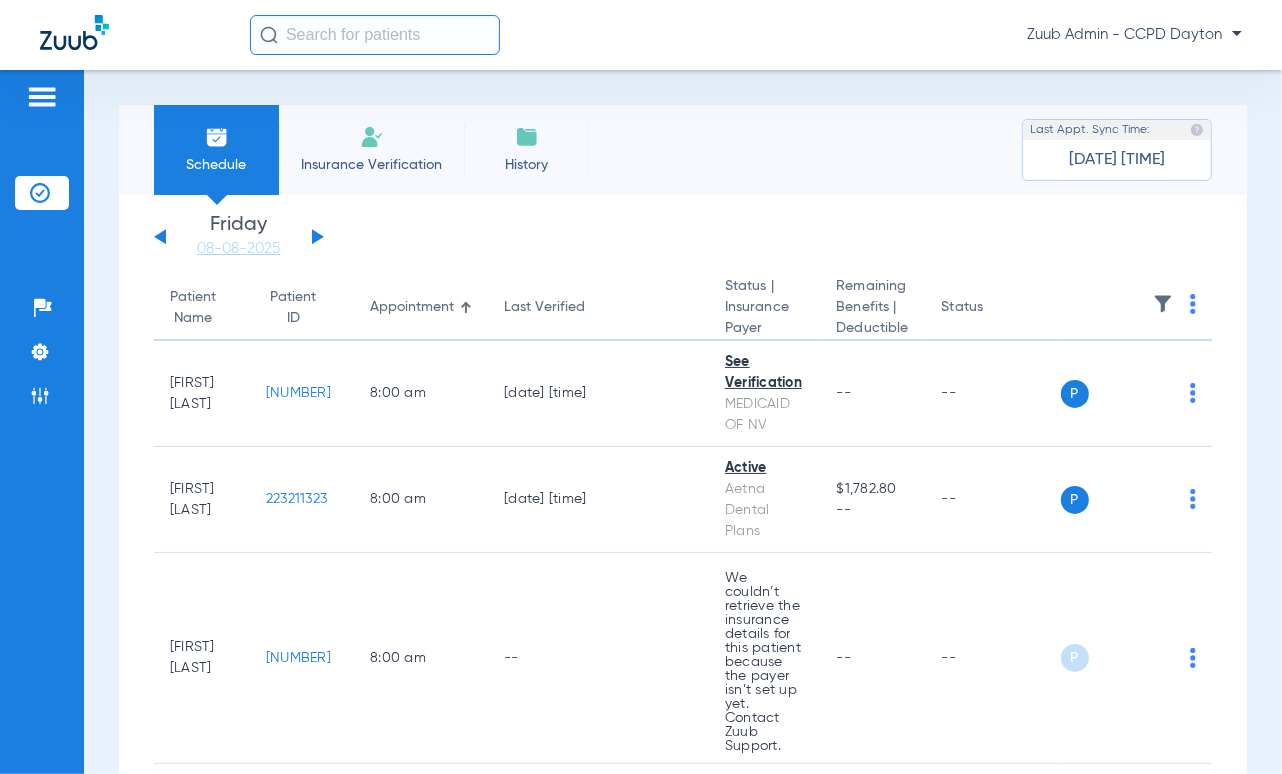 click 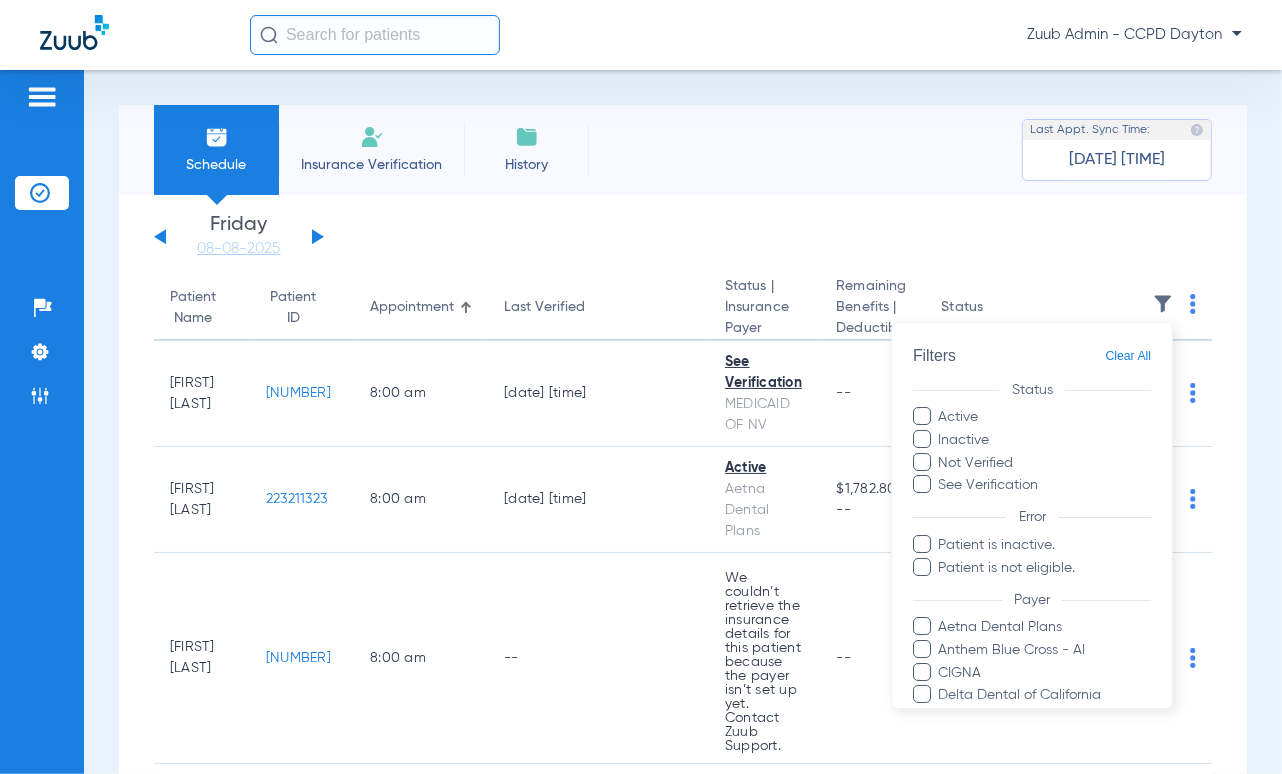 click at bounding box center [641, 387] 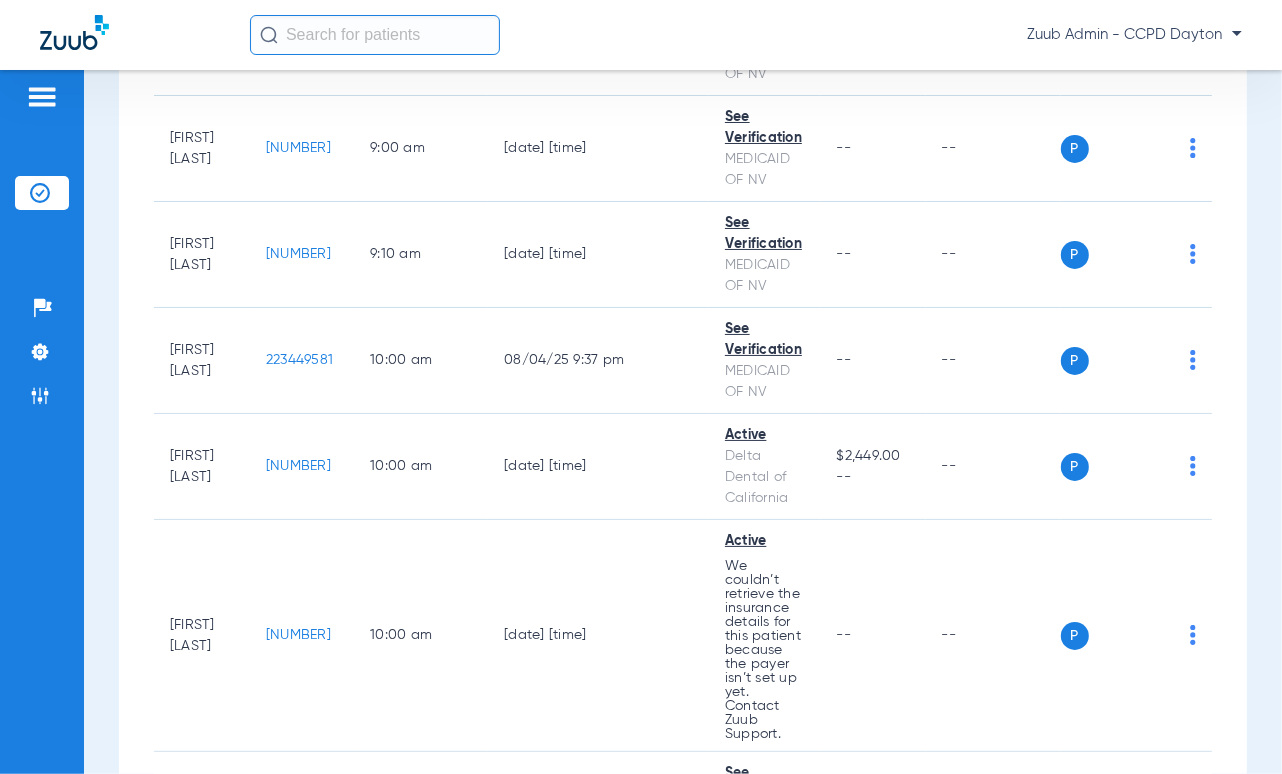 scroll, scrollTop: 1200, scrollLeft: 0, axis: vertical 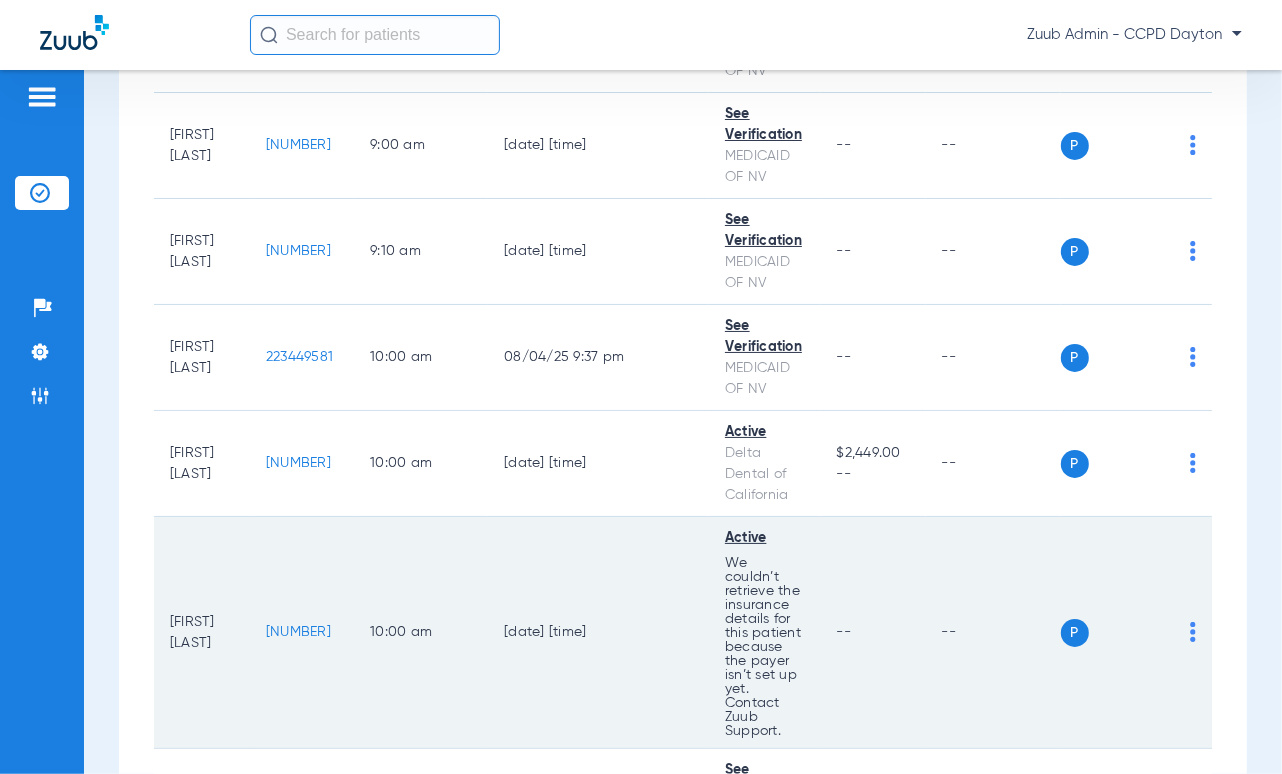 click on "223080797" 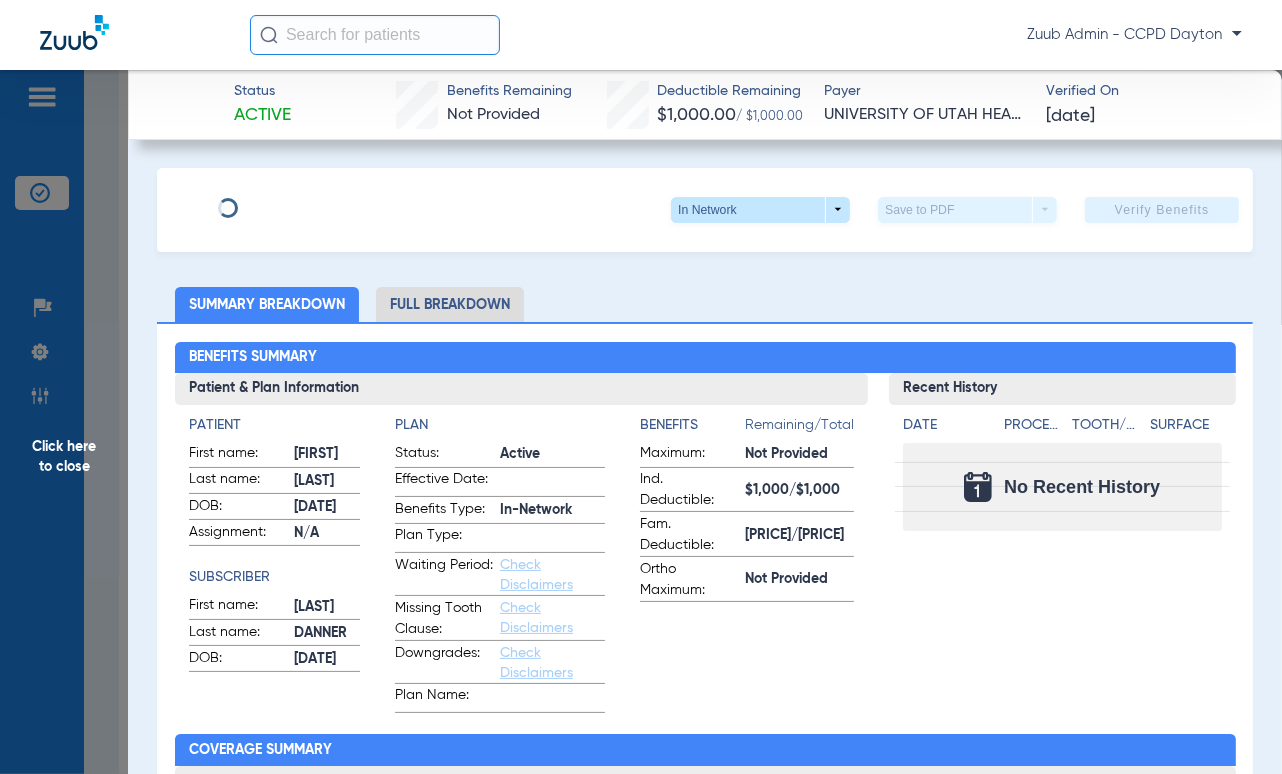 click on "Click here to close" 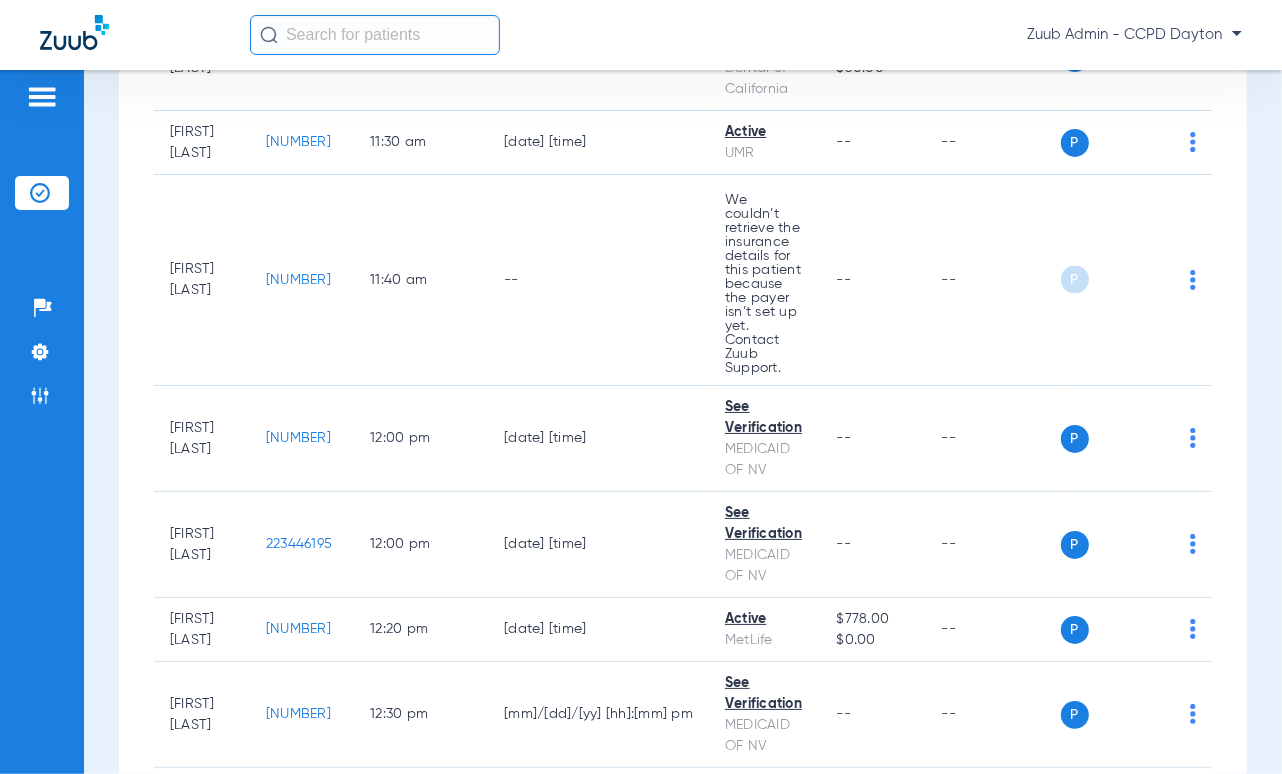 scroll, scrollTop: 3184, scrollLeft: 0, axis: vertical 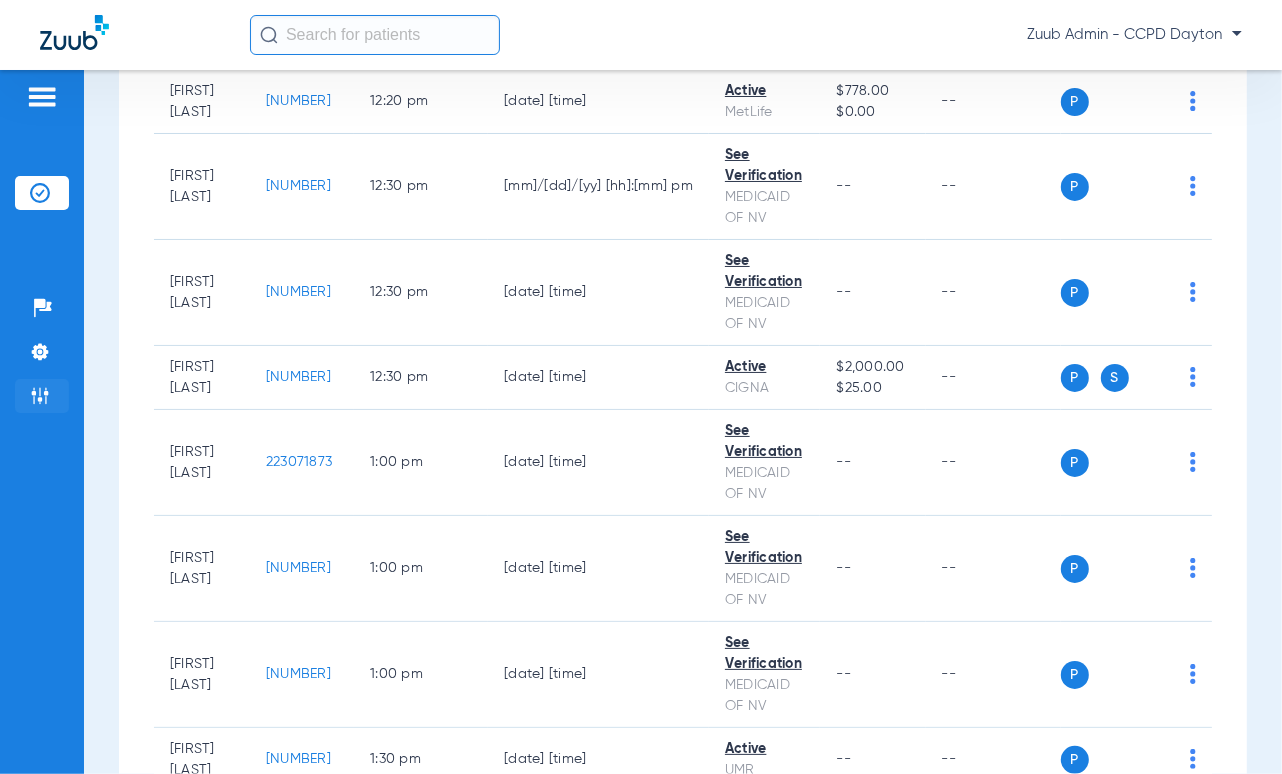 click on "Admin" 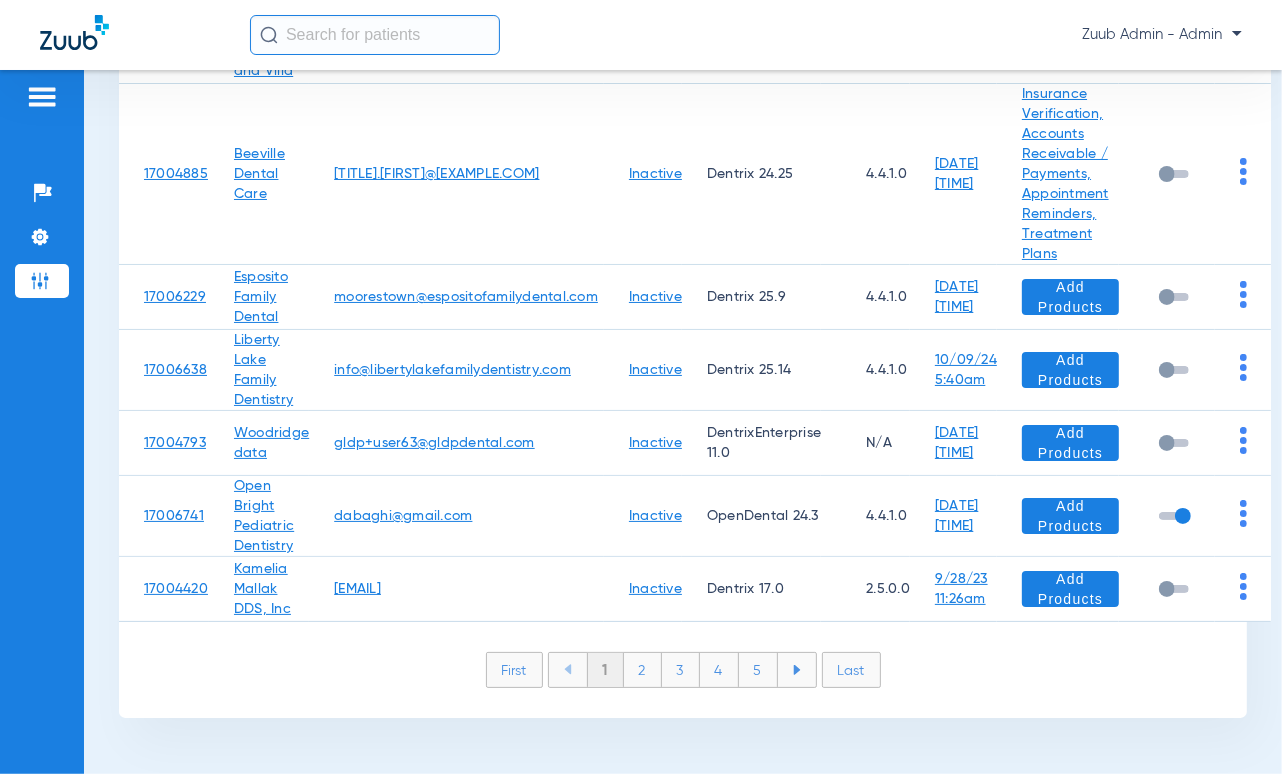 scroll, scrollTop: 591, scrollLeft: 0, axis: vertical 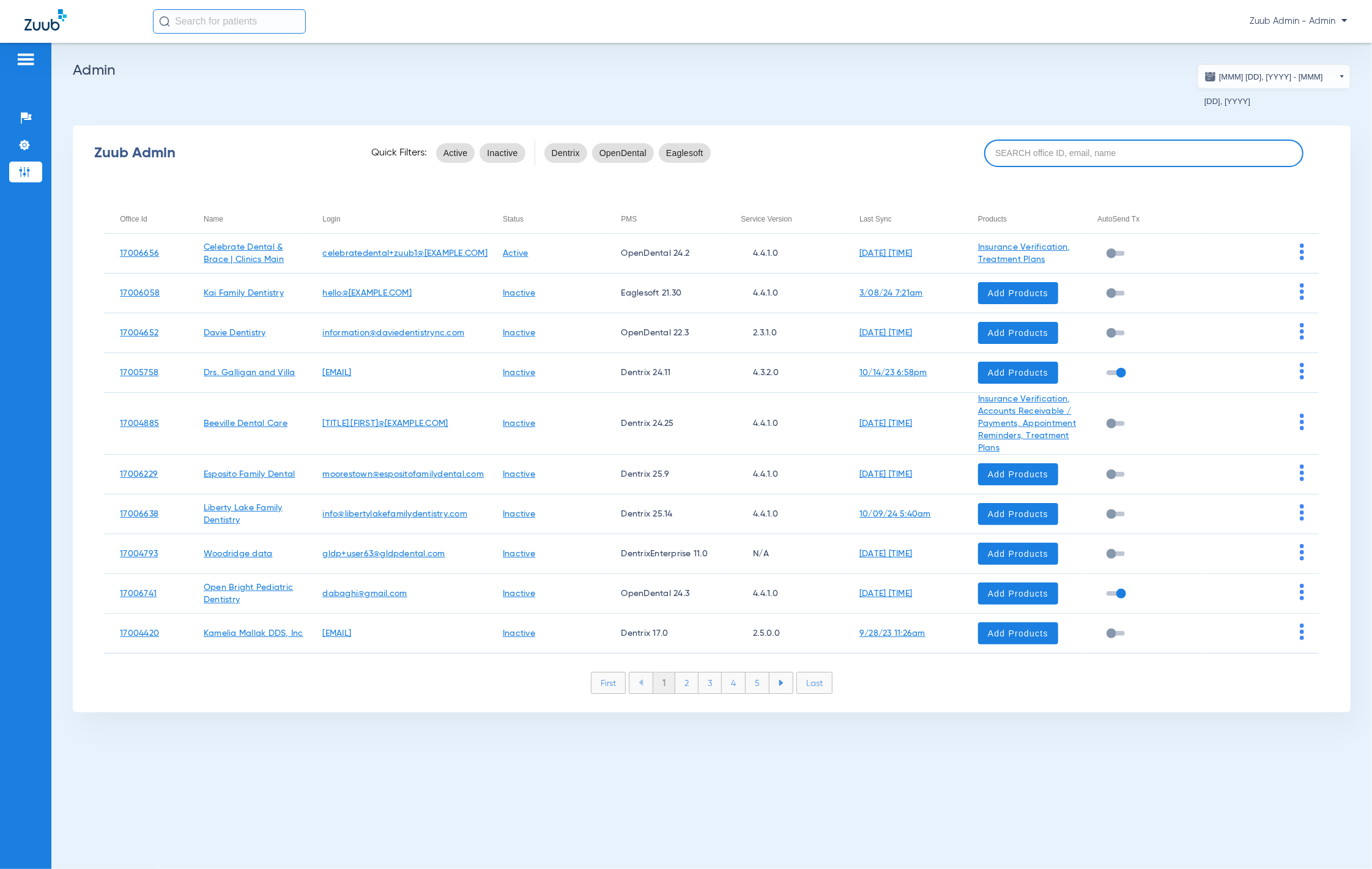 click at bounding box center (1144, 153) 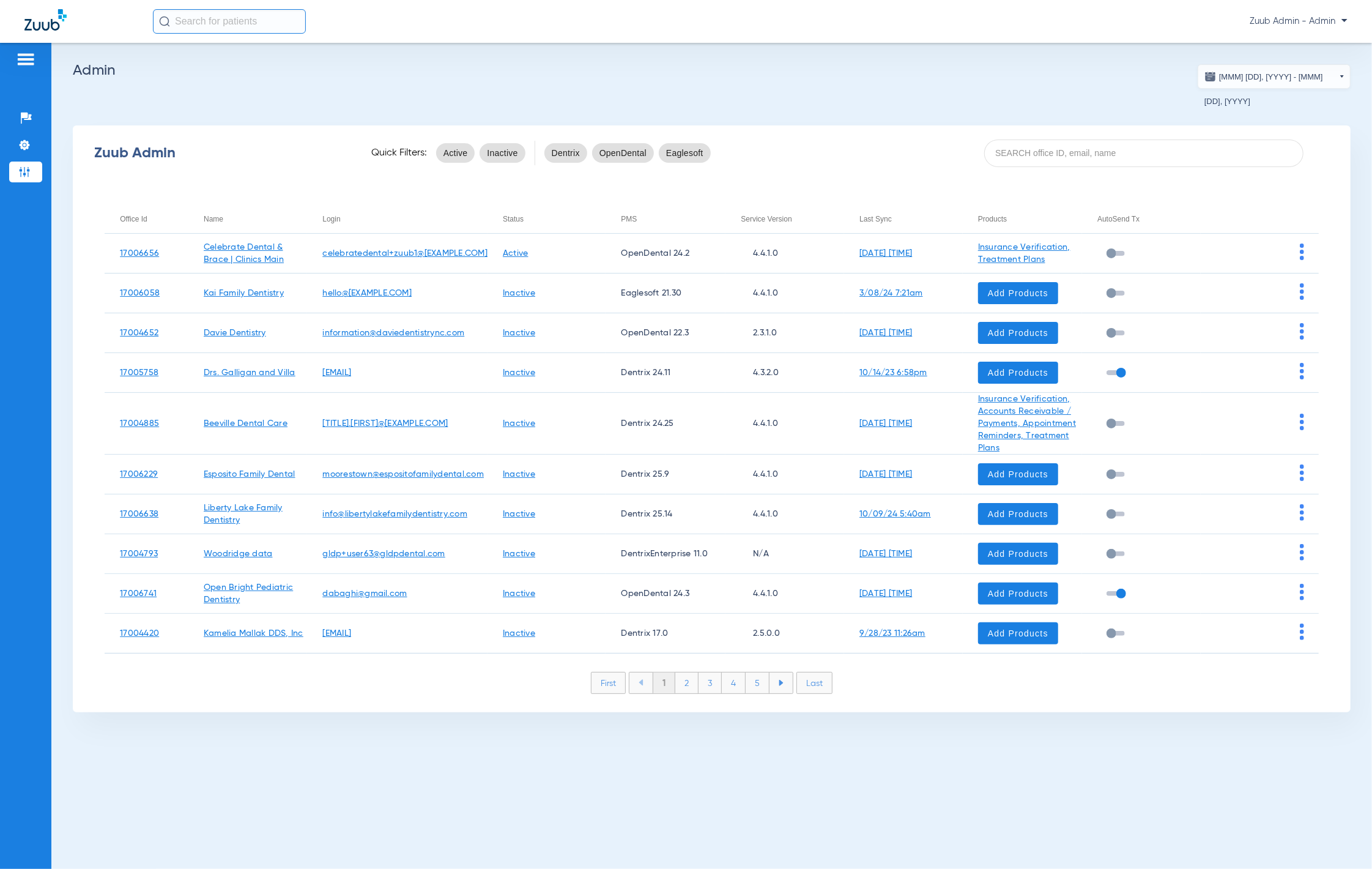 paste on "17007088" 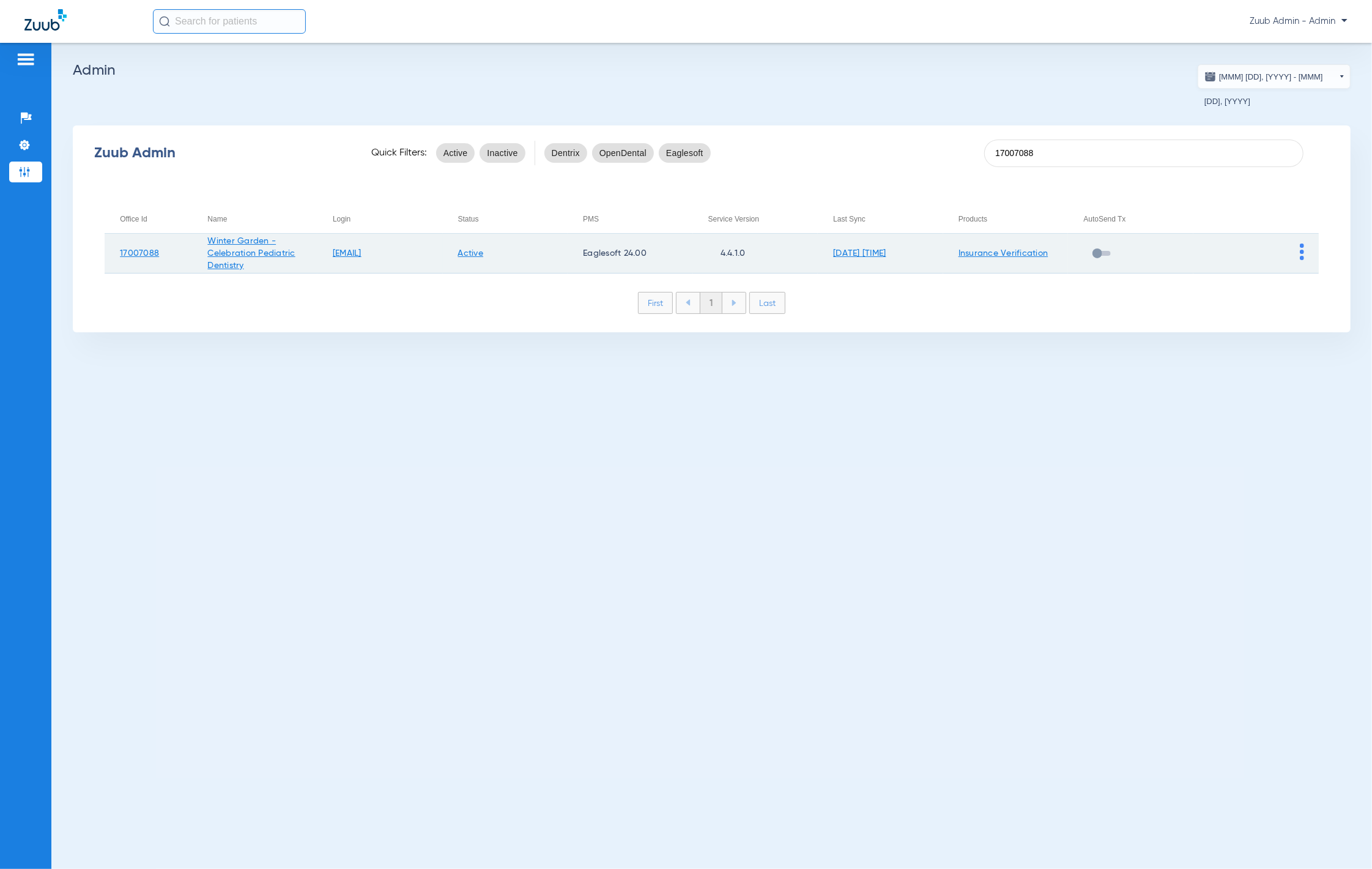 type on "17007088" 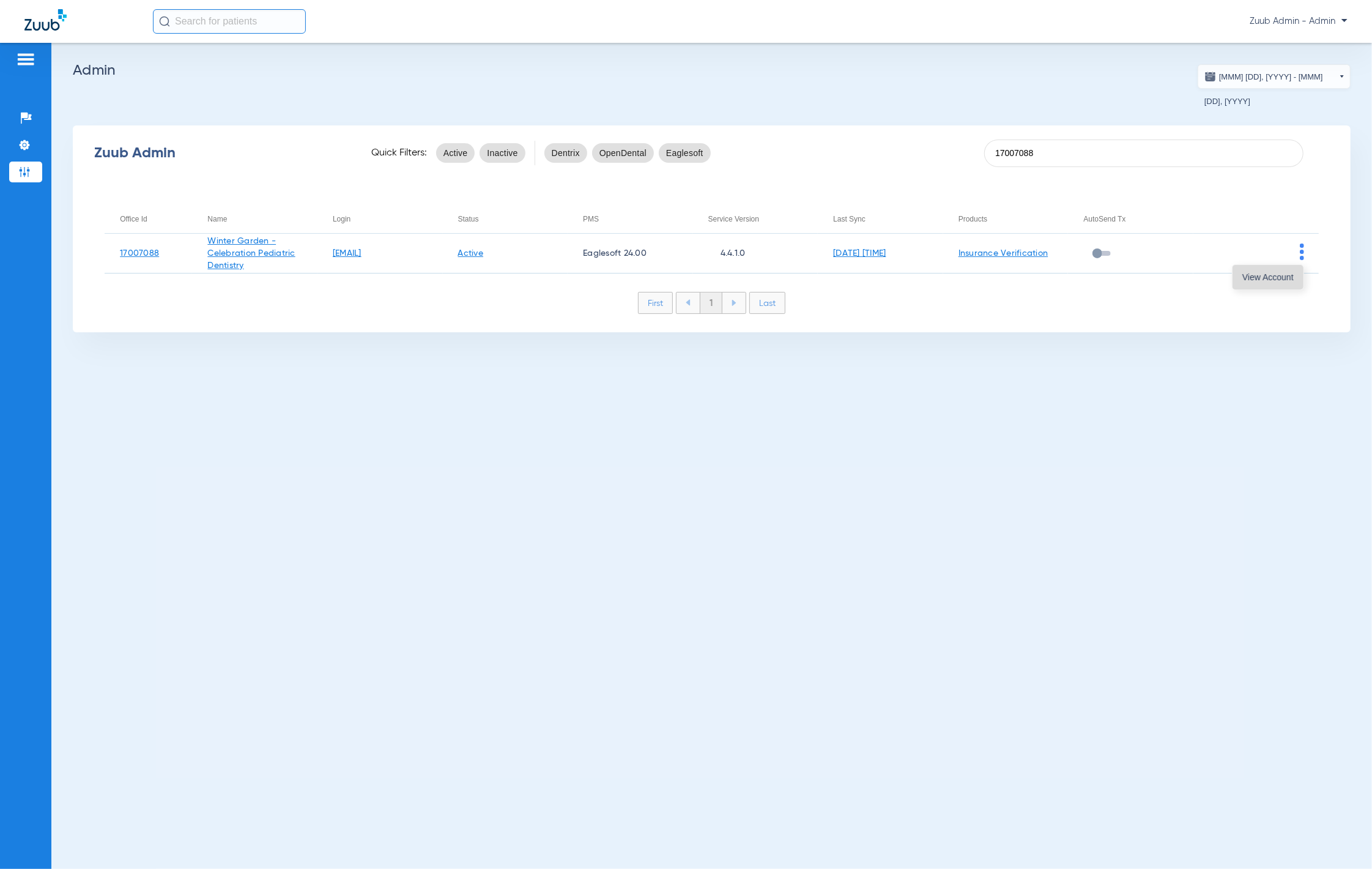 click on "View Account" at bounding box center [1268, 277] 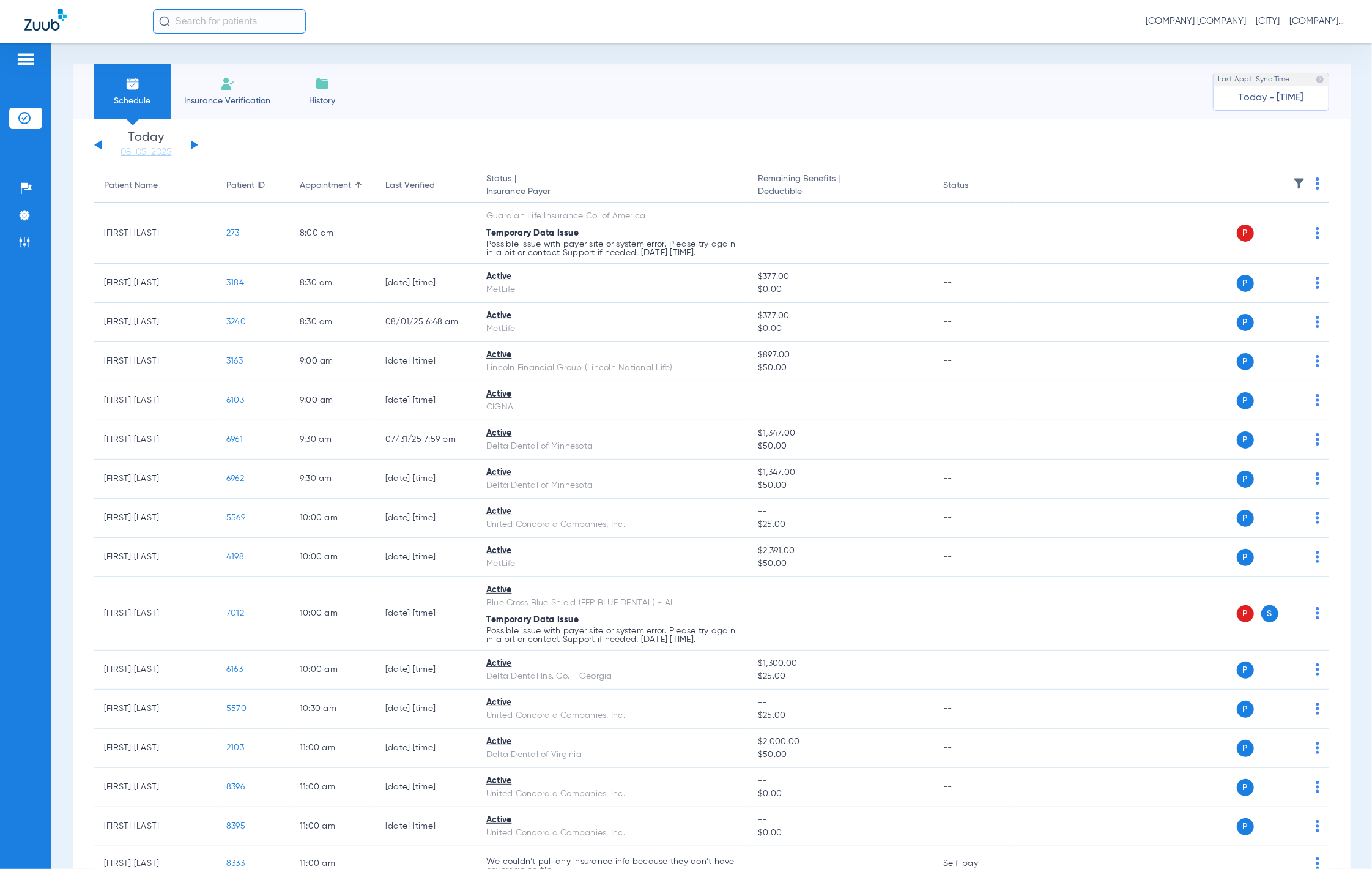 click 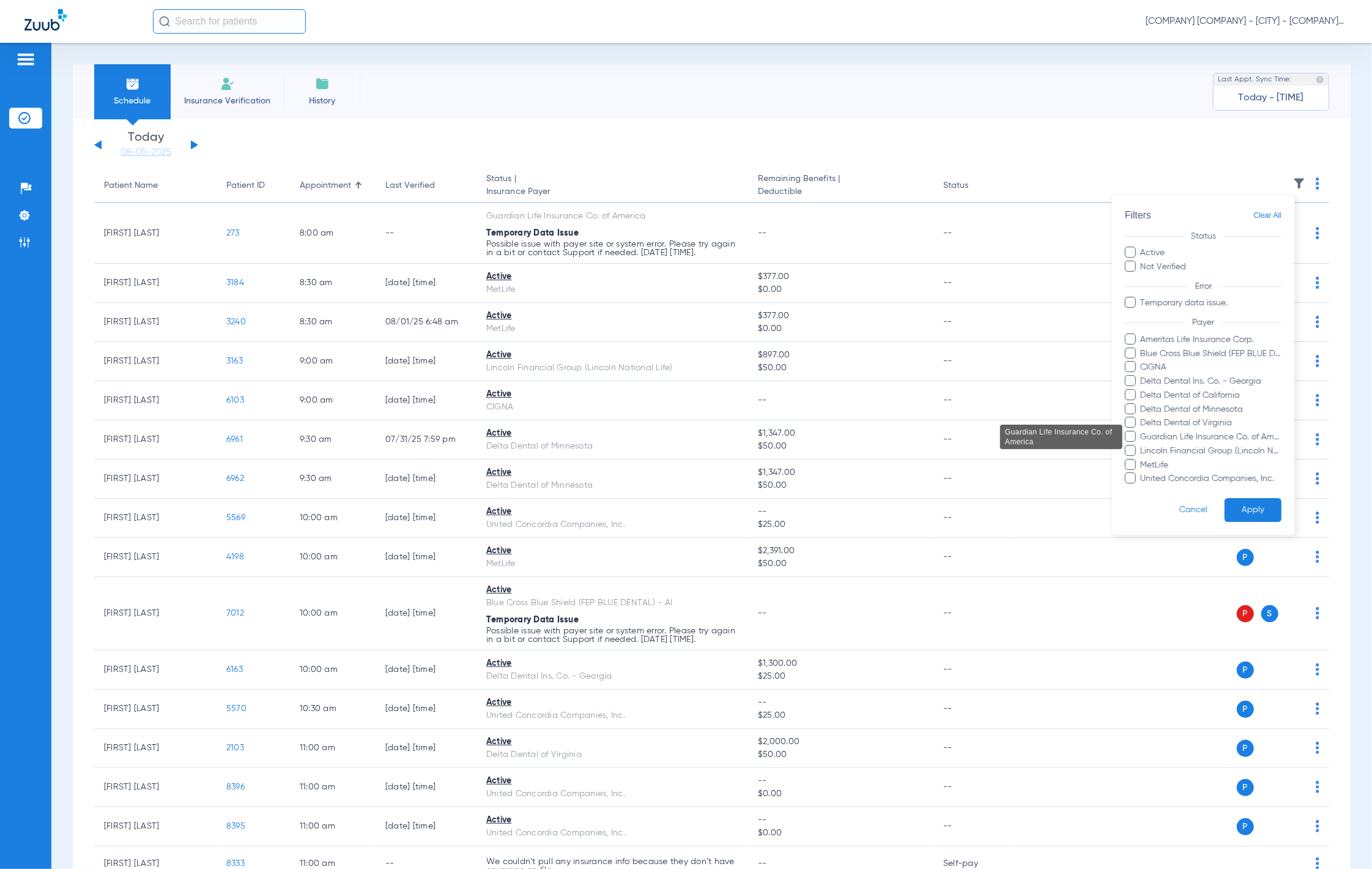 click on "Guardian Life Insurance Co. of America" at bounding box center [1211, 437] 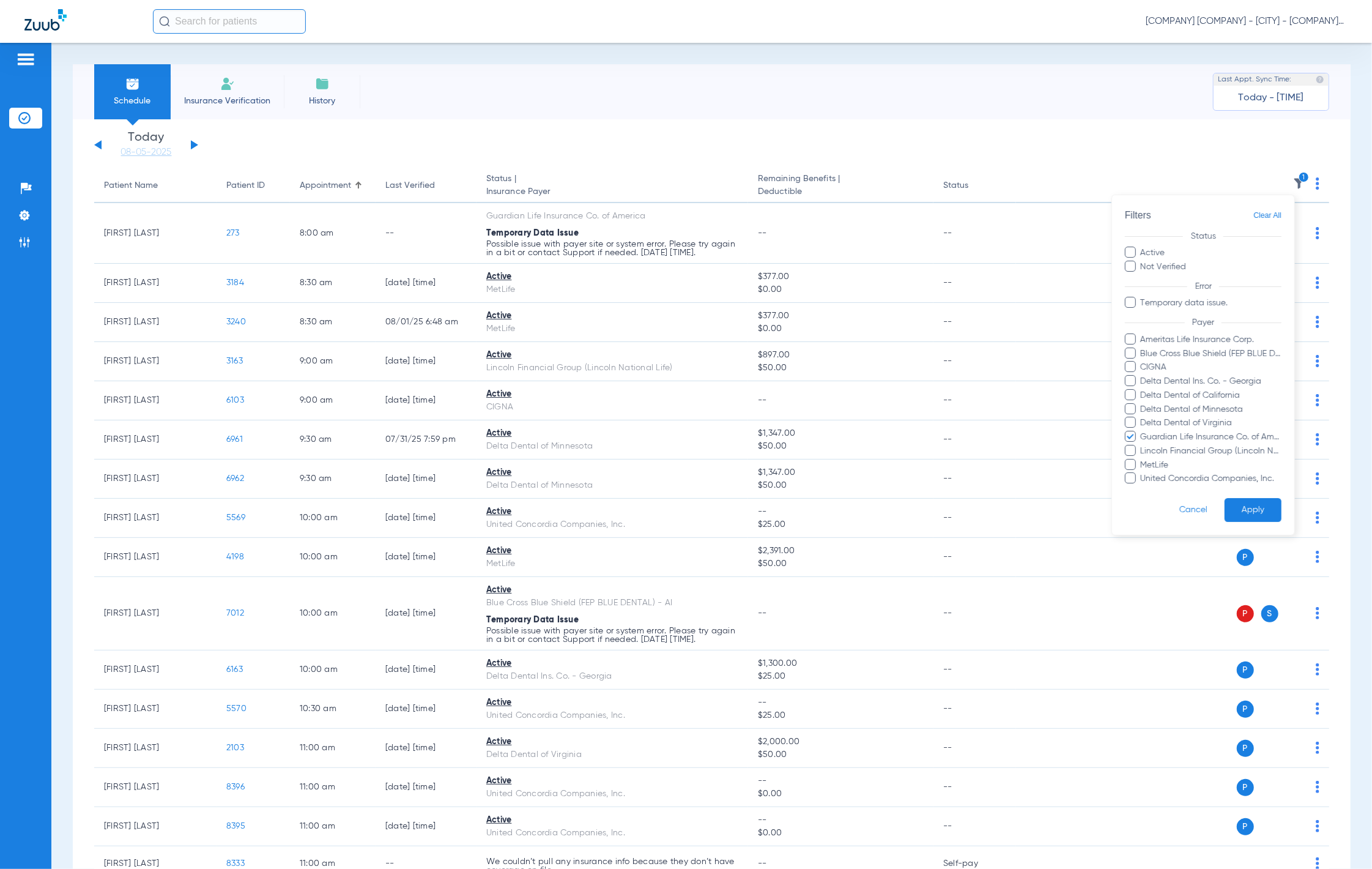 click on "Apply" at bounding box center (1253, 510) 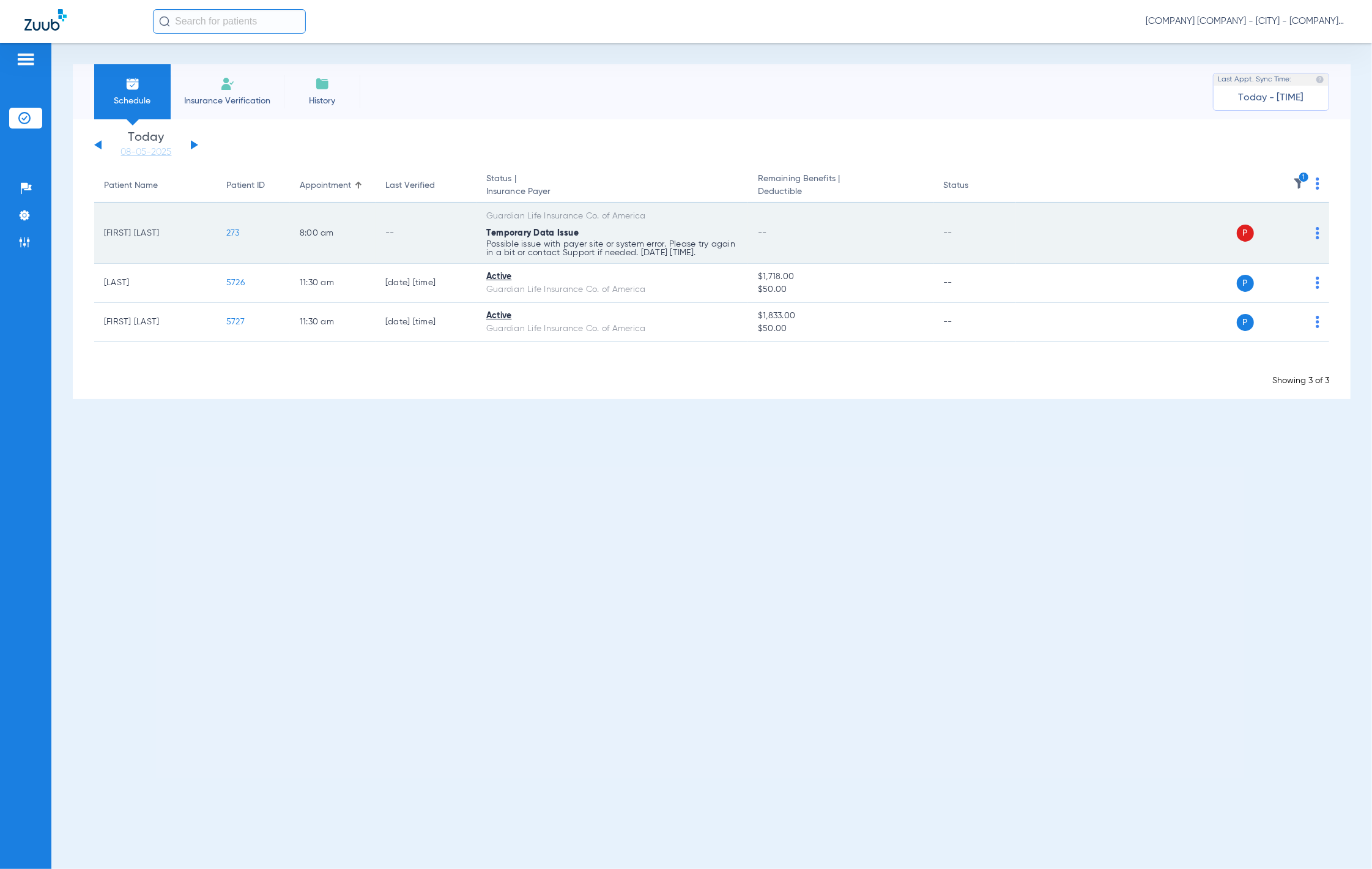 click 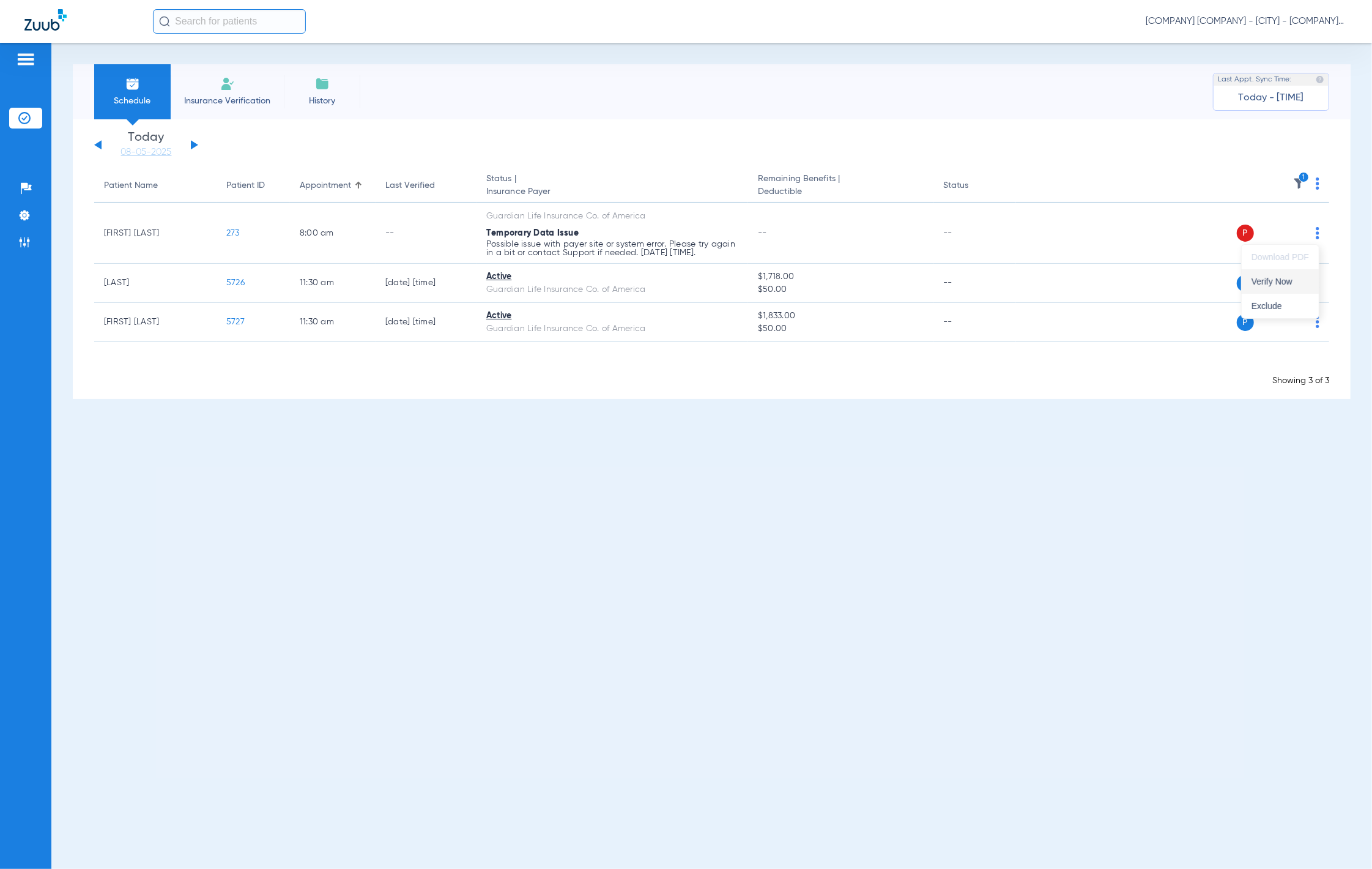 click on "Verify Now" at bounding box center [1280, 282] 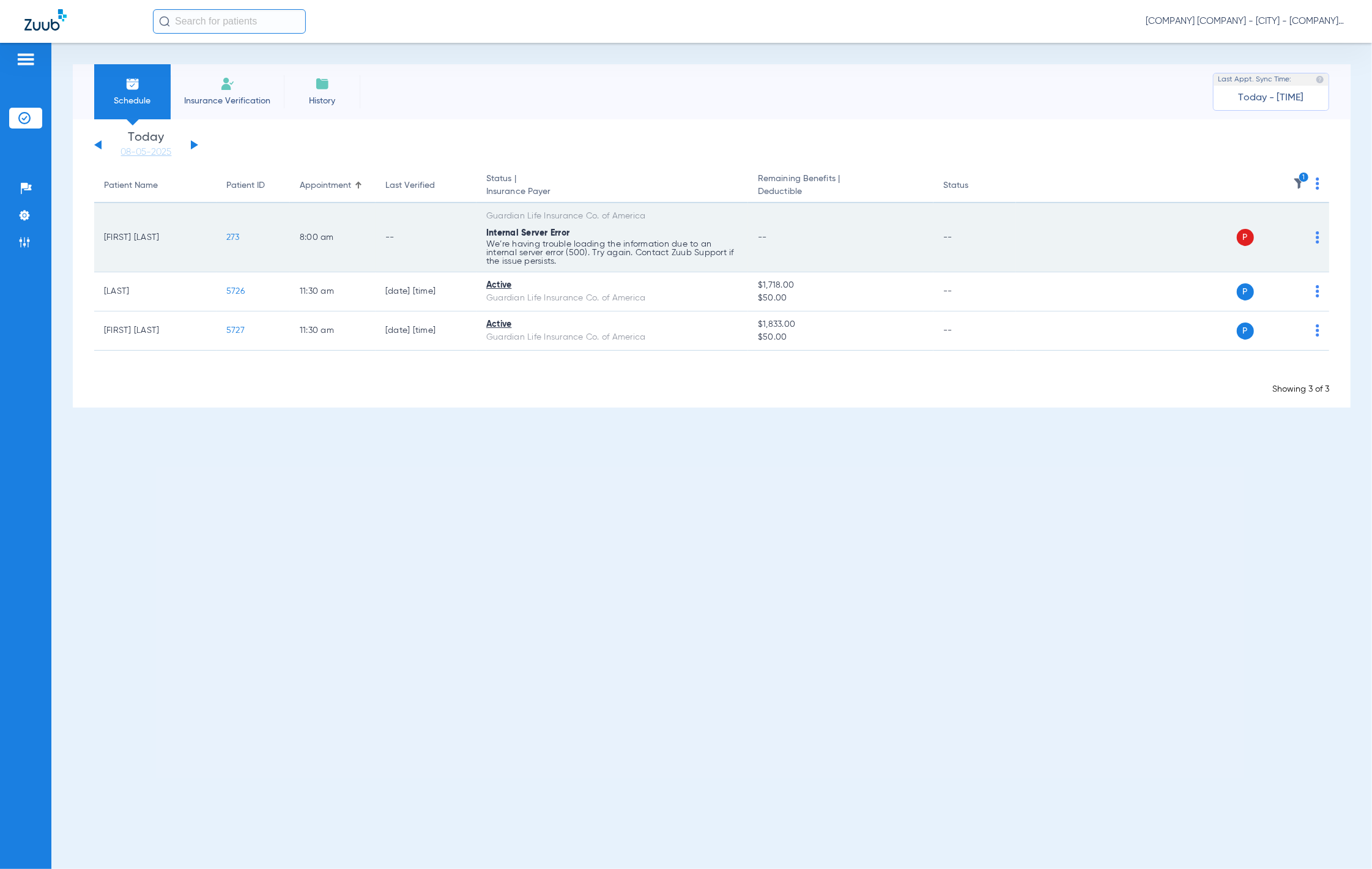 click on "273" 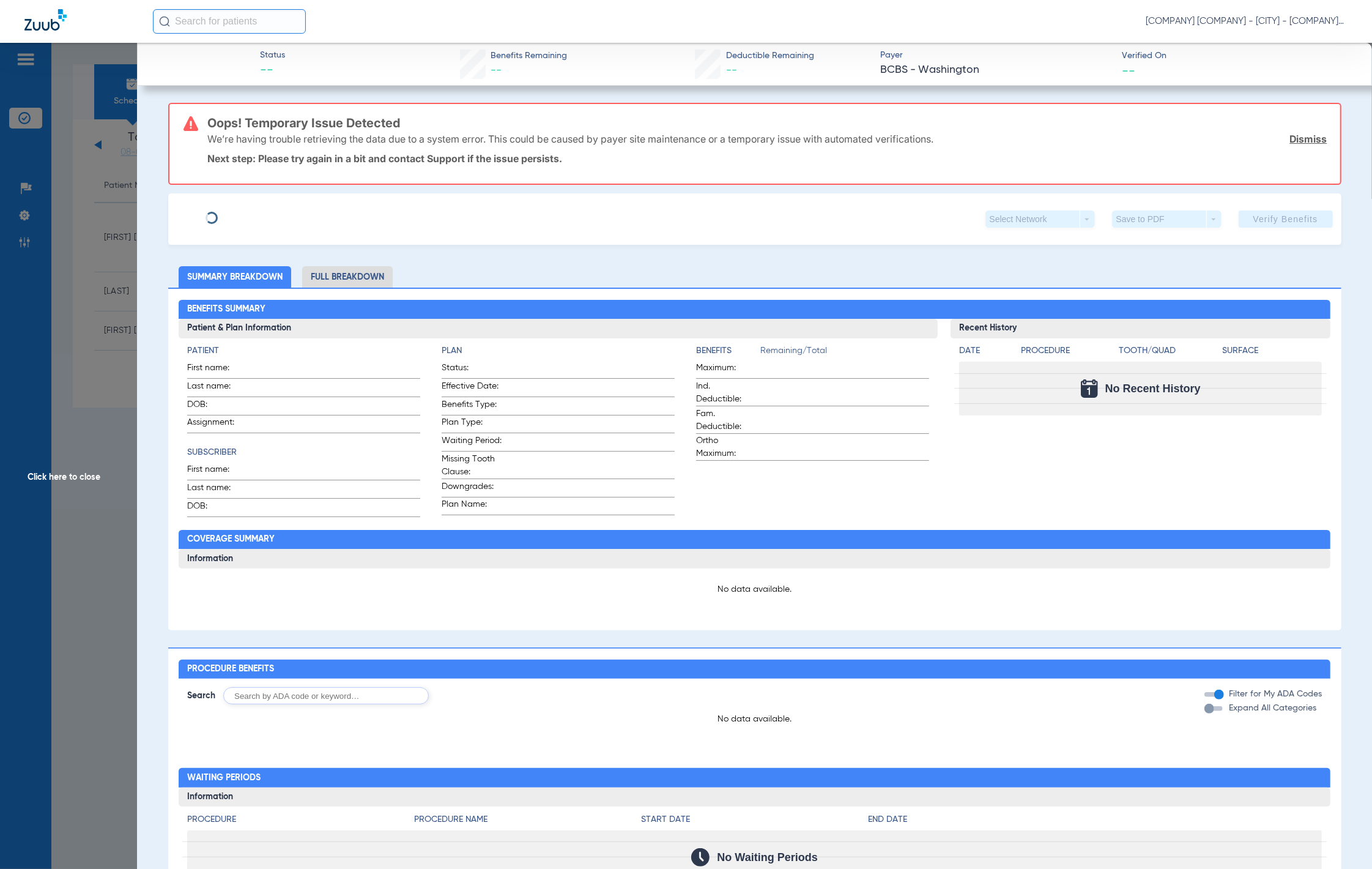 type on "Matthew" 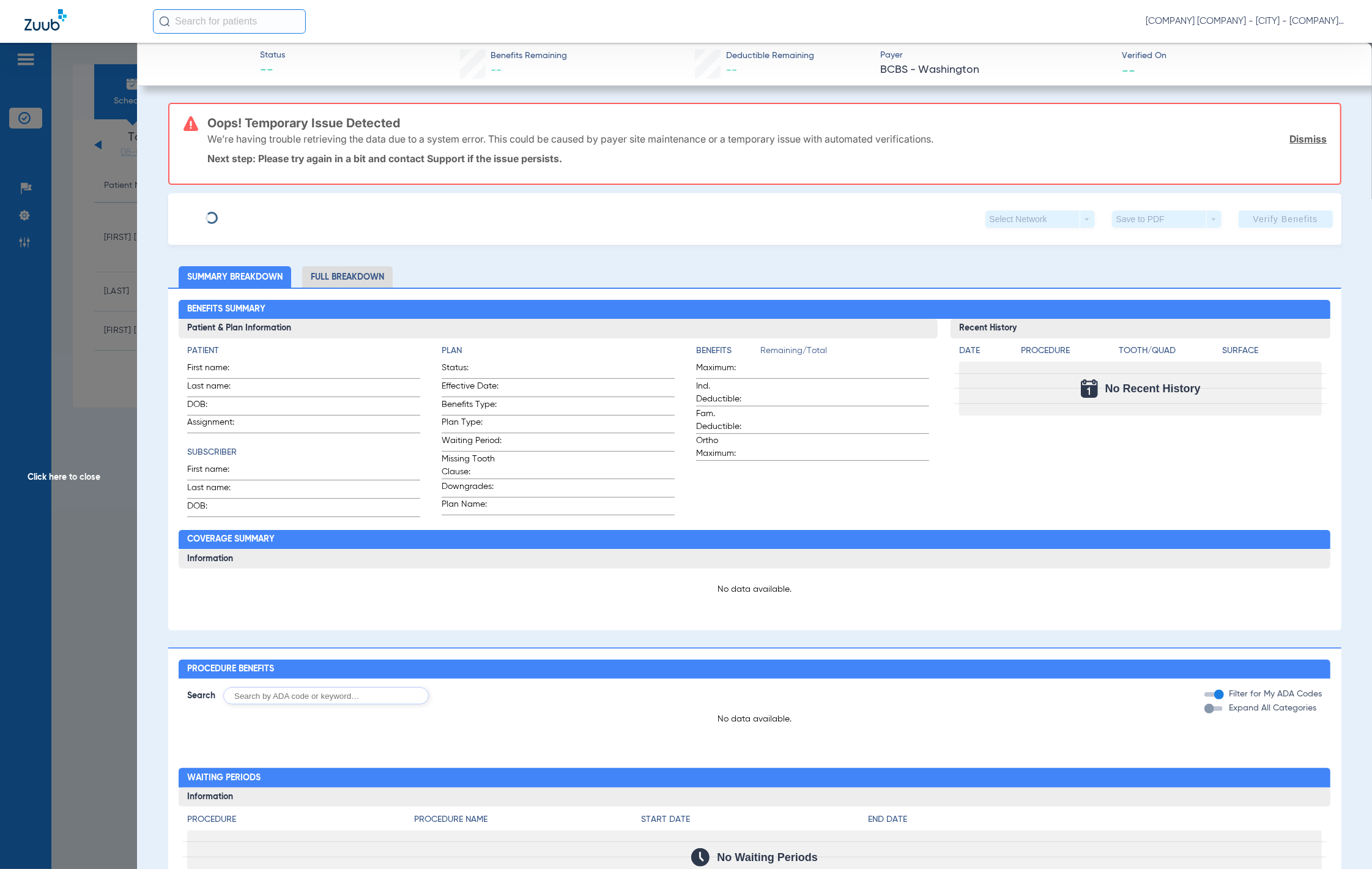 type on "Krug" 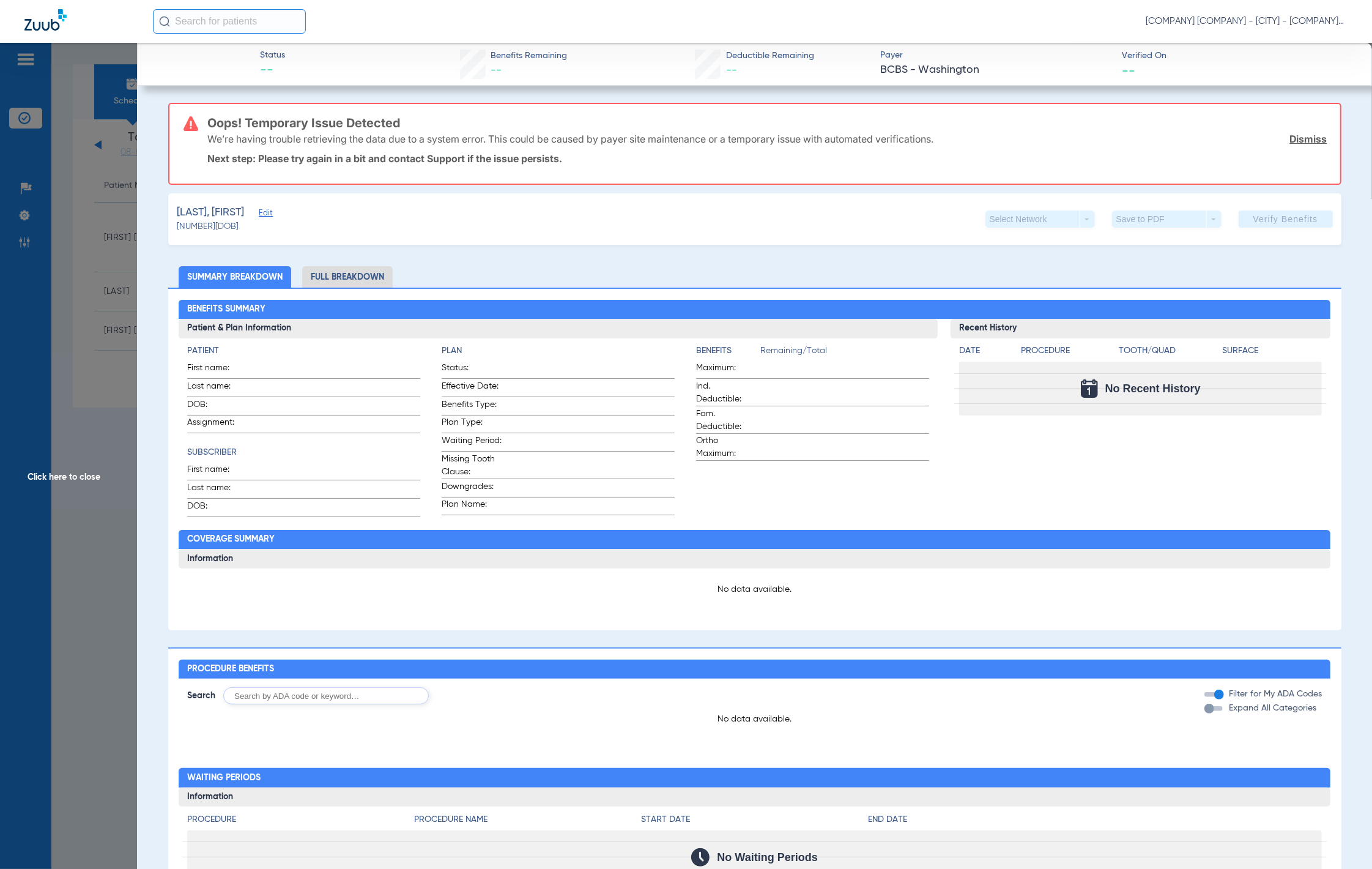 click on "Edit" 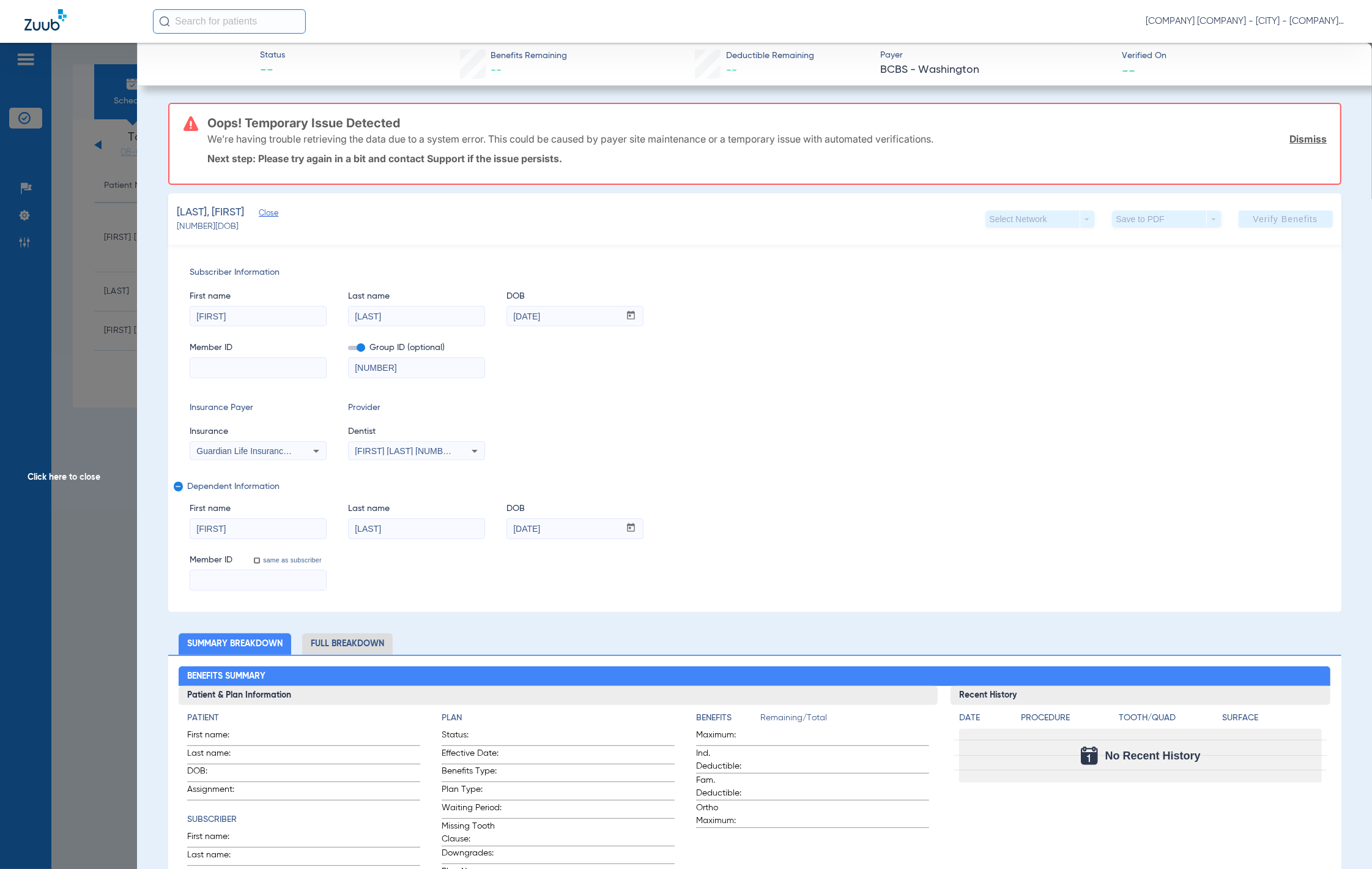 click on "Click here to close" 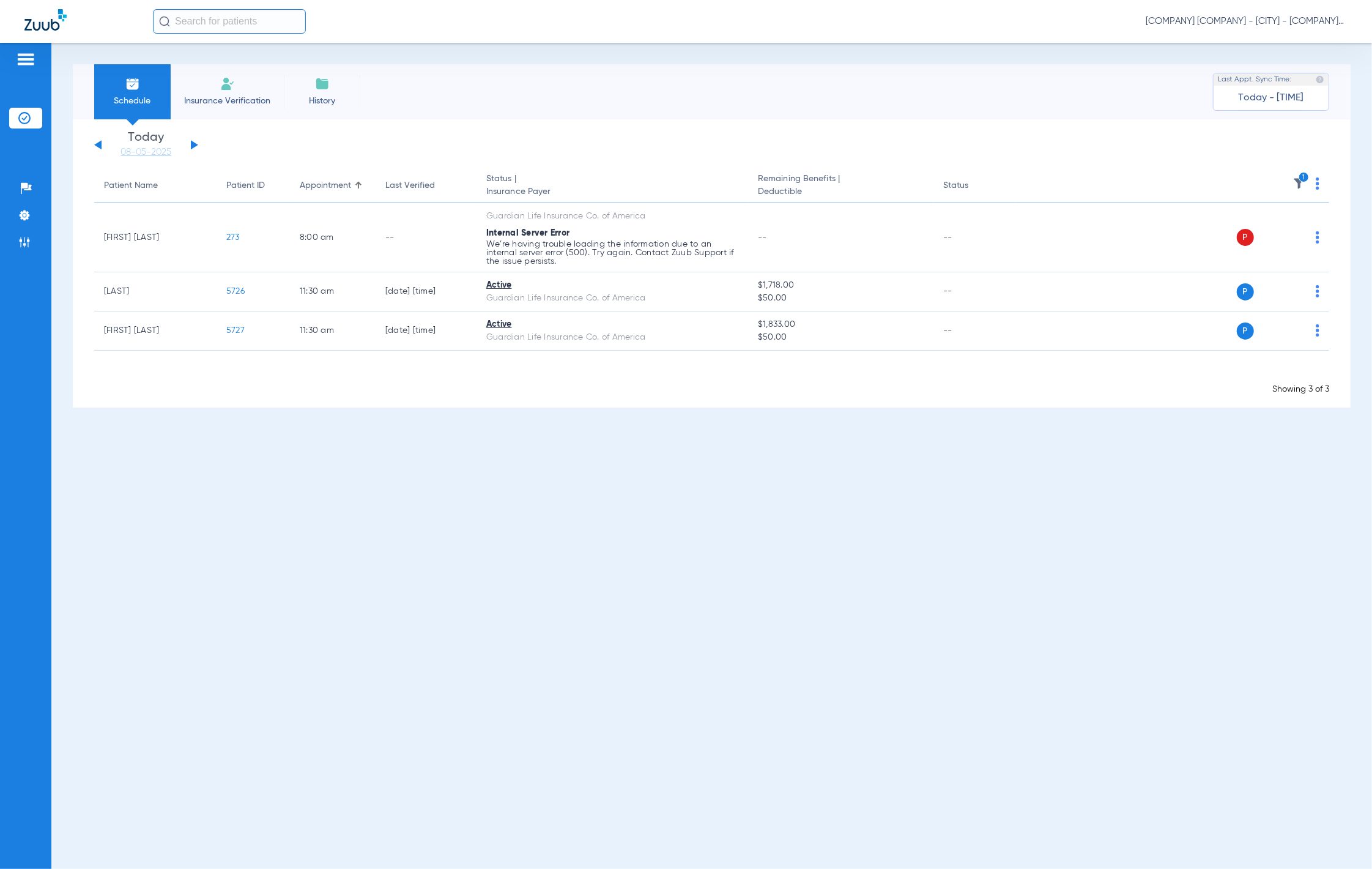 click on "Sunday   06-01-2025   Monday   06-02-2025   Tuesday   06-03-2025   Wednesday   06-04-2025   Thursday   06-05-2025   Friday   06-06-2025   Saturday   06-07-2025   Sunday   06-08-2025   Monday   06-09-2025   Tuesday   06-10-2025   Wednesday   06-11-2025   Thursday   06-12-2025   Friday   06-13-2025   Saturday   06-14-2025   Sunday   06-15-2025   Monday   06-16-2025   Tuesday   06-17-2025   Wednesday   06-18-2025   Thursday   06-19-2025   Friday   06-20-2025   Saturday   06-21-2025   Sunday   06-22-2025   Monday   06-23-2025   Tuesday   06-24-2025   Wednesday   06-25-2025   Thursday   06-26-2025   Friday   06-27-2025   Saturday   06-28-2025   Sunday   06-29-2025   Monday   06-30-2025   Tuesday   07-01-2025   Wednesday   07-02-2025   Thursday   07-03-2025   Friday   07-04-2025   Saturday   07-05-2025   Sunday   07-06-2025   Monday   07-07-2025   Tuesday   07-08-2025   Wednesday   07-09-2025   Thursday   07-10-2025   Friday   07-11-2025   Saturday   07-12-2025   Sunday   07-13-2025   Monday   07-14-2025   Friday" 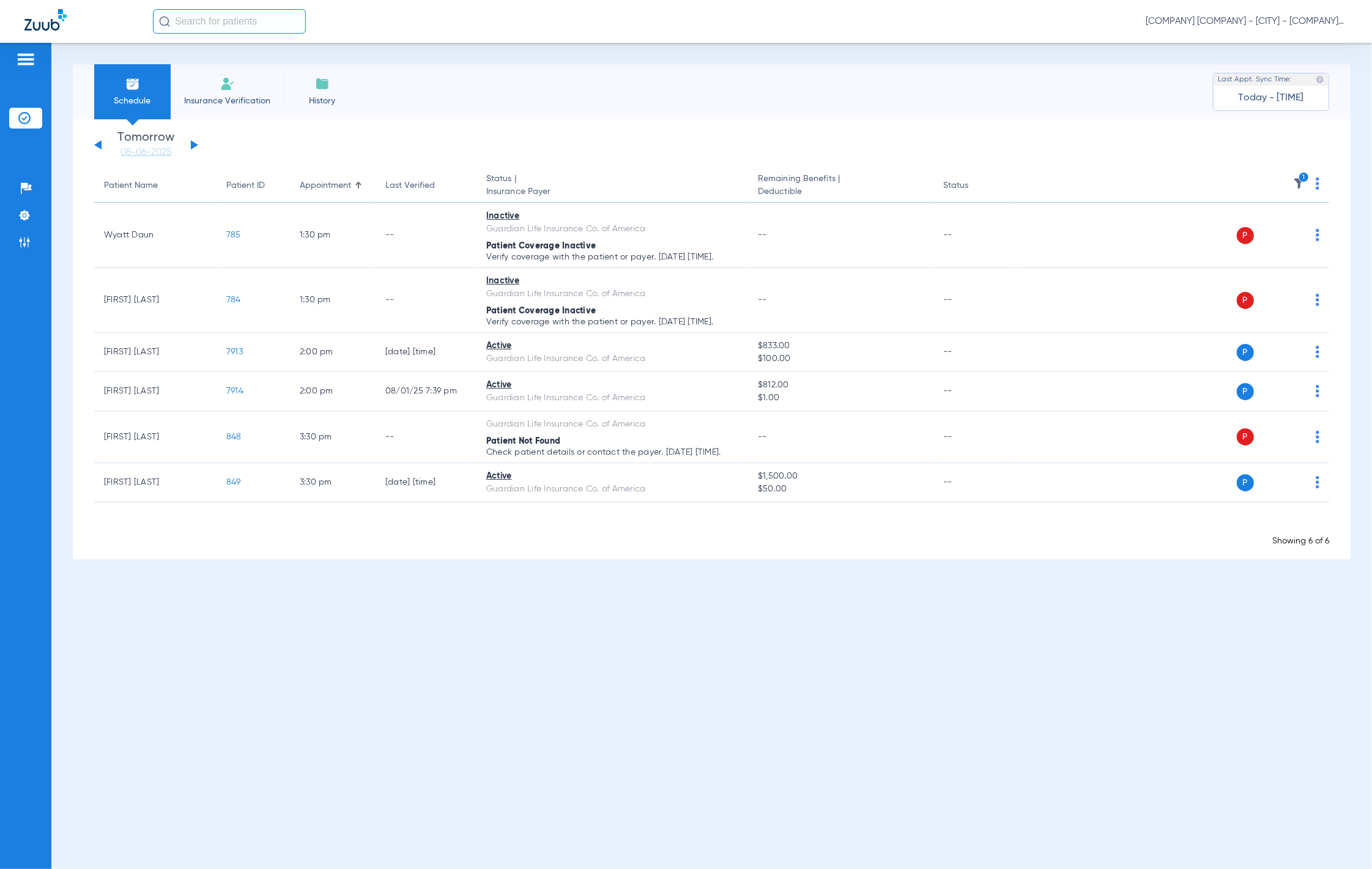 click 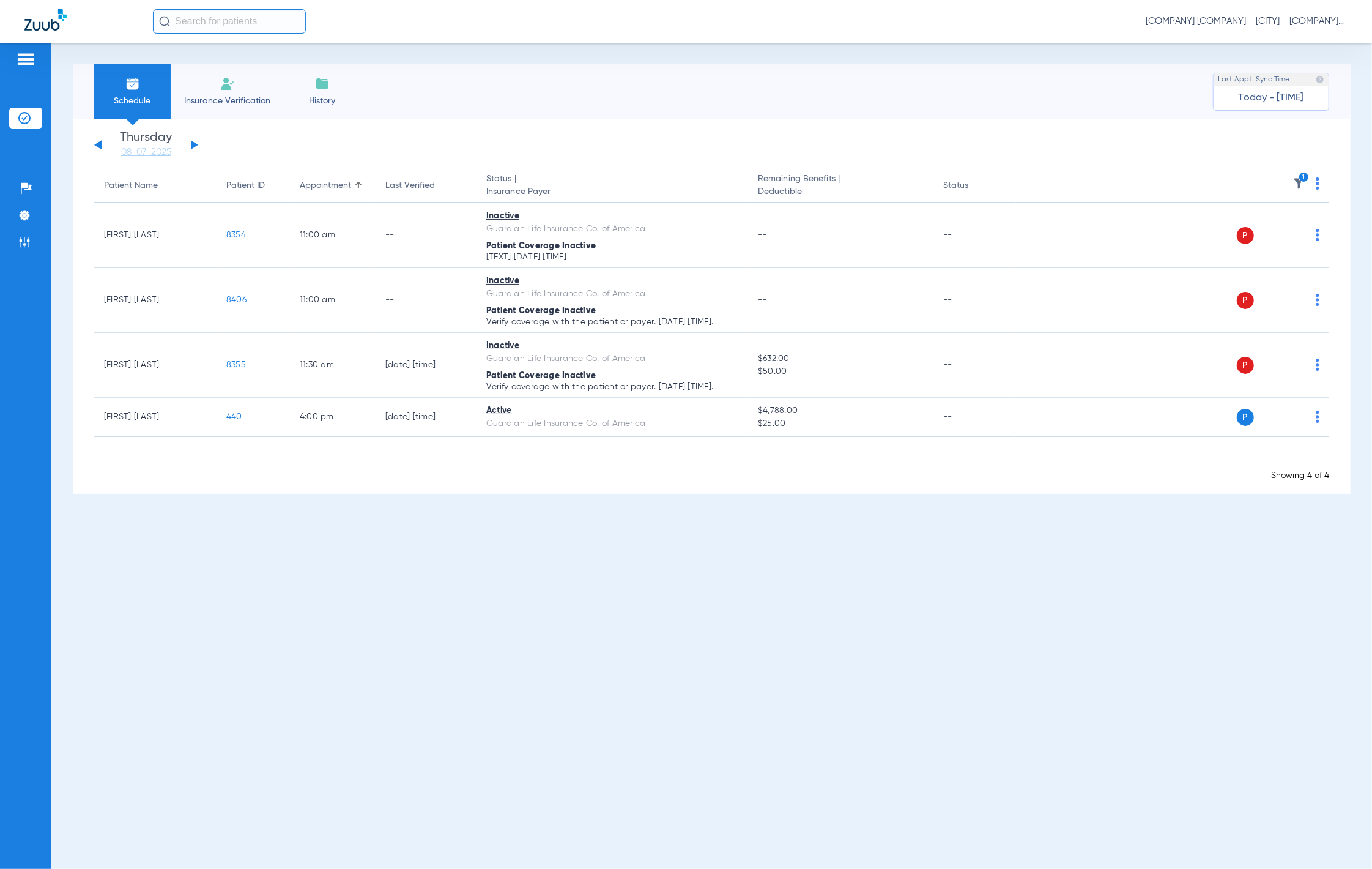 click 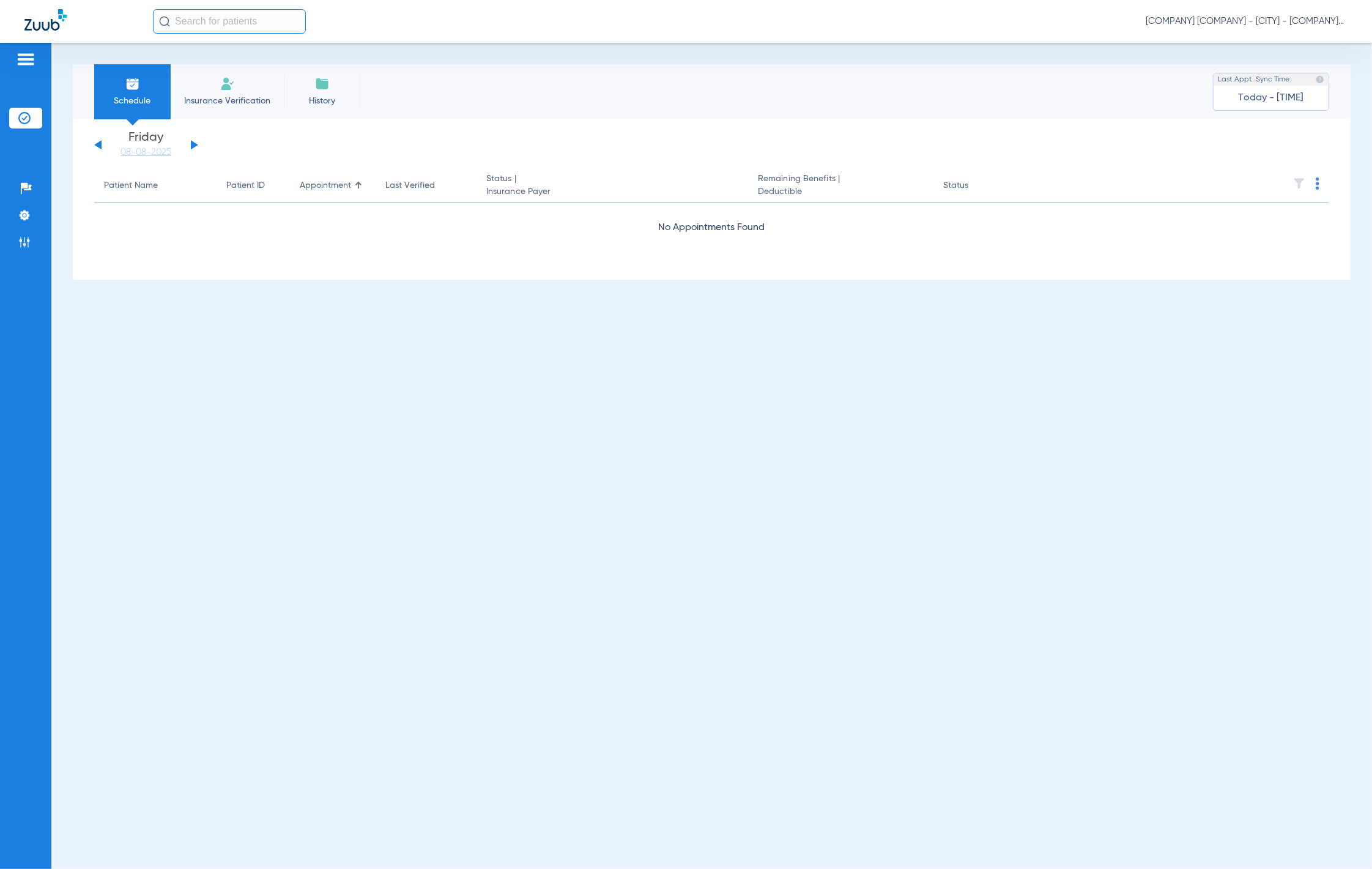 click 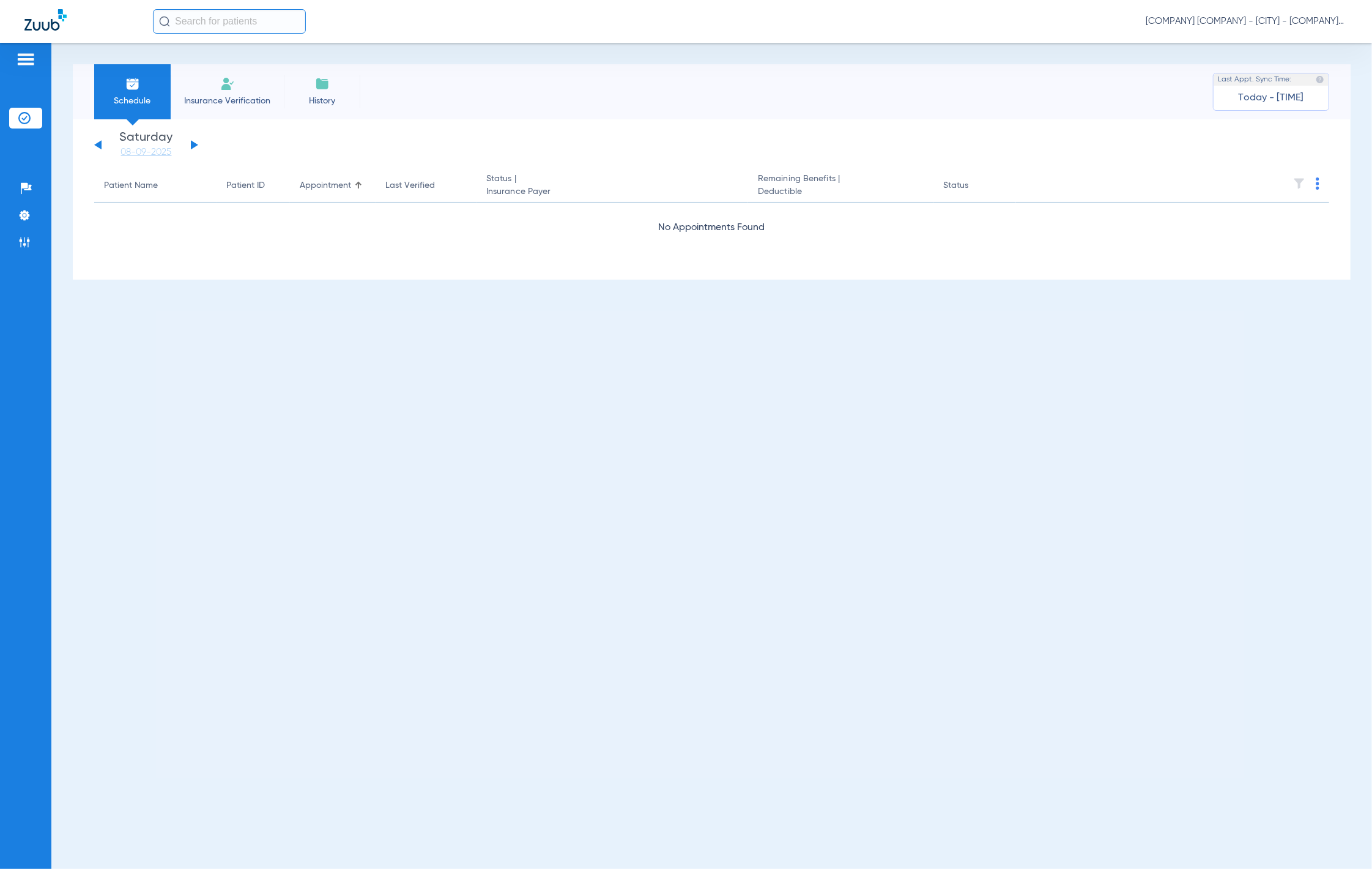 click 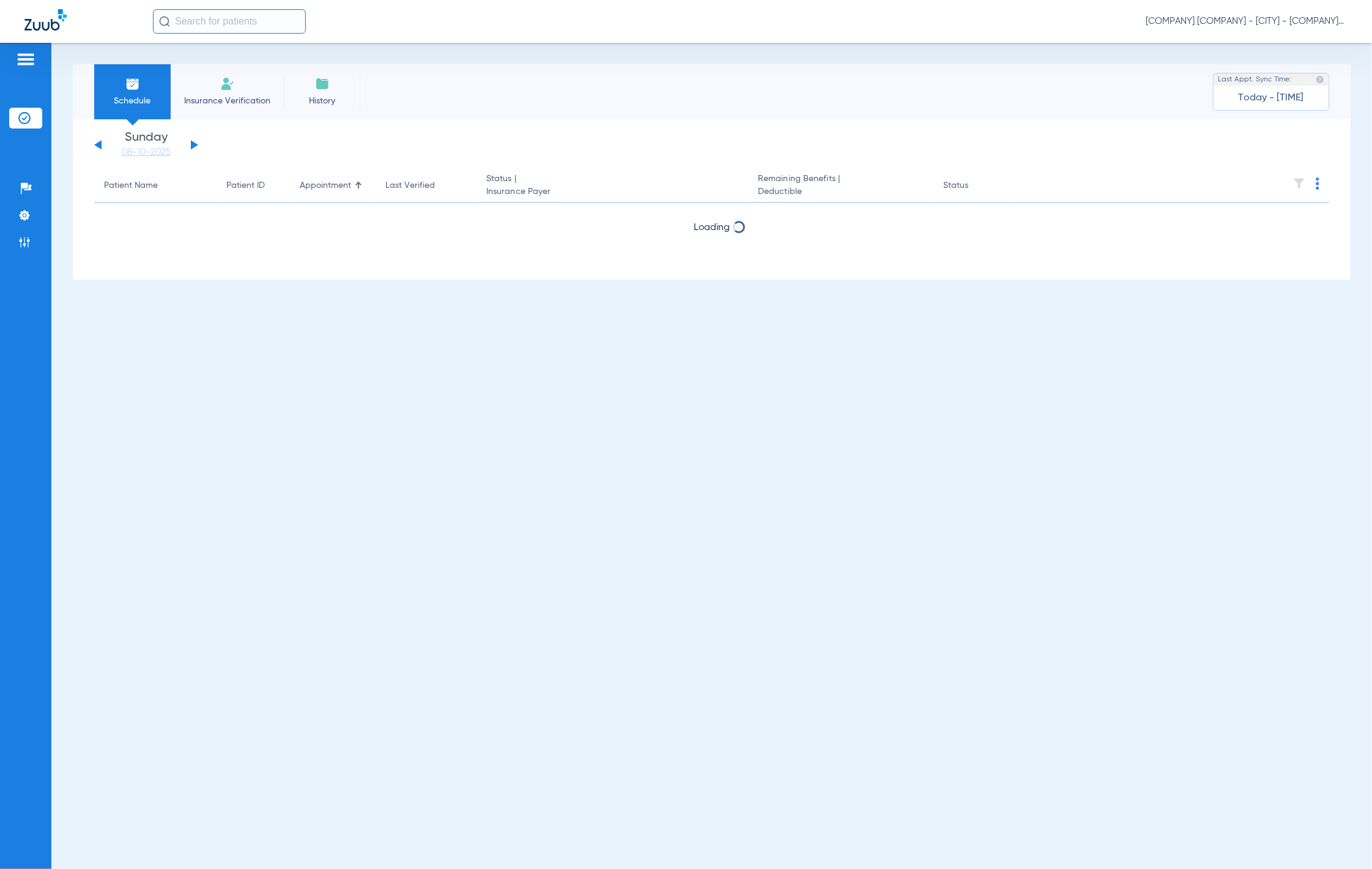 click 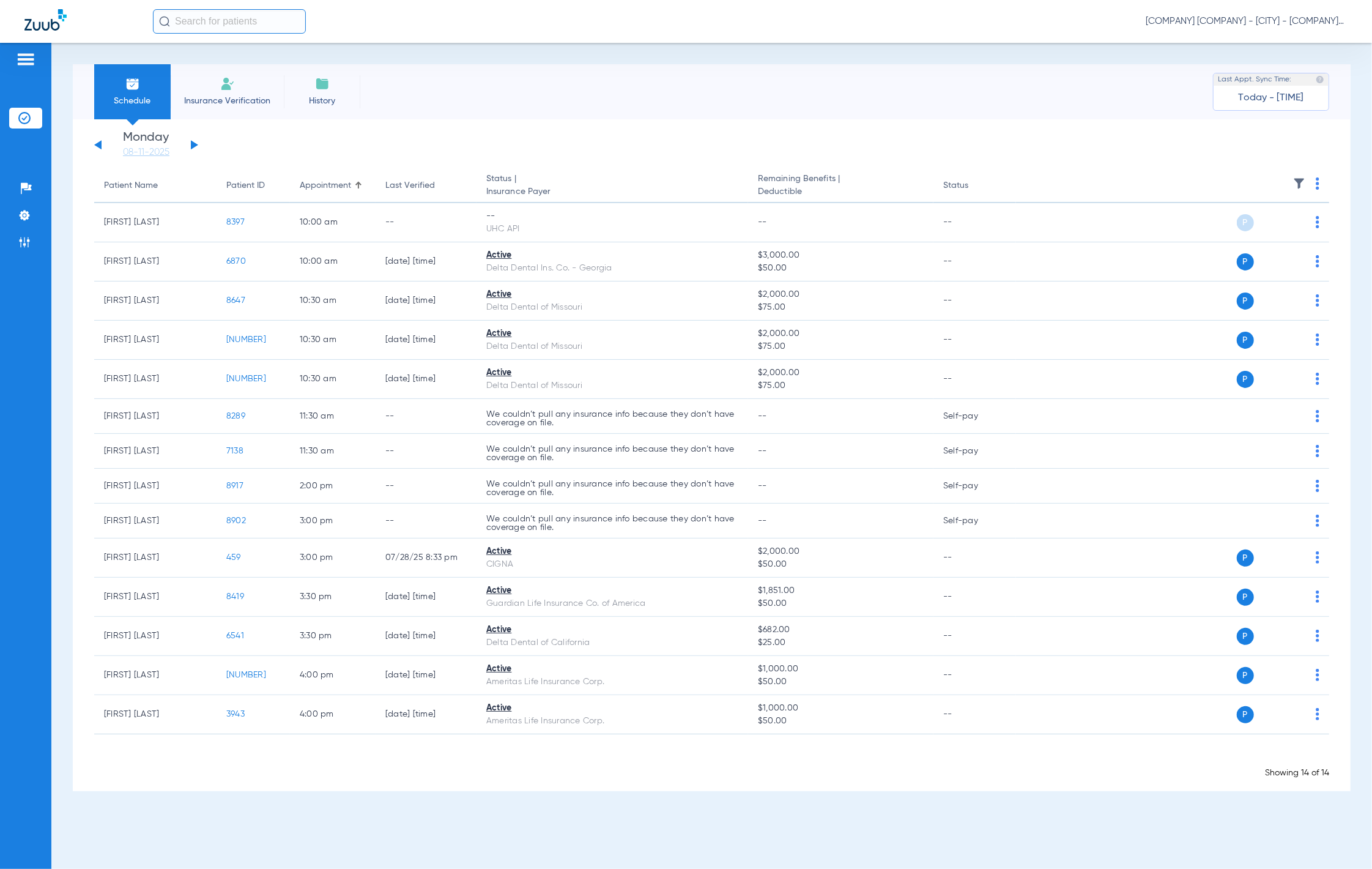 click 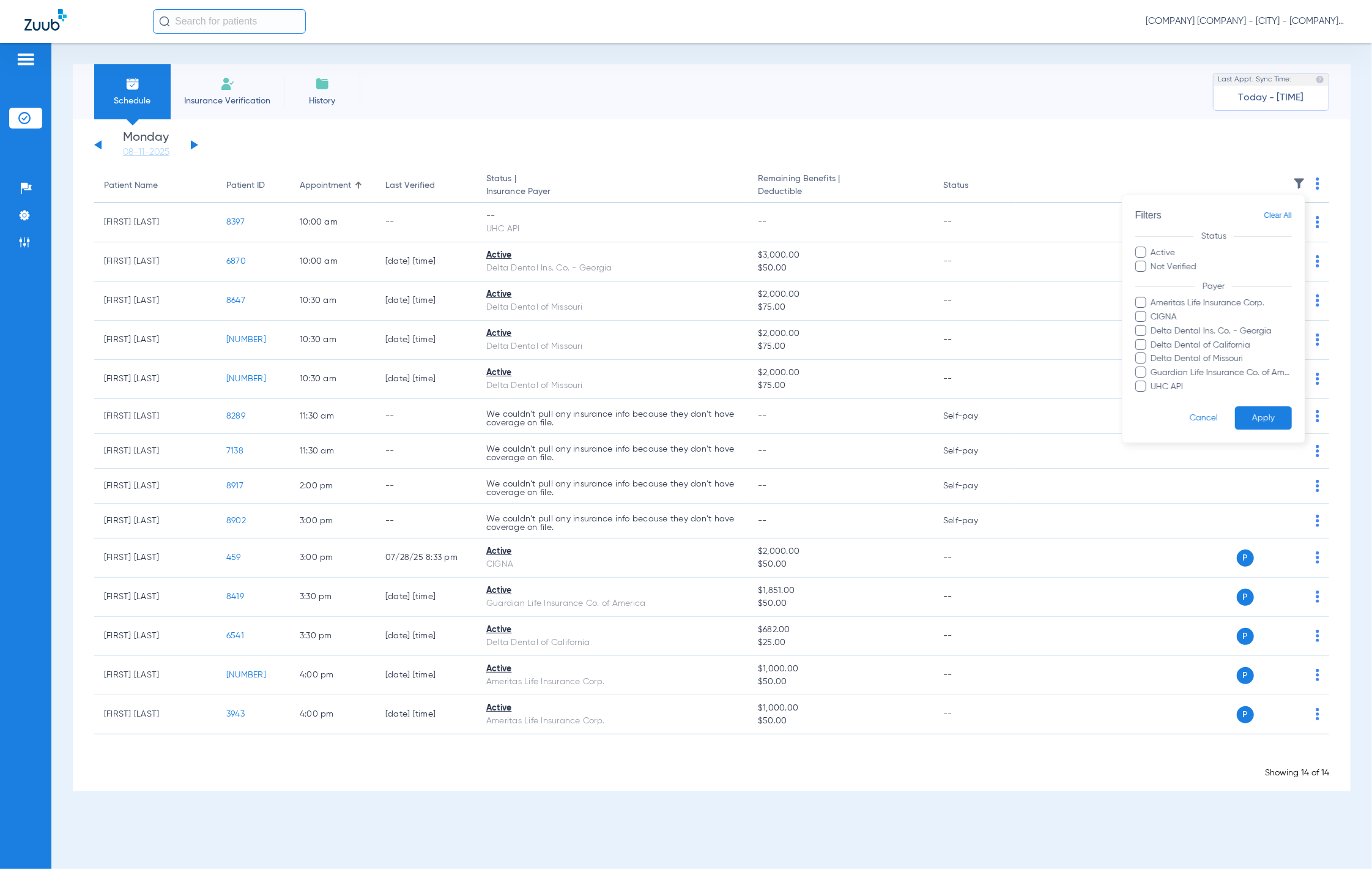 click at bounding box center [686, 434] 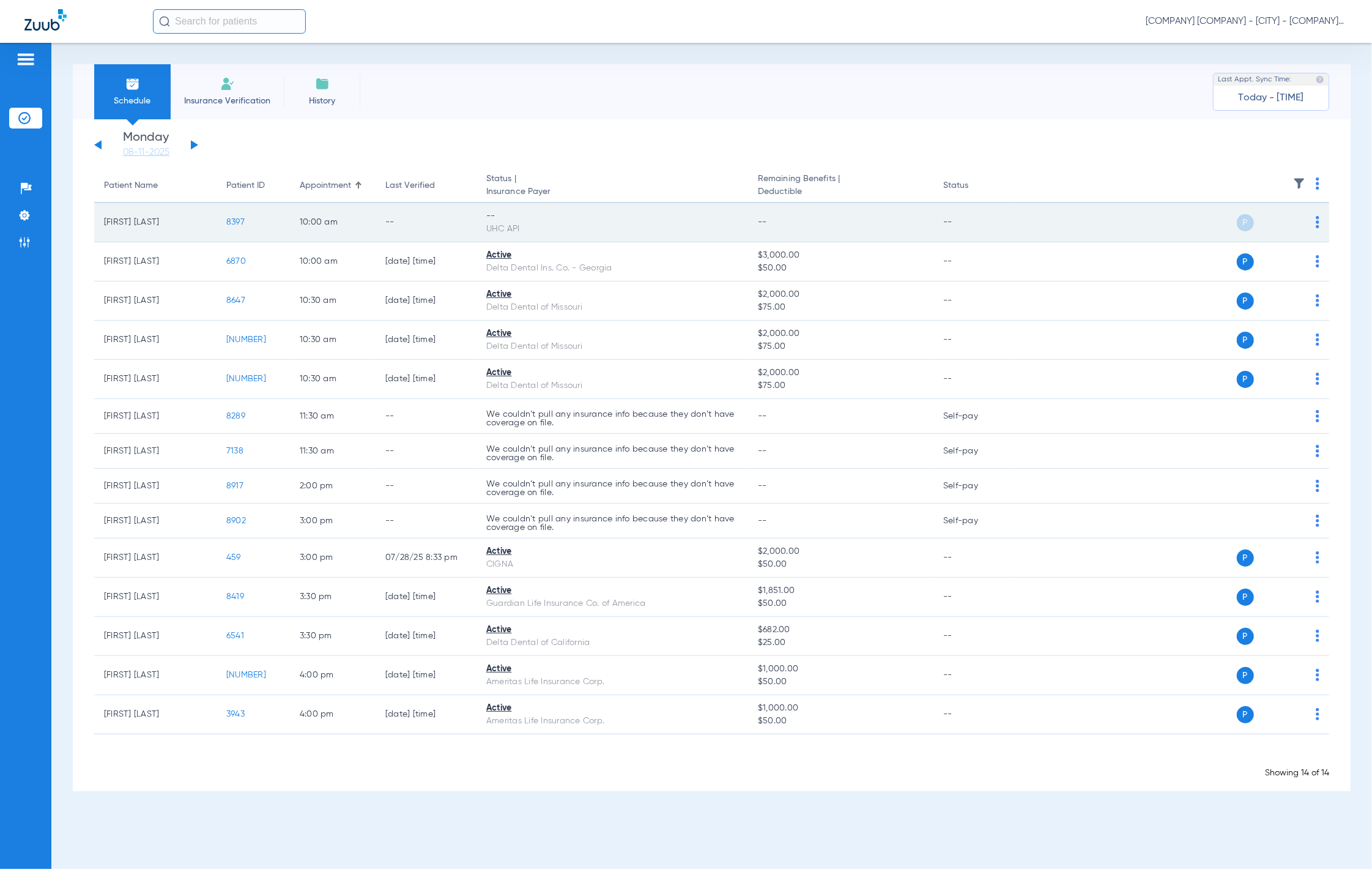 click 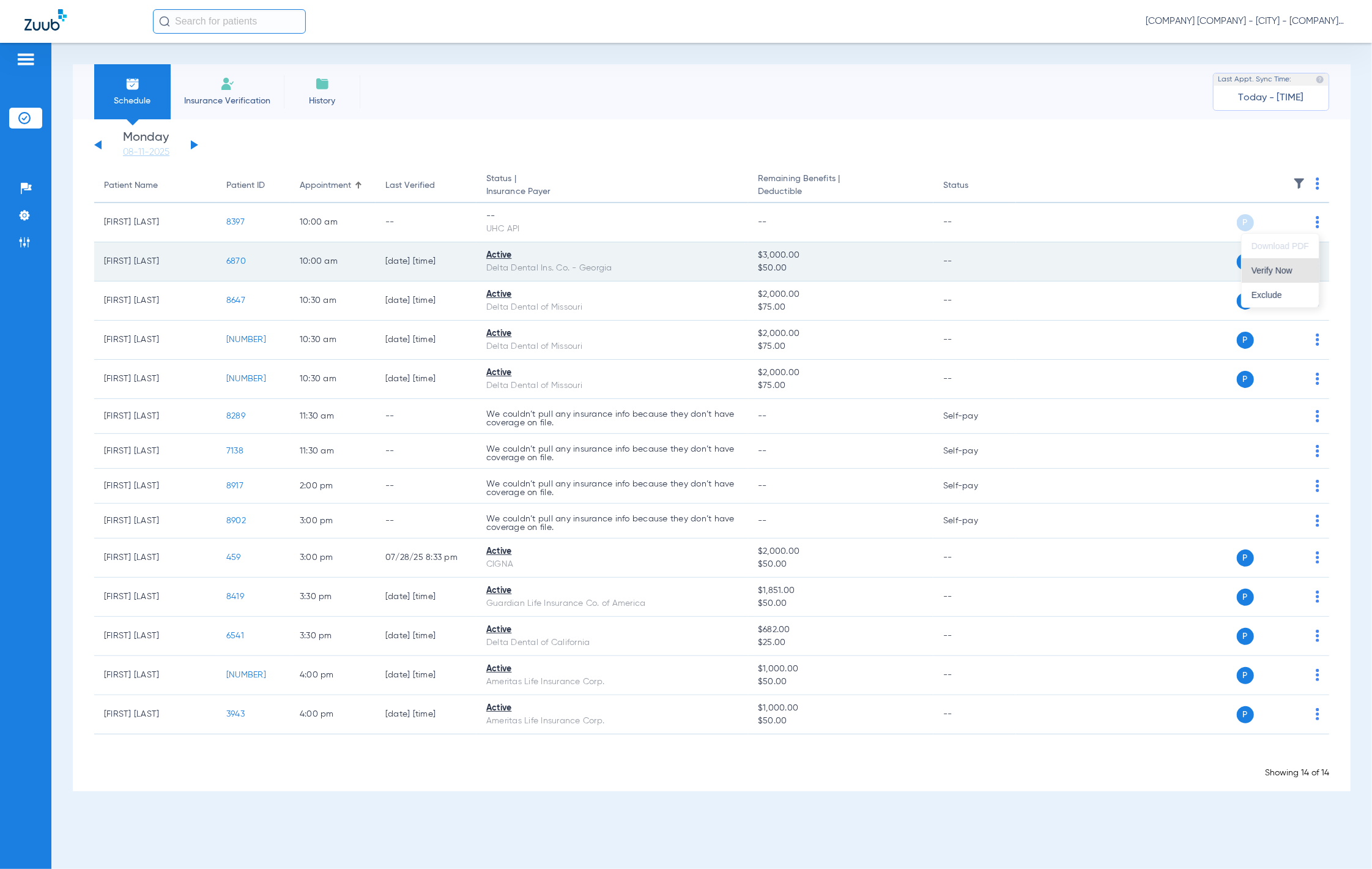 click on "Verify Now" at bounding box center (1280, 270) 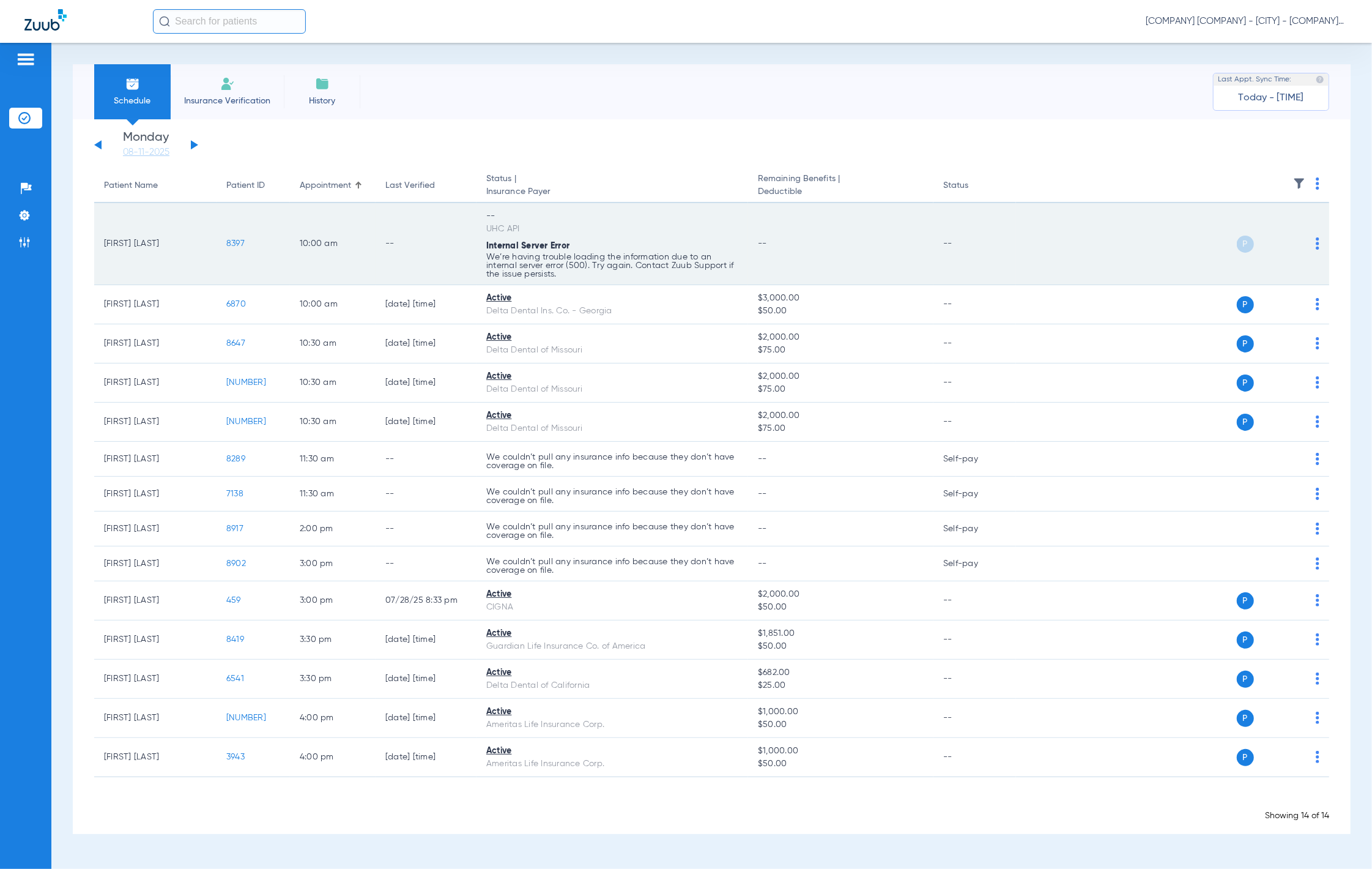 click on "8397" 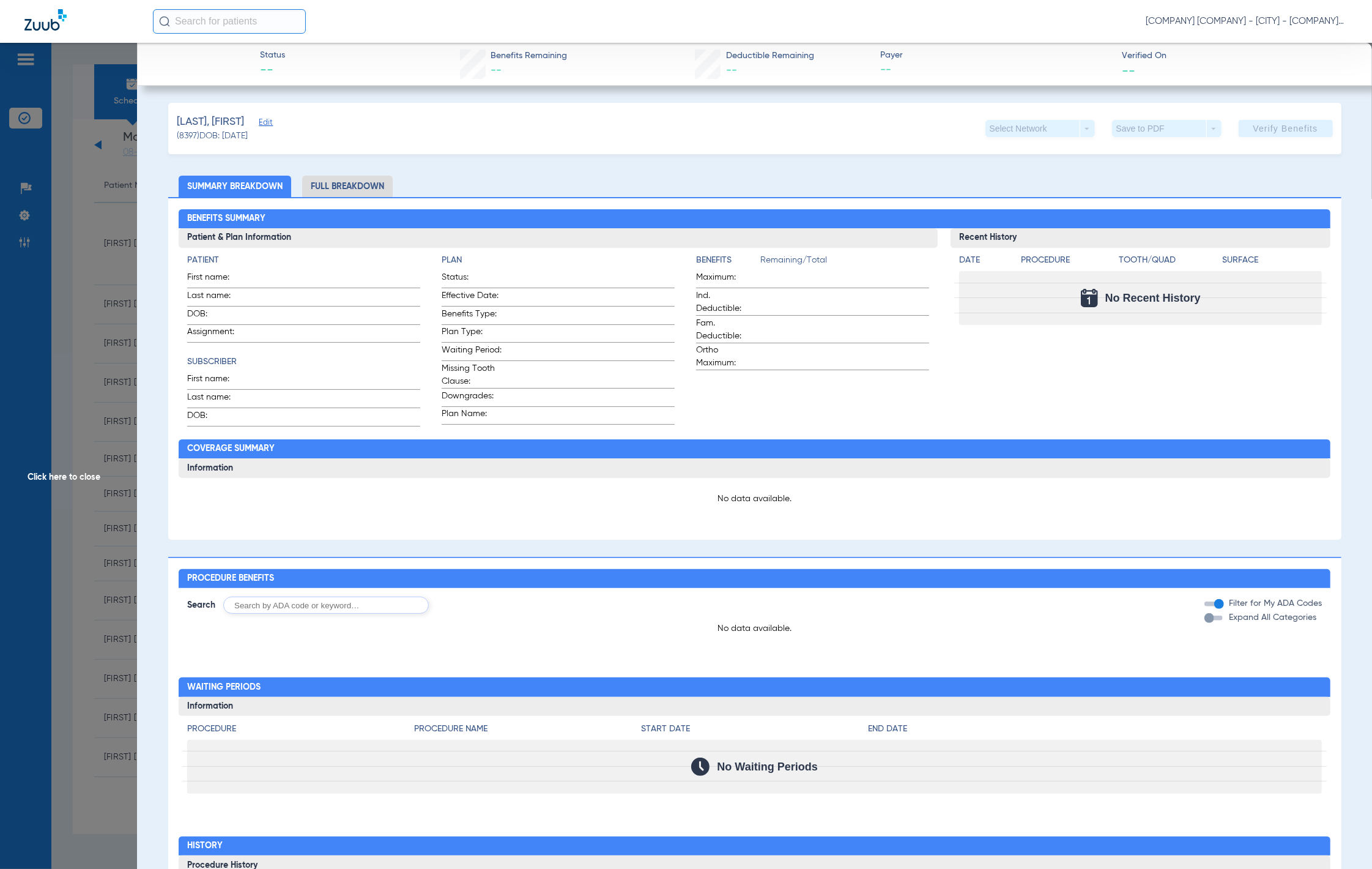 drag, startPoint x: 270, startPoint y: 121, endPoint x: 283, endPoint y: 152, distance: 33.6155 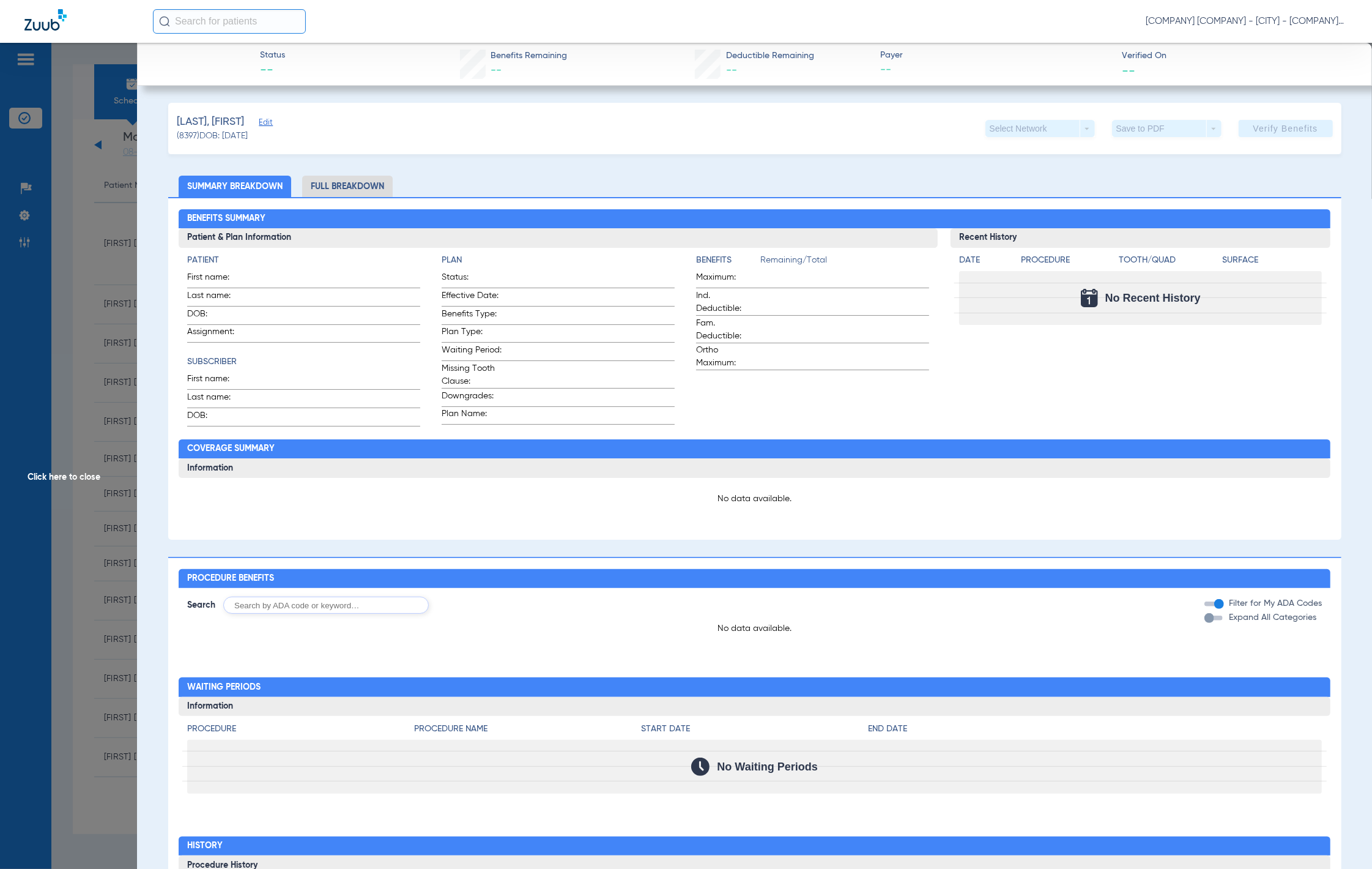 click on "Edit" 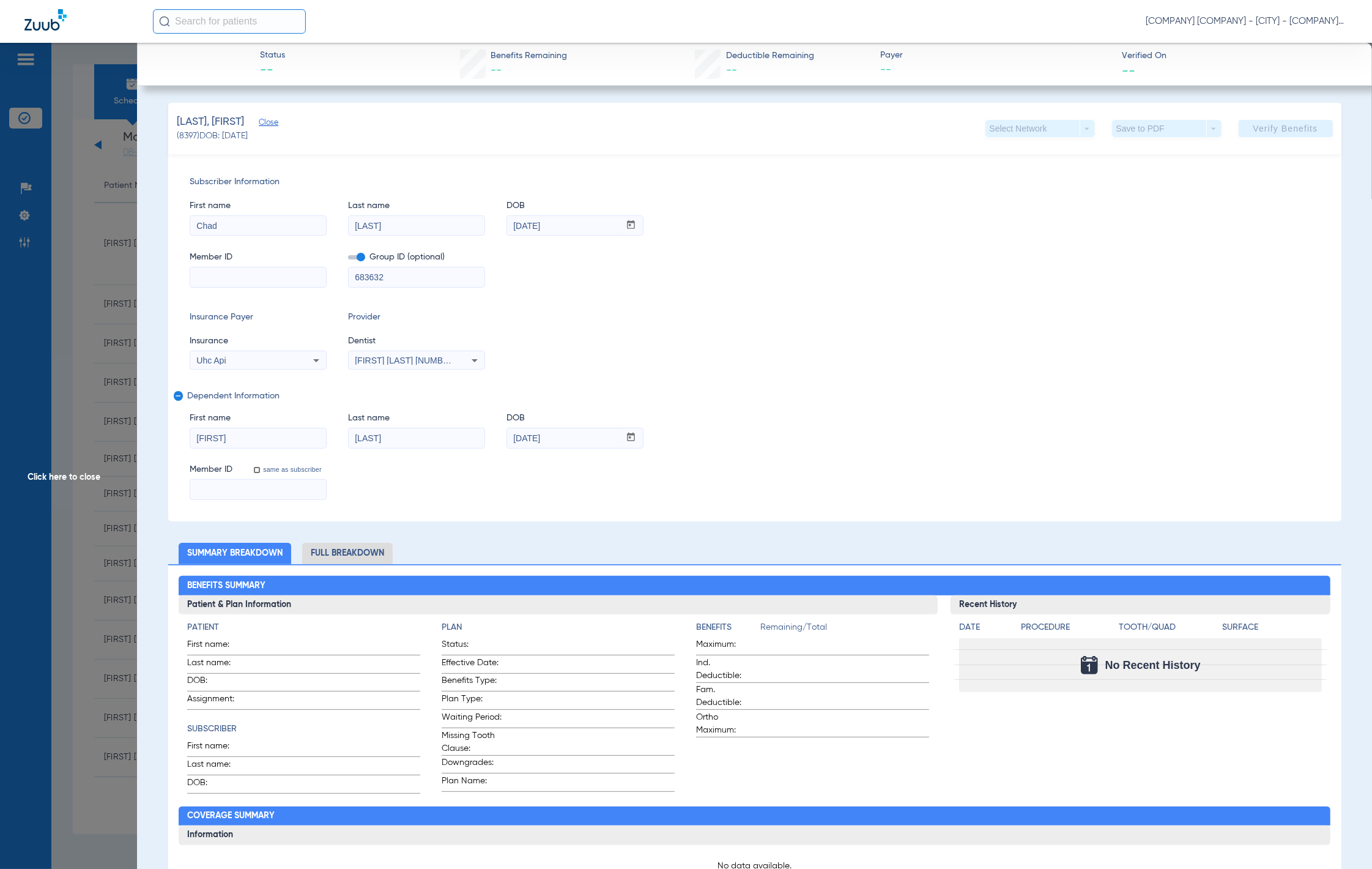 click on "Click here to close" 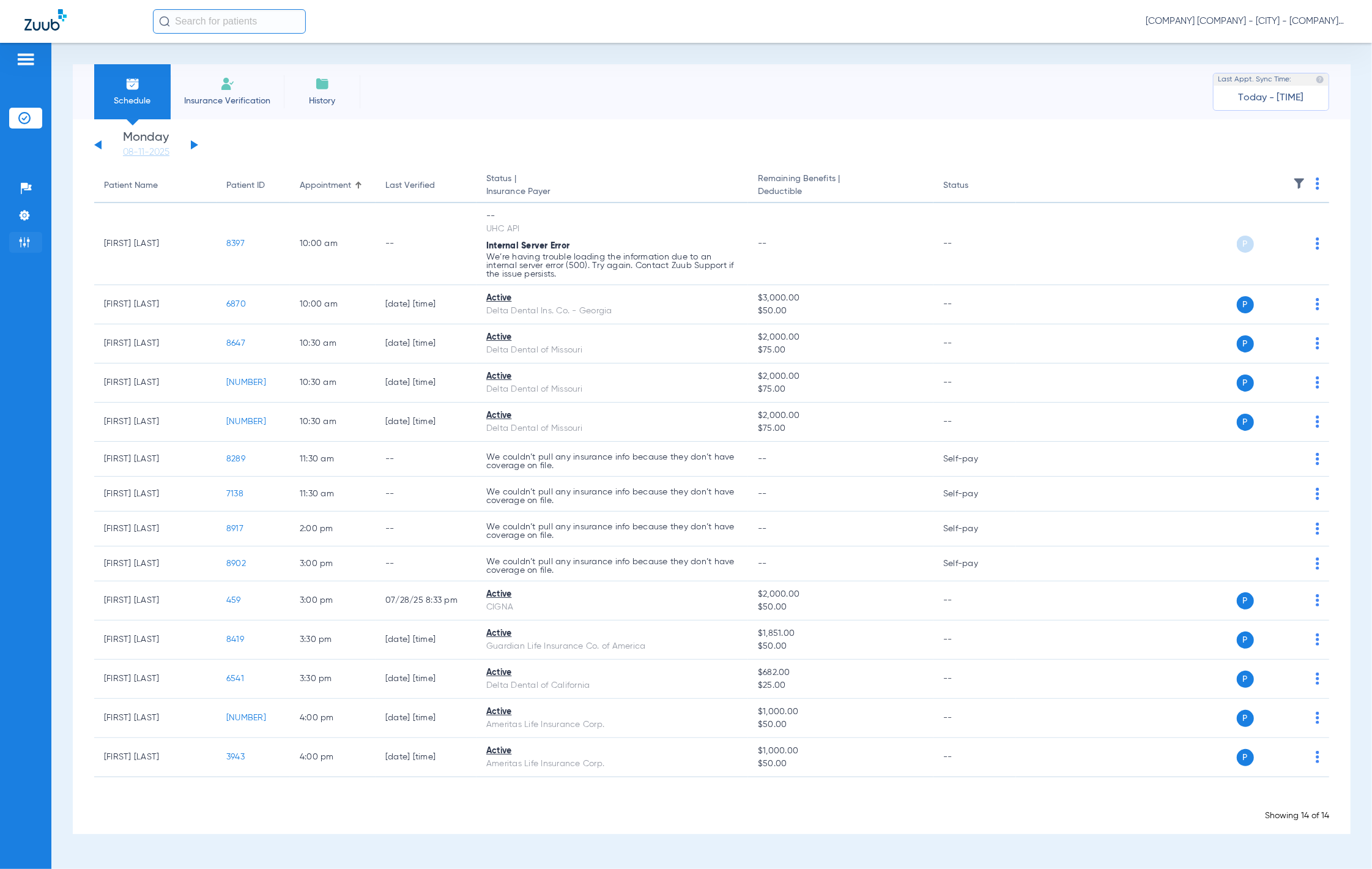click on "Admin" 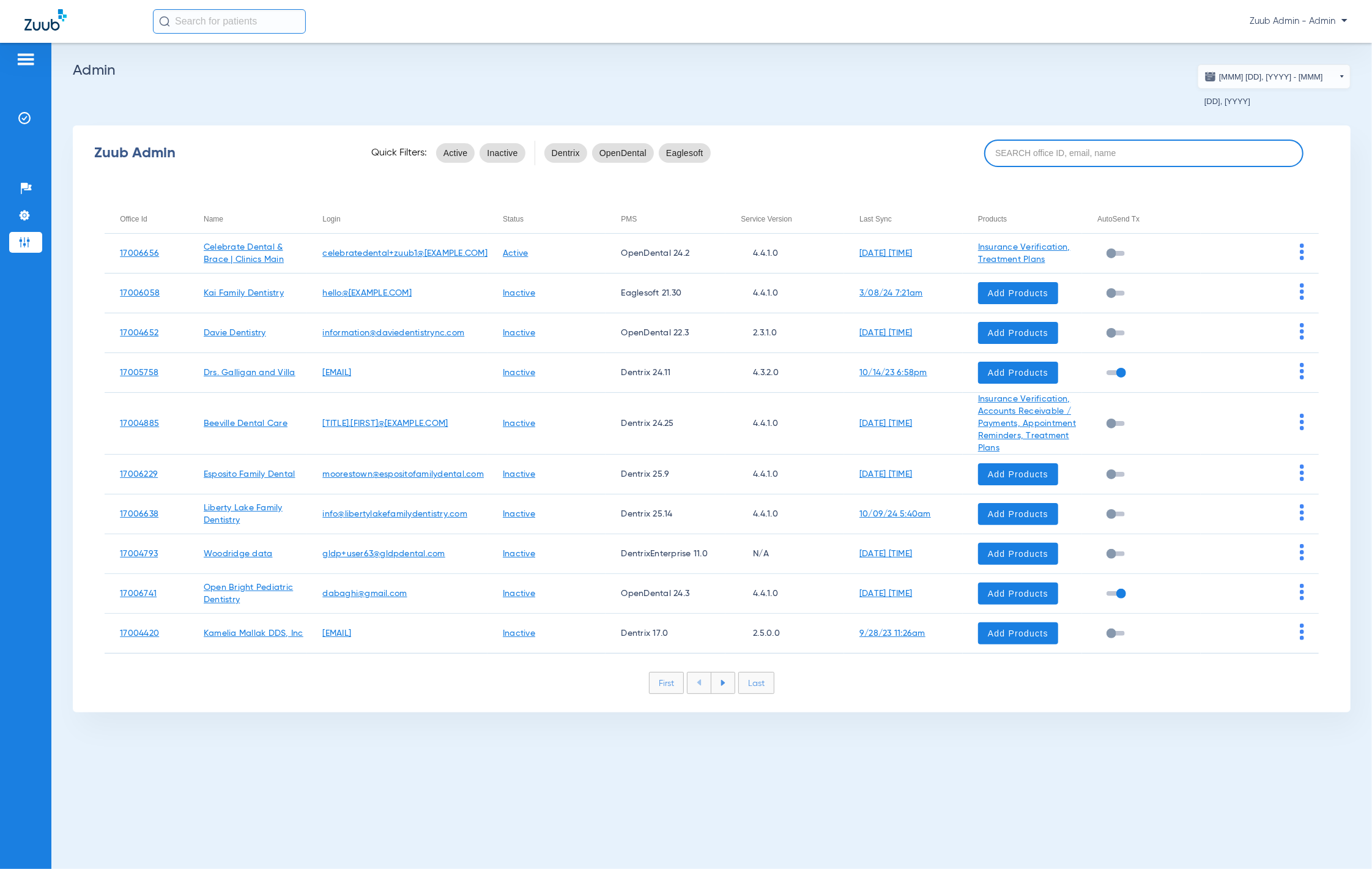 click at bounding box center (1144, 153) 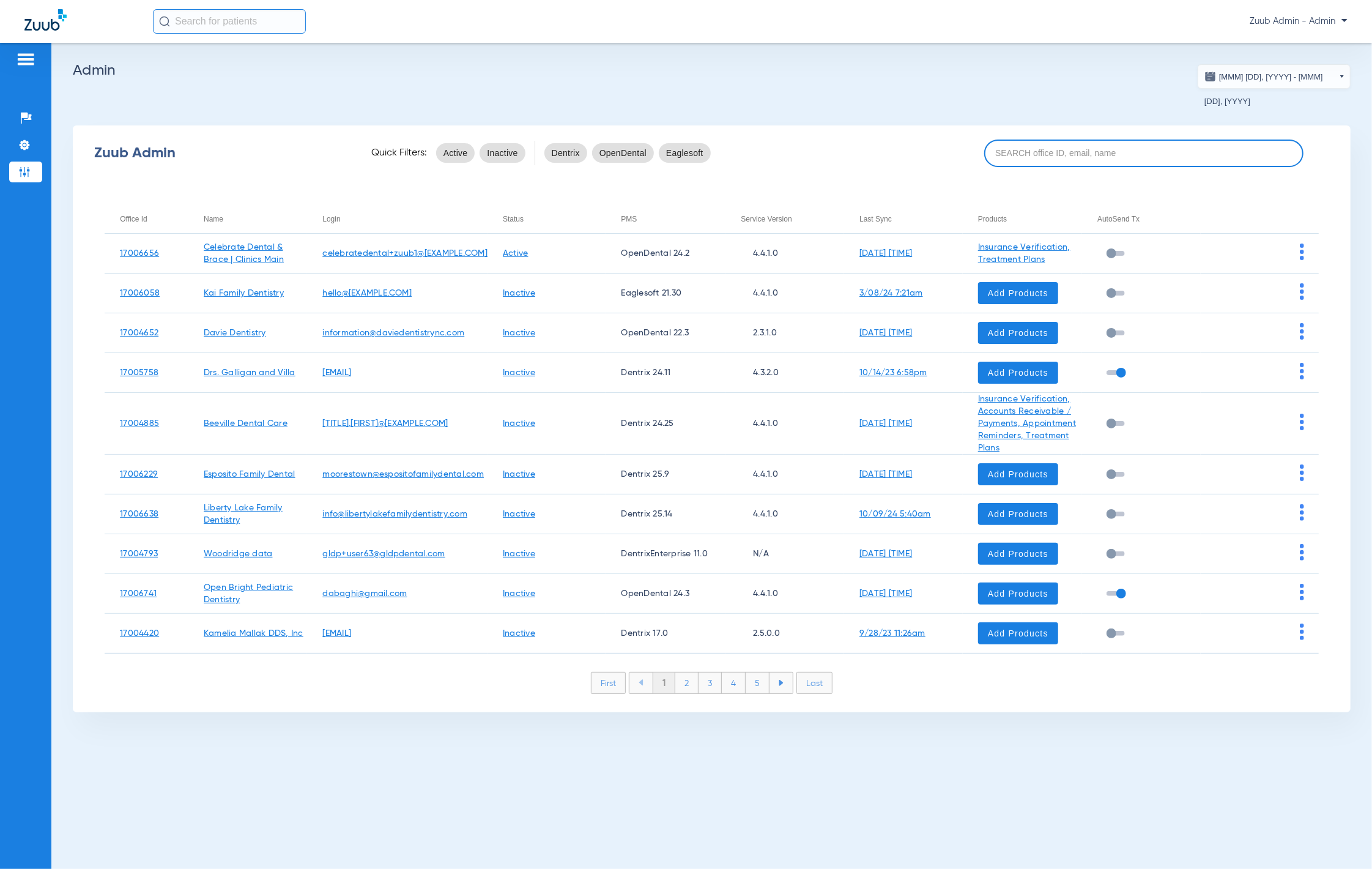 paste on "17007088" 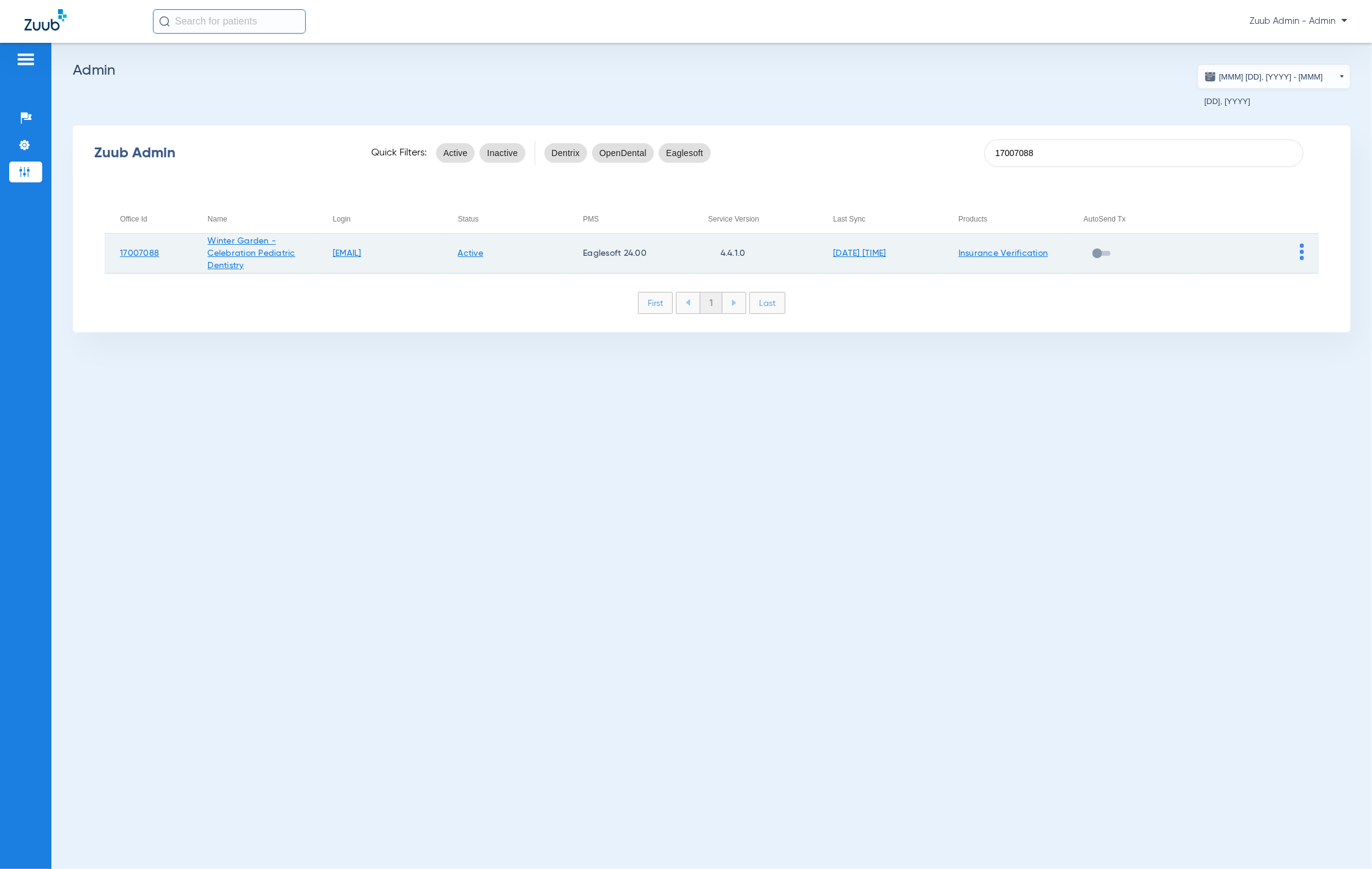type on "17007088" 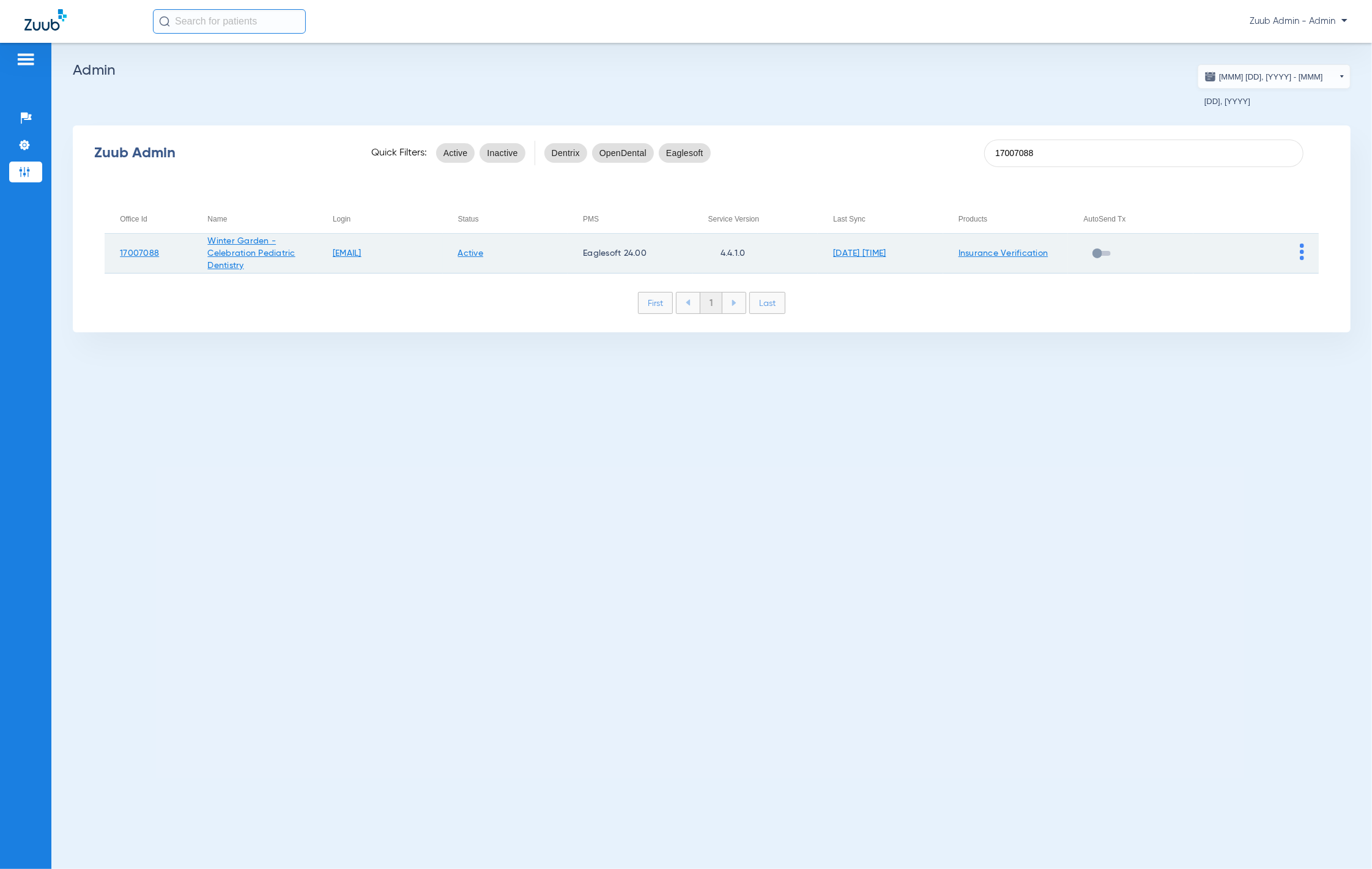 click on "8/05/25 5:53am" 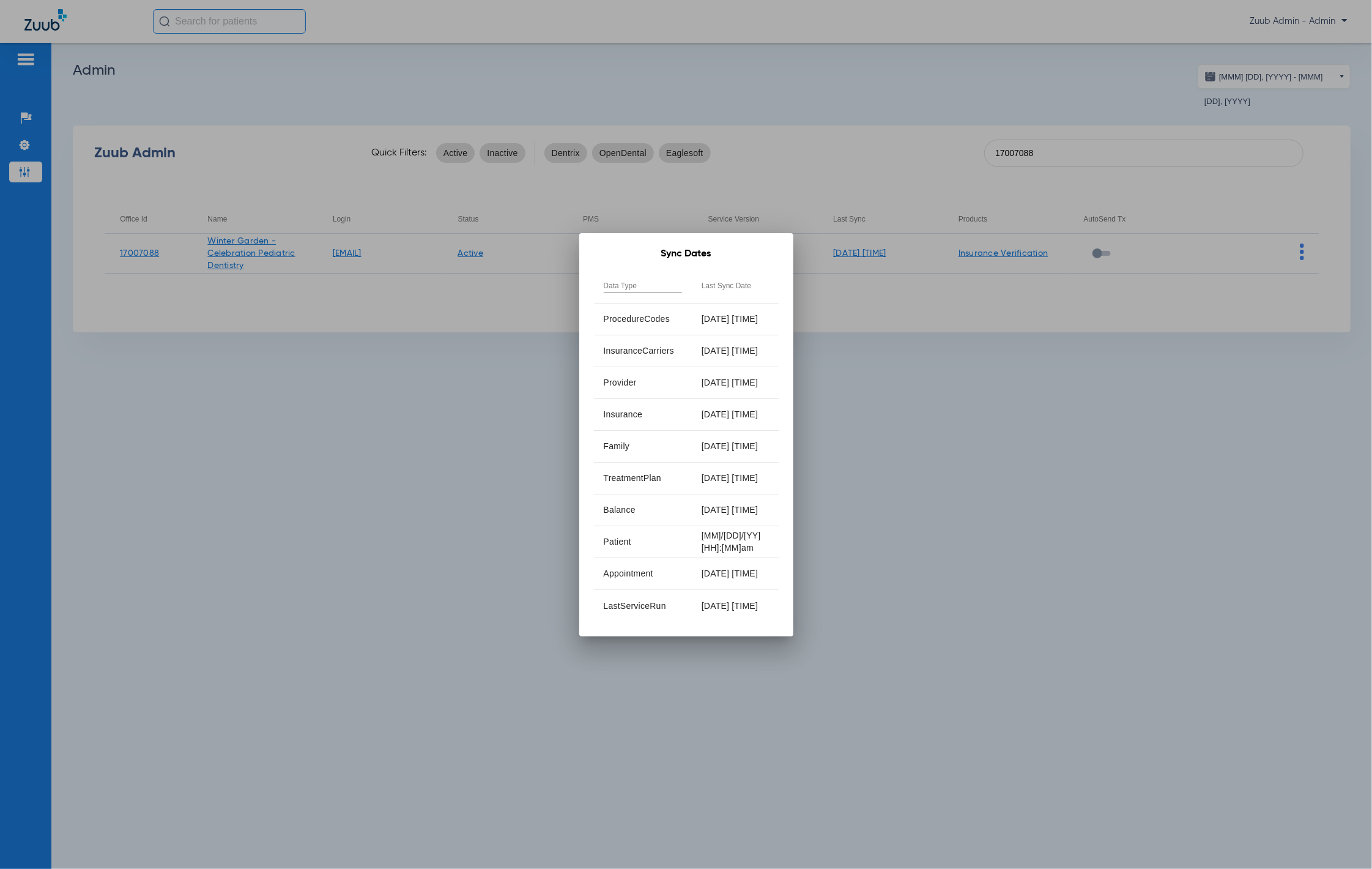 click at bounding box center (686, 434) 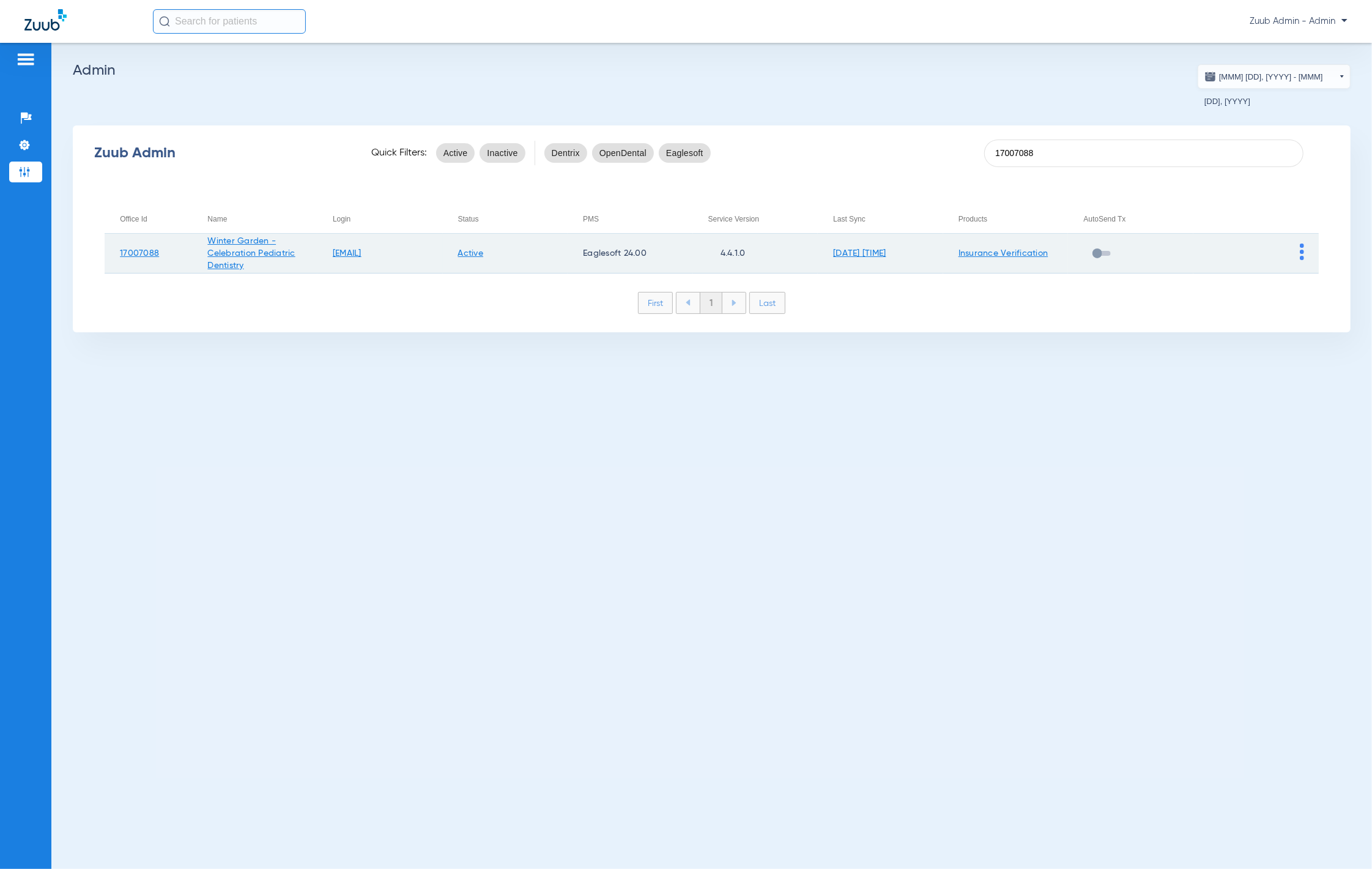 click 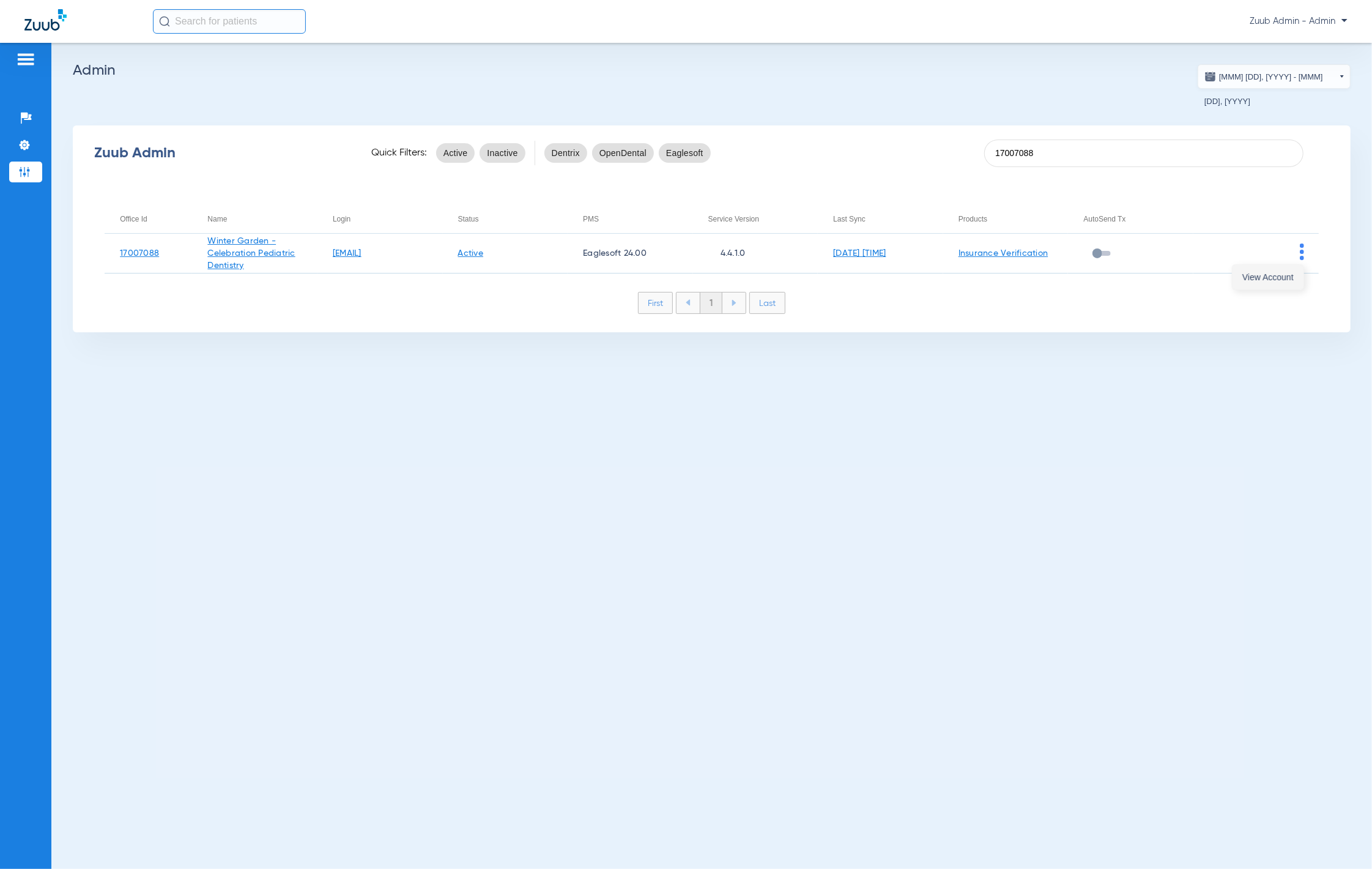 click on "View Account" at bounding box center (1268, 277) 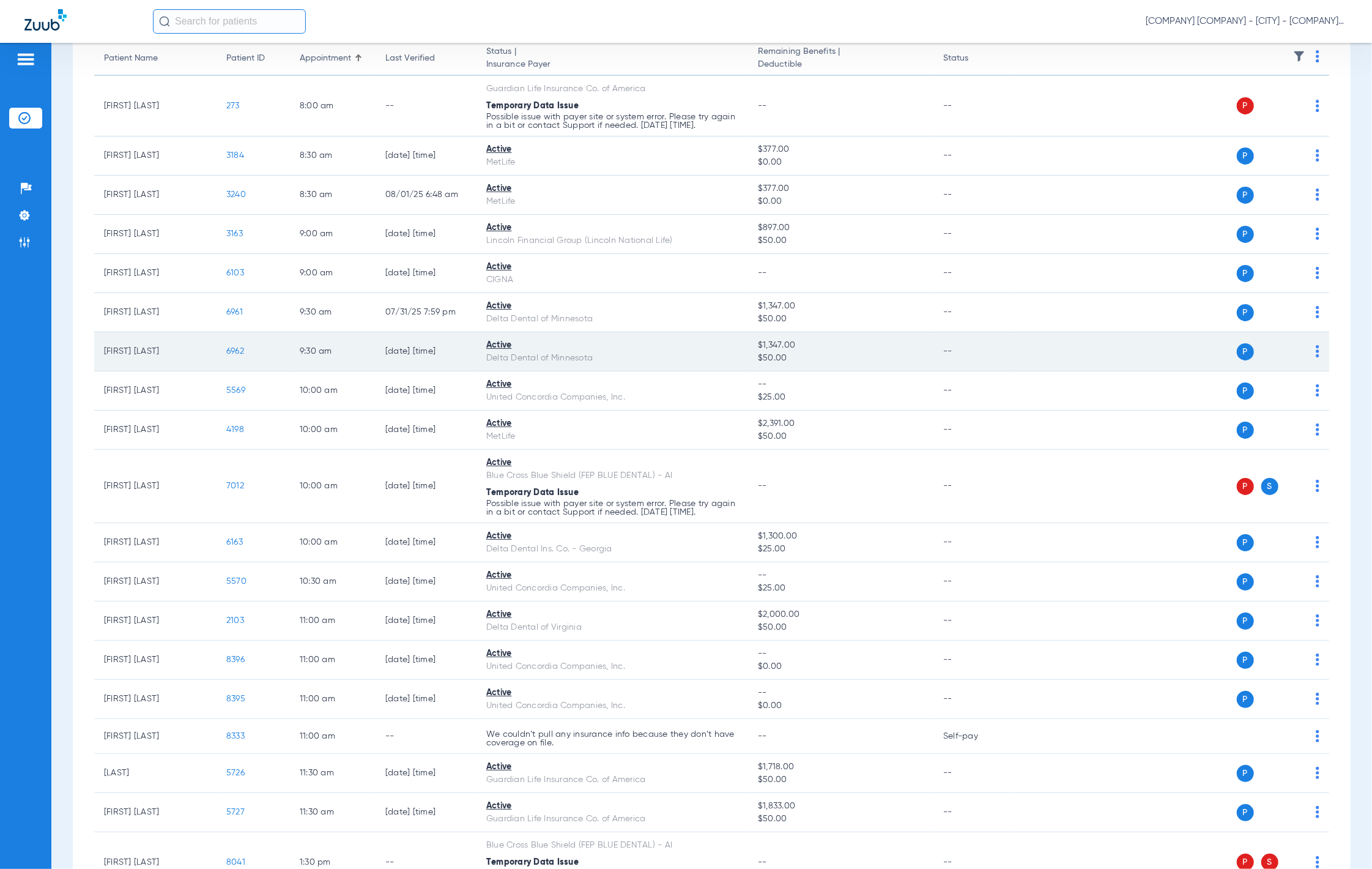 scroll, scrollTop: 185, scrollLeft: 0, axis: vertical 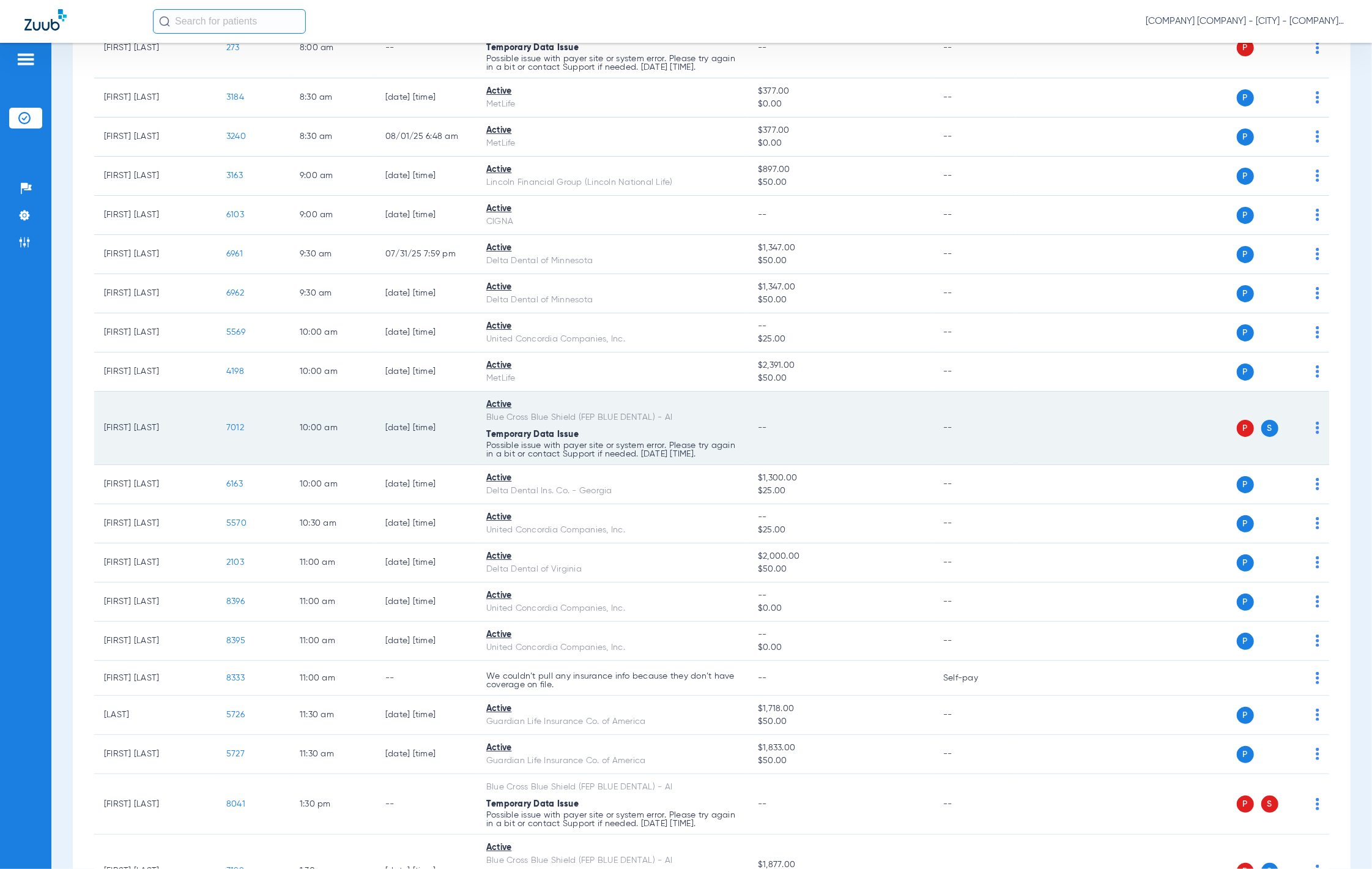 click 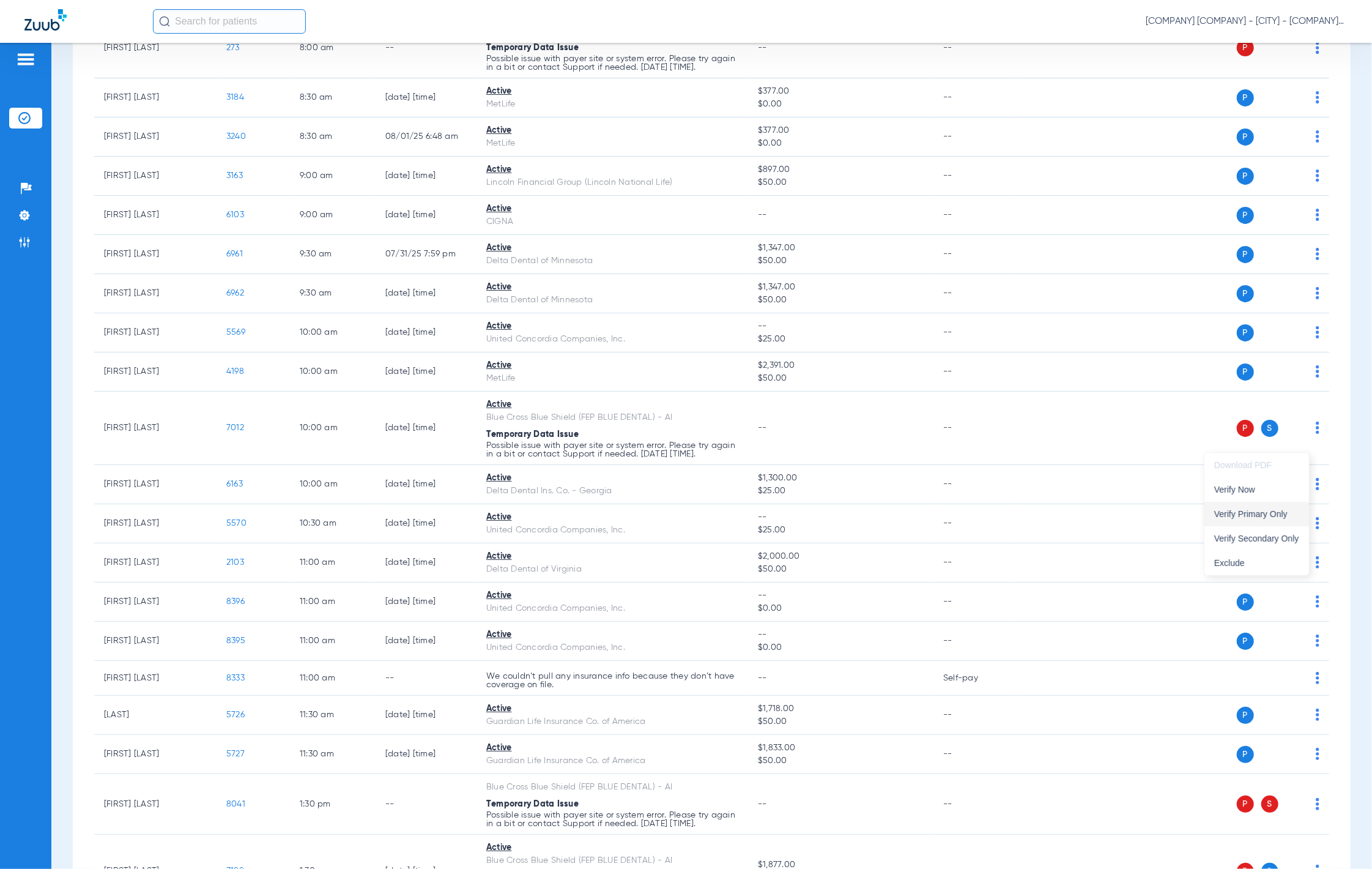 click on "Verify Primary Only" at bounding box center (1256, 514) 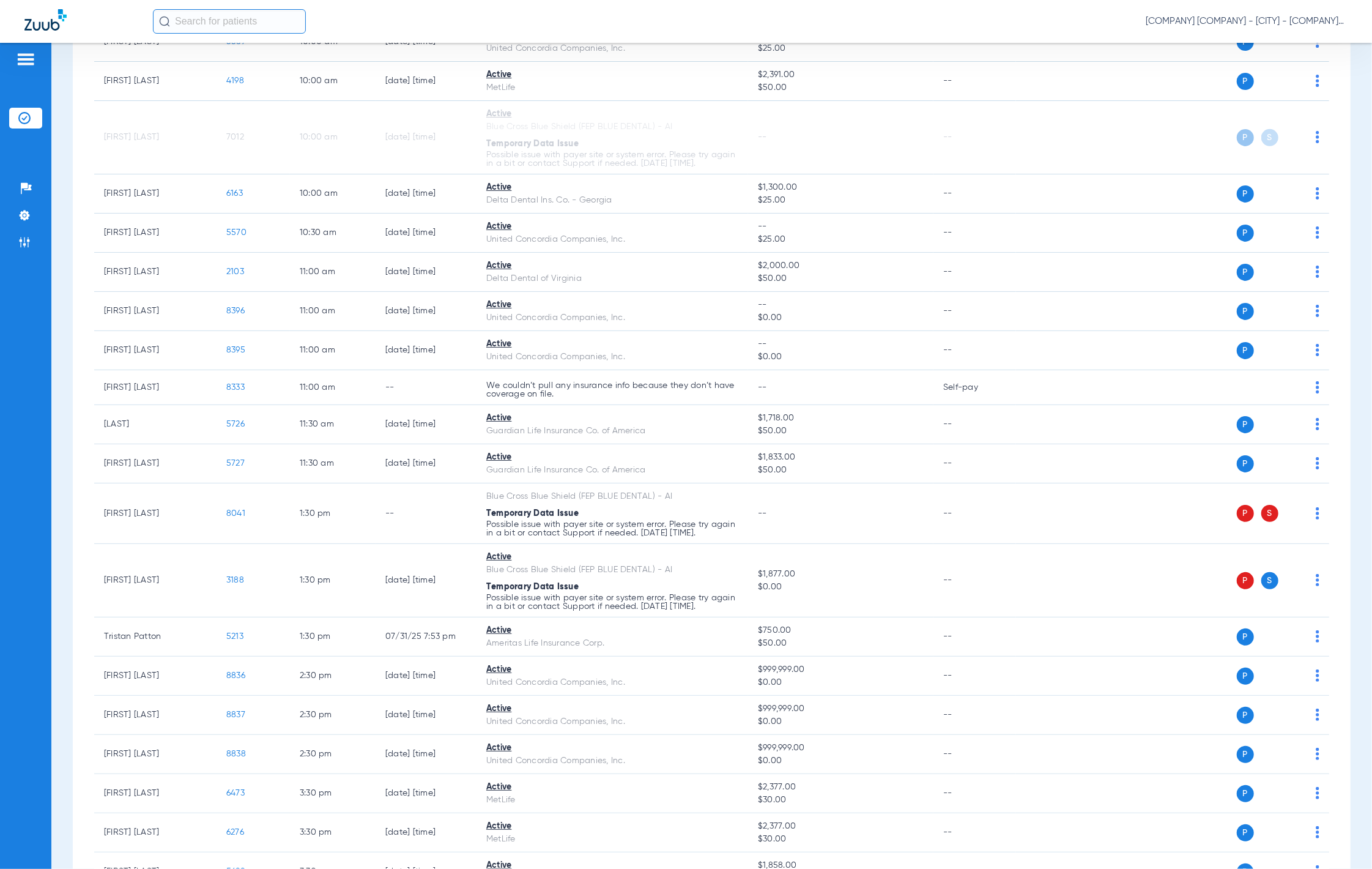 scroll, scrollTop: 485, scrollLeft: 0, axis: vertical 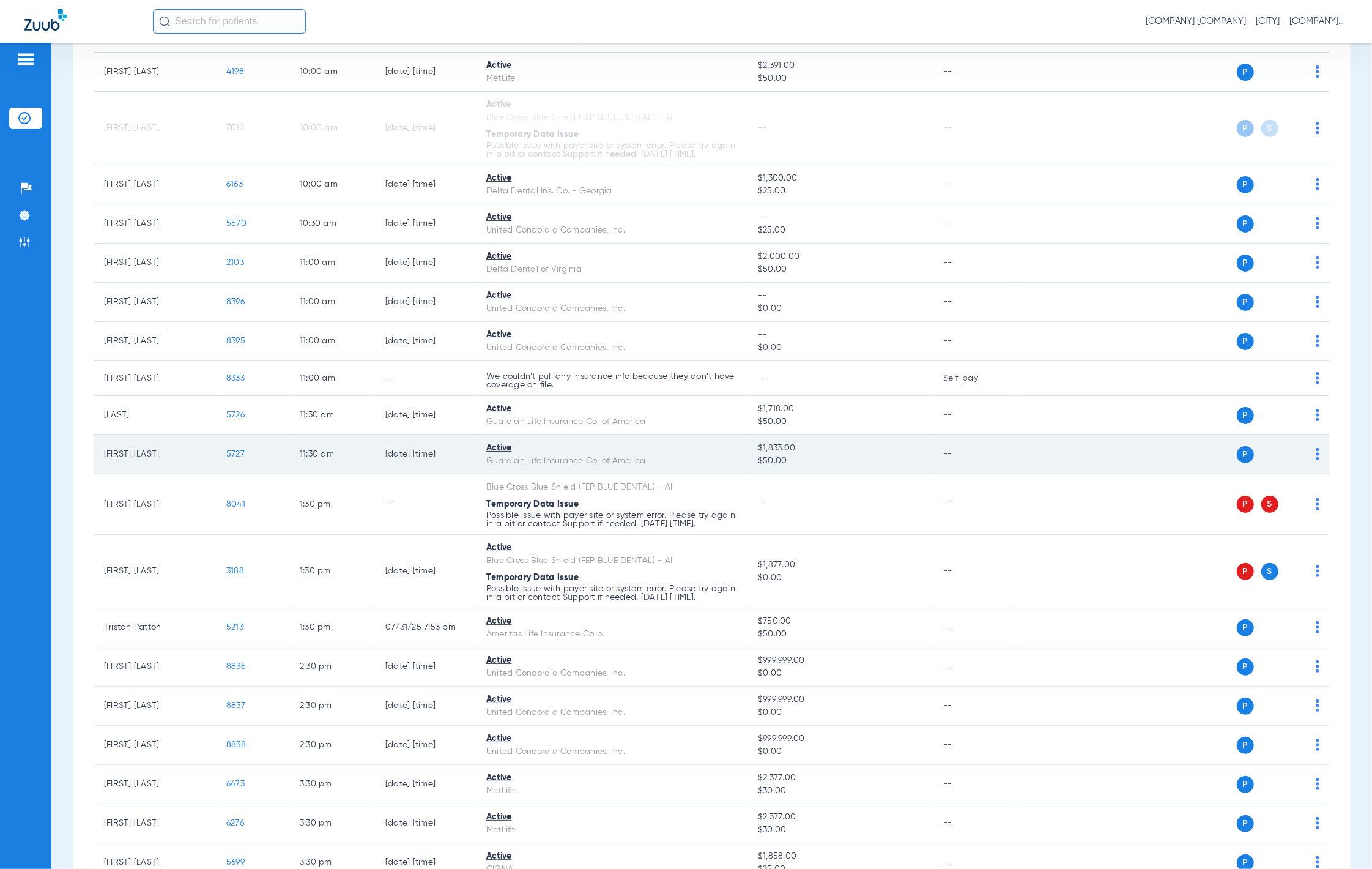 click on "5727" 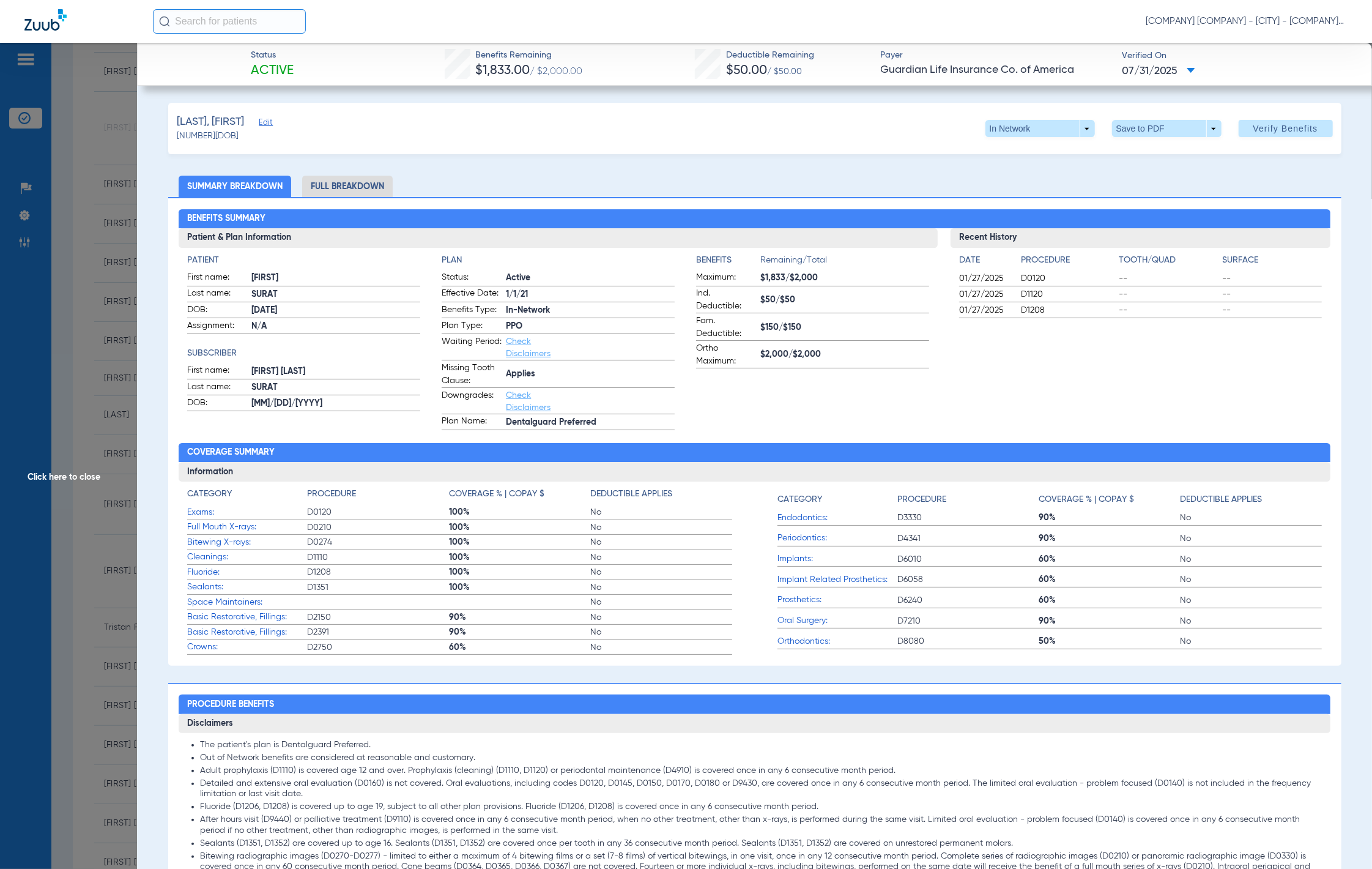 click on "Click here to close" 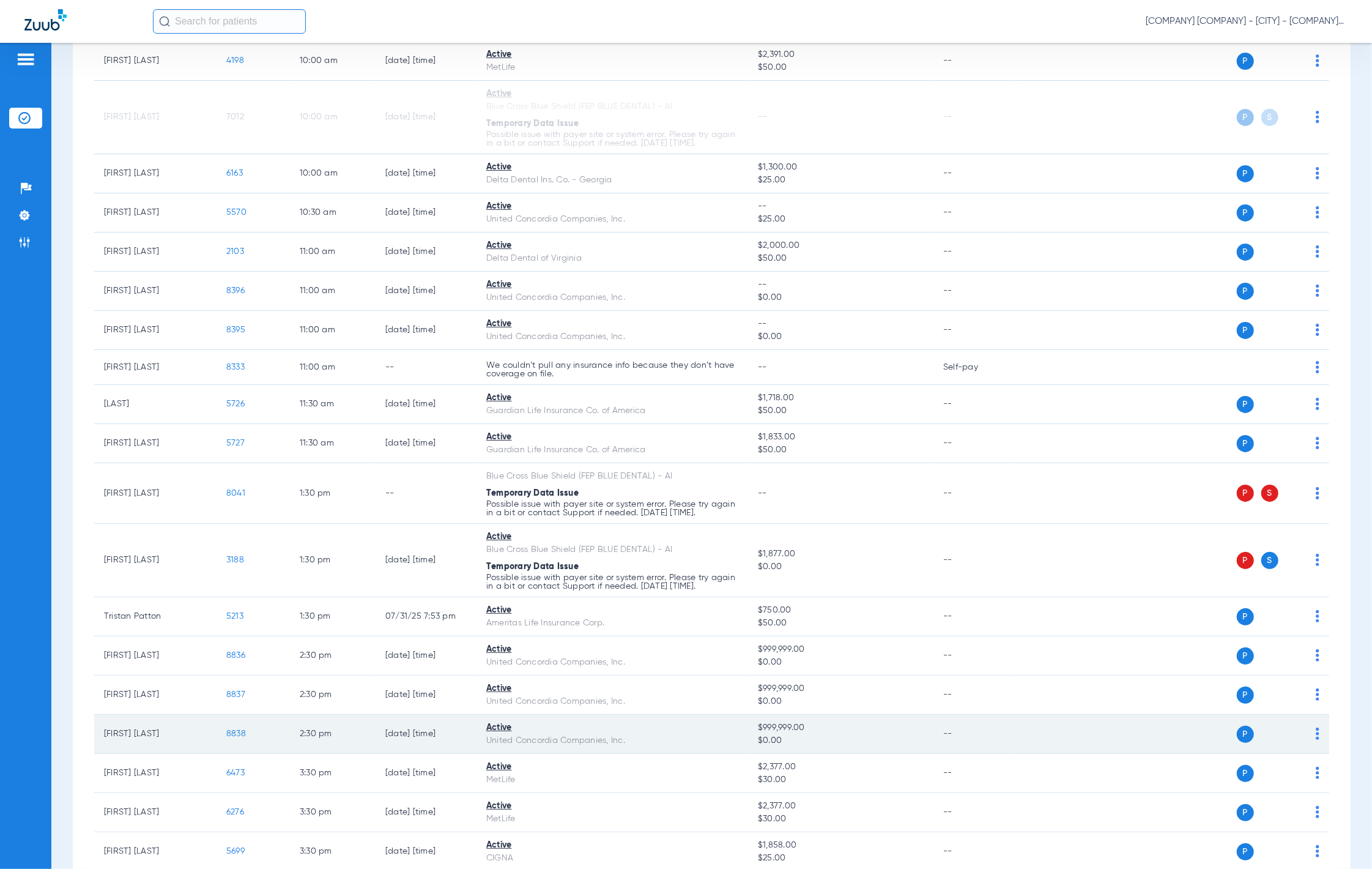 scroll, scrollTop: 499, scrollLeft: 0, axis: vertical 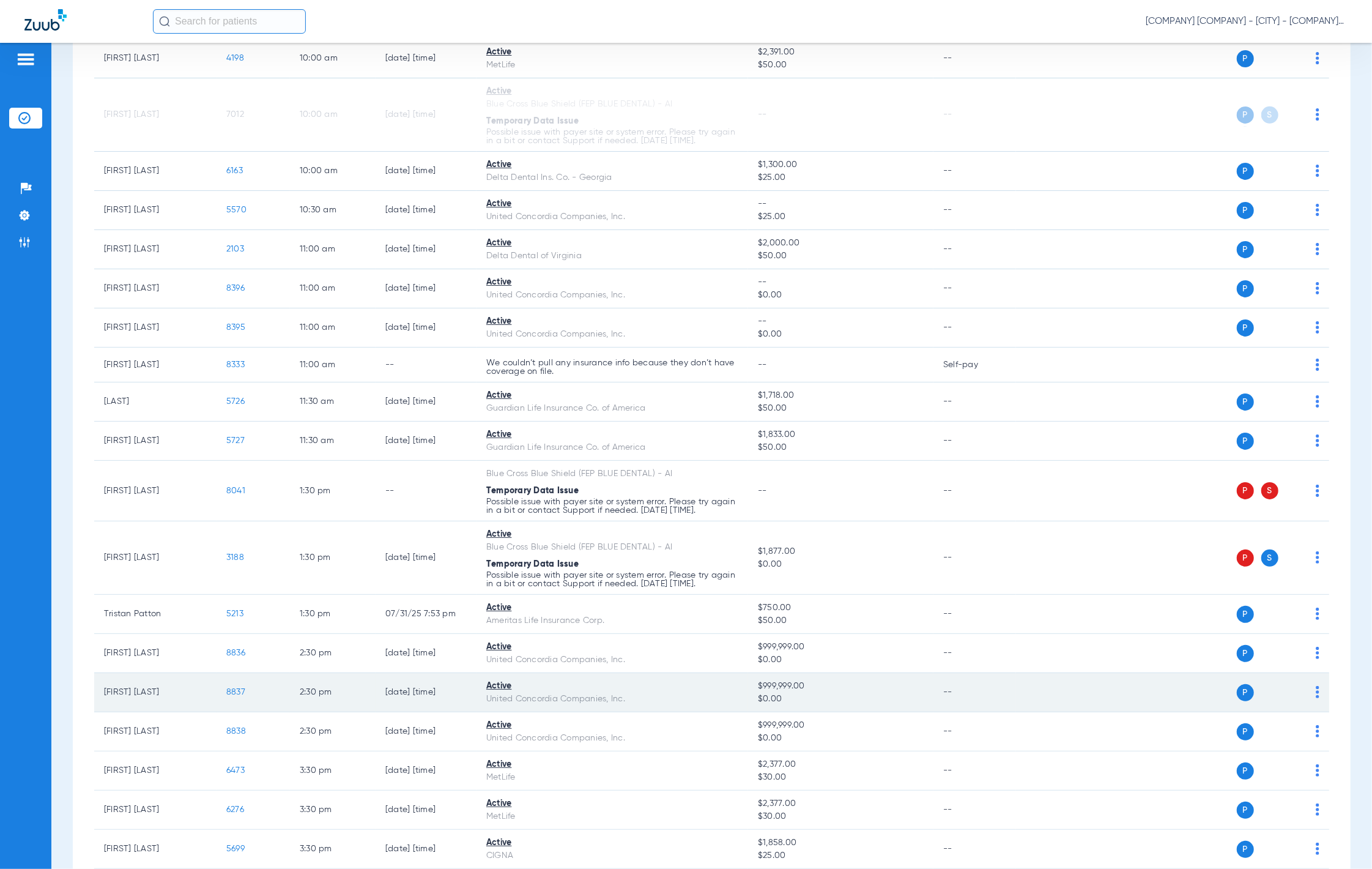 click on "8837" 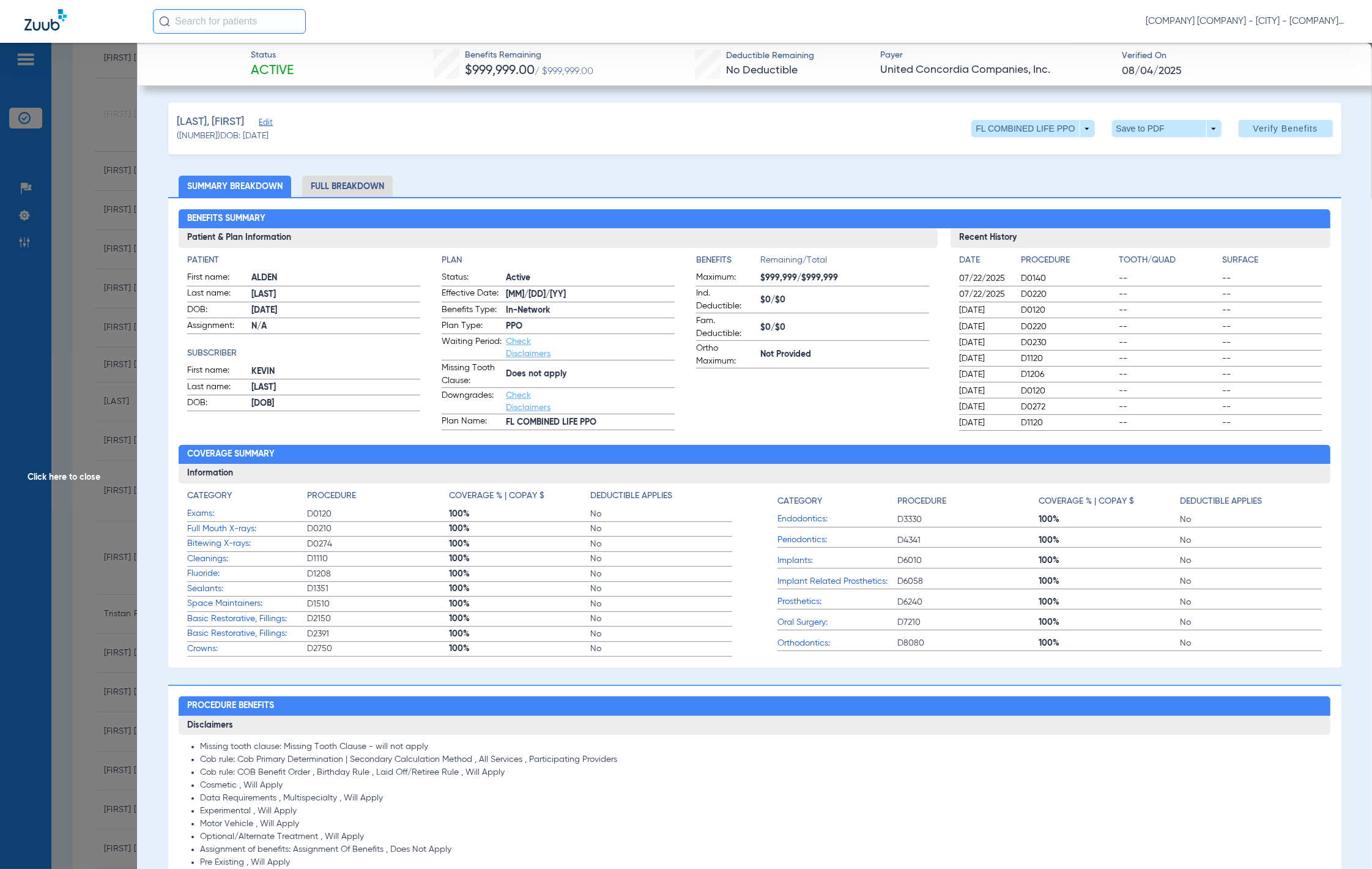 click on "Edit" 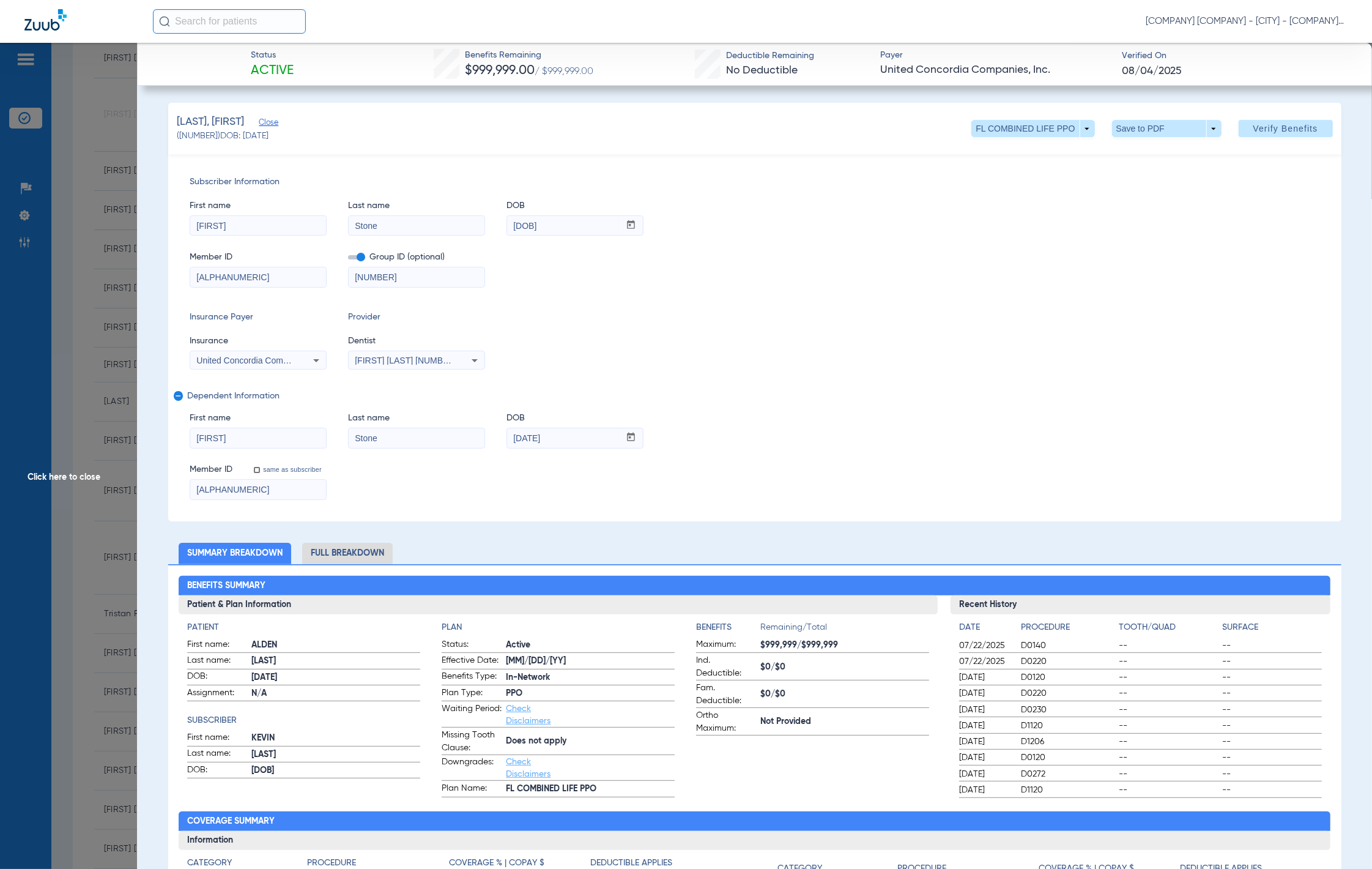 click on "Click here to close" 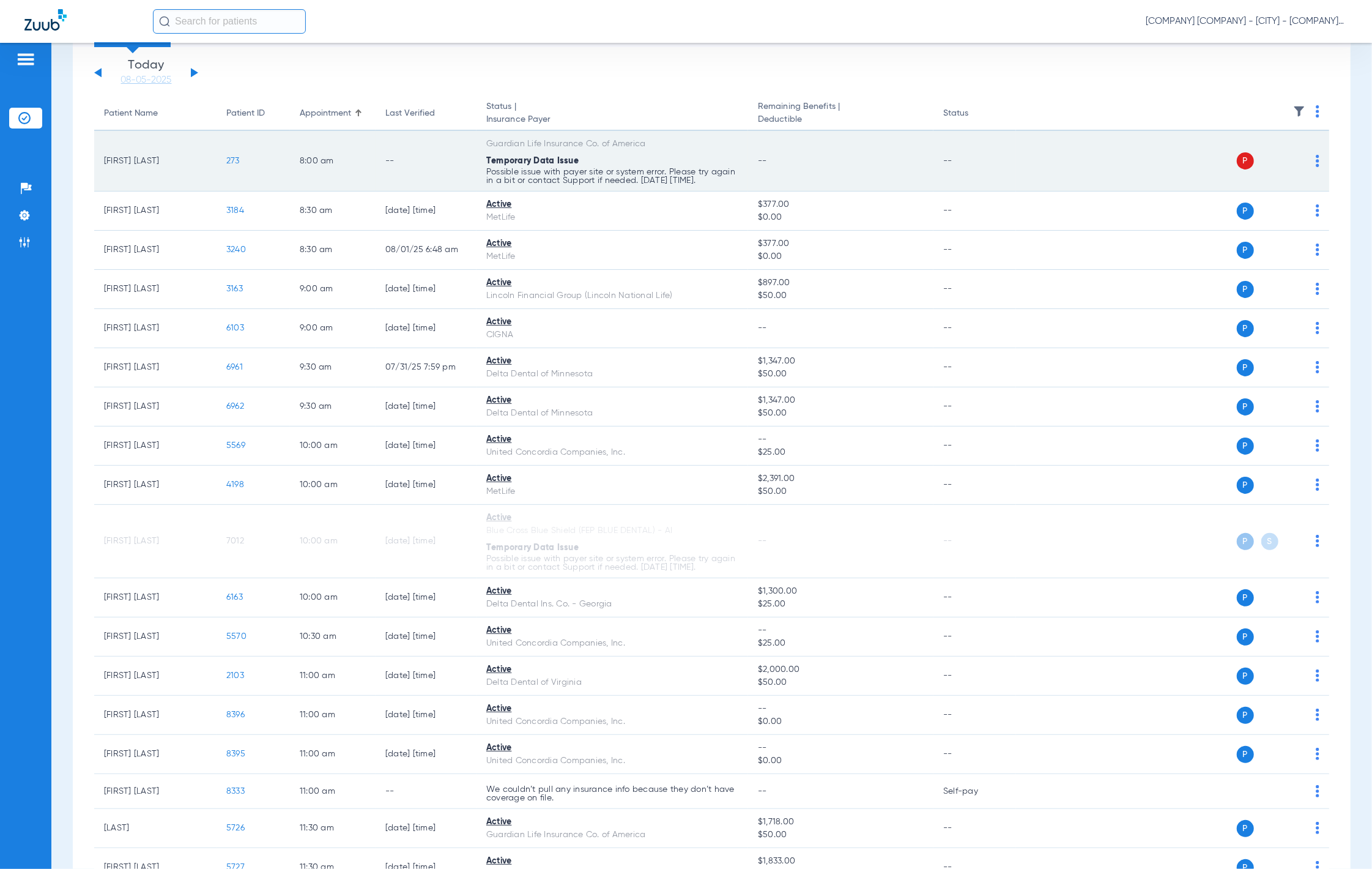 scroll, scrollTop: 0, scrollLeft: 0, axis: both 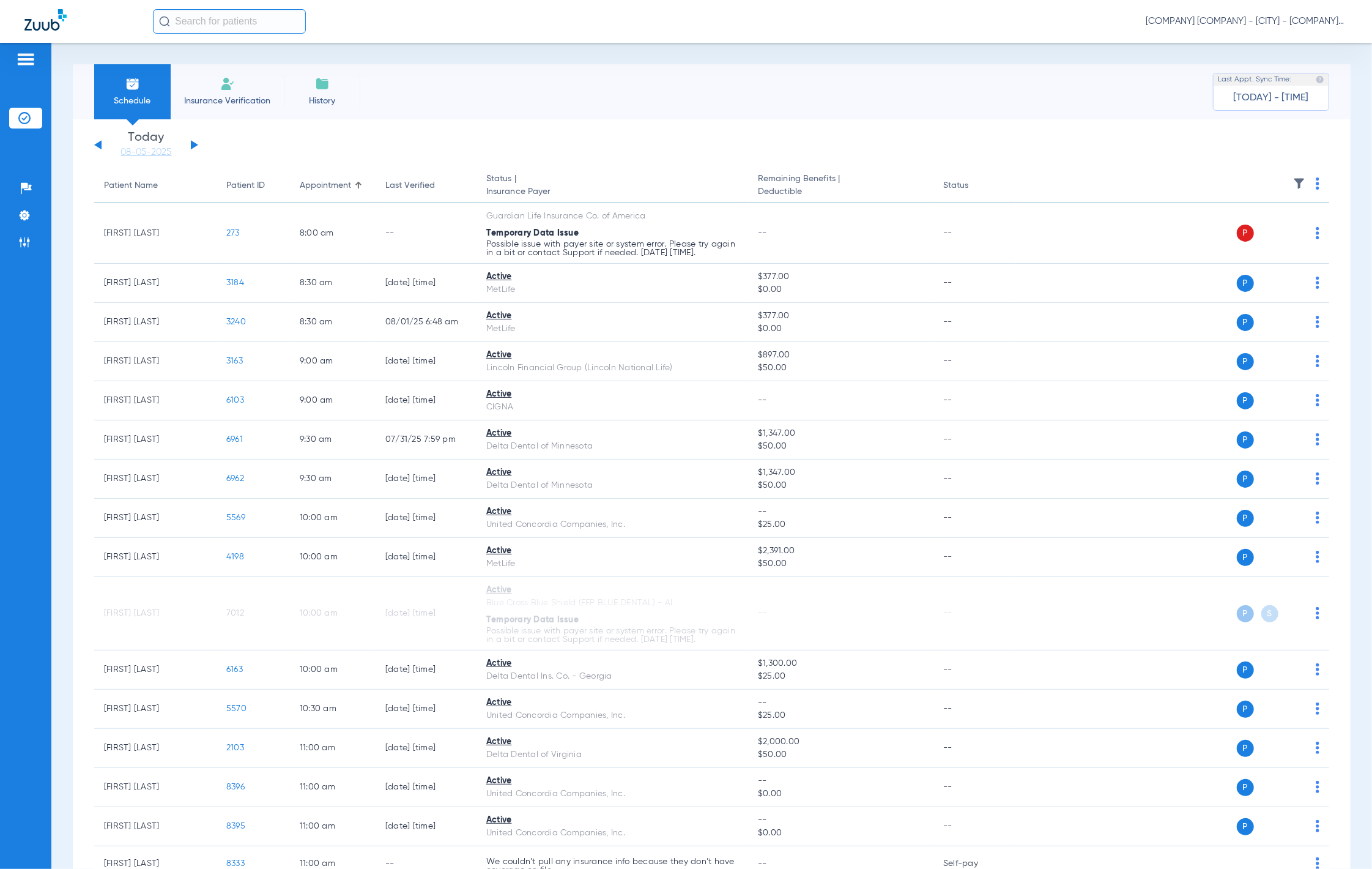 click 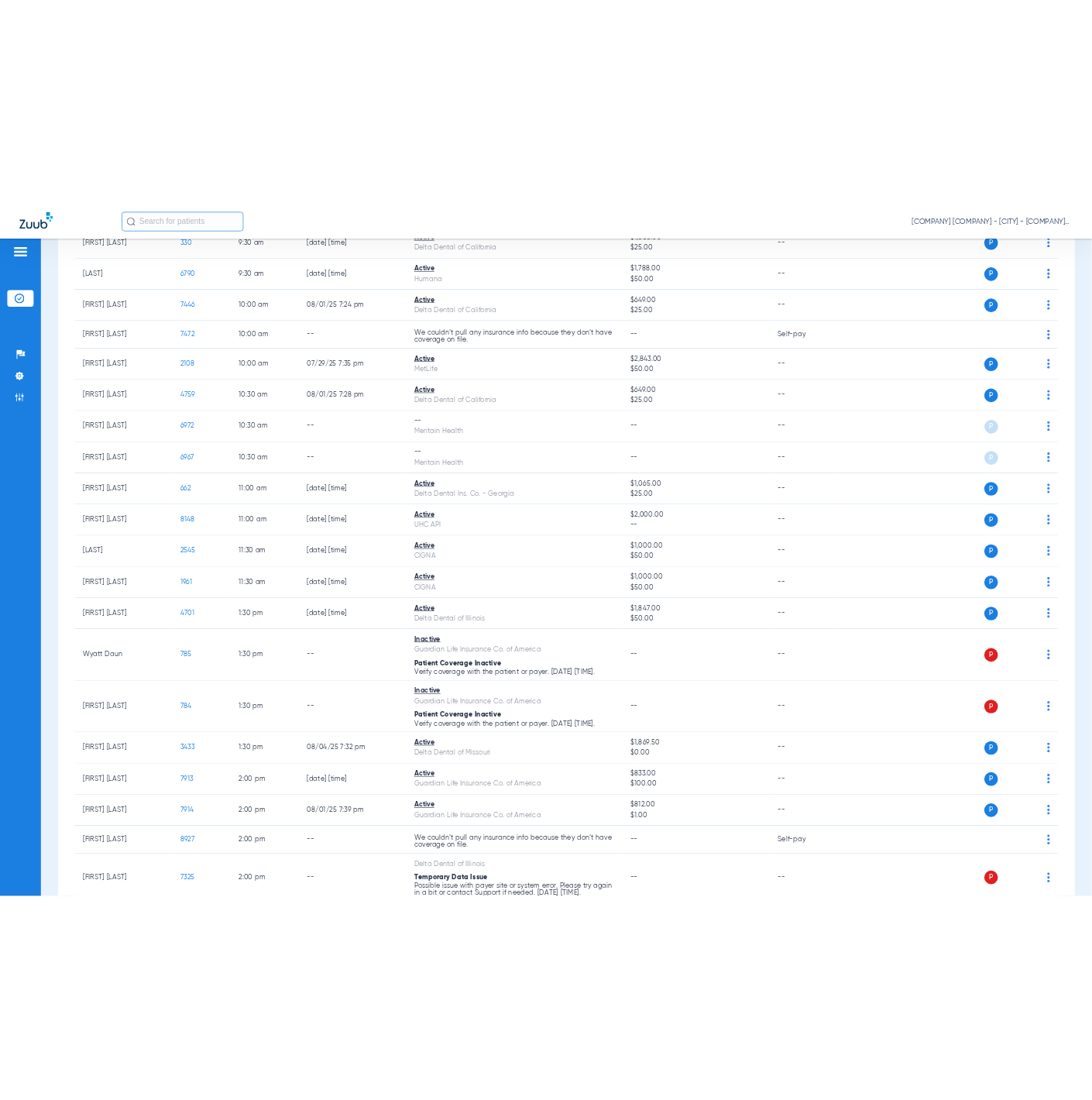 scroll, scrollTop: 878, scrollLeft: 0, axis: vertical 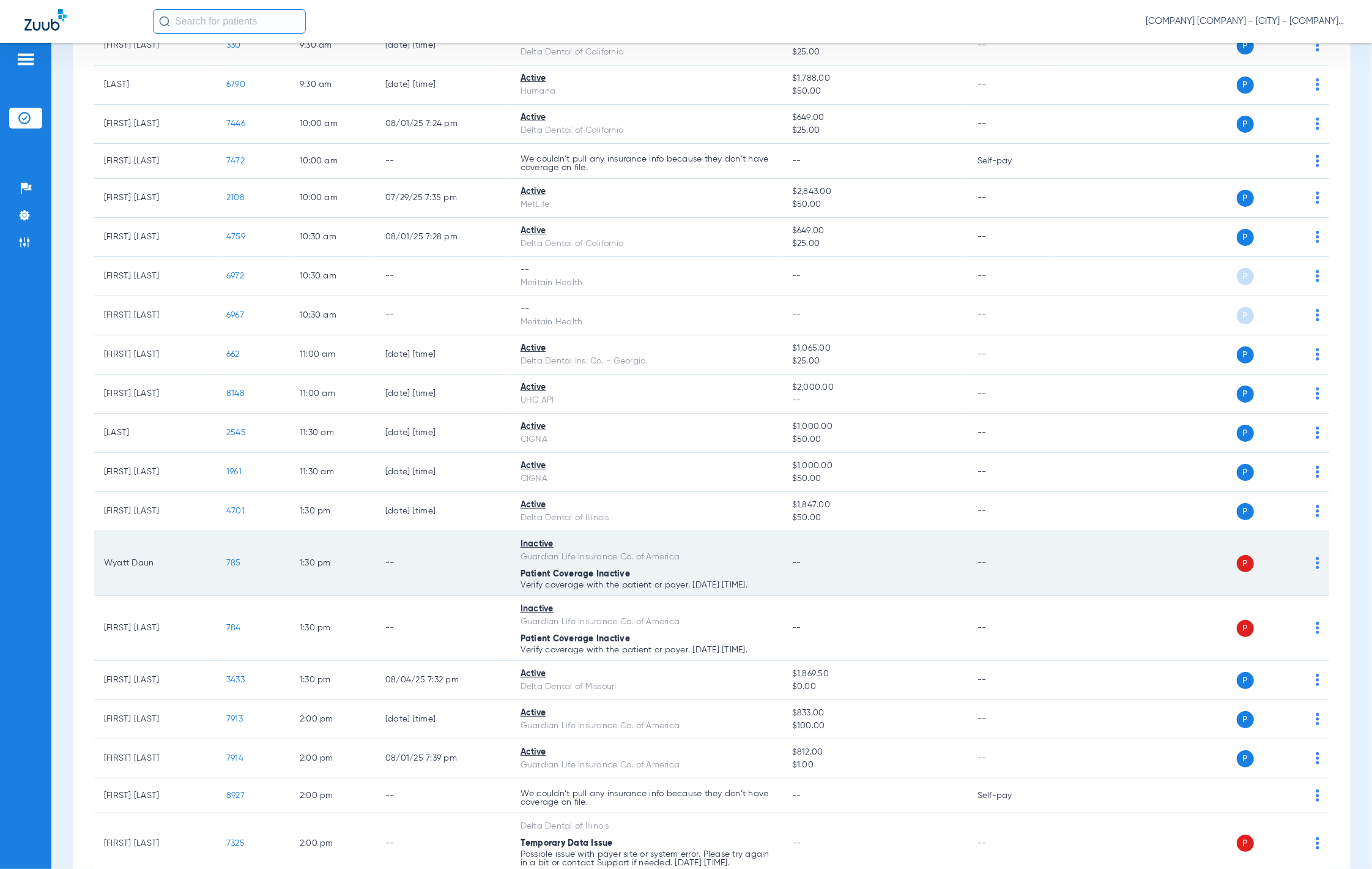 click on "785" 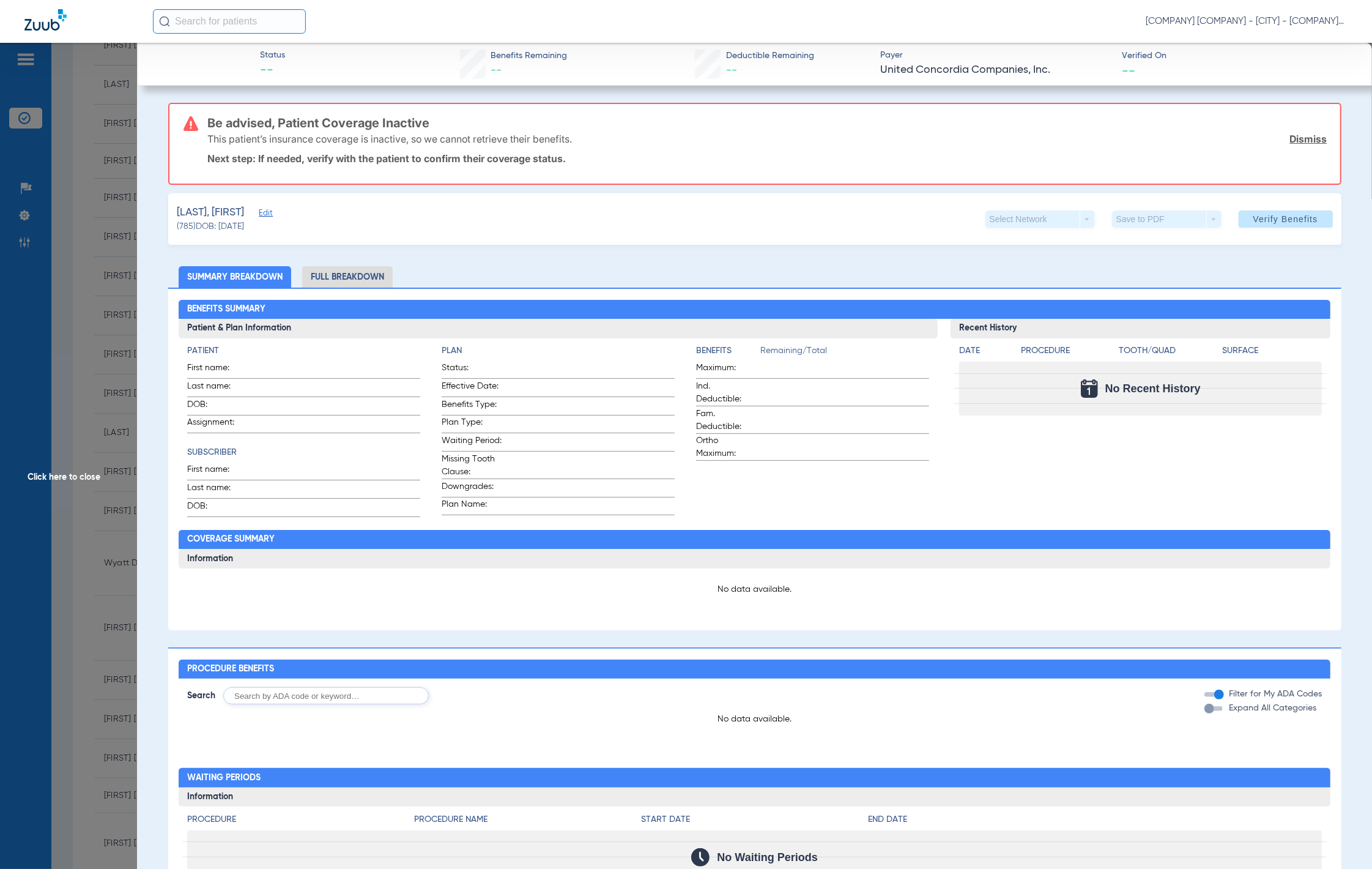click on "Edit" 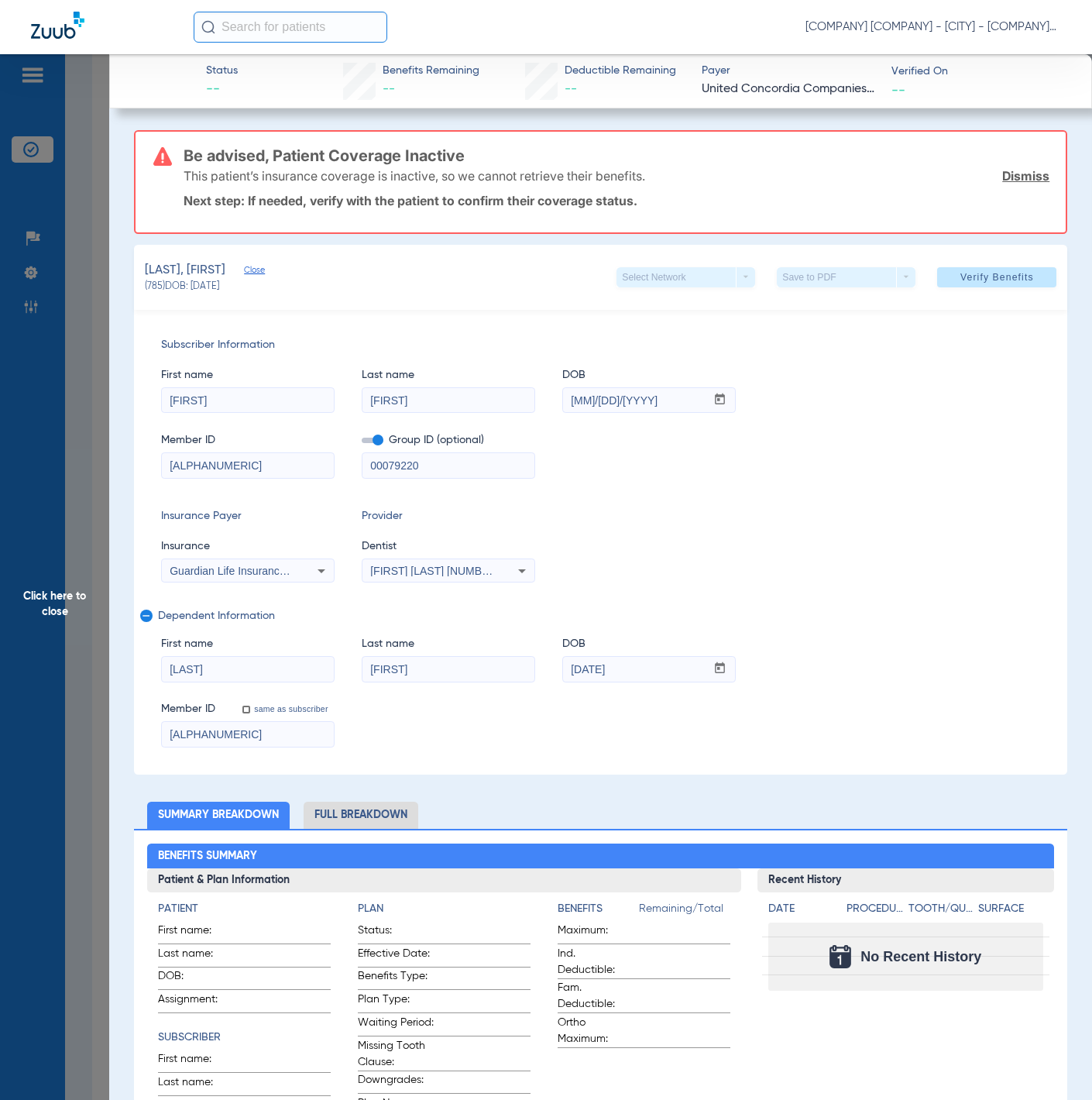 scroll, scrollTop: 950, scrollLeft: 0, axis: vertical 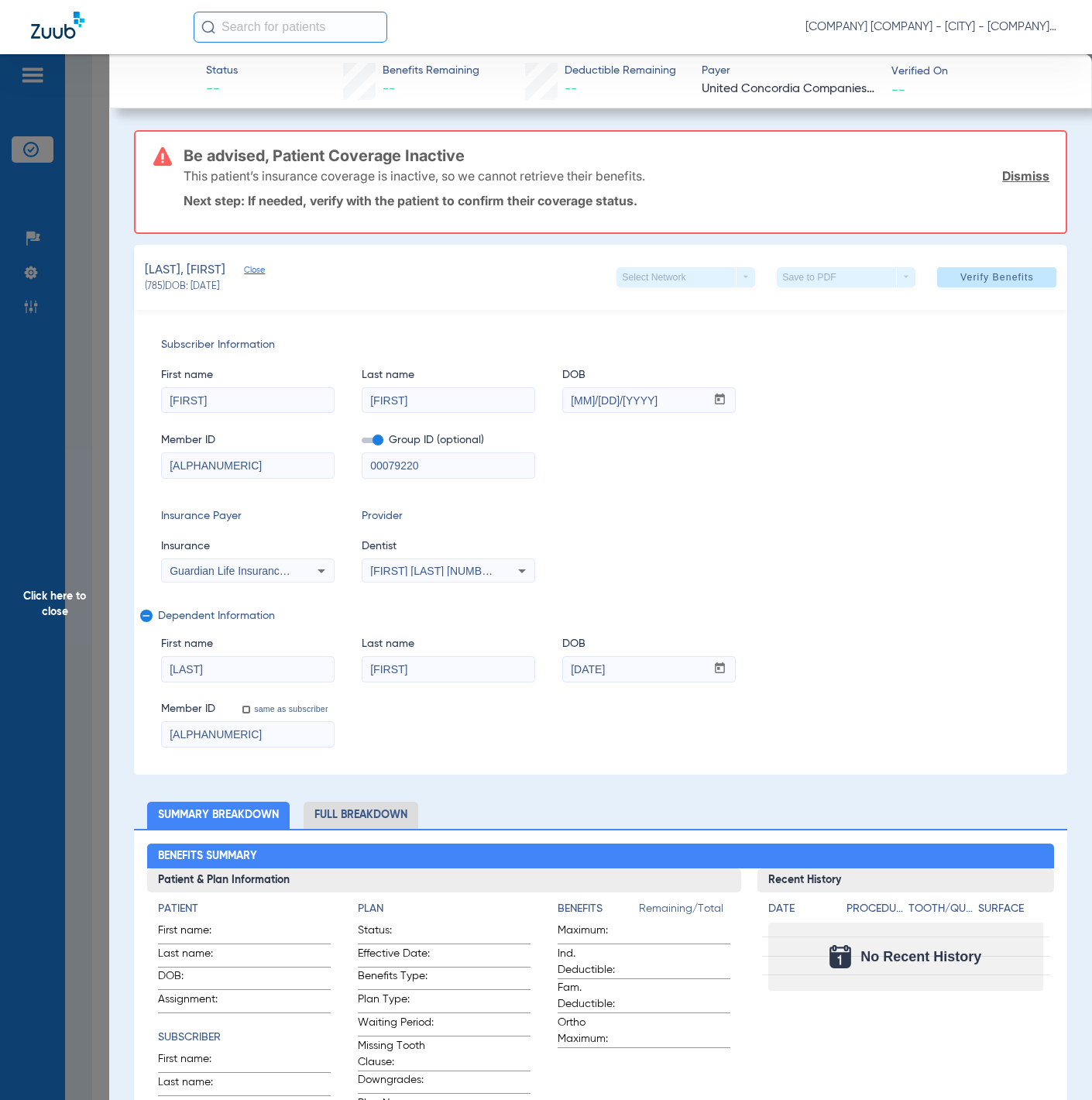 click on "DRU777658" at bounding box center [248, 466] 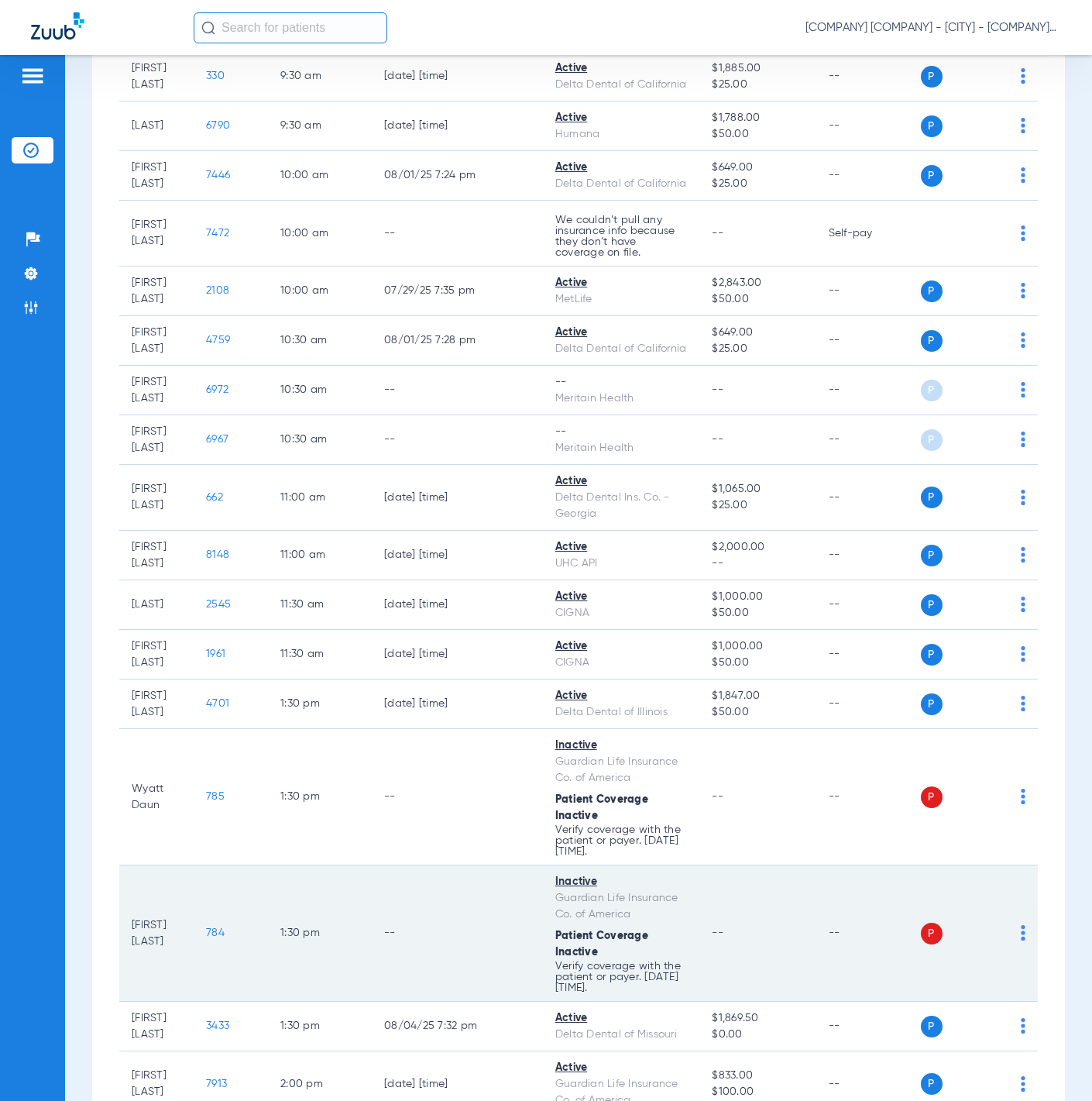 scroll, scrollTop: 1017, scrollLeft: 0, axis: vertical 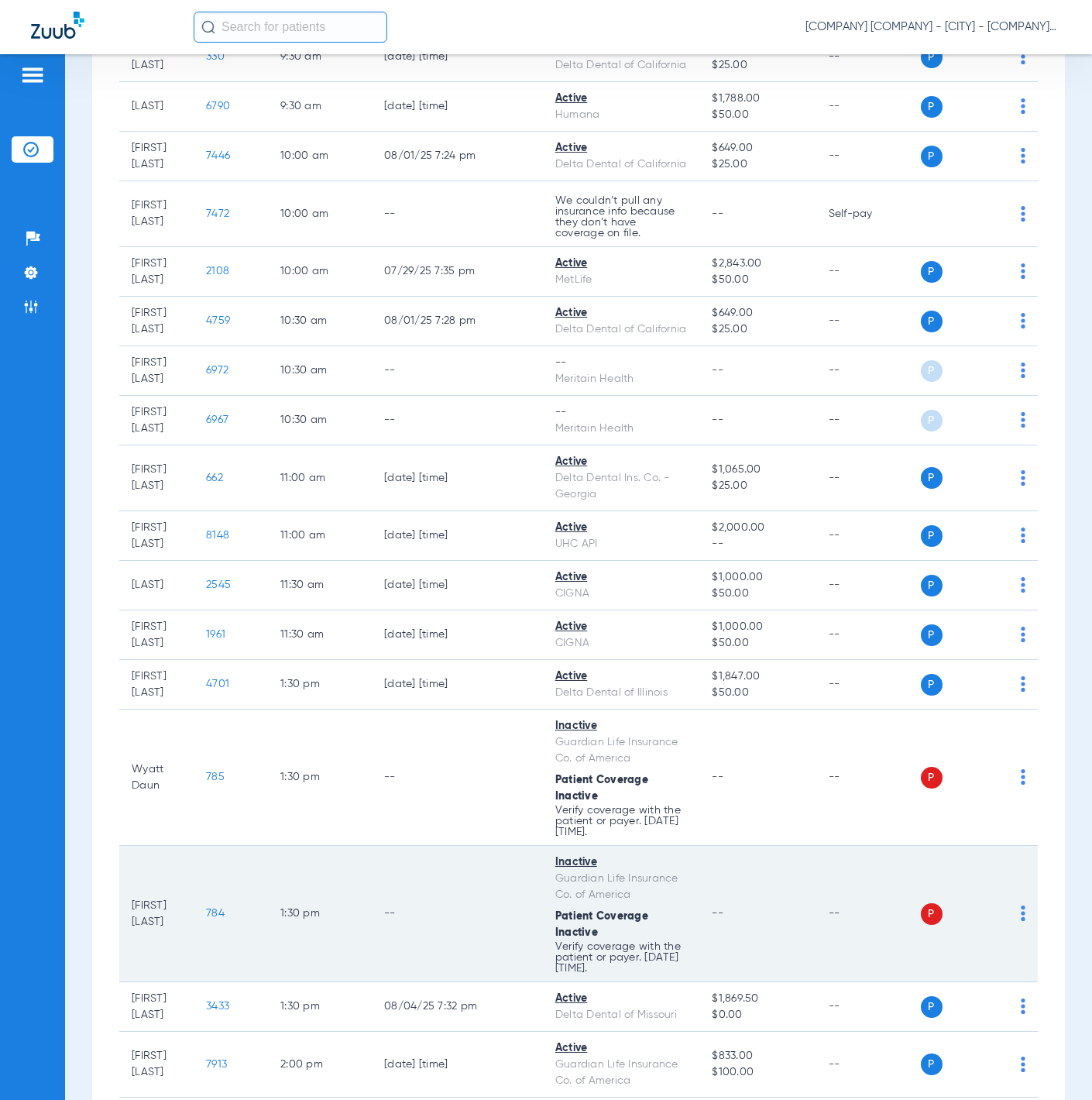 drag, startPoint x: 541, startPoint y: 847, endPoint x: 663, endPoint y: 850, distance: 122.03688 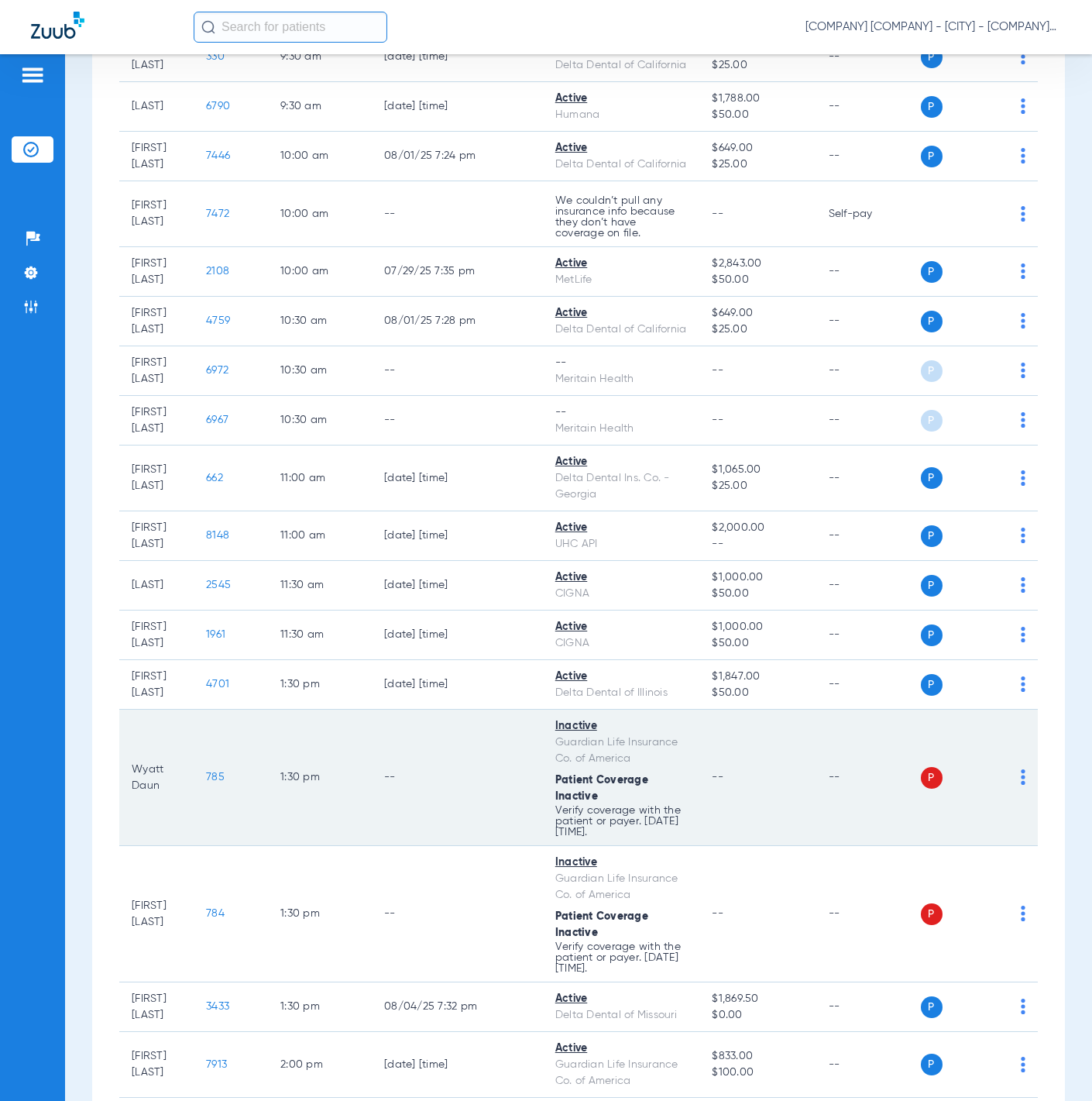 click on "S" 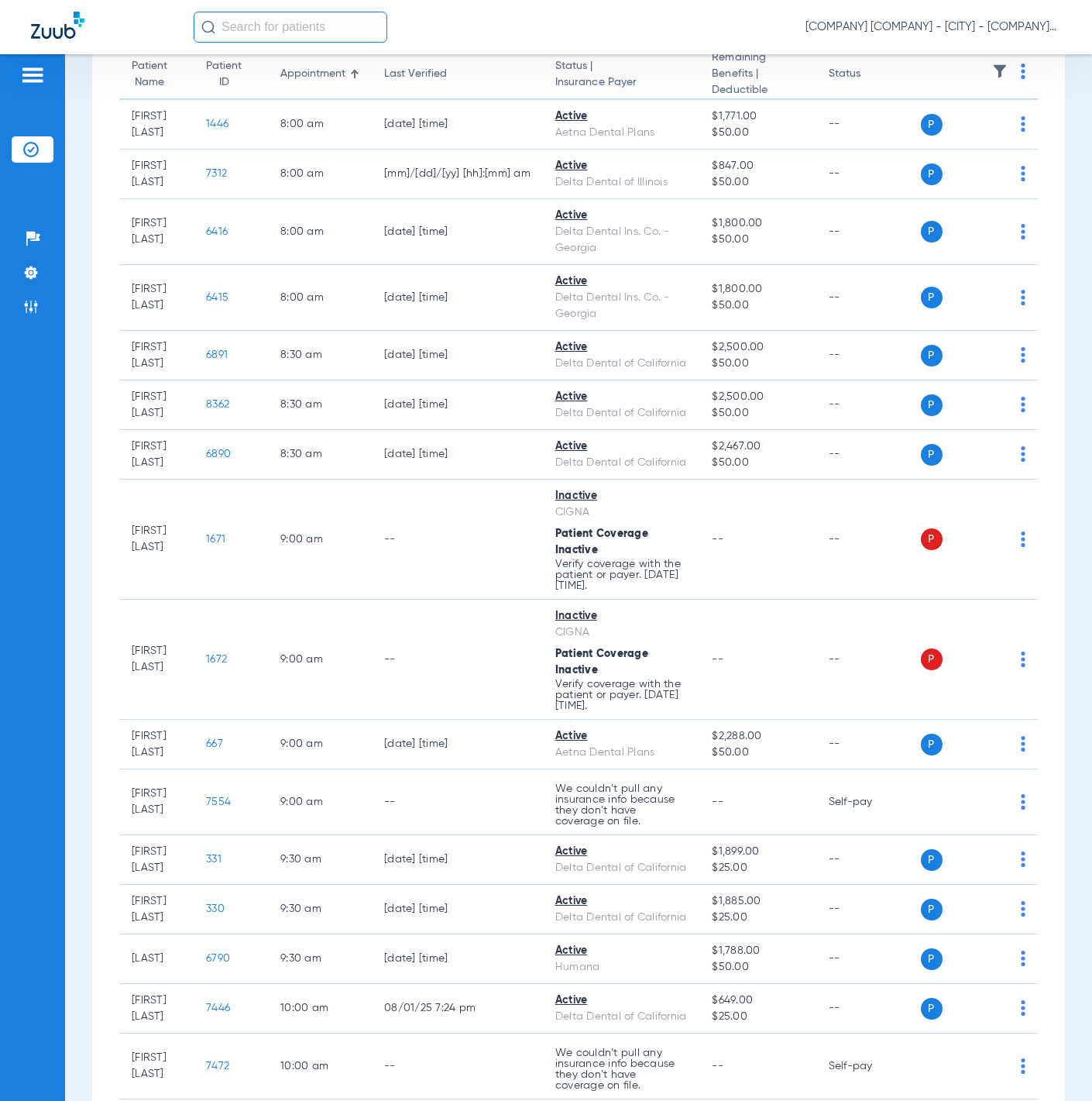 scroll, scrollTop: 0, scrollLeft: 0, axis: both 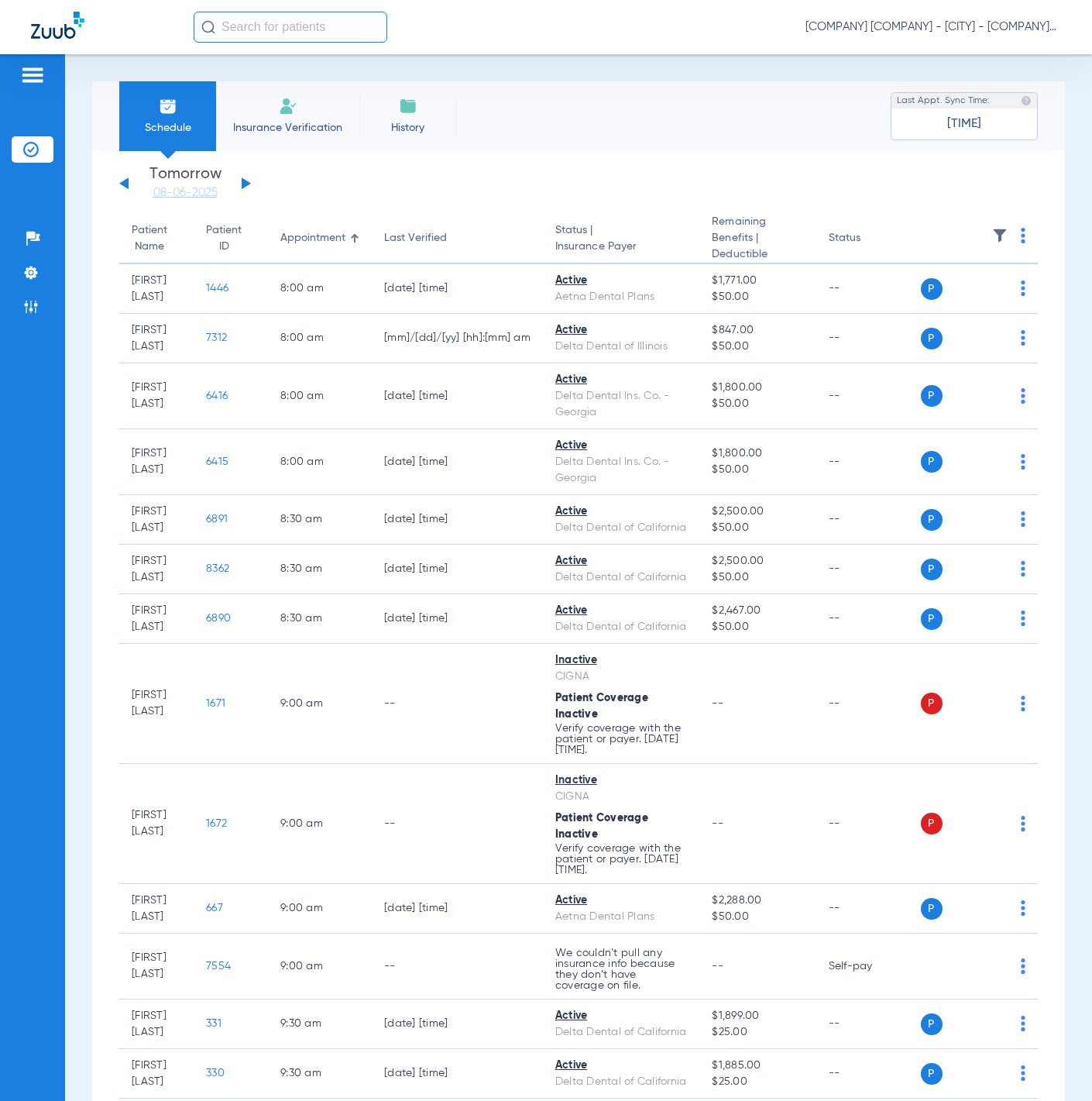 click 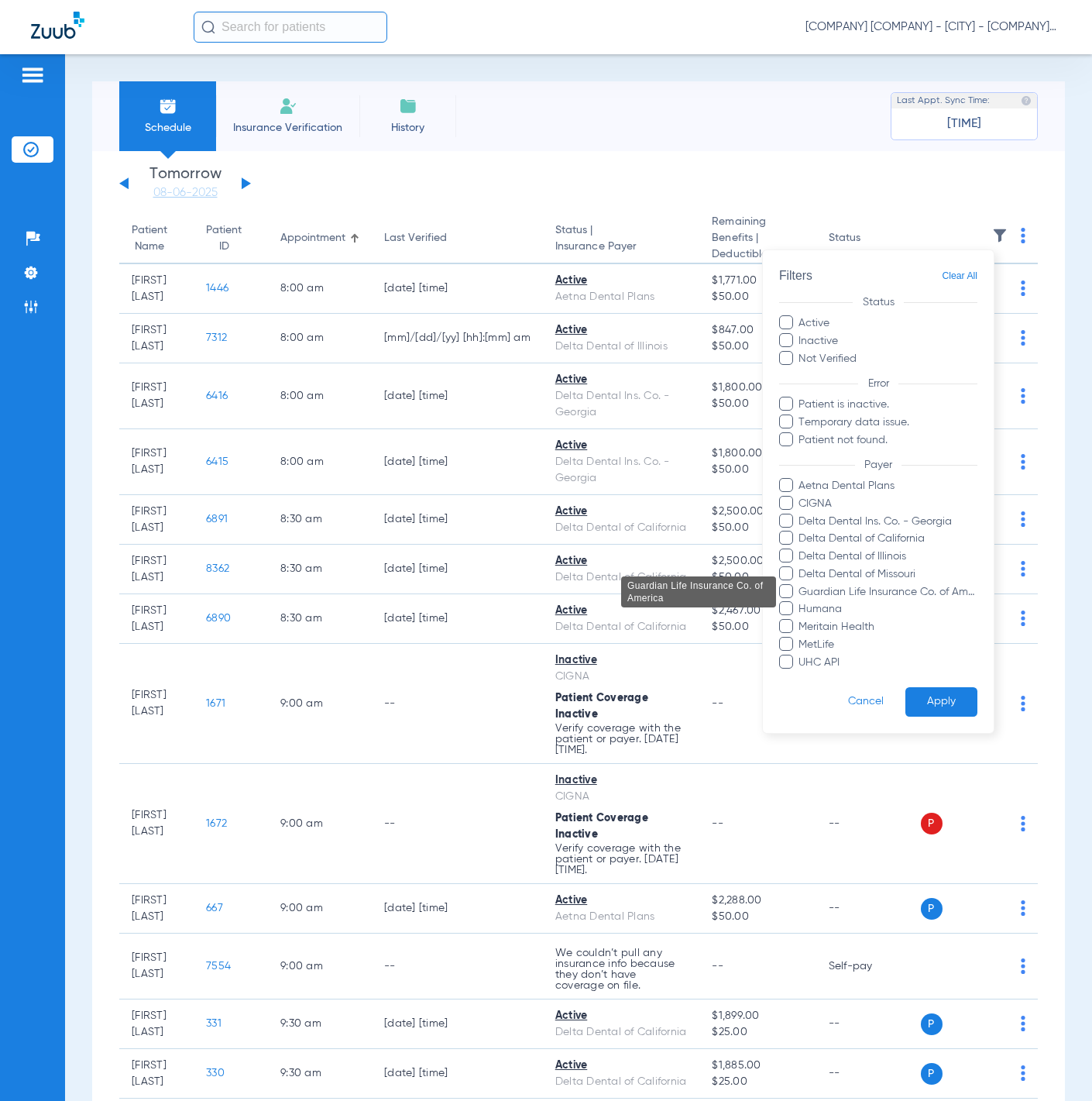 click on "Guardian Life Insurance Co. of America" at bounding box center [888, 591] 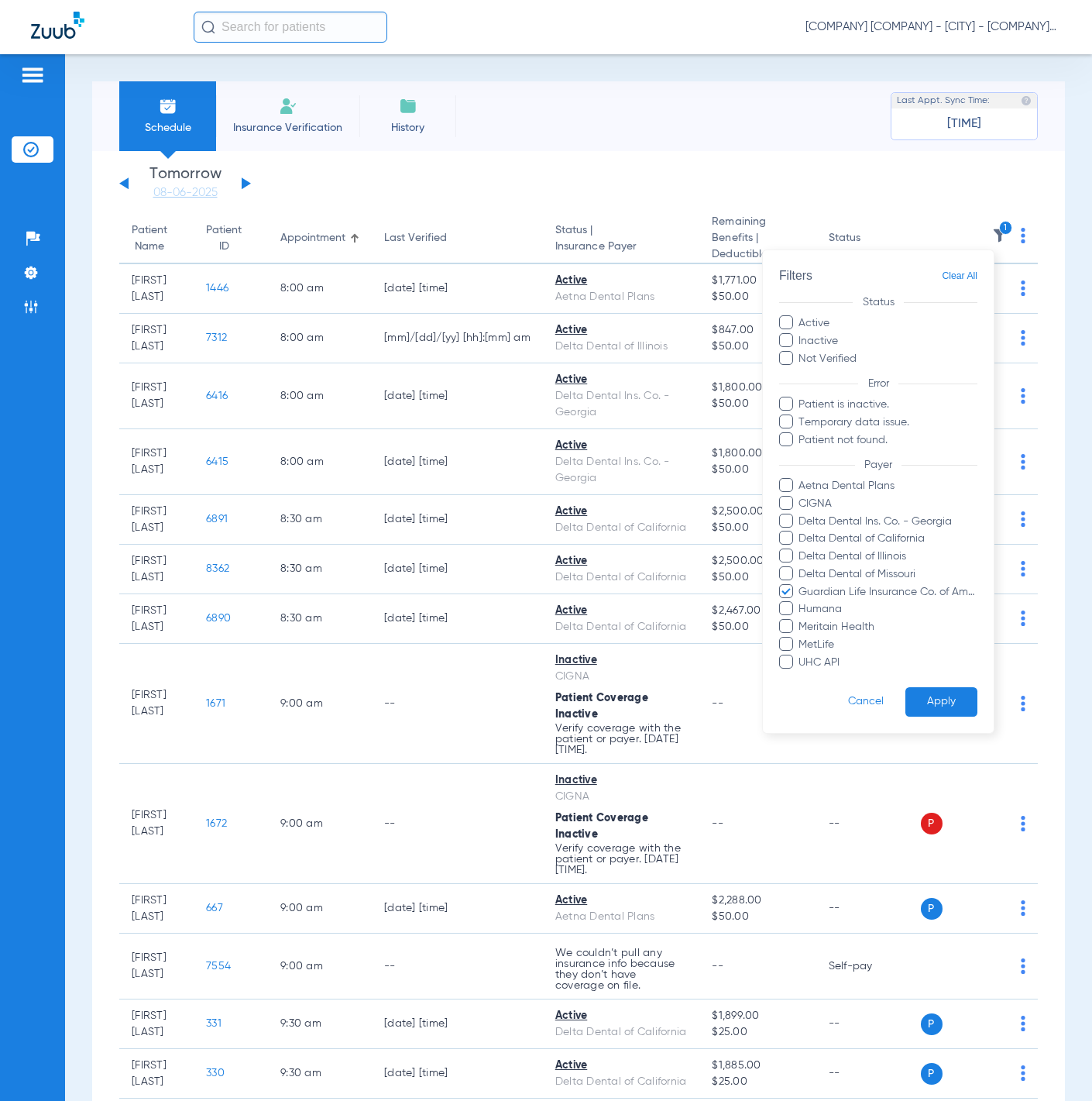 click on "Apply" at bounding box center [941, 701] 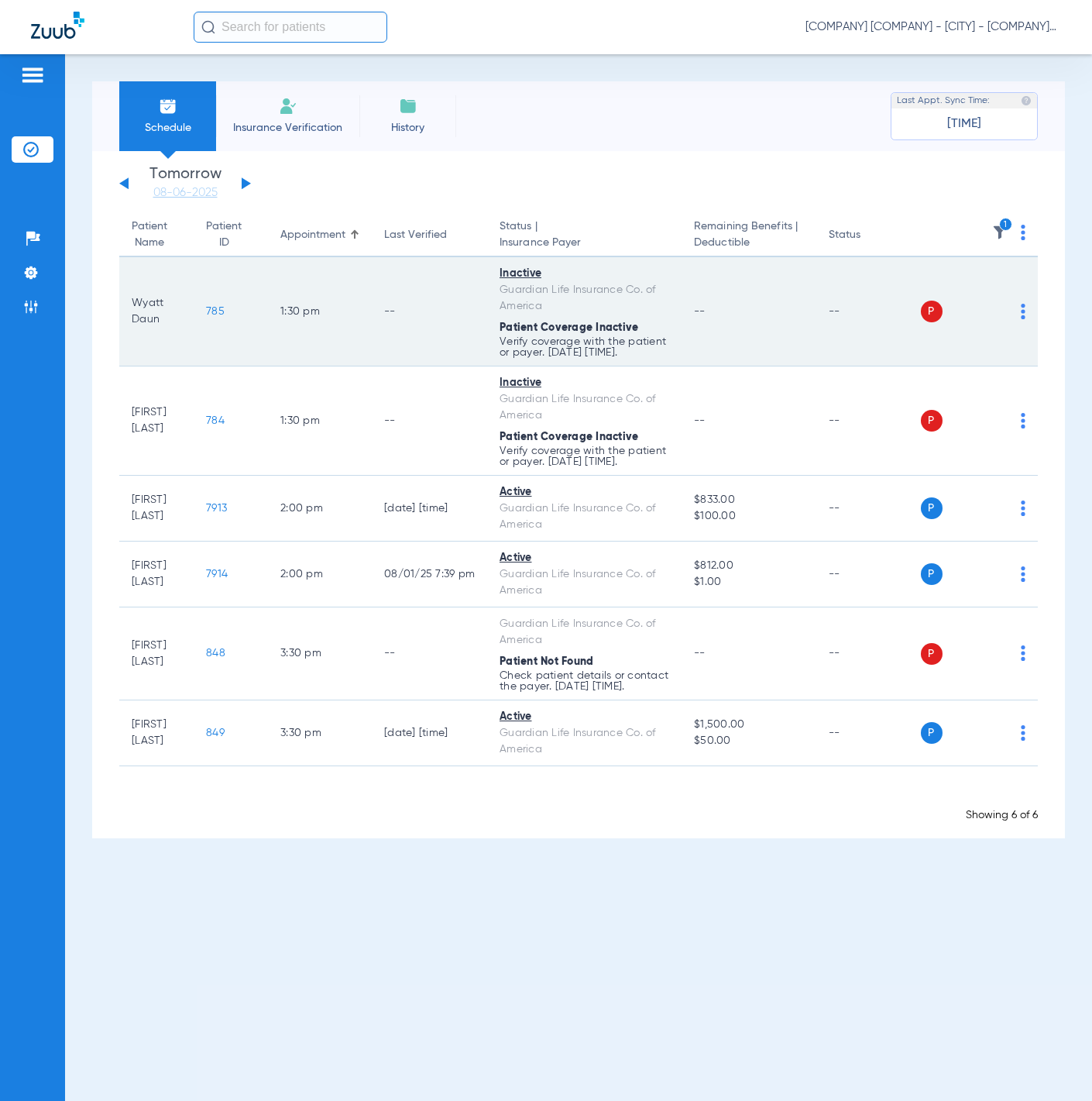 click on "P S" 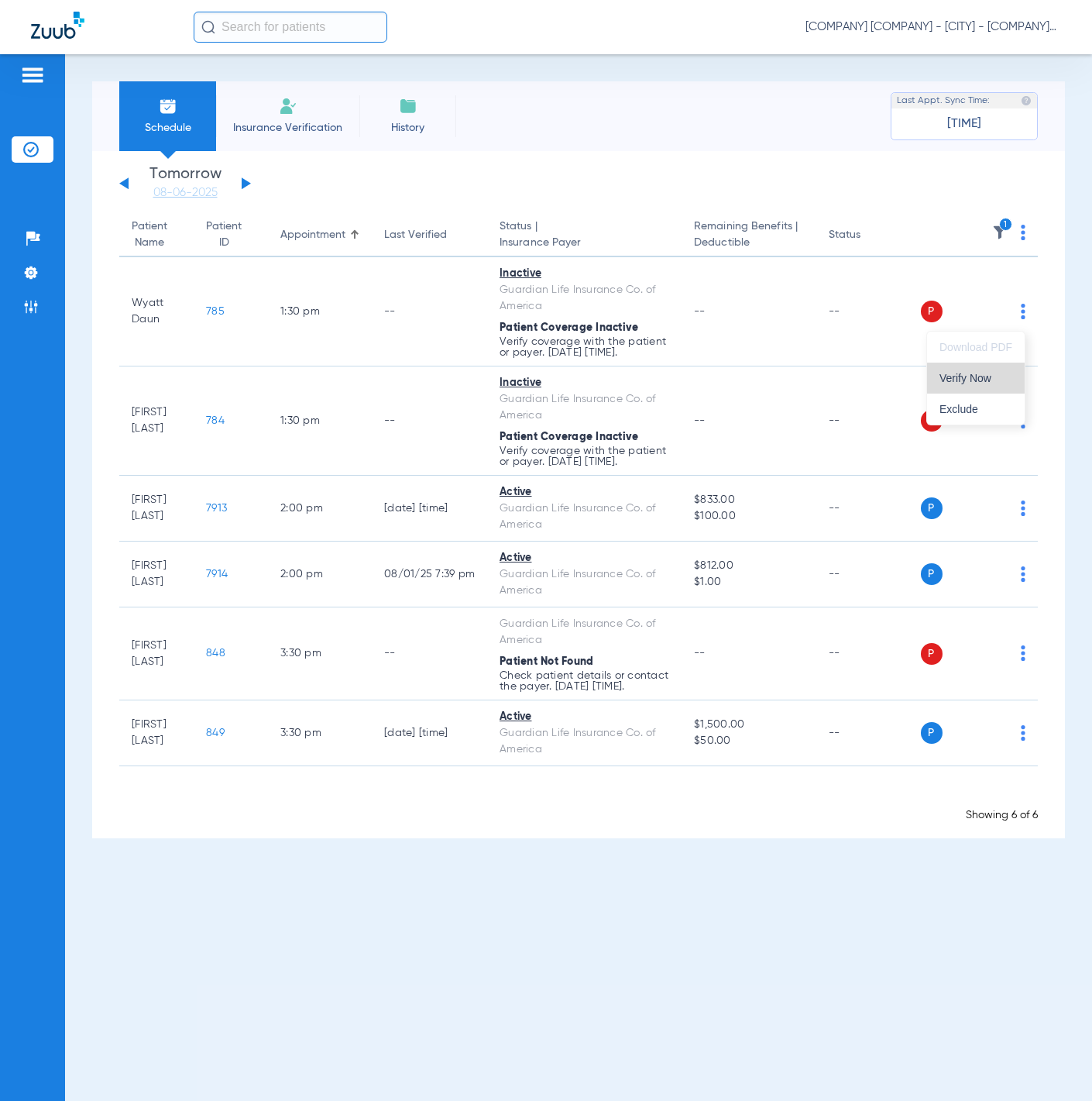 click on "Verify Now" at bounding box center (976, 378) 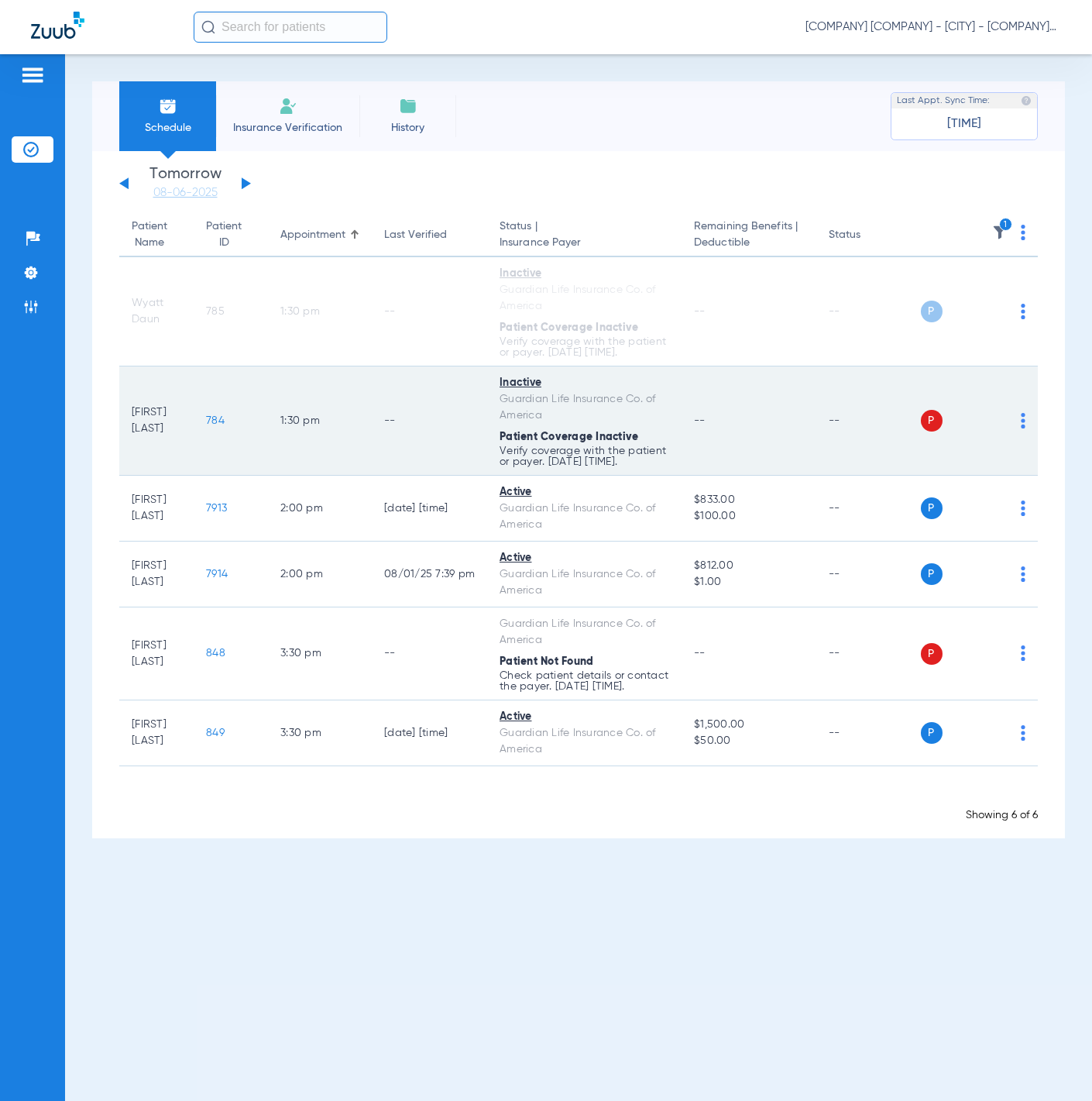 click 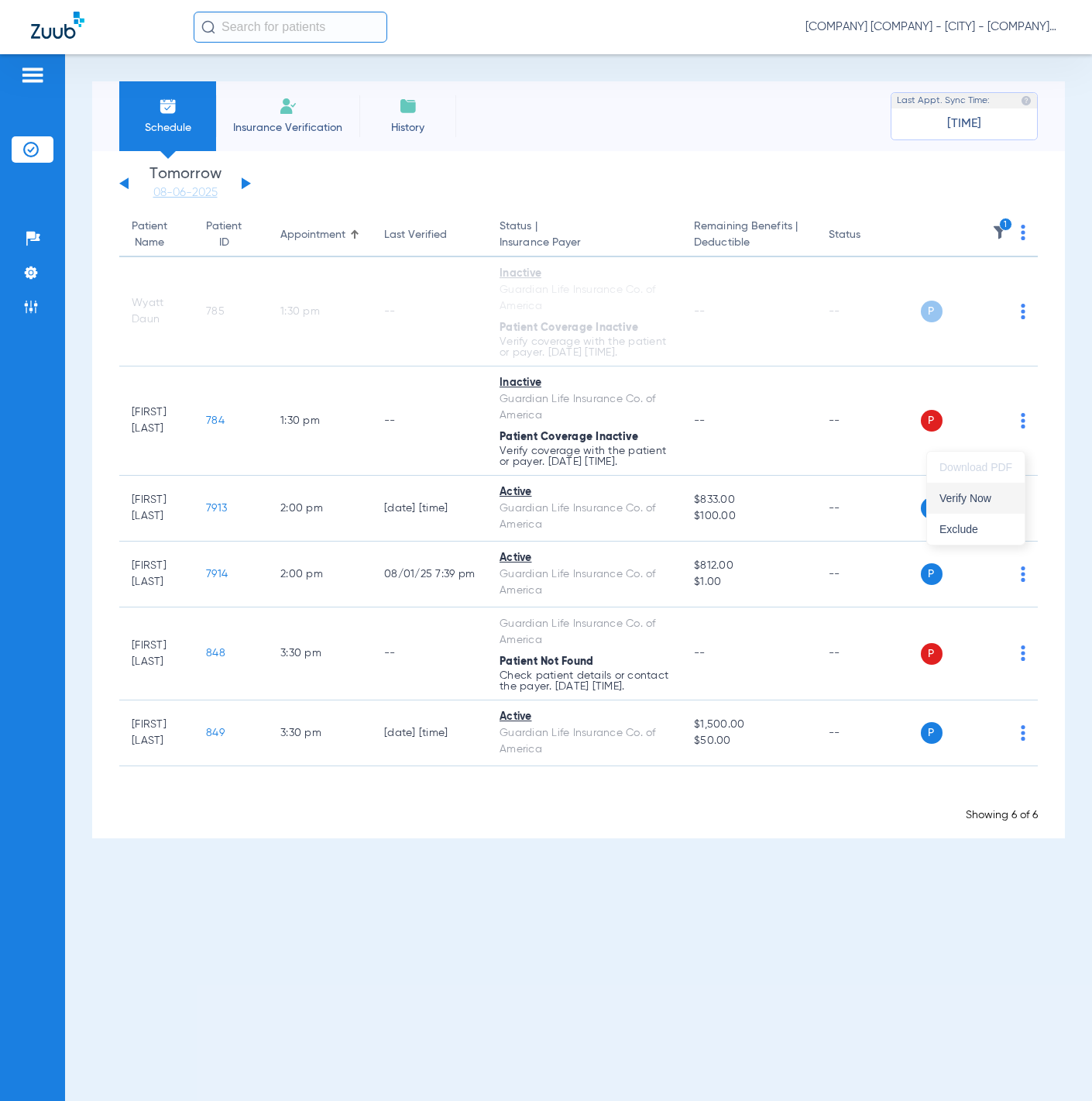 click on "Verify Now" at bounding box center [976, 498] 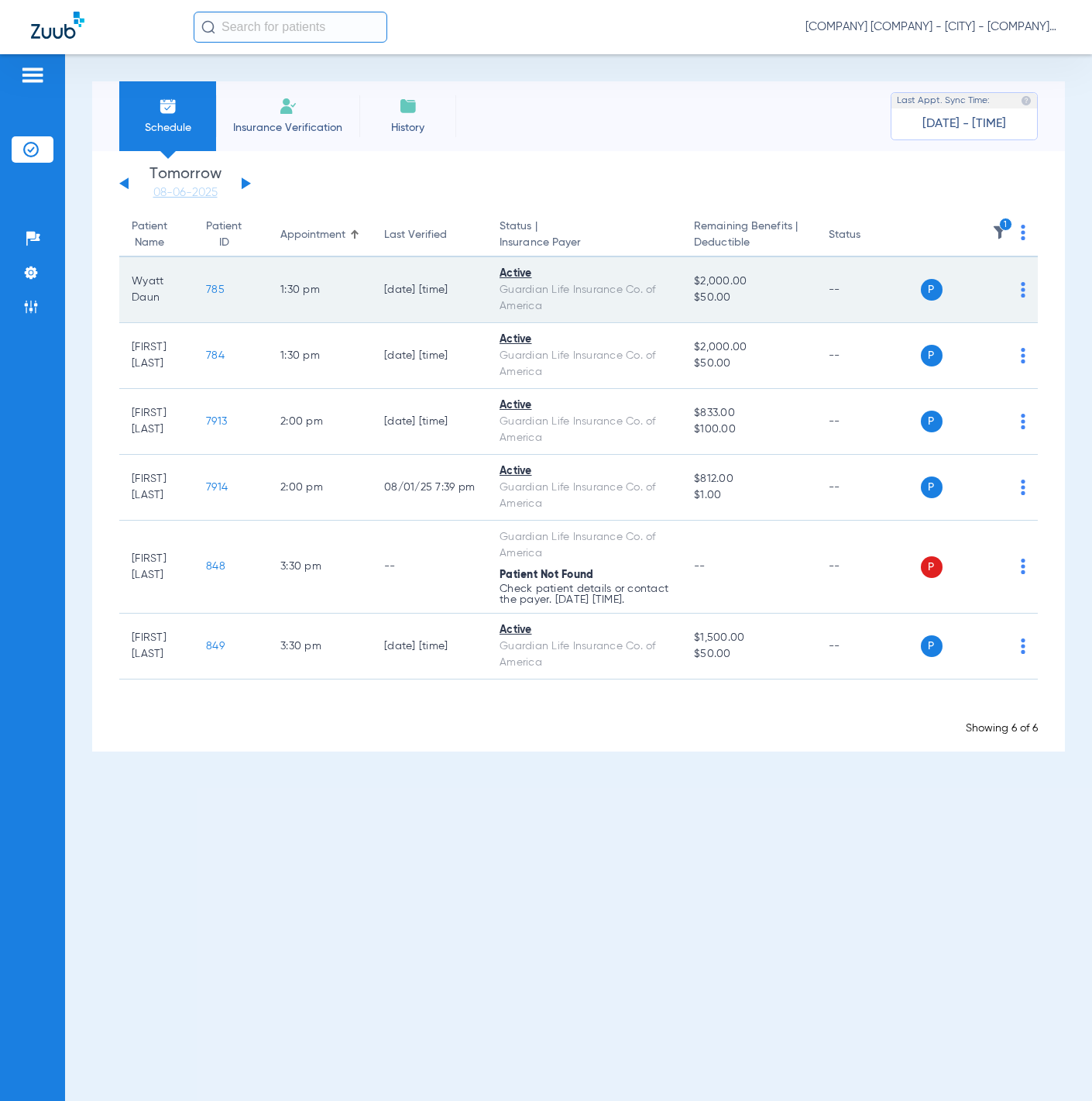 click on "785" 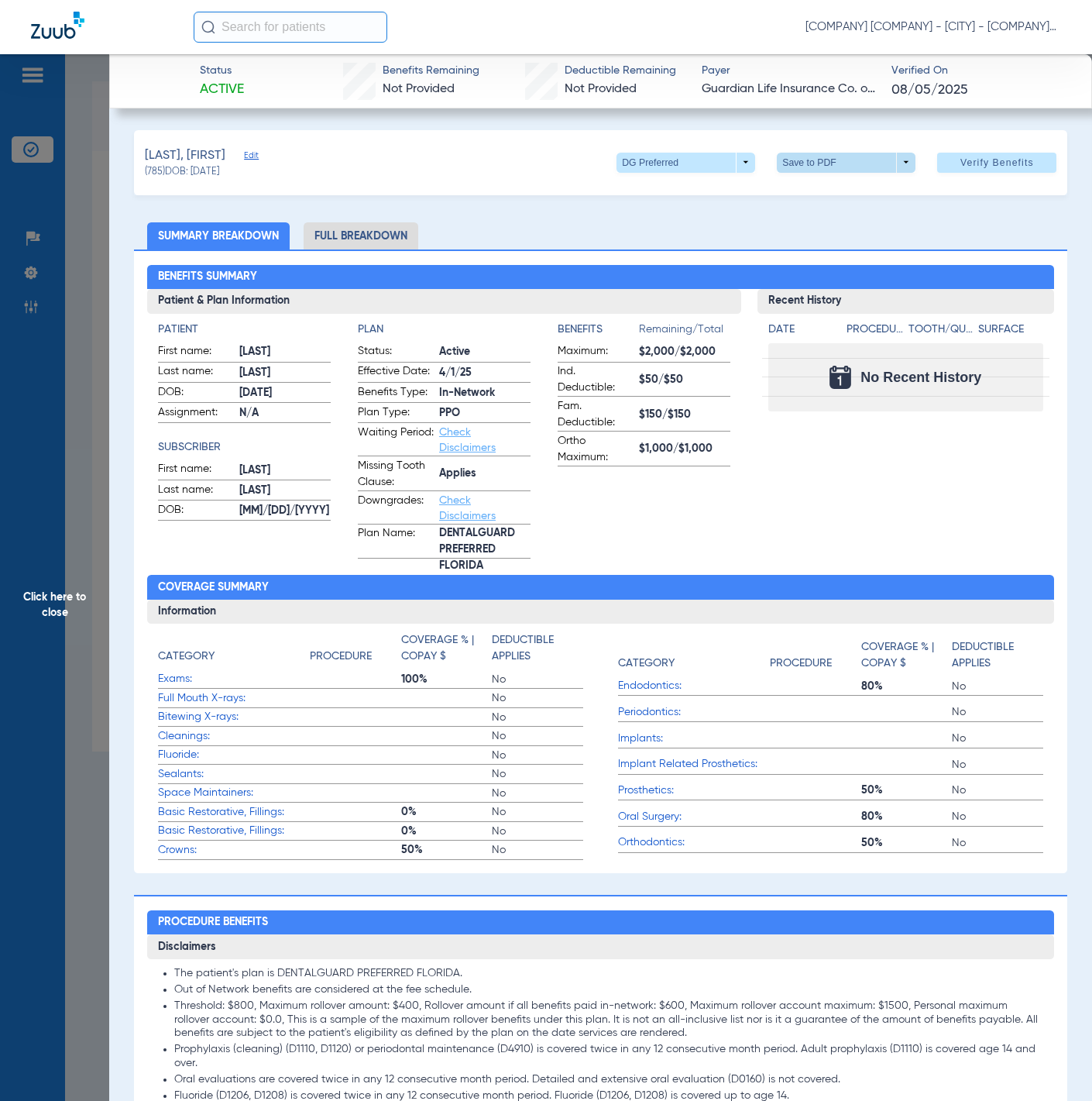 click 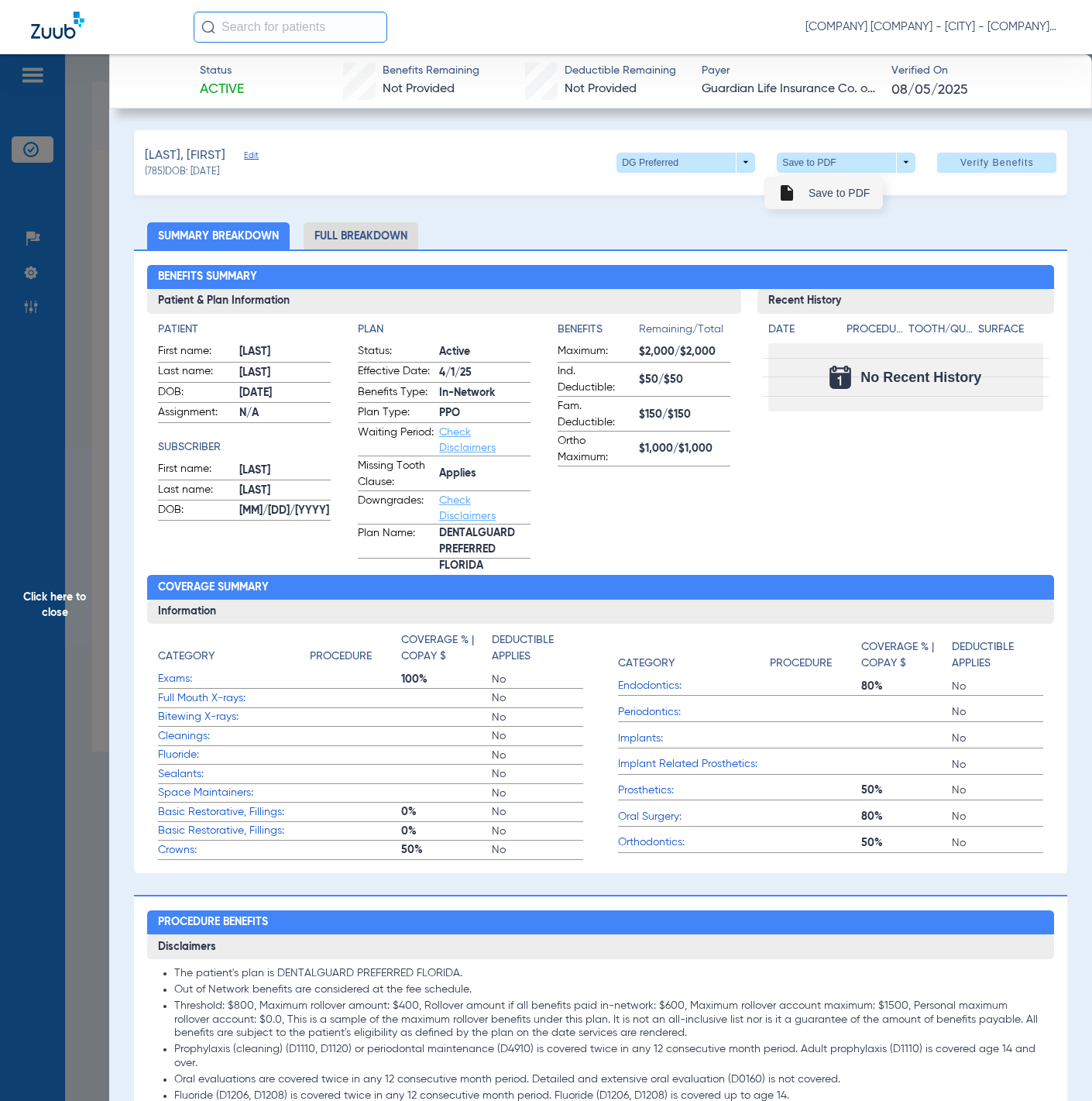 click on "insert_drive_file  Save to PDF" at bounding box center [823, 193] 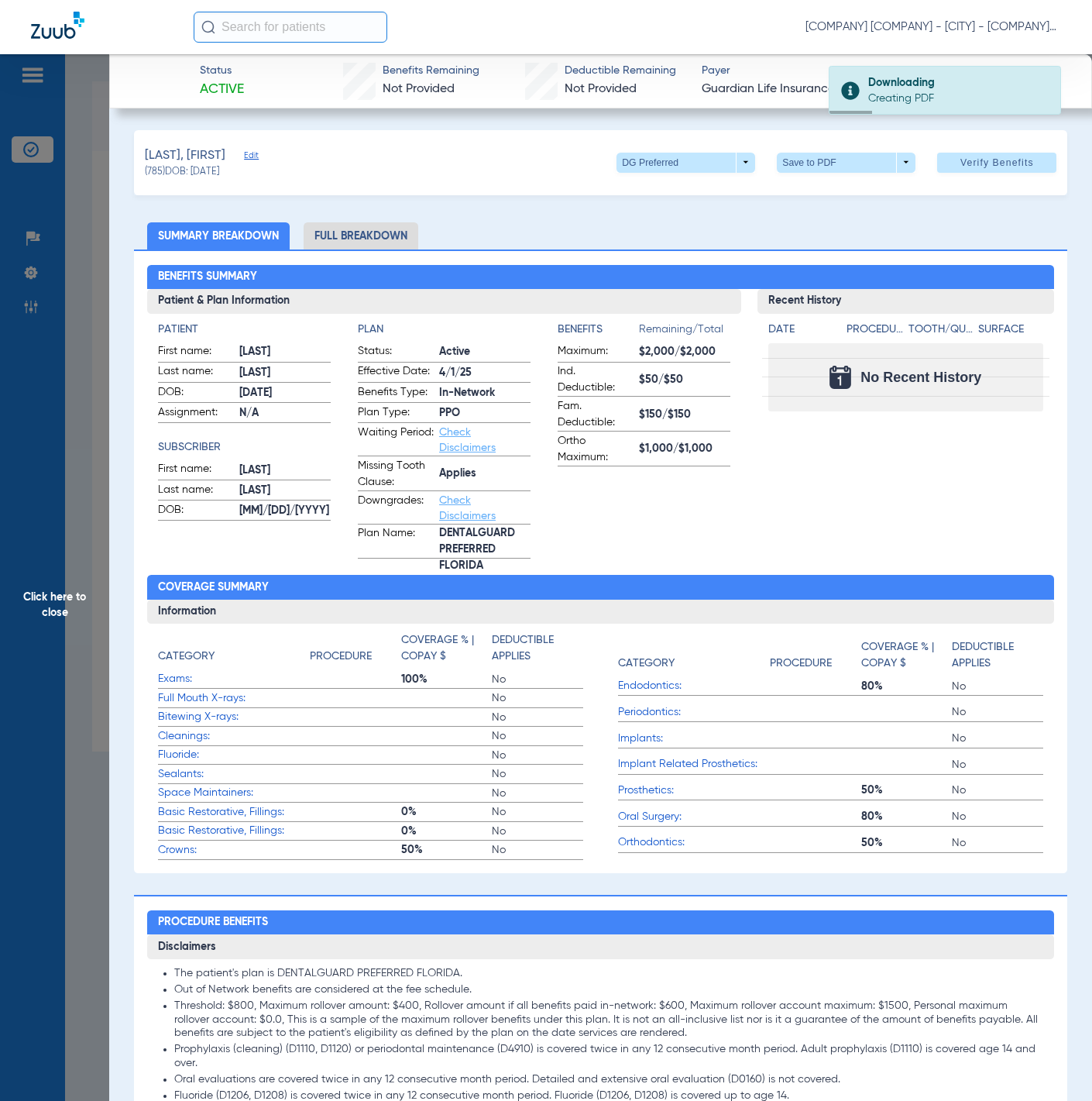 drag, startPoint x: 74, startPoint y: 364, endPoint x: 138, endPoint y: 366, distance: 64.03124 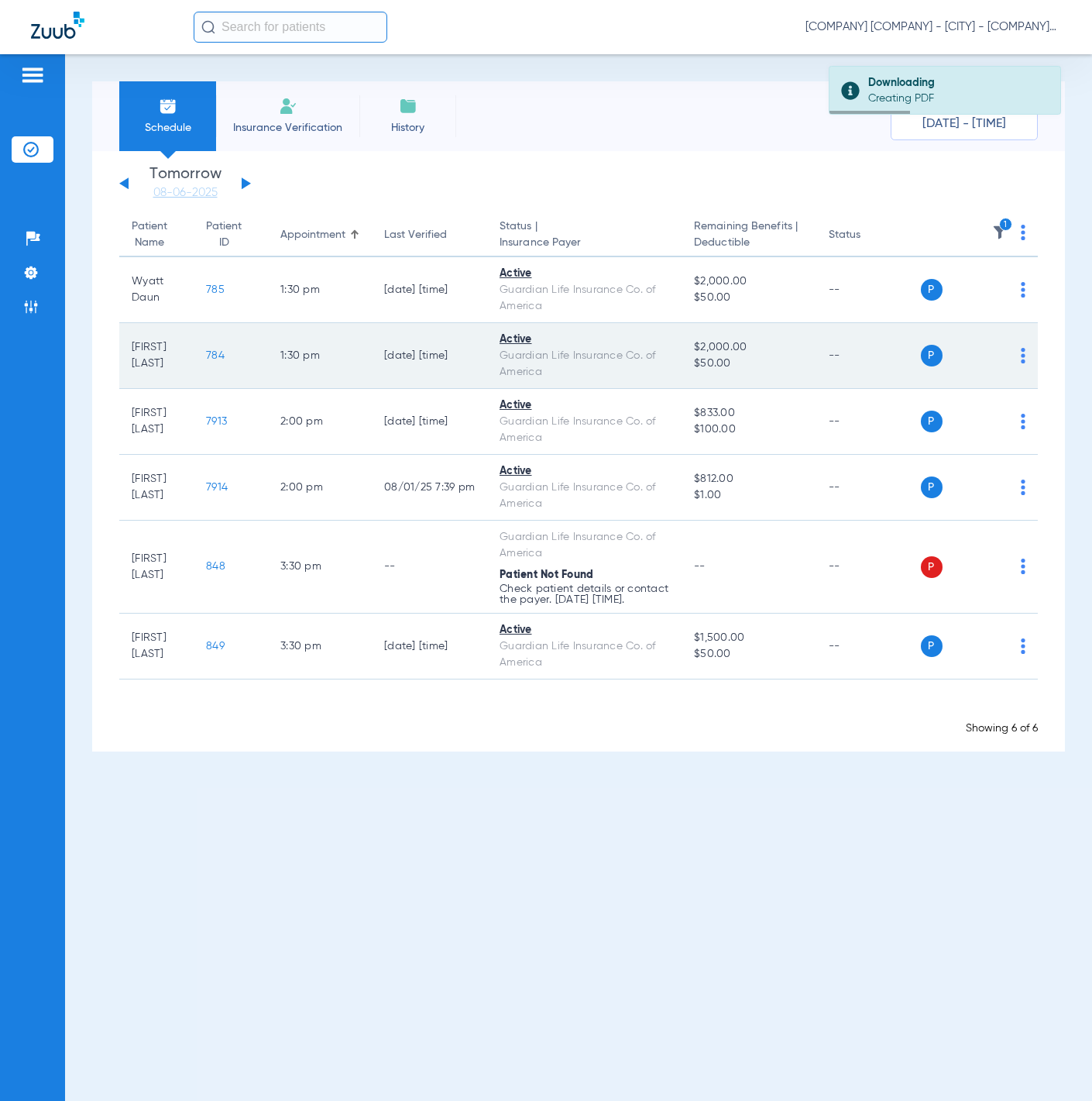click on "784" 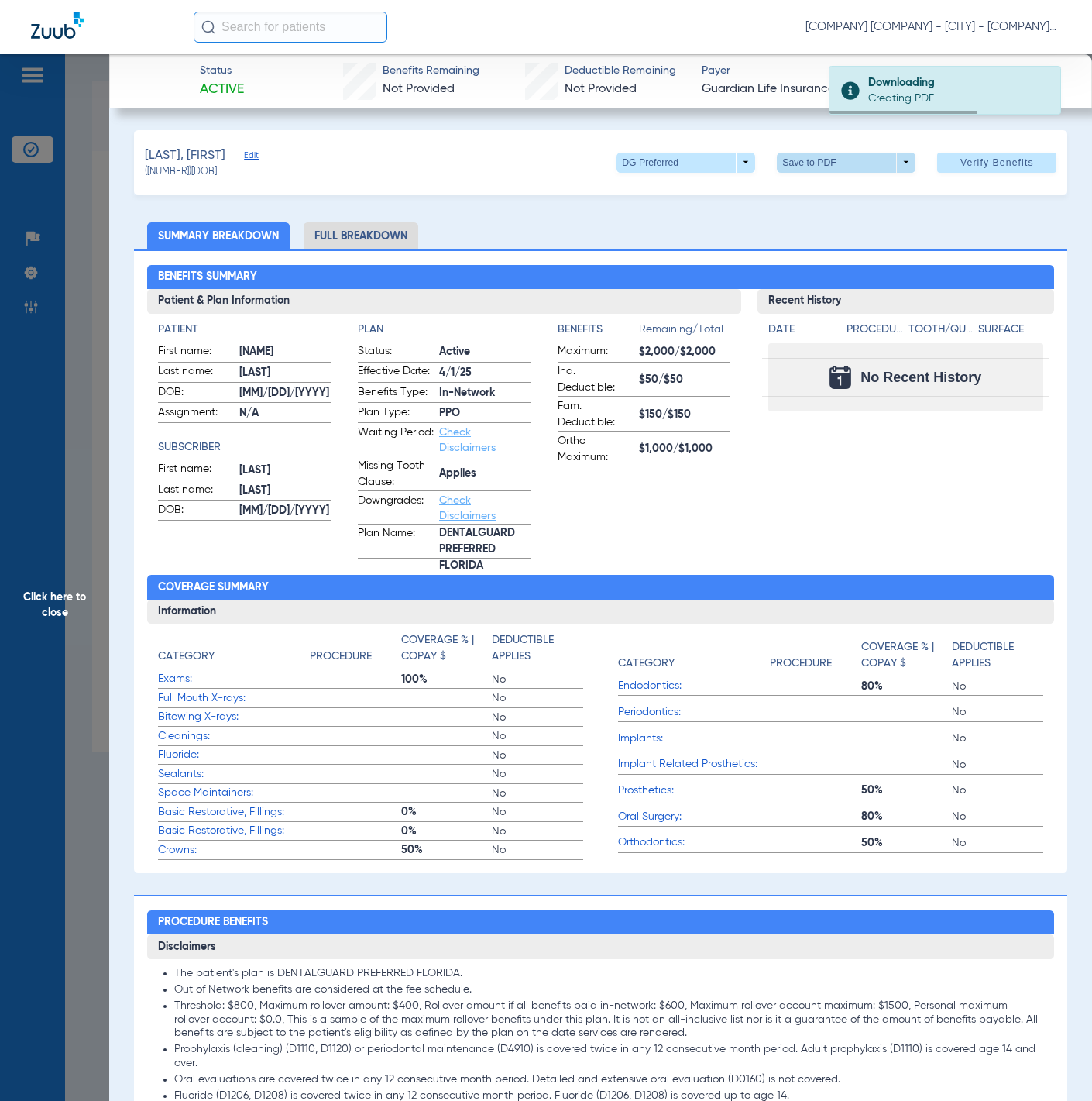 click 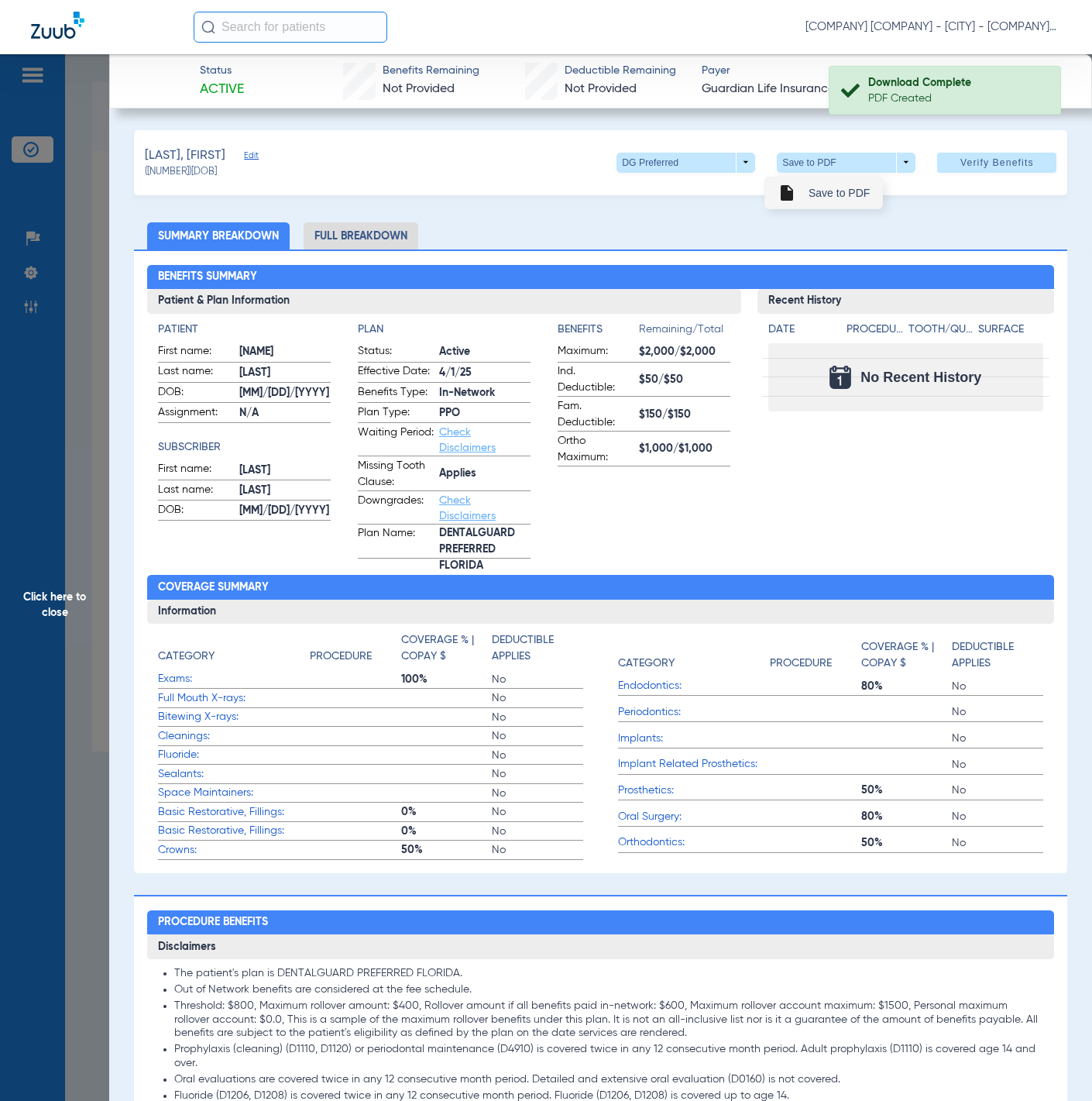 click on "insert_drive_file  Save to PDF" at bounding box center (823, 193) 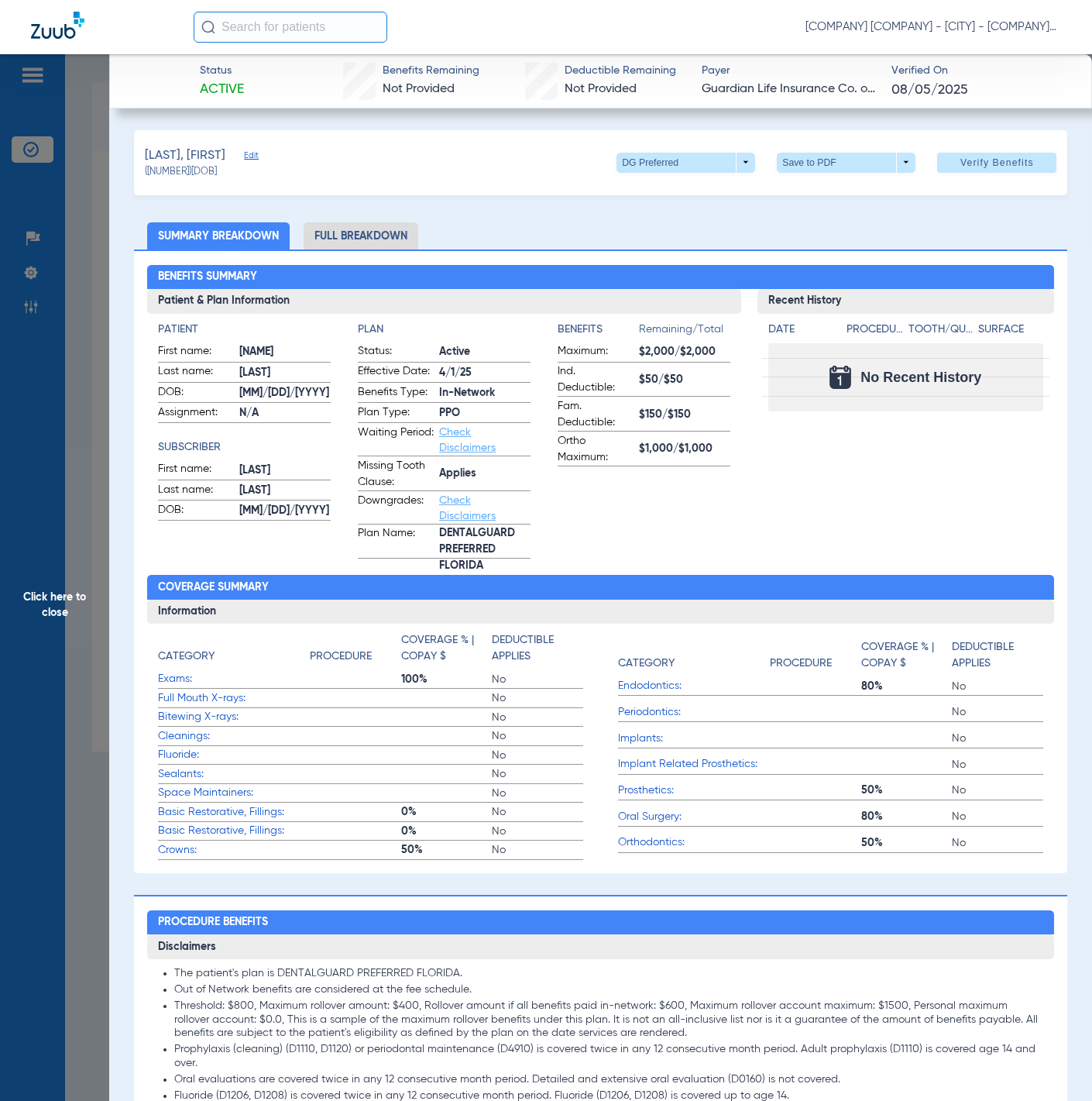 click on "Status Active  Benefits Remaining   Not Provided   Deductible Remaining   Not Provided  Payer Guardian Life Insurance Co. of America  Verified On
08/05/2025   Daun, Siena   Edit   (784)   DOB: 11/04/2012   DG Preferred  arrow_drop_down  Save to PDF  arrow_drop_down  Verify Benefits   Subscriber Information   First name  Chadwick  Last name  Daun  DOB  mm / dd / yyyy 01/05/1981  Member ID  DRU777658  Group ID (optional)  00079220  Insurance Payer   Insurance
Guardian Life Insurance Co. Of America  Provider   Dentist
Andrew Gooch  1609288539  remove   Dependent Information   First name  Siena  Last name  Daun  DOB  mm / dd / yyyy 11/04/2012  Member ID  same as subscriber DRU777658  Summary Breakdown   Full Breakdown  Benefits Summary Patient & Plan Information Patient First name:  SIENA  Last name:  DAUN  DOB:  11/04/2012  Assignment:  N/A  Subscriber First name:  CHADWICK R  Last name:  DAUN  DOB:  01/05/1981  Plan Status:  Active  Effective Date:  4/1/25  Benefits Type:  In-Network  Plan Type:  PPO  Date" 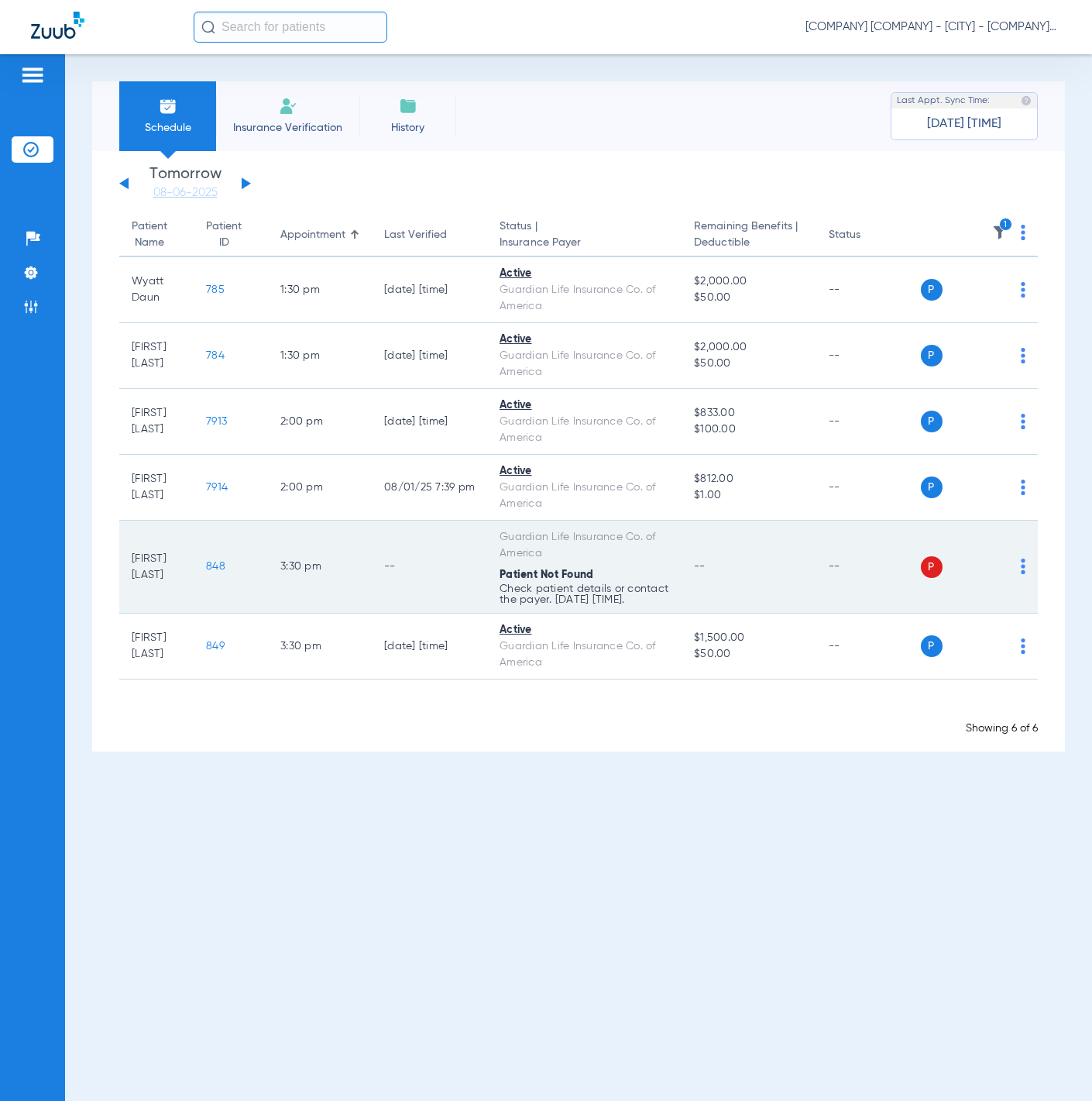click 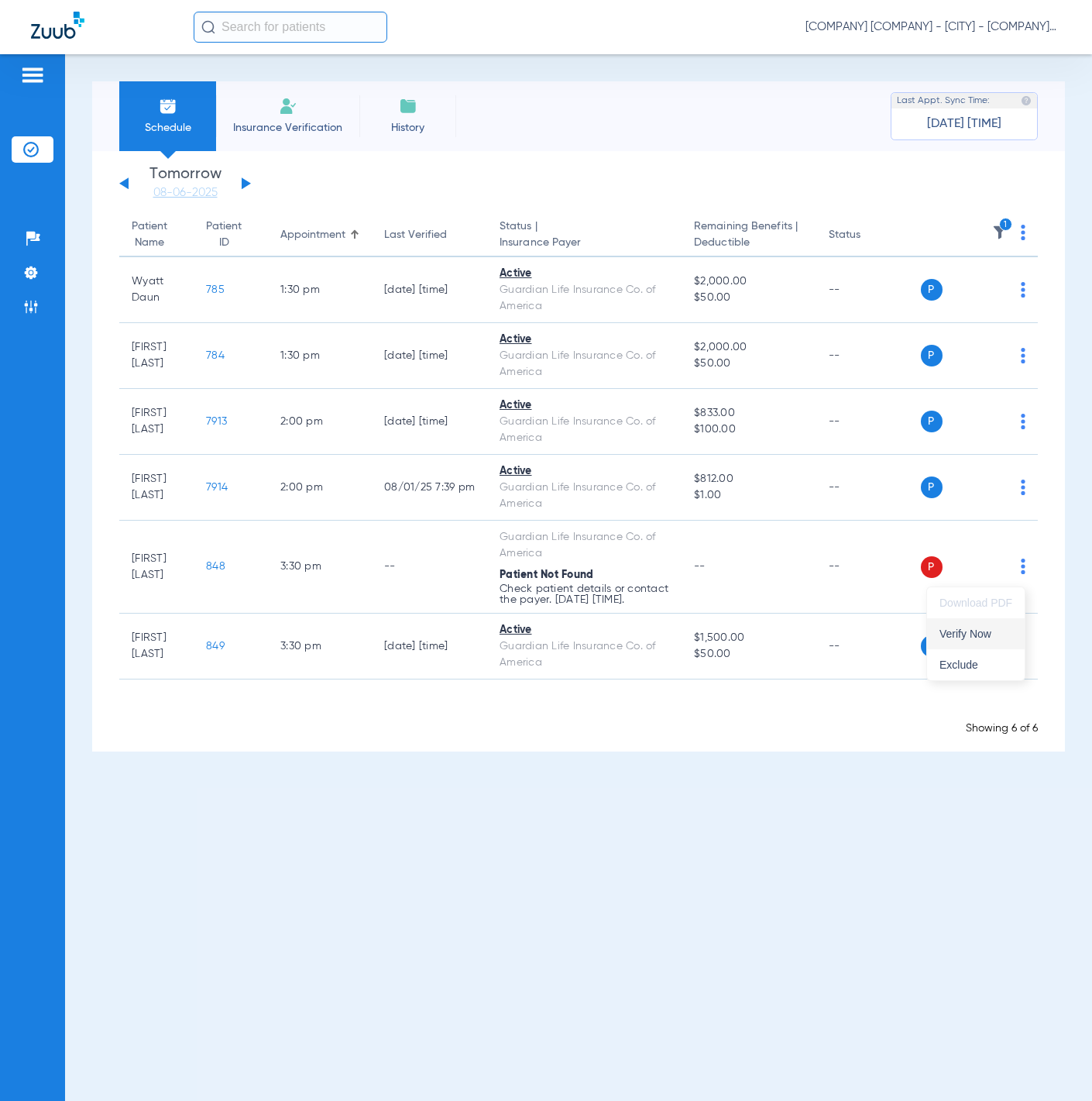 click on "Verify Now" at bounding box center (976, 634) 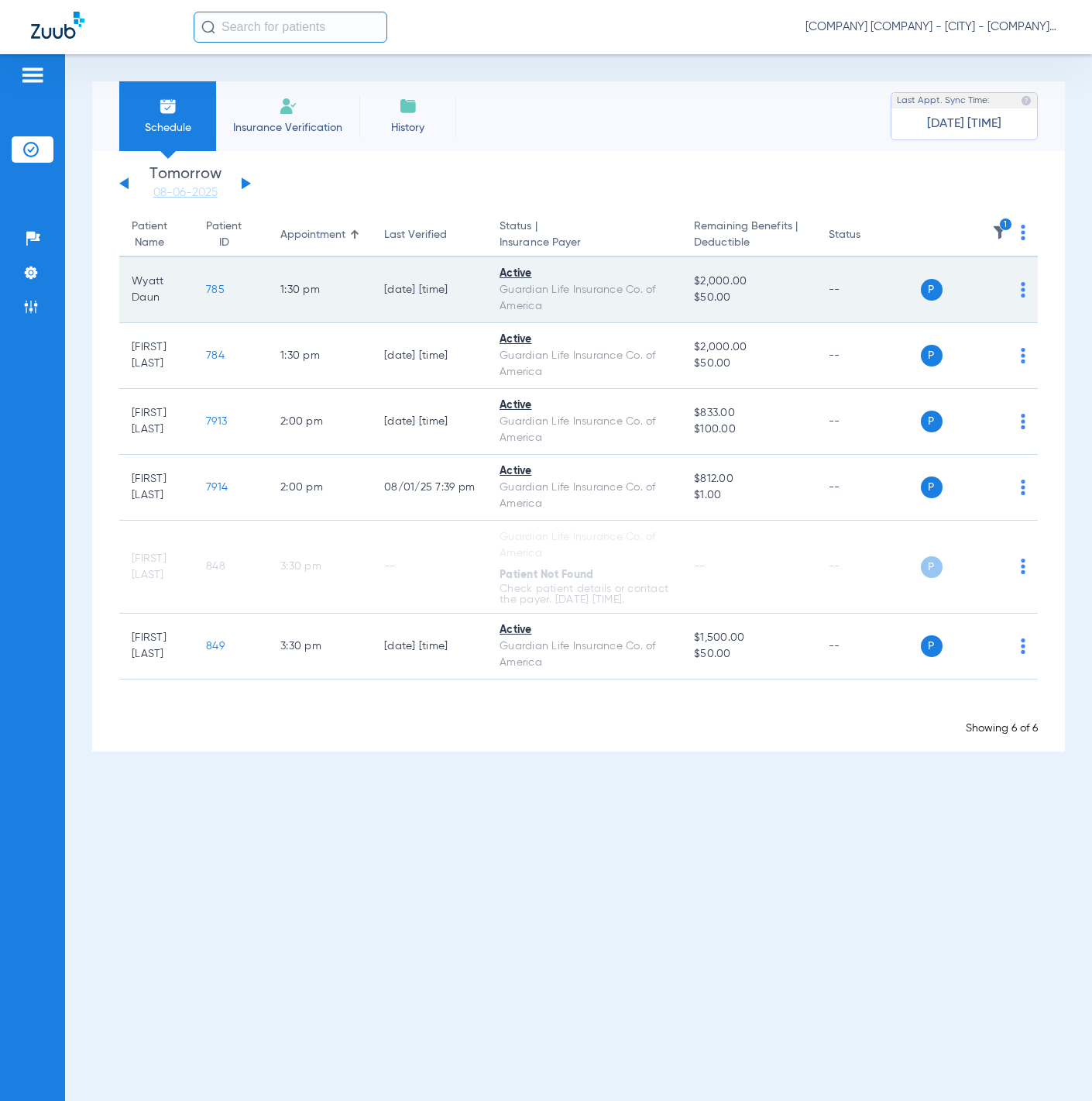 click on "785" 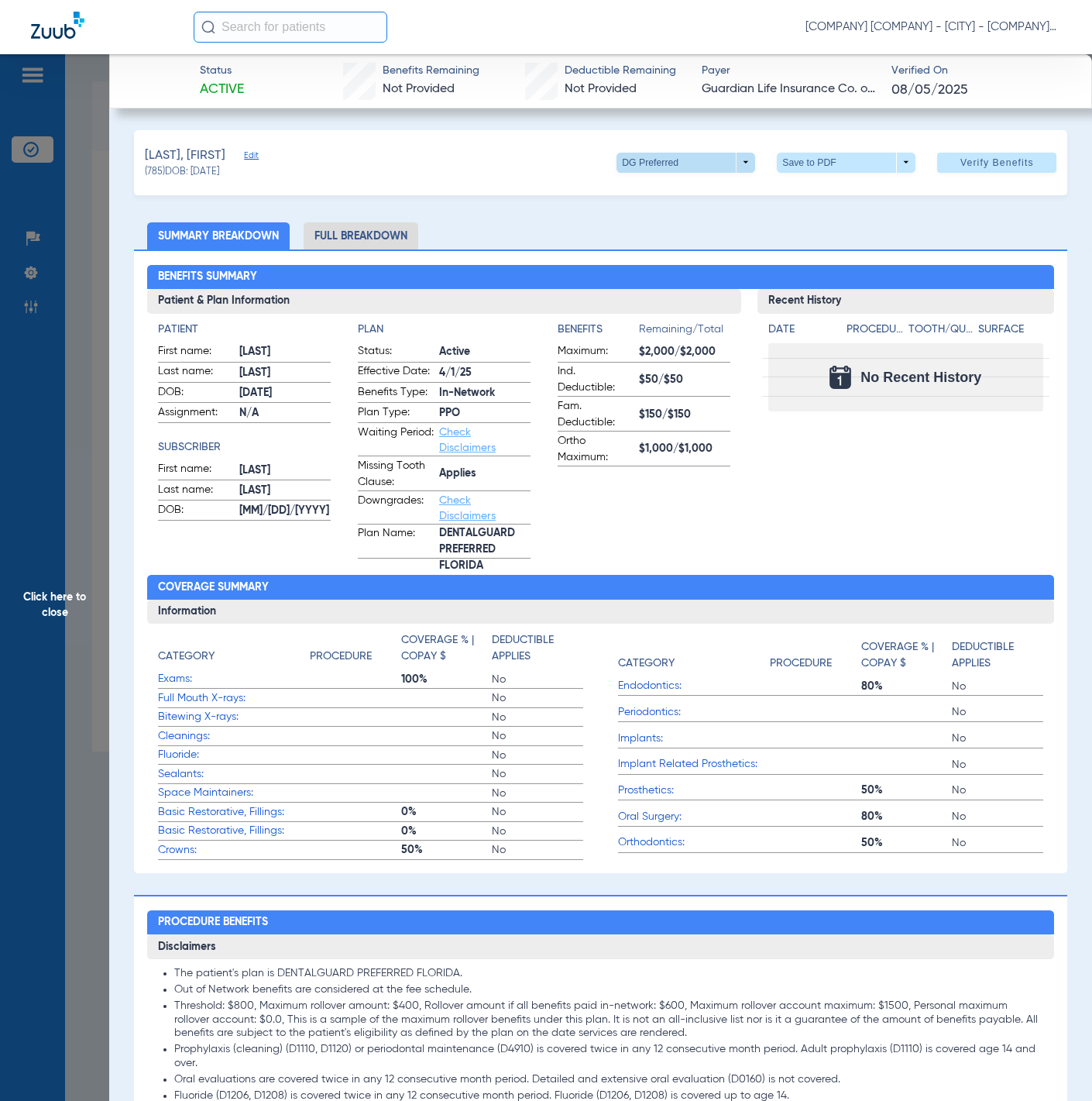 click 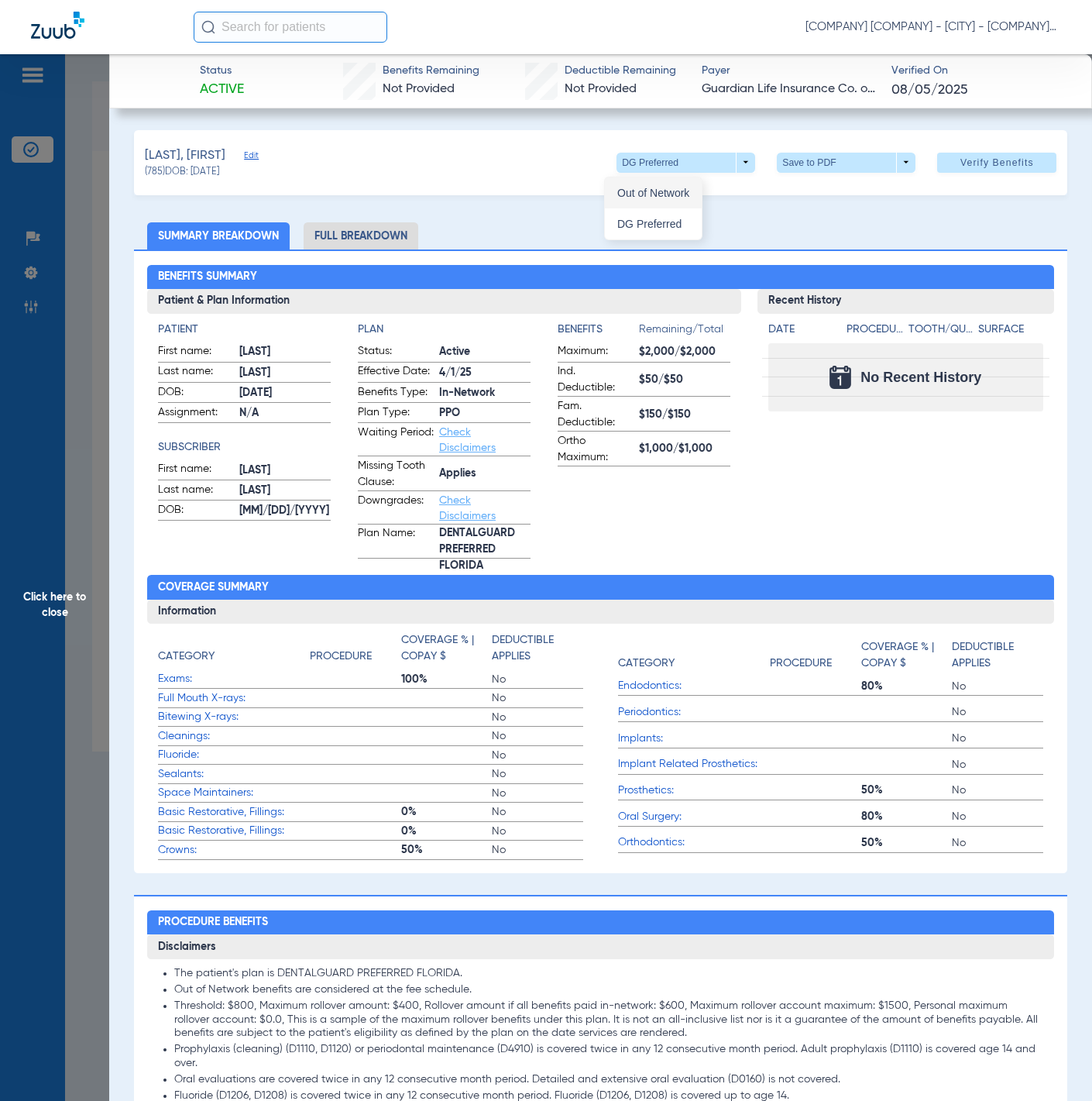 click on "Out of Network" at bounding box center (653, 193) 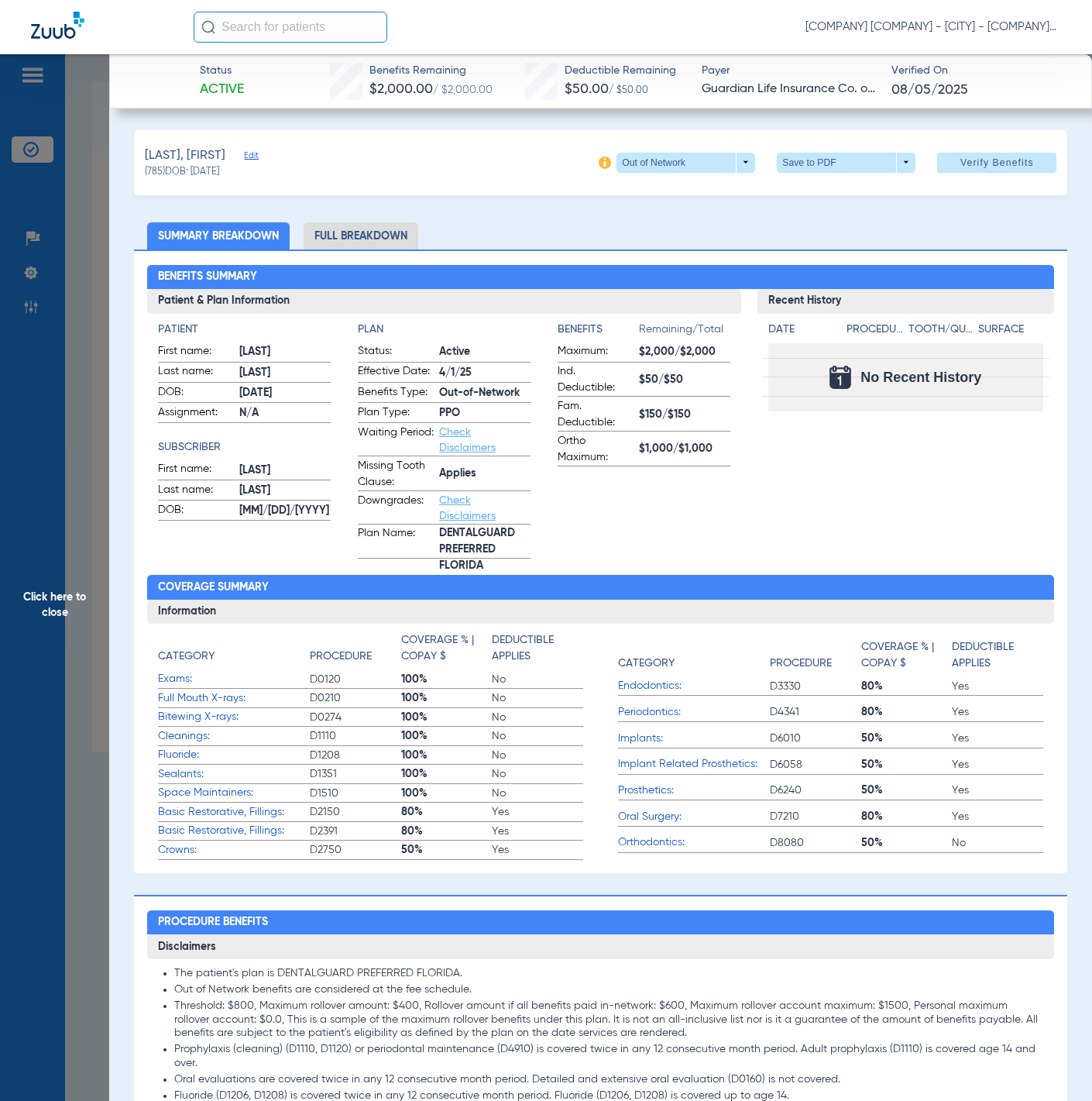 click on "Click here to close" 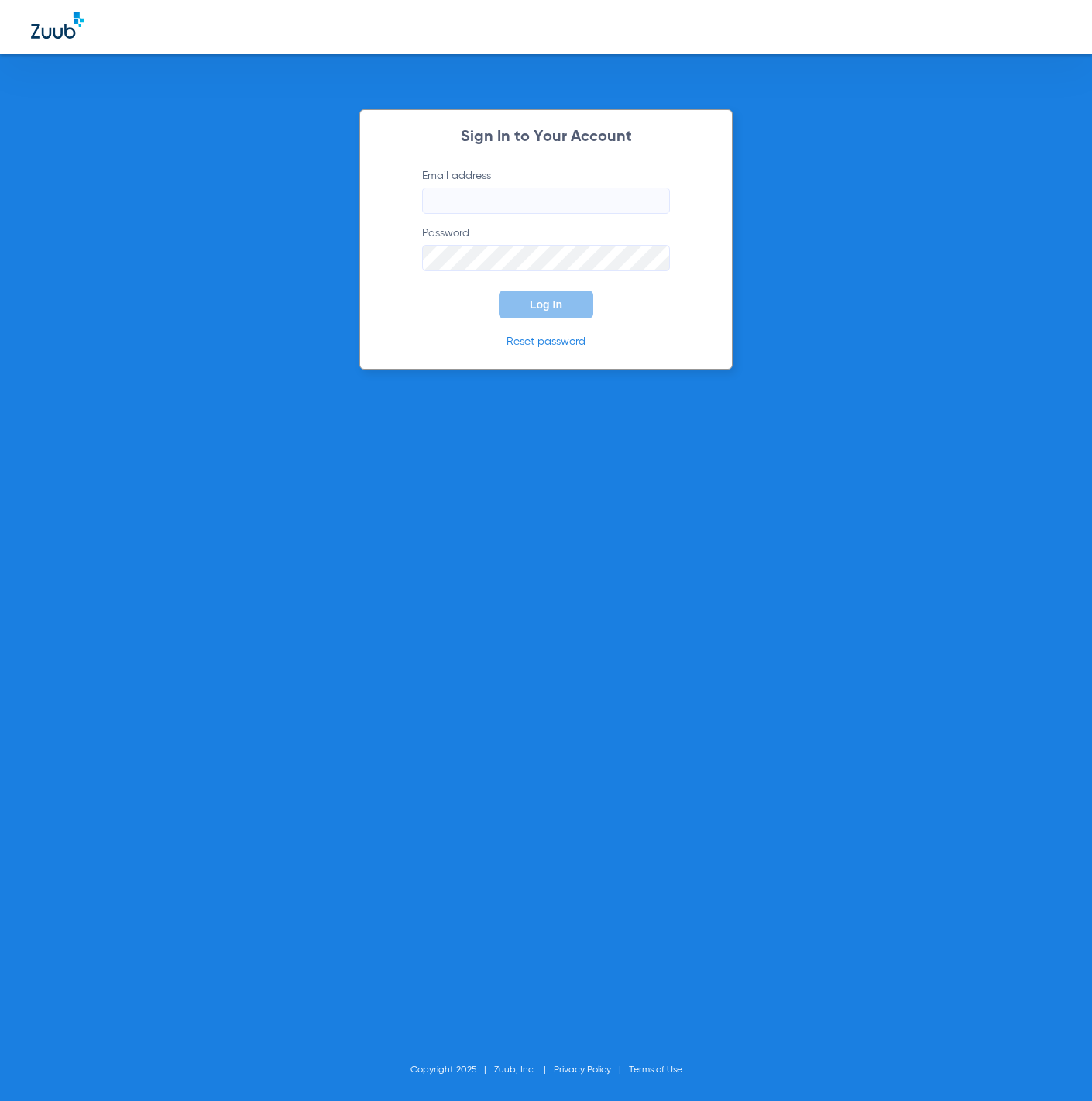 type on "[EMAIL]" 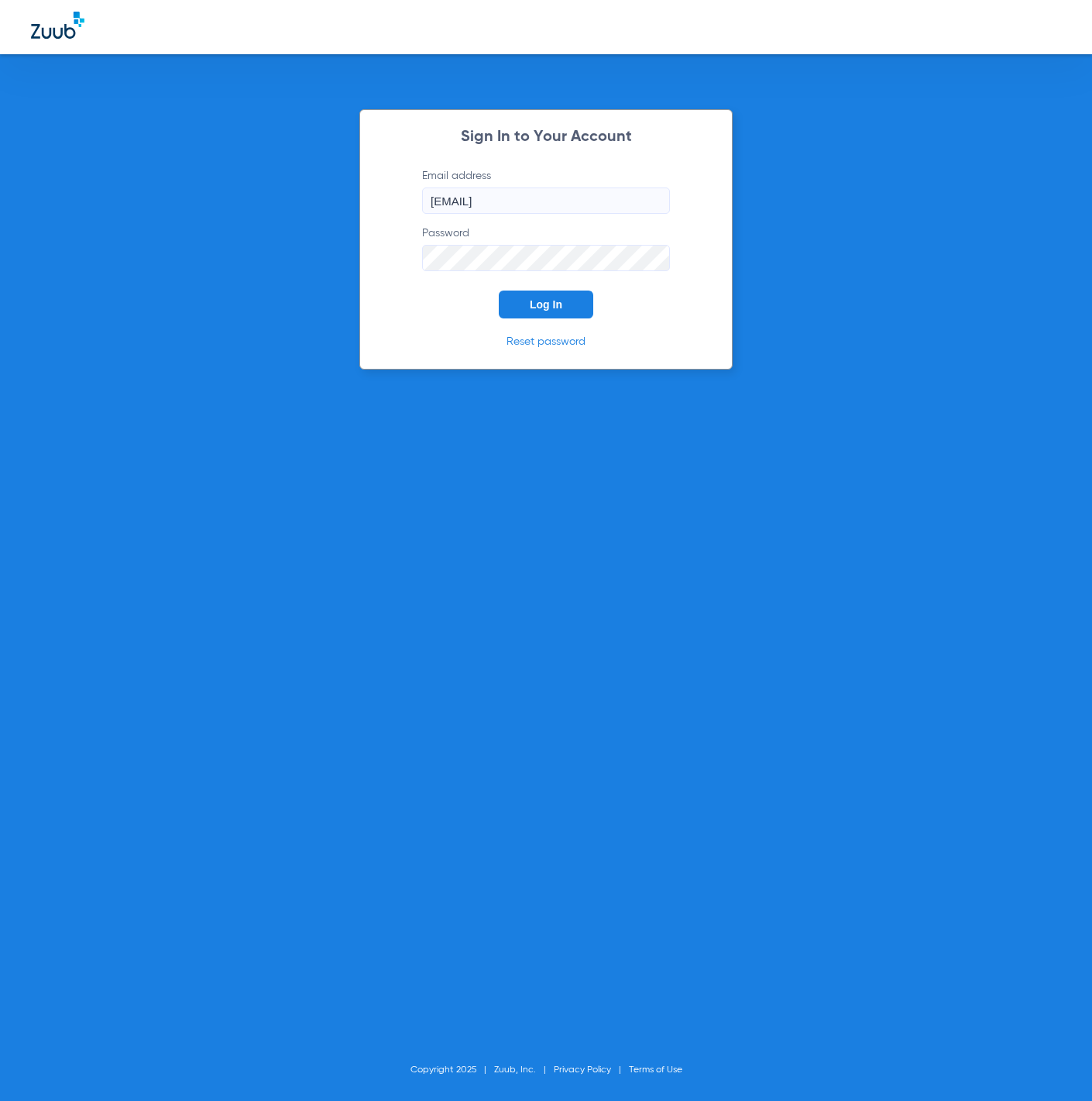 click on "Log In" 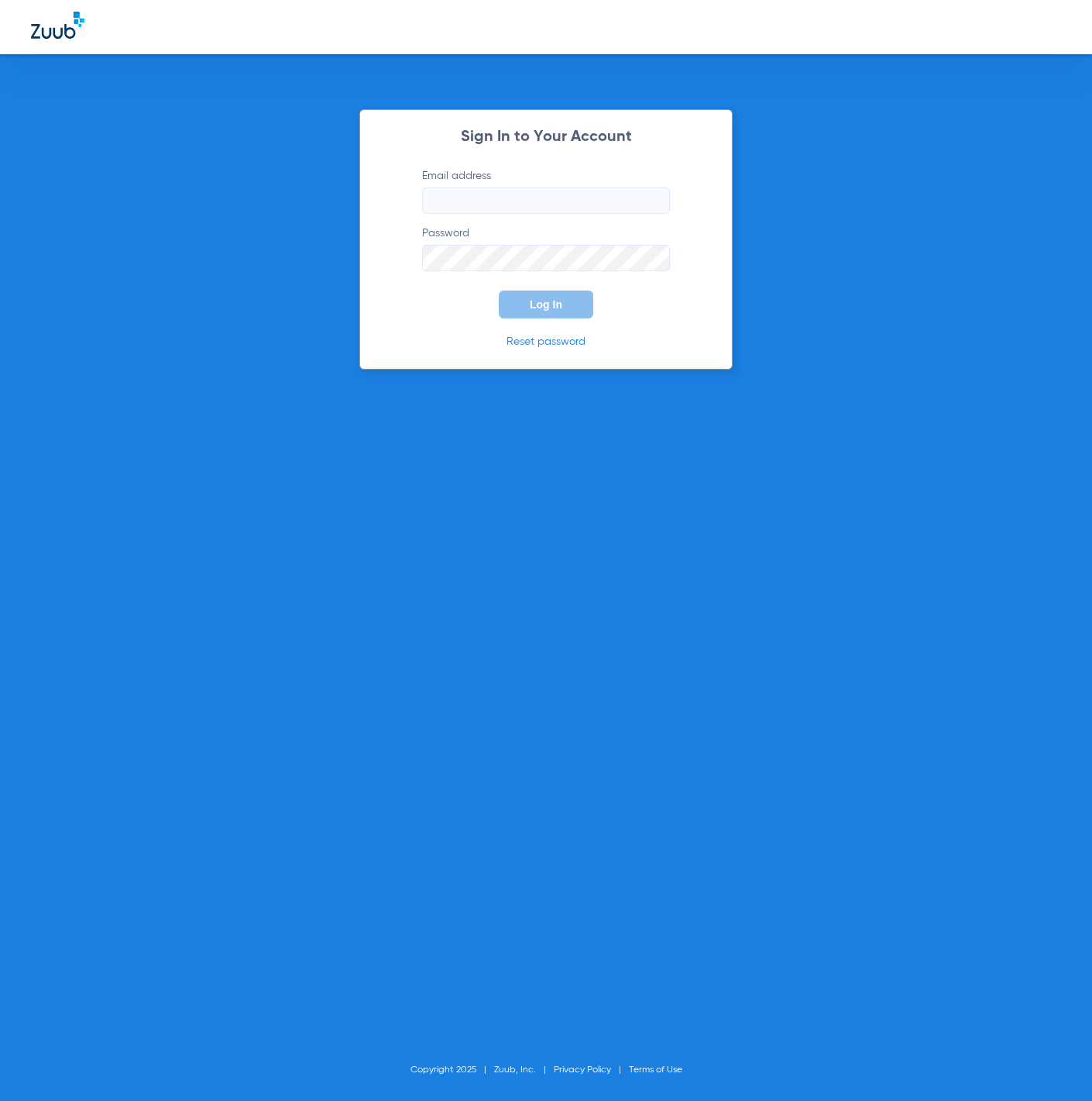 type on "[EMAIL]" 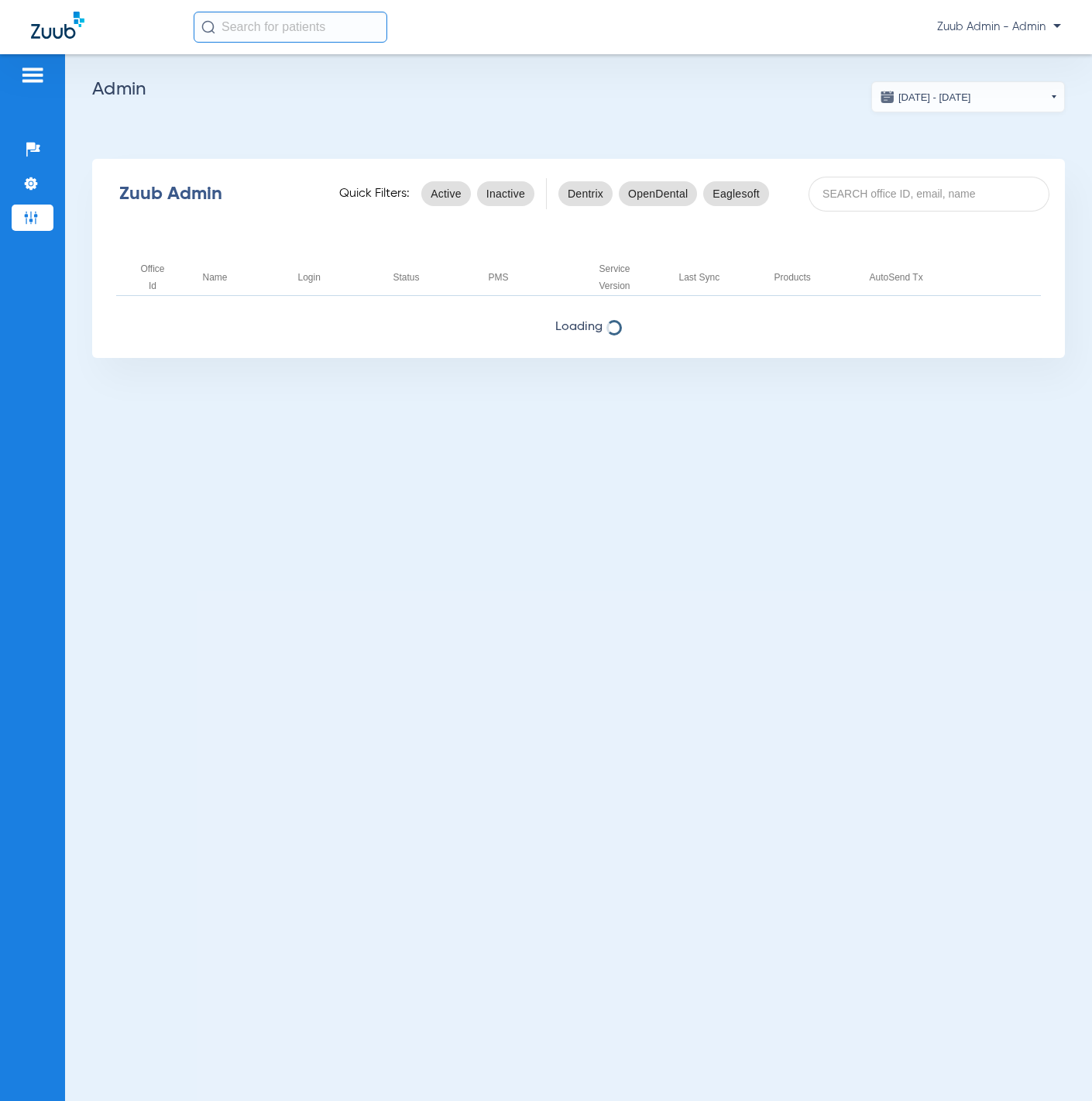scroll, scrollTop: 0, scrollLeft: 0, axis: both 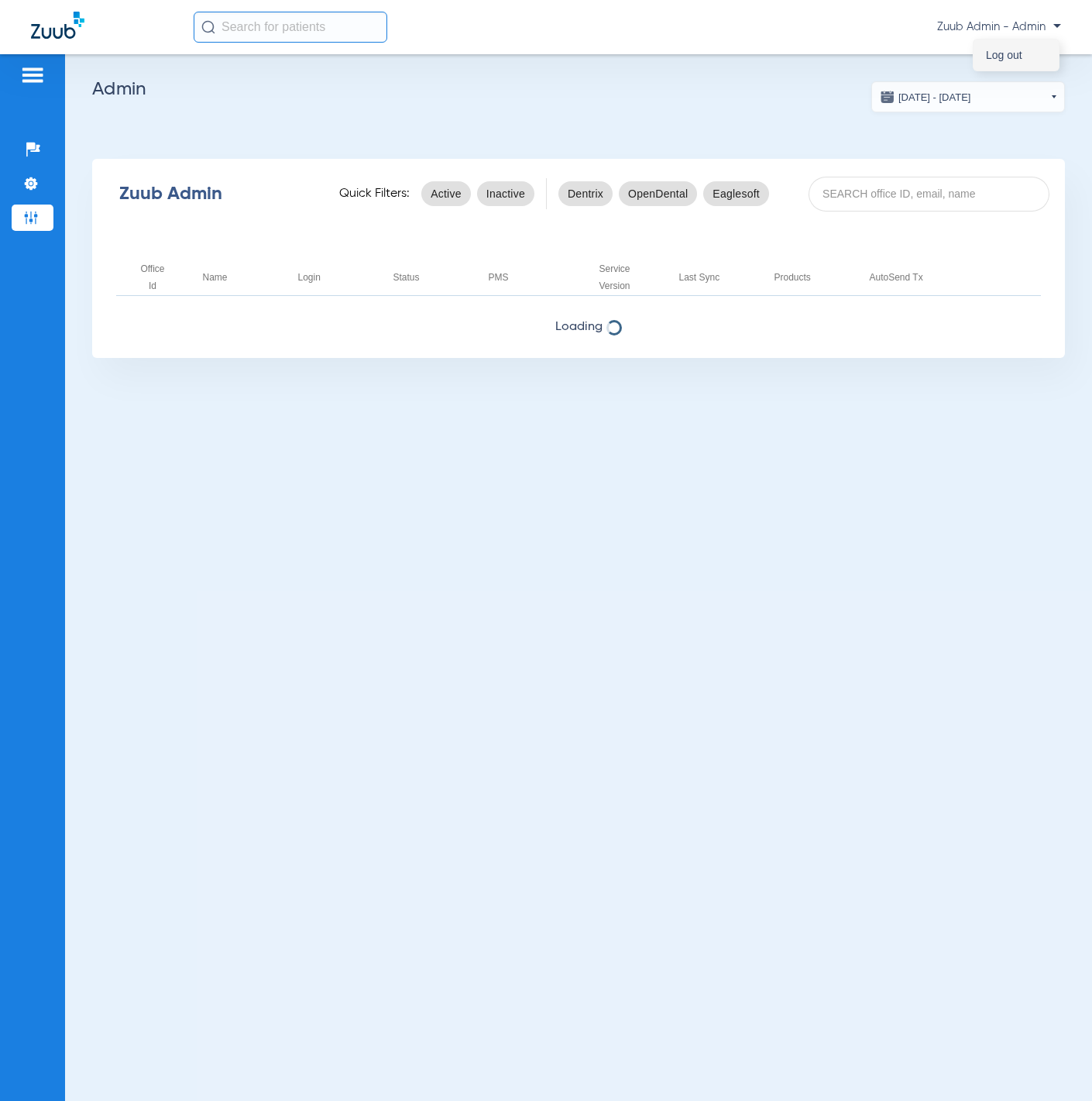click on "Log out" at bounding box center (1016, 55) 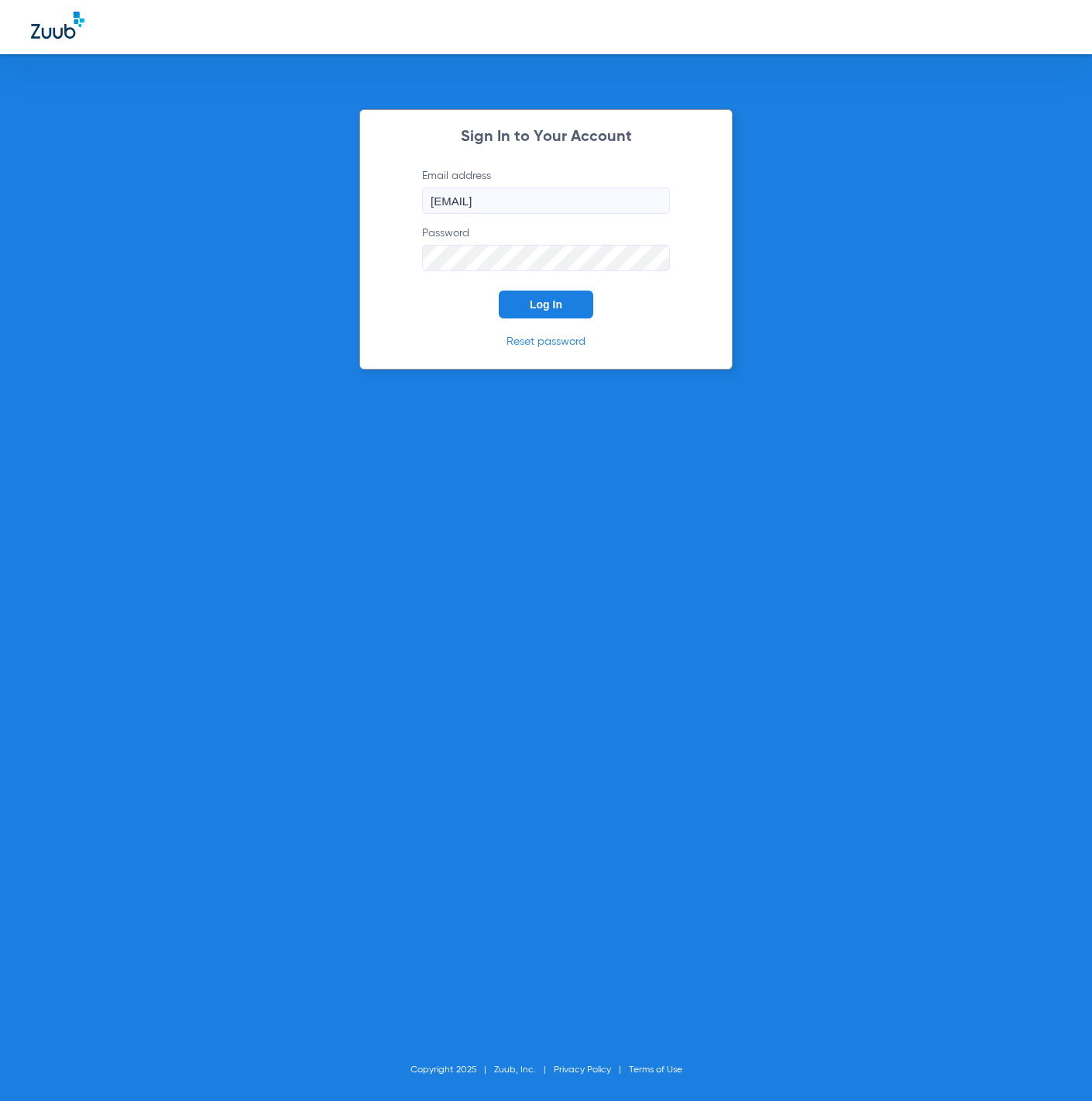 click on "[EMAIL]" 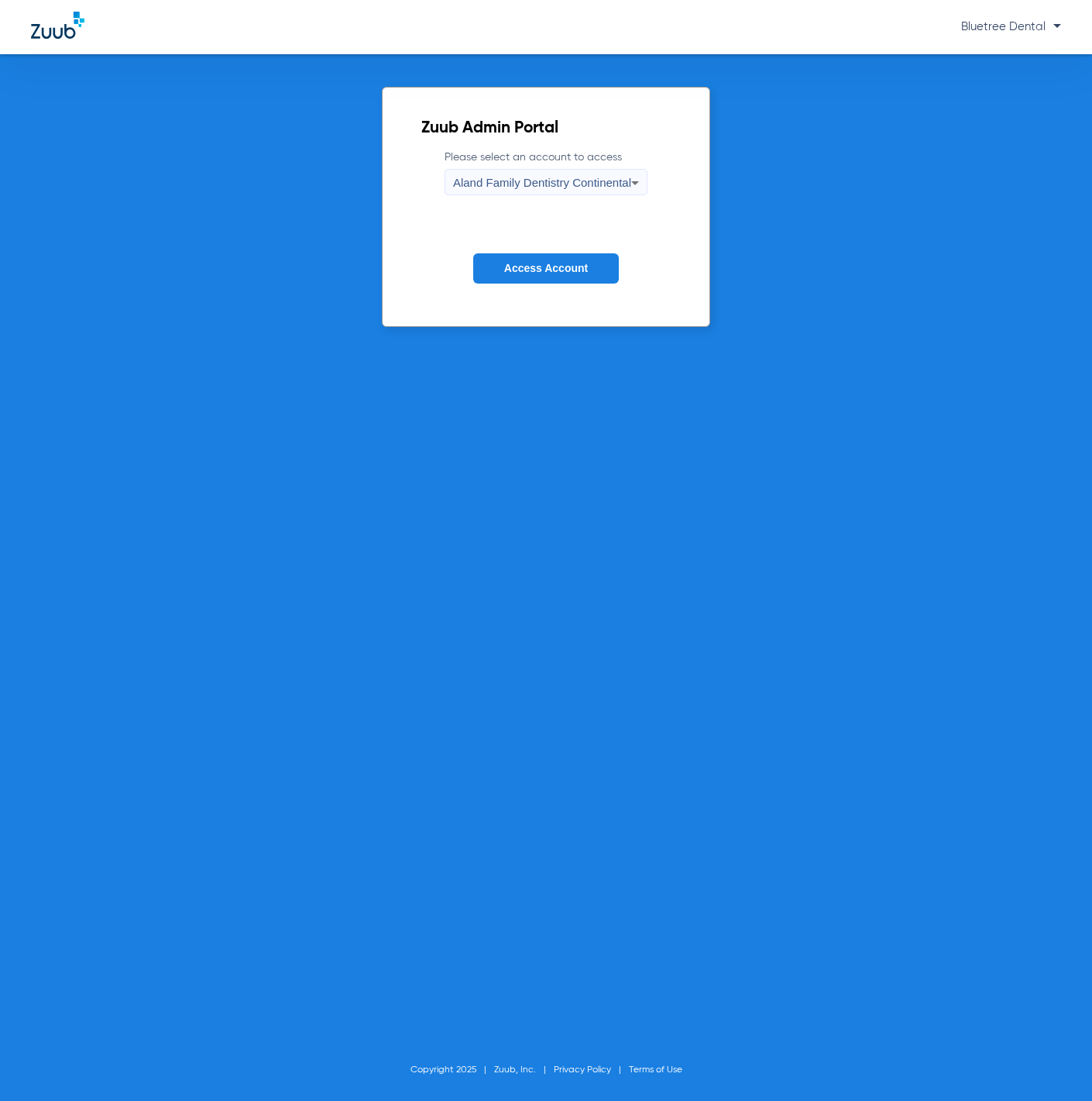 click on "Aland Family Dentistry Continental" at bounding box center (542, 183) 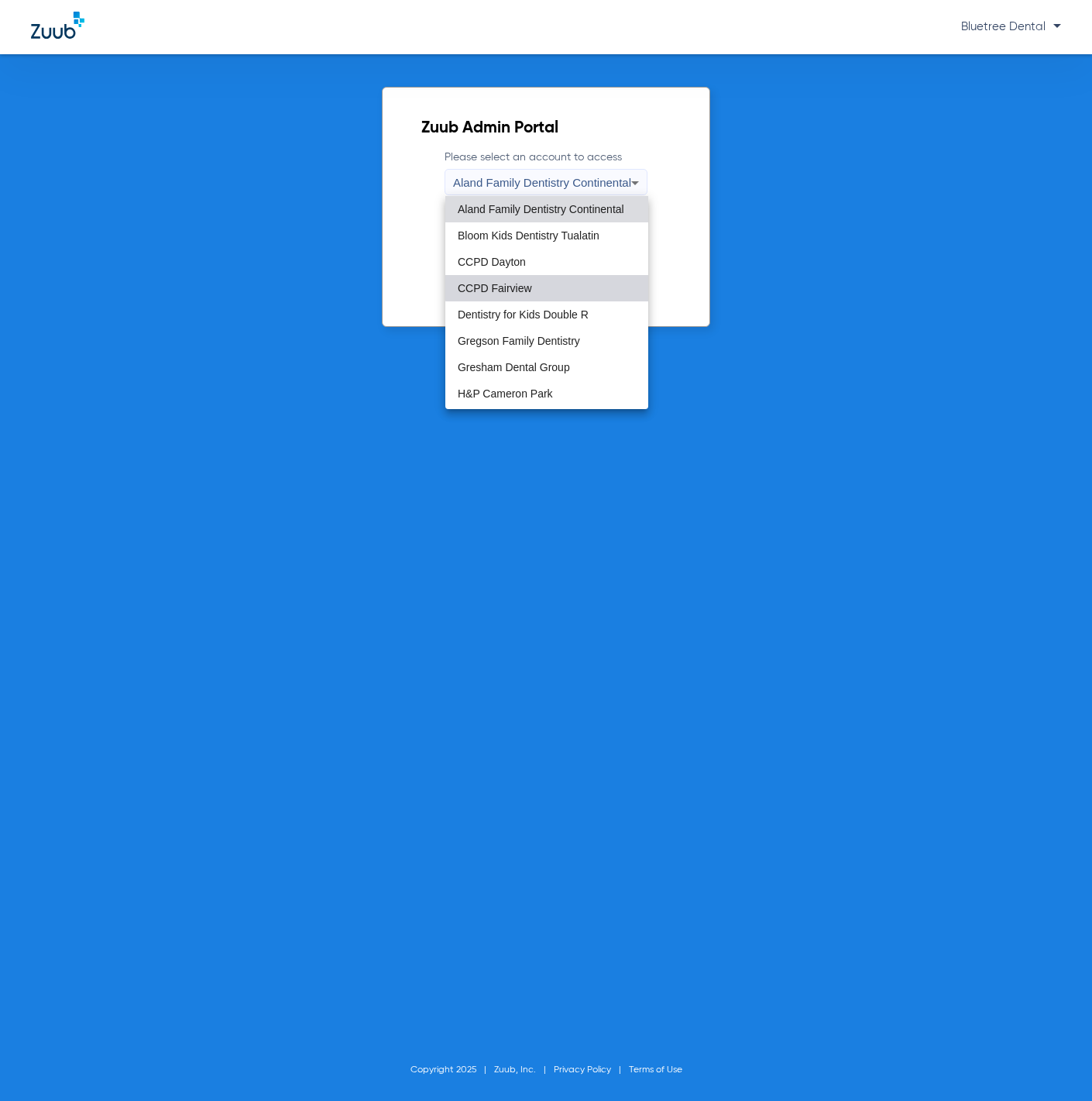 click on "CCPD Fairview" at bounding box center (547, 288) 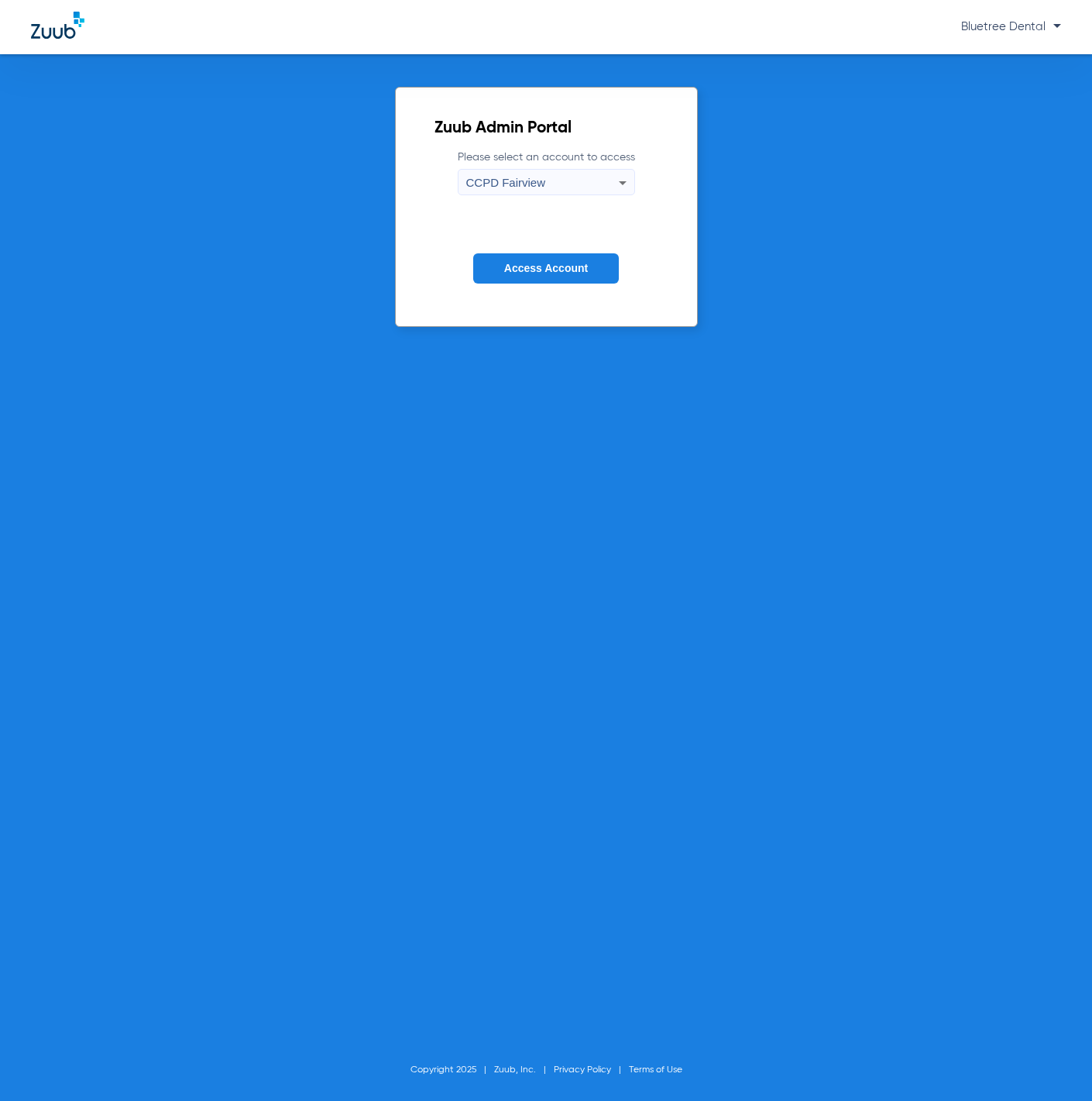click on "Access Account" 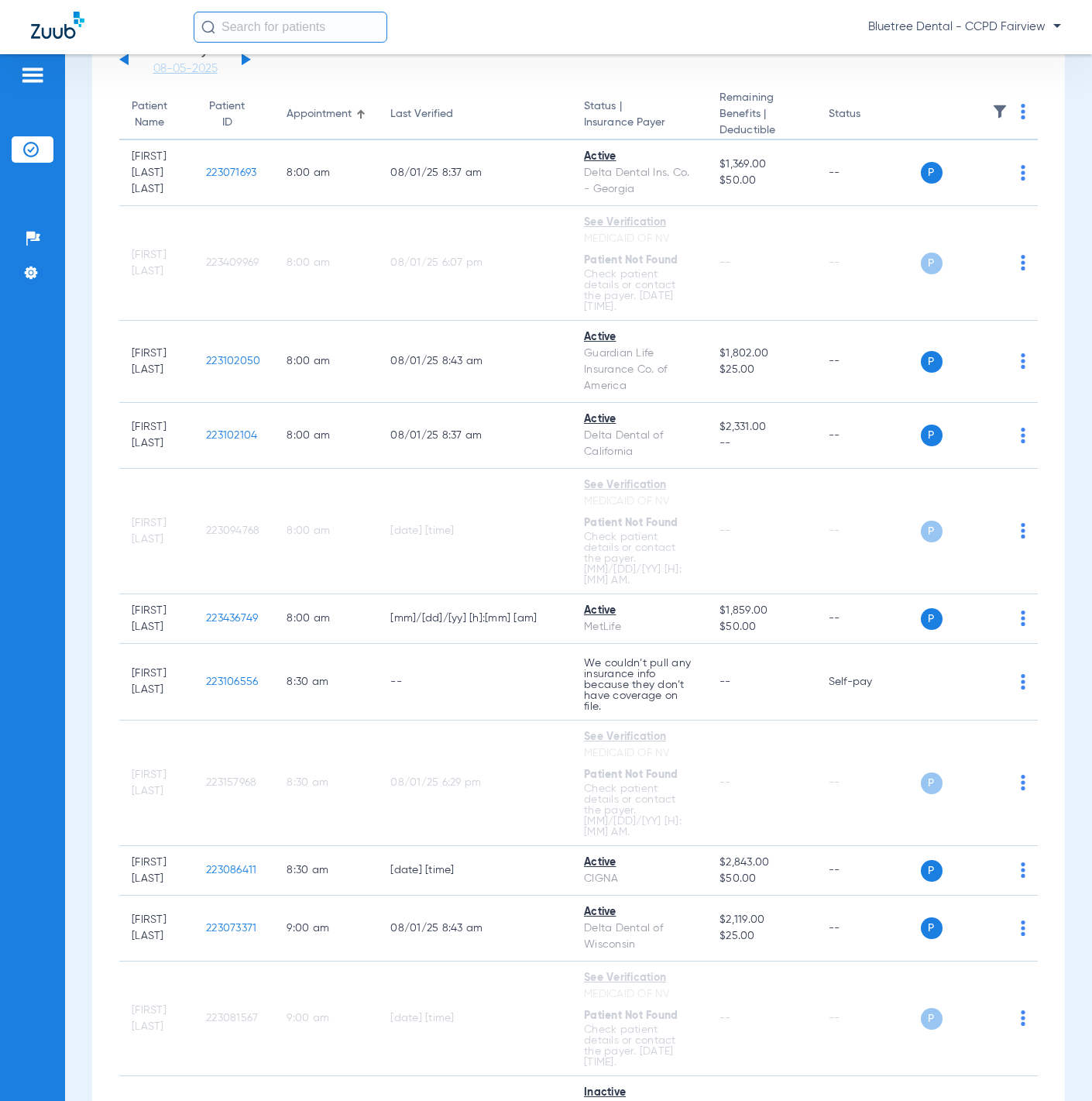 scroll, scrollTop: 0, scrollLeft: 0, axis: both 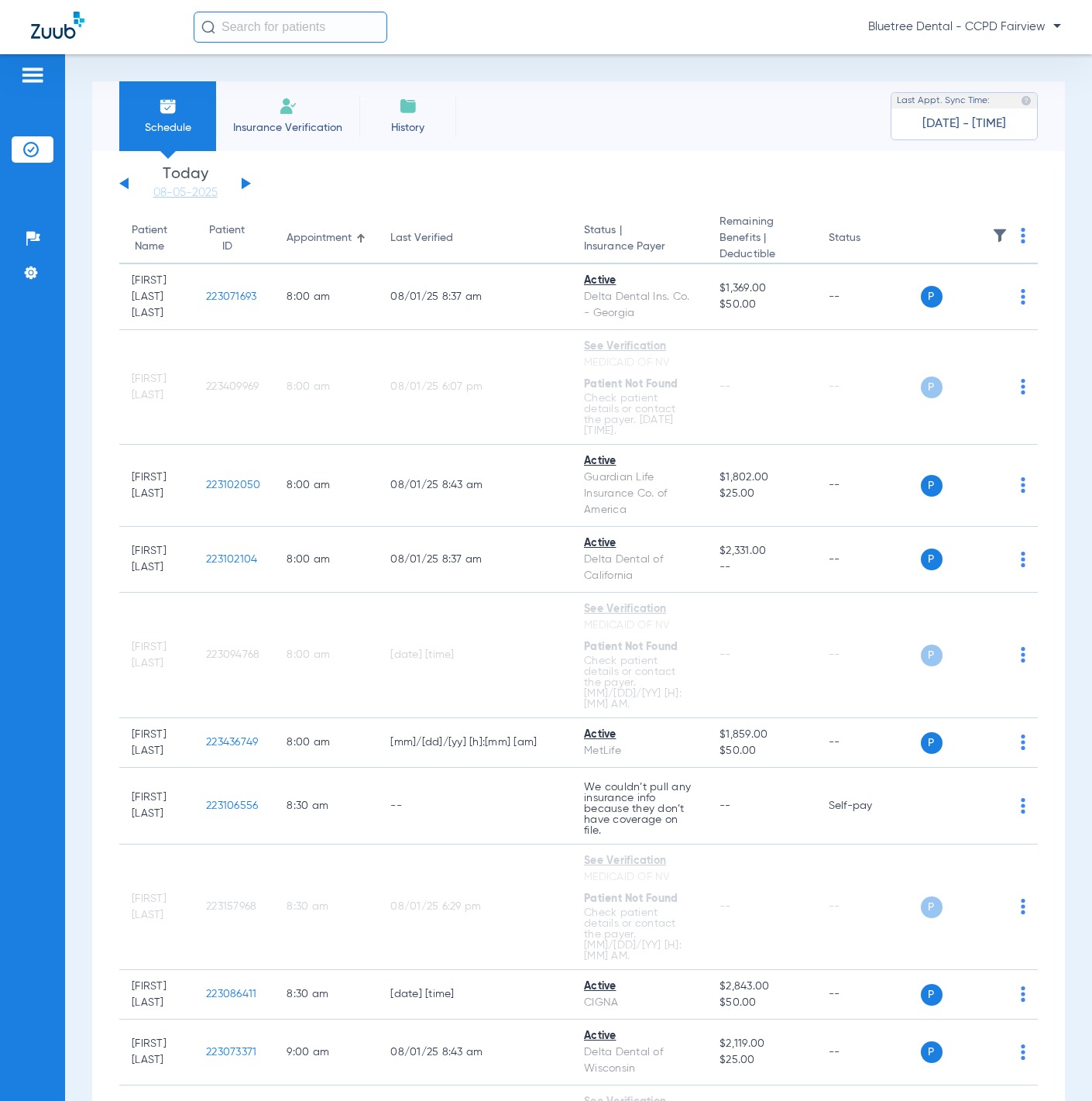 click 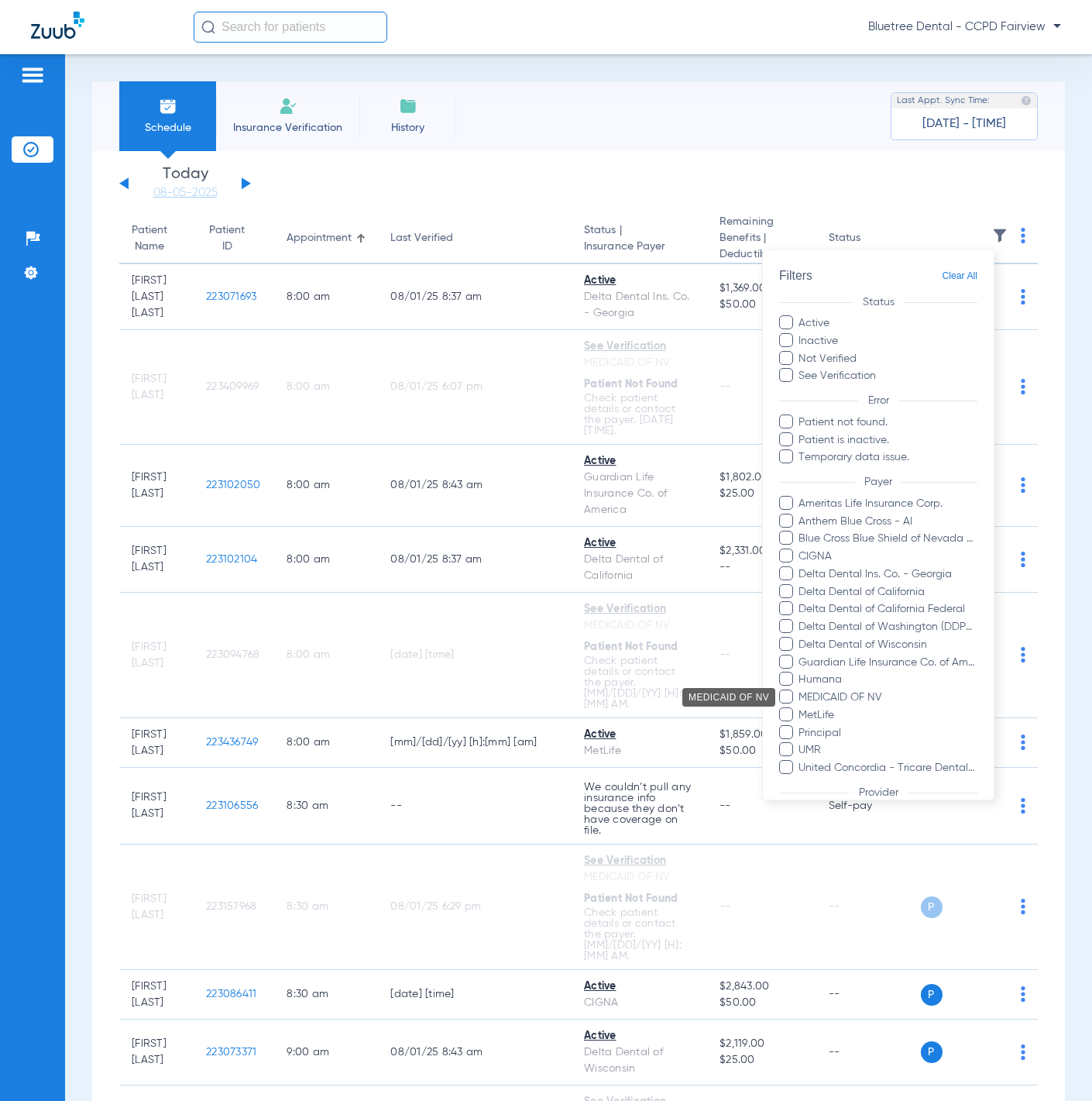 click on "MEDICAID OF NV" at bounding box center (888, 697) 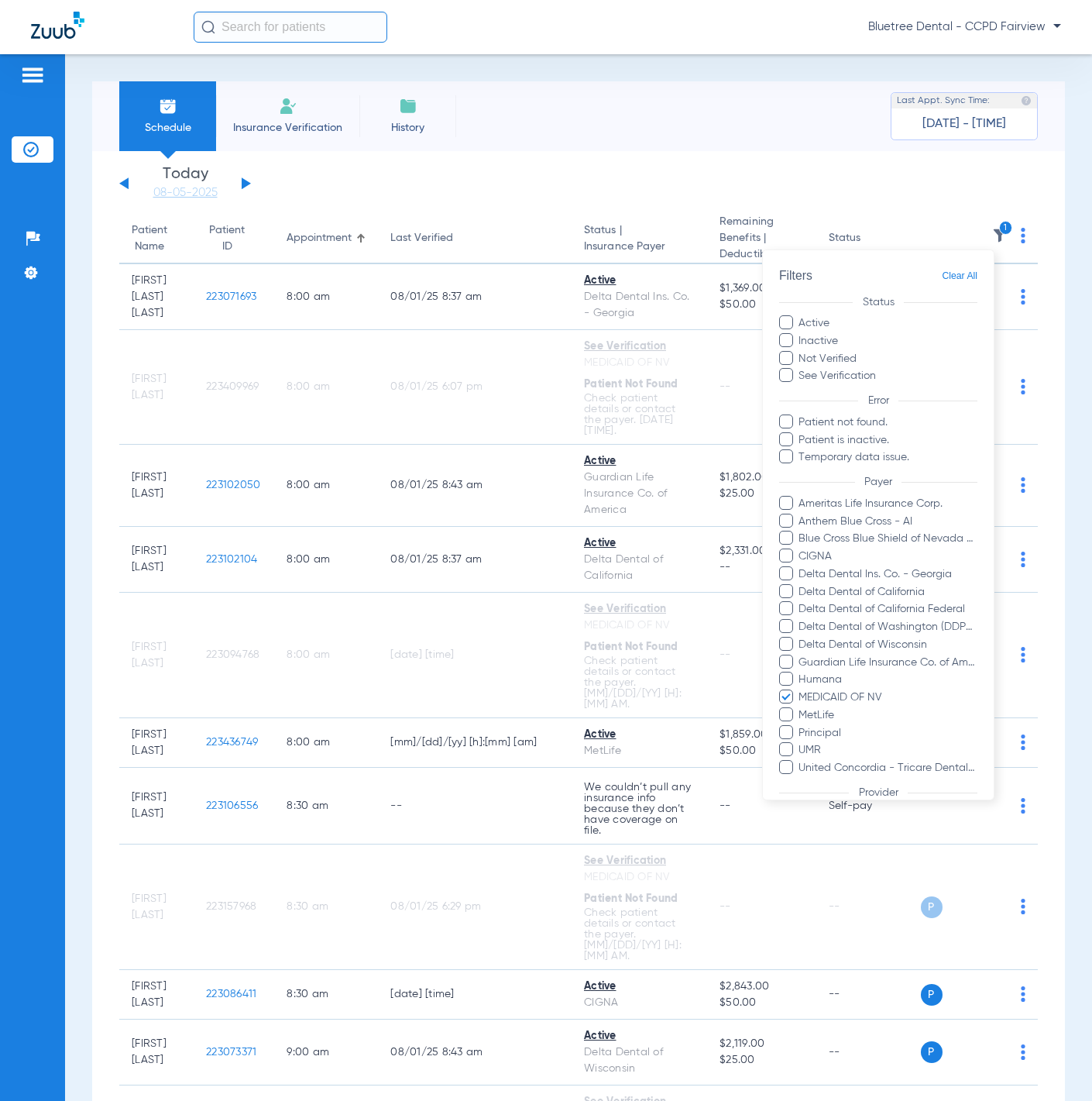 scroll, scrollTop: 102, scrollLeft: 0, axis: vertical 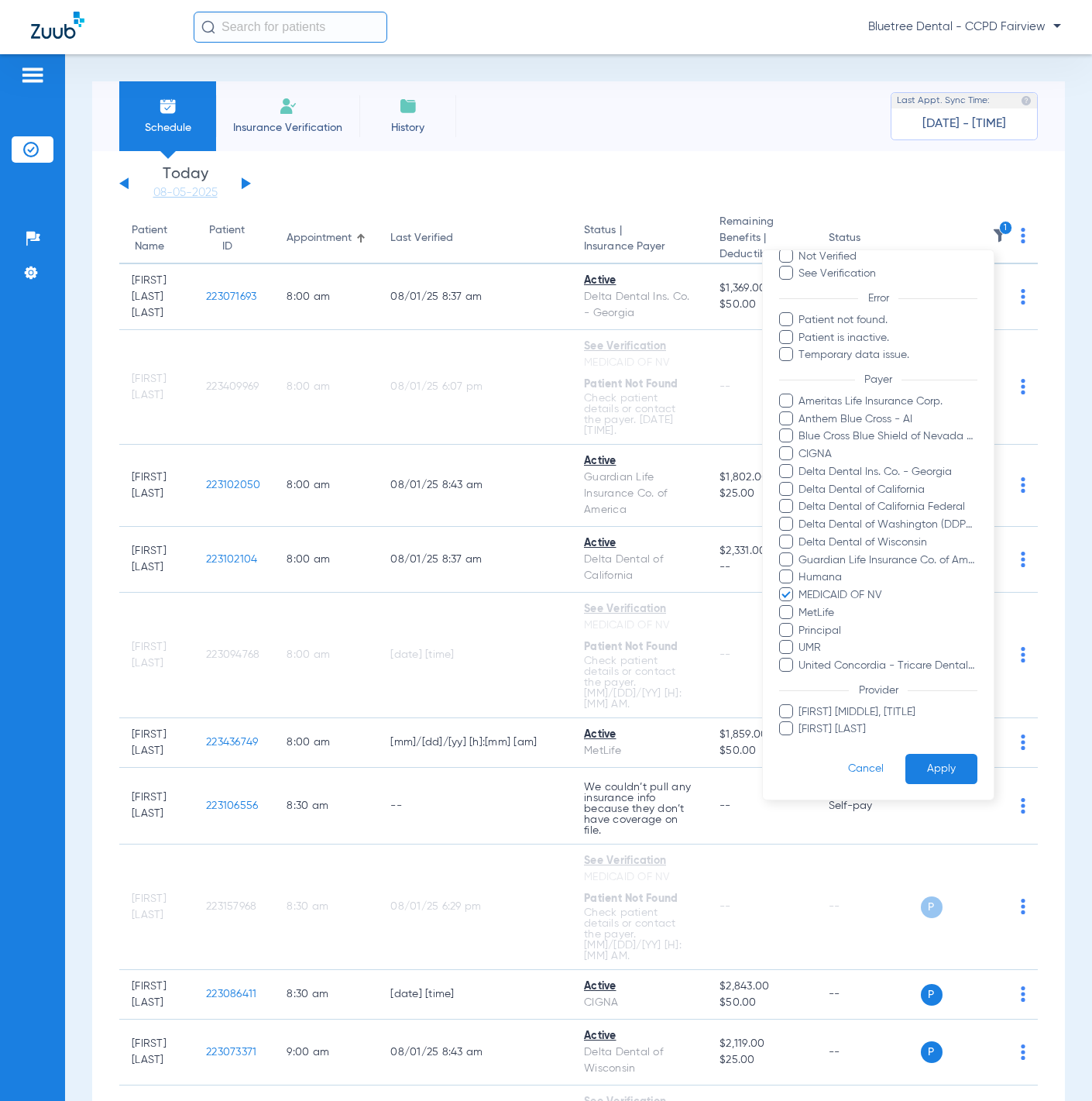 click on "Apply" at bounding box center [941, 769] 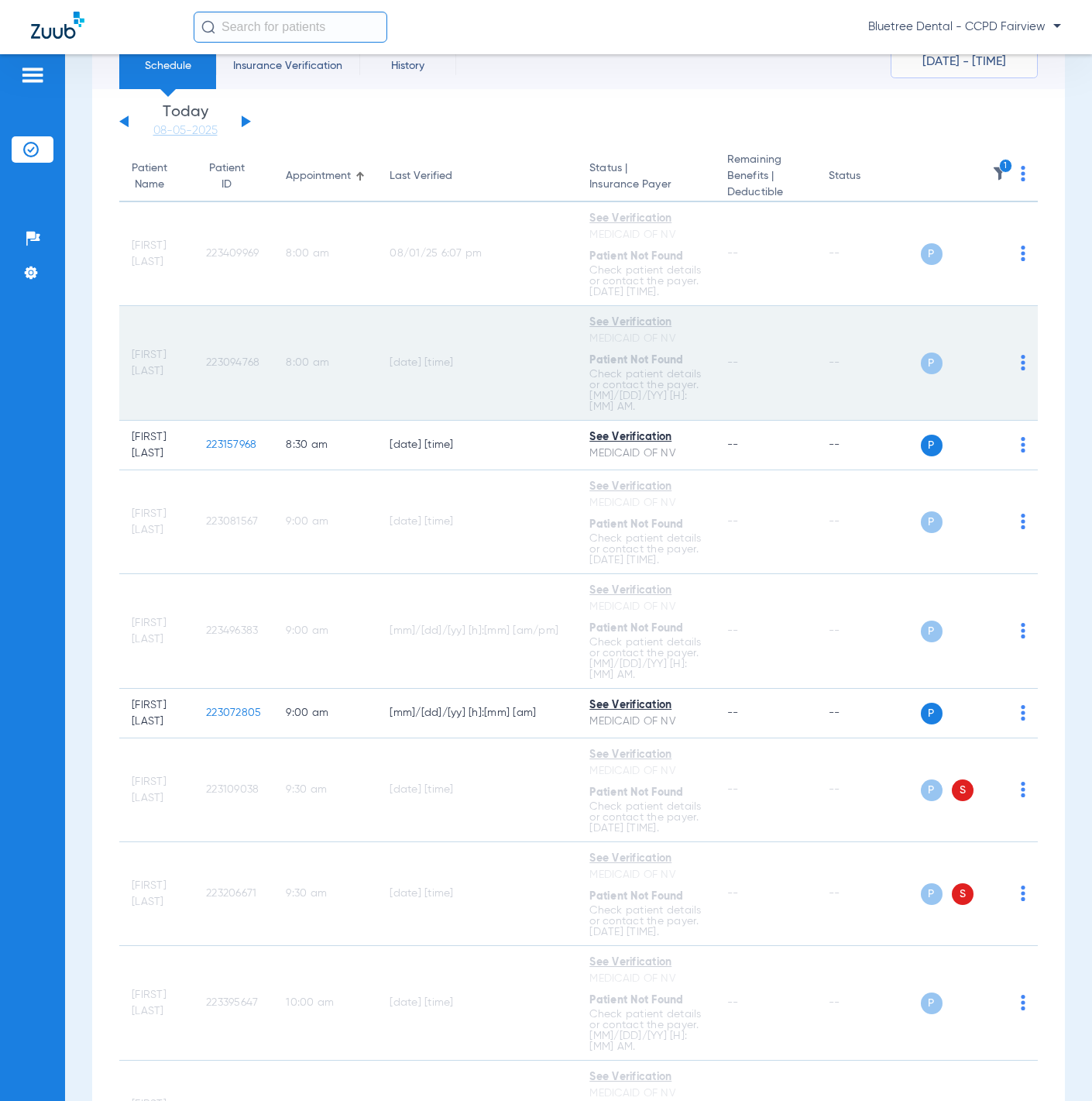 scroll, scrollTop: 0, scrollLeft: 0, axis: both 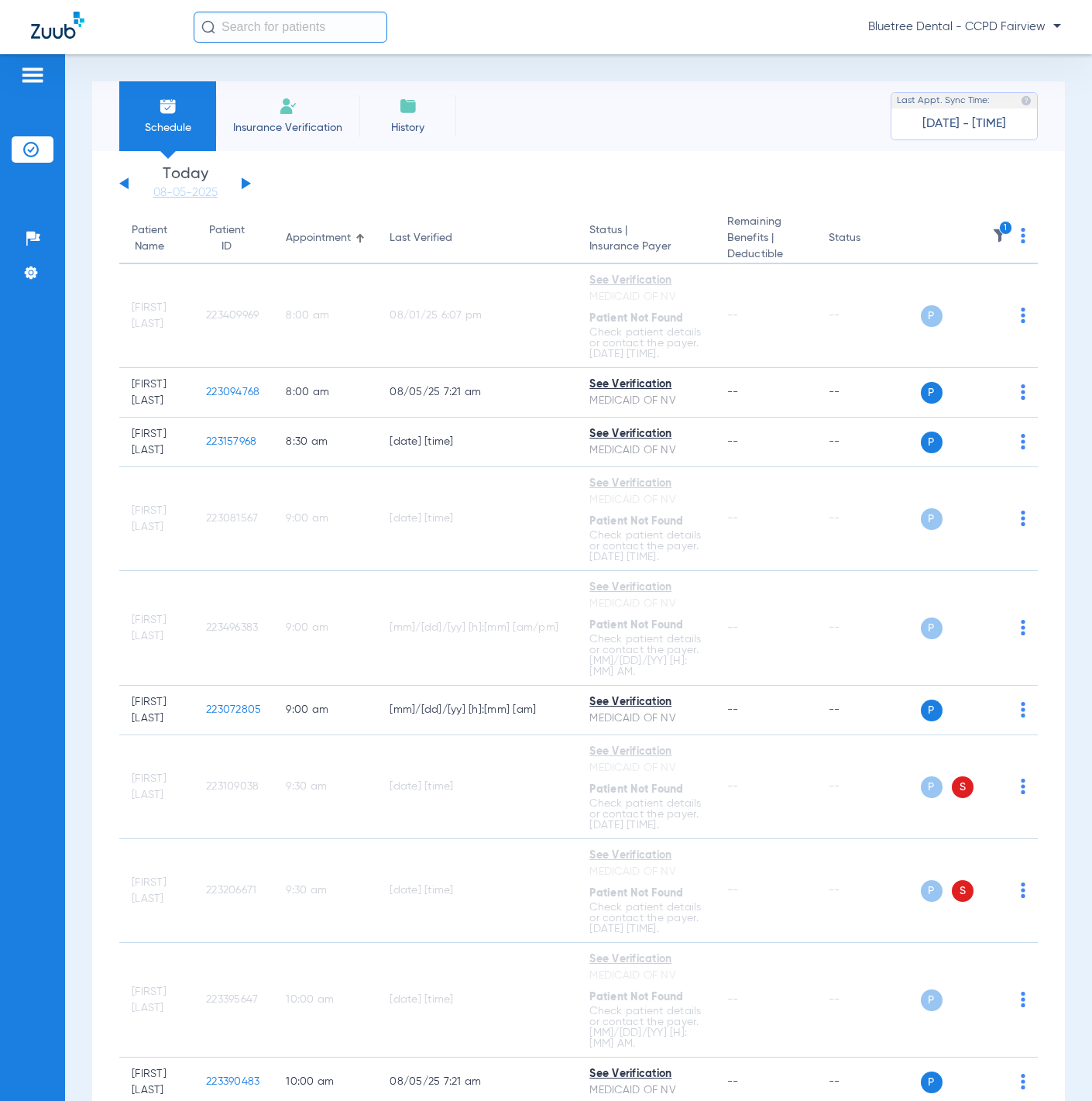 click on "Bluetree Dental - CCPD Fairview" 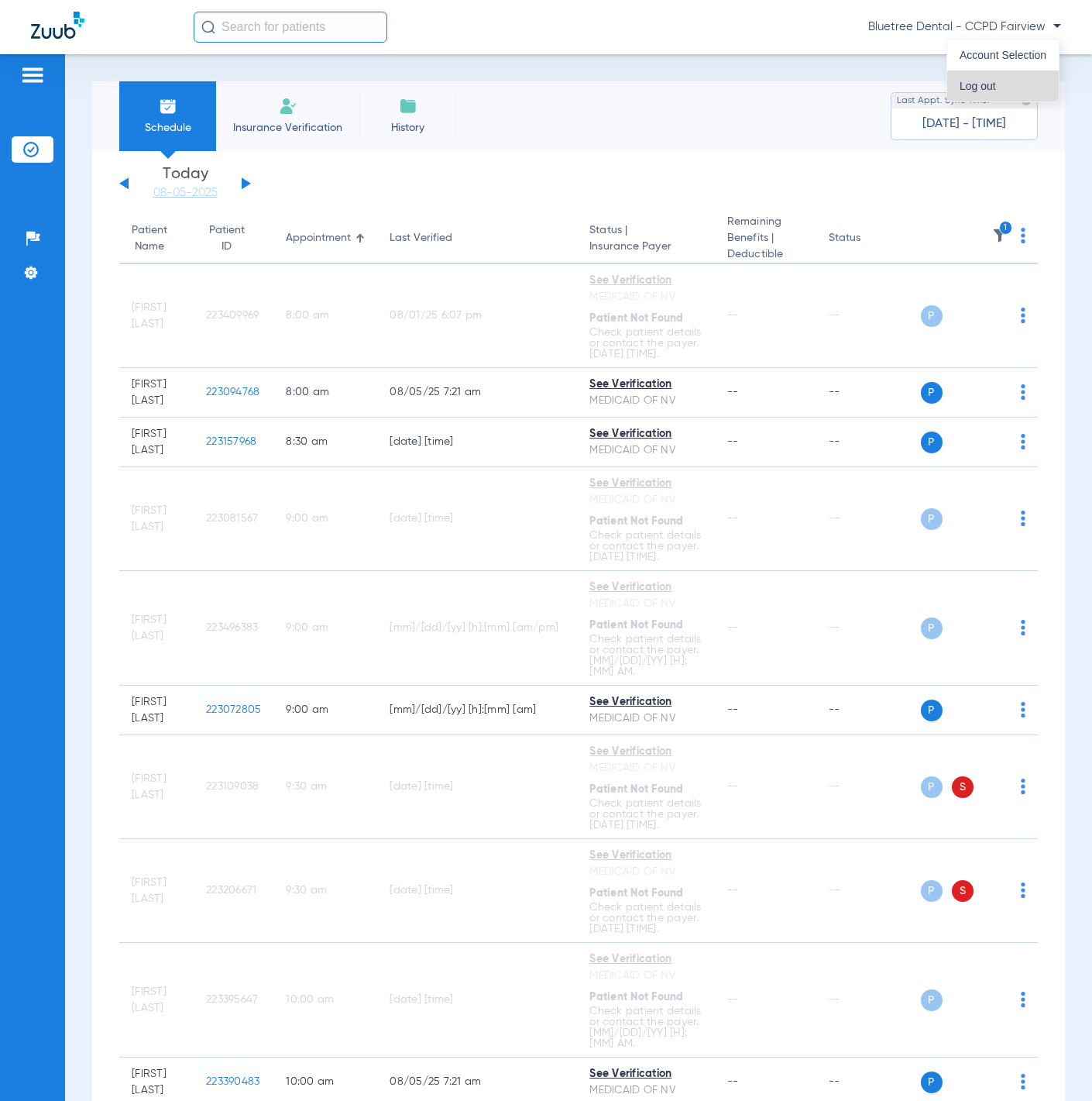 click on "Log out" at bounding box center [1003, 86] 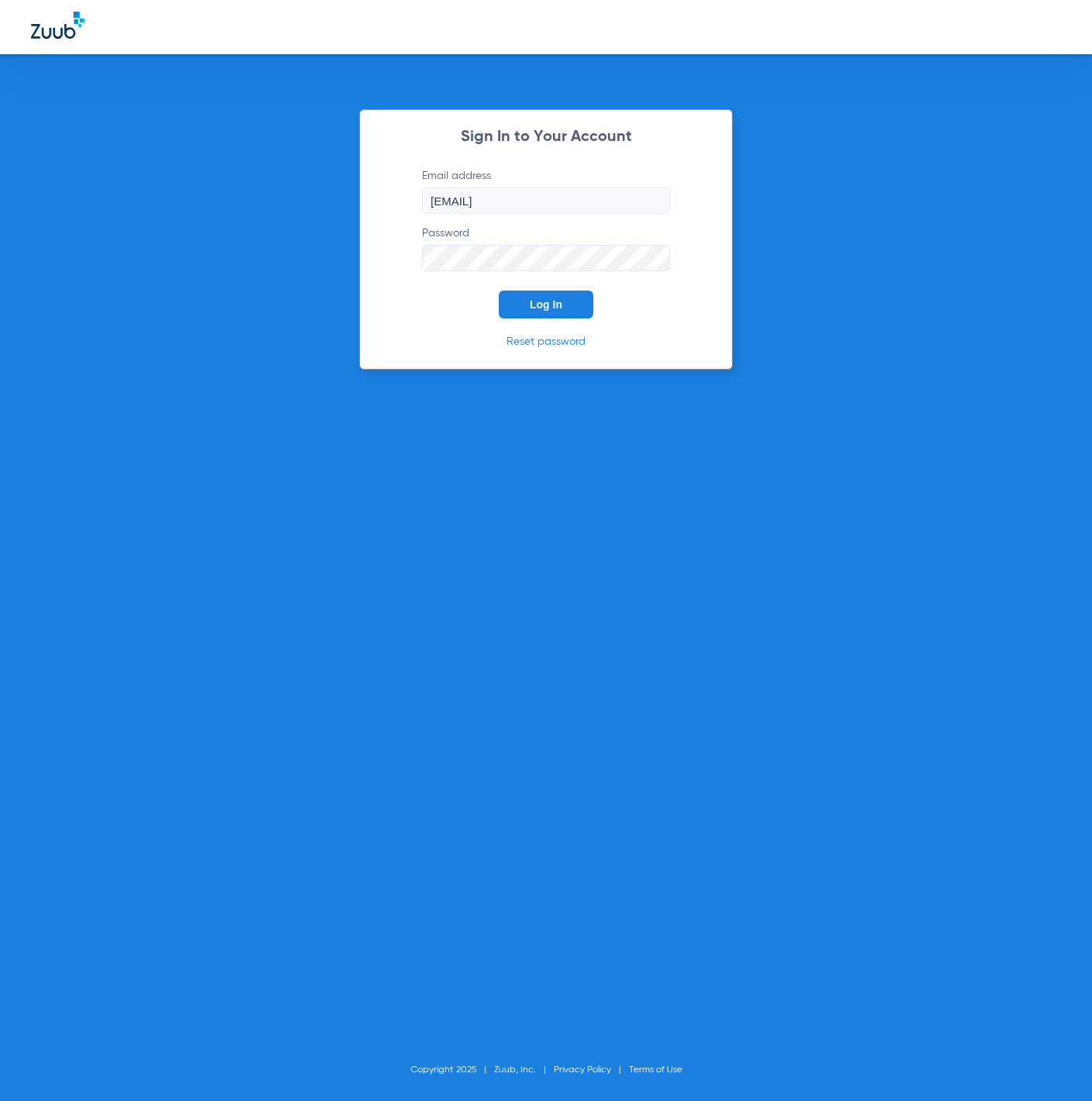 click on "Log In" 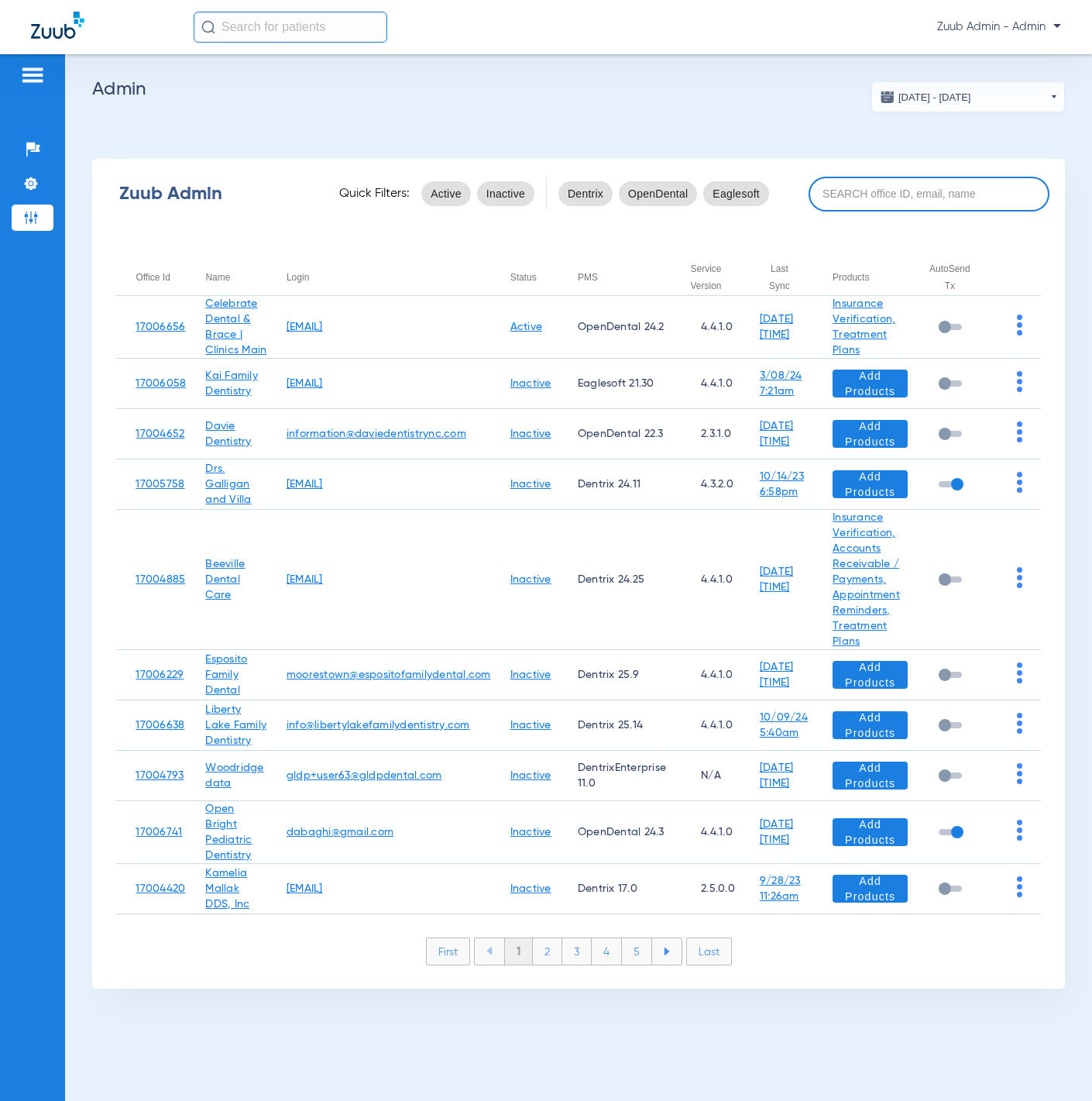 click at bounding box center (929, 194) 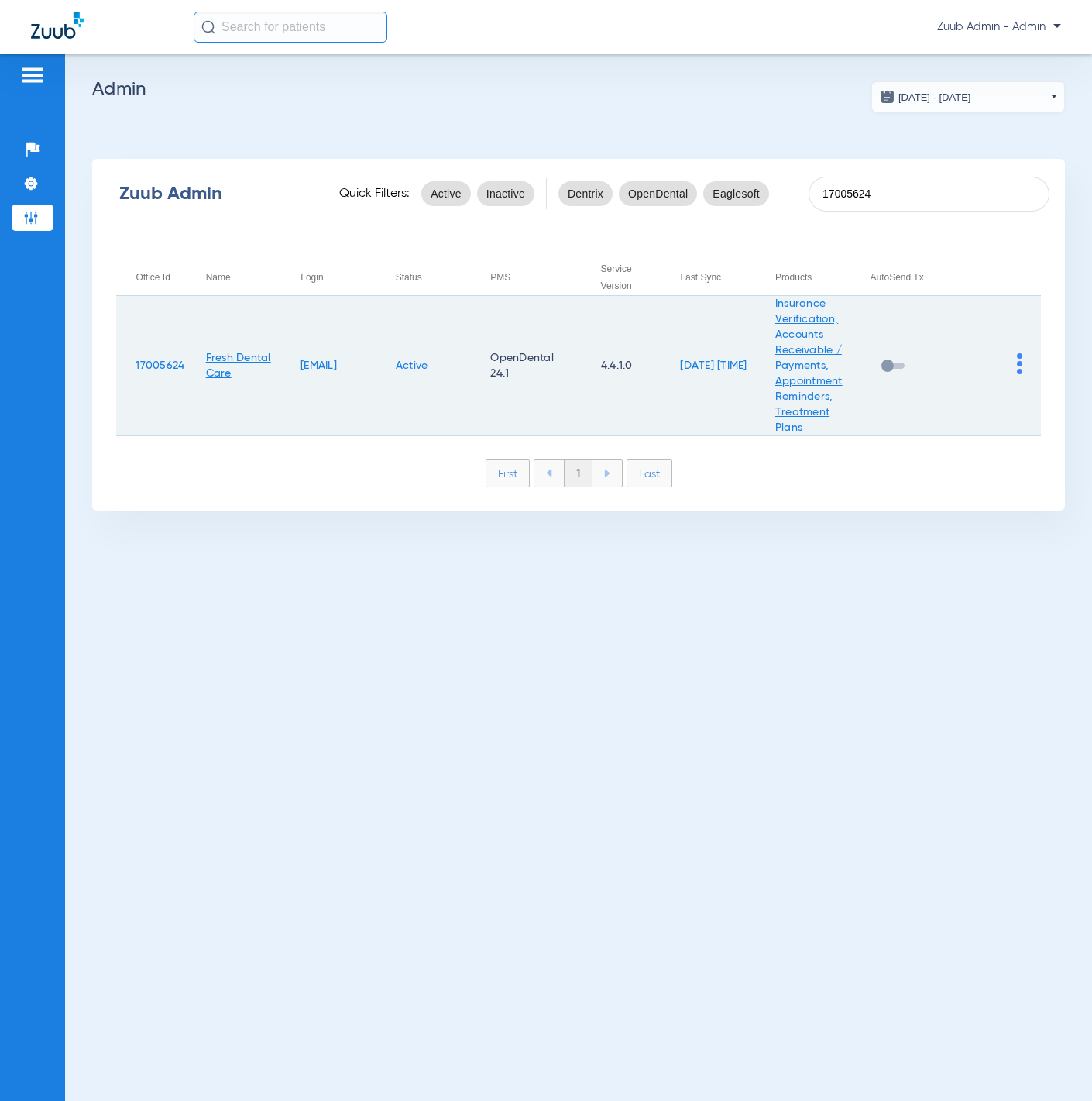 type on "17005624" 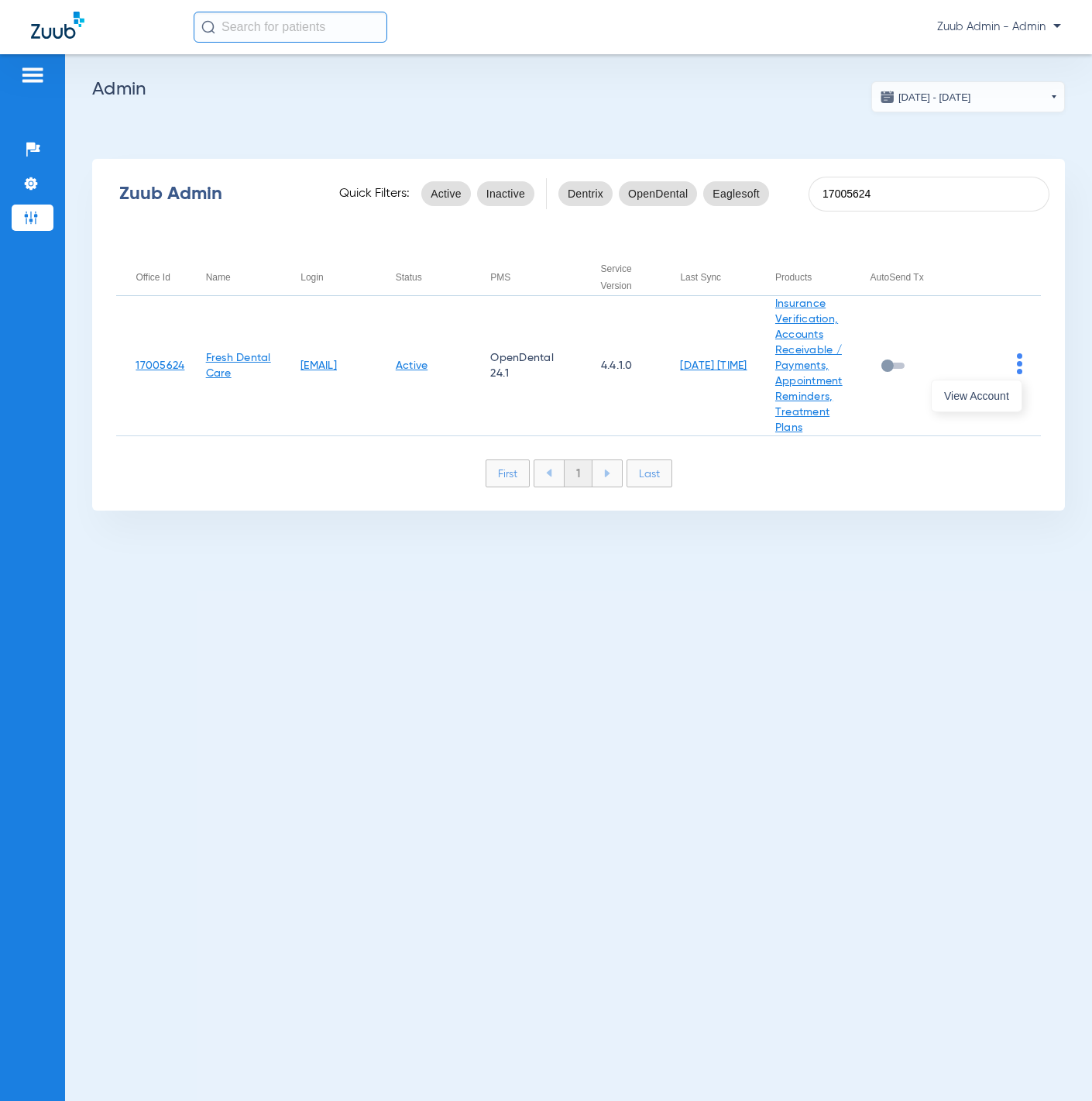 click on "View Account" at bounding box center (977, 396) 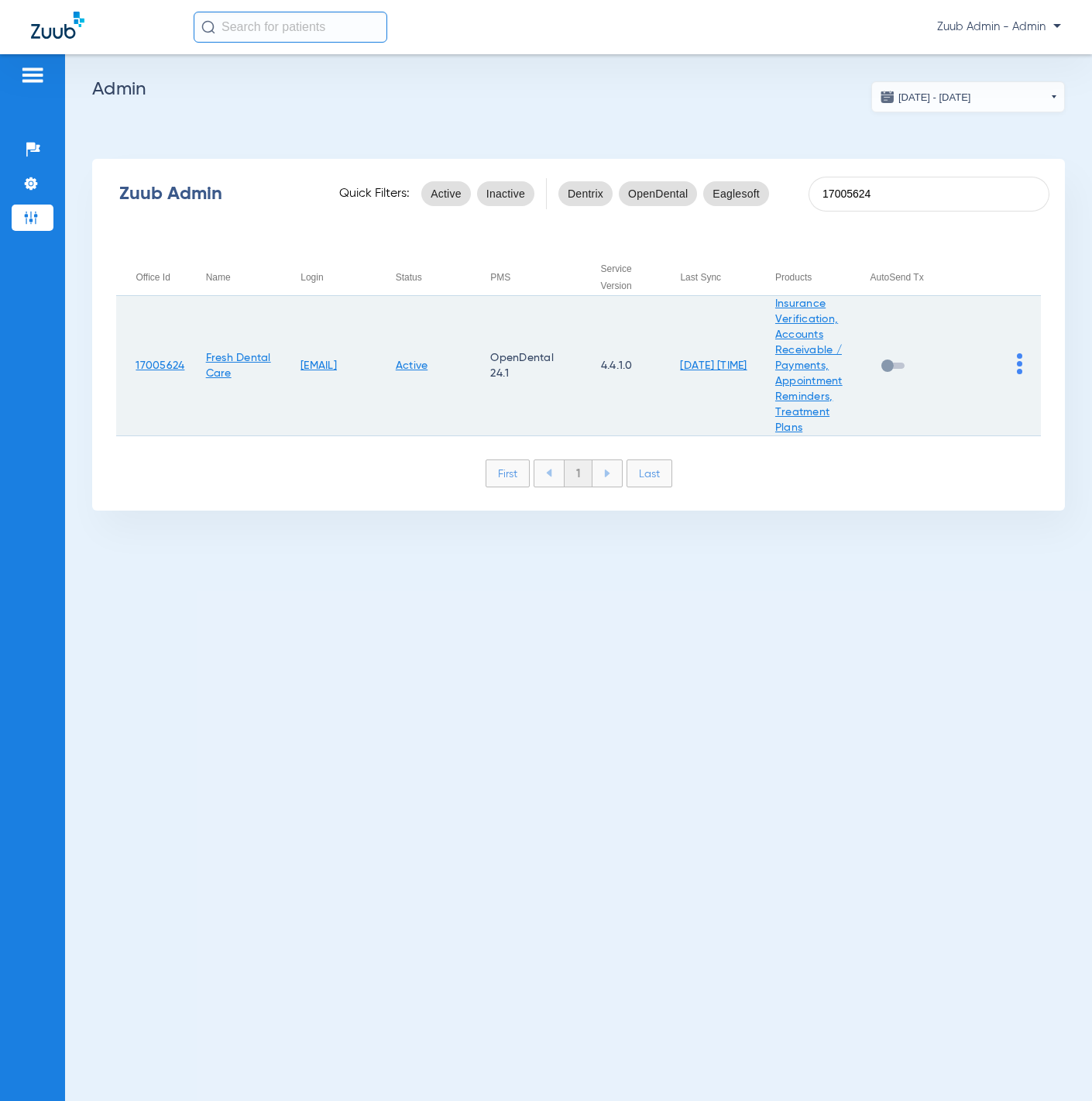 click 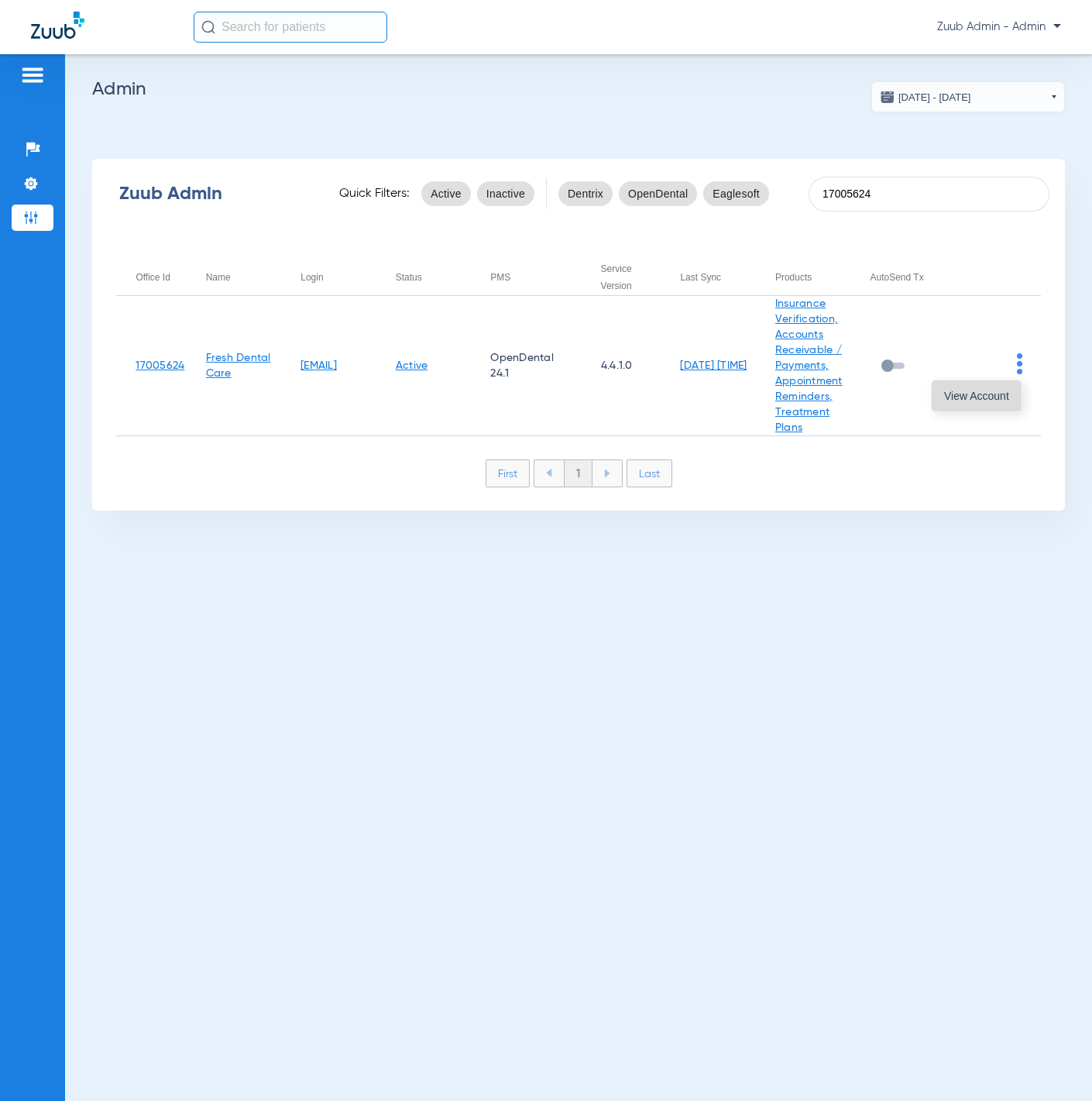 click on "View Account" at bounding box center [977, 396] 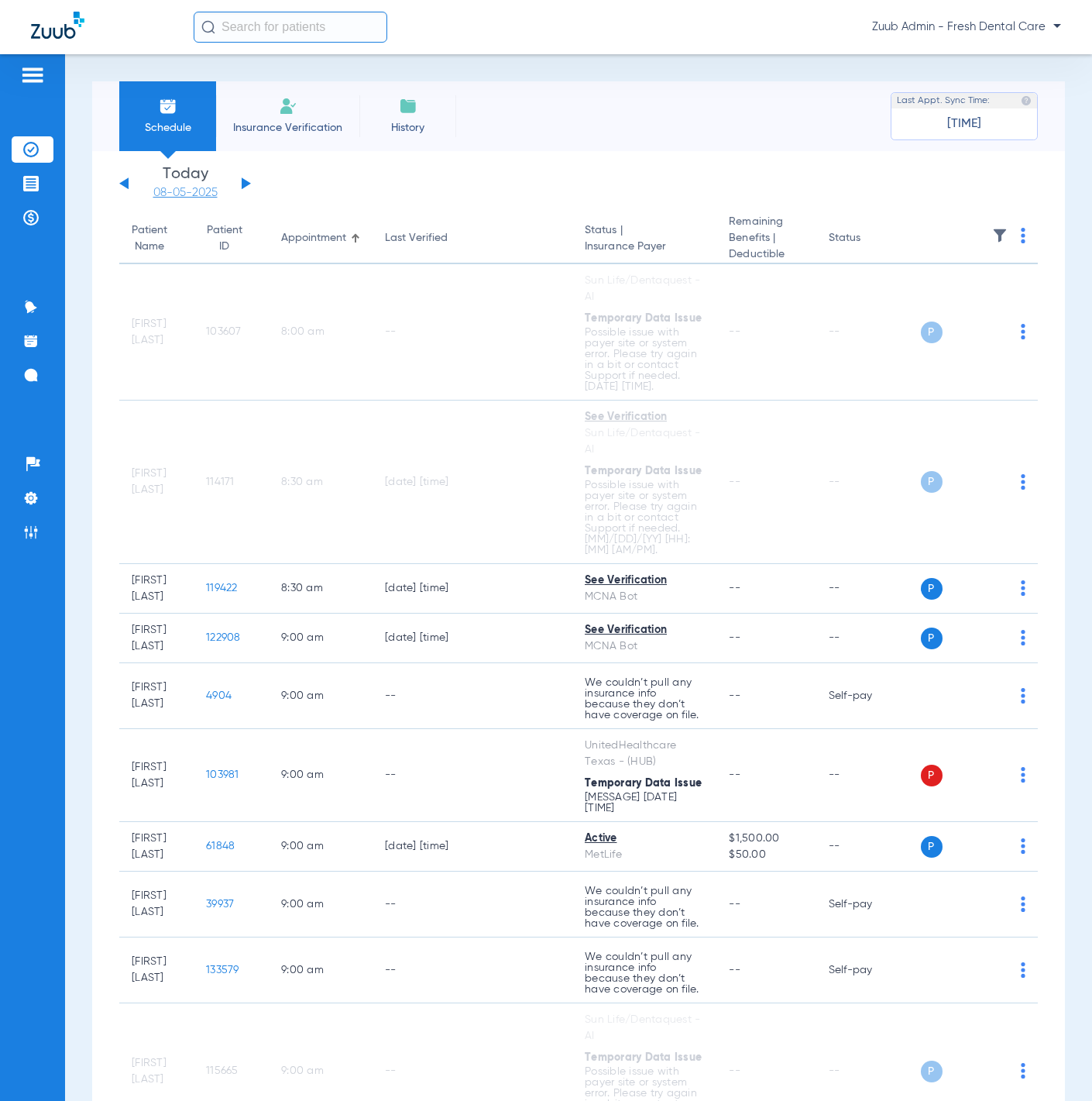 click on "08-05-2025" 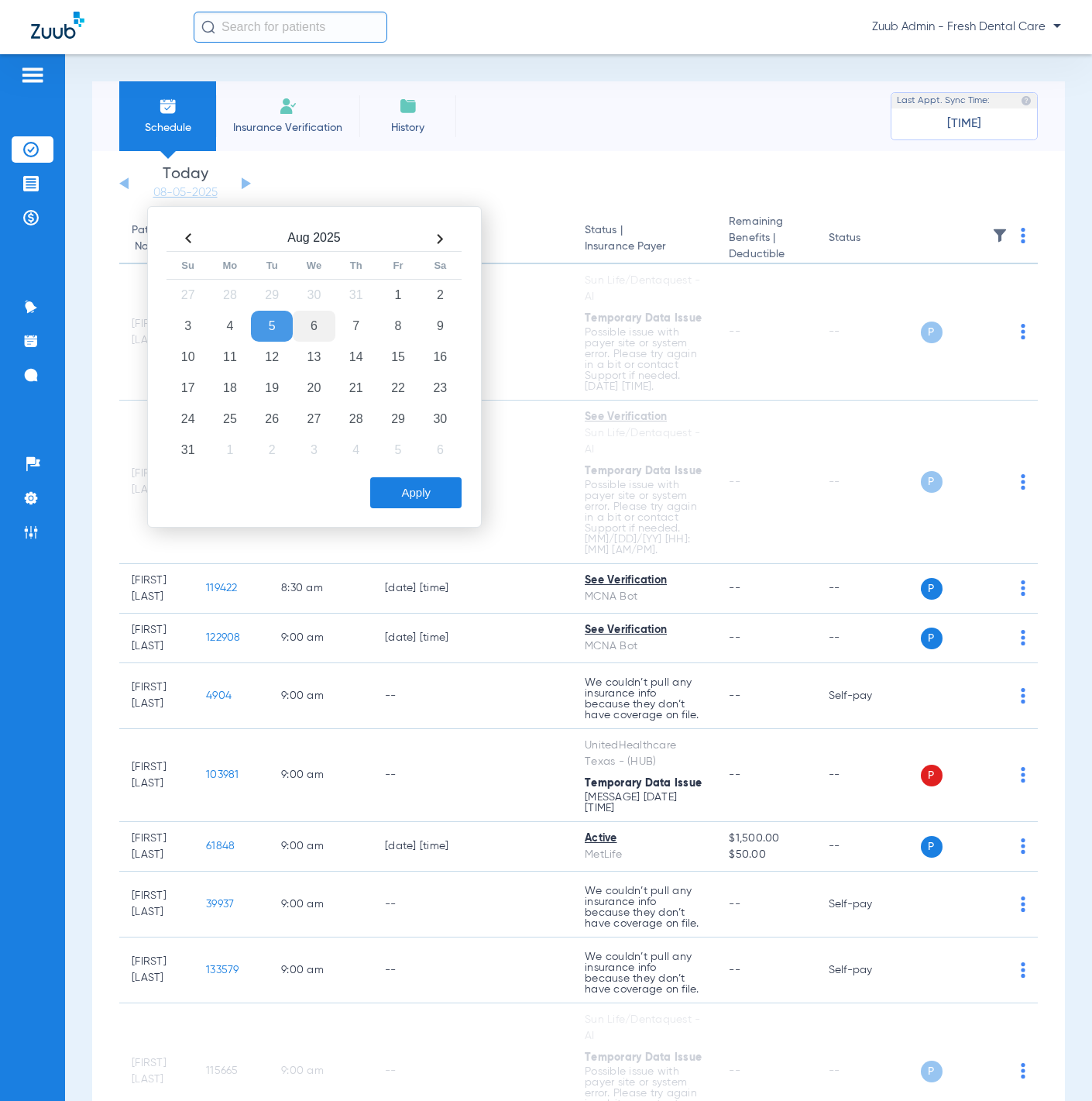 click on "6" 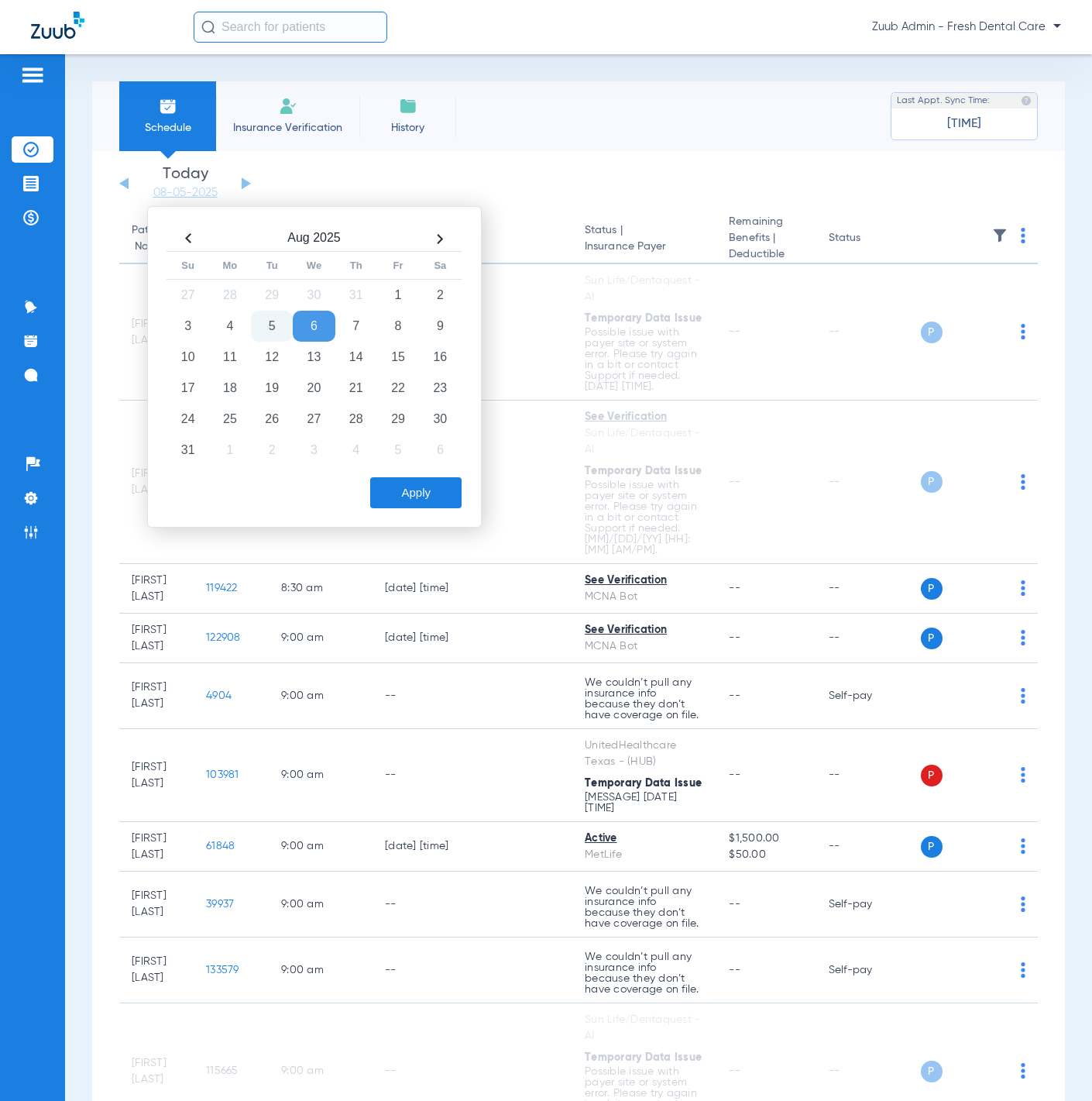 click on "Apply" 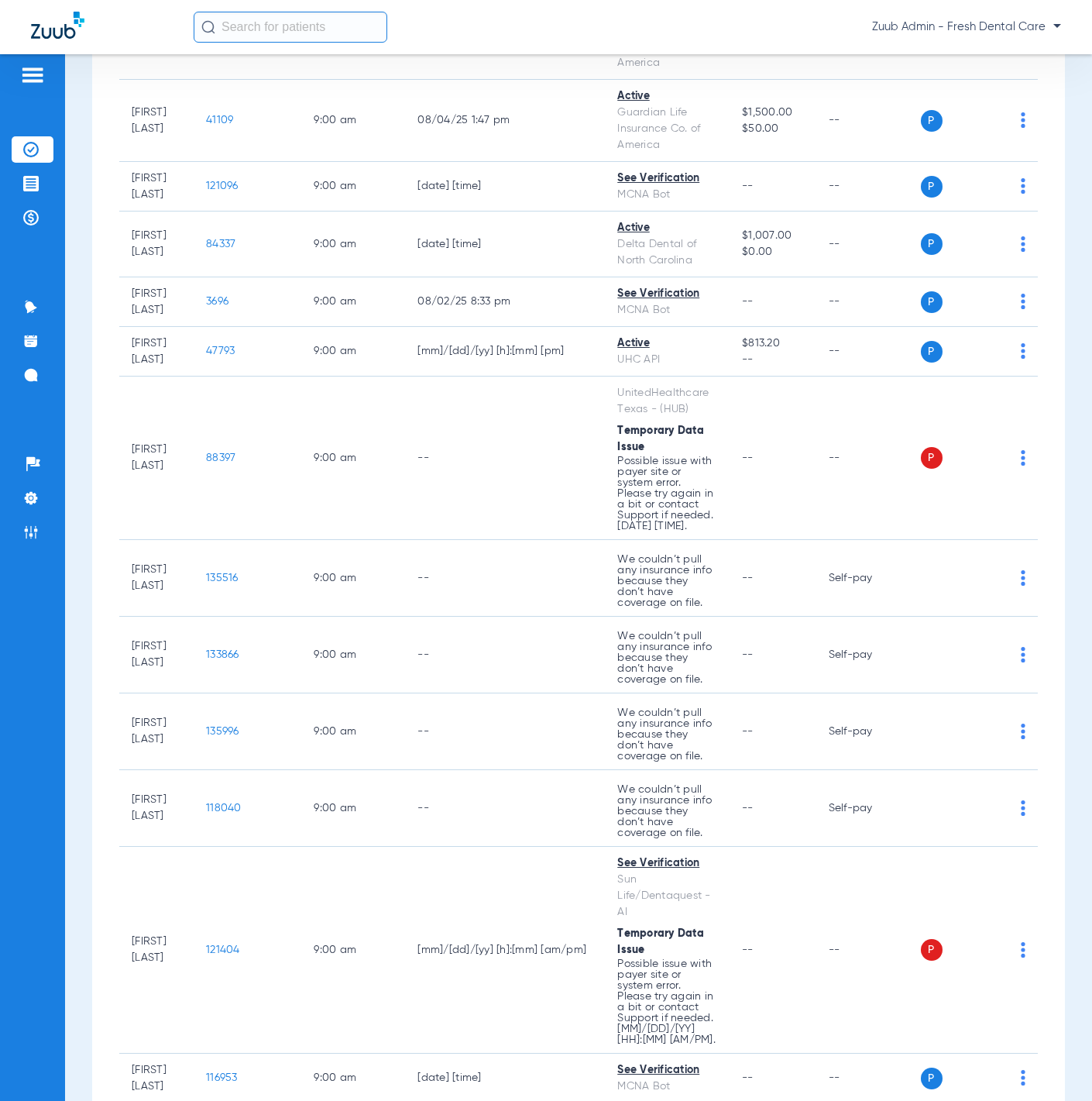 scroll, scrollTop: 0, scrollLeft: 0, axis: both 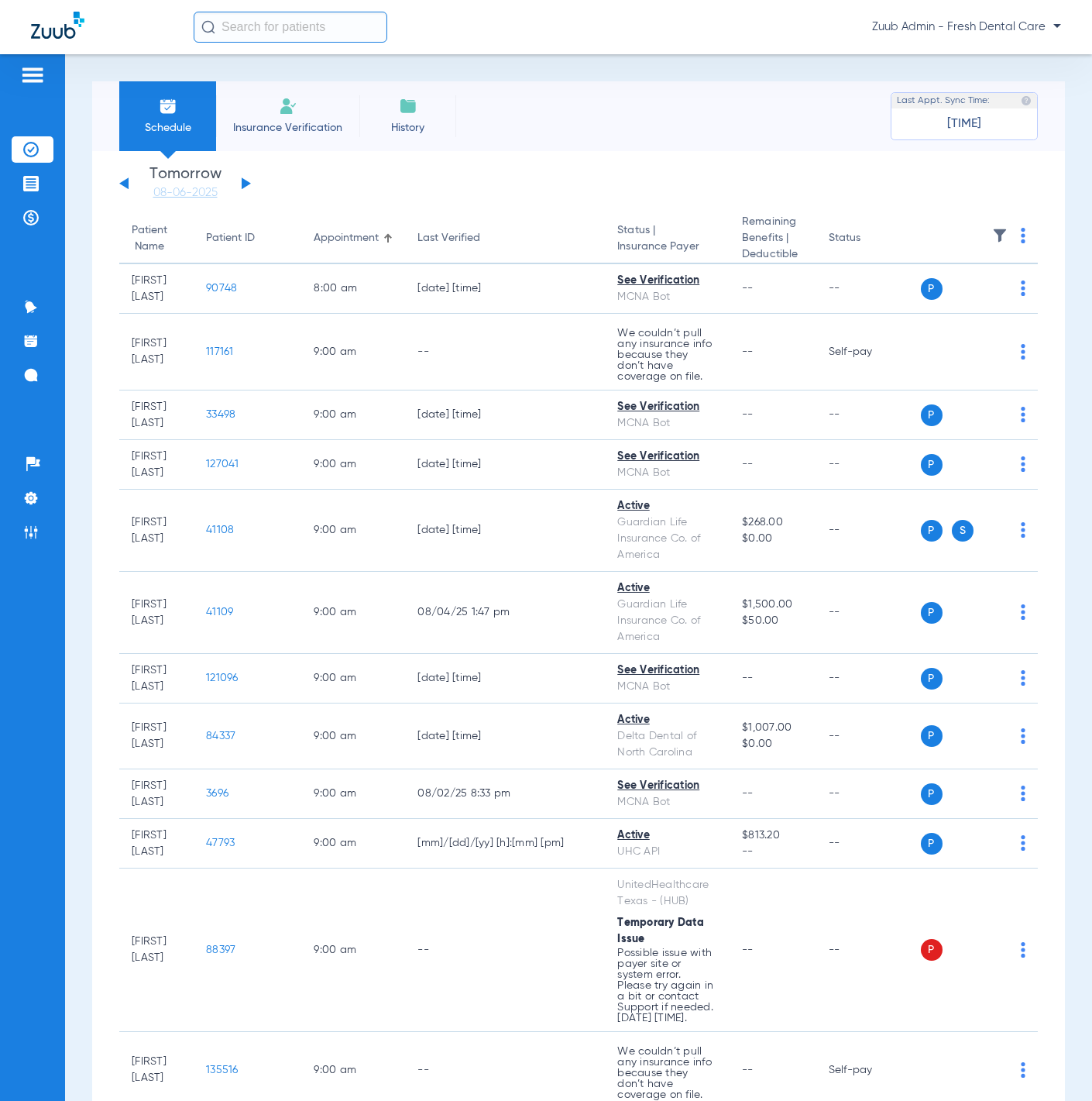 click 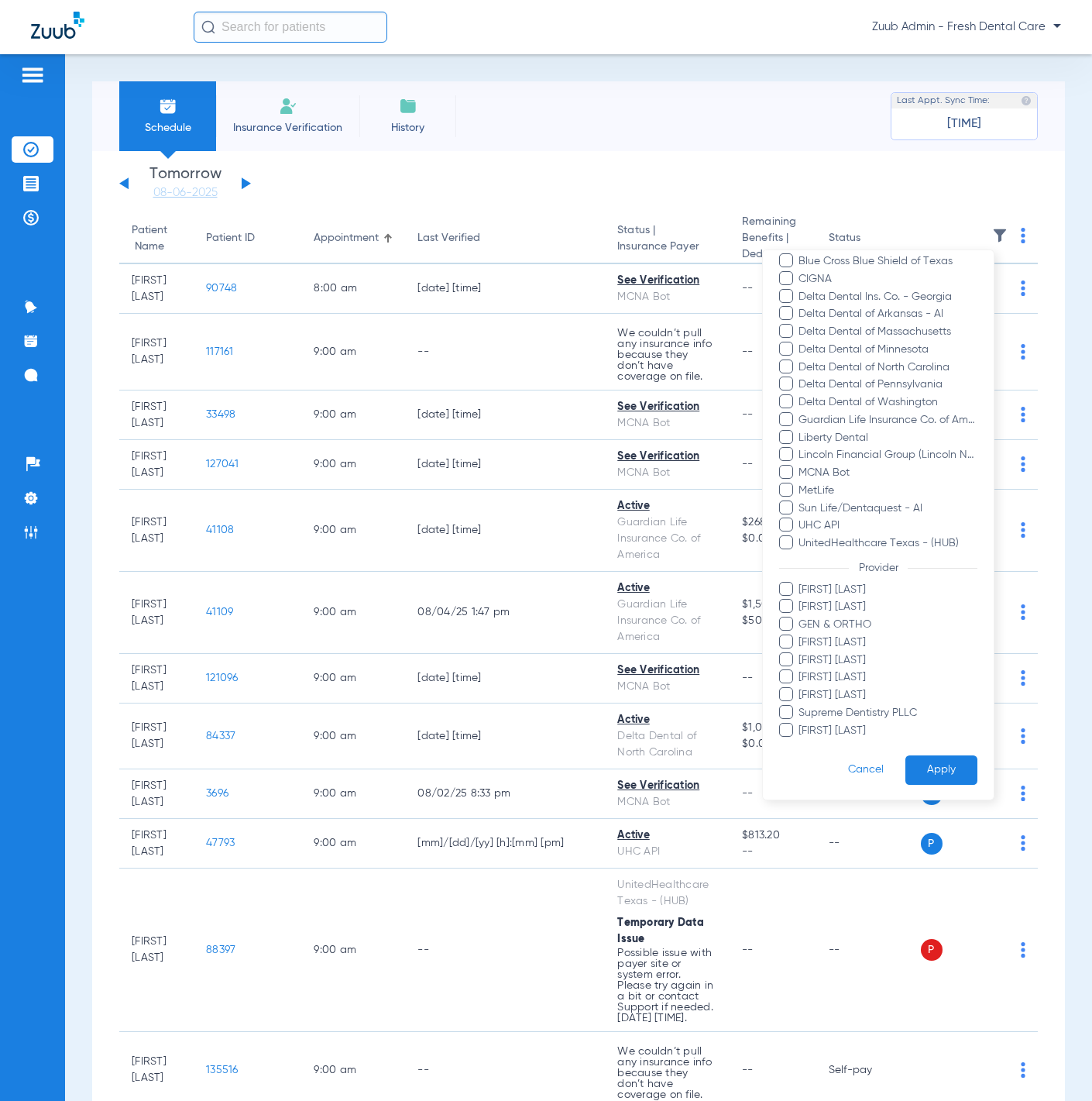 scroll, scrollTop: 366, scrollLeft: 0, axis: vertical 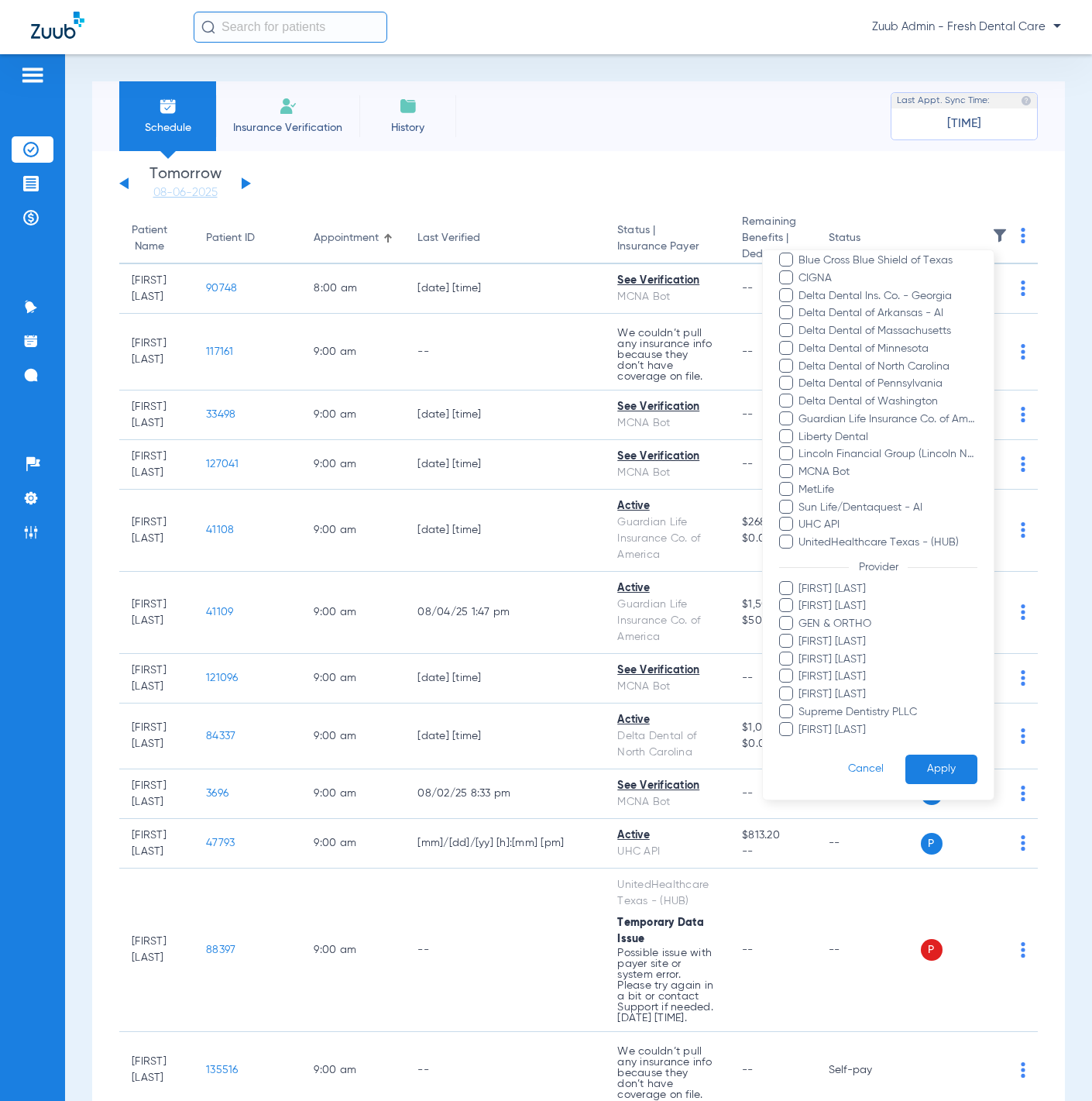 click at bounding box center [546, 550] 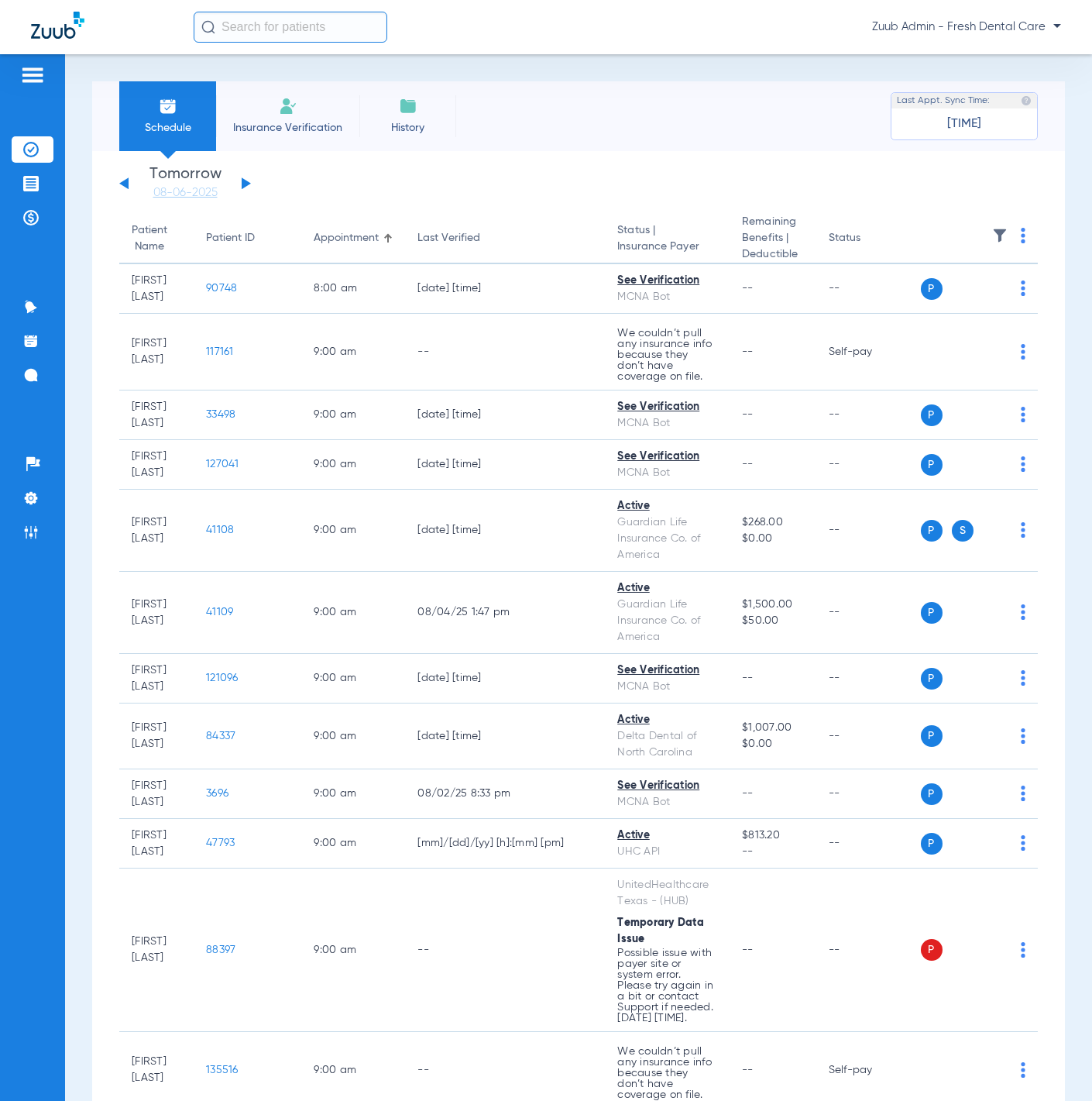 click 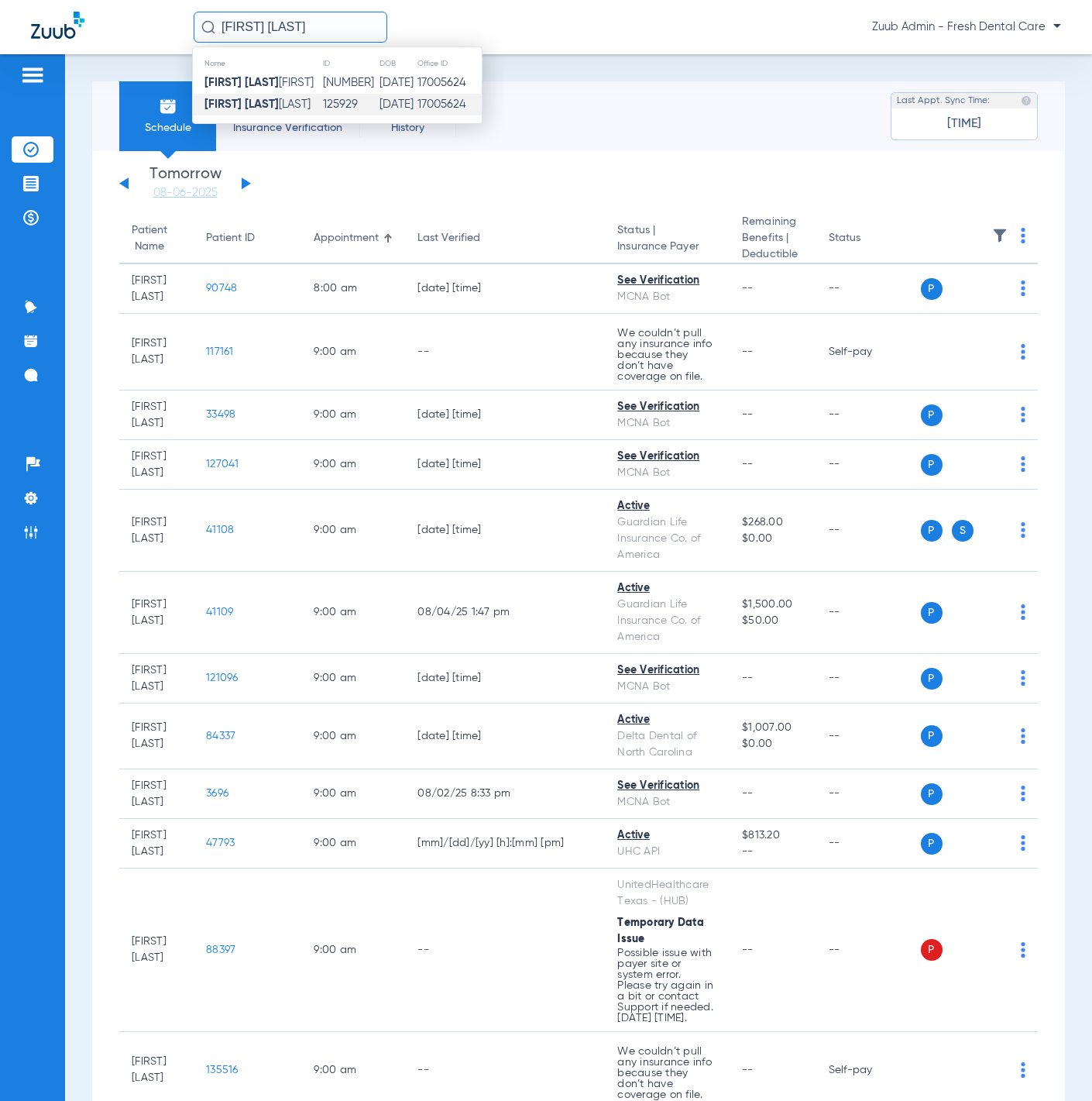 type on "Gilberto N" 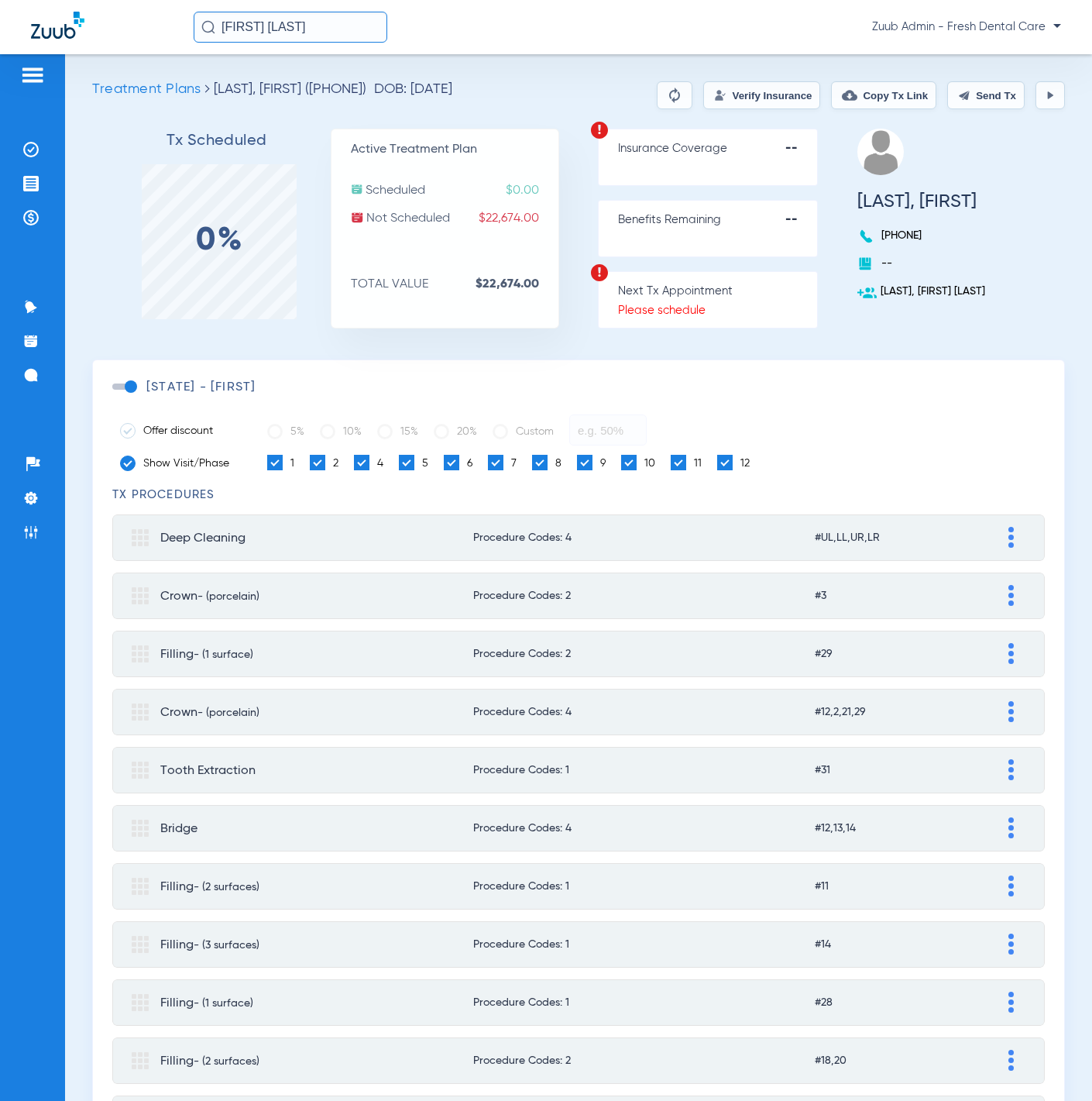 click on "Verify Insurance" 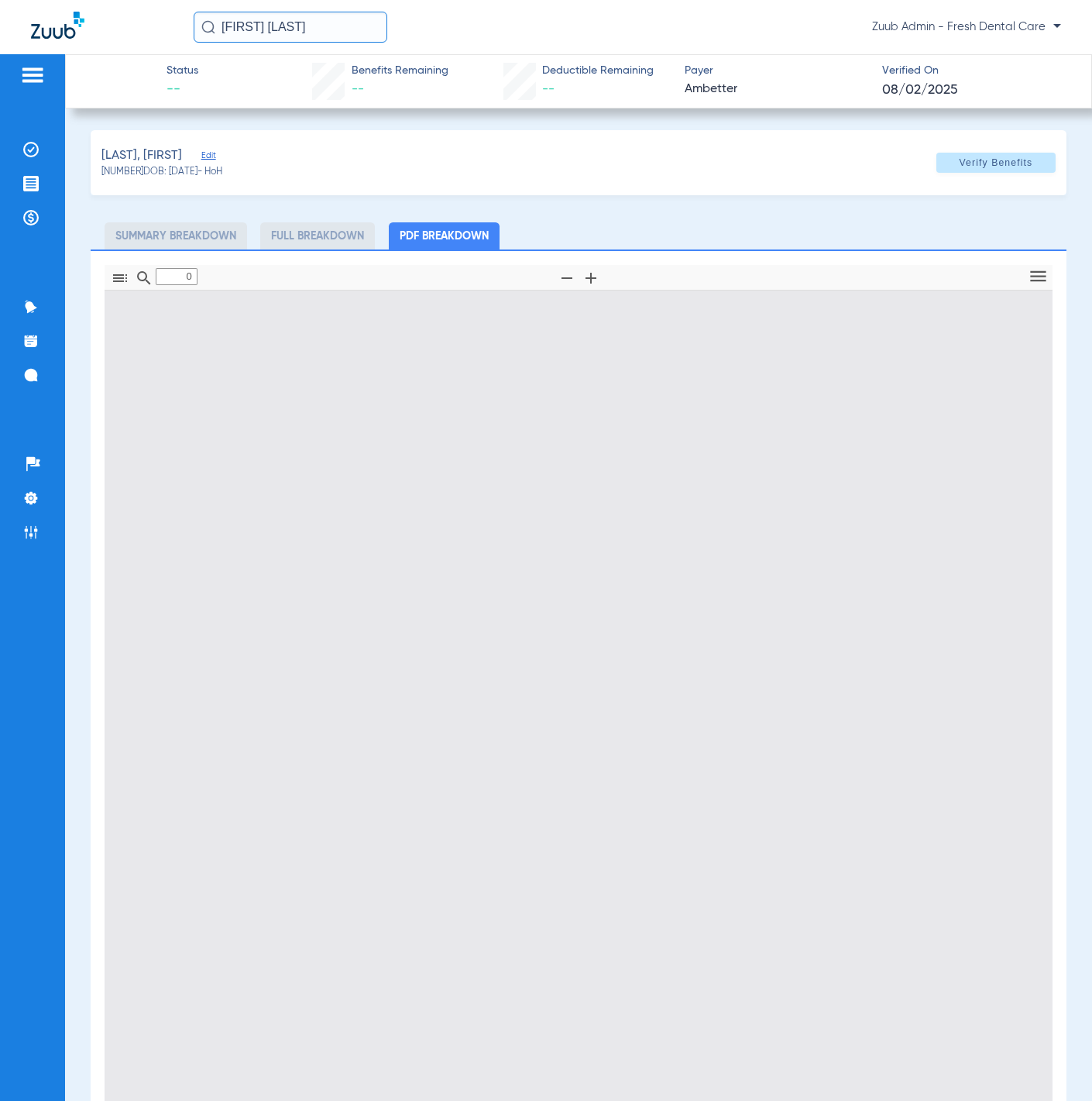 type on "1" 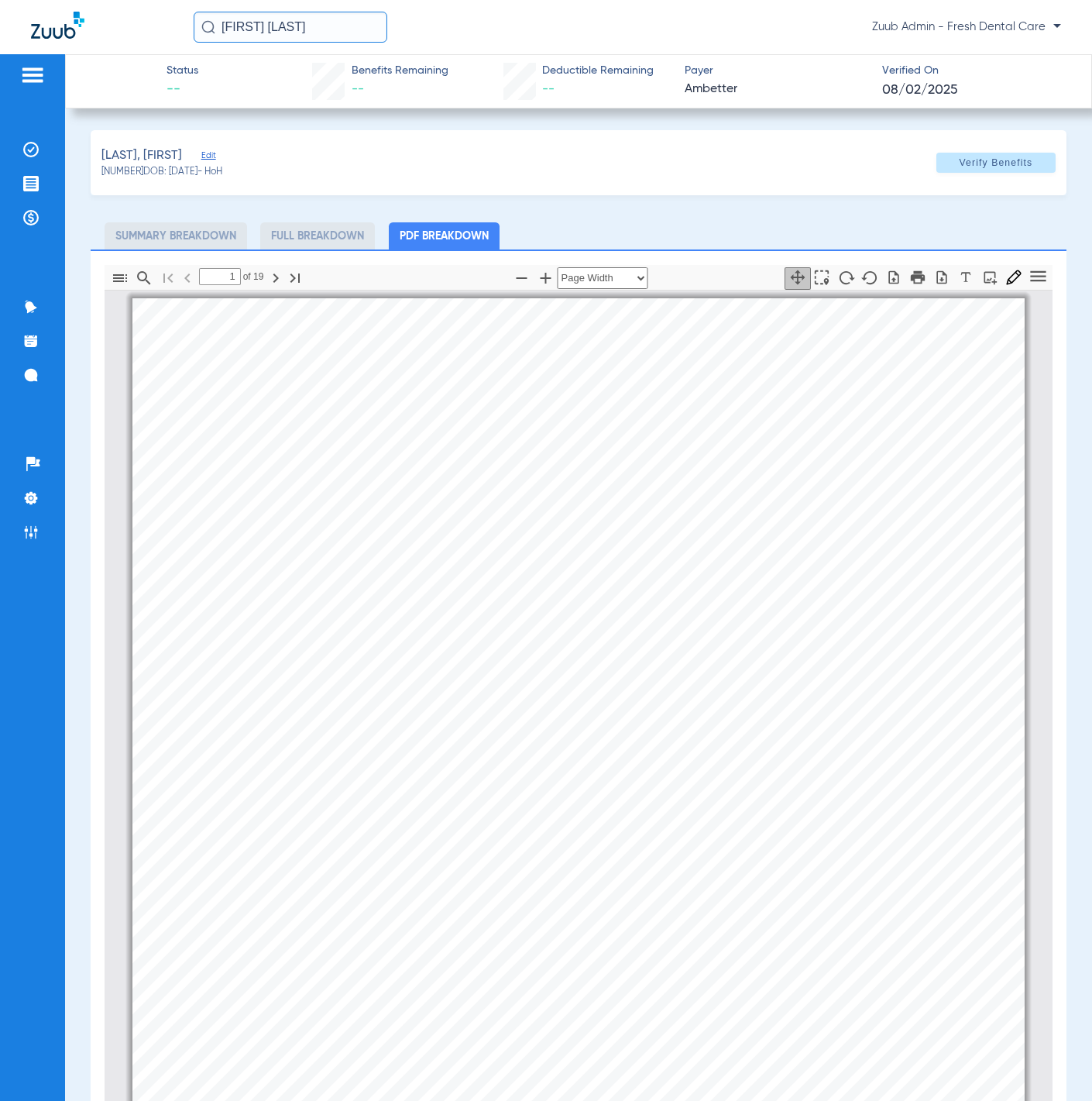 scroll, scrollTop: 8, scrollLeft: 0, axis: vertical 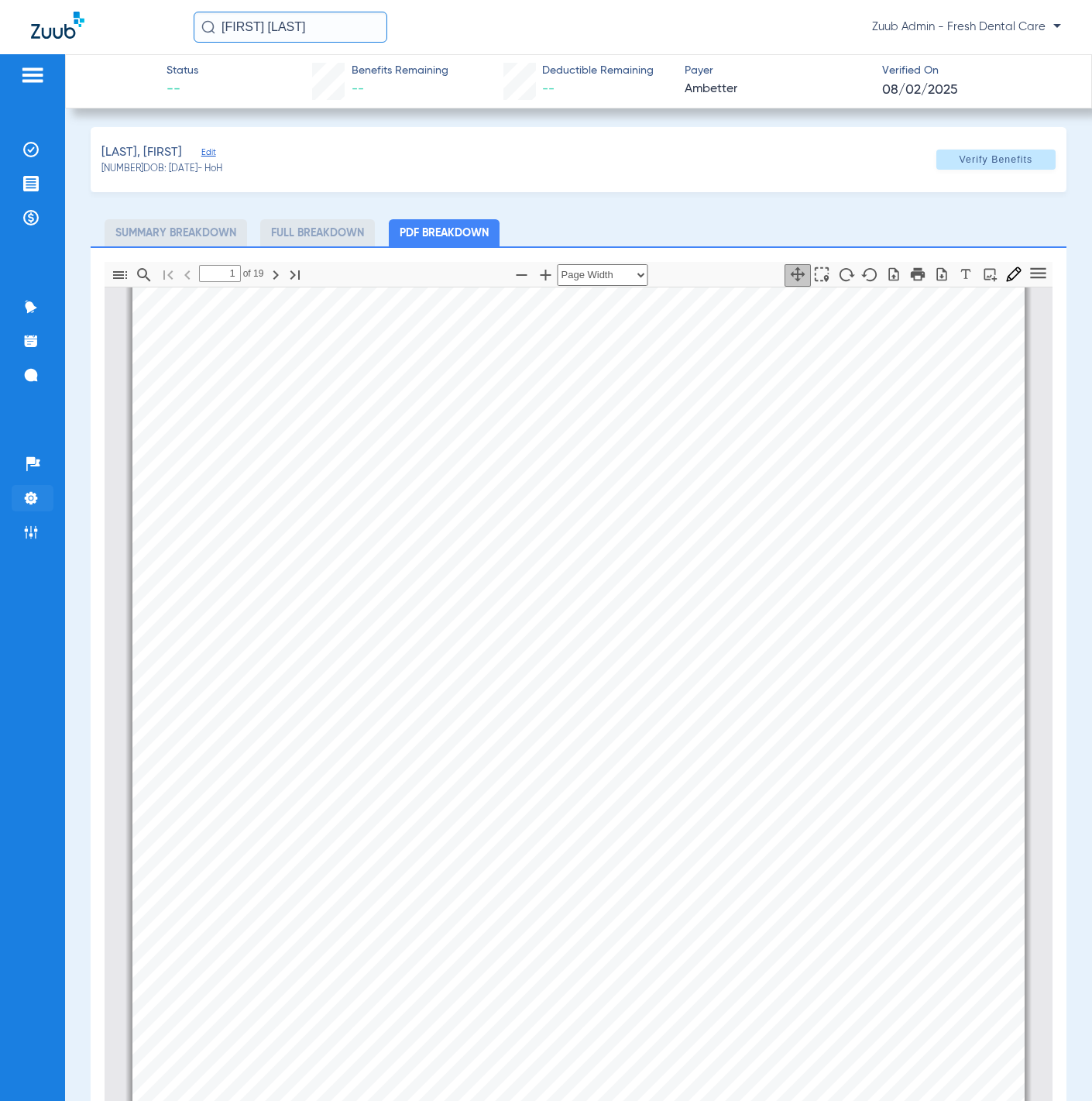 click 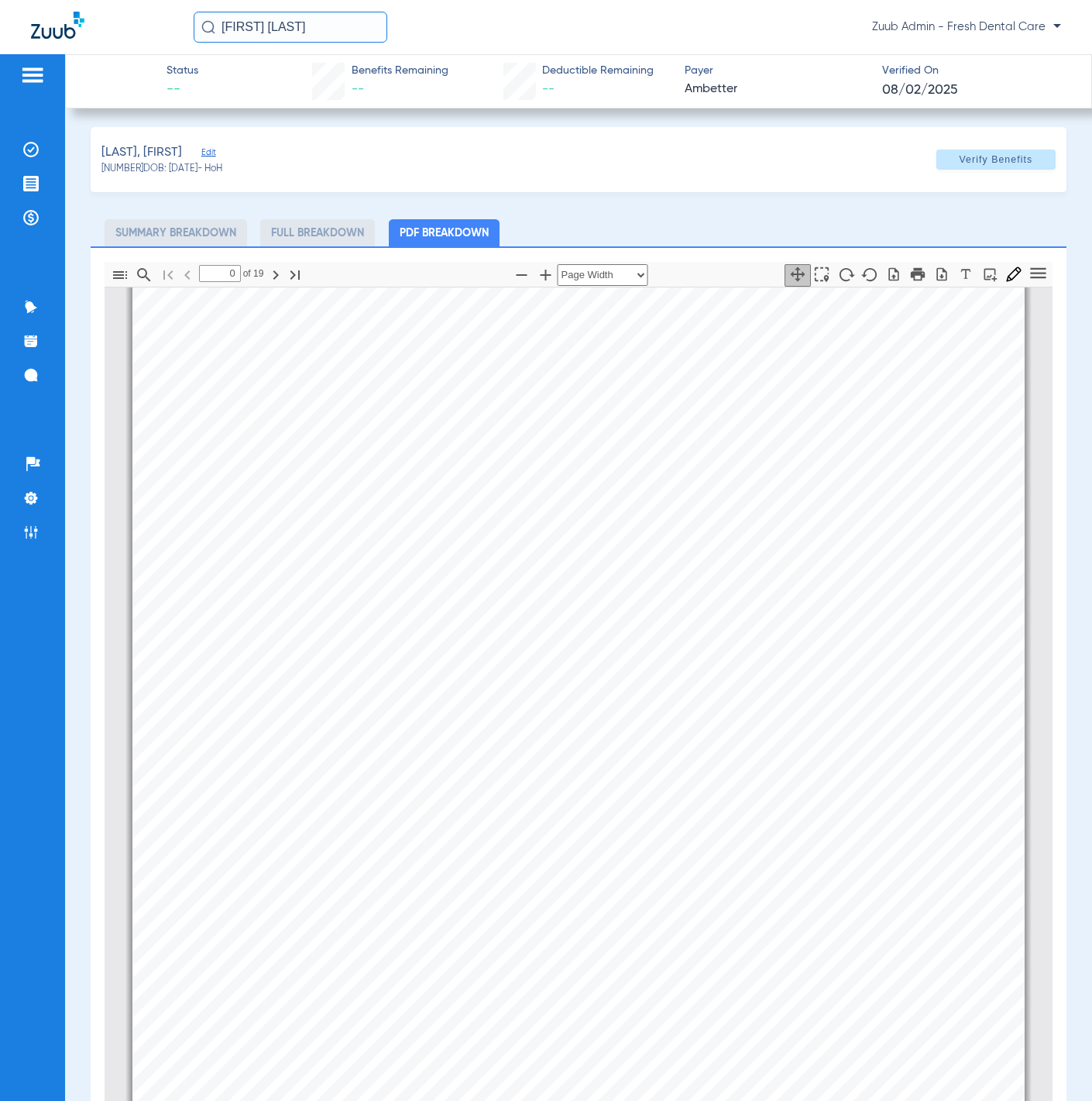 scroll, scrollTop: 0, scrollLeft: 0, axis: both 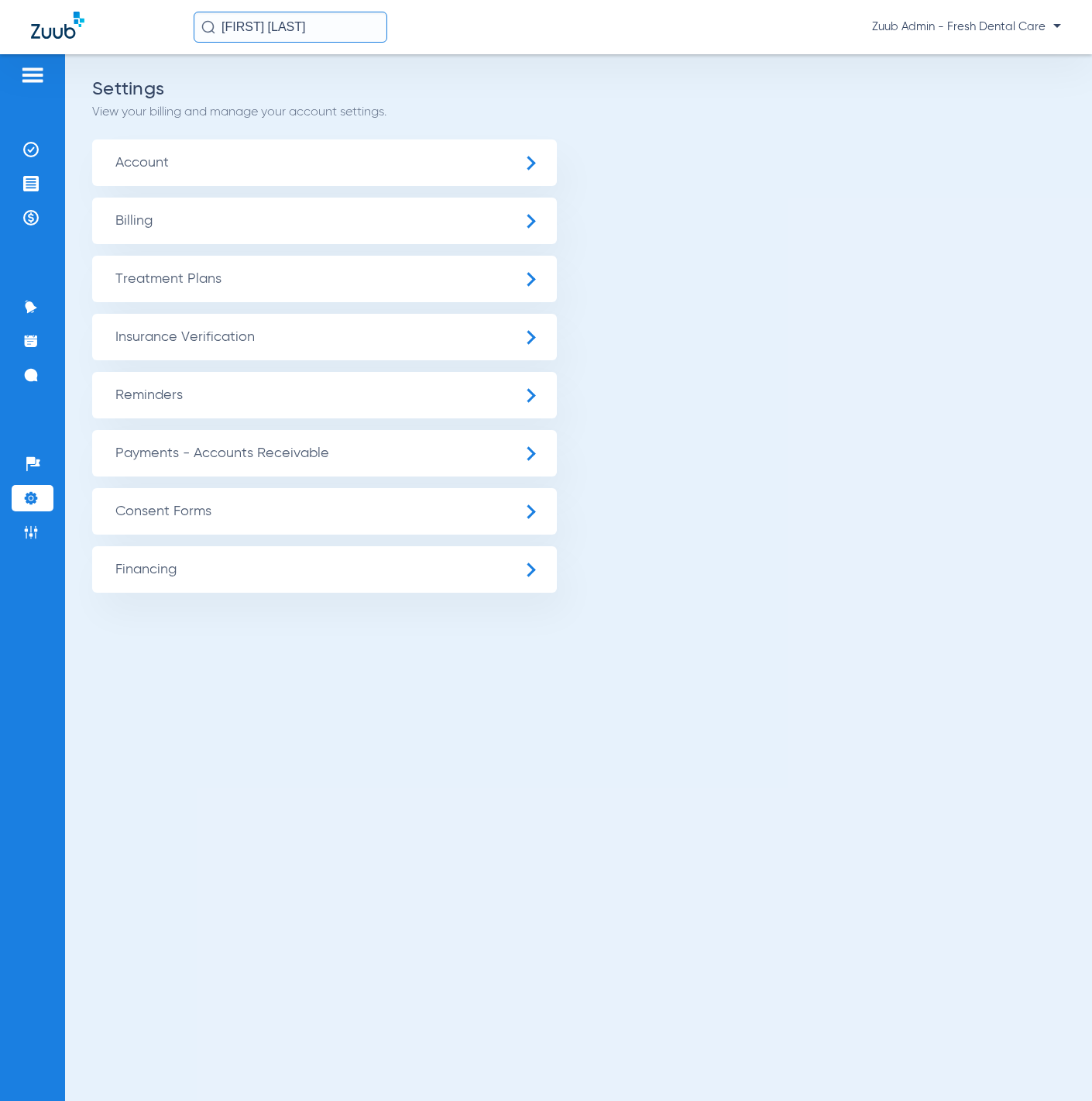 click on "Insurance Verification" 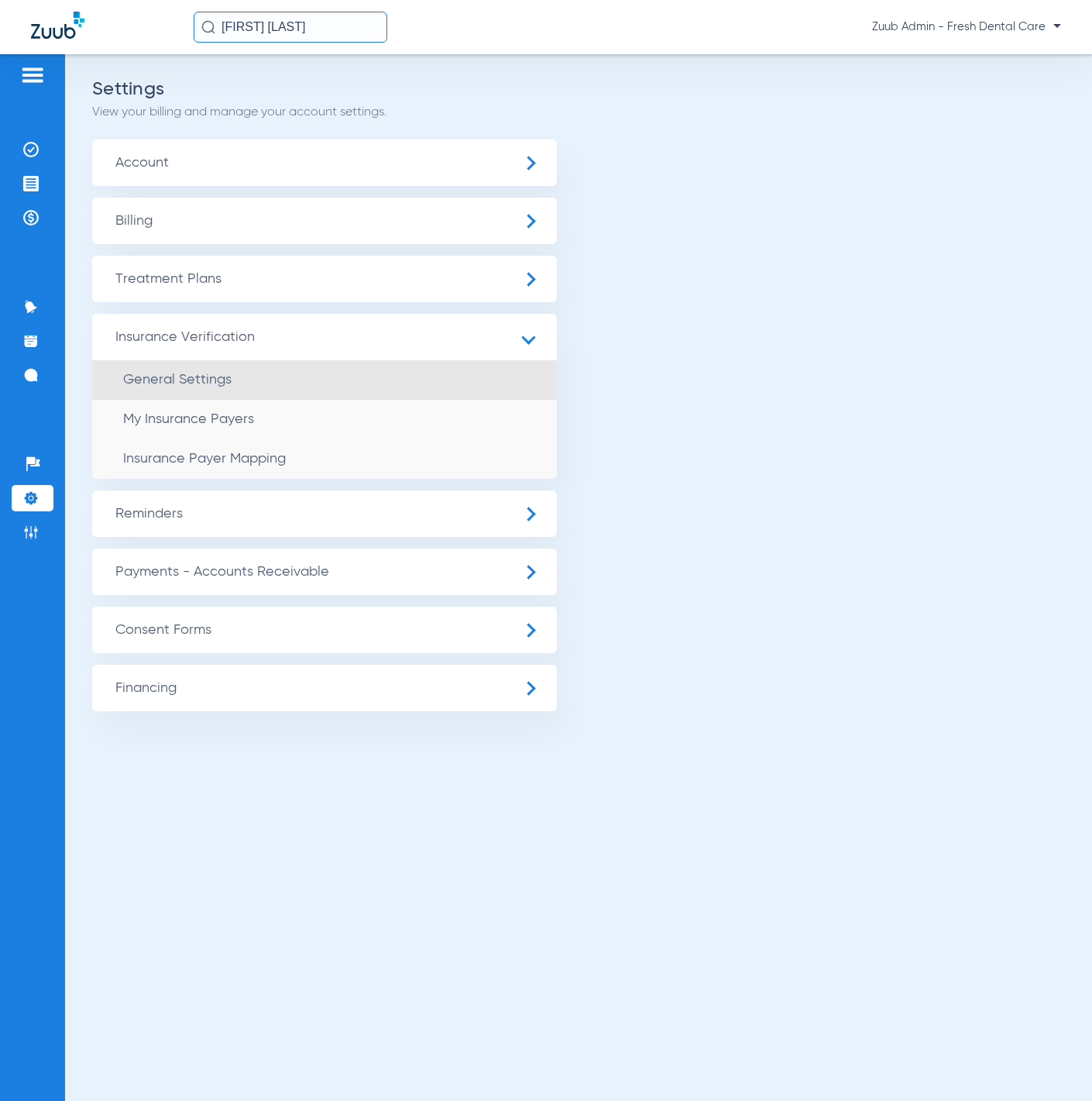 click on "General Settings" 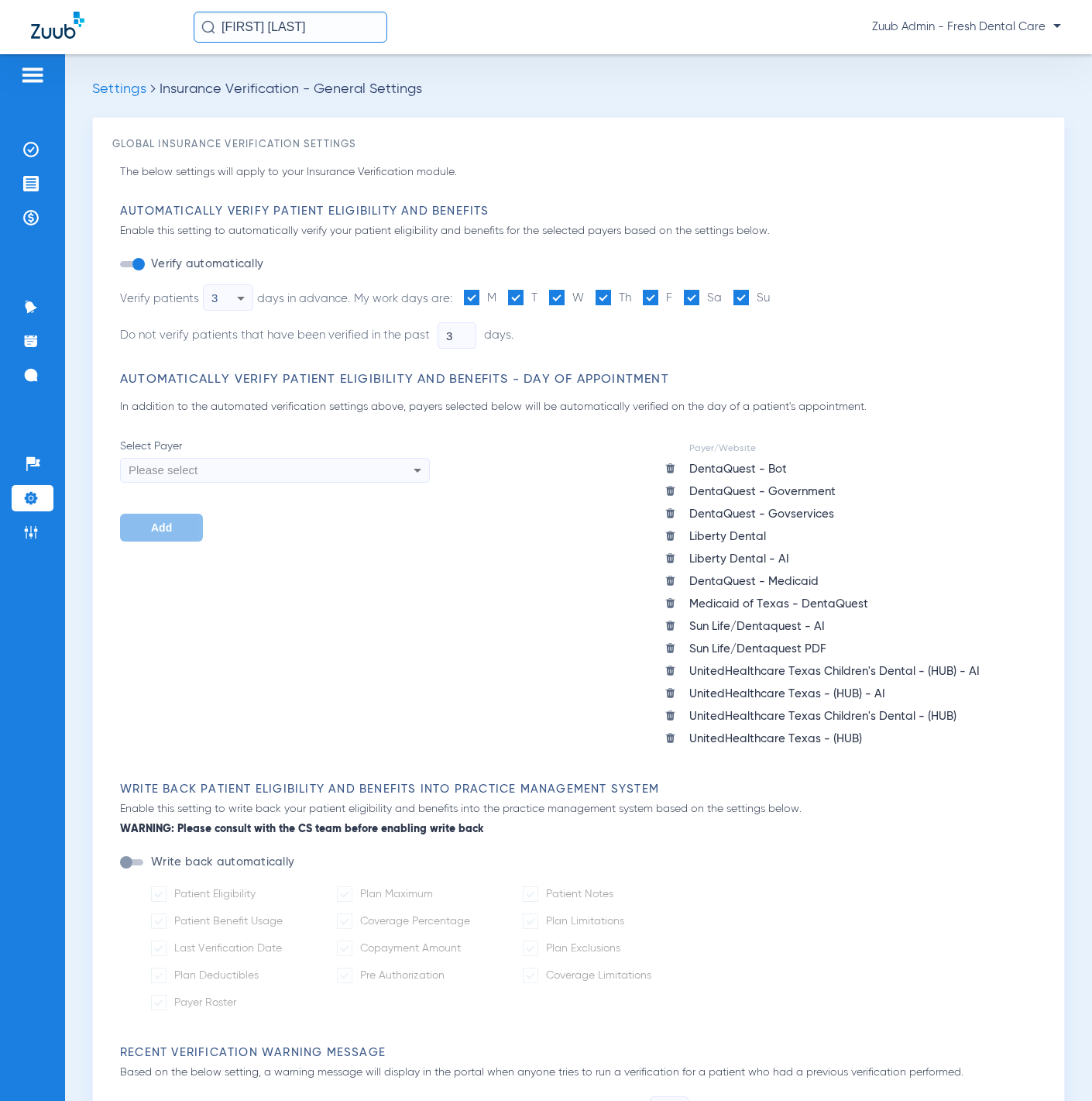 click on "Please select" at bounding box center (246, 470) 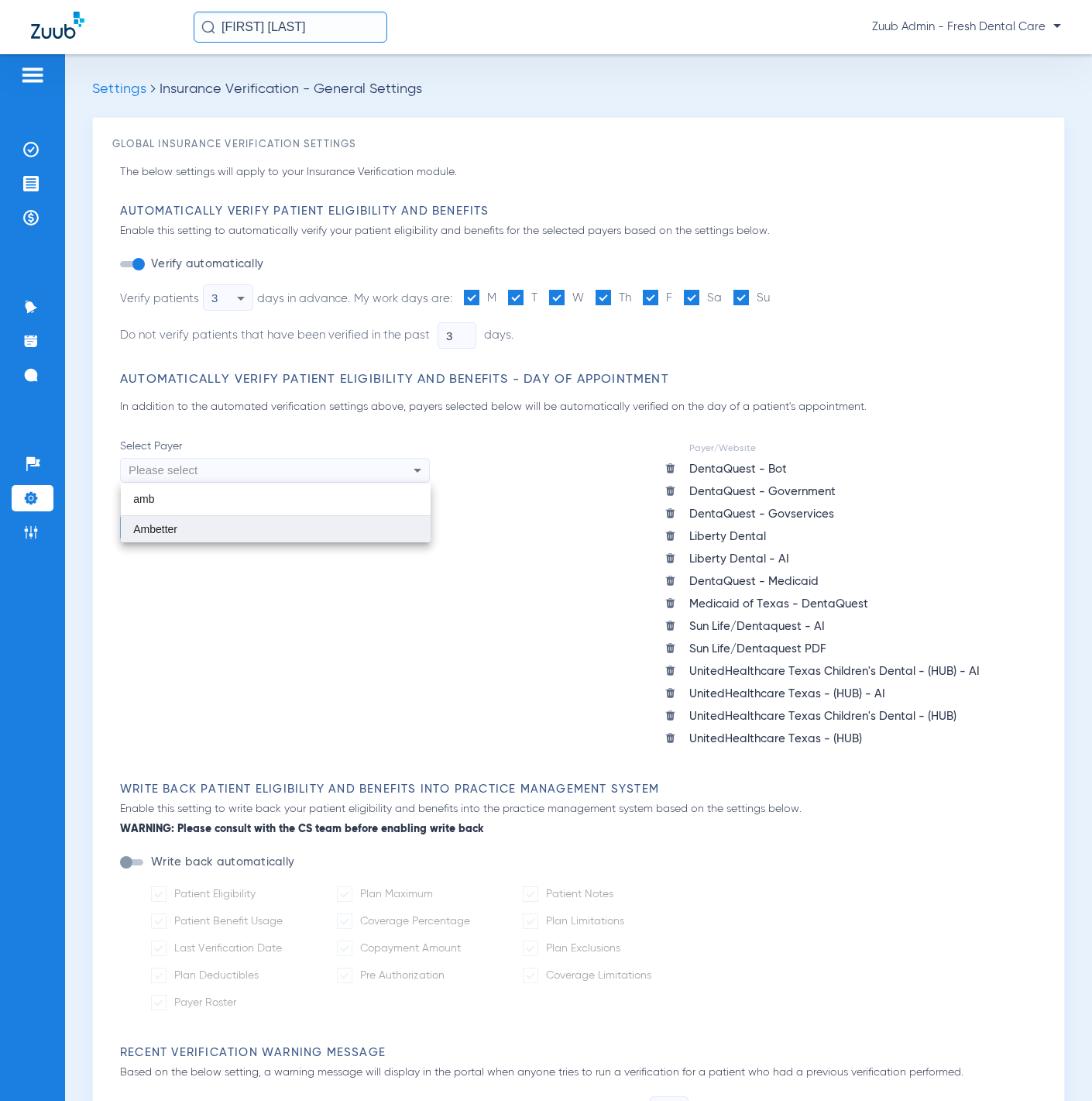 type on "amb" 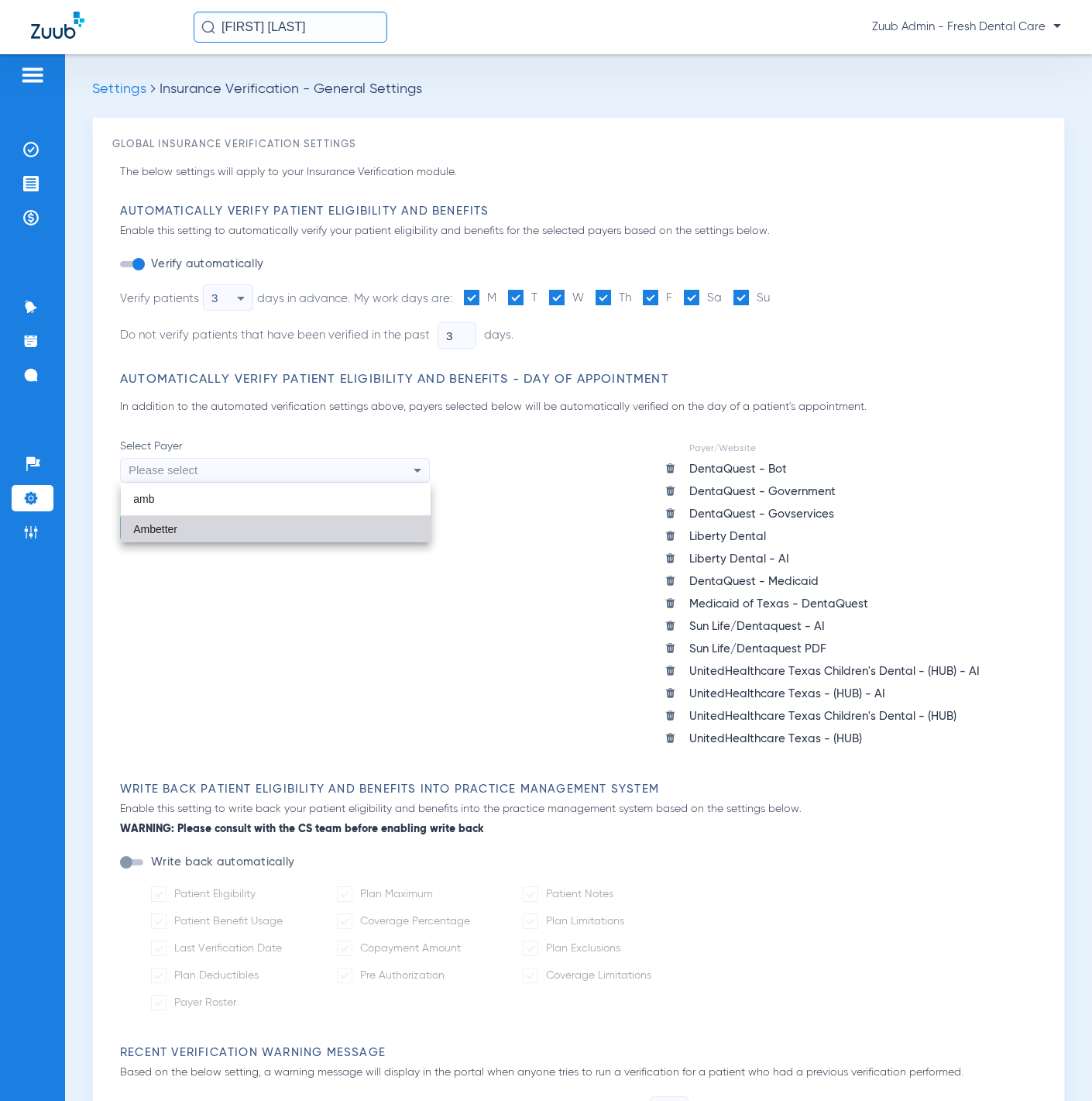 click on "Ambetter" at bounding box center (276, 529) 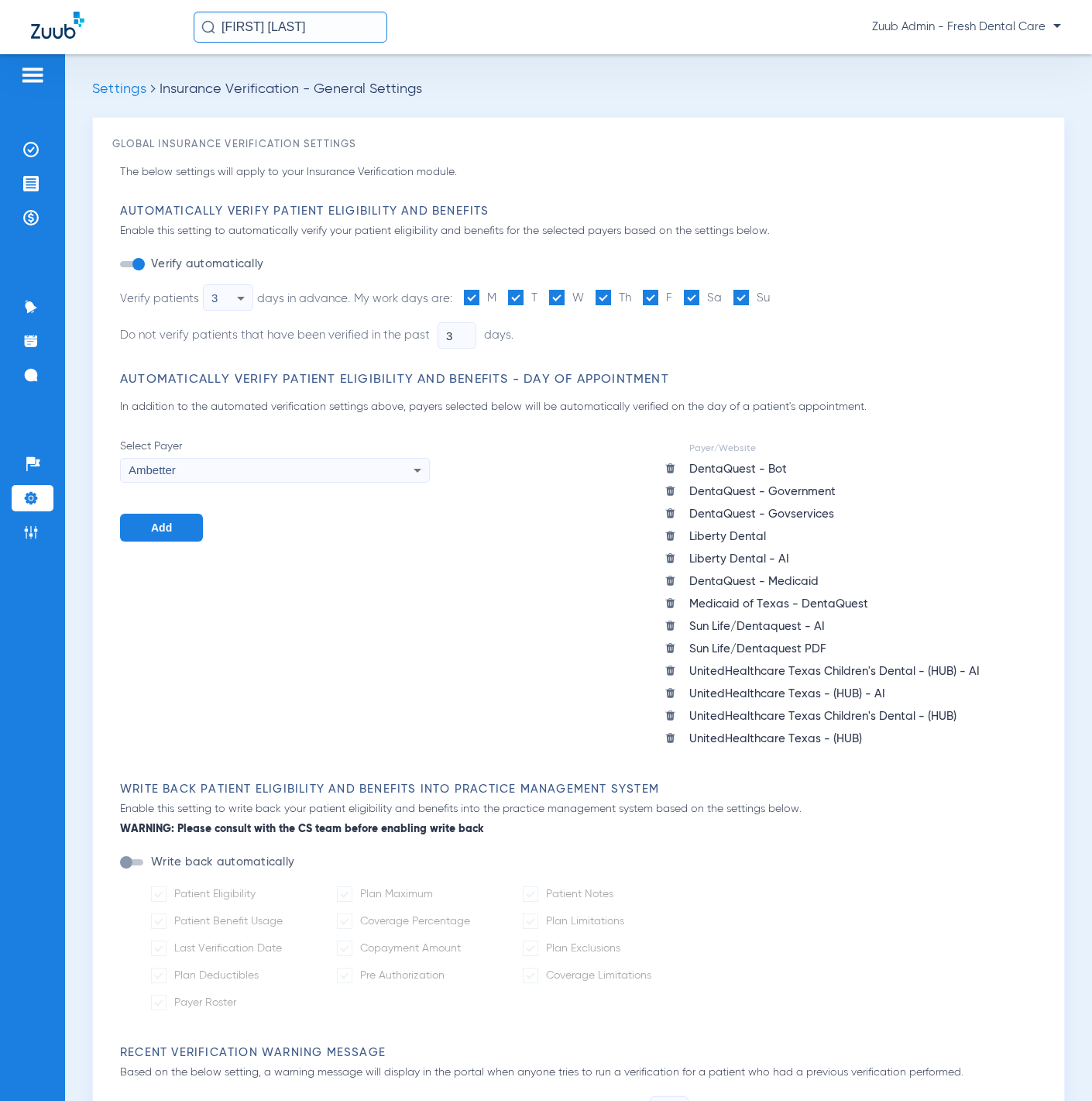 click on "Add" 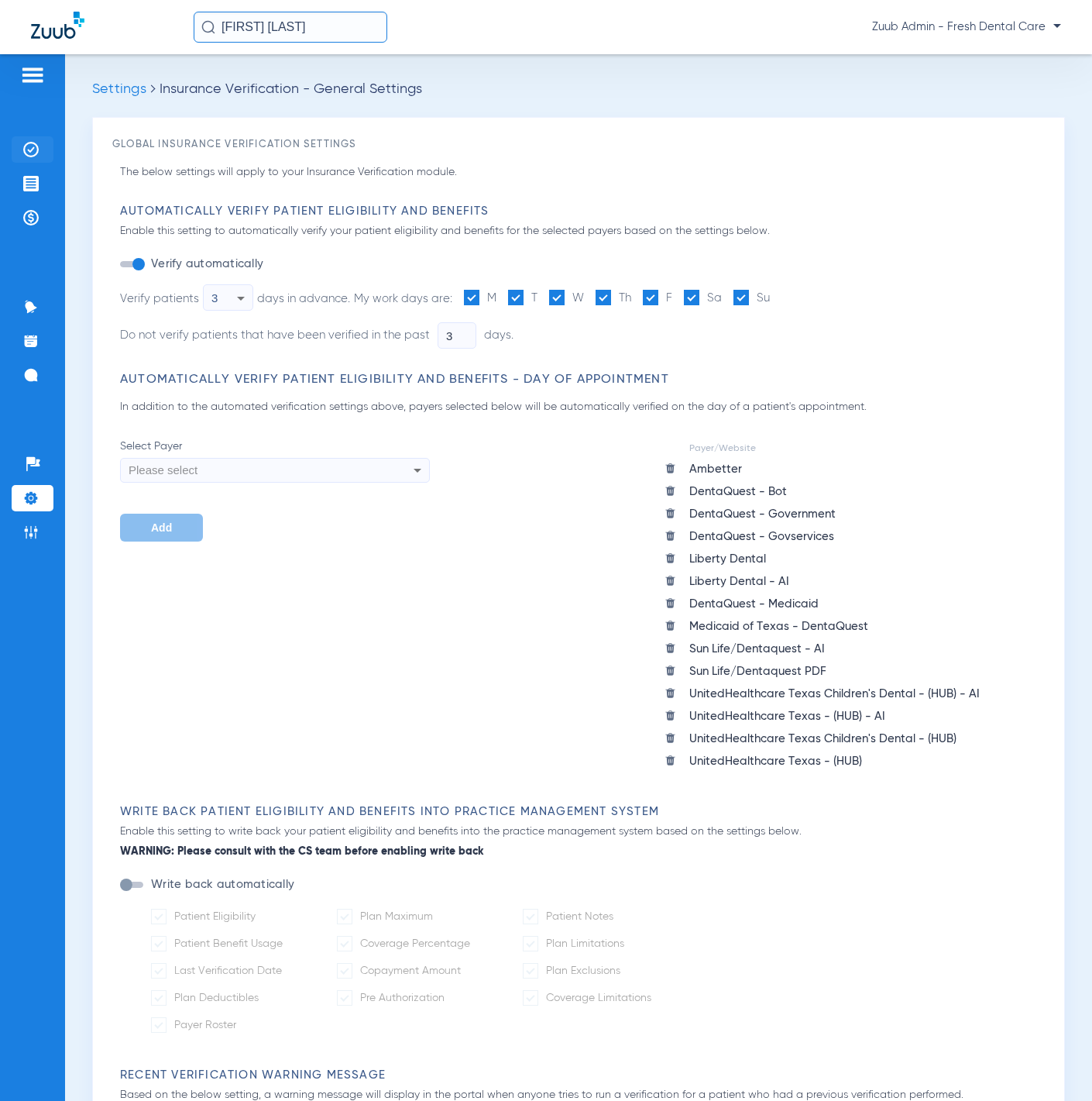 click on "Insurance Verification" 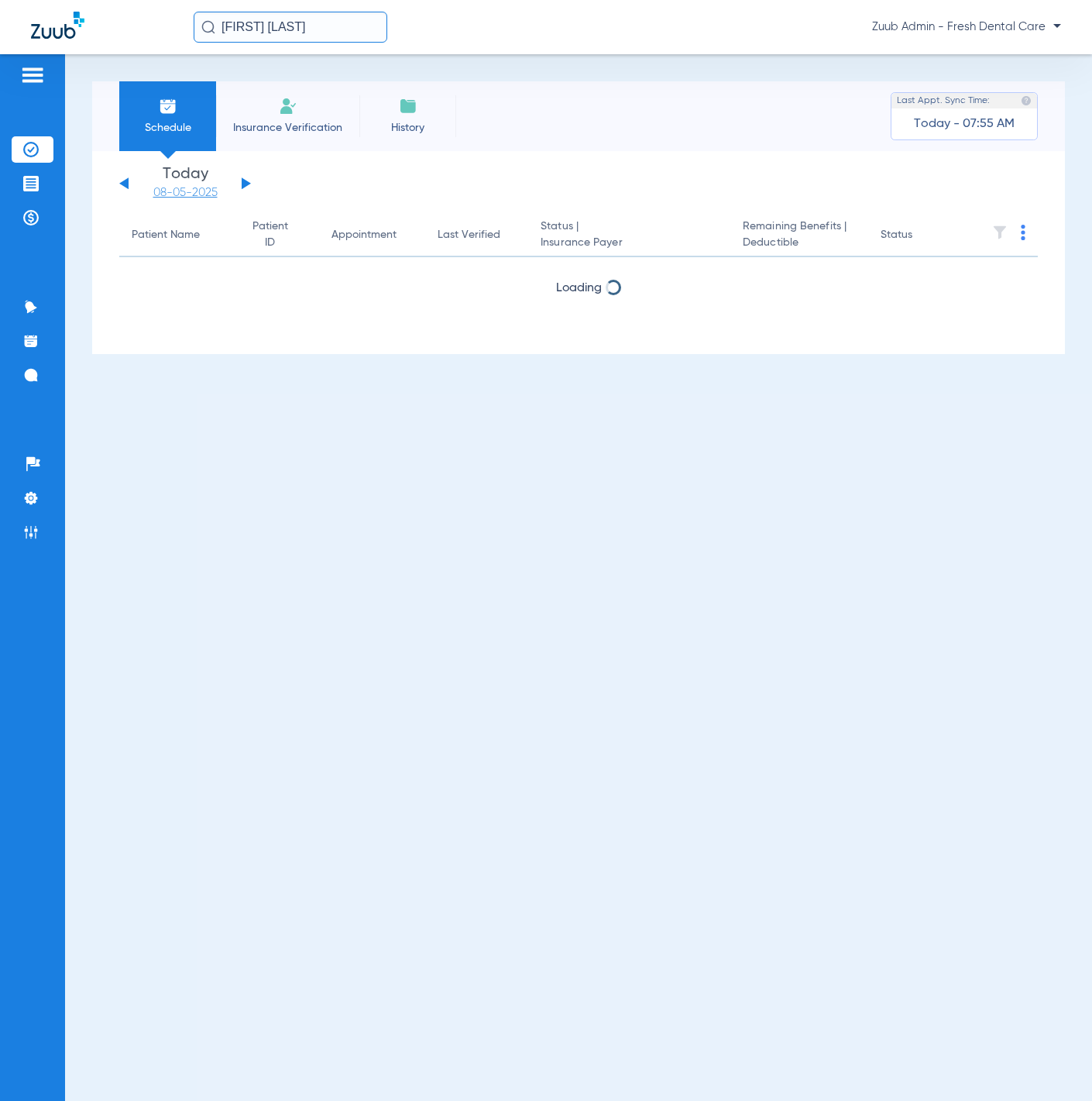 click on "08-05-2025" 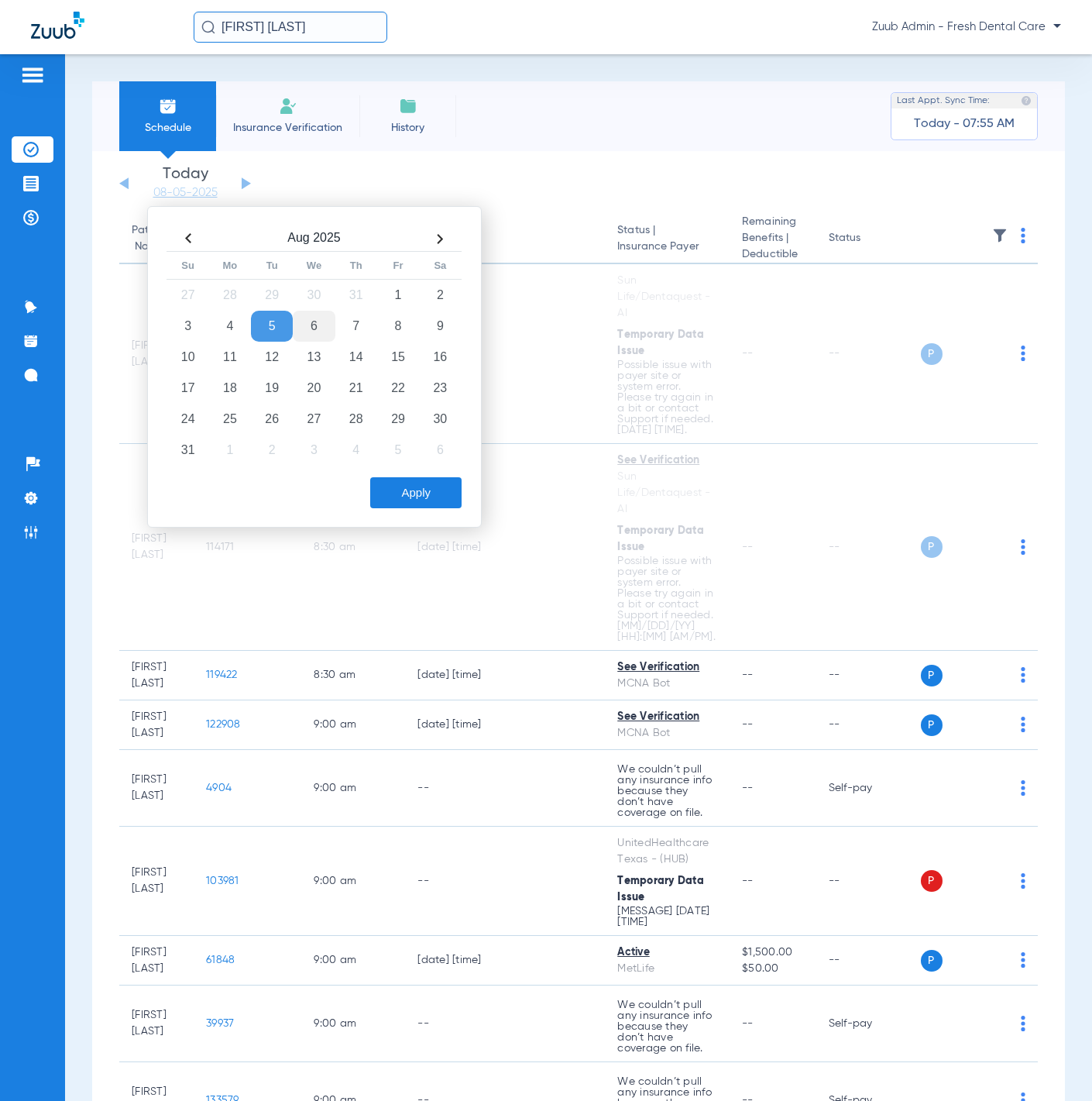 click on "6" 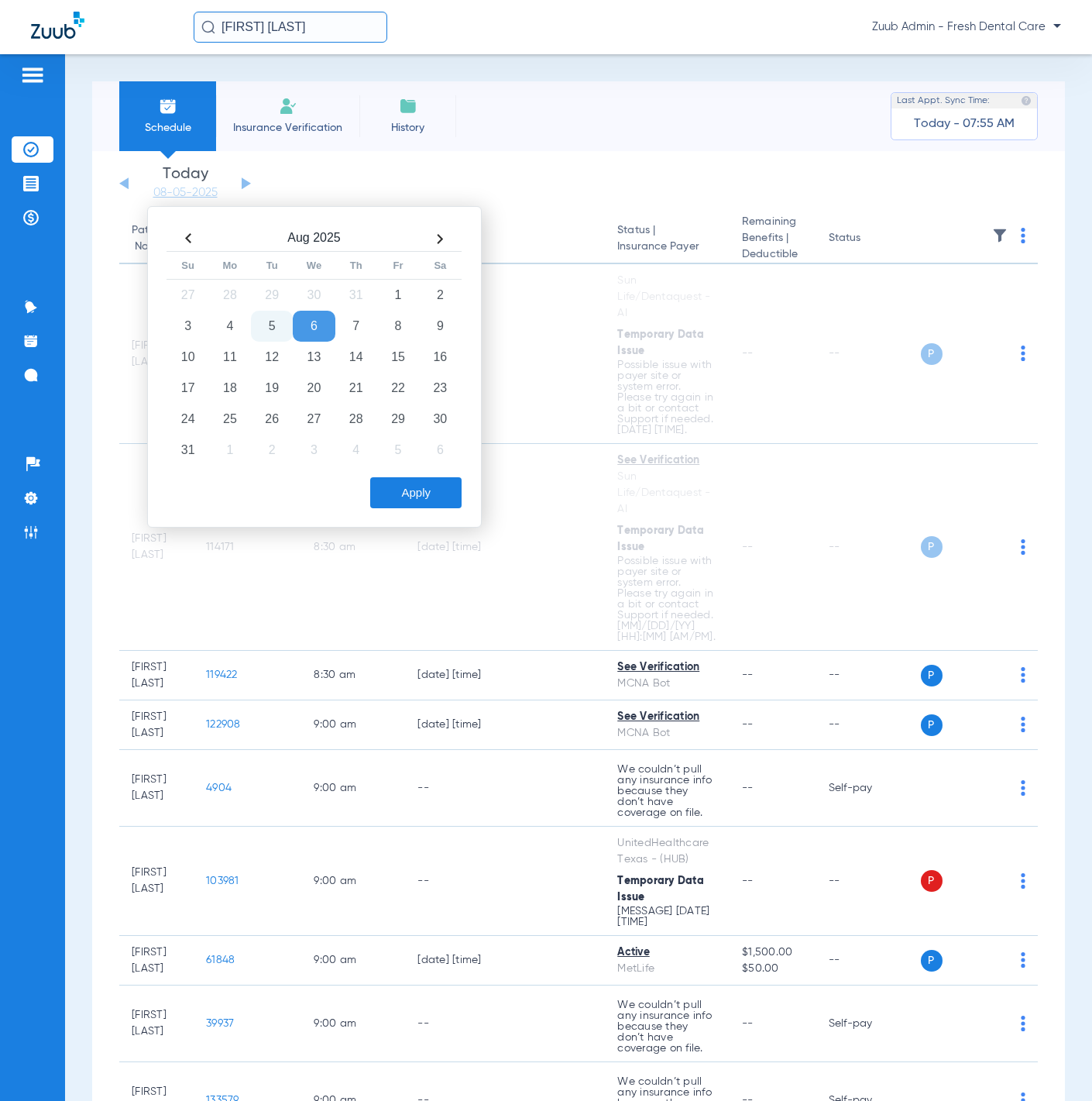 click on "Apply" 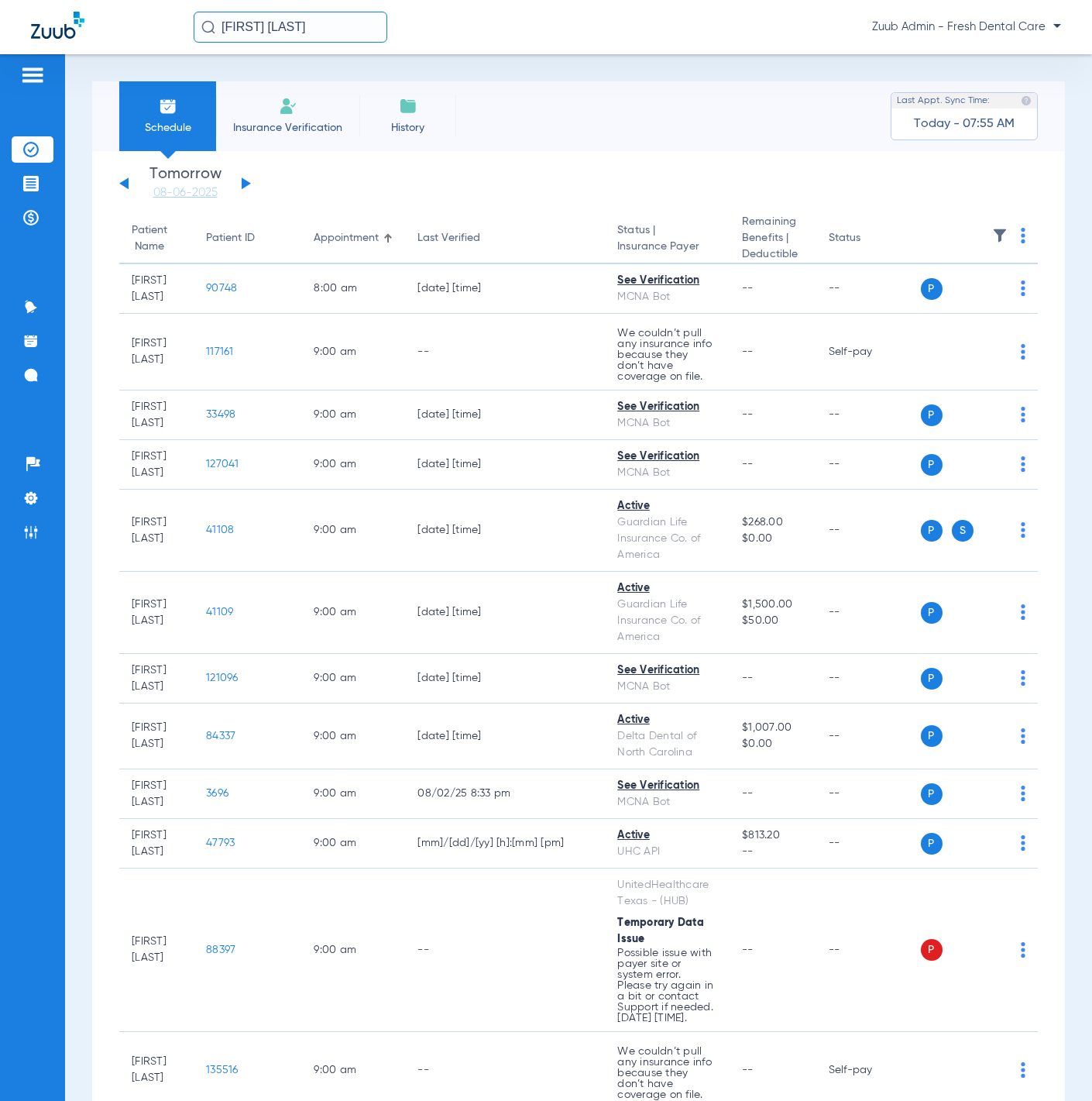 click 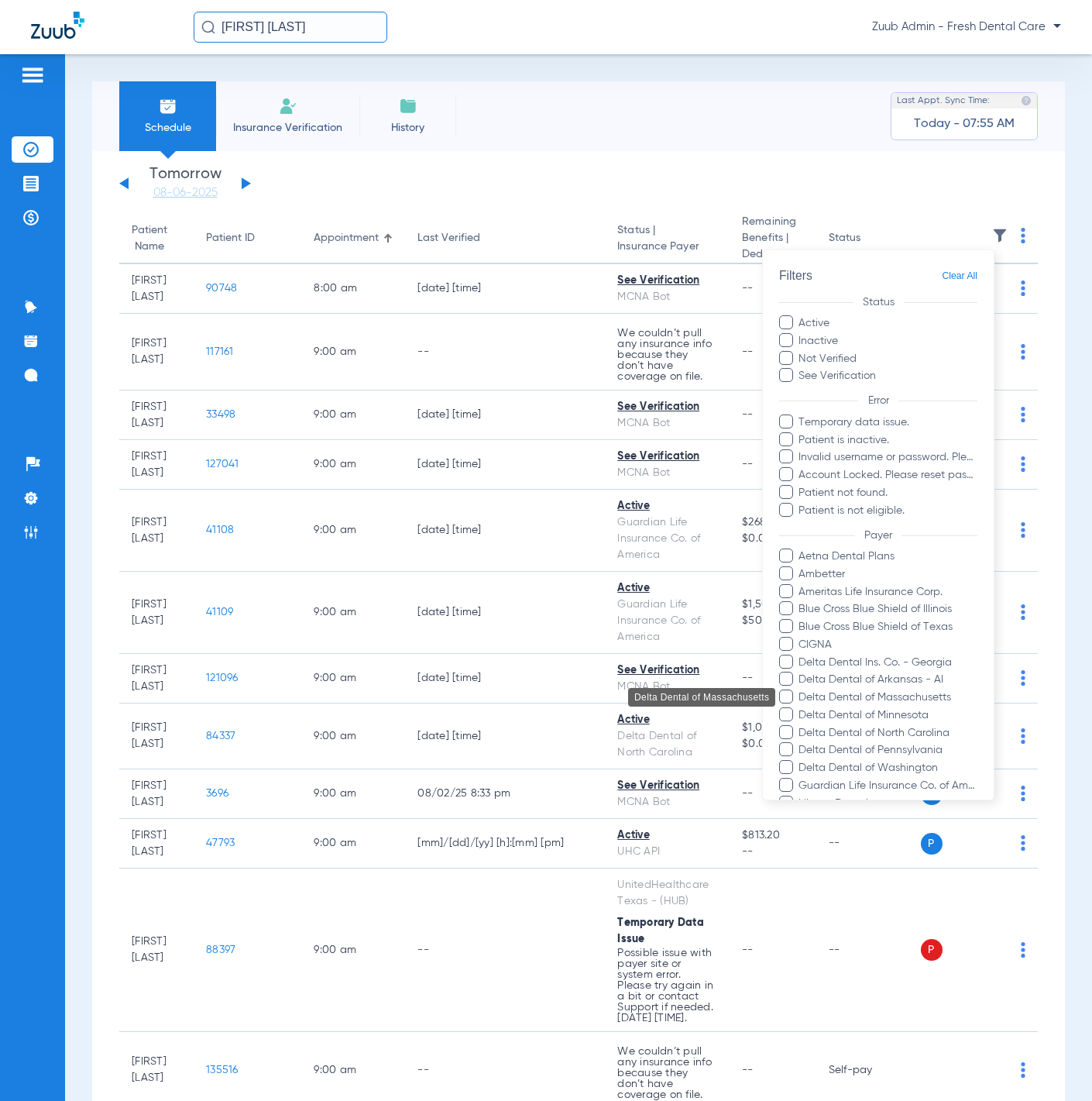 click on "Delta Dental of Massachusetts" at bounding box center (888, 697) 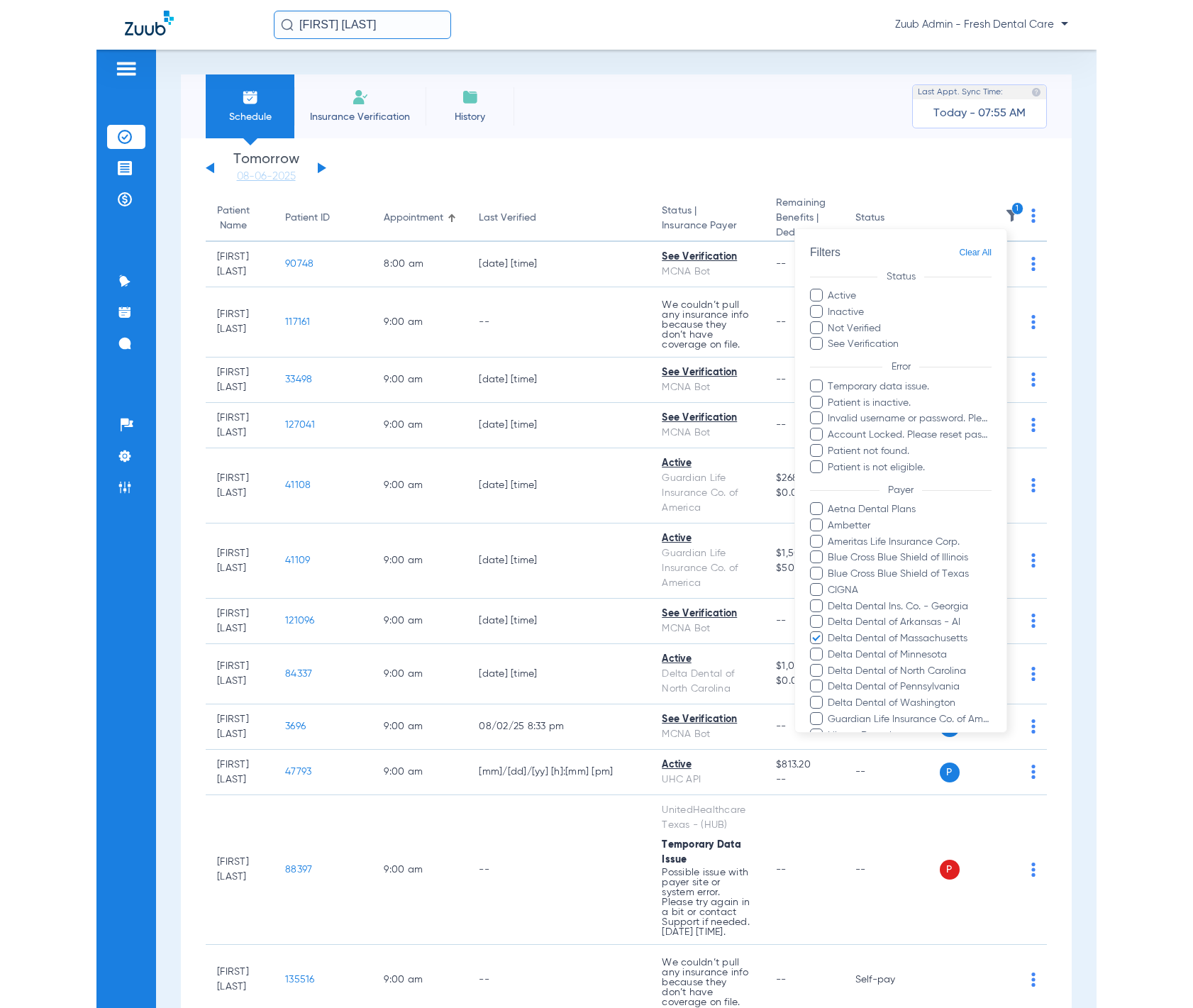 scroll, scrollTop: 336, scrollLeft: 0, axis: vertical 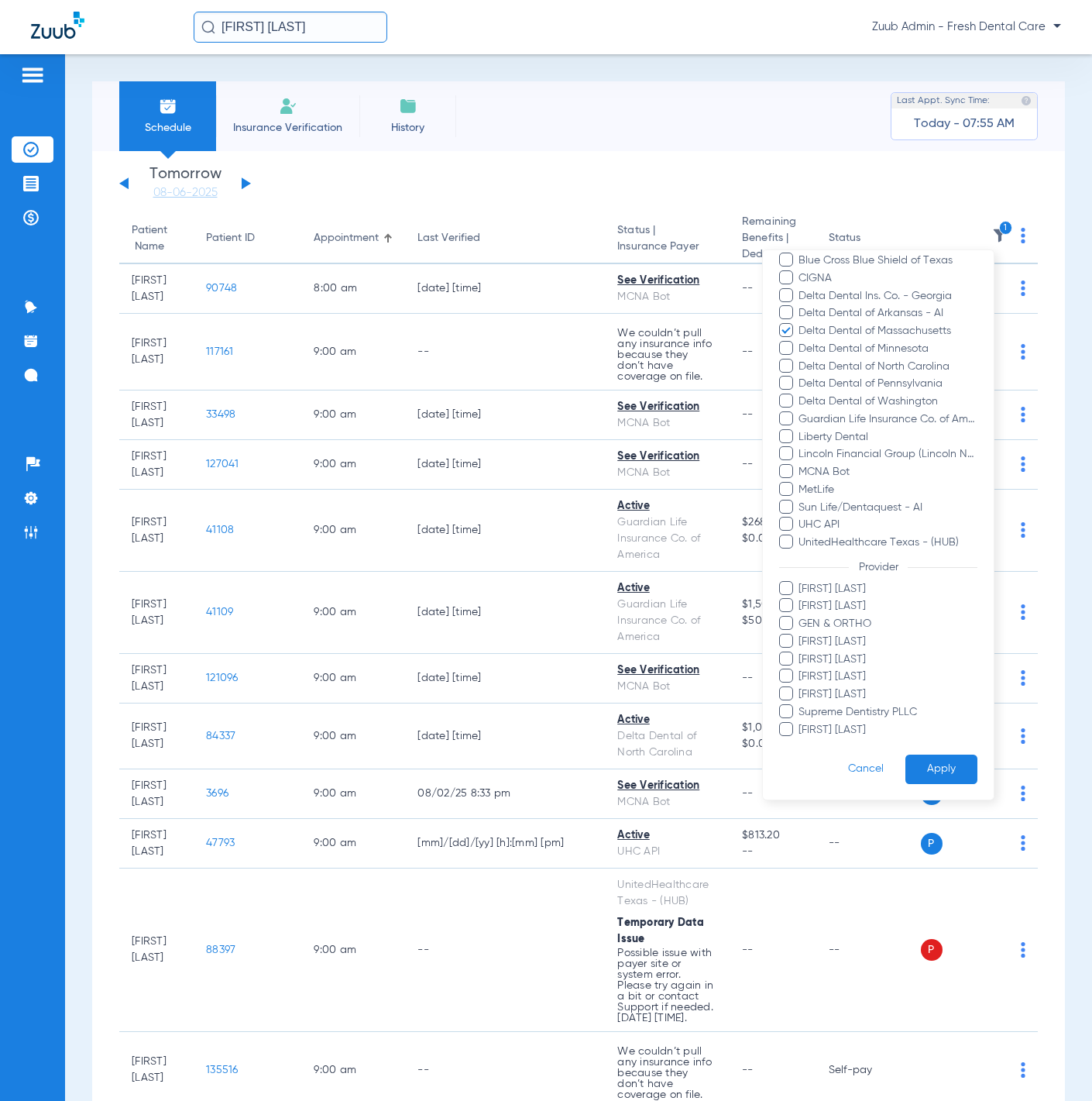 click on "Apply" at bounding box center [941, 769] 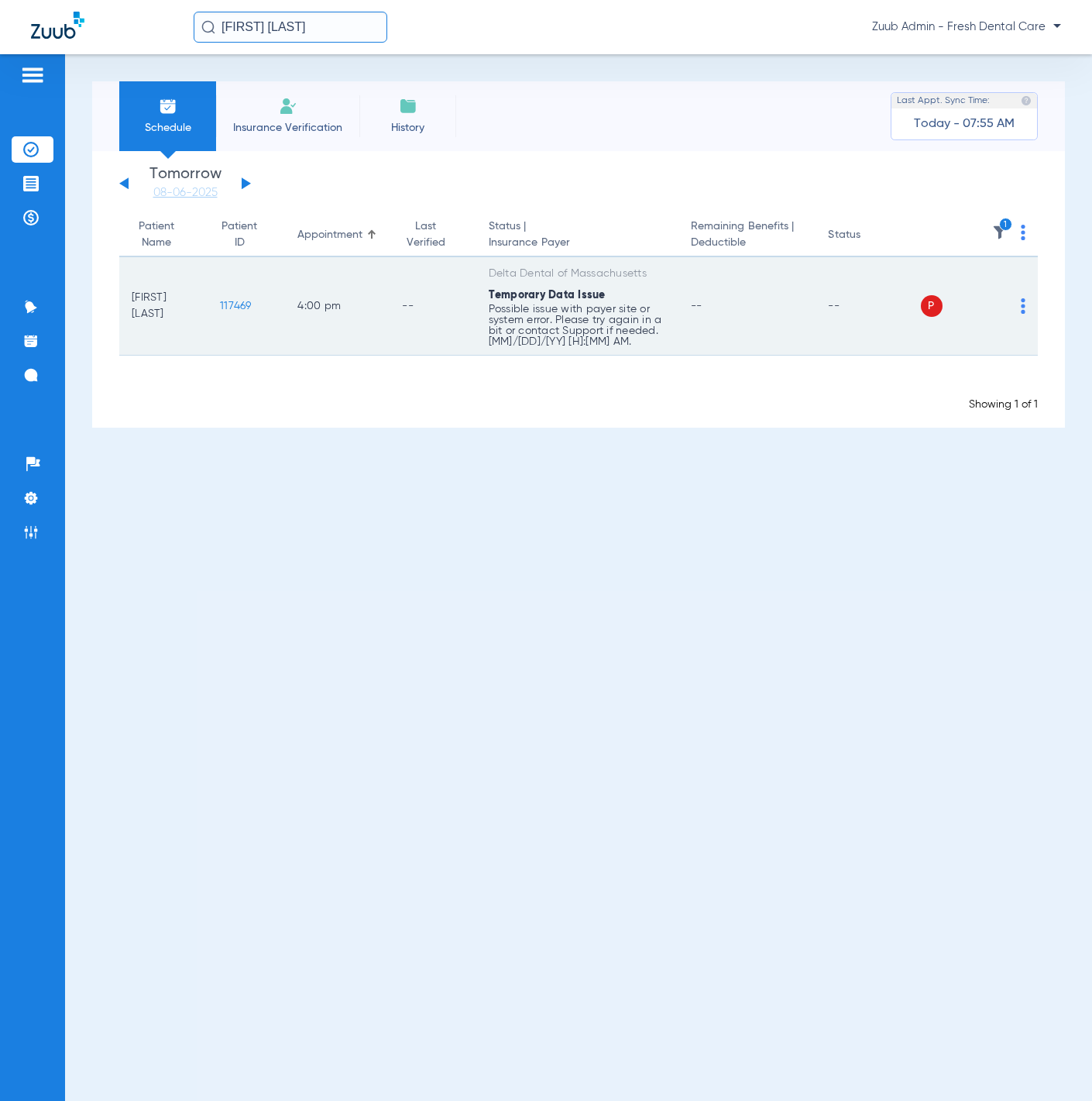 click on "P S" 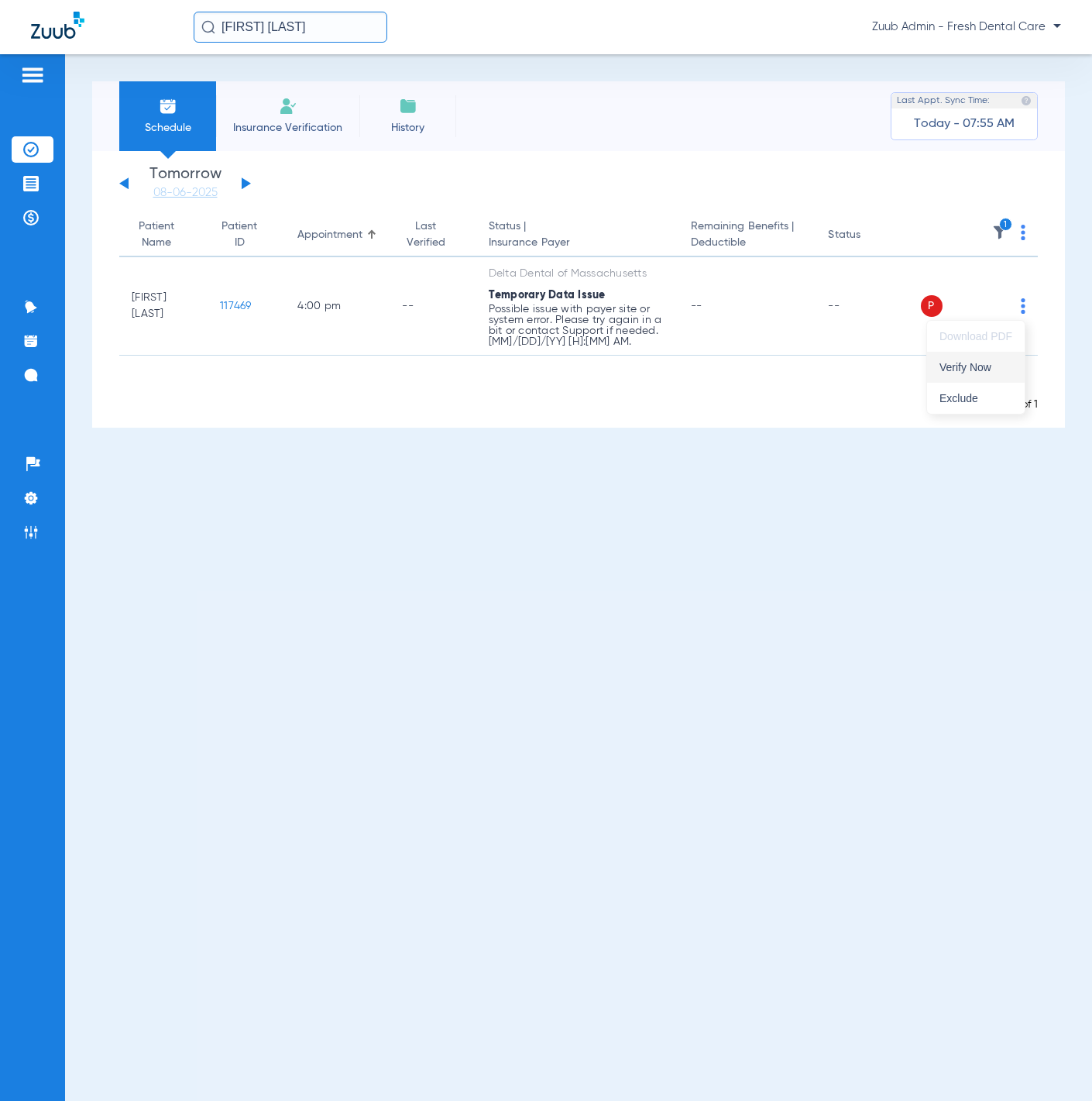 click on "Verify Now" at bounding box center (976, 367) 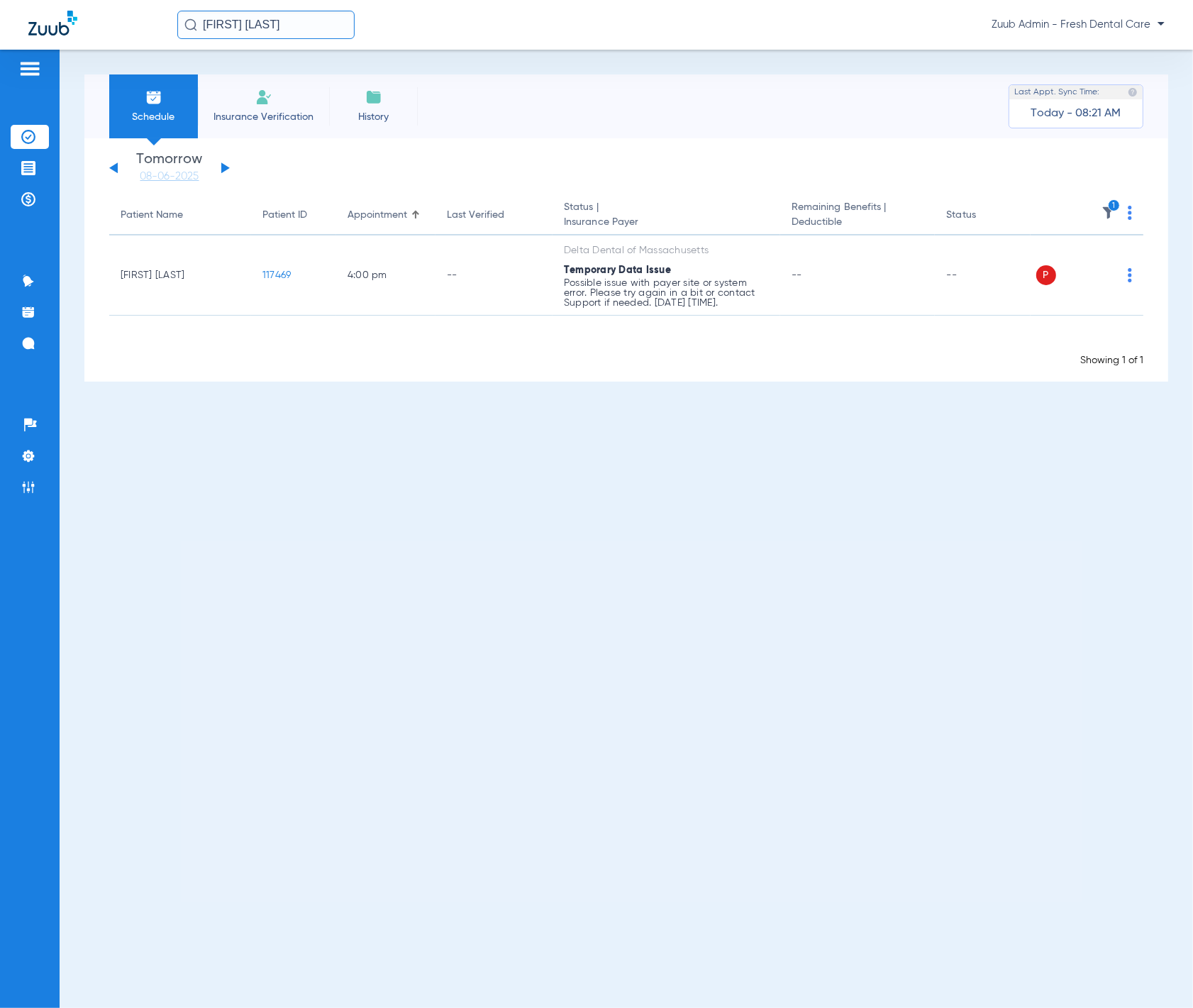 click 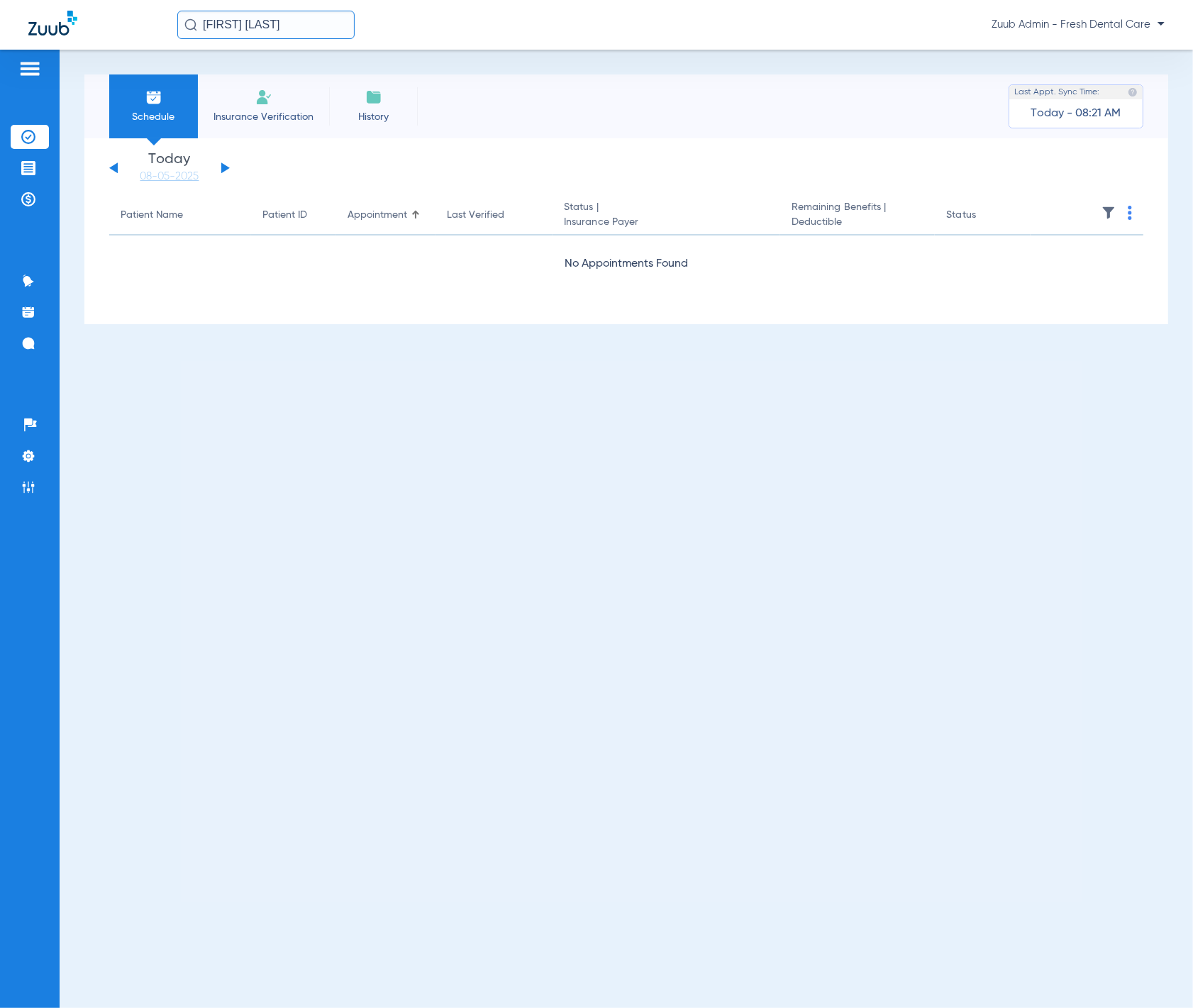 click 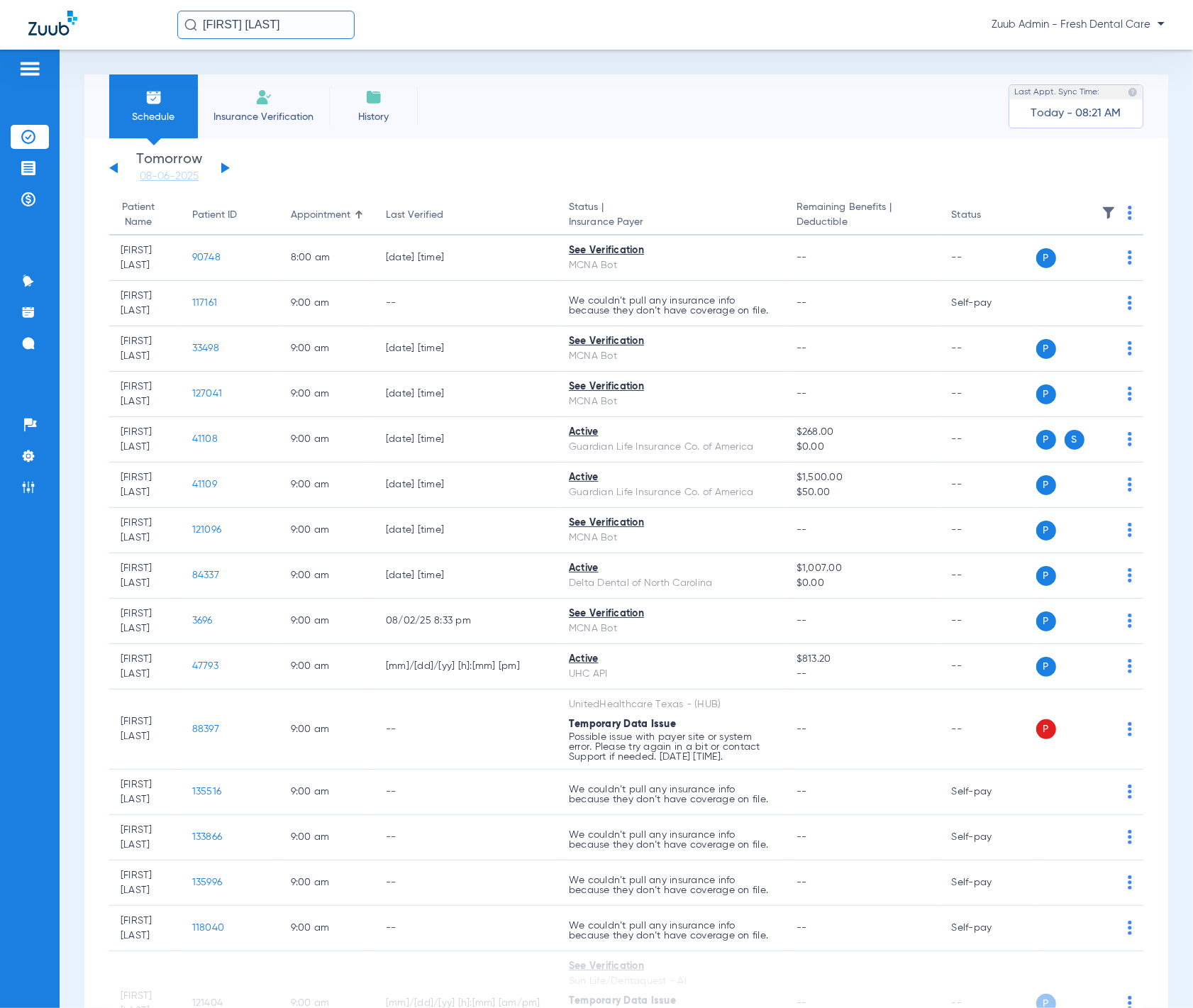 click 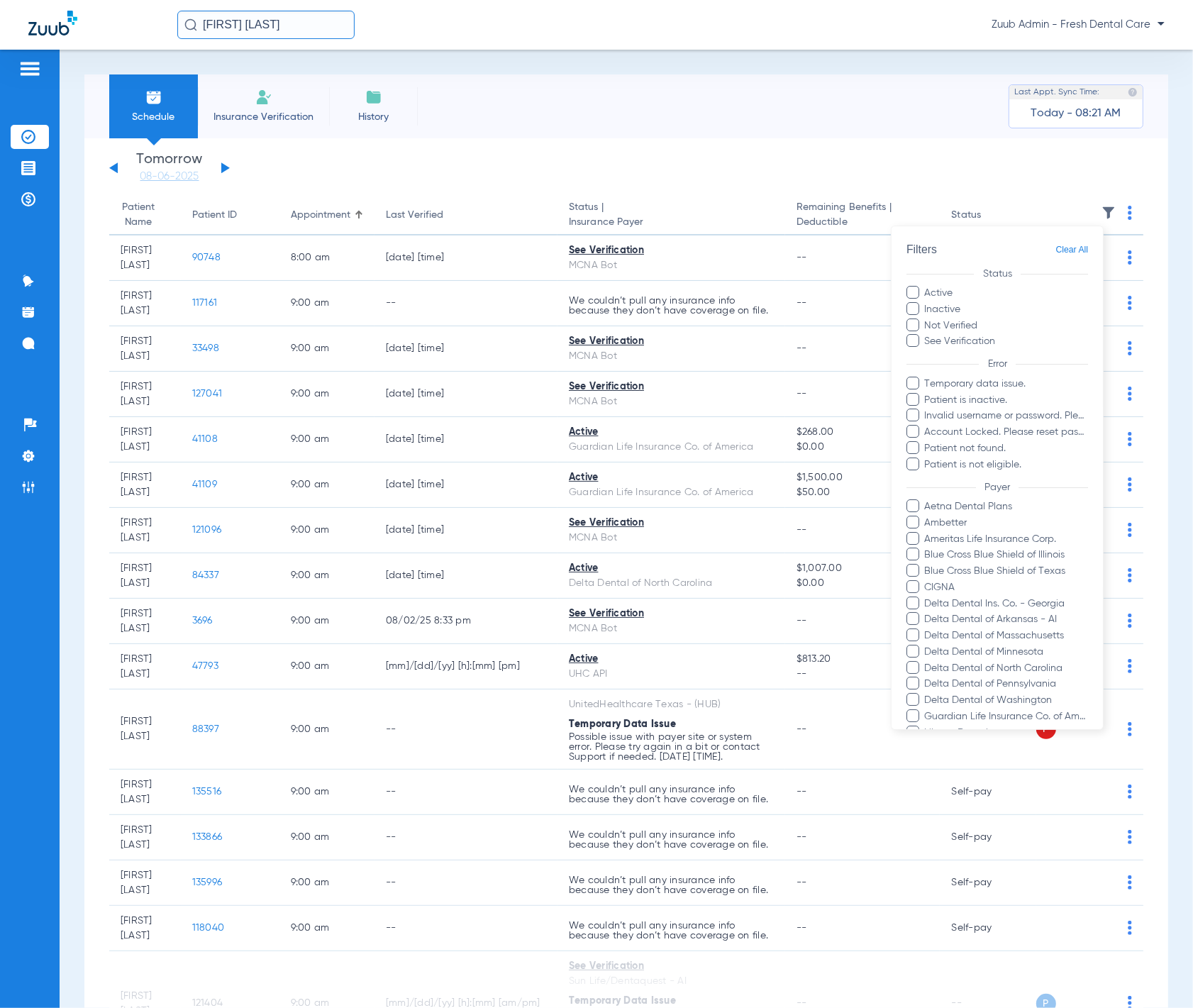 scroll, scrollTop: 336, scrollLeft: 0, axis: vertical 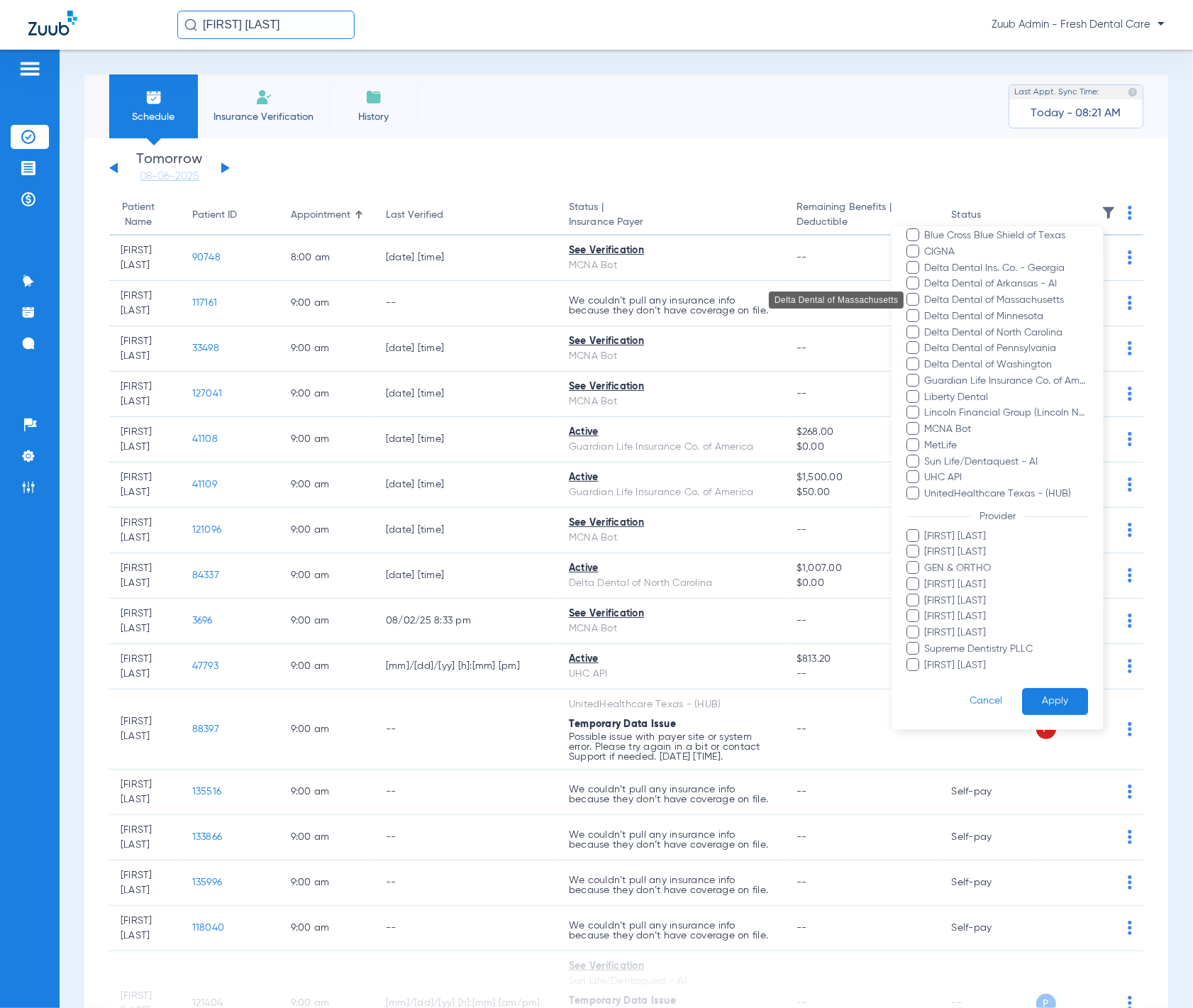 click on "Delta Dental of Massachusetts" at bounding box center [1006, 300] 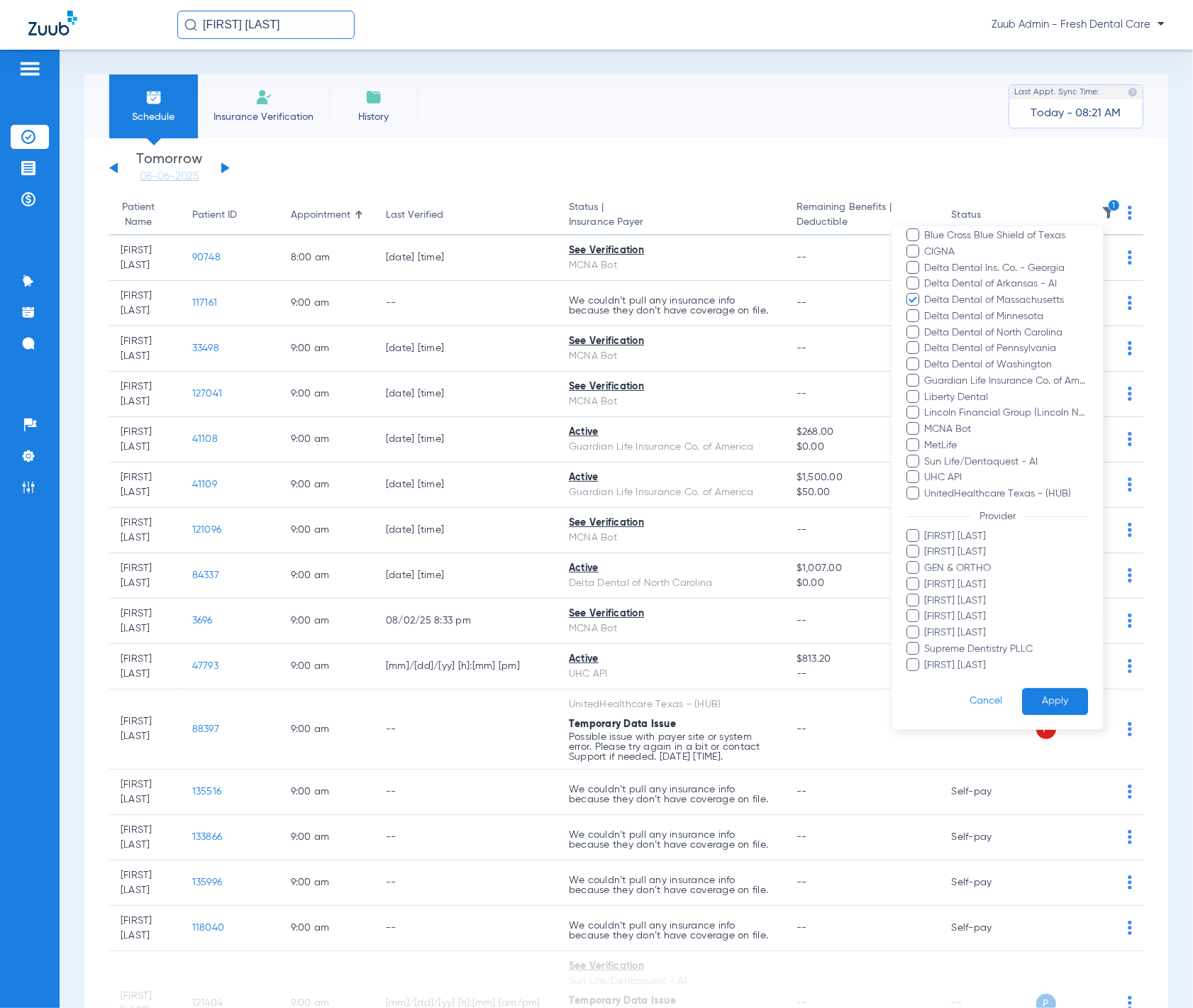 click on "Apply" at bounding box center [1055, 701] 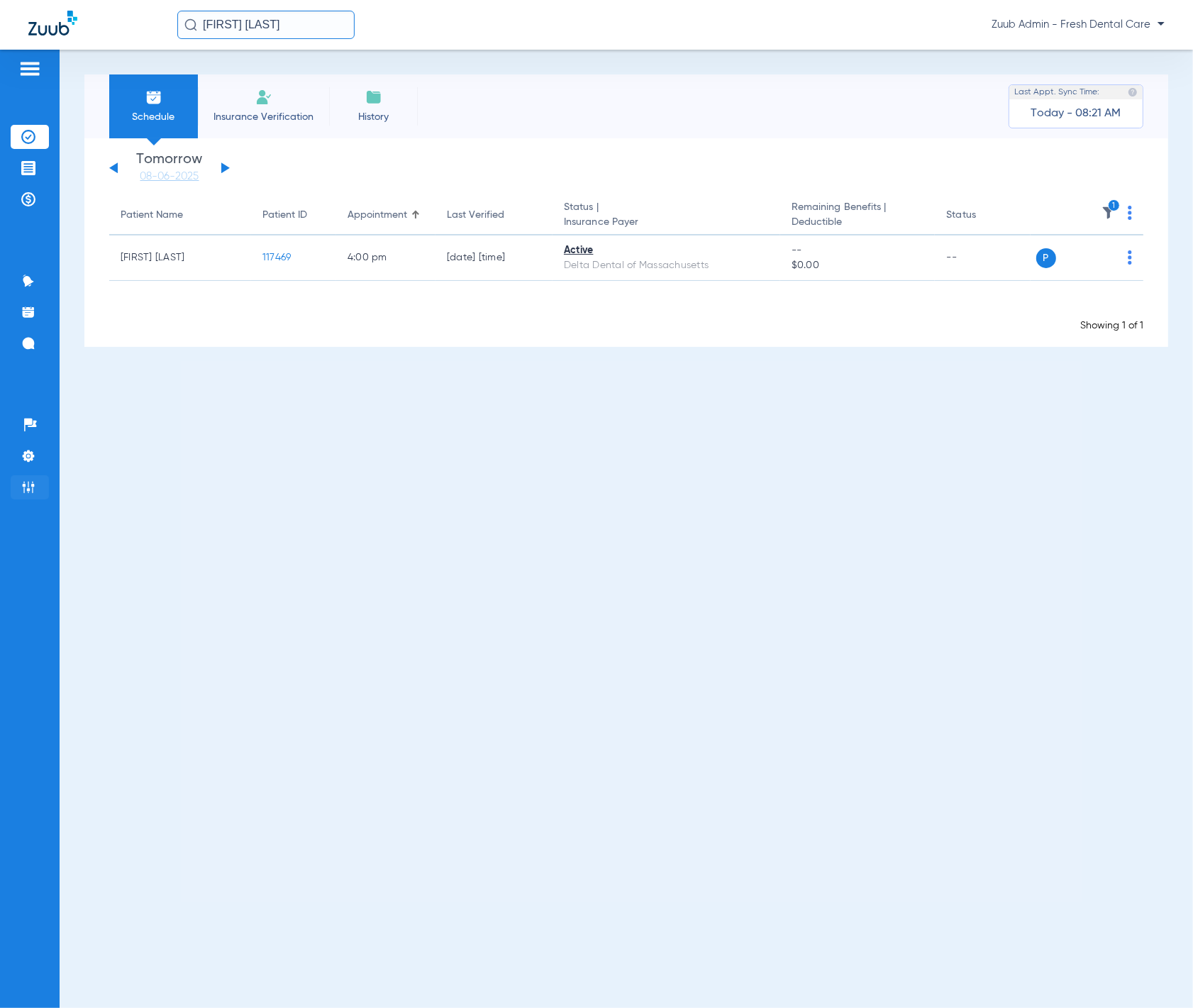 click on "Admin" 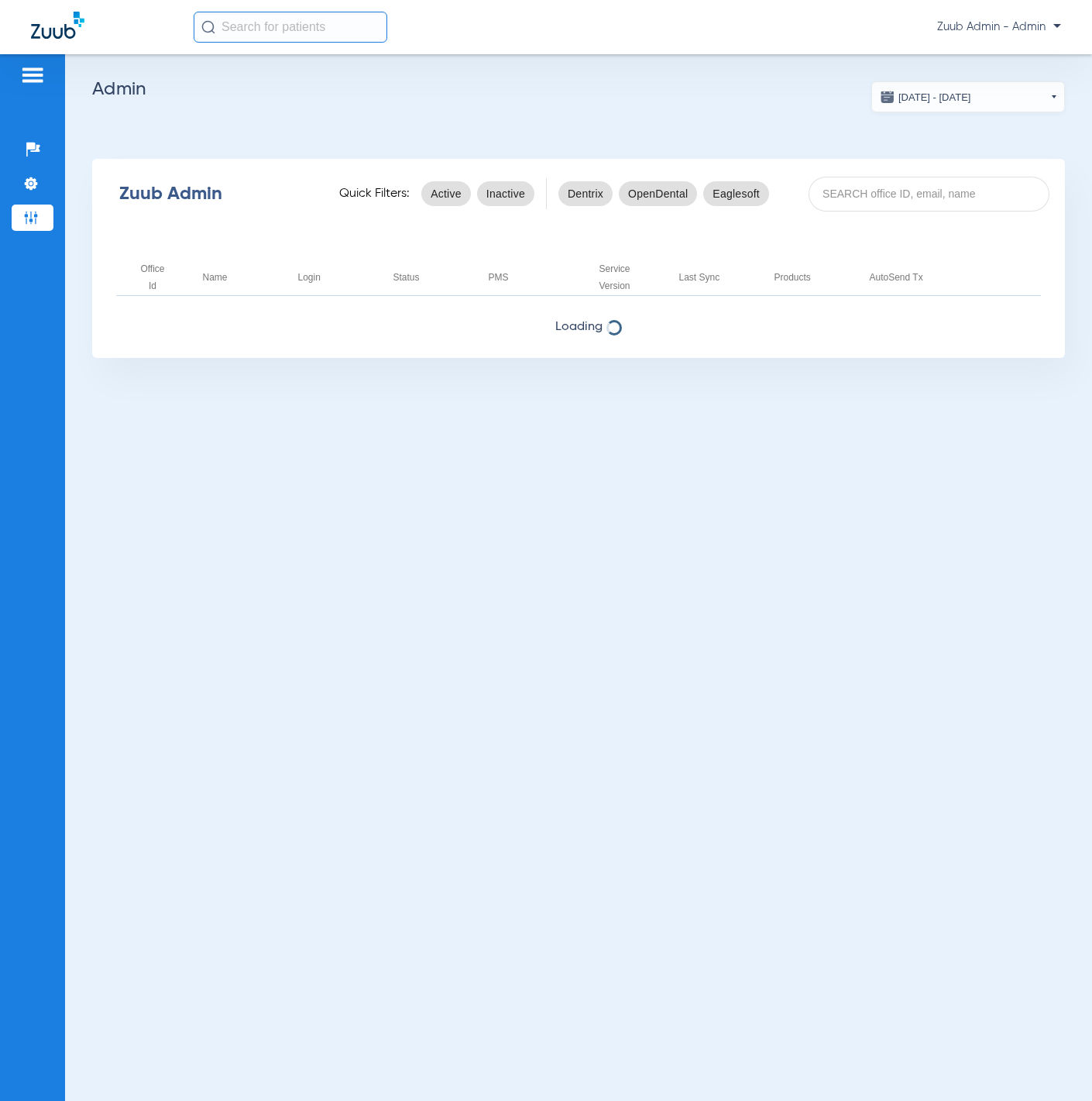 scroll, scrollTop: 0, scrollLeft: 0, axis: both 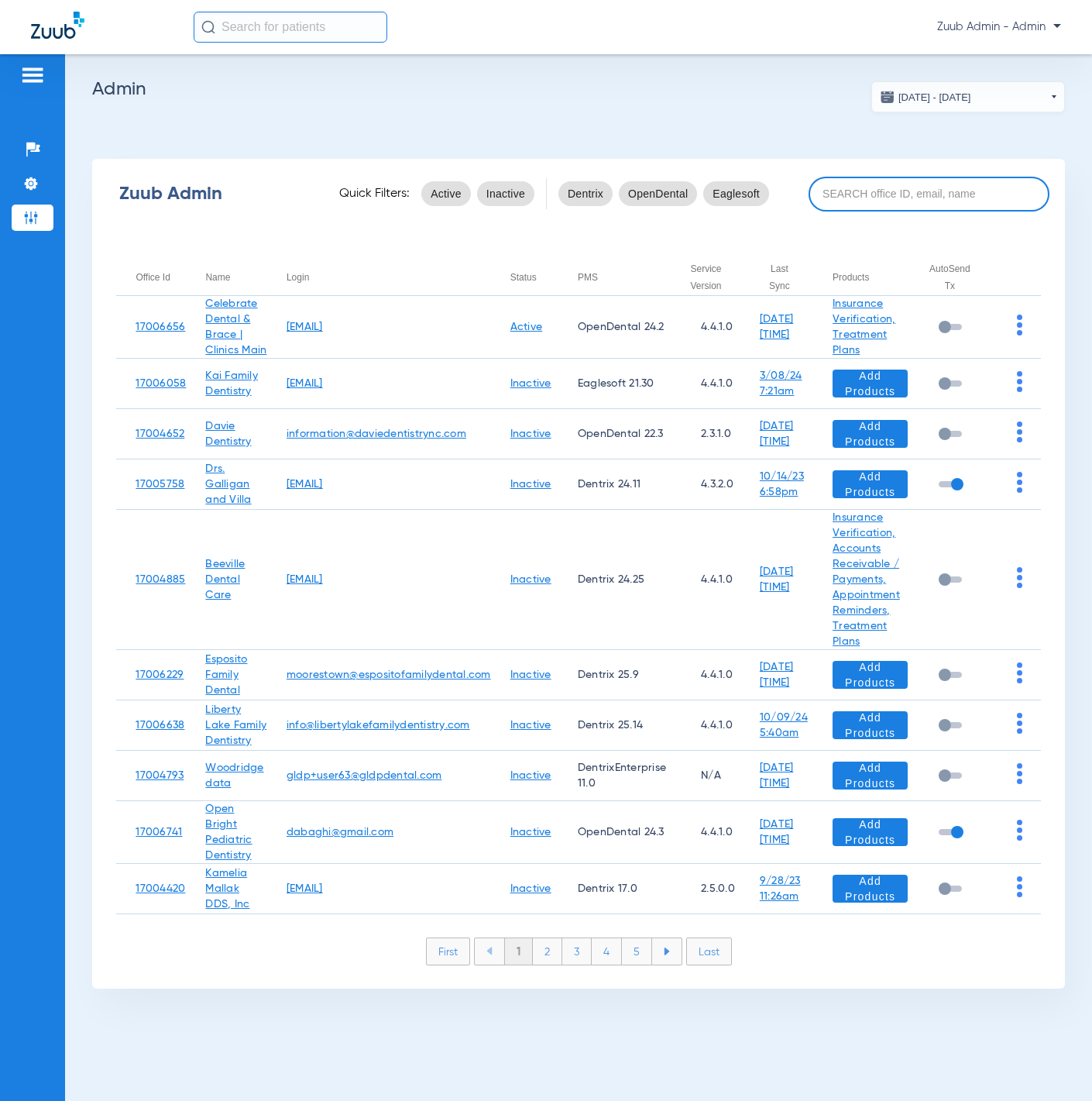 click at bounding box center (929, 194) 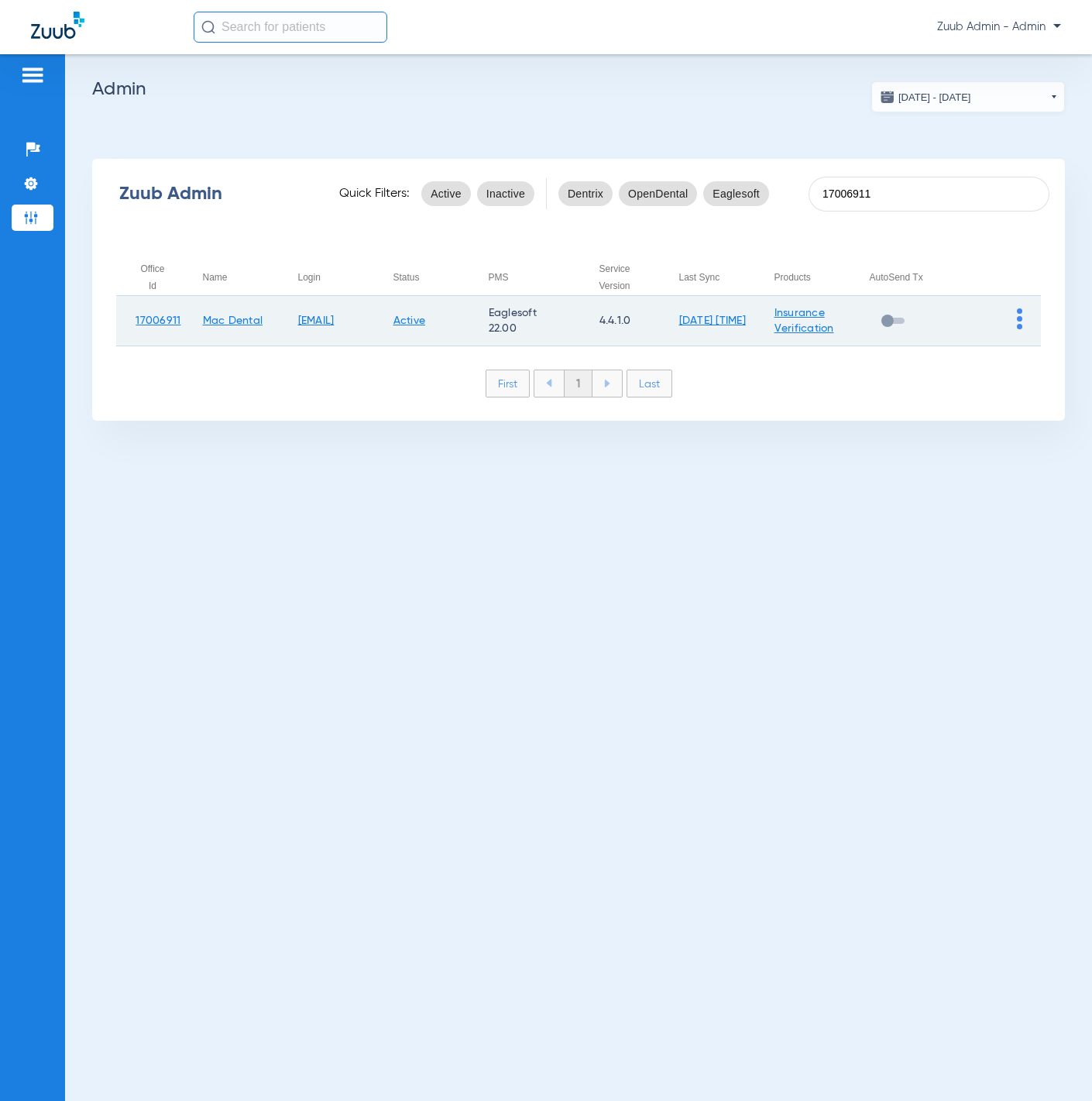 type on "17006911" 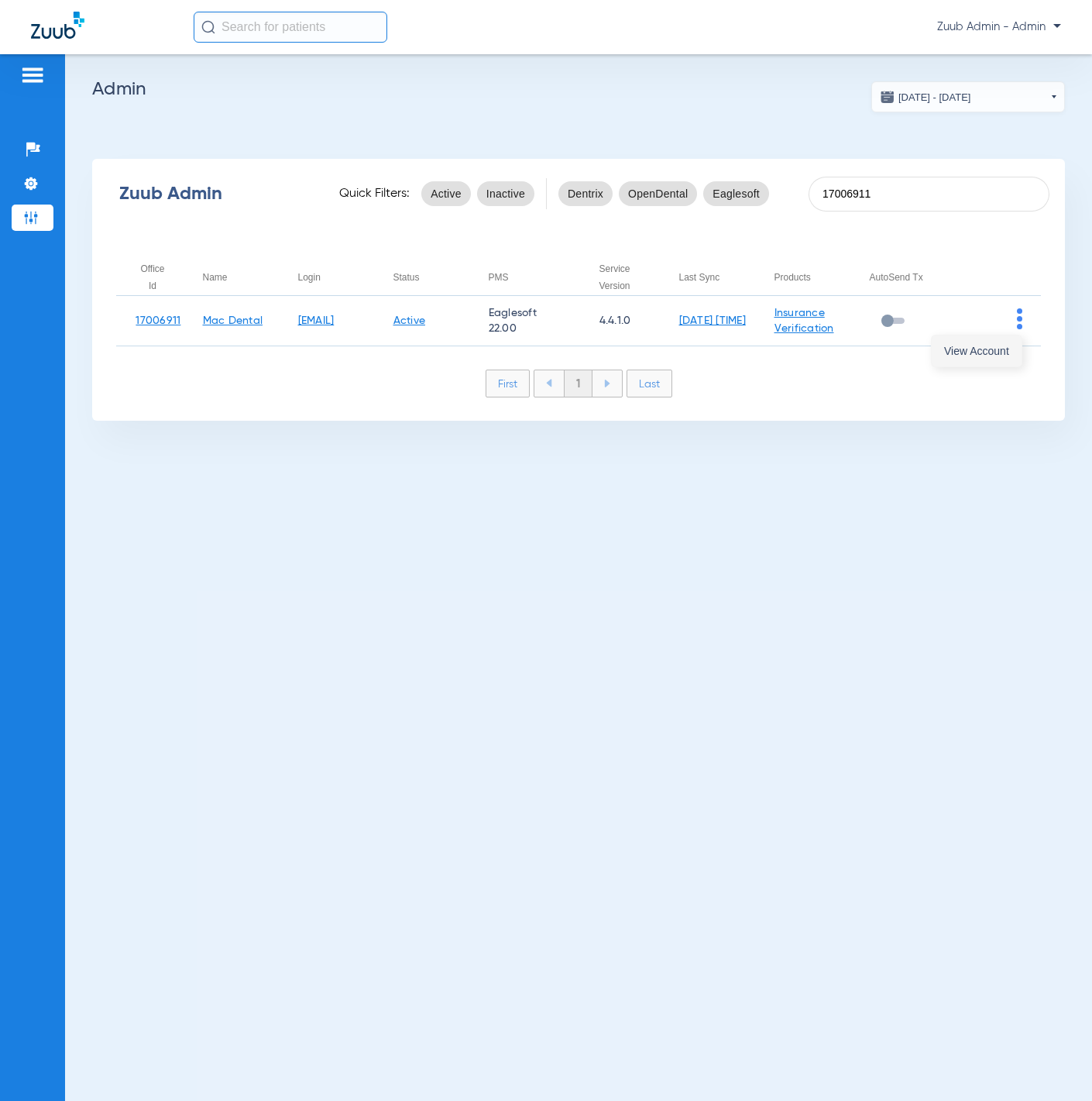 click on "View Account" at bounding box center [977, 351] 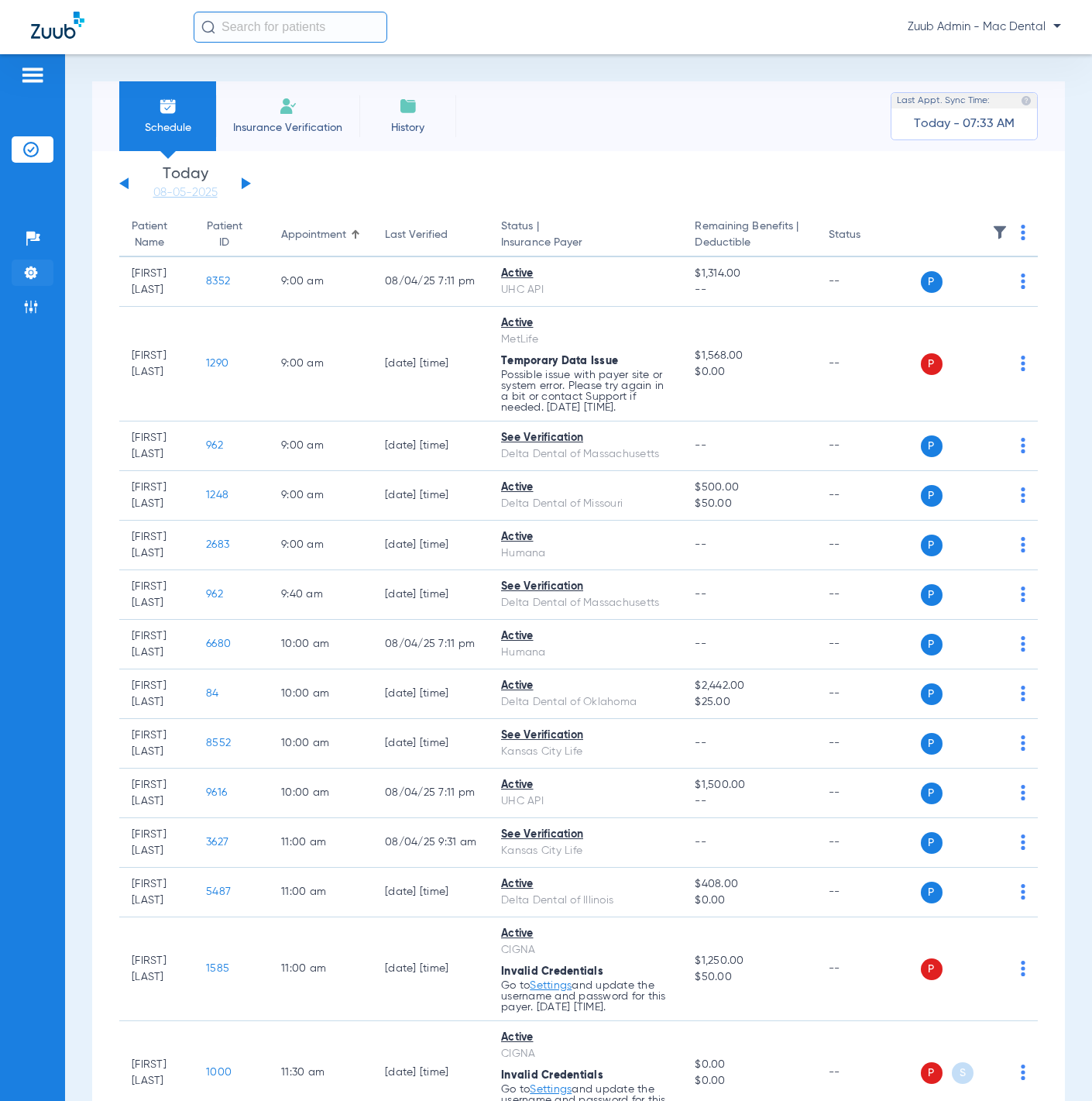 click 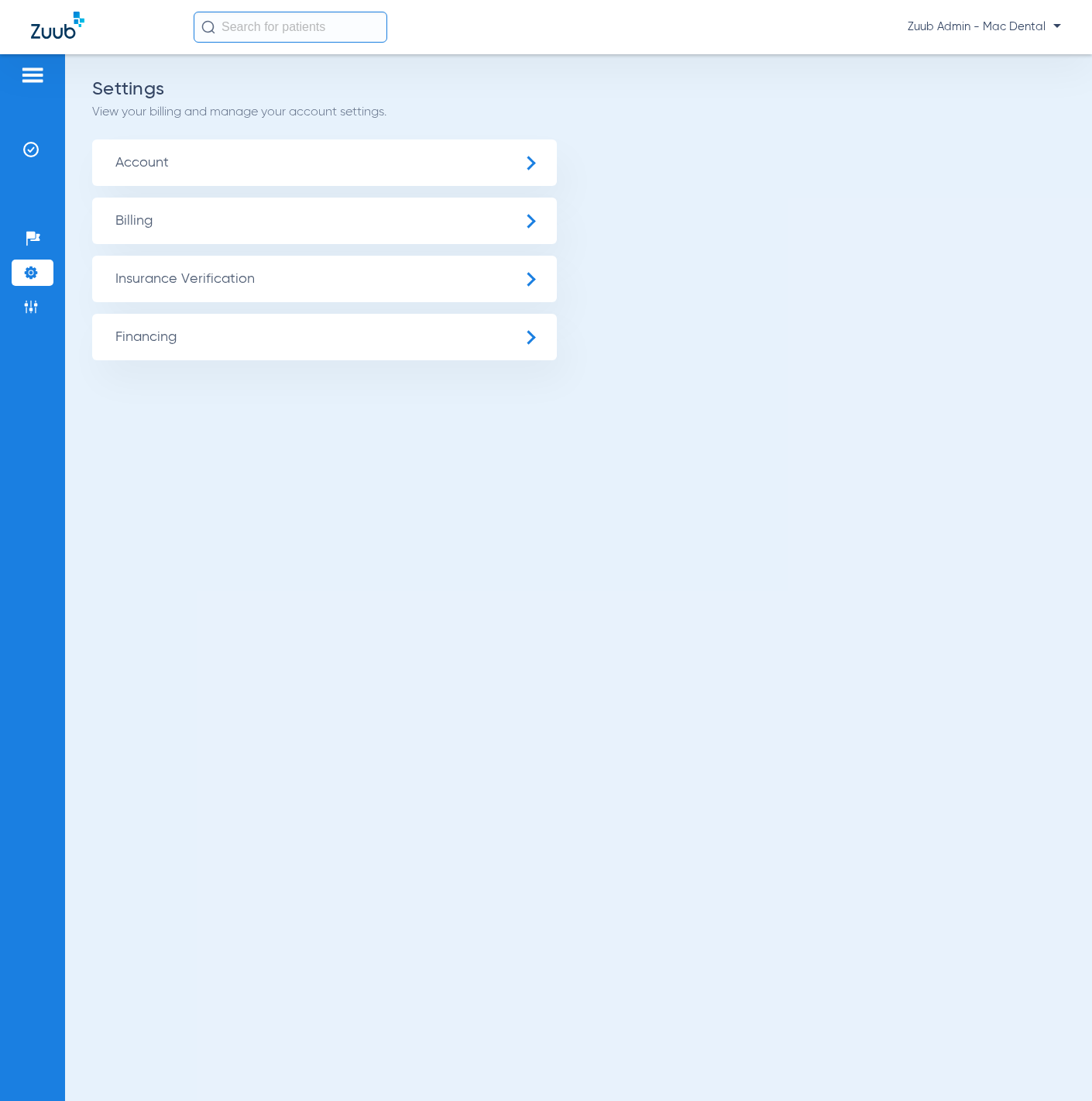 click on "Insurance Verification" 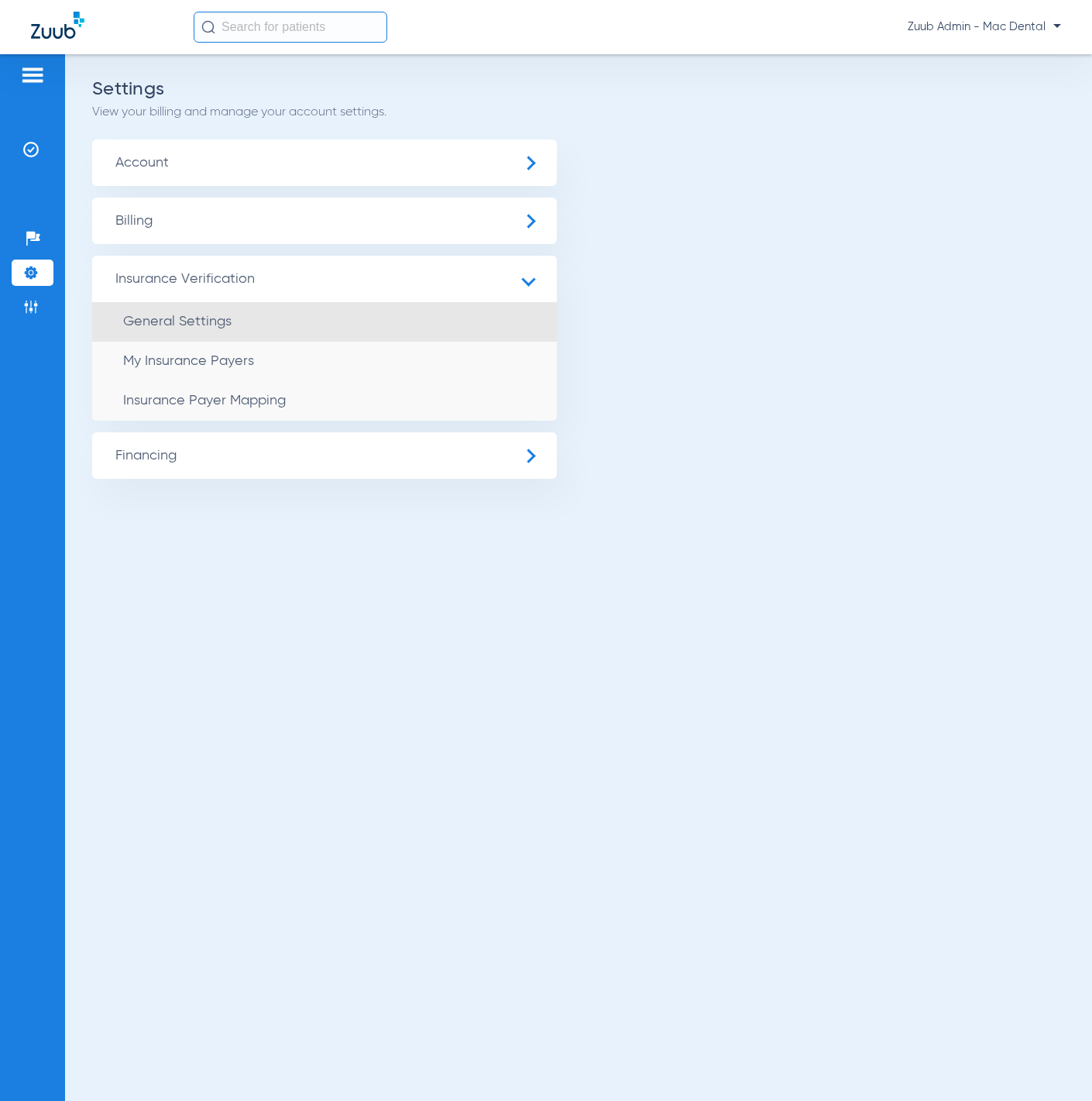 click on "General Settings" 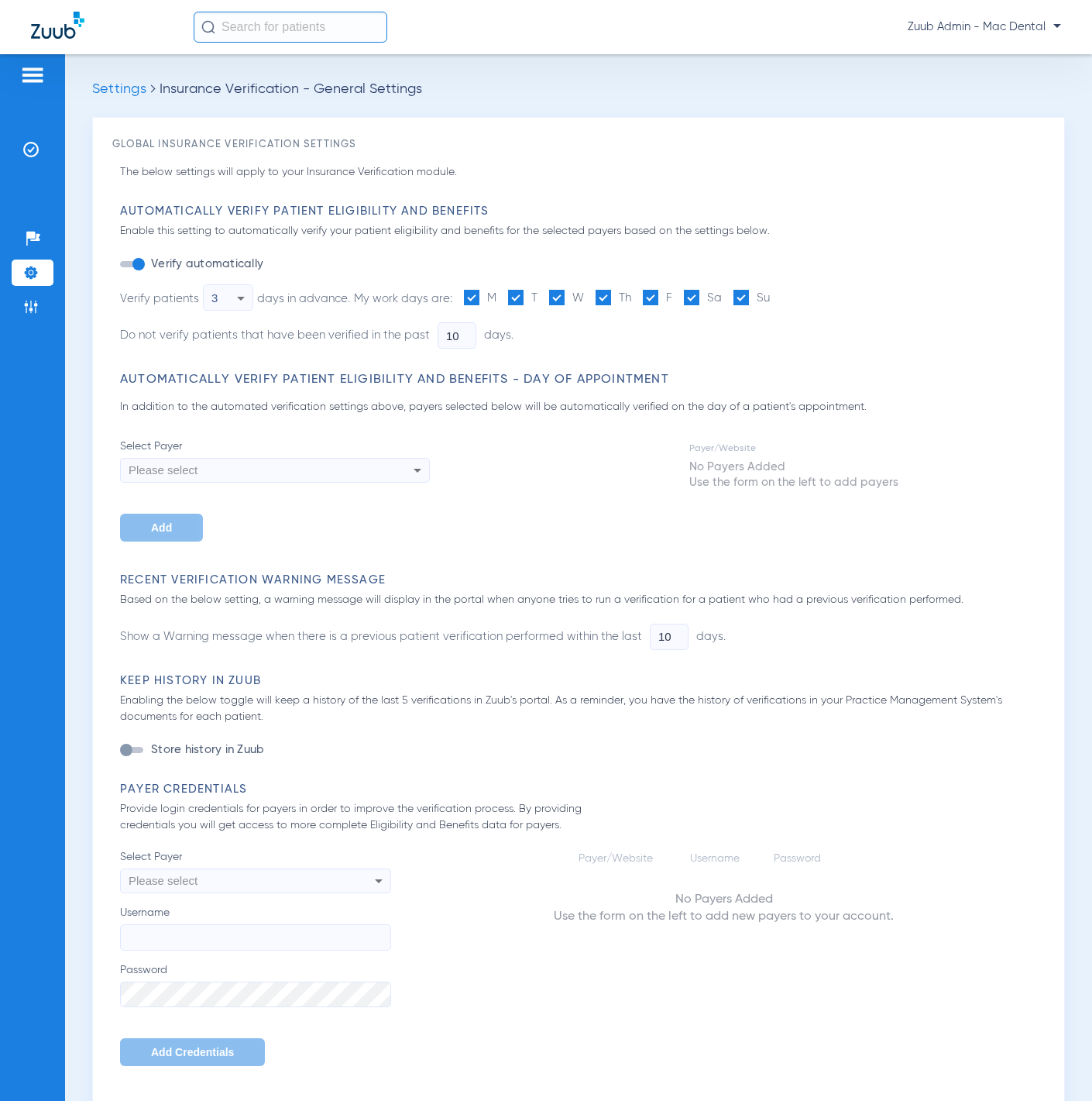 type on "2" 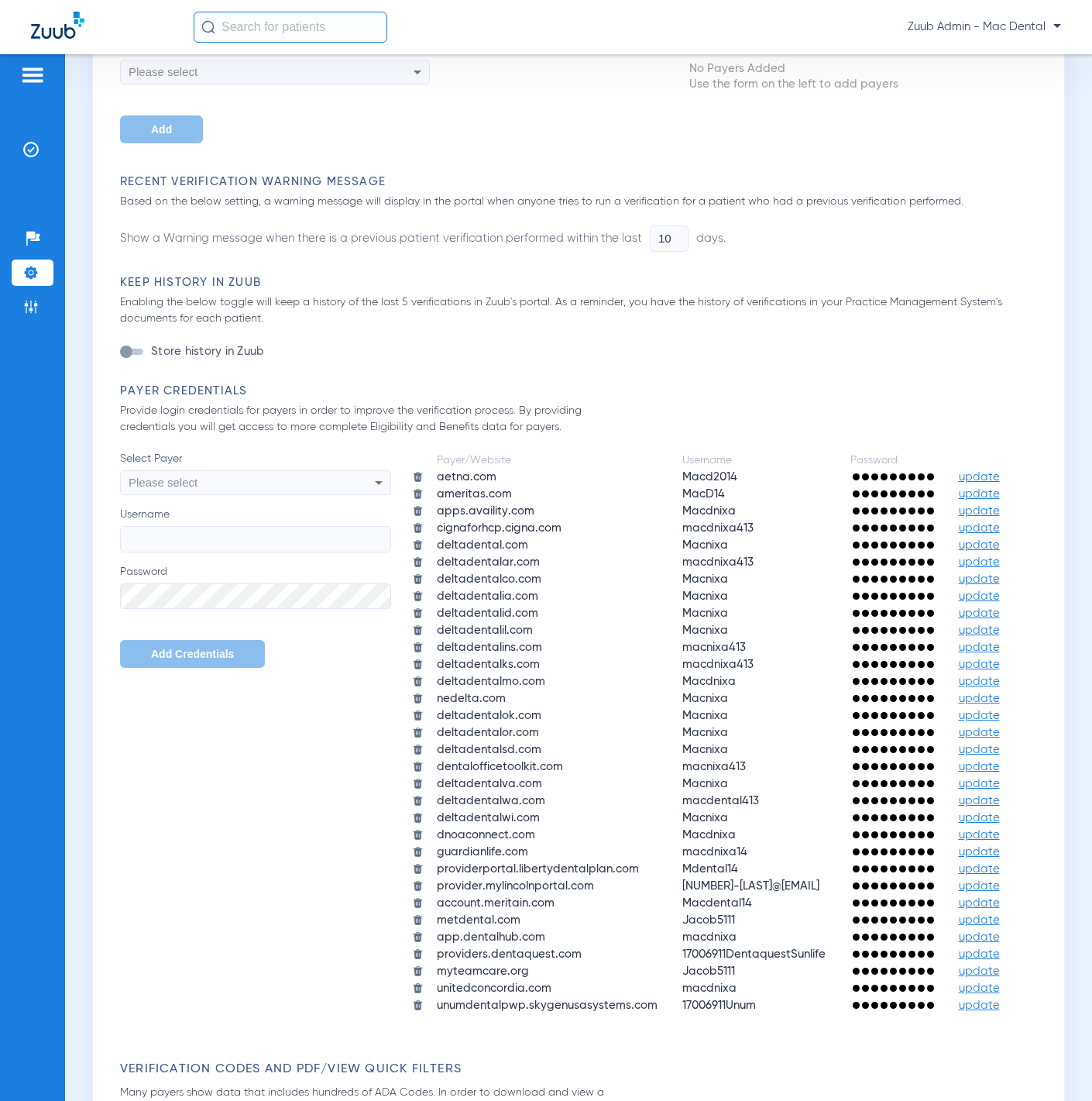 scroll, scrollTop: 831, scrollLeft: 0, axis: vertical 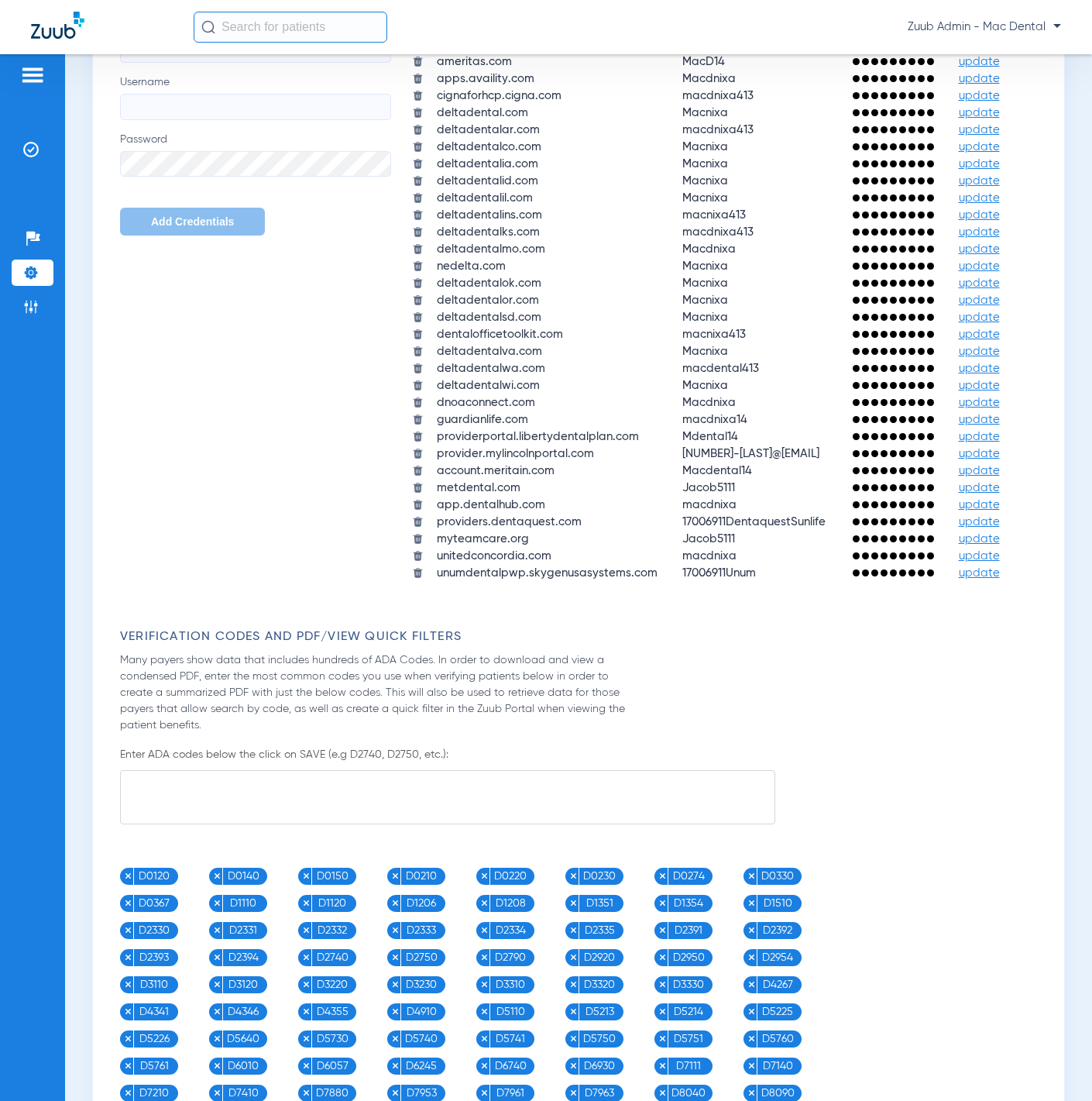 click on "update" 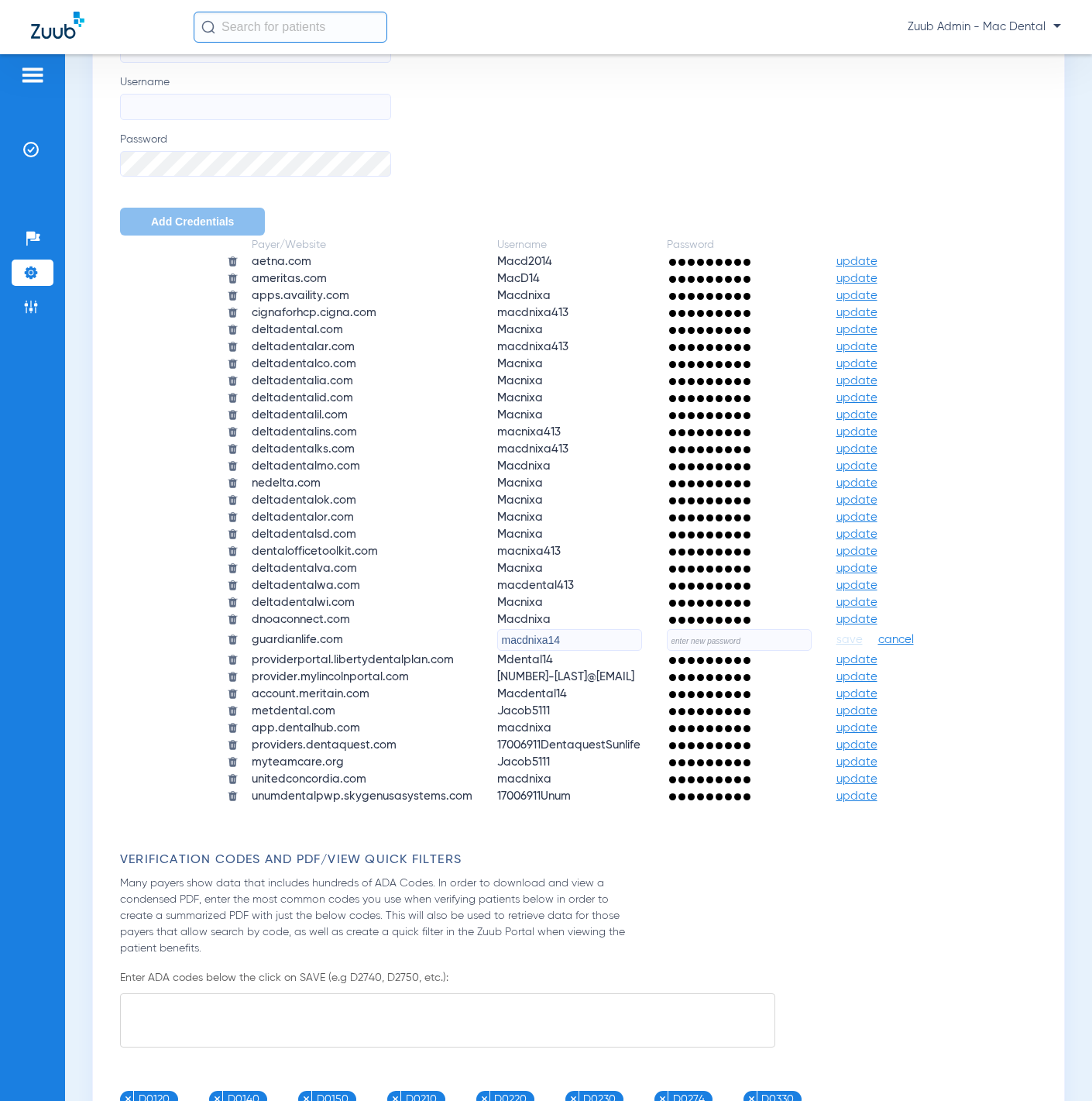 click on "macdnixa14" 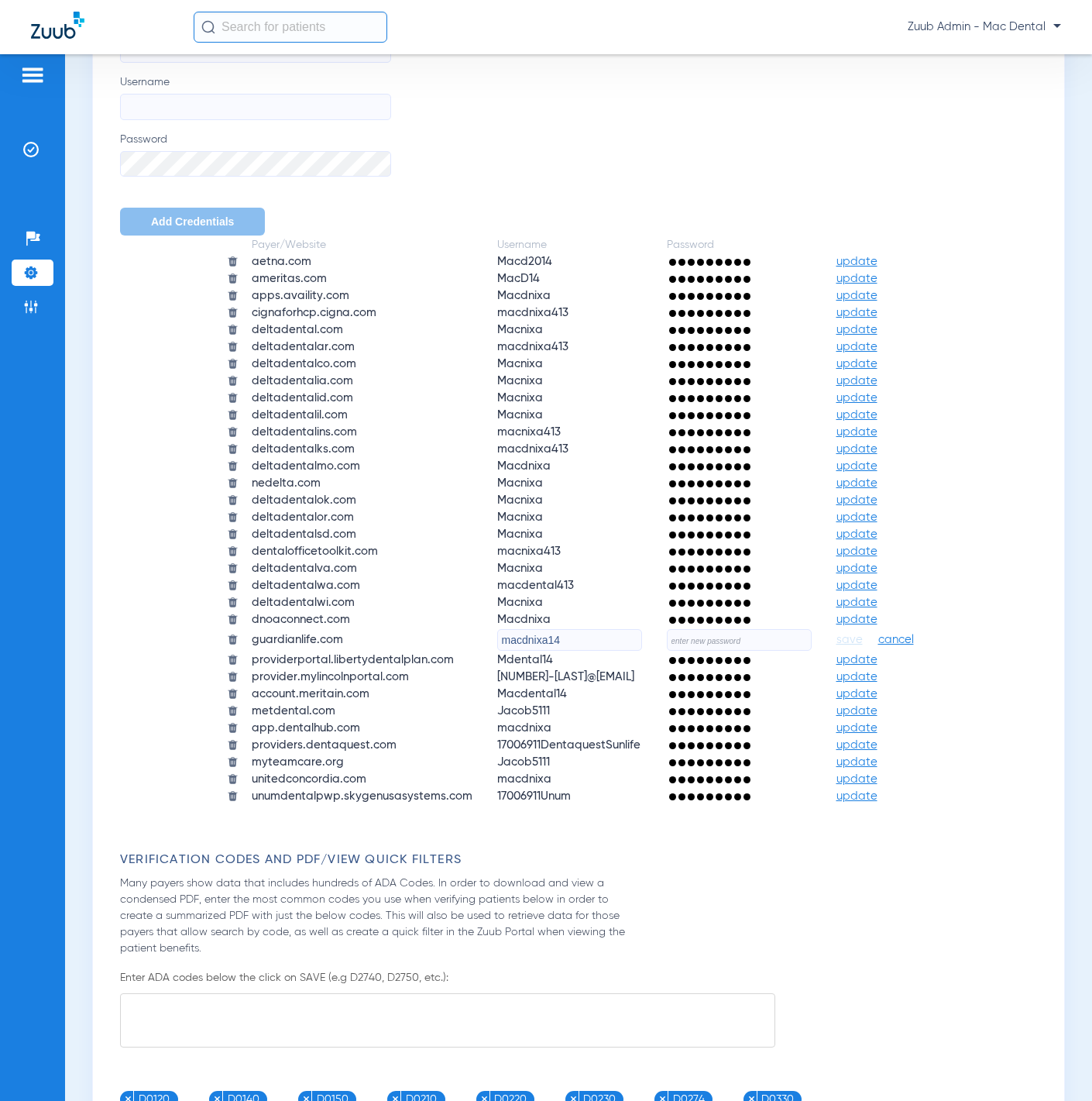 paste on "17006911Guardian" 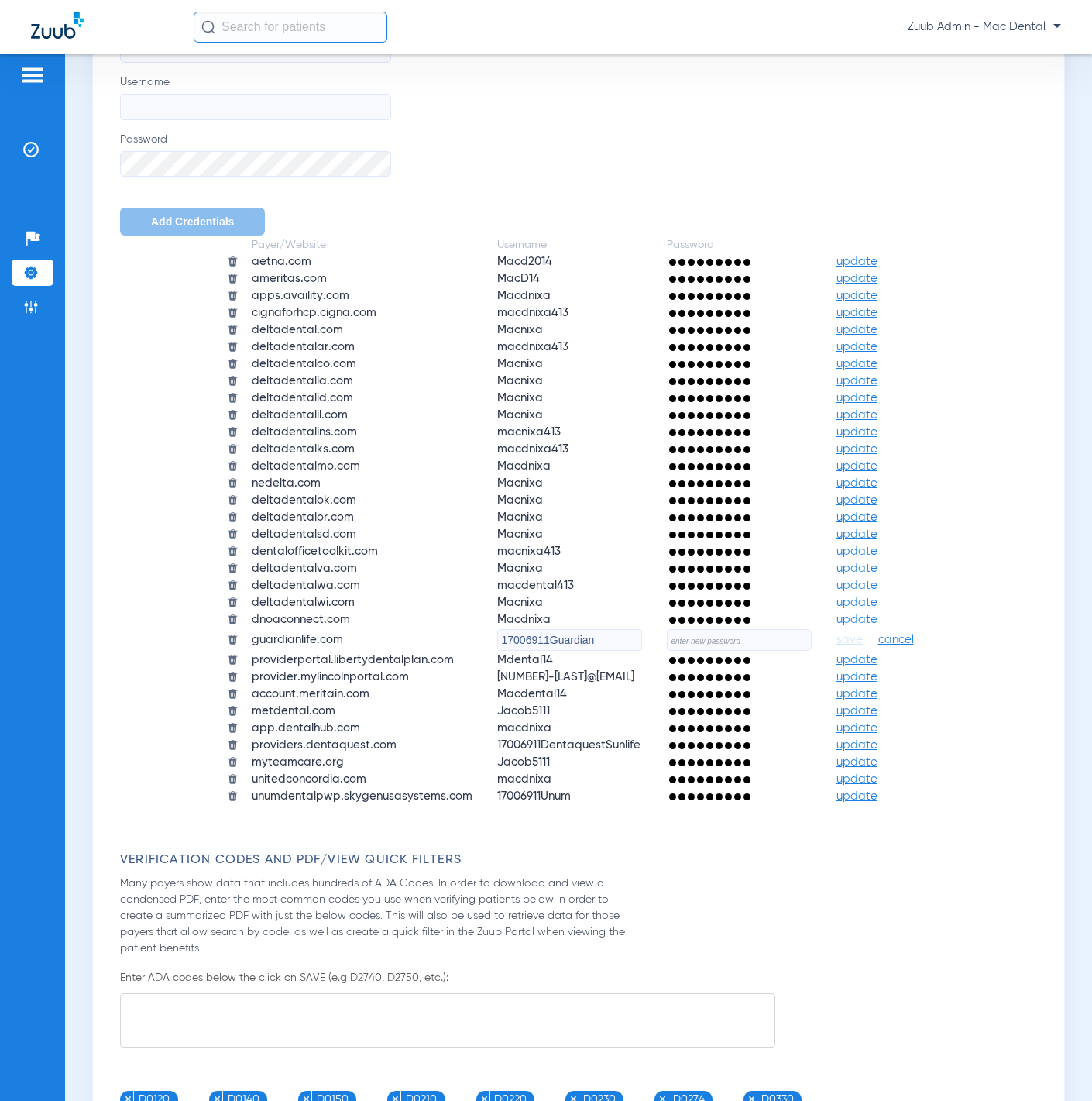 type on "17006911Guardian" 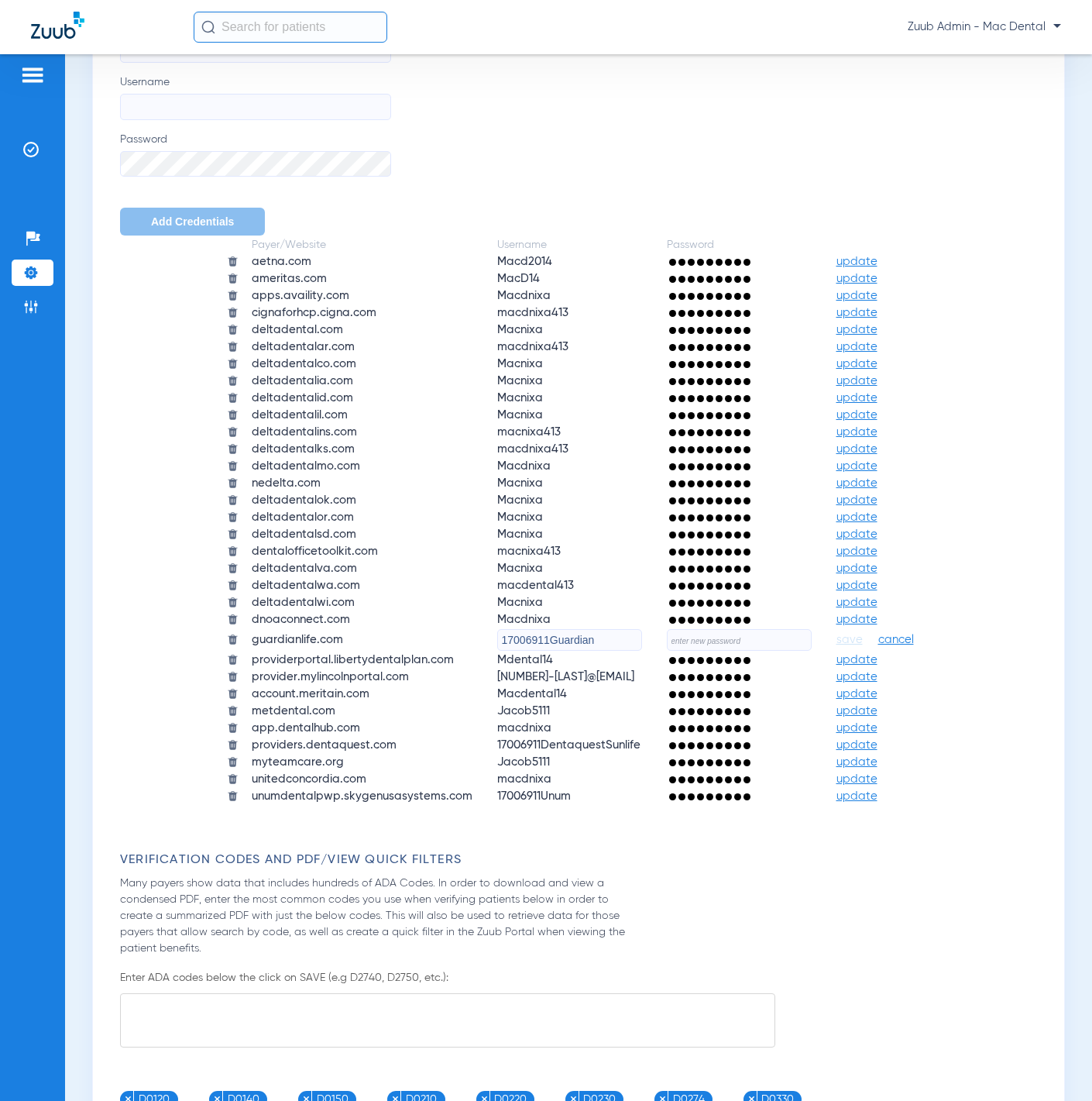 click 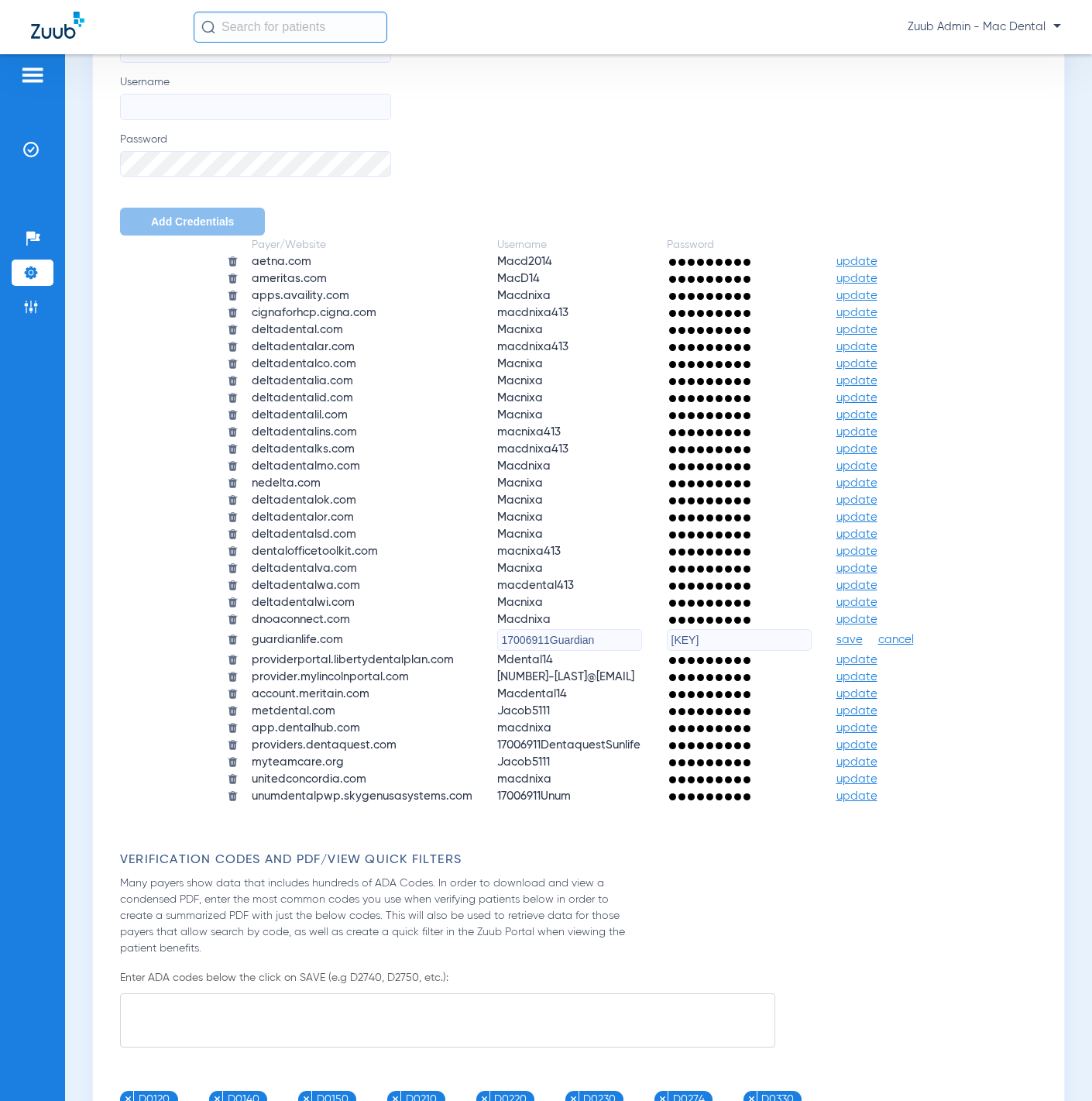 click on "save" 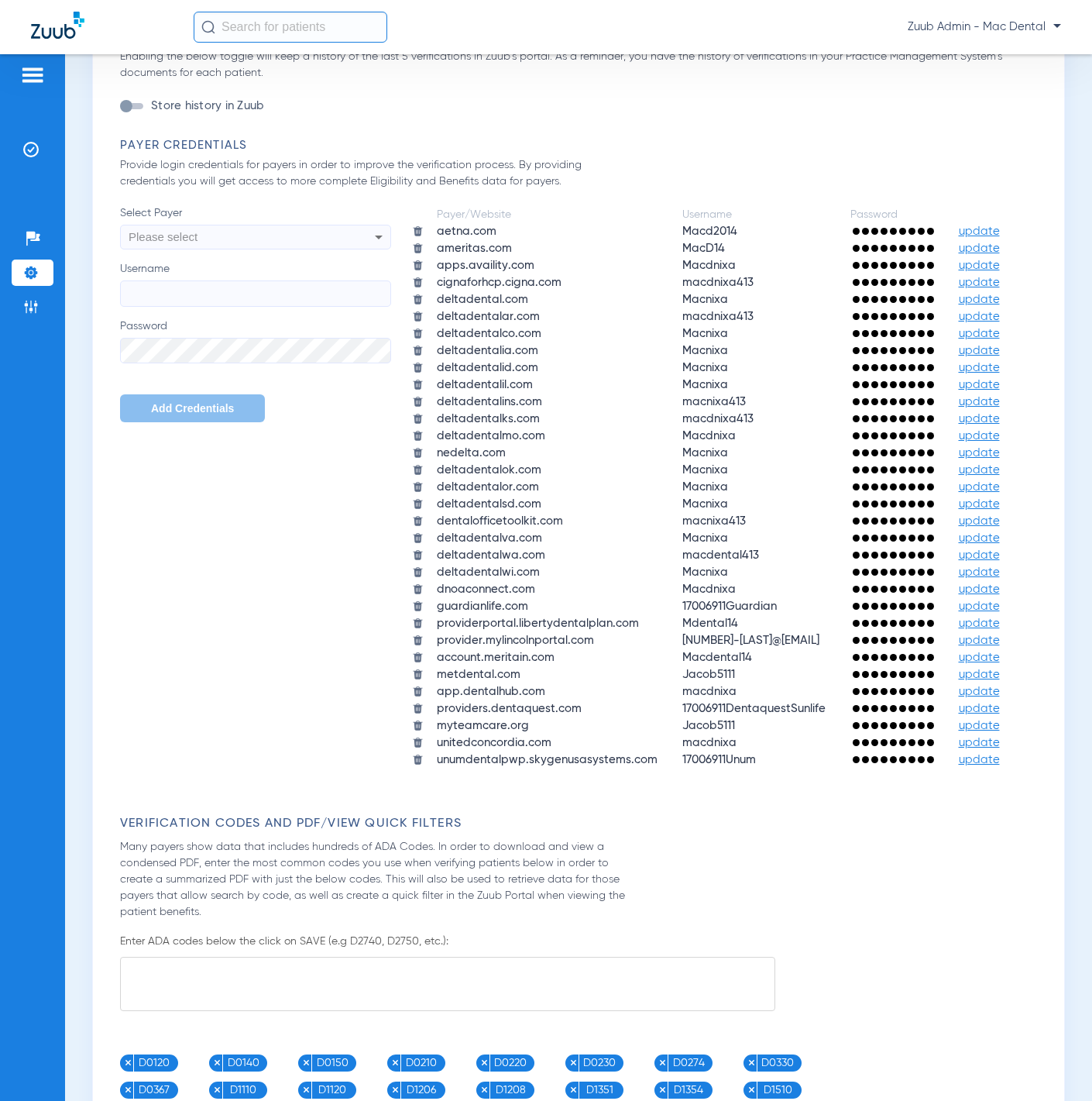 scroll, scrollTop: 693, scrollLeft: 0, axis: vertical 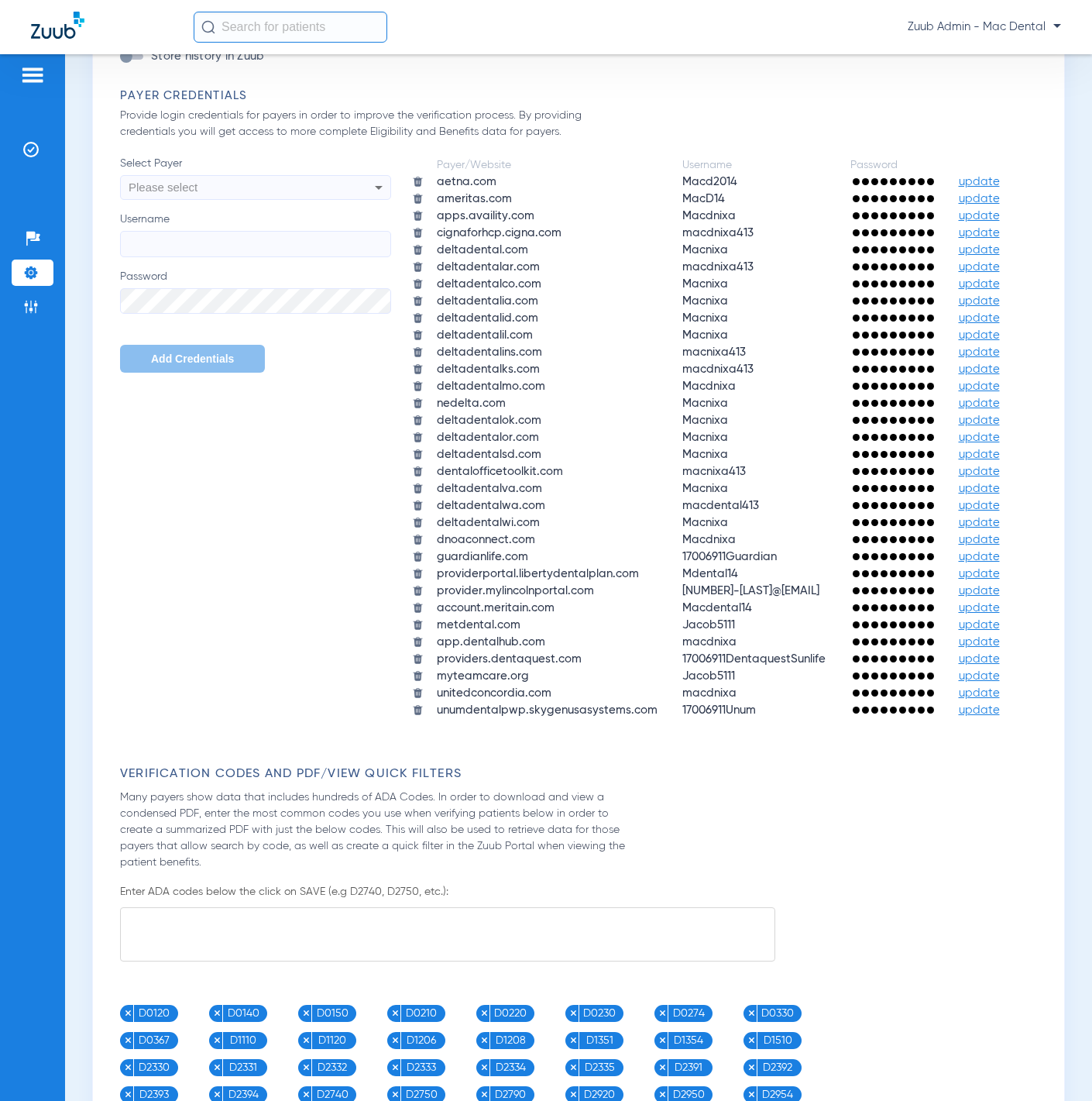 click on "update" 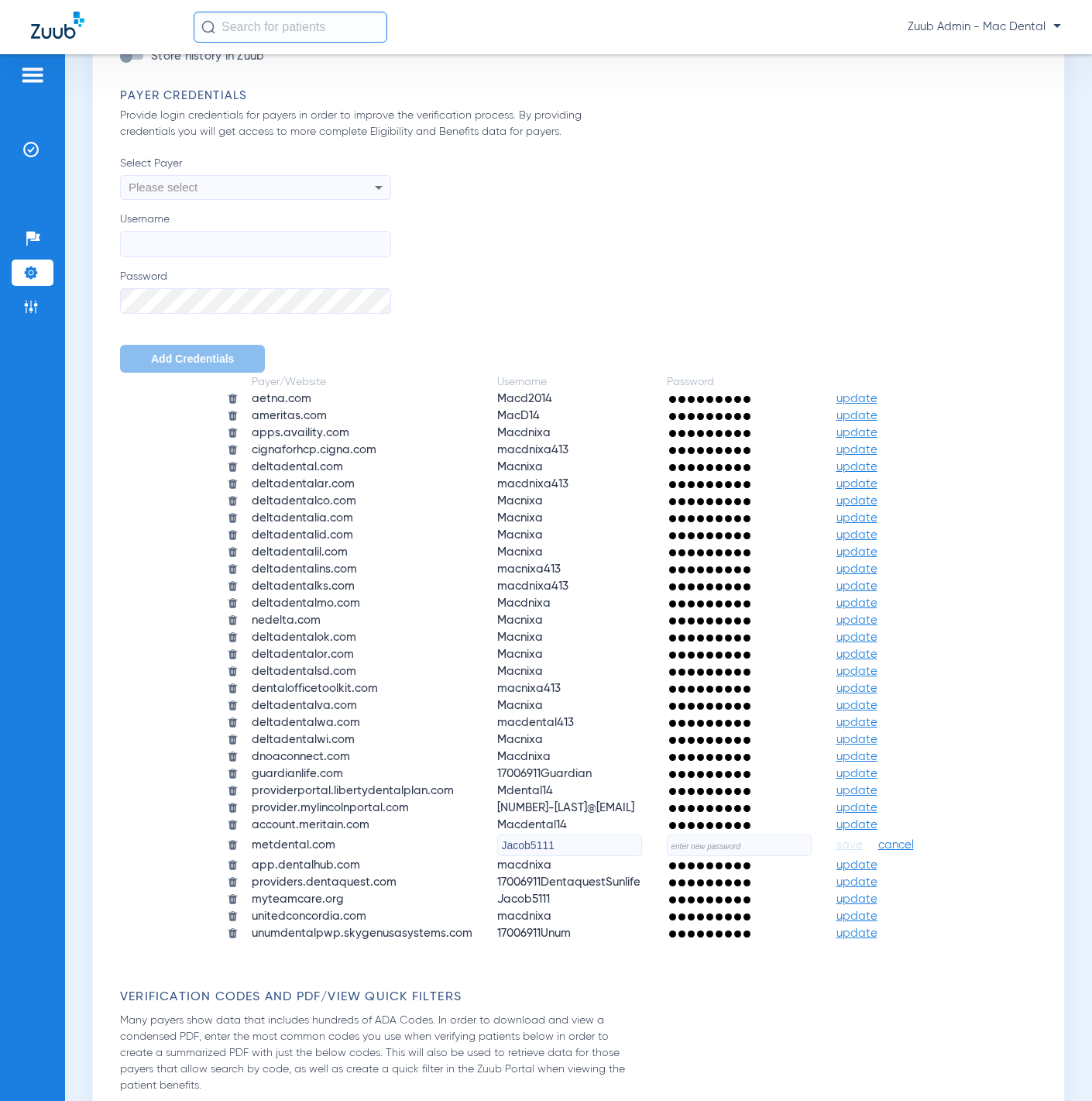 click 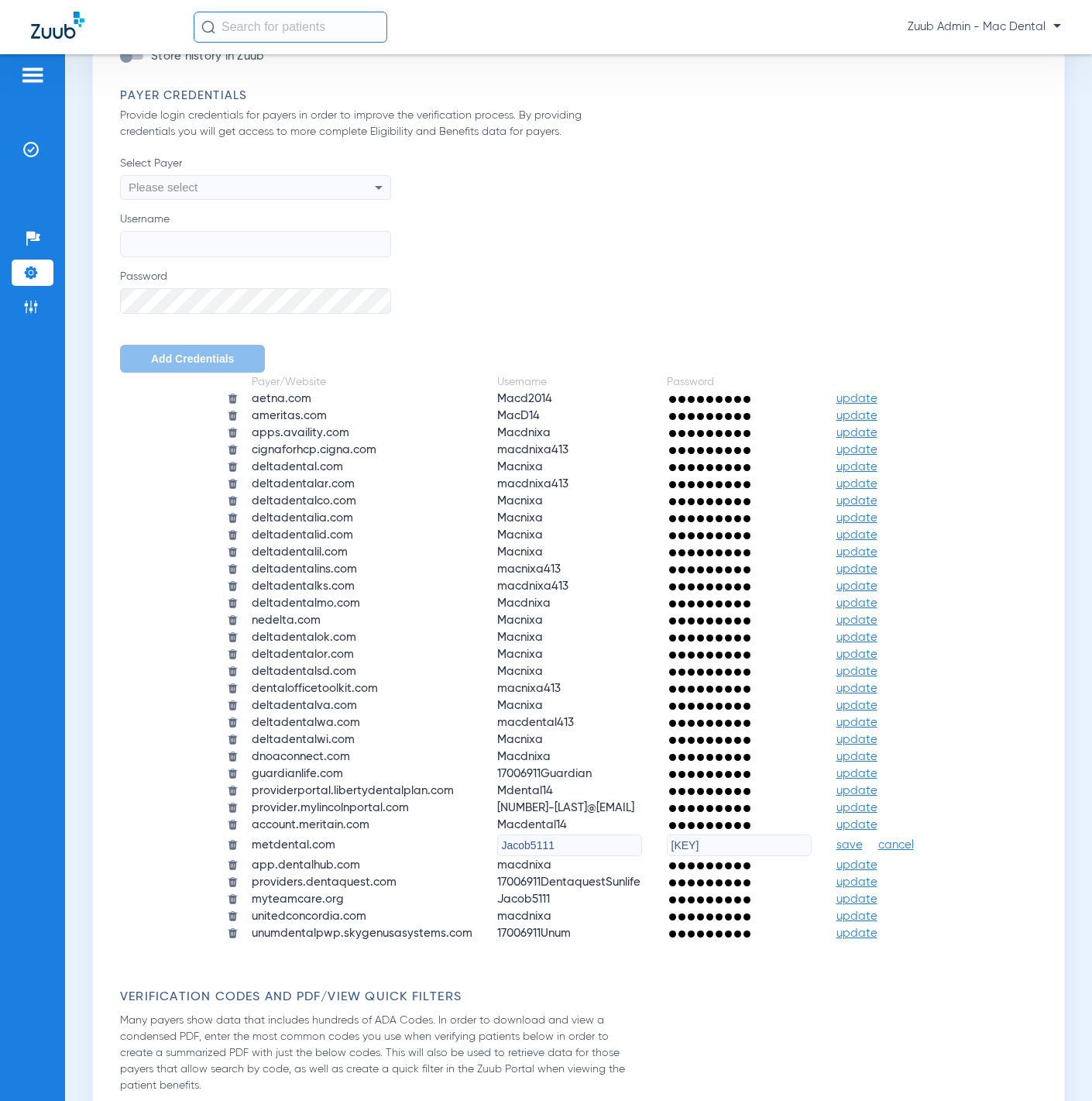 type on "tY7YIxRSh1v9!" 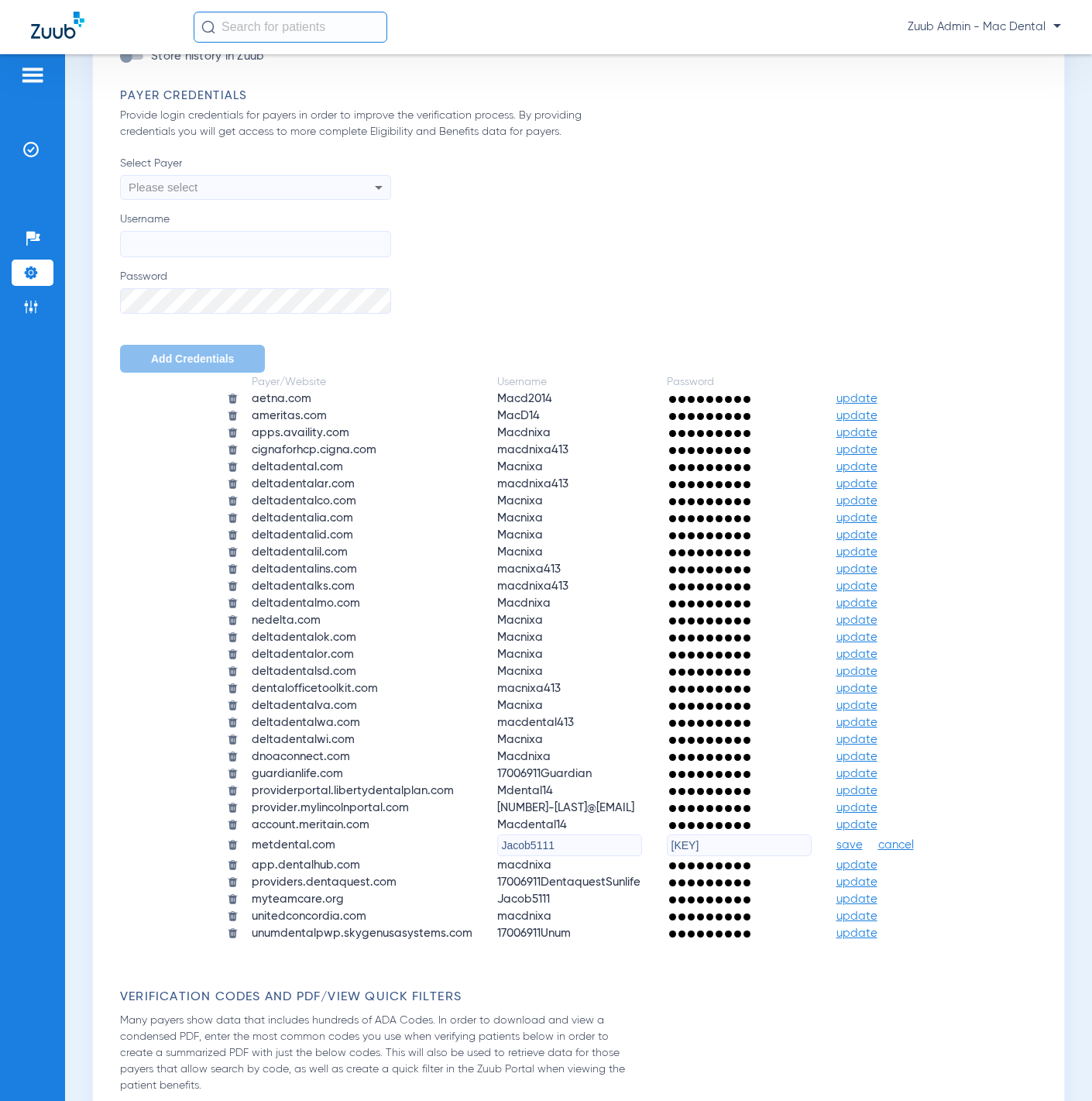 click on "Jacob5111" 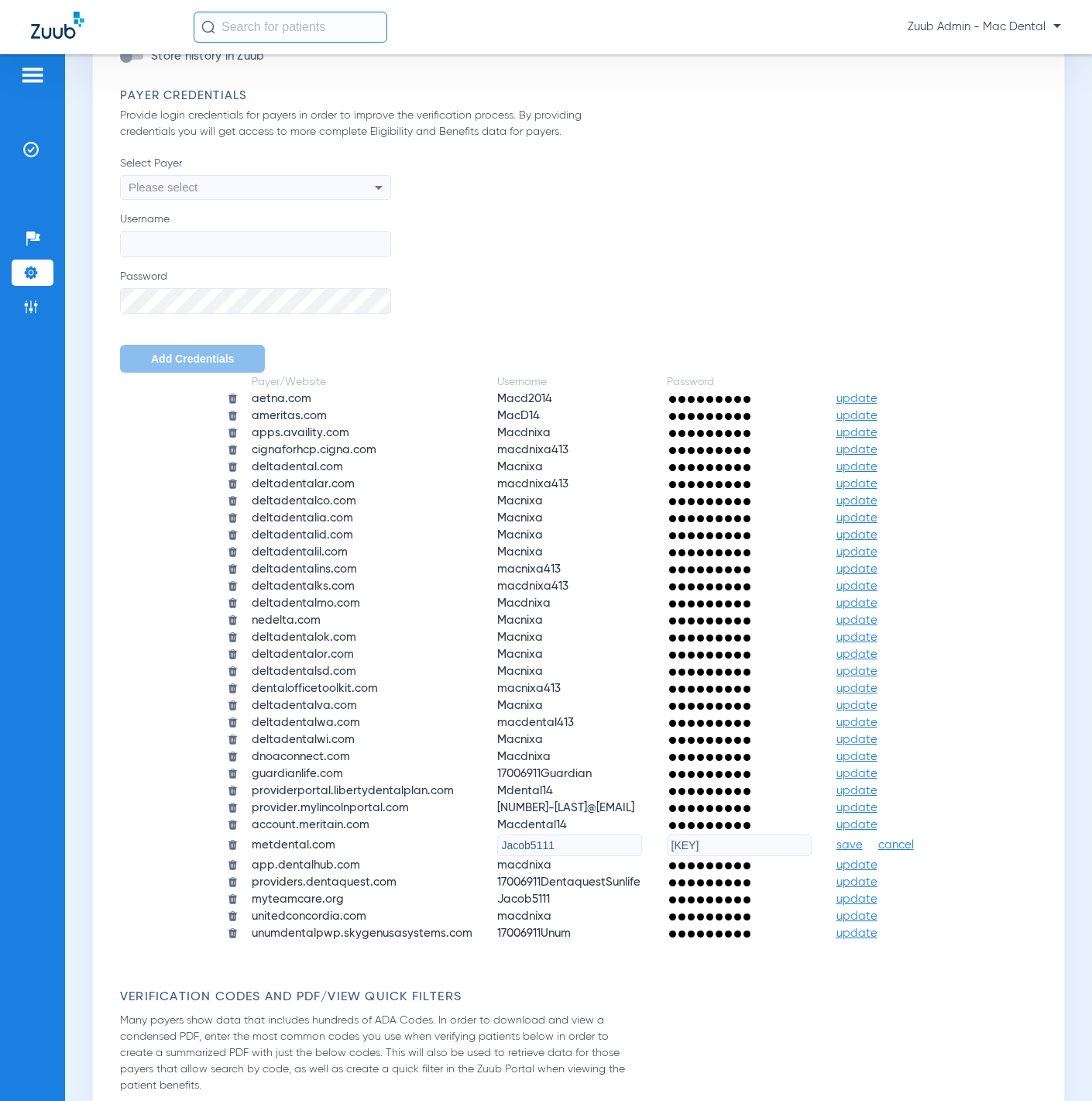 paste on "17006911Metlife" 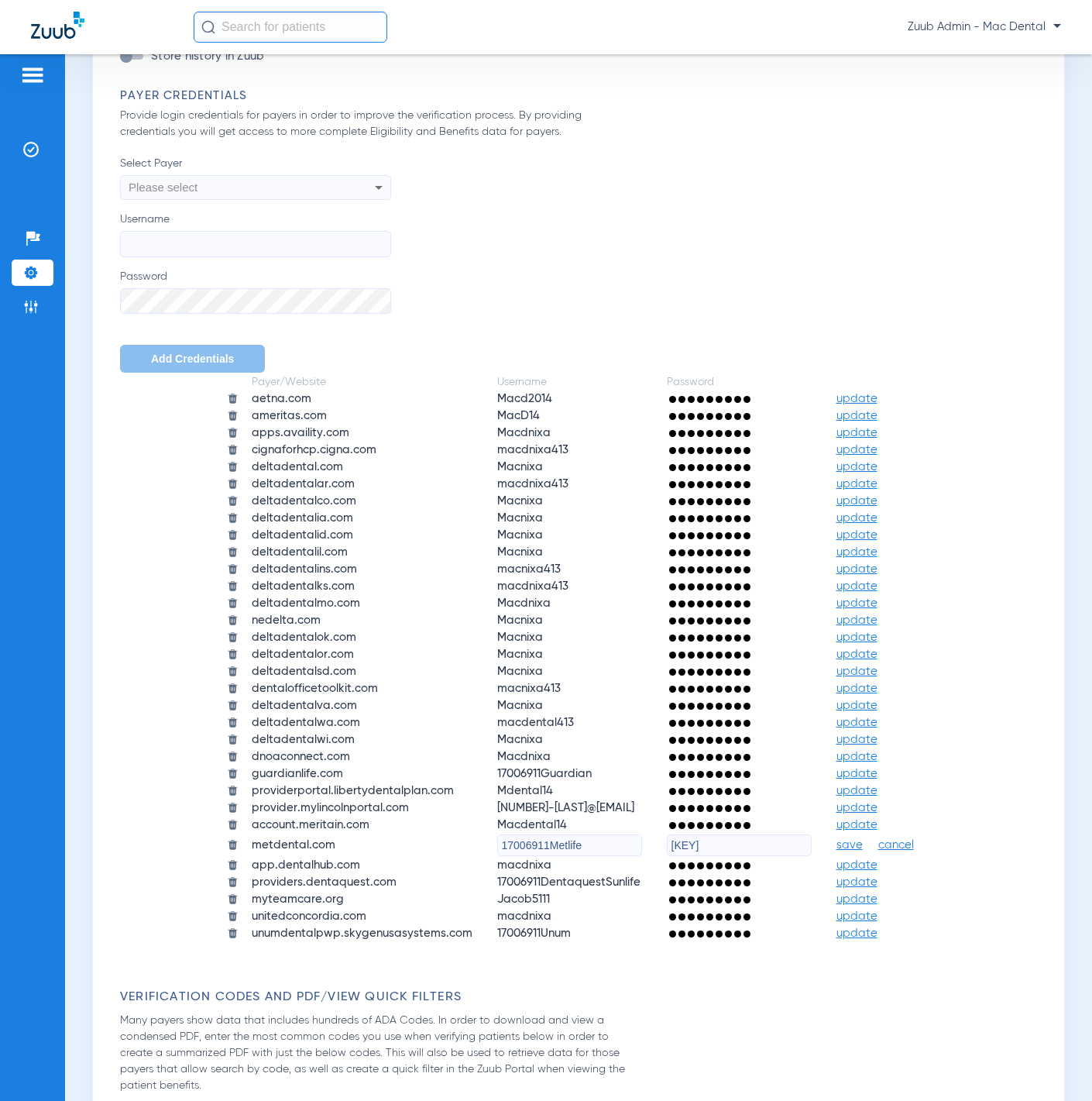 type on "17006911Metlife" 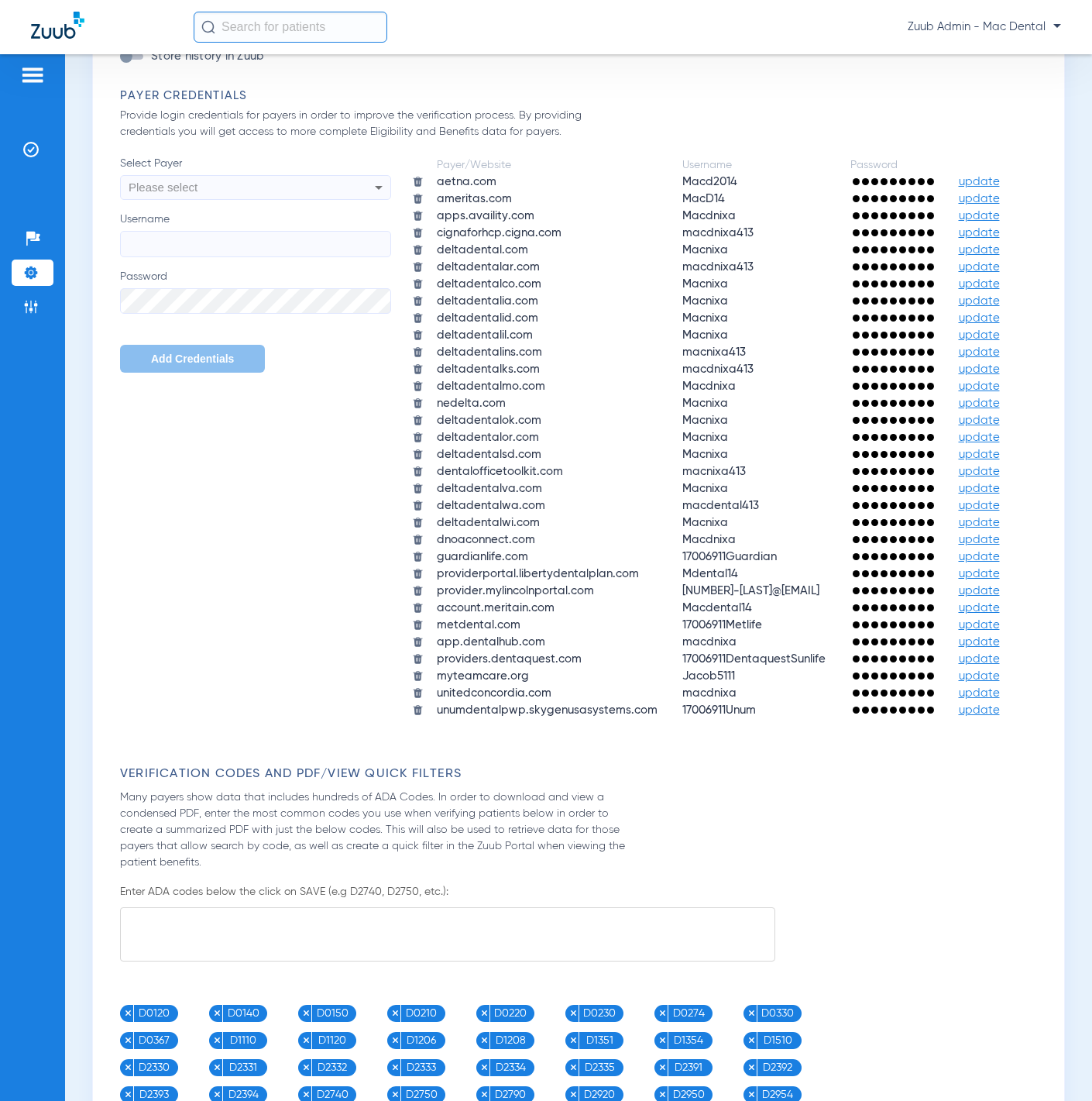 click on "update" 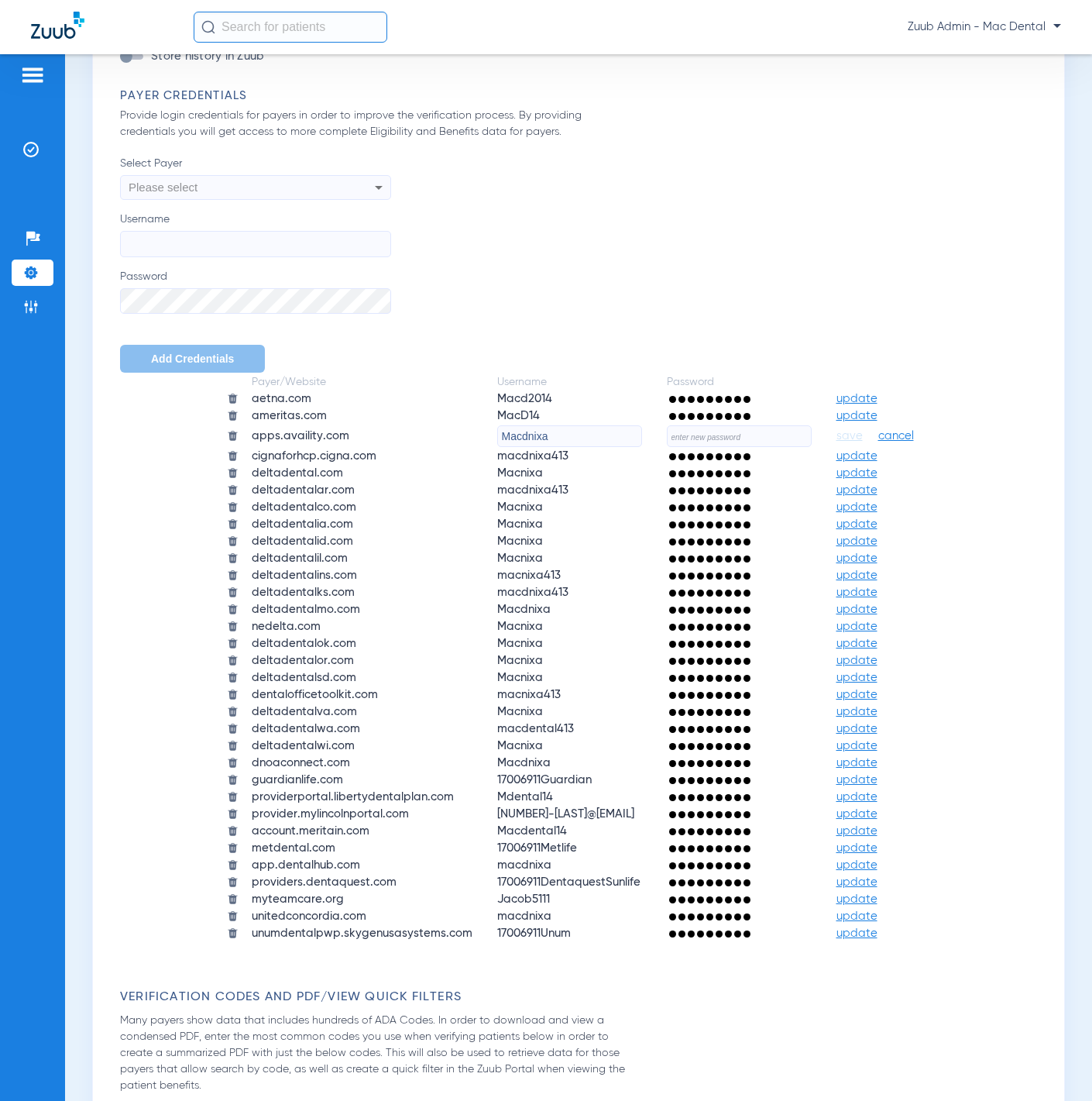 click on "Macdnixa" 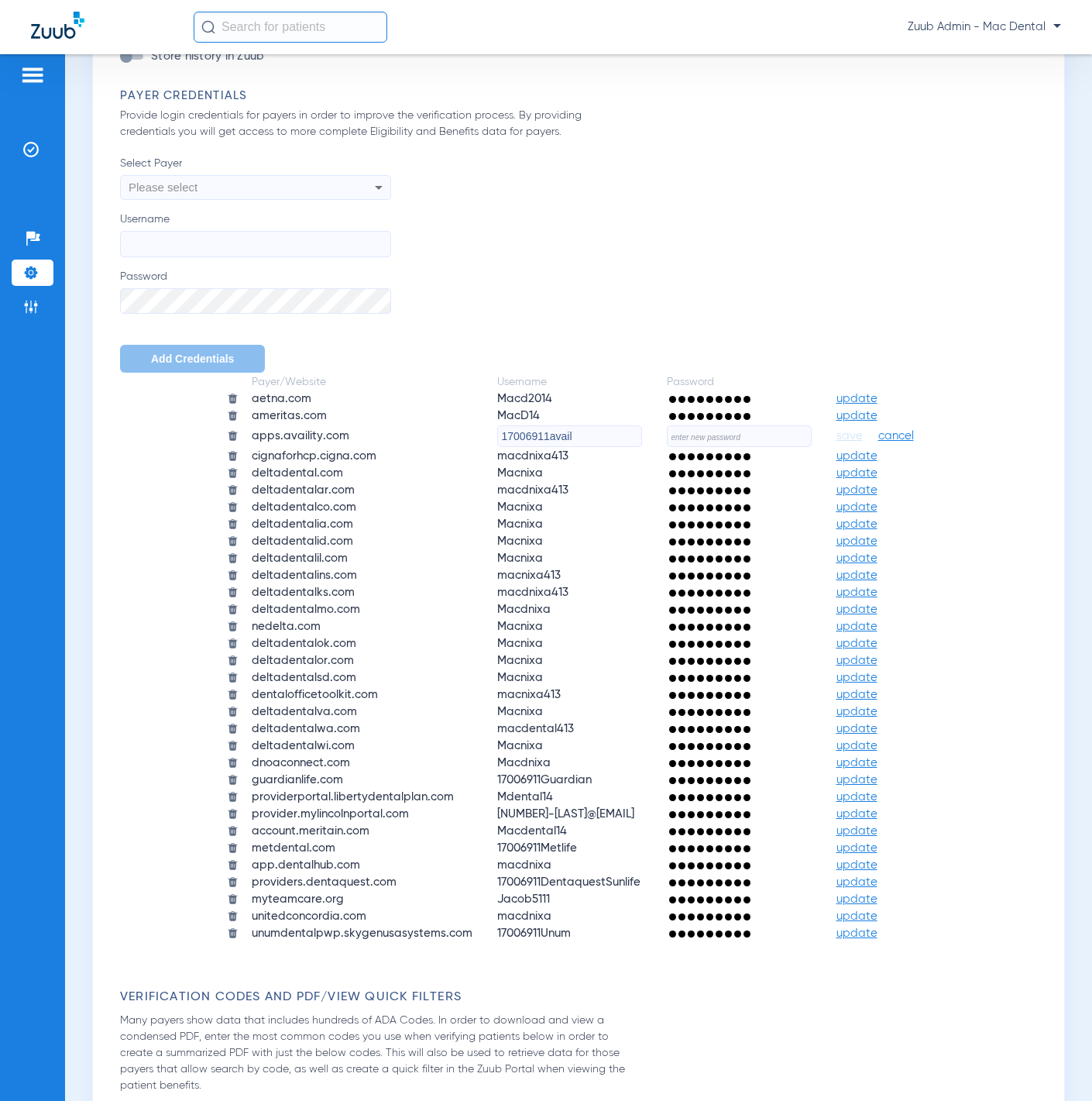 type on "17006911avail" 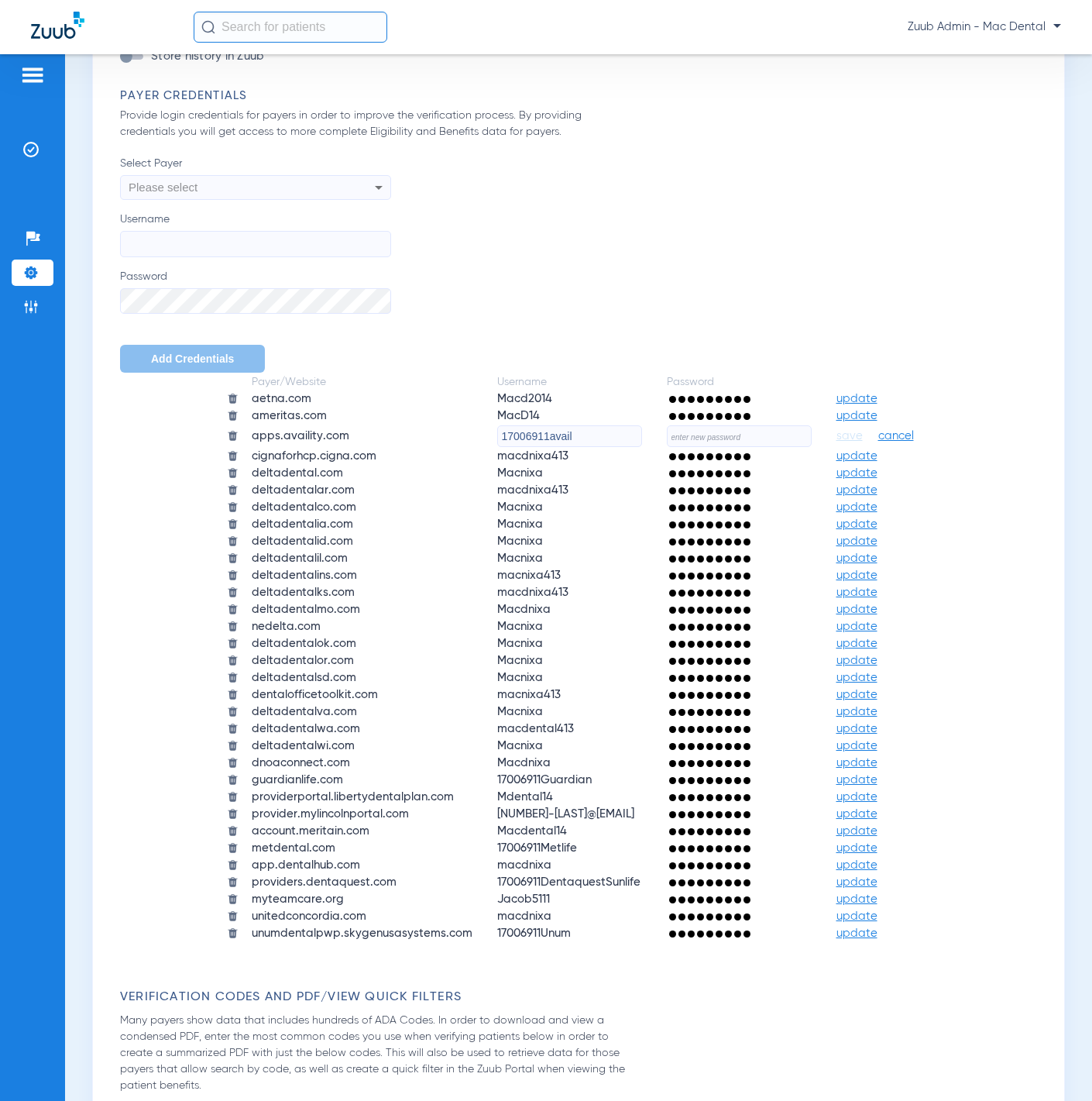 click 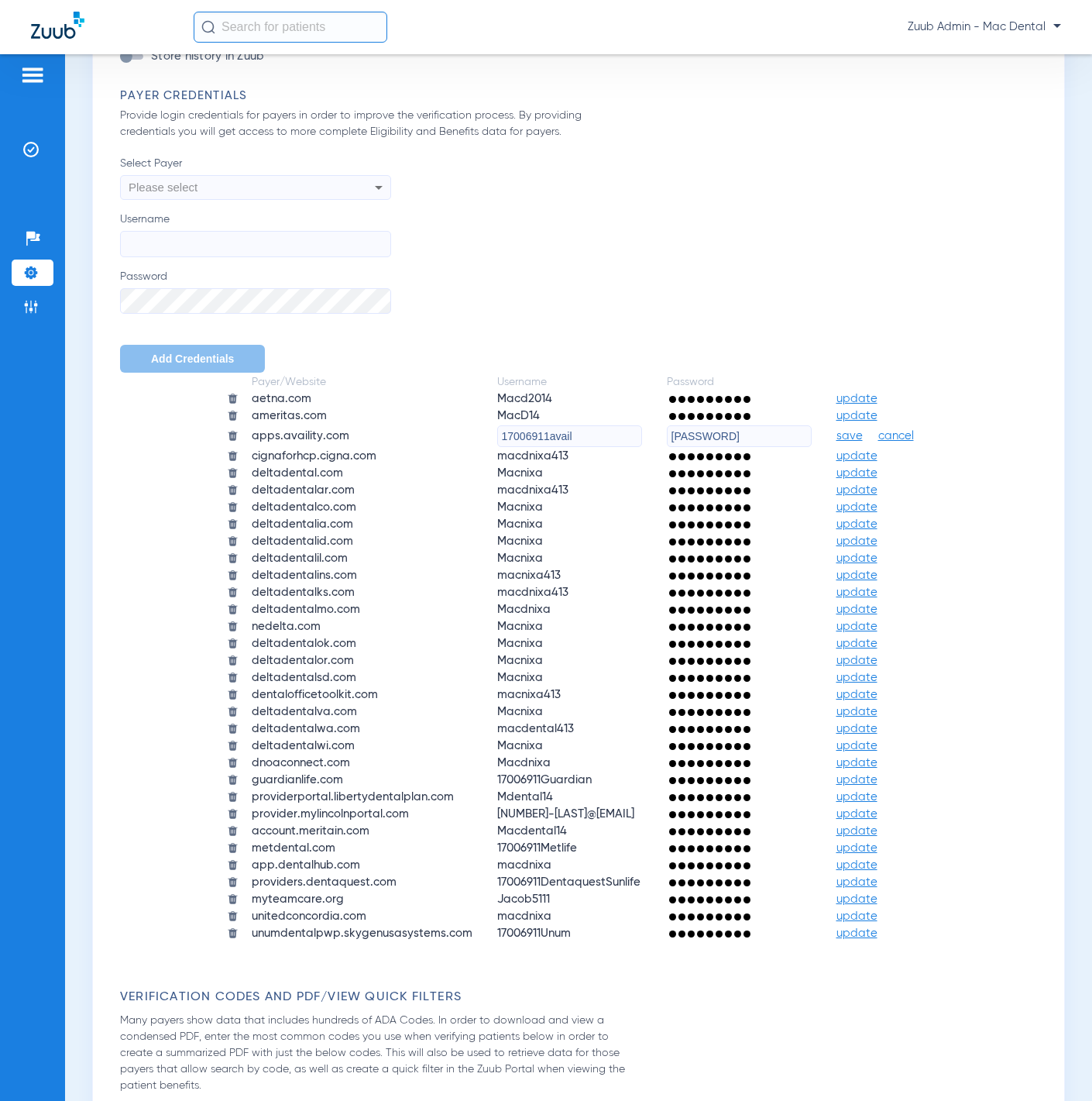 type on "WHy9baPcl3An!" 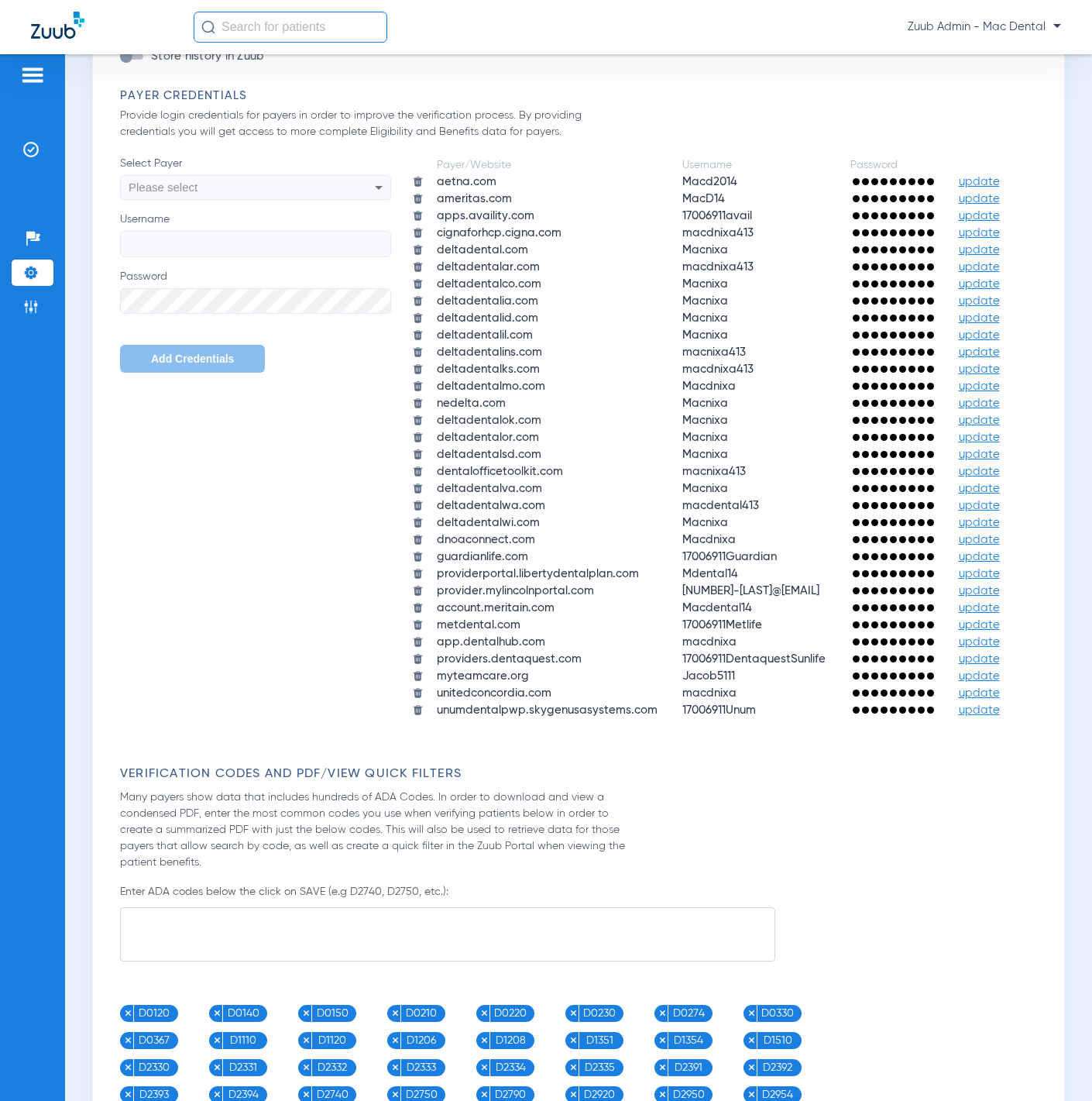 click on "update" 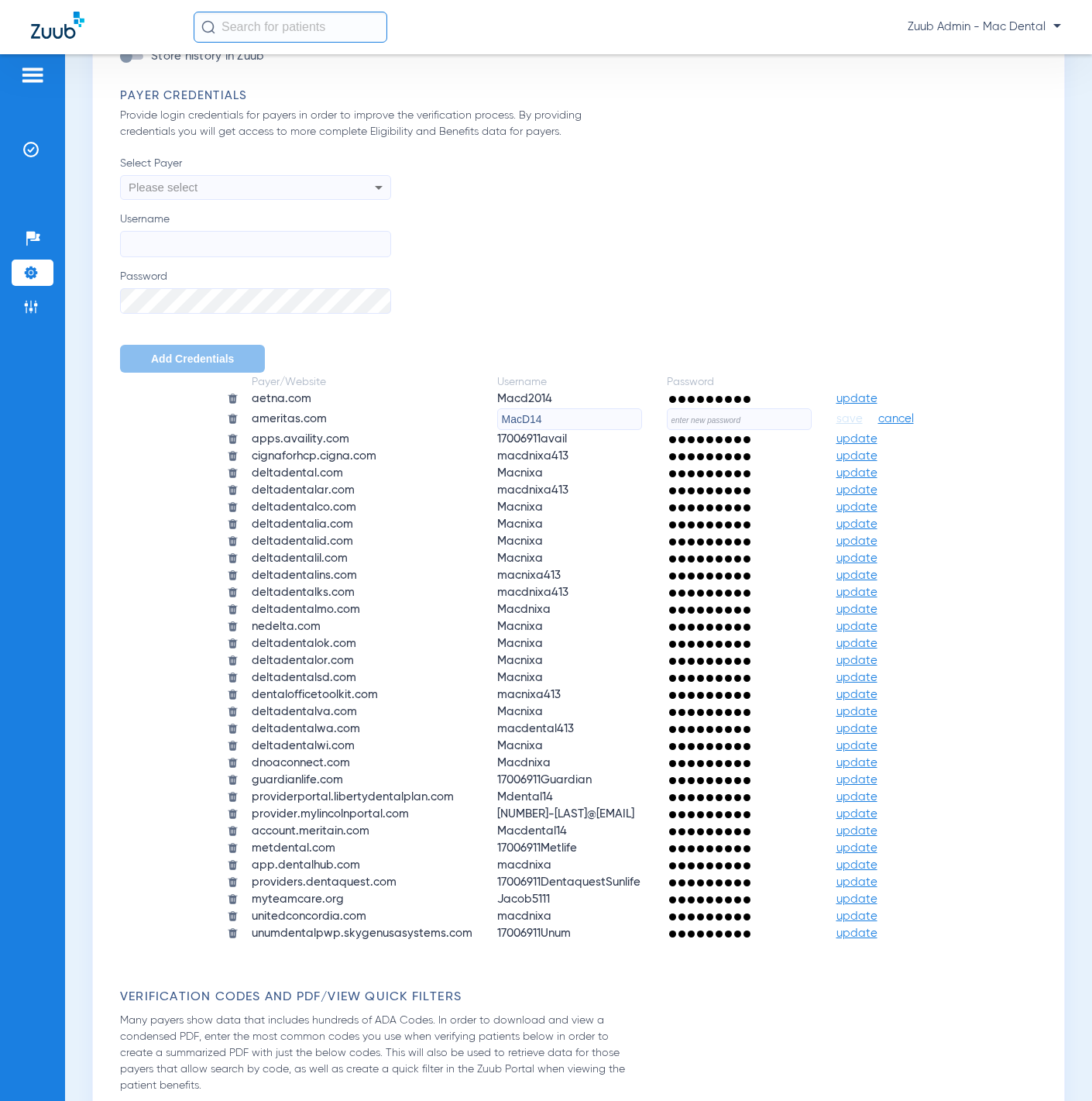 click 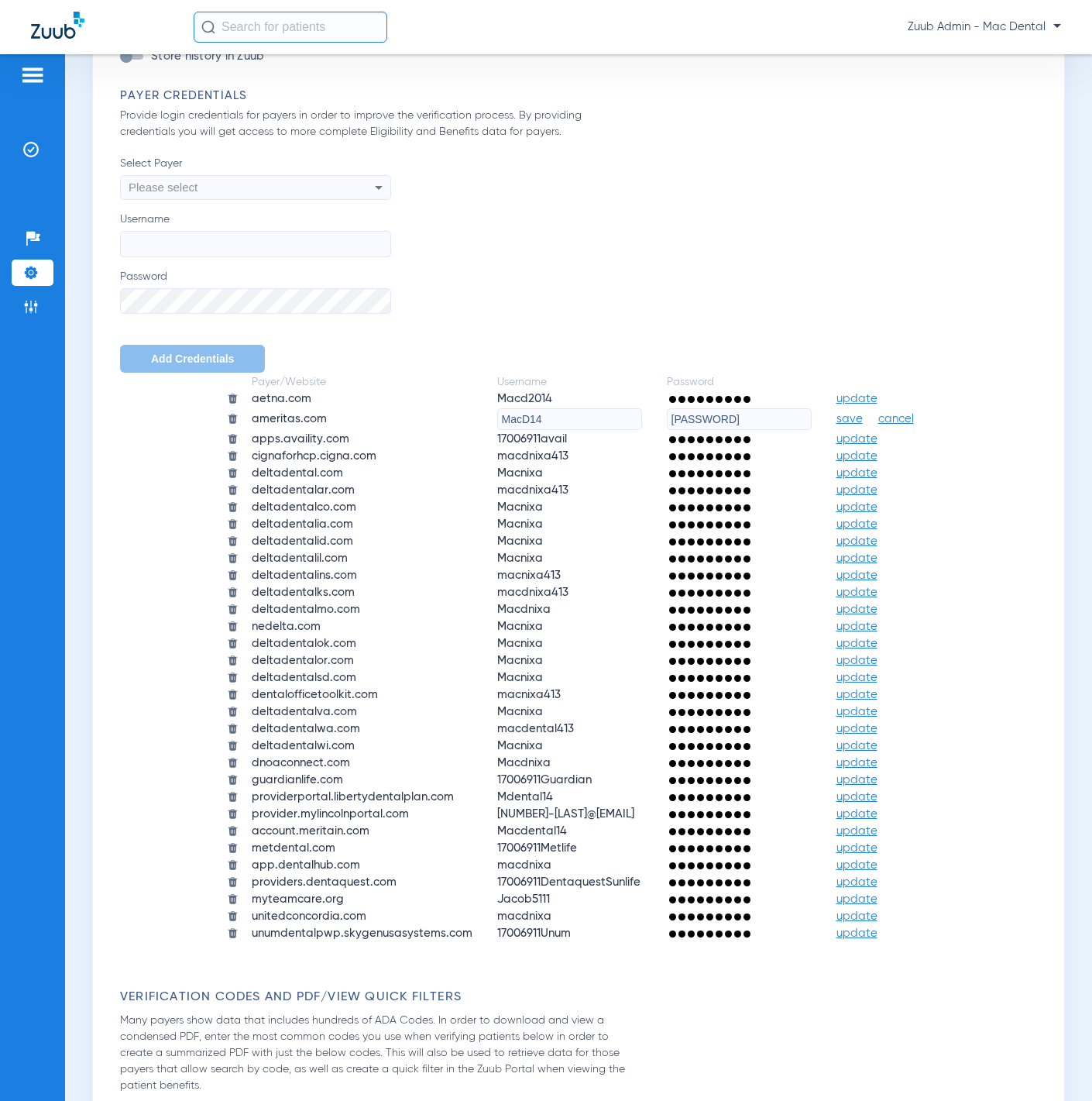 type on "WaY8ENHyr1hA!" 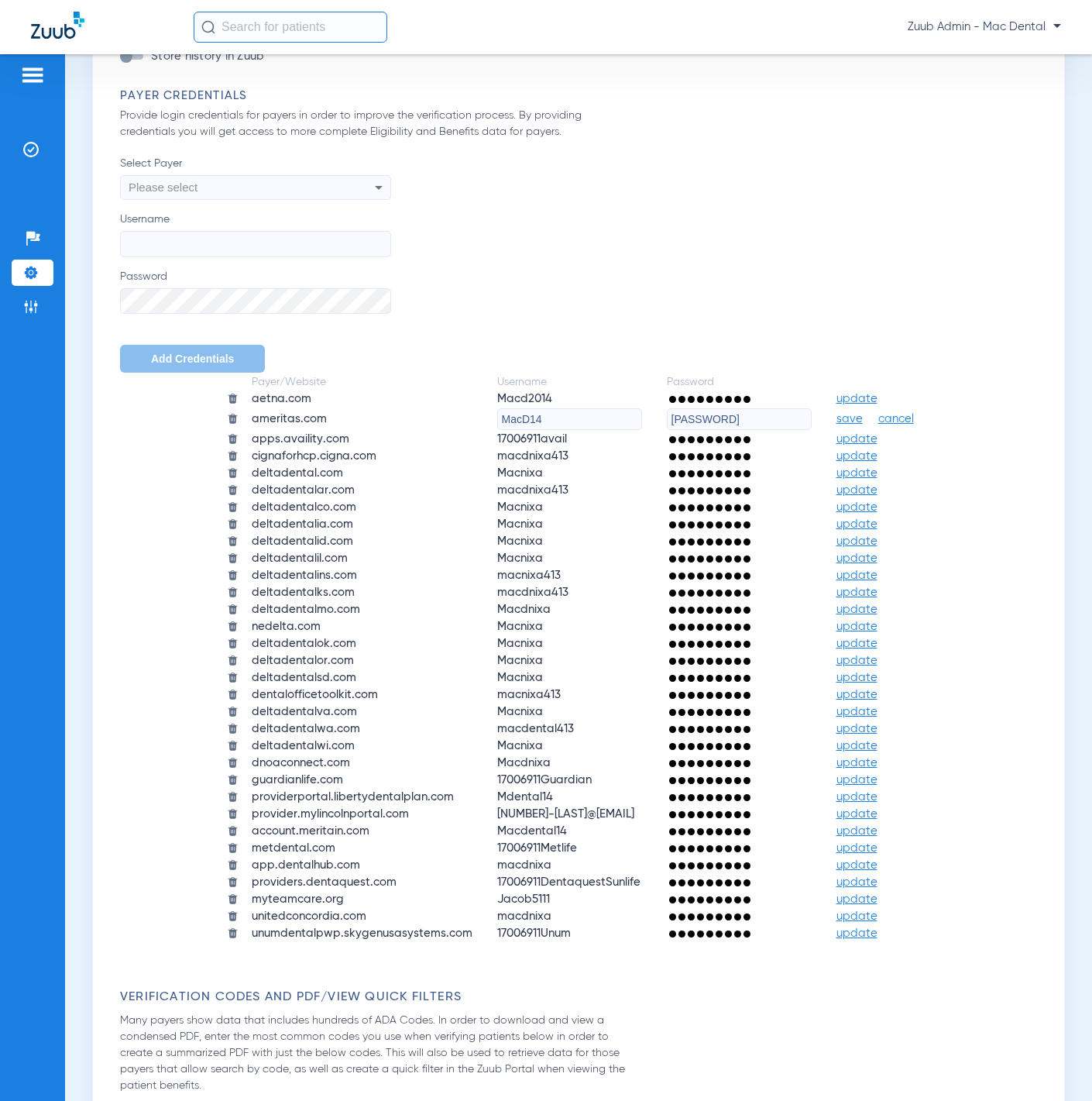 click on "MacD14" 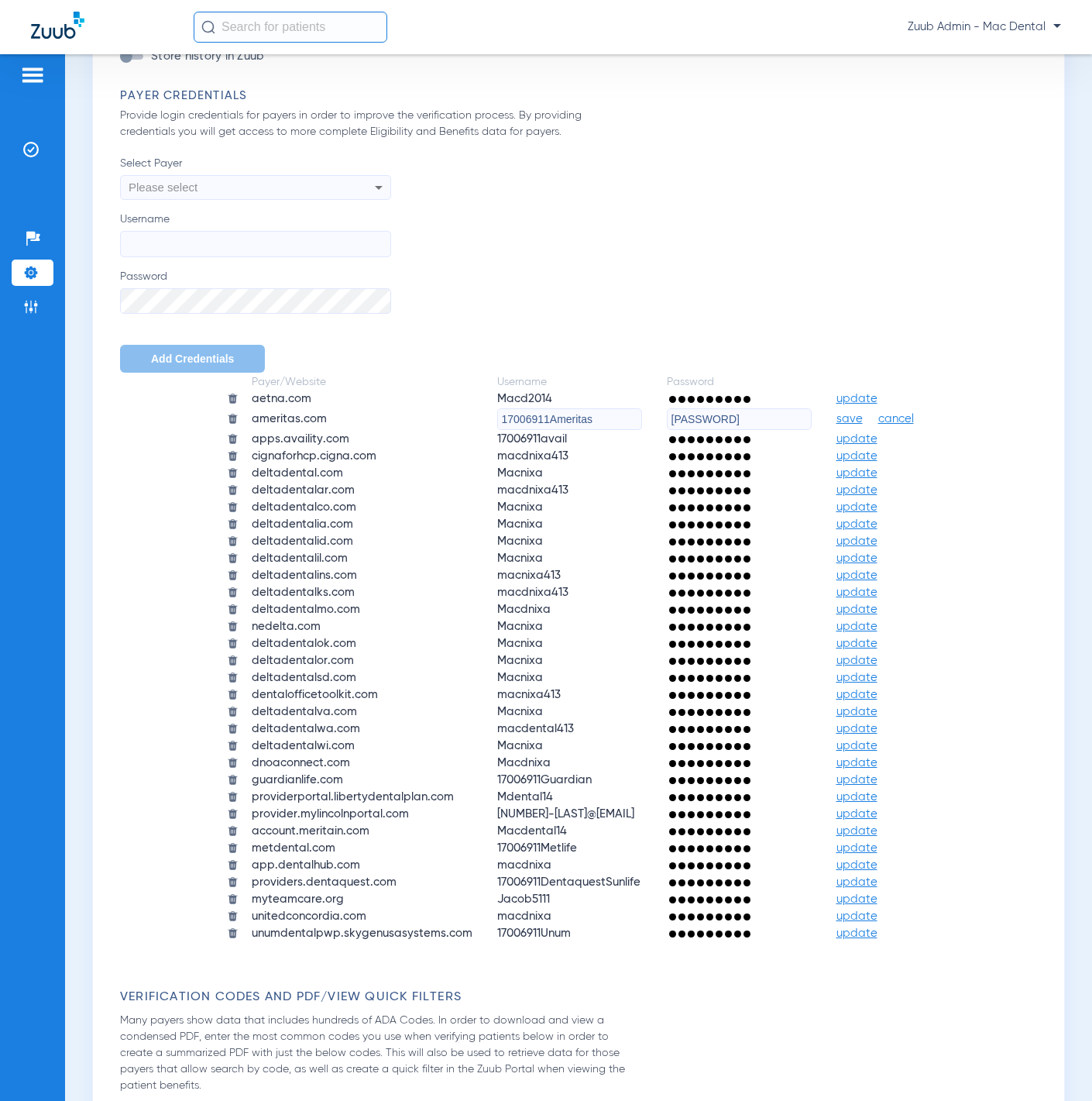 type on "17006911Ameritas" 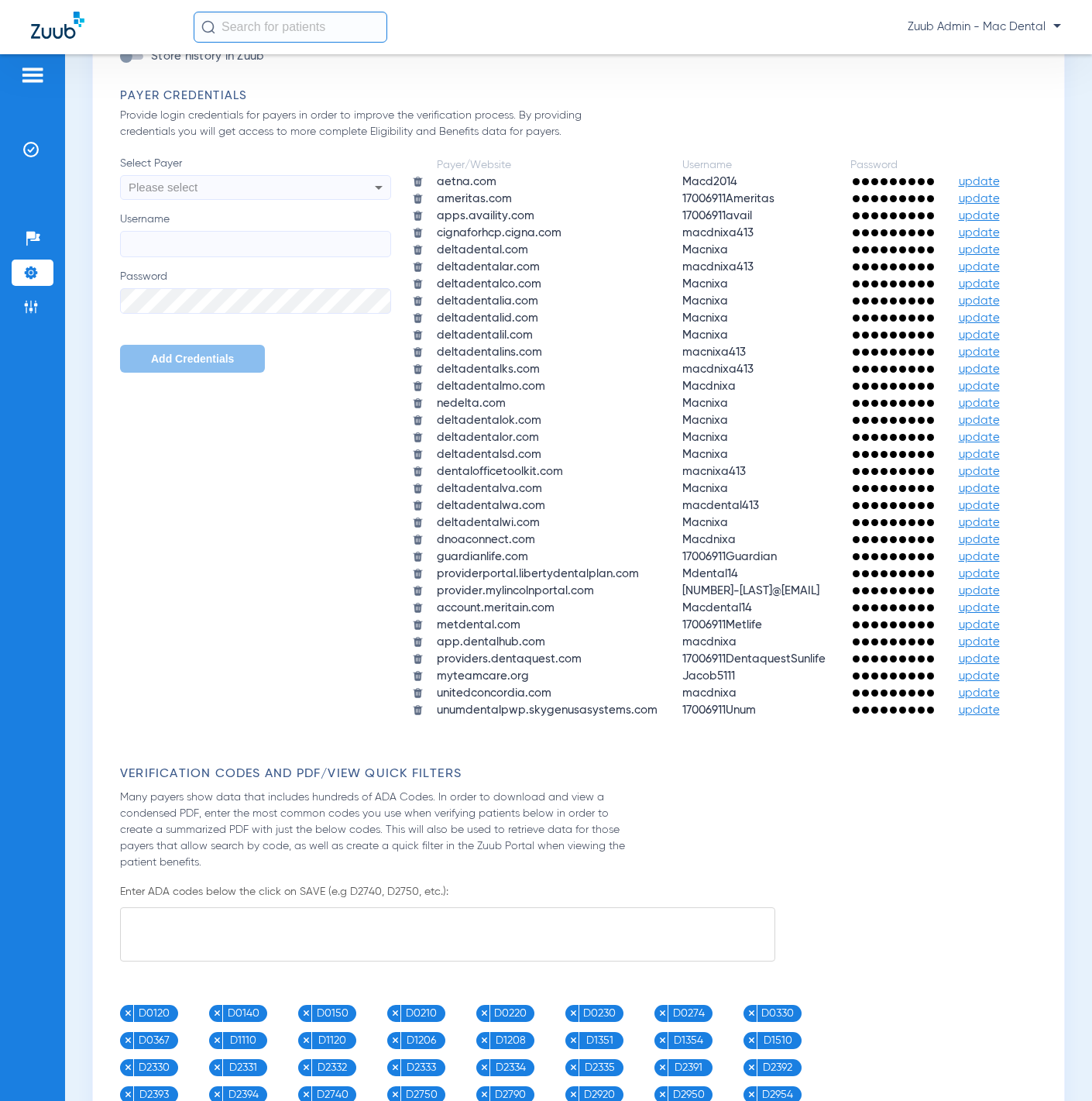 click on "update" 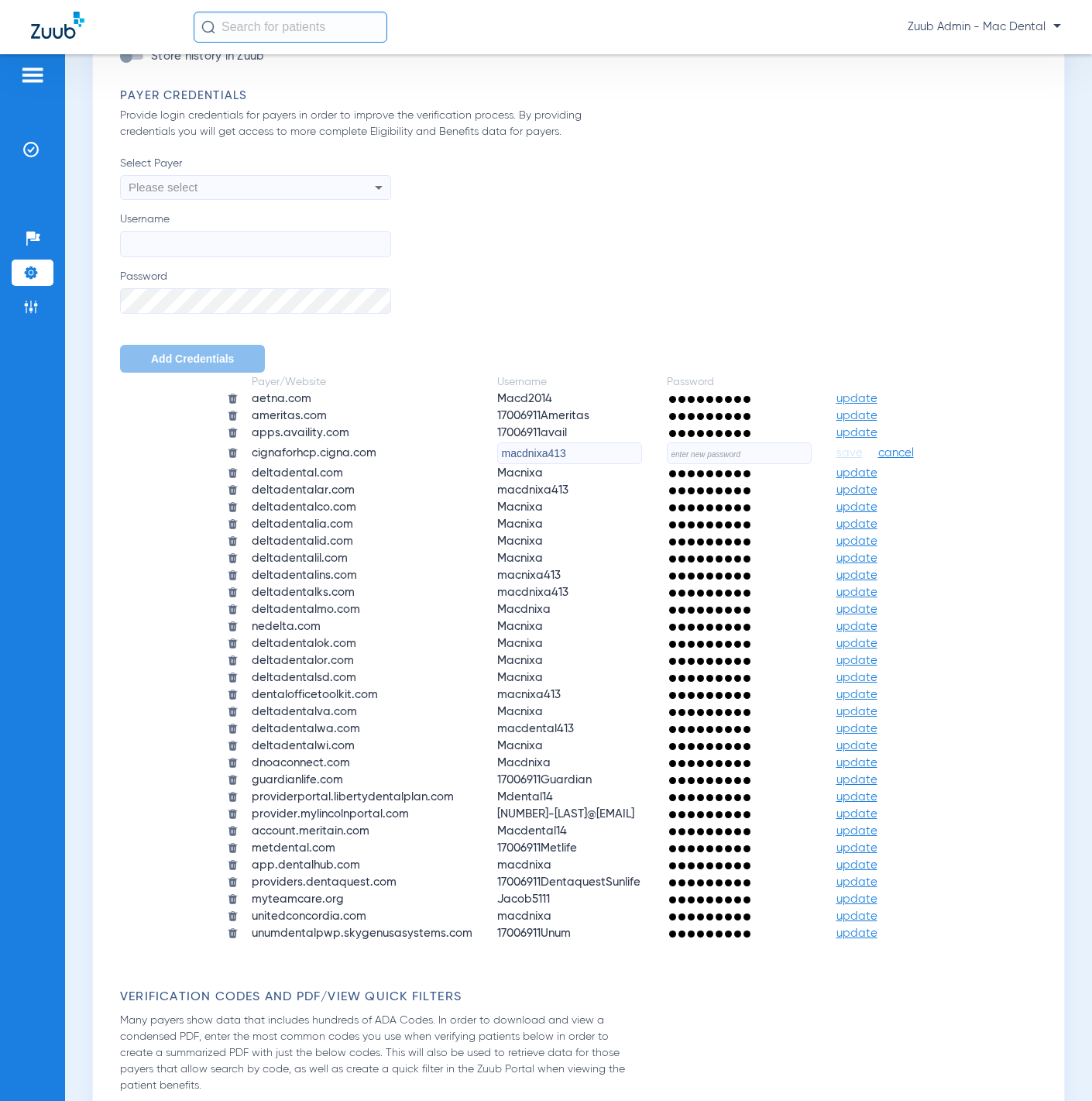 click on "Macnixa" 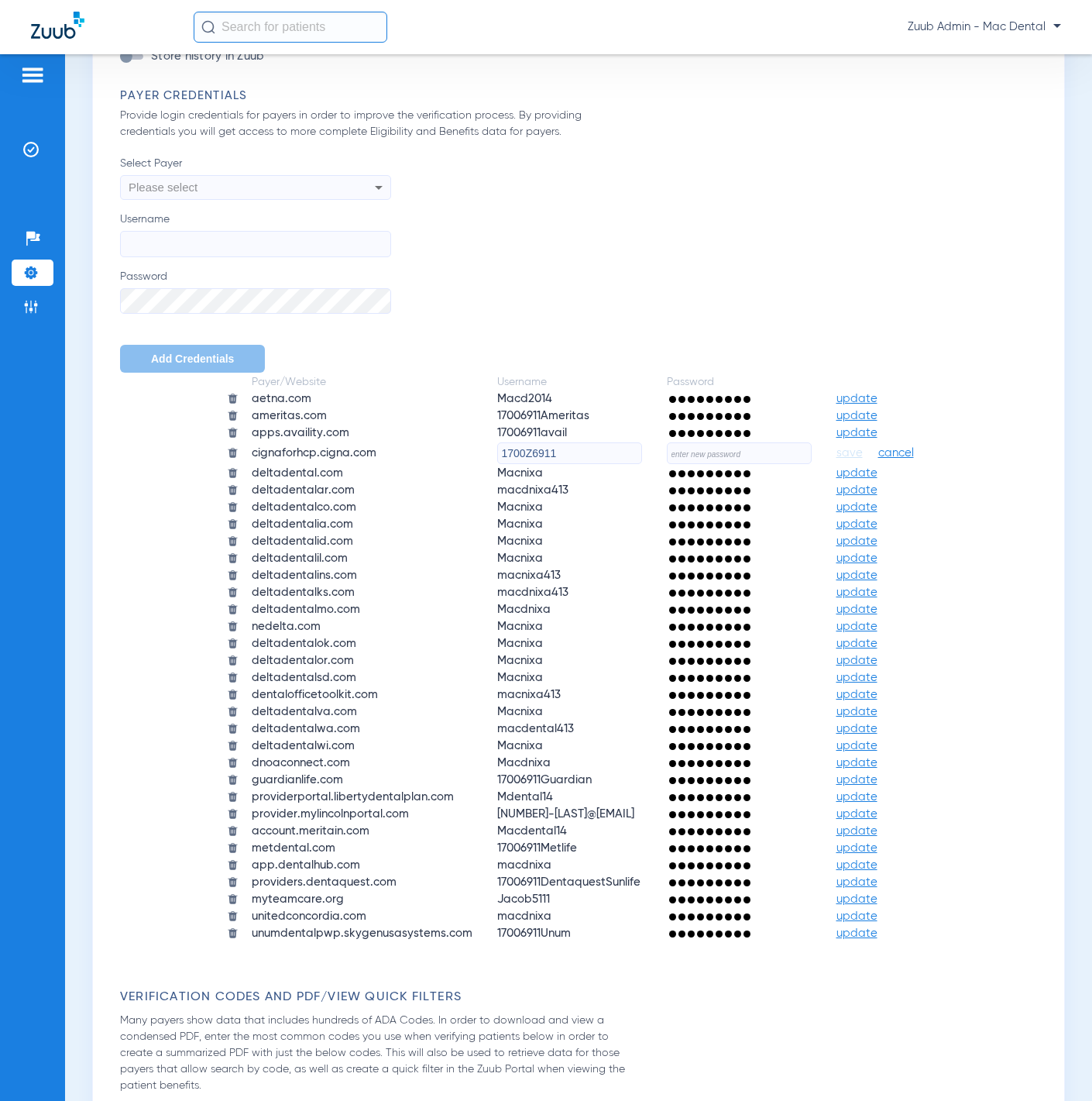 type on "1700Z6911" 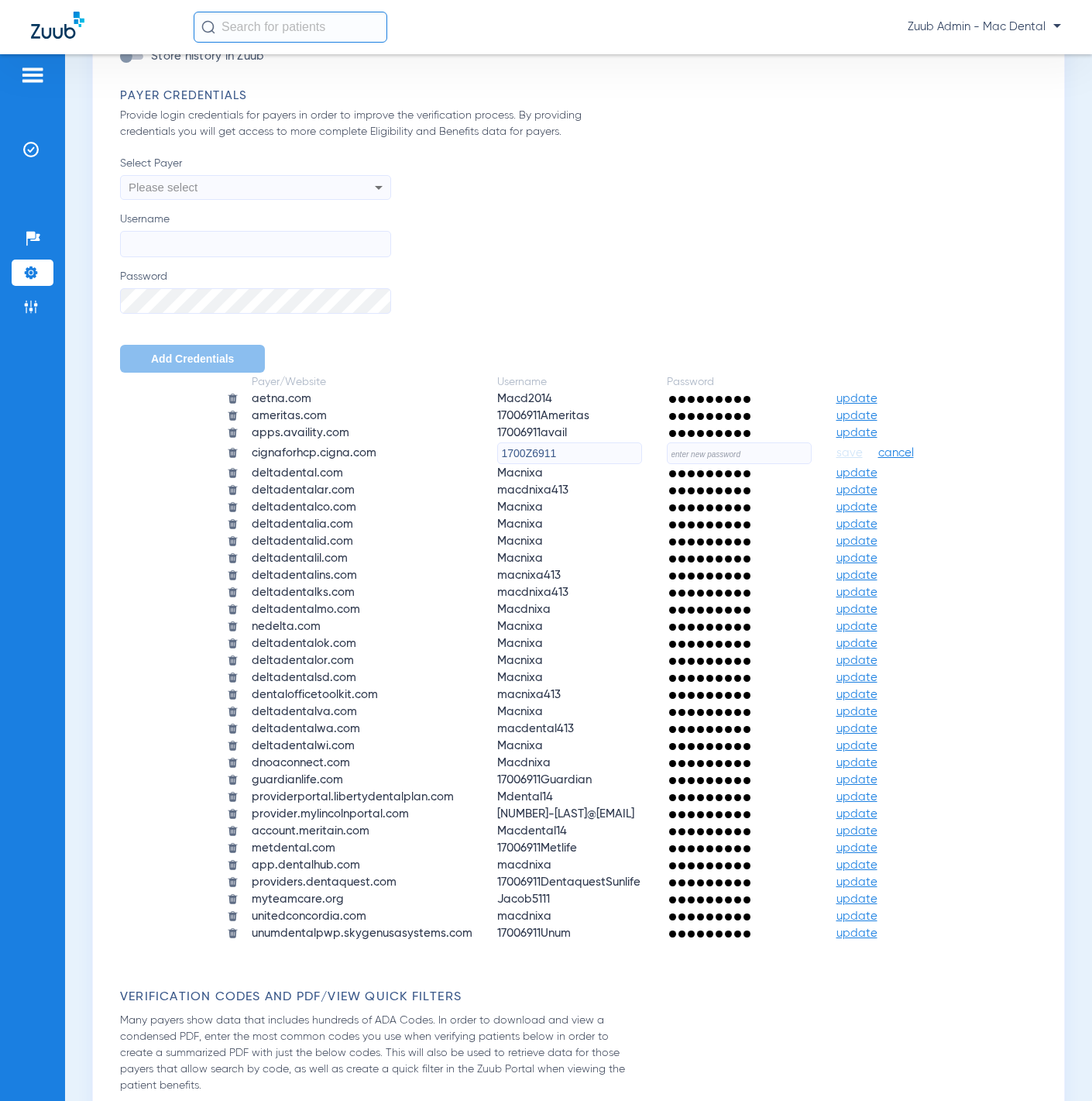 click 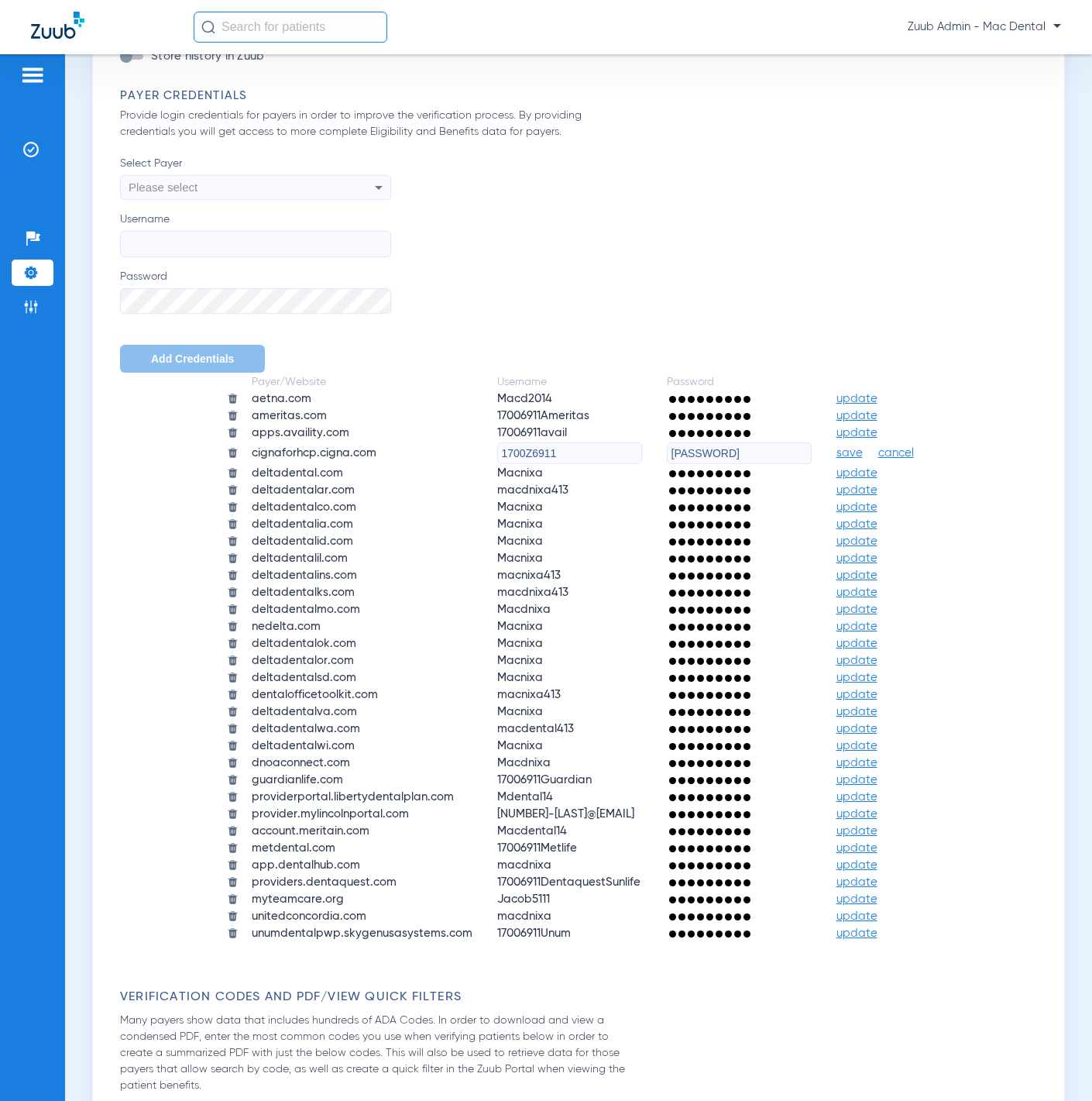 type on "IF_CrkRcS-.9qwT" 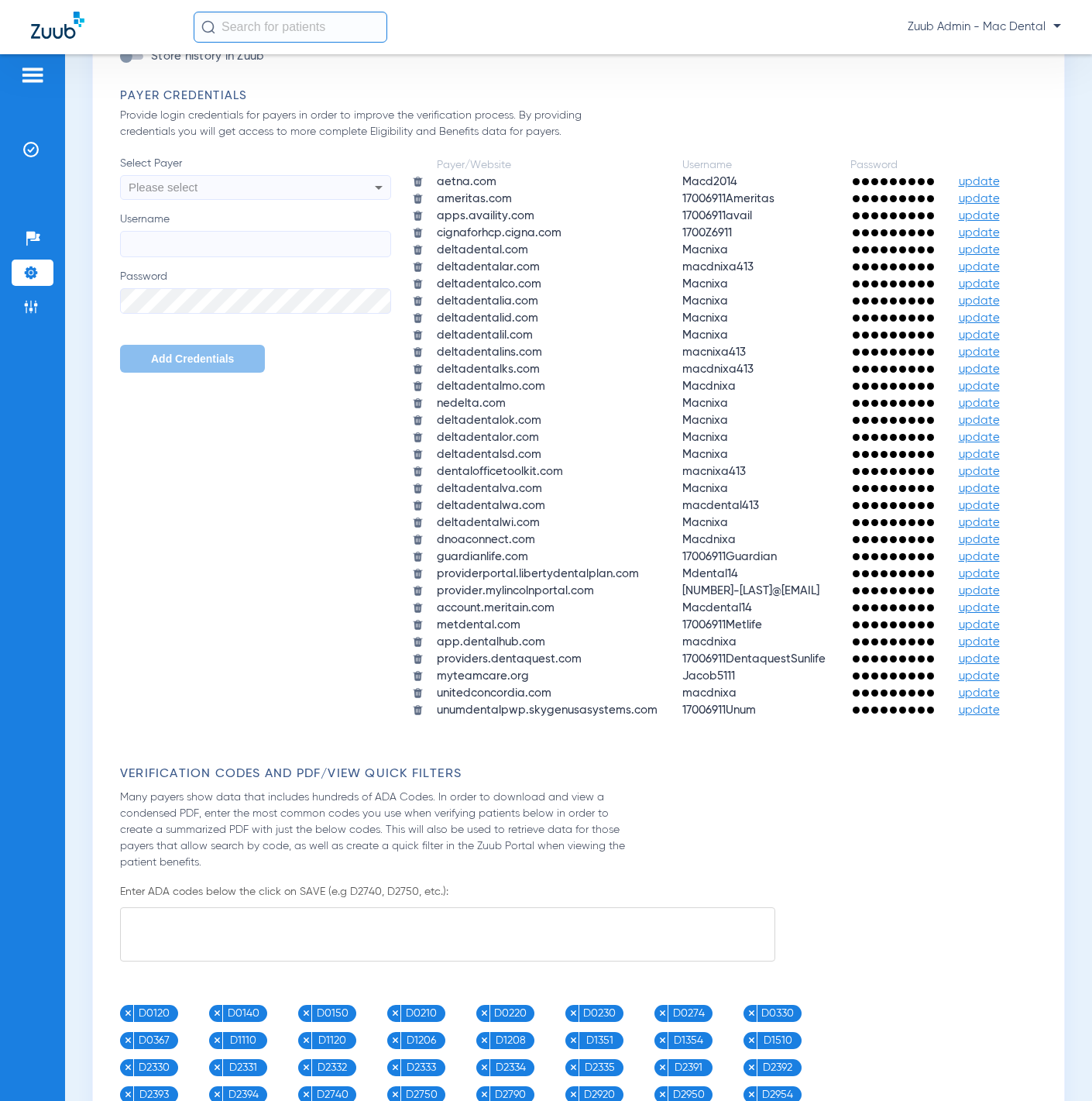 click on "update" 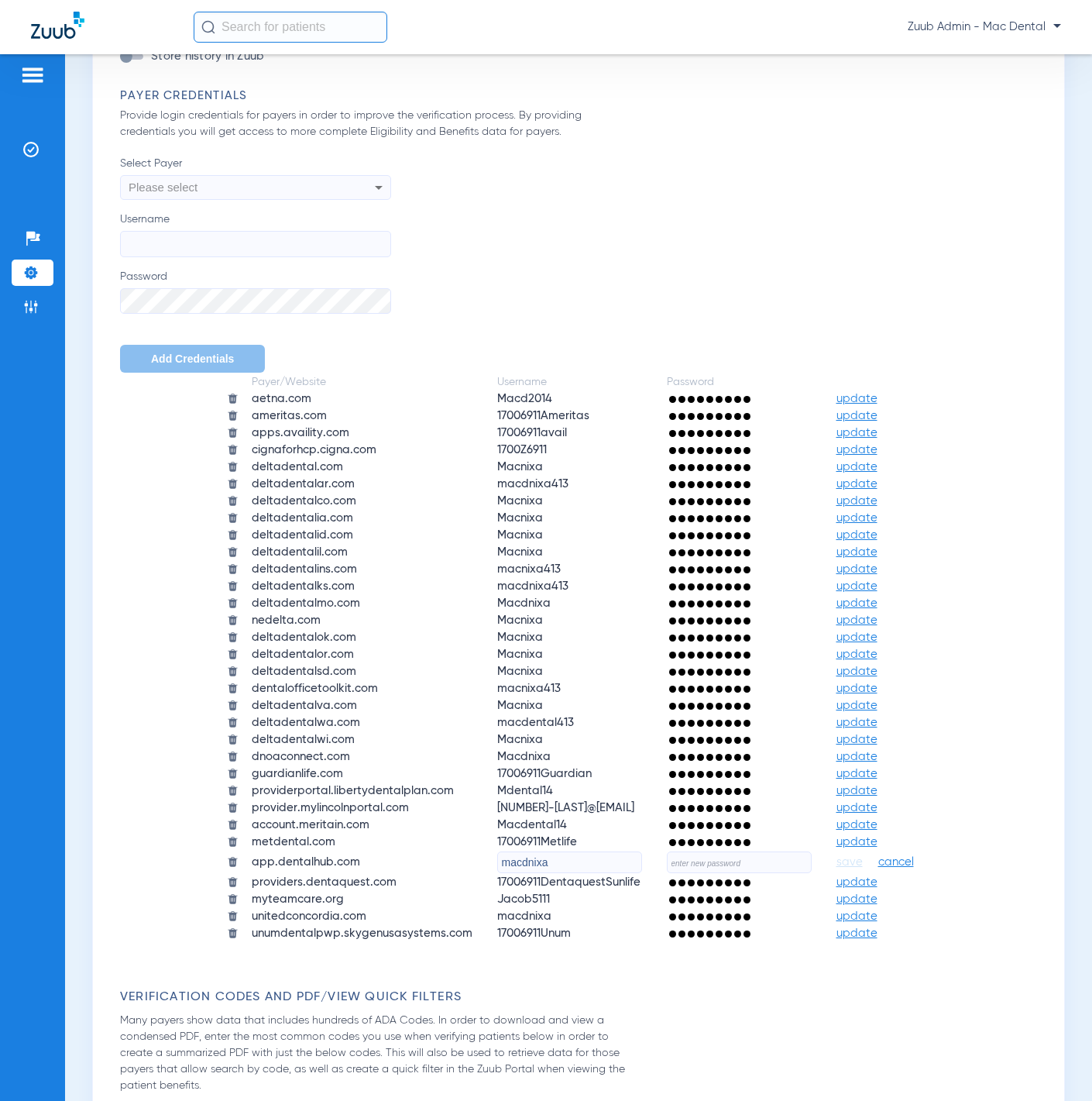 click on "macdnixa" 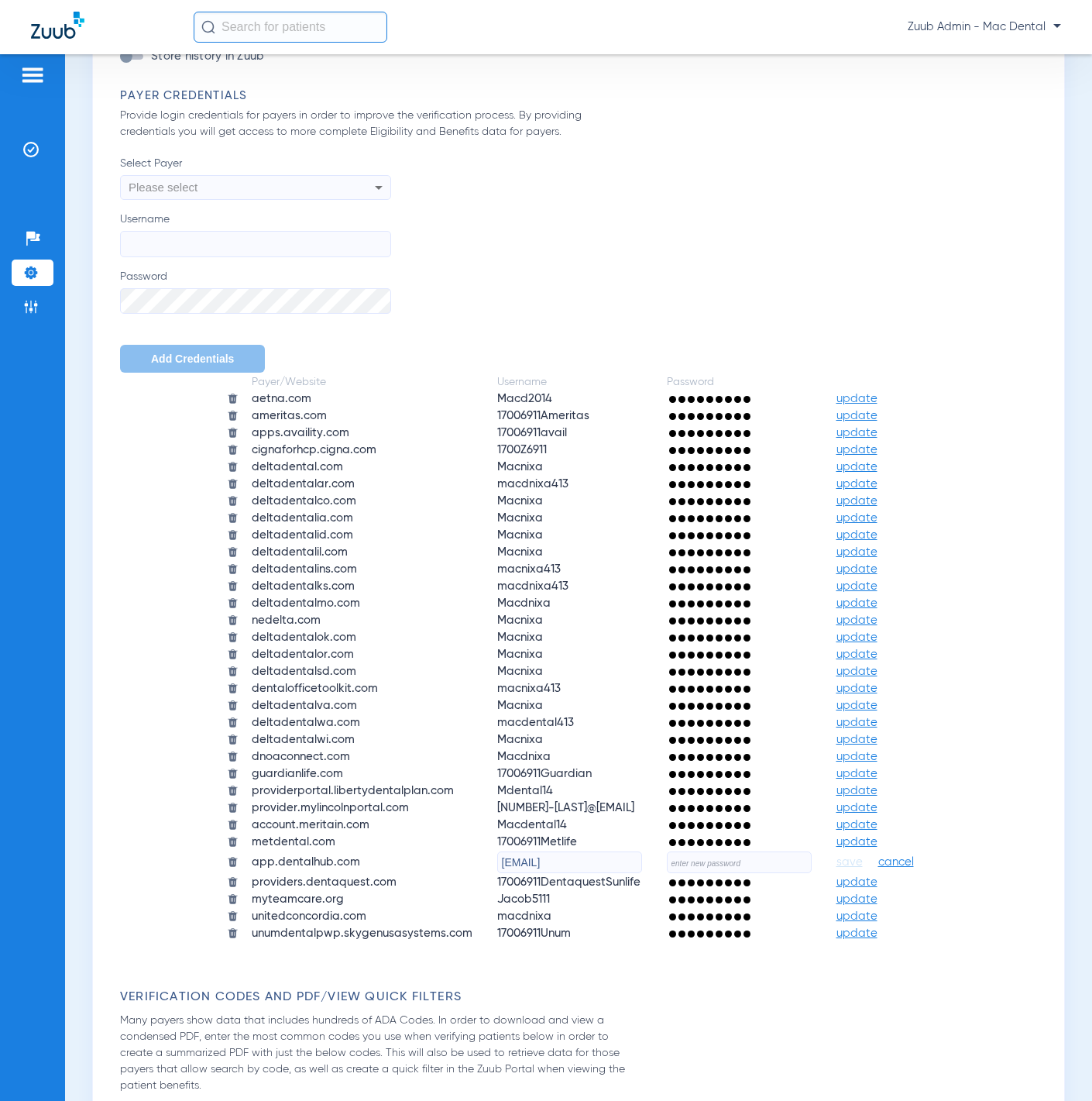 scroll, scrollTop: 0, scrollLeft: 90, axis: horizontal 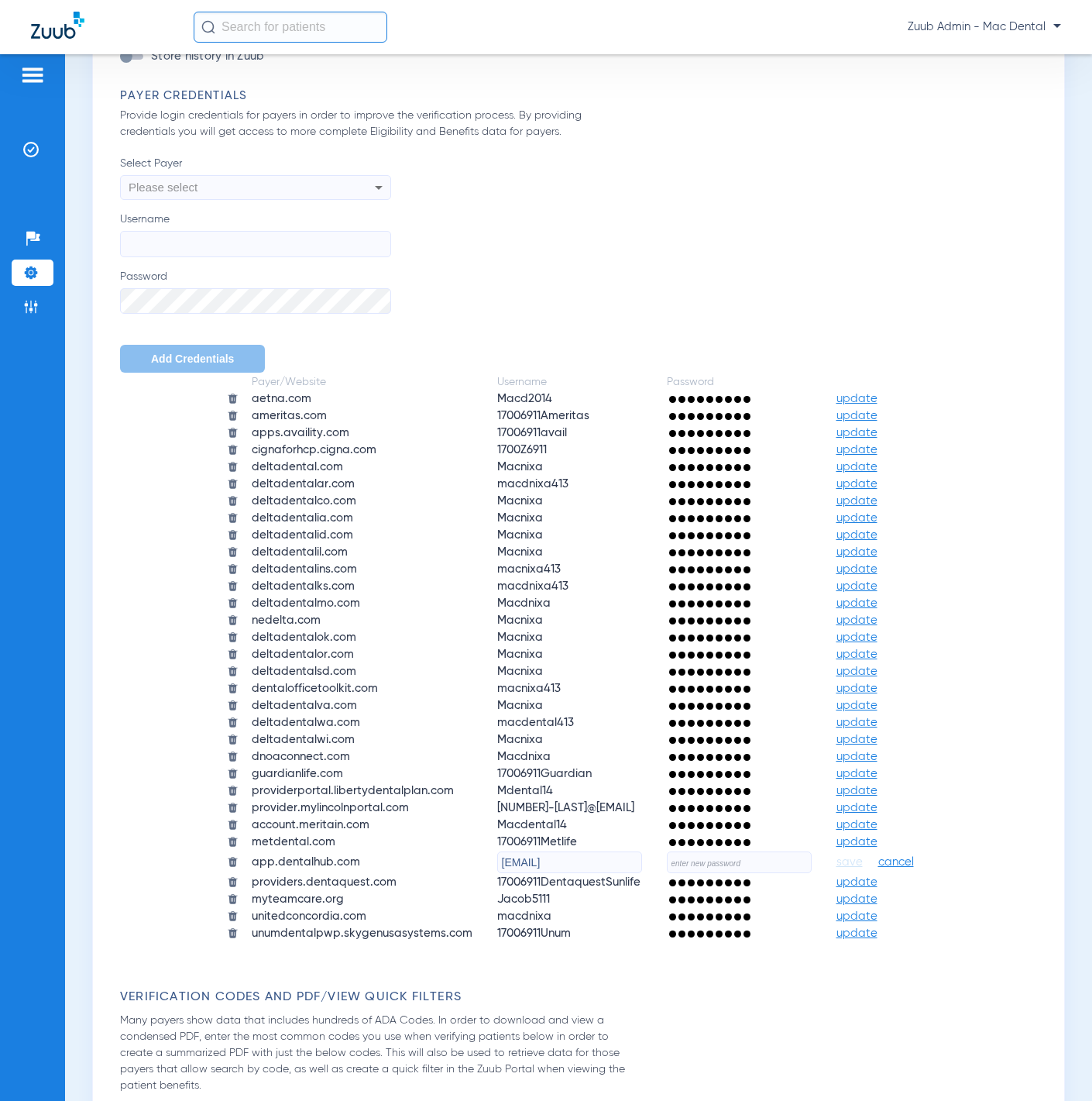 type on "17006911-skygenhub@inbound.zuub.com" 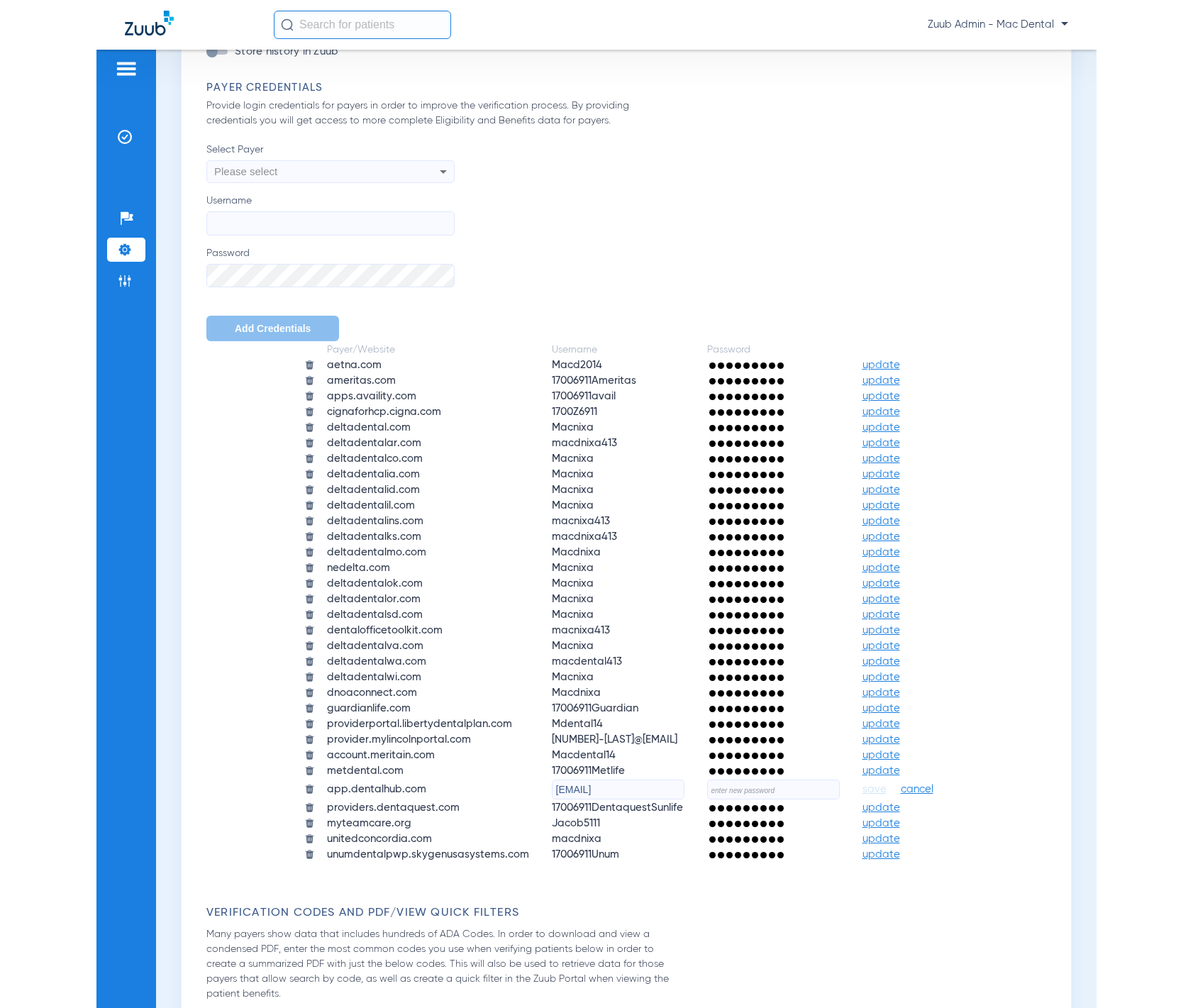 scroll, scrollTop: 0, scrollLeft: 0, axis: both 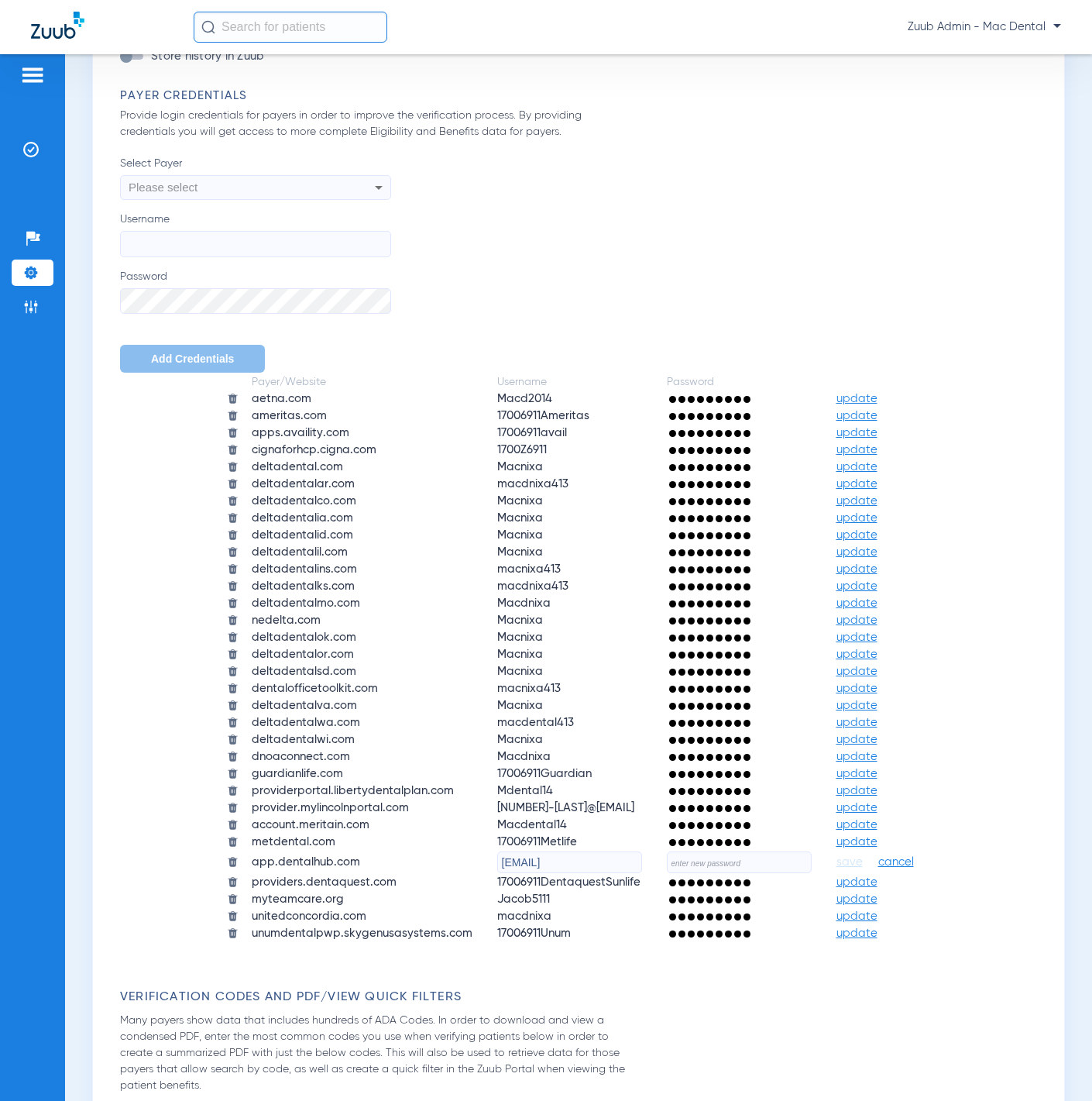 click 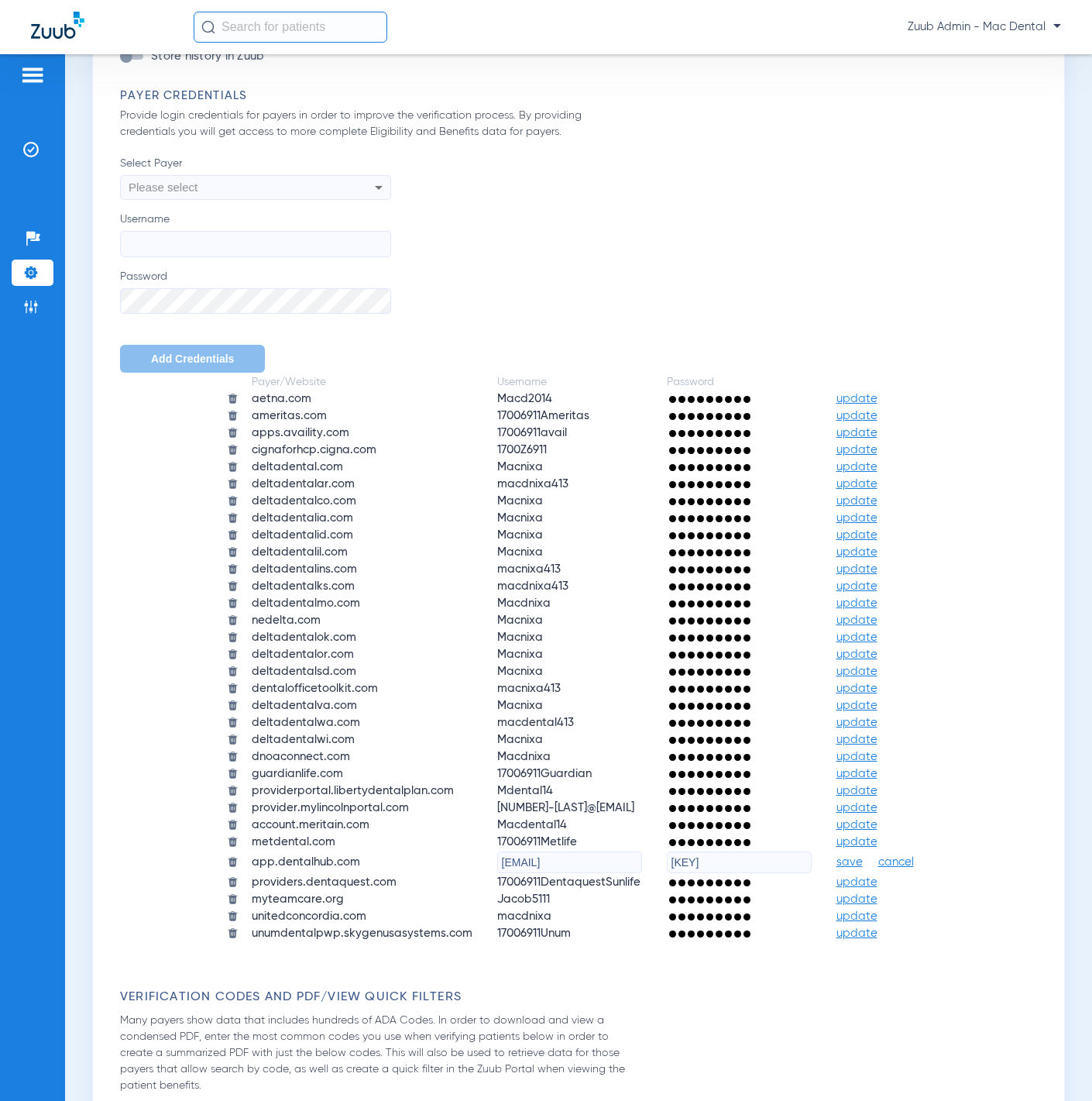 type on "BBFhNOQj-9RDq" 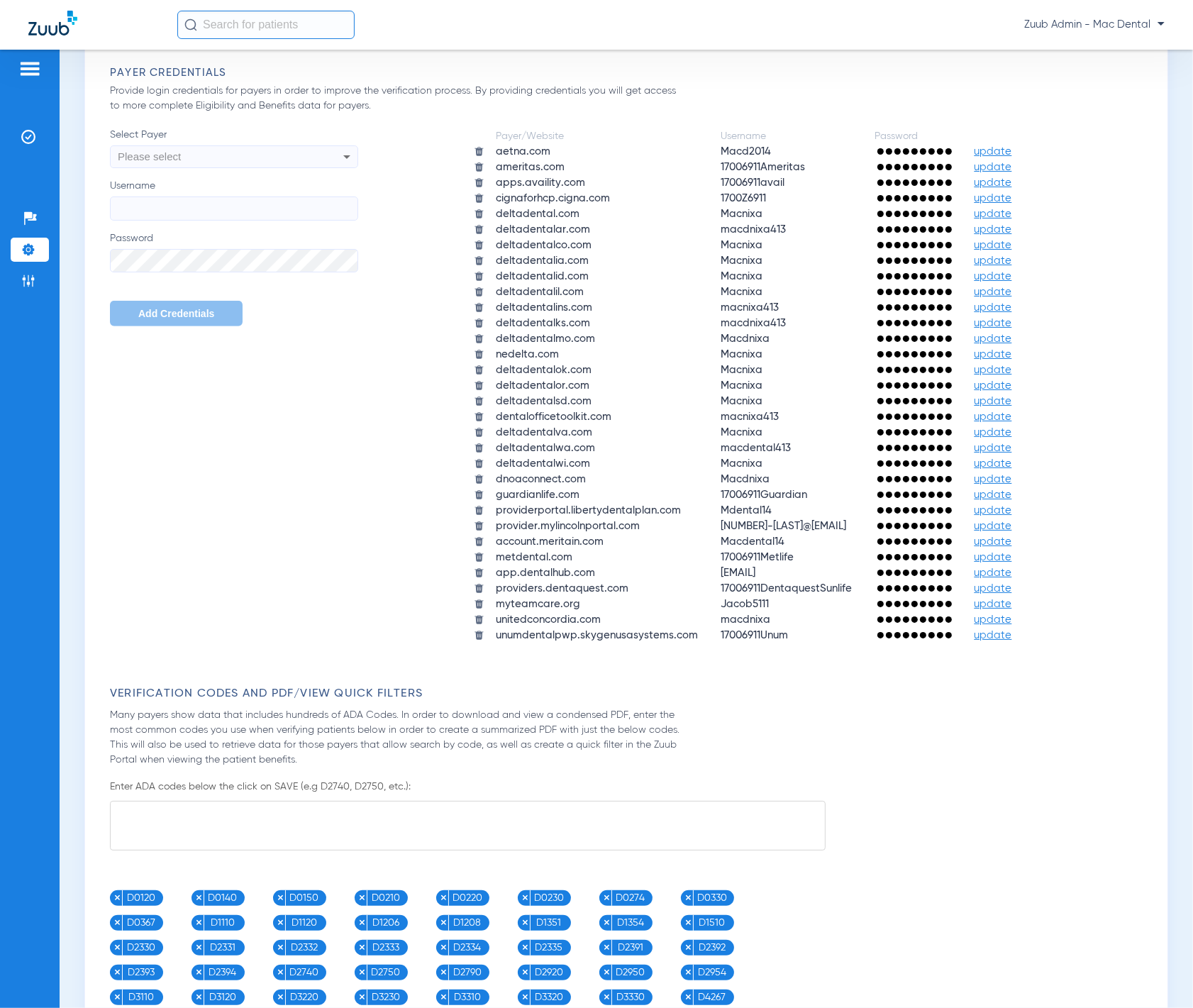 scroll, scrollTop: 620, scrollLeft: 0, axis: vertical 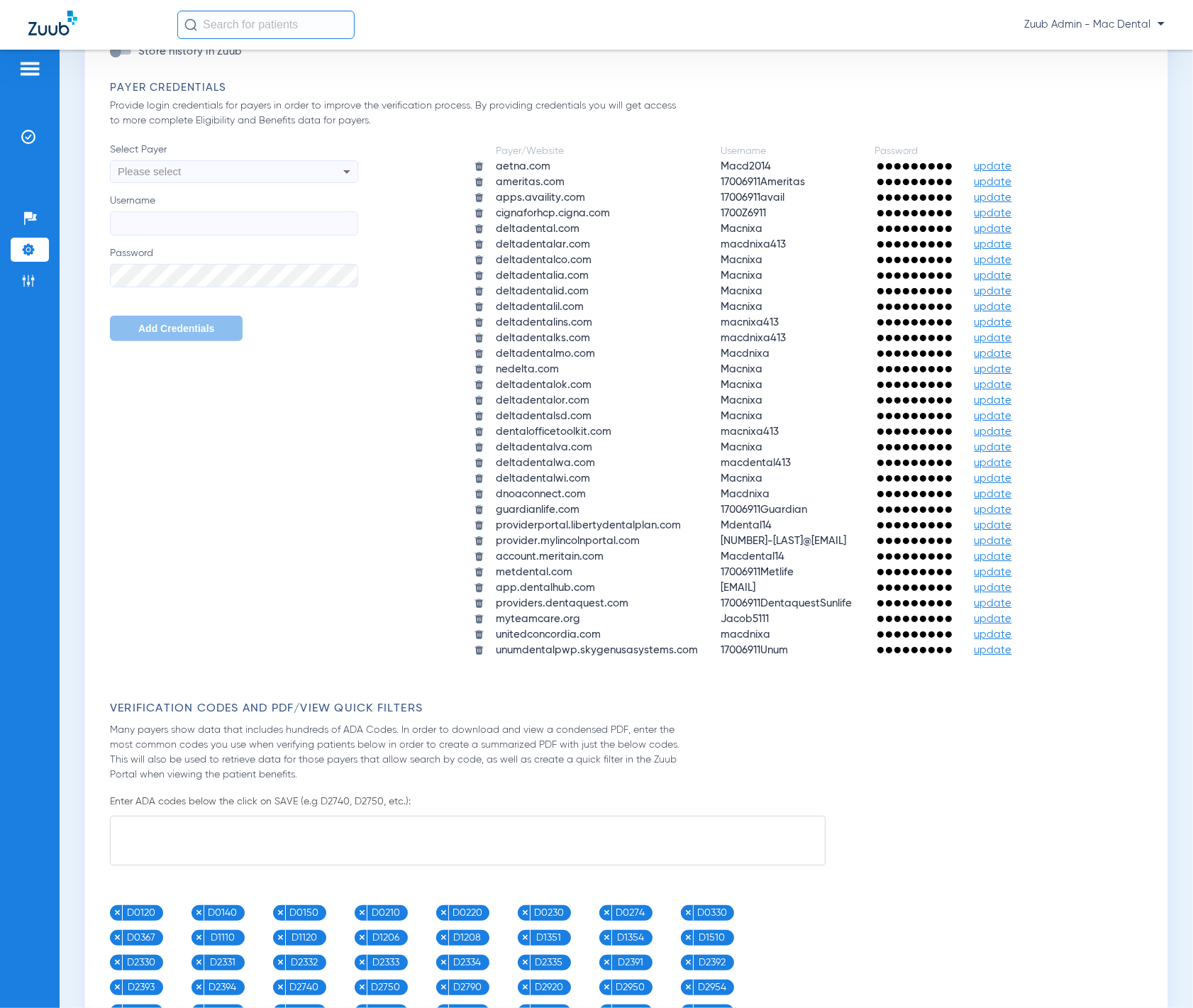 click on "Insurance Verification" 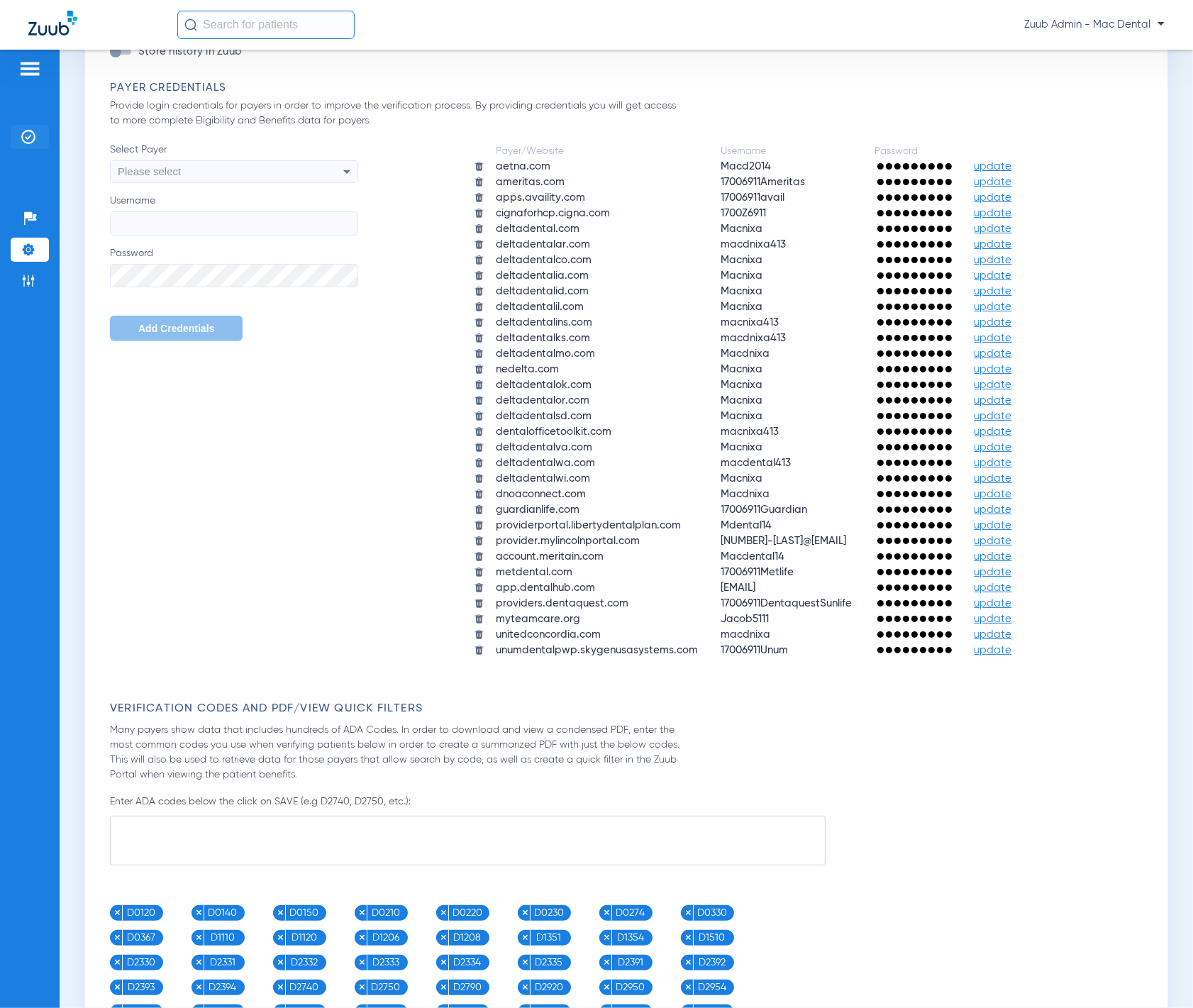click on "Insurance Verification" 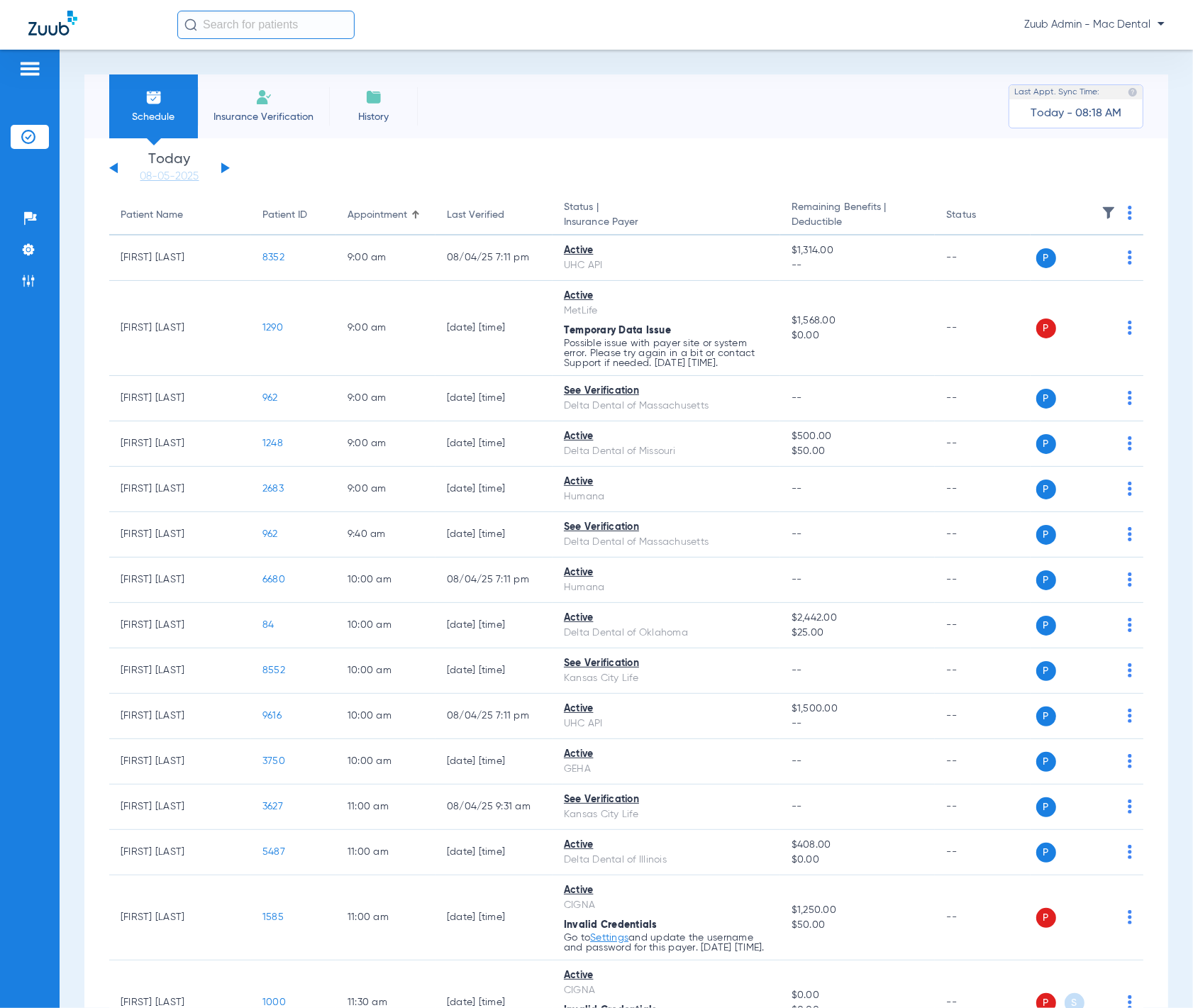 click 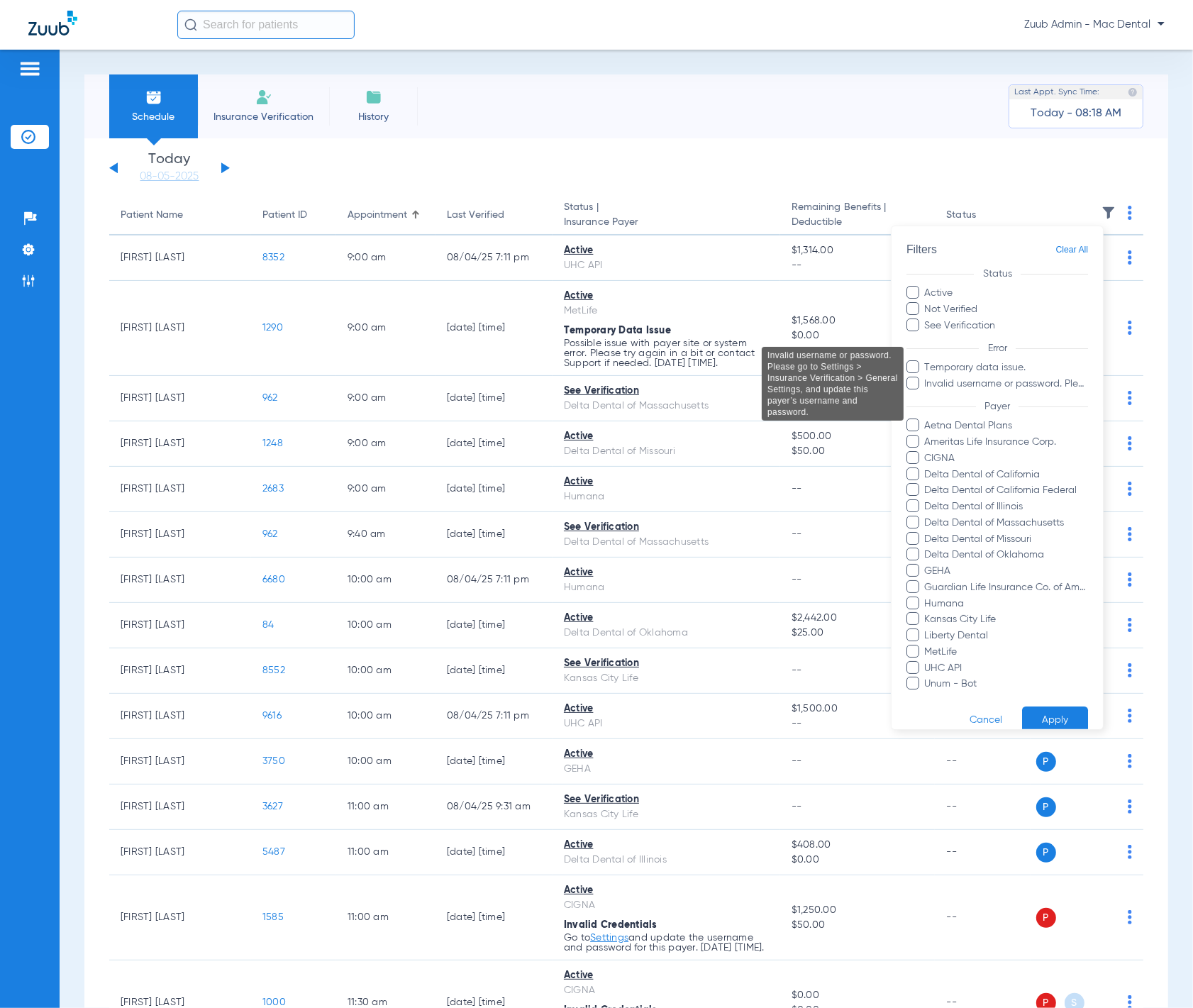 click on "Invalid username or password. Please go to Settings > Insurance Verification > General Settings, and update this payer’s username and password." at bounding box center [1006, 384] 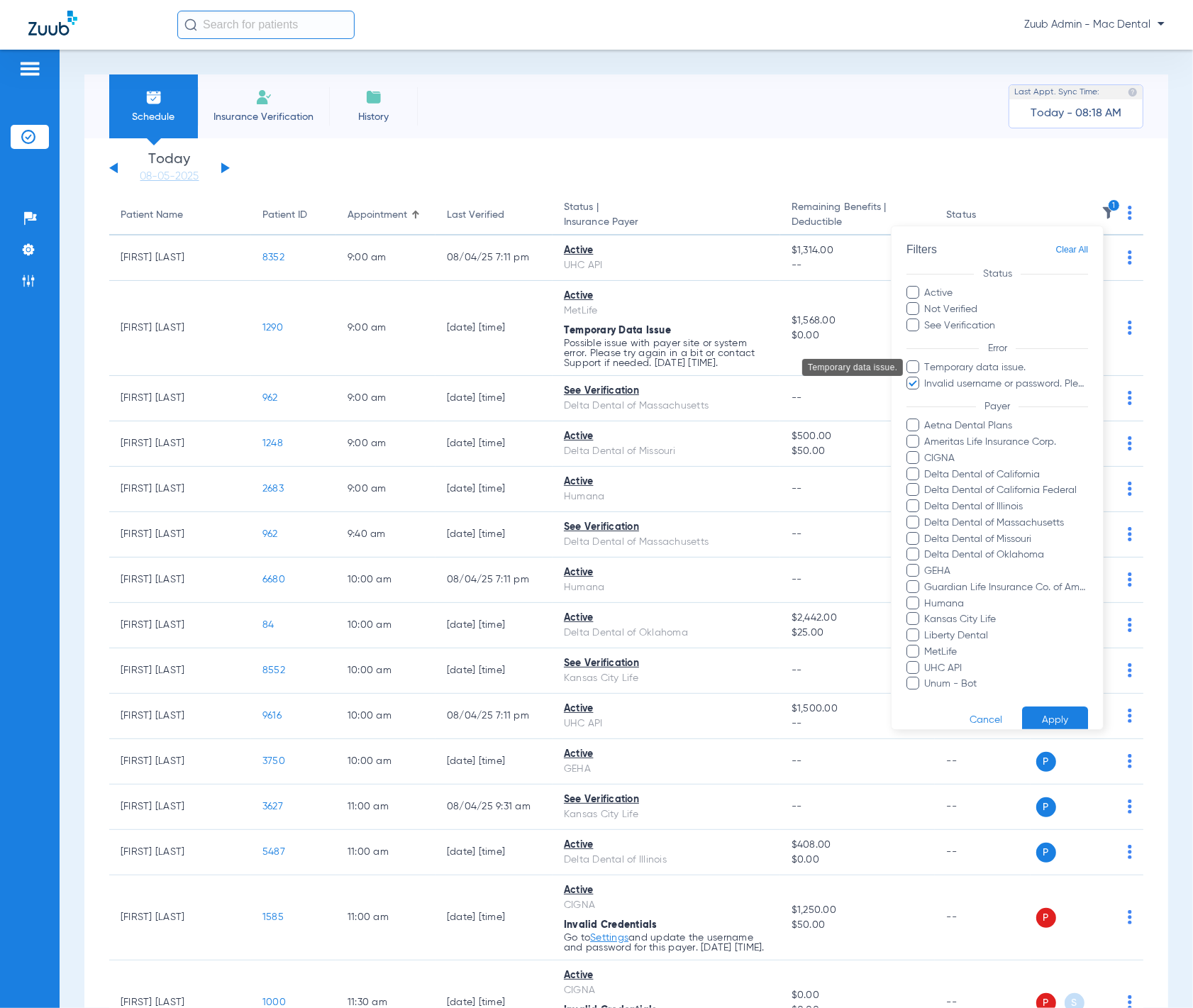 click on "Temporary data issue." at bounding box center [1006, 367] 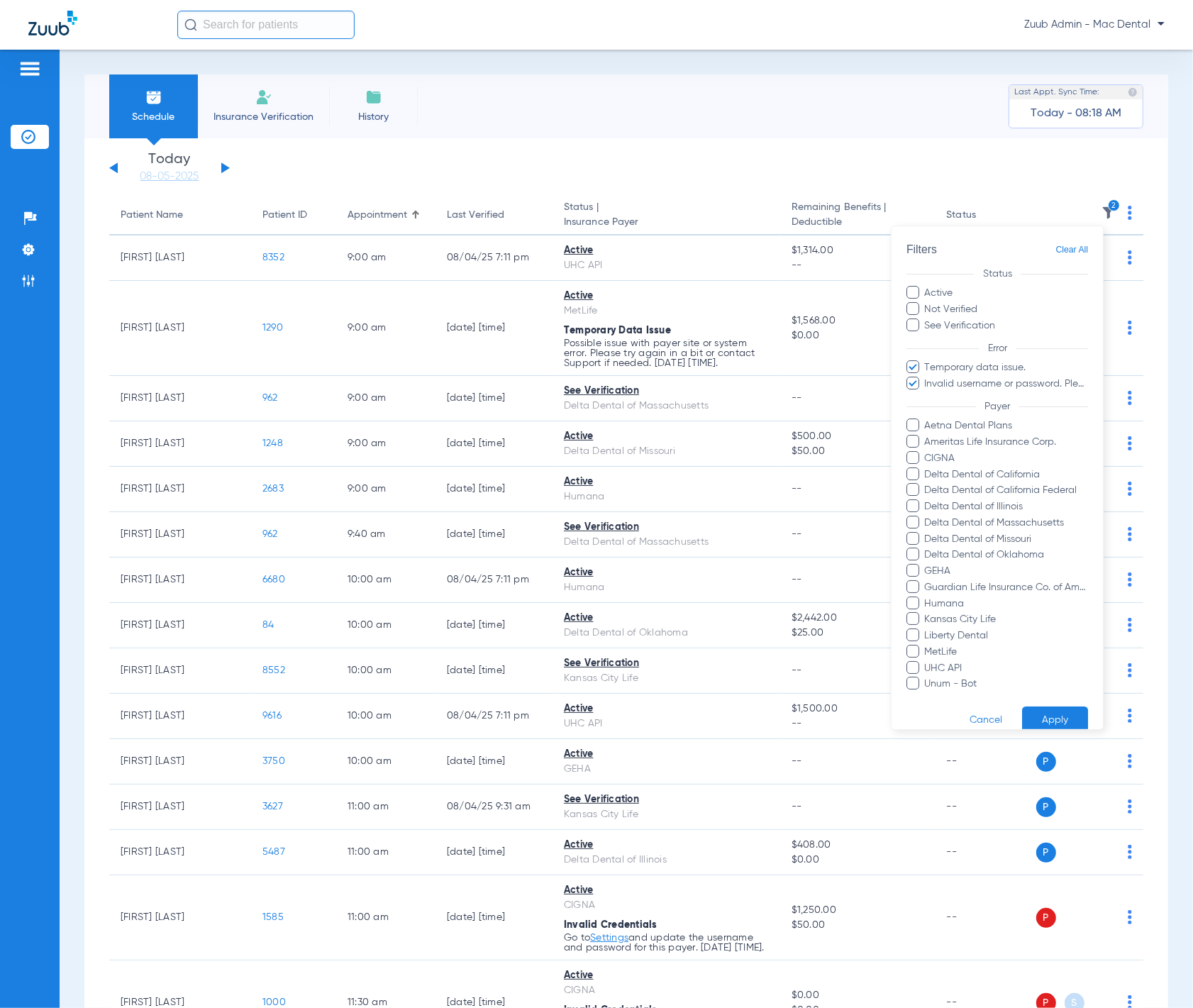 click on "Apply" at bounding box center [1055, 720] 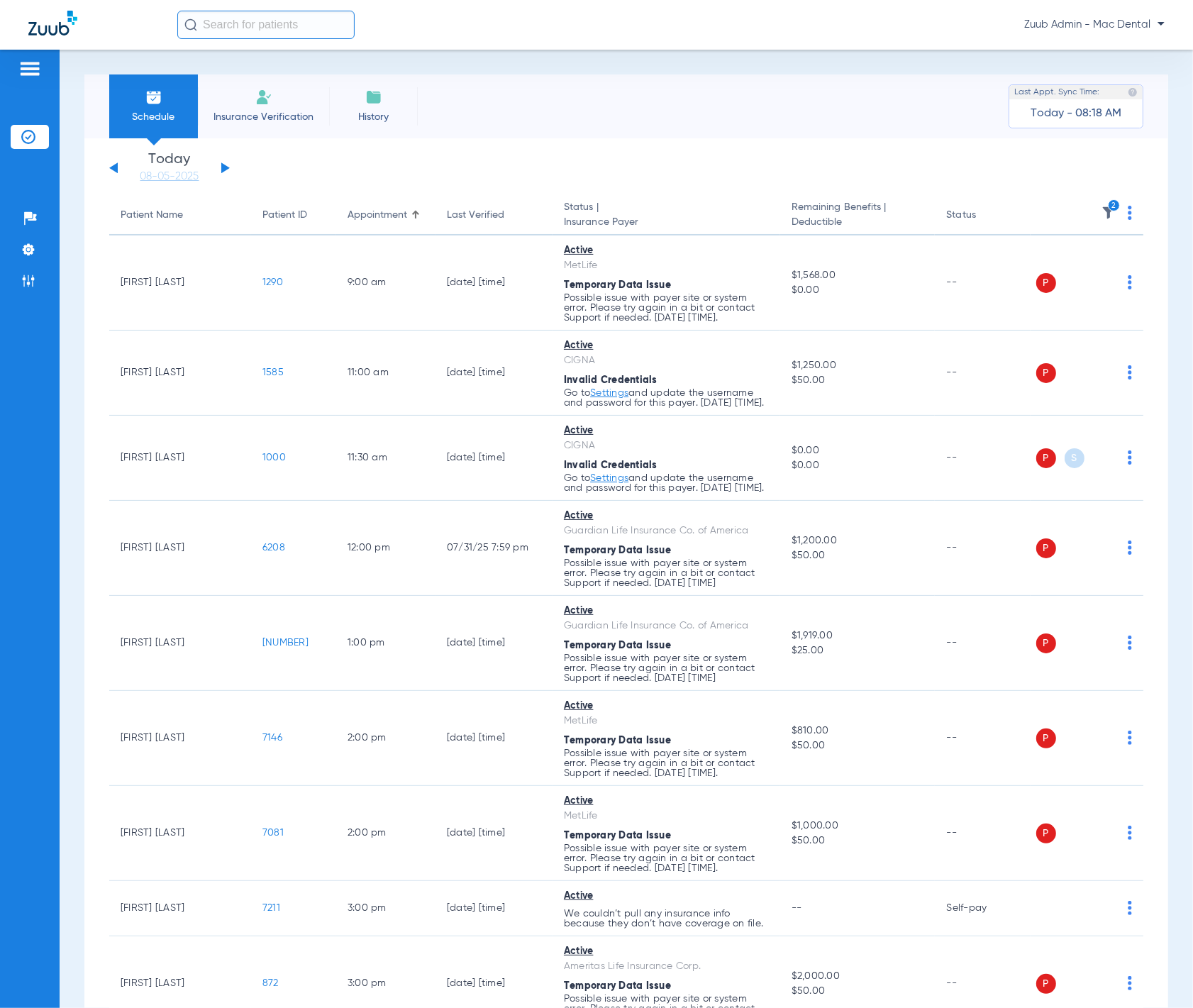 click 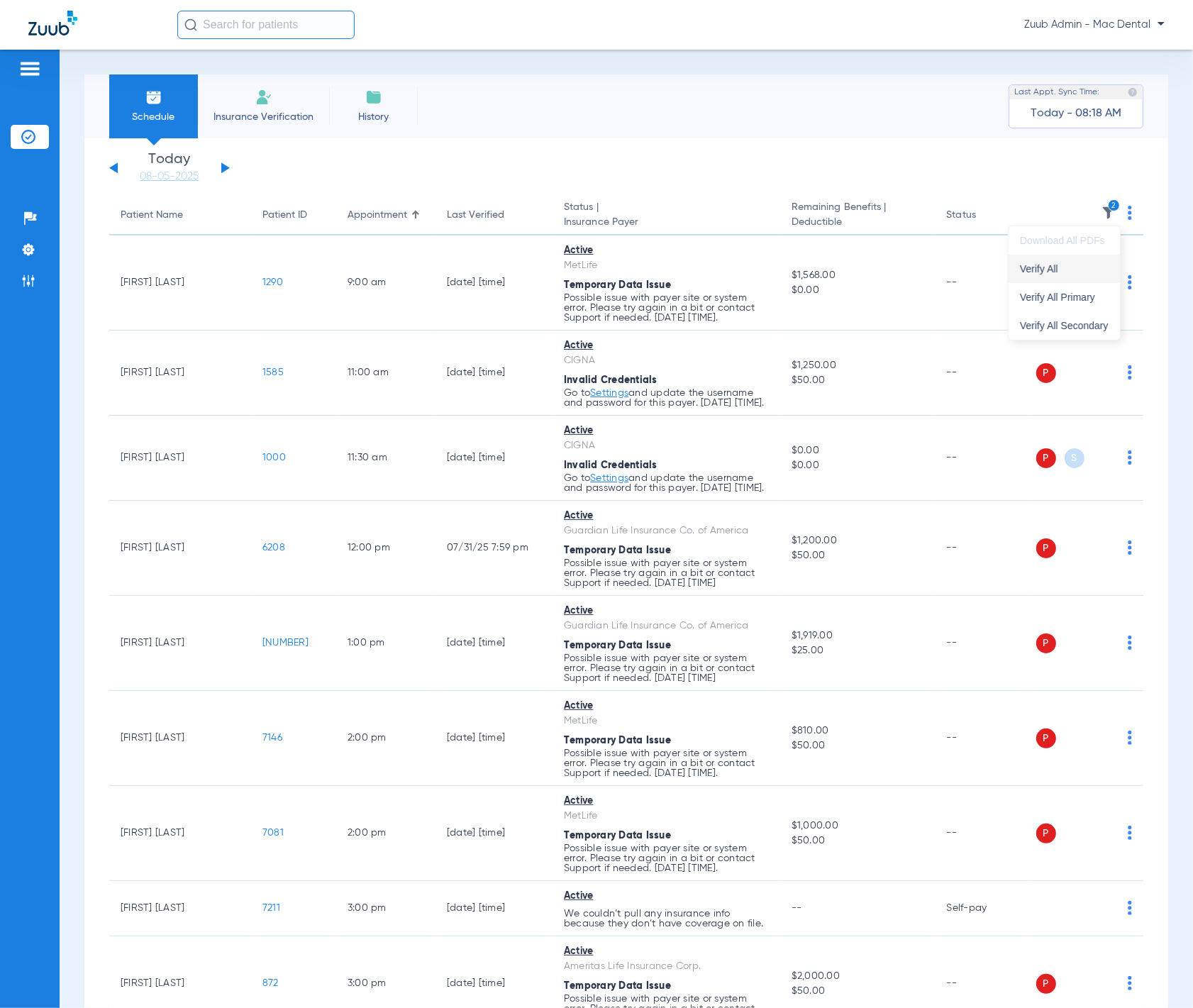 click on "Verify All" at bounding box center [1064, 269] 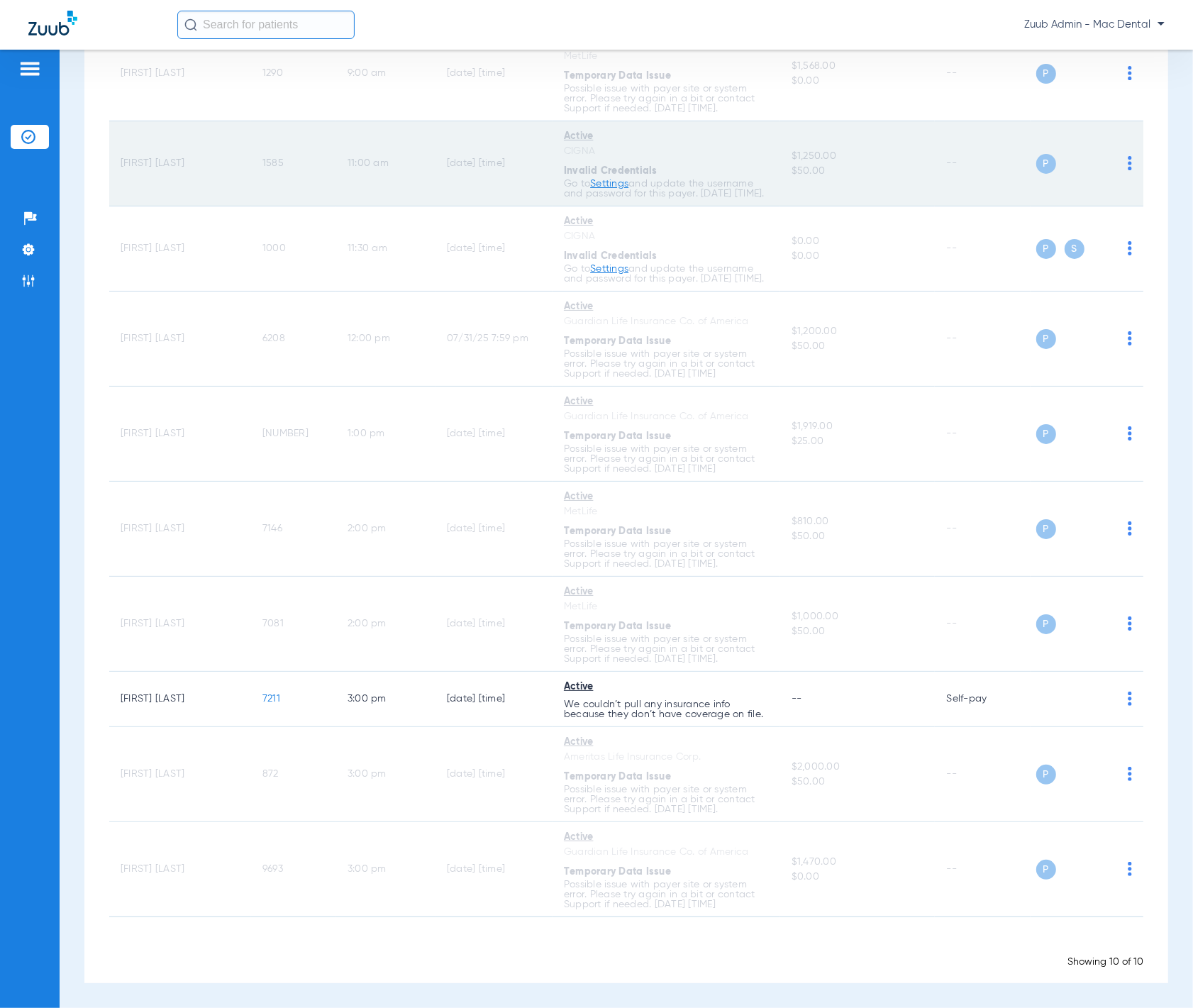 scroll, scrollTop: 0, scrollLeft: 0, axis: both 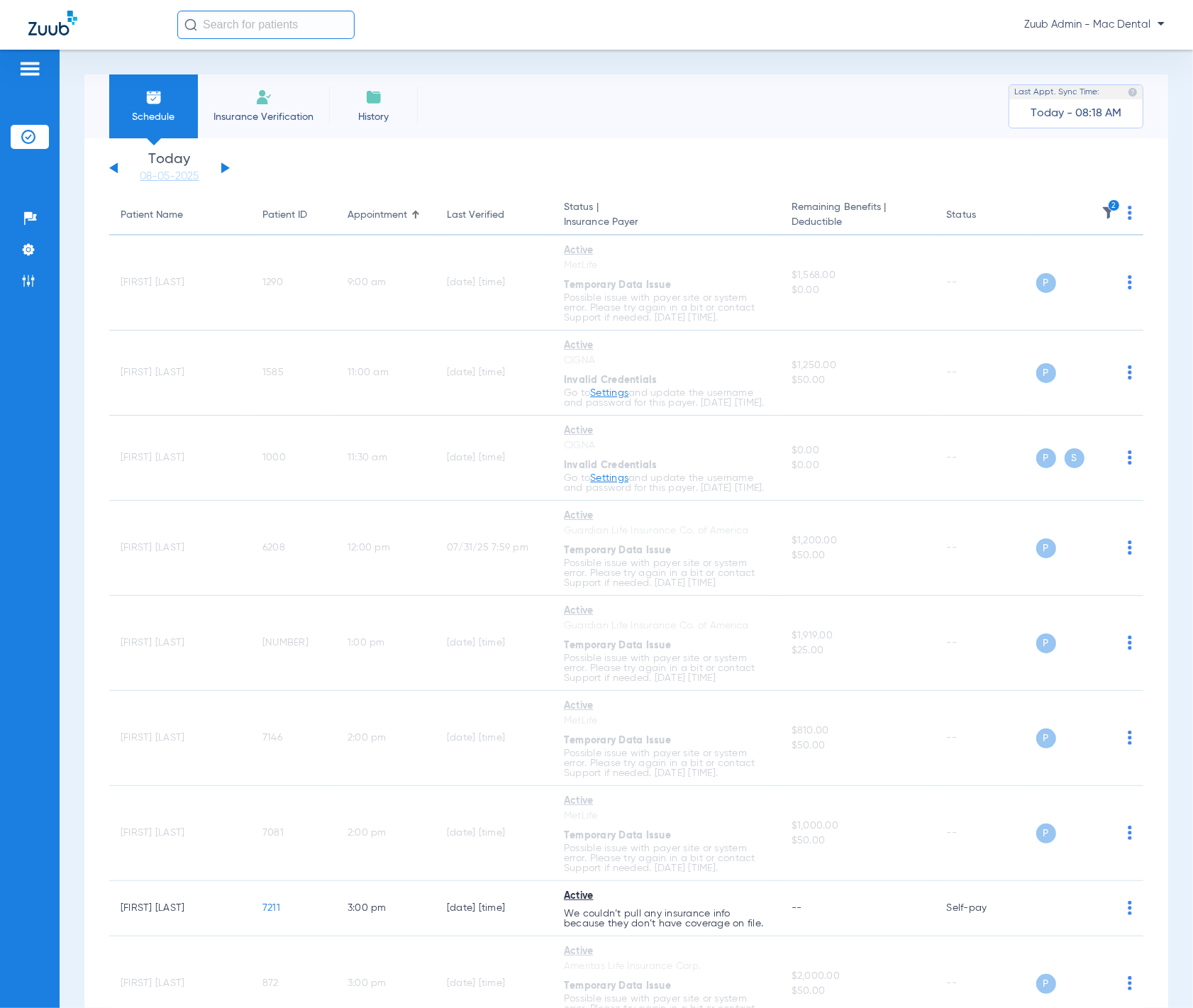 click 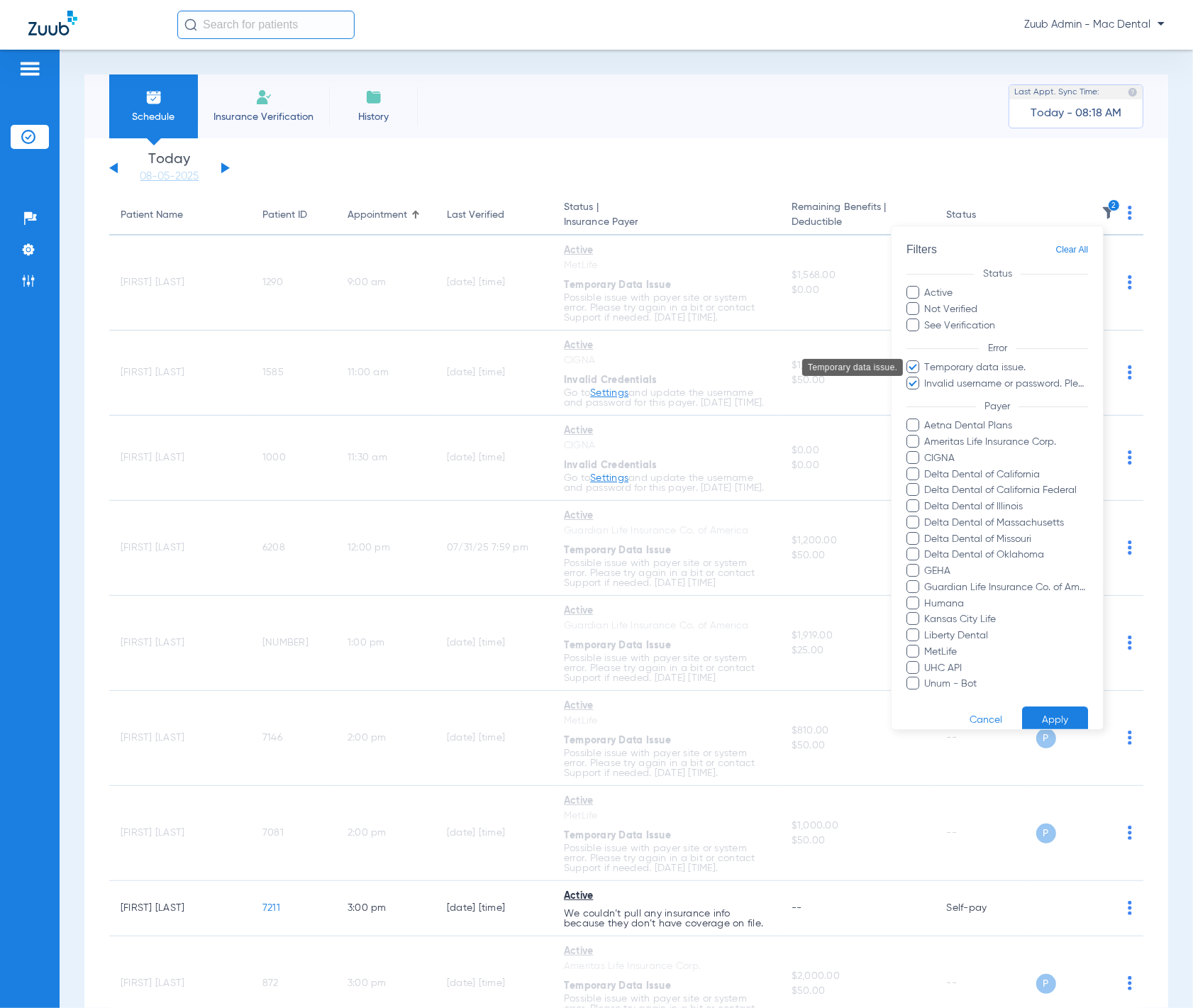 click on "Temporary data issue." at bounding box center [1006, 367] 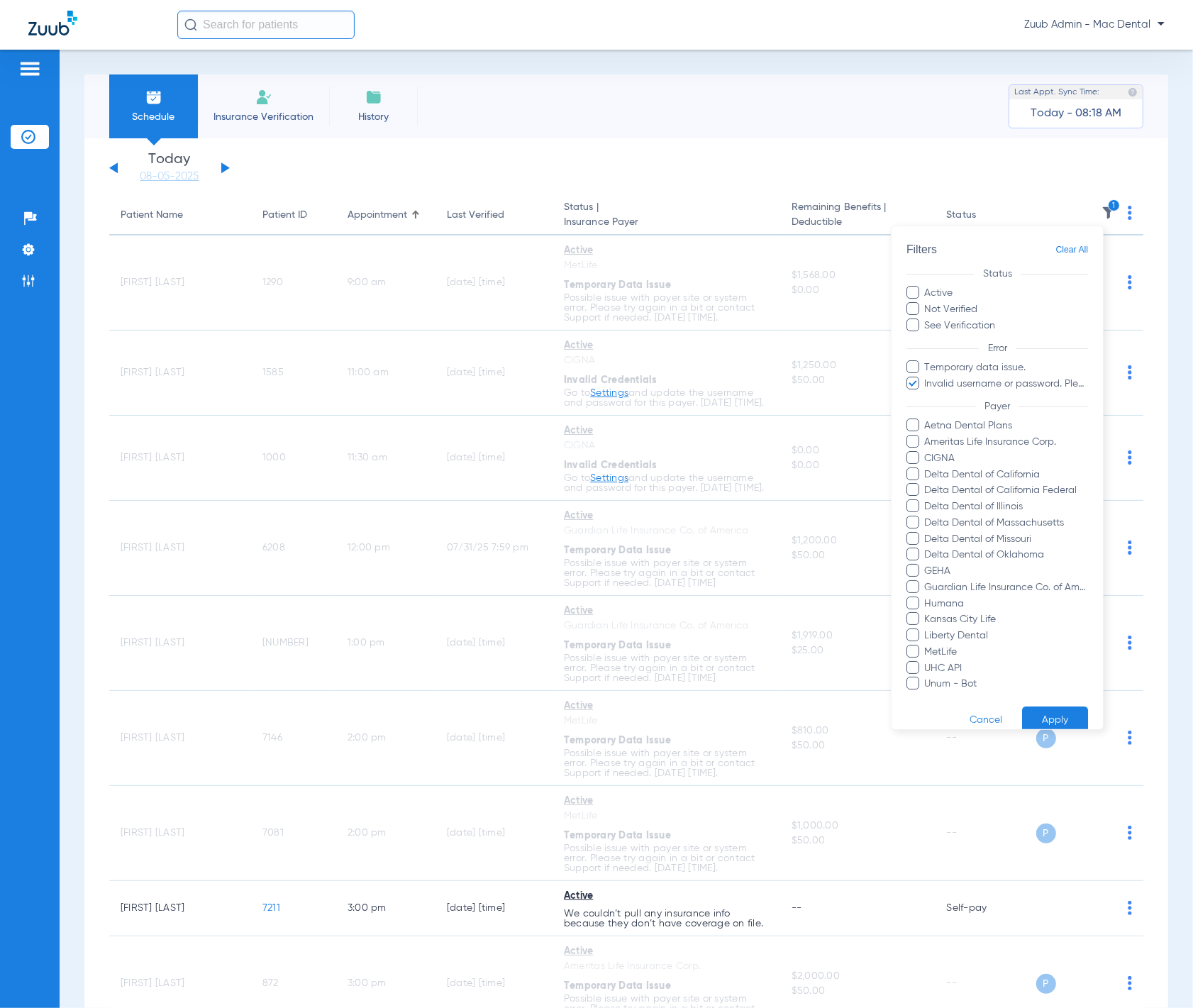 click on "Apply" at bounding box center (1055, 720) 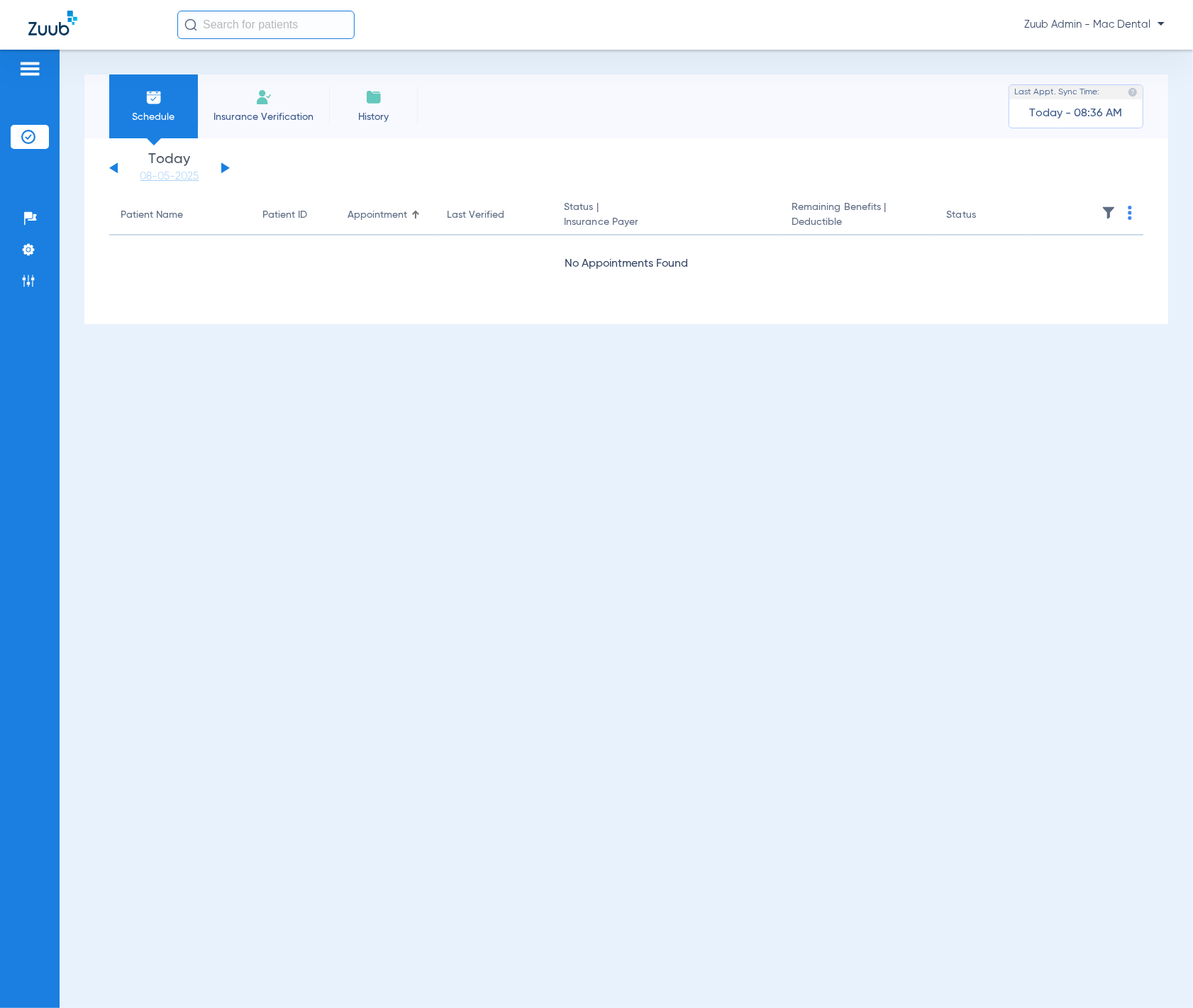 click 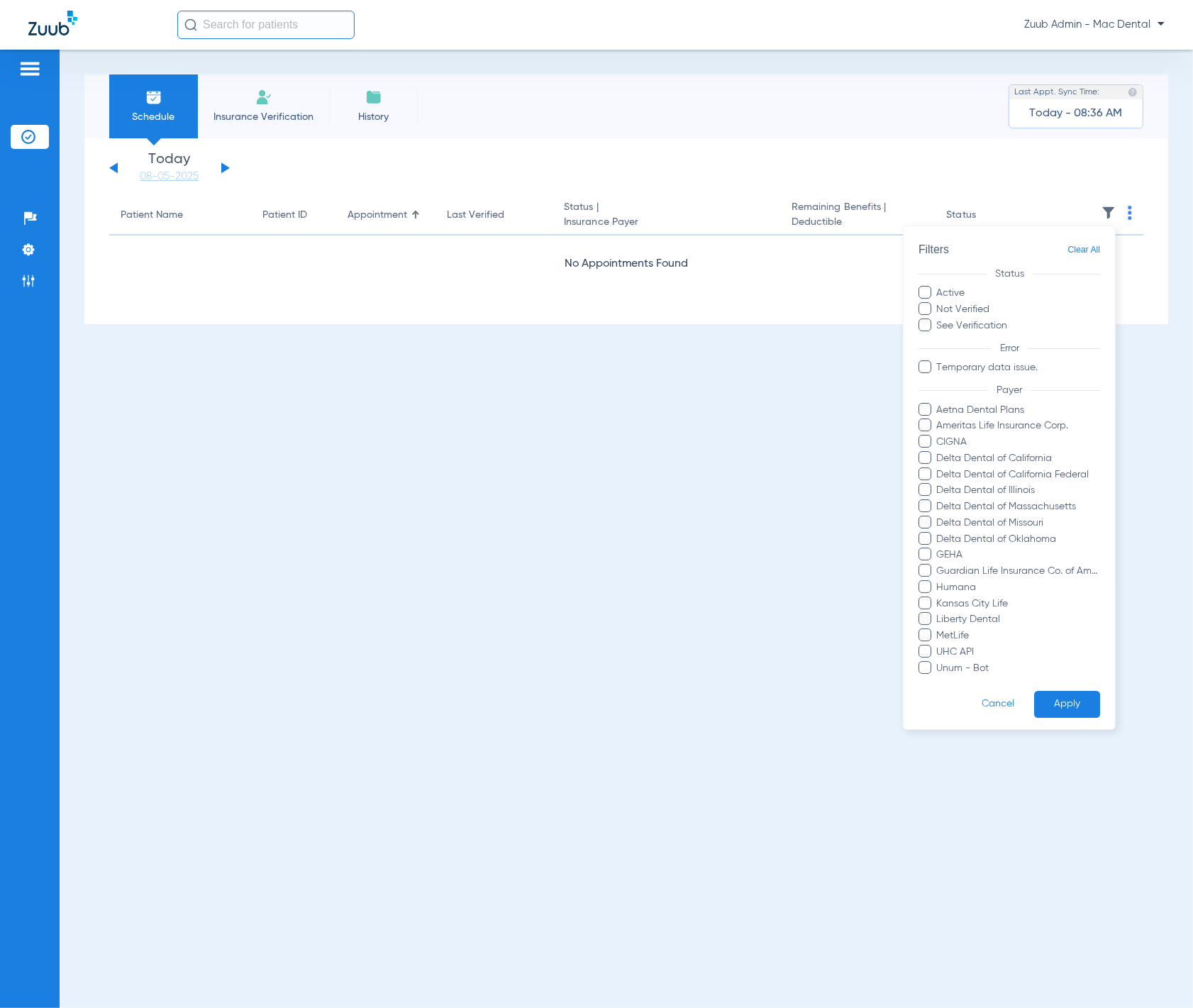 click at bounding box center (596, 504) 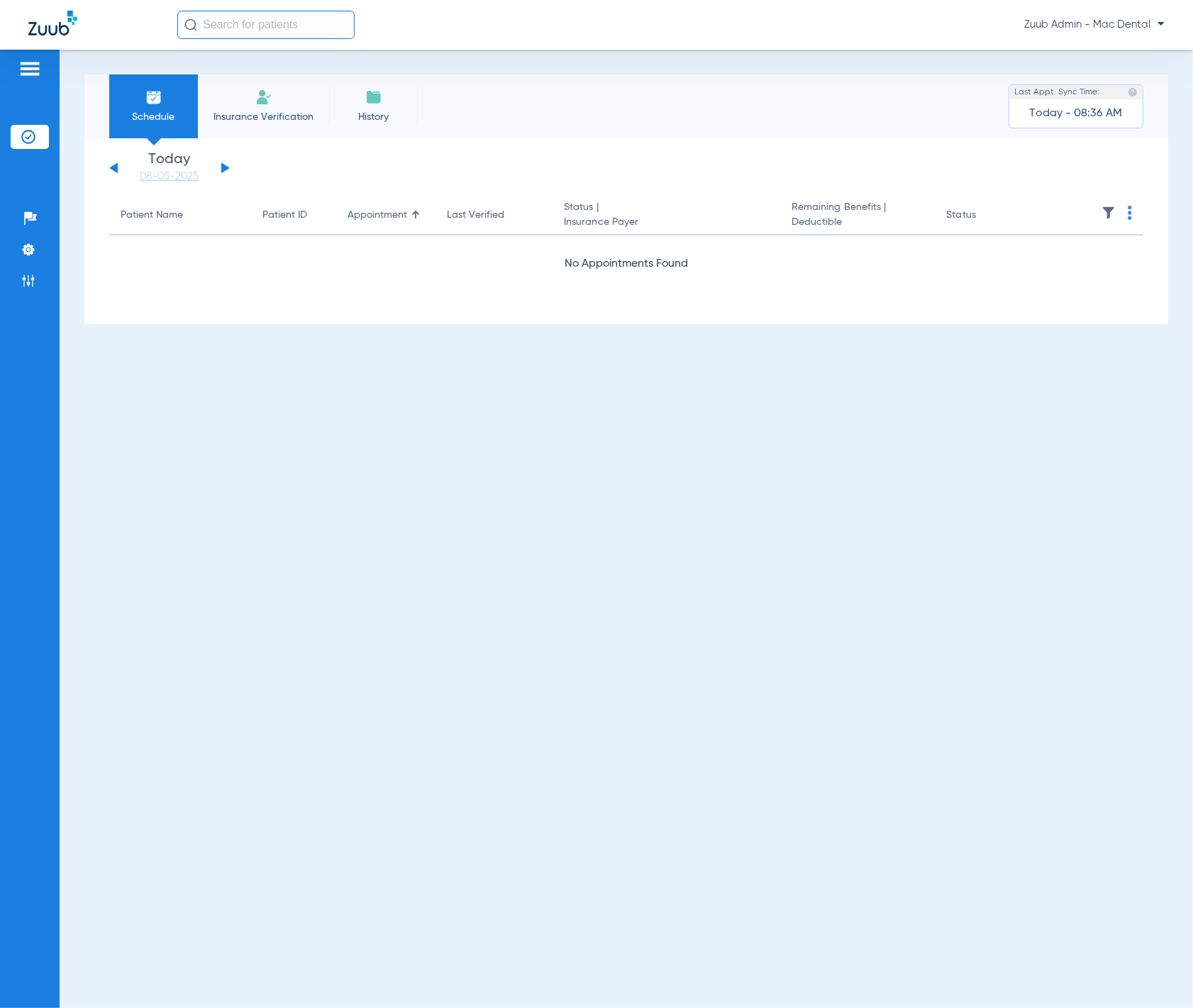 click 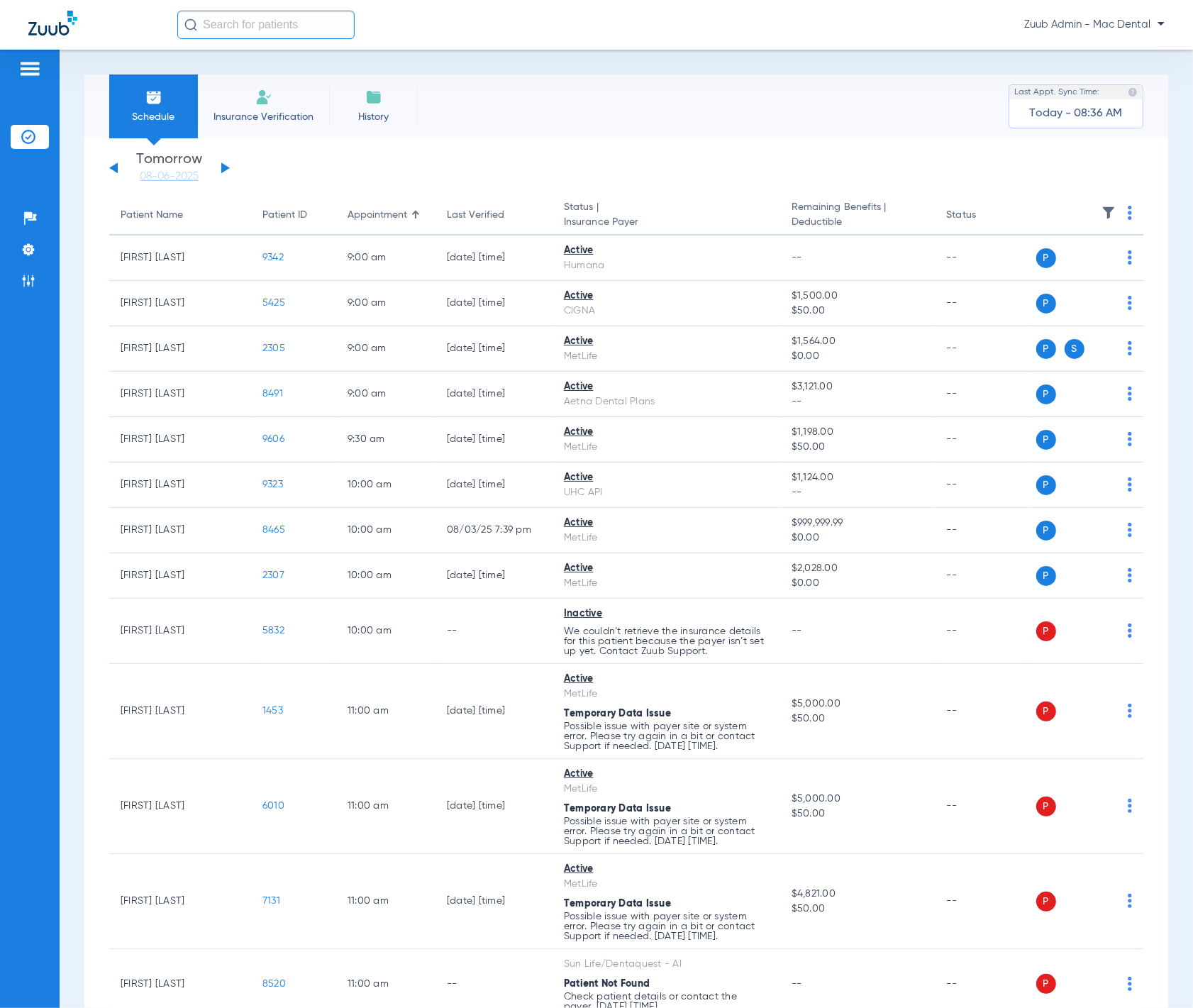 click 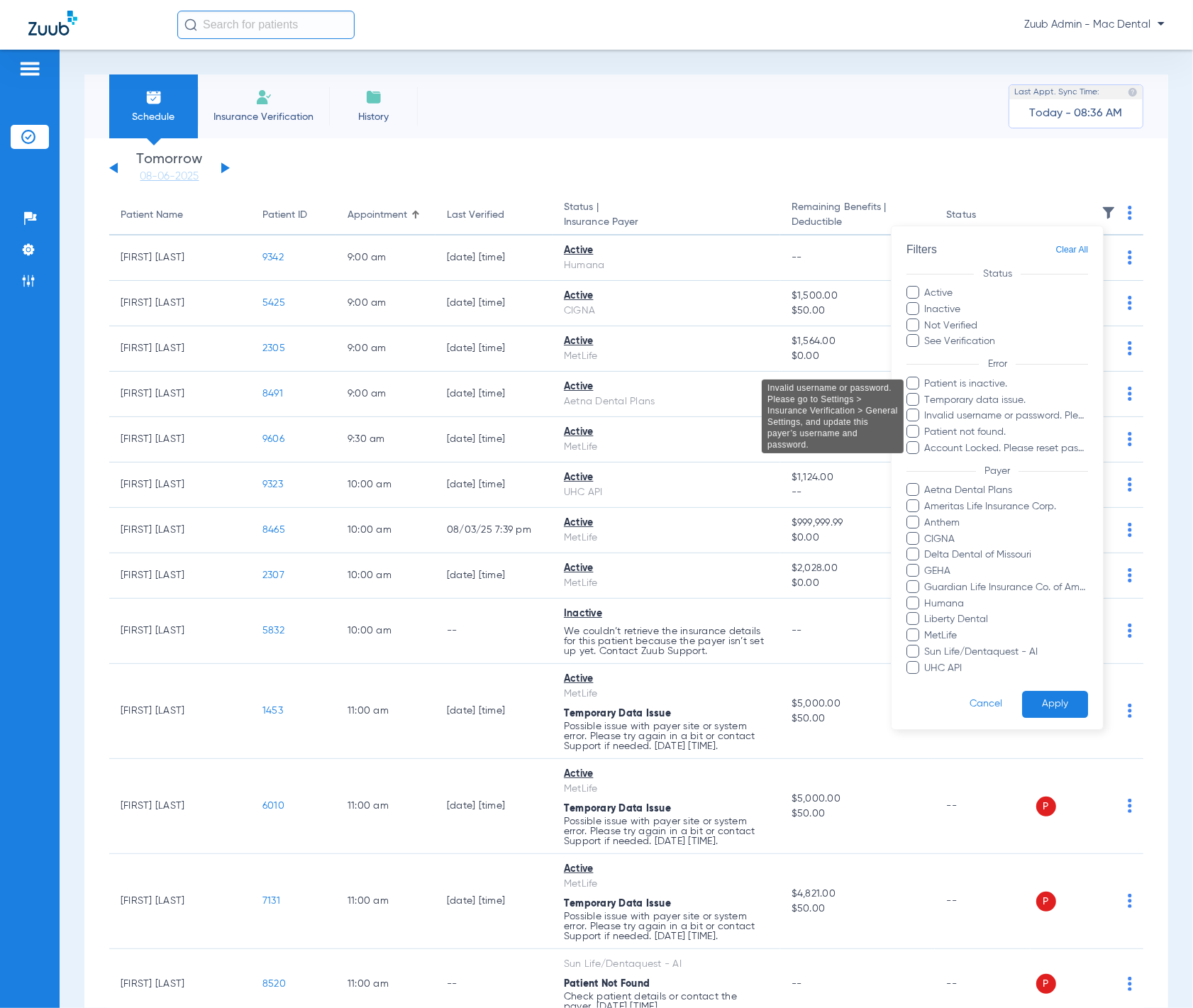 click on "Invalid username or password. Please go to Settings > Insurance Verification > General Settings, and update this payer’s username and password." at bounding box center [1006, 416] 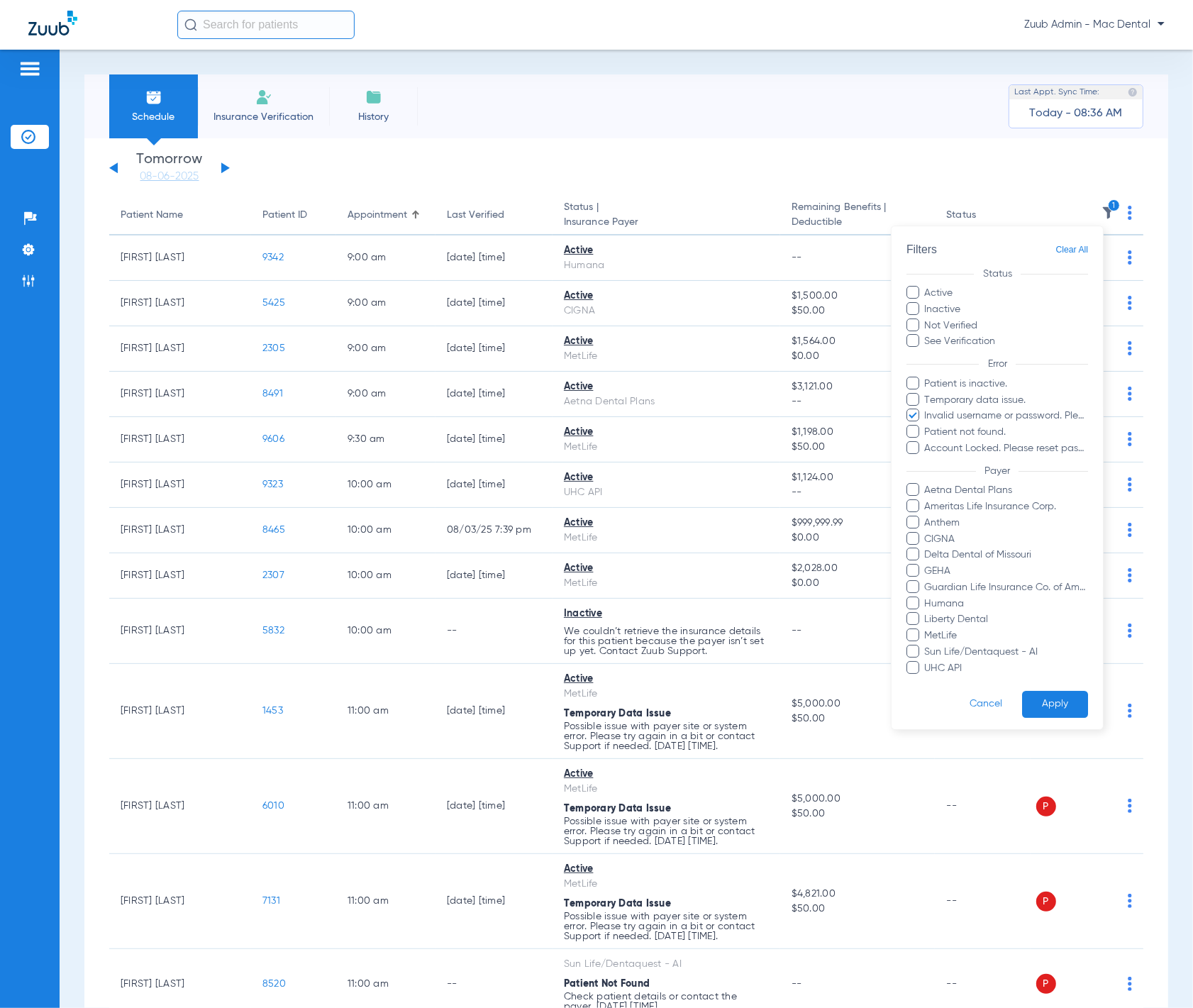 click on "Apply" at bounding box center [1055, 704] 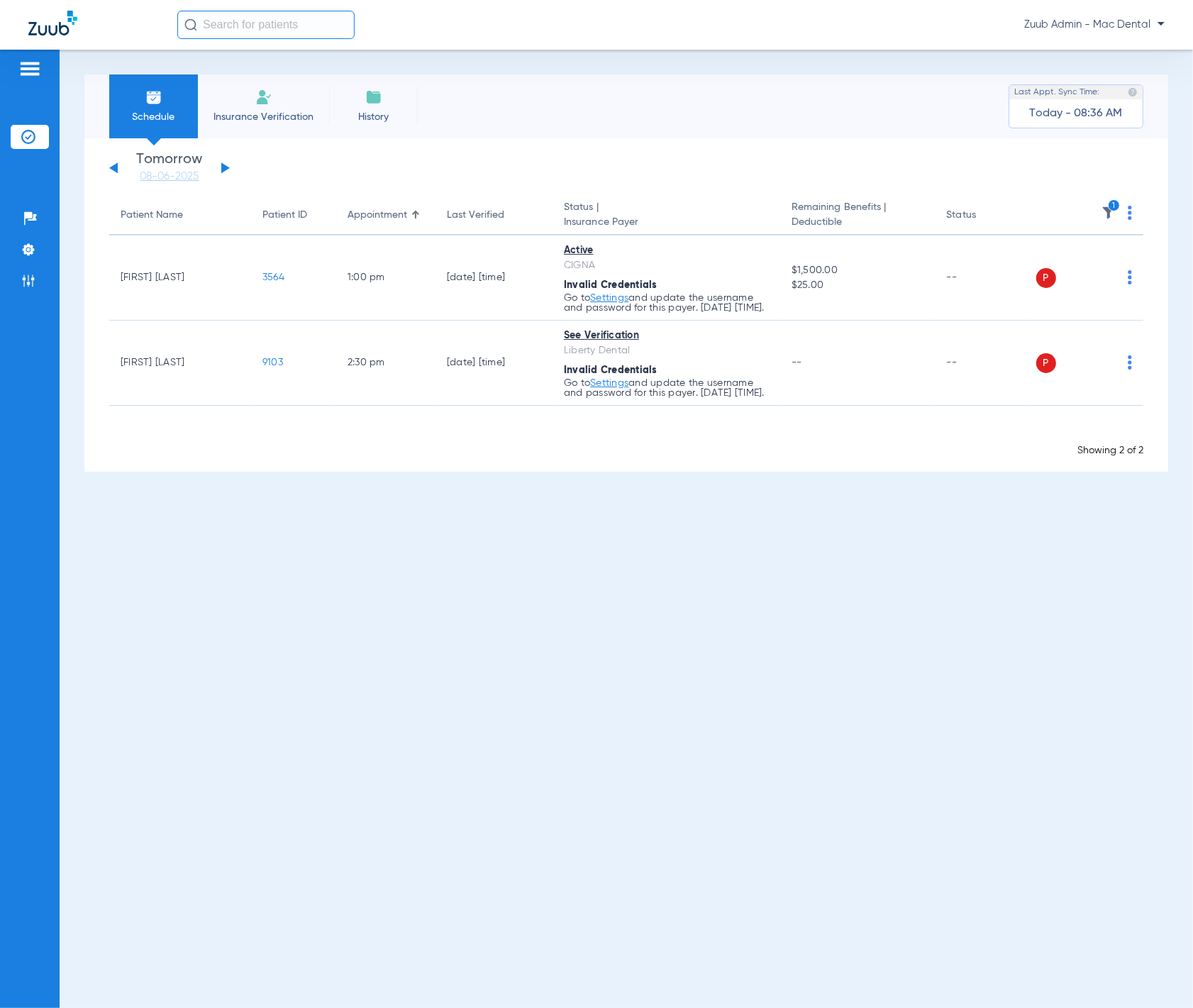 click 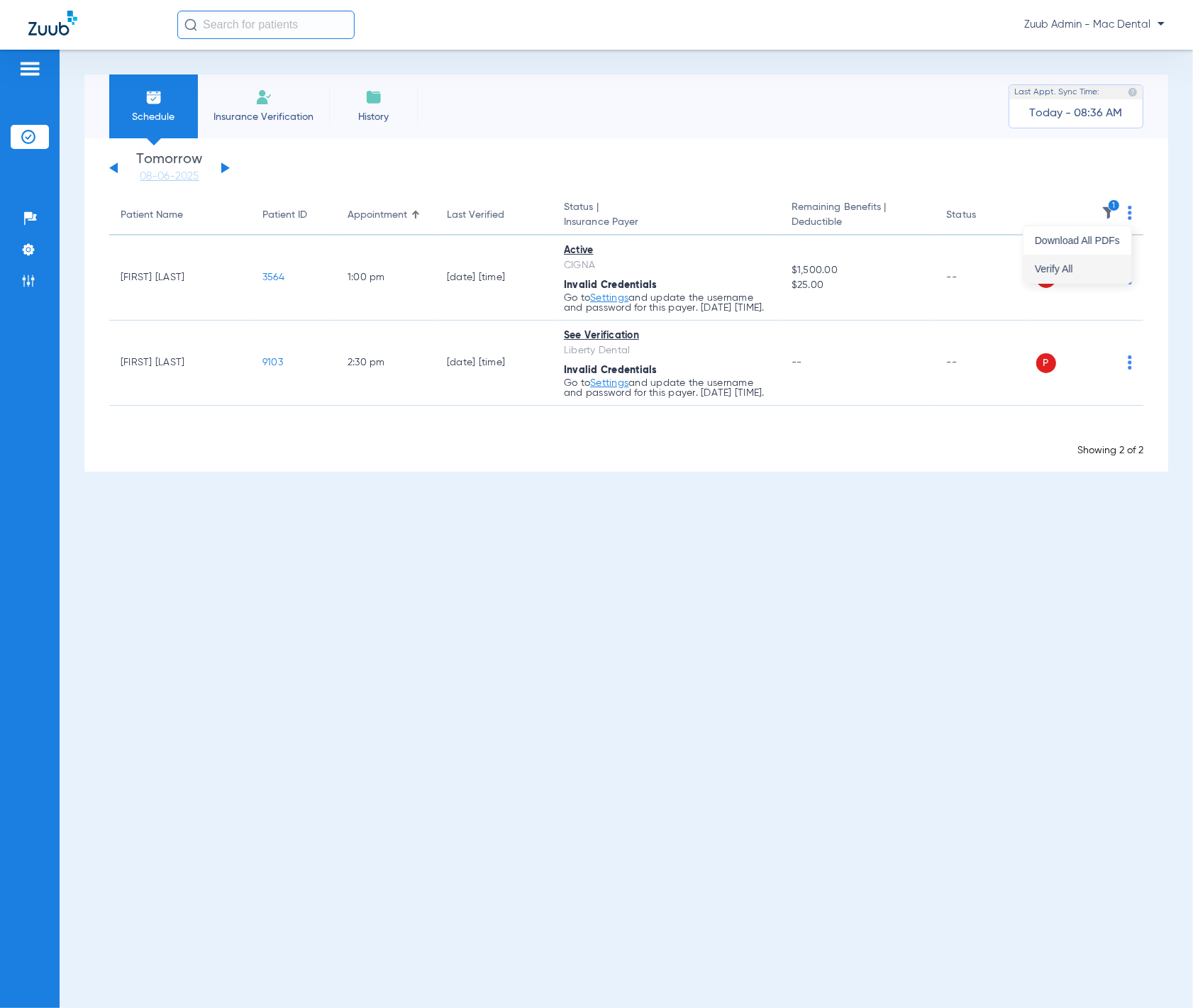 click on "Verify All" at bounding box center [1077, 269] 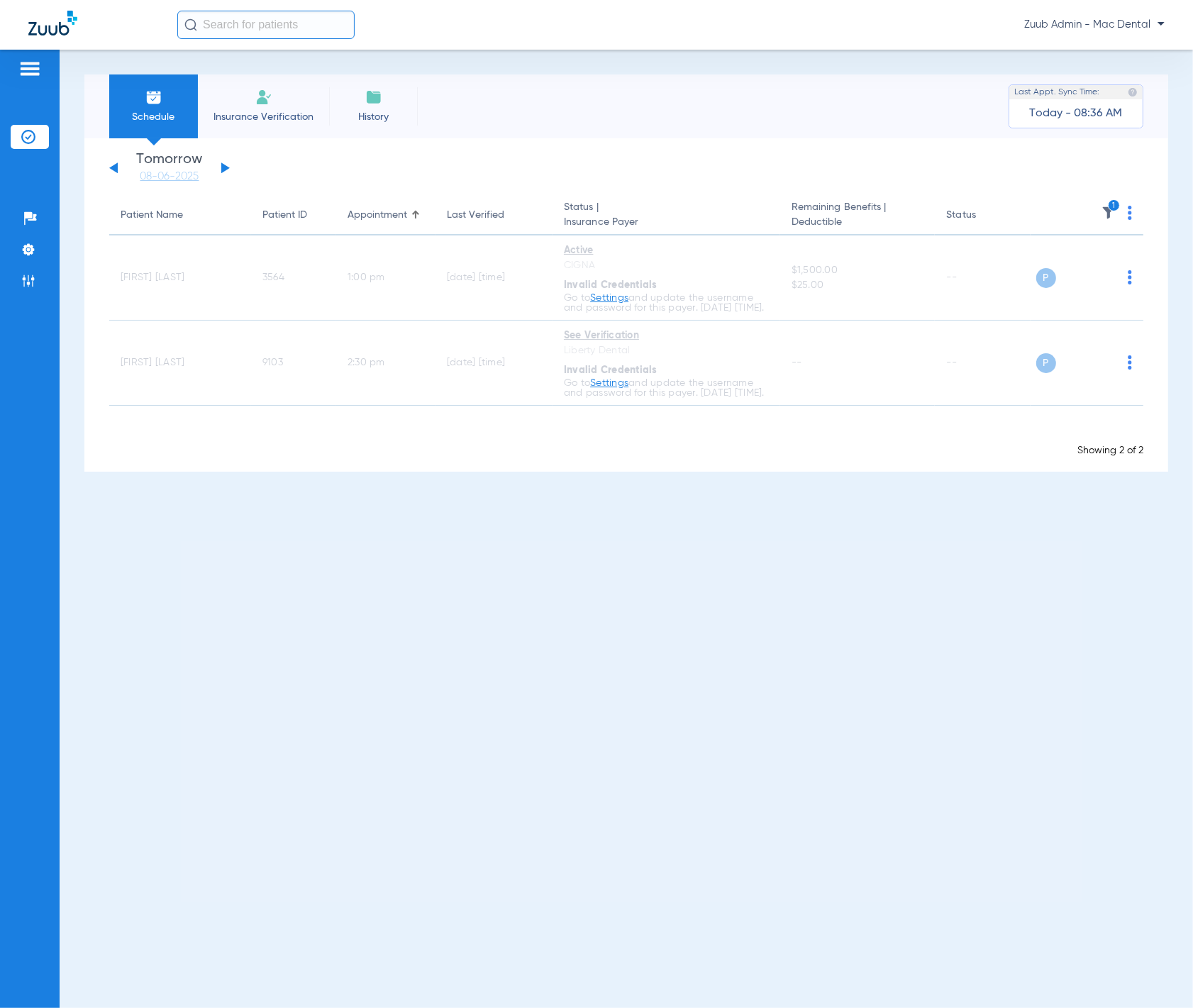 click 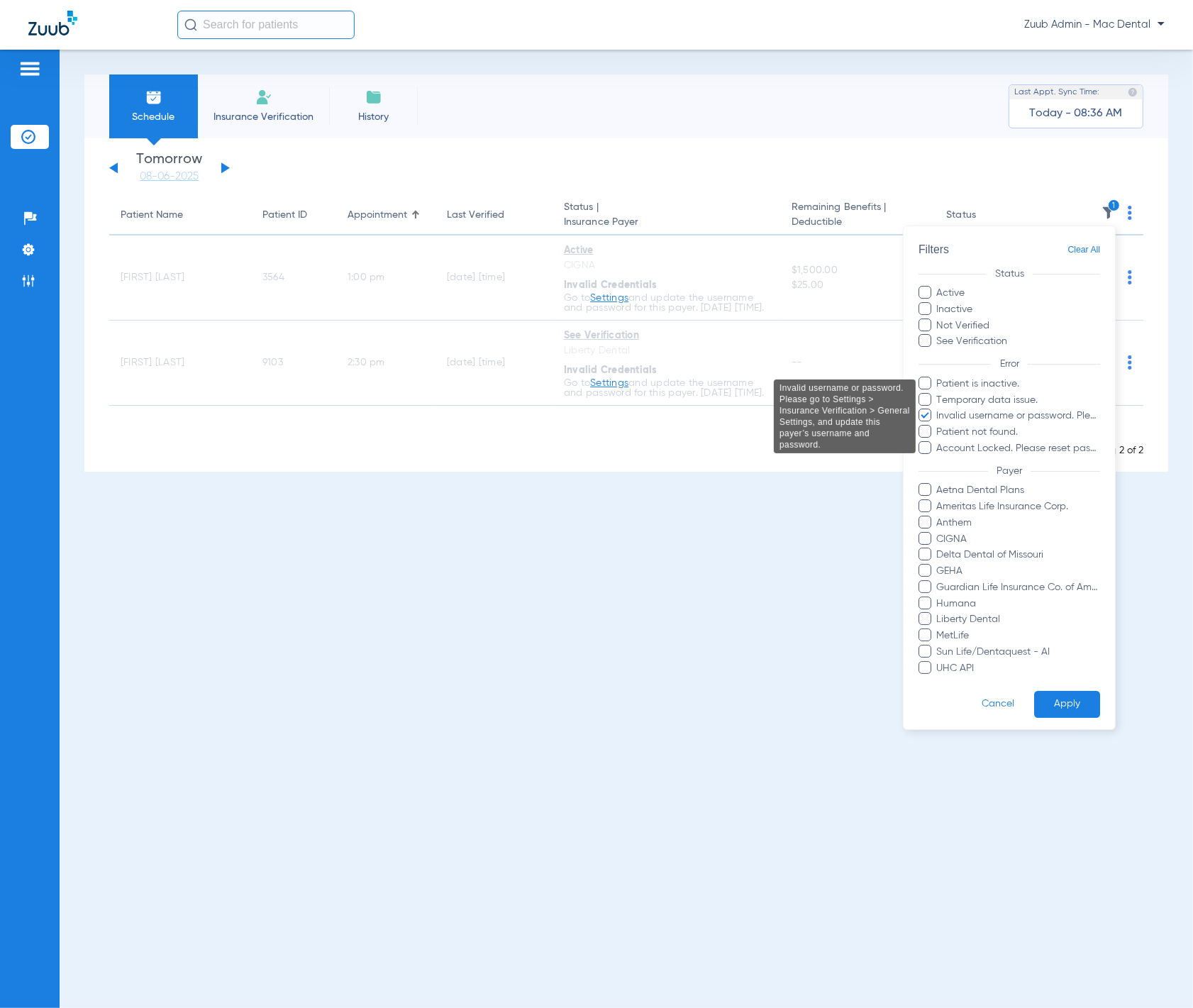 click on "Invalid username or password. Please go to Settings > Insurance Verification > General Settings, and update this payer’s username and password." at bounding box center (1018, 416) 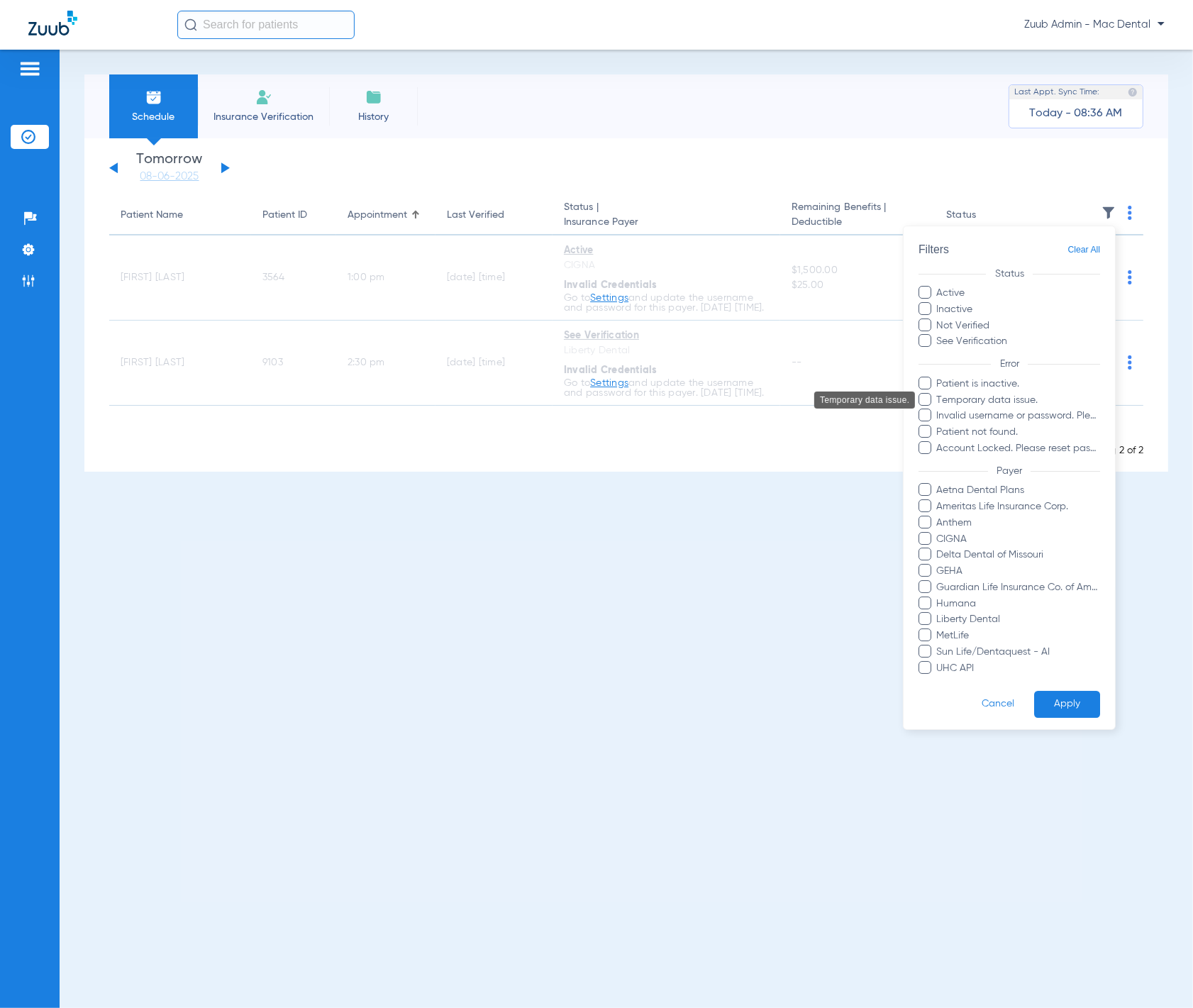 click on "Temporary data issue." at bounding box center [1018, 399] 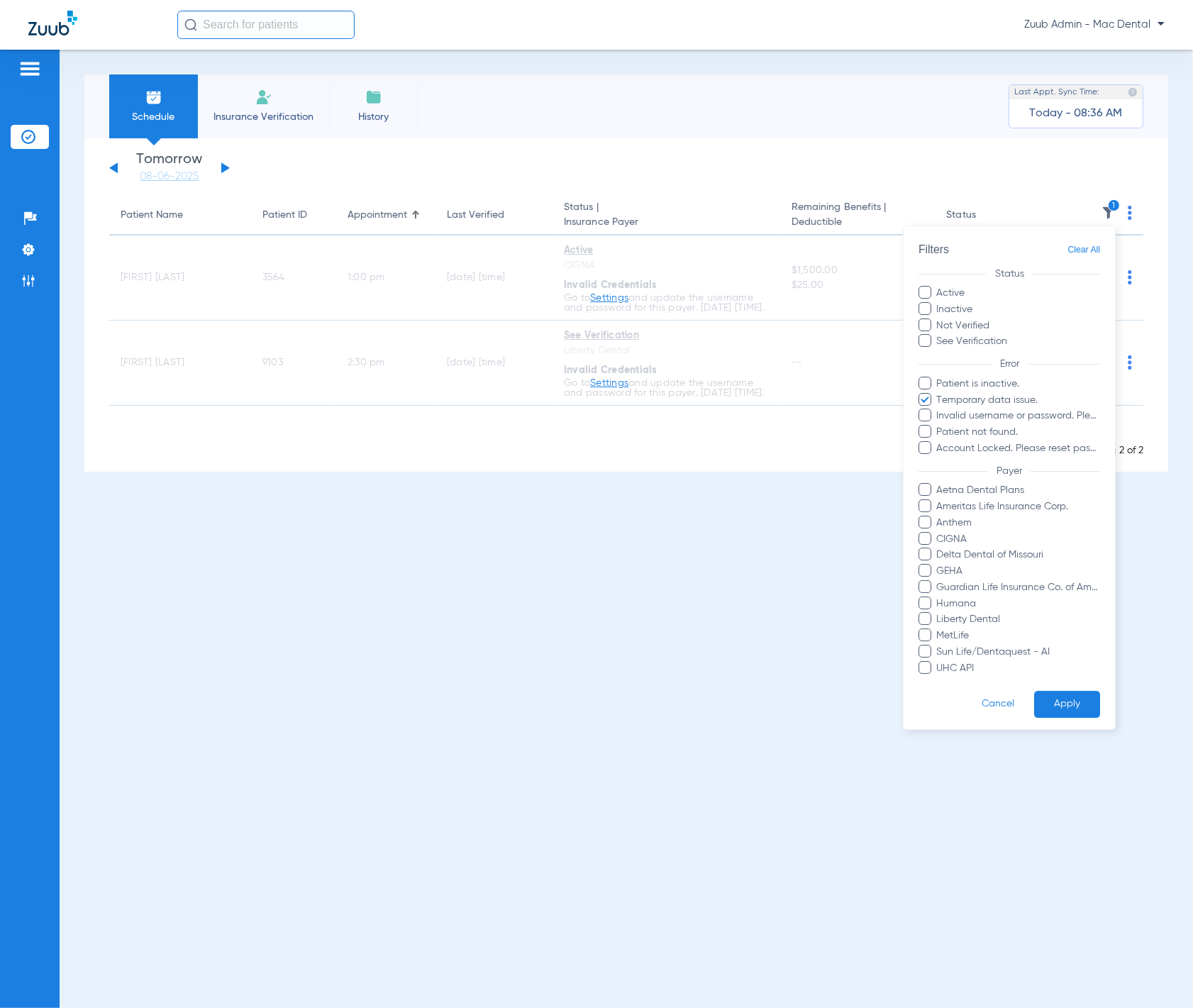 click on "Apply" at bounding box center (1067, 704) 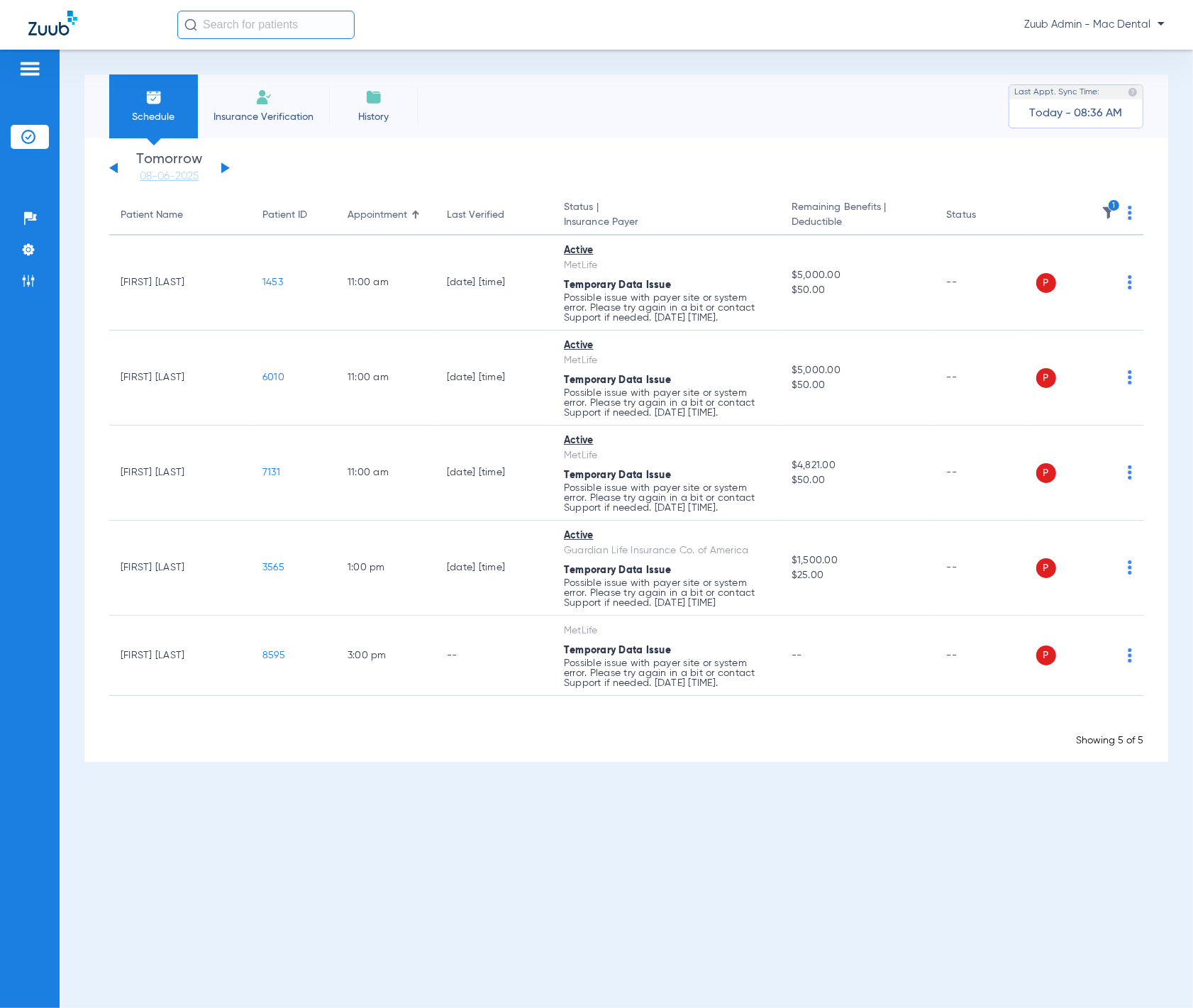 click 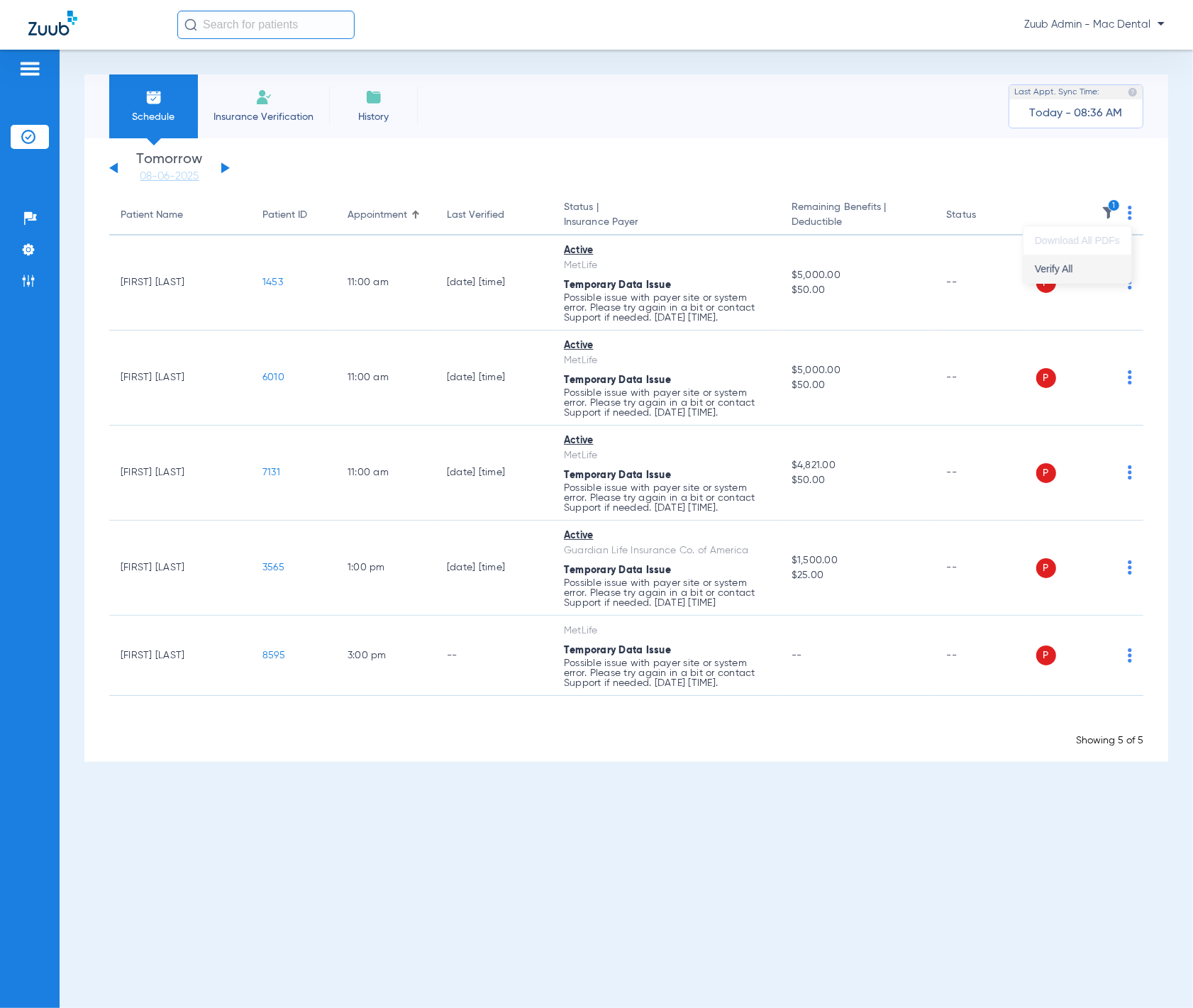 click on "Verify All" at bounding box center (1077, 269) 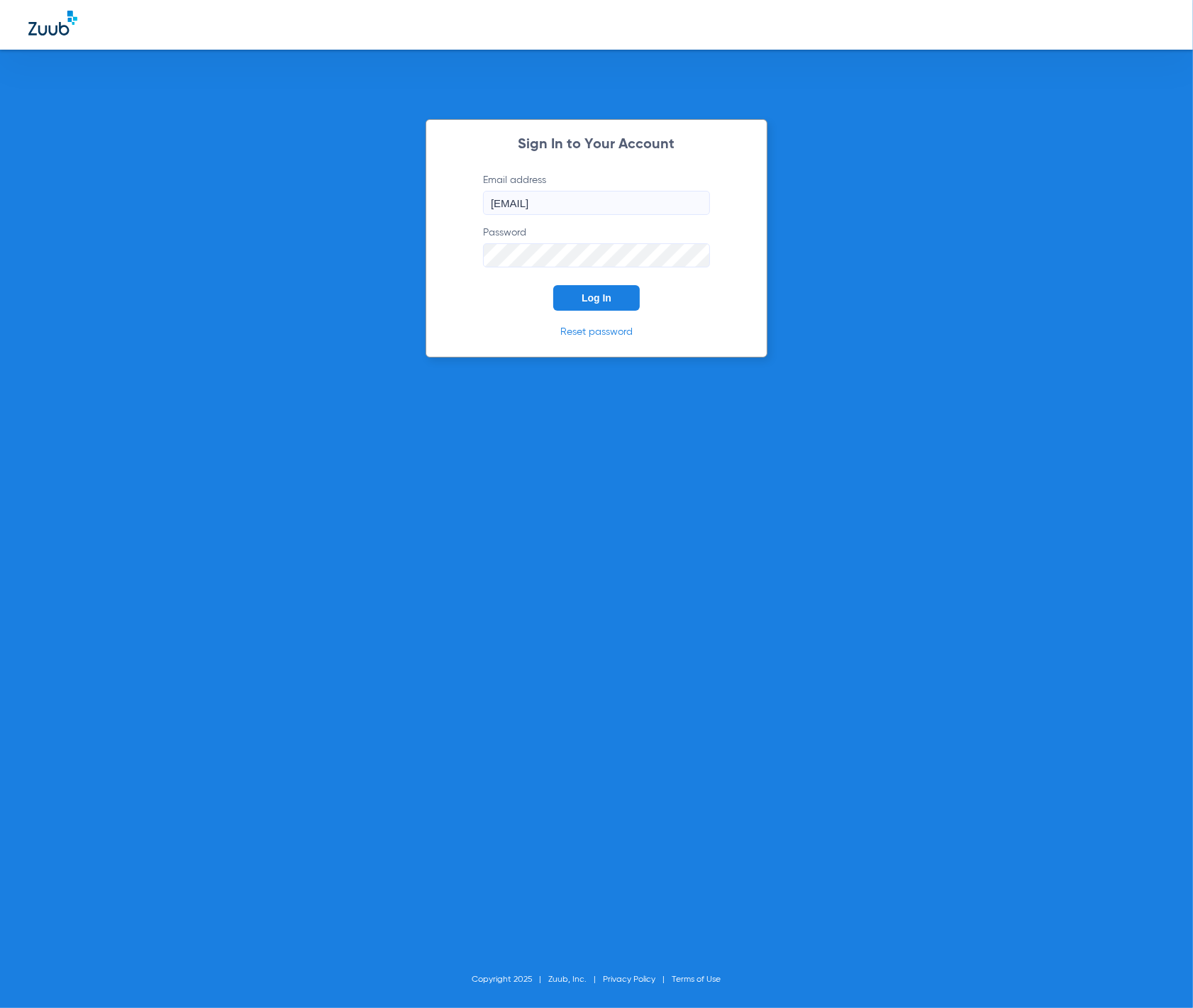 click on "Log In" 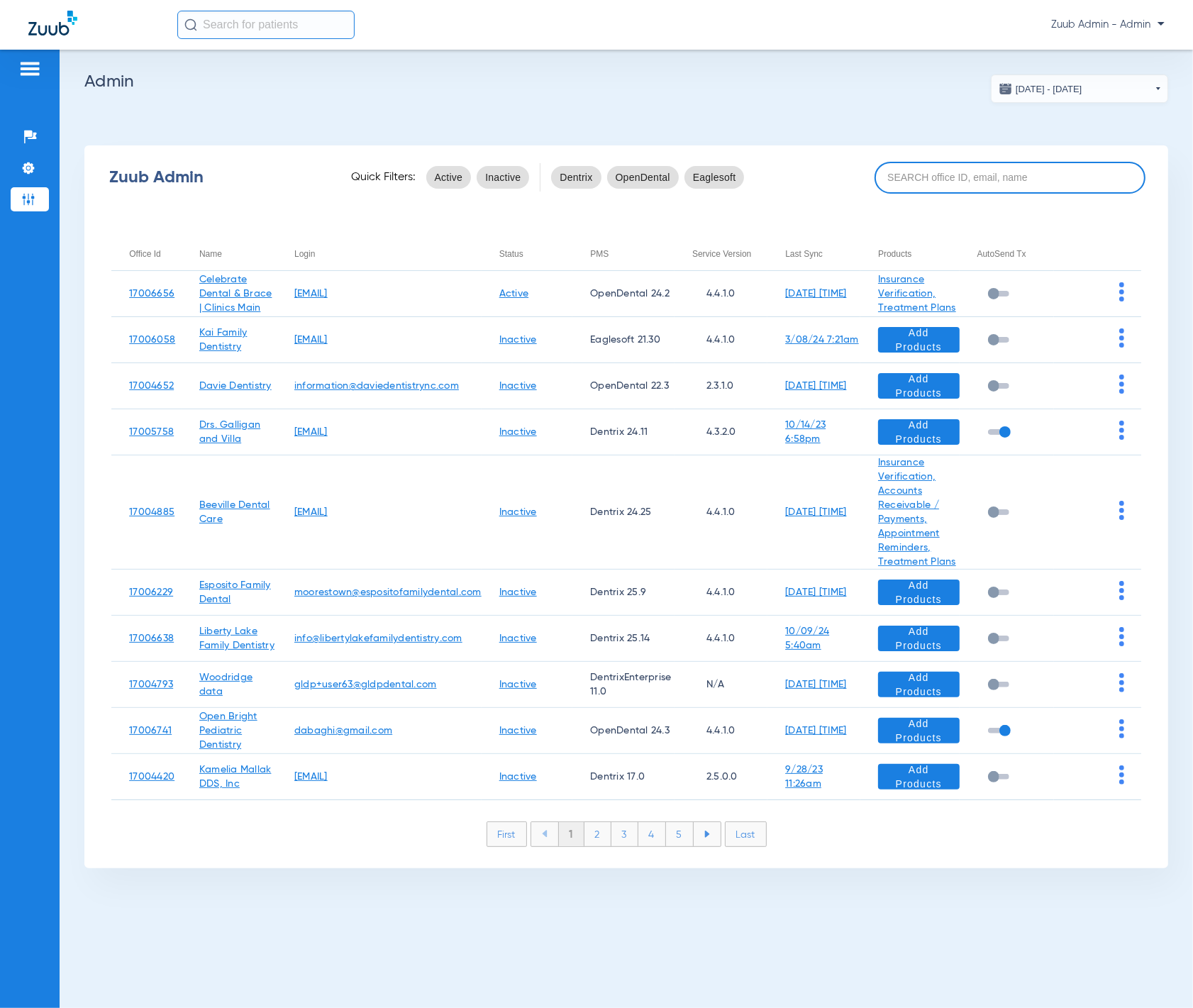 click at bounding box center [1010, 177] 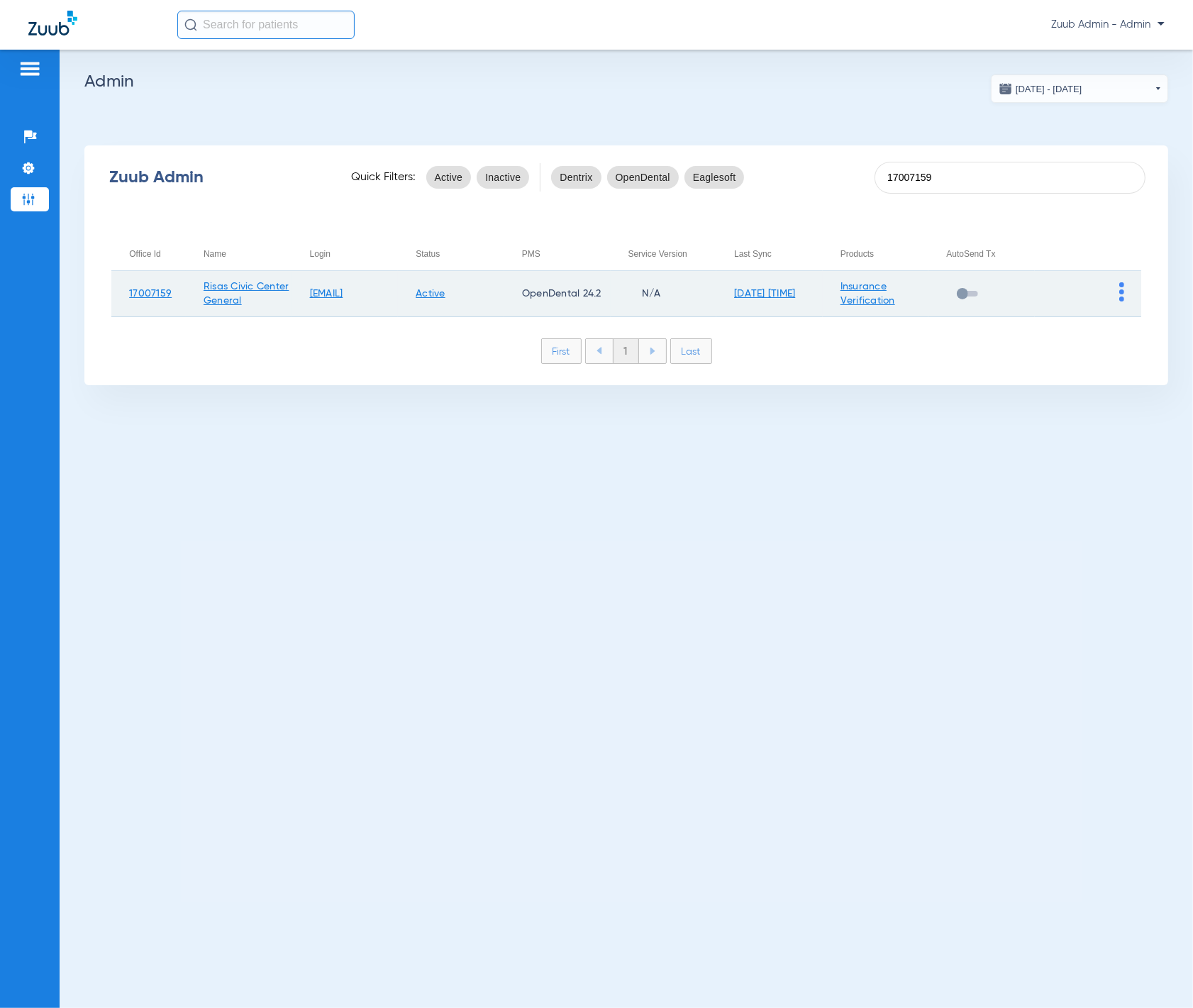 type on "17007159" 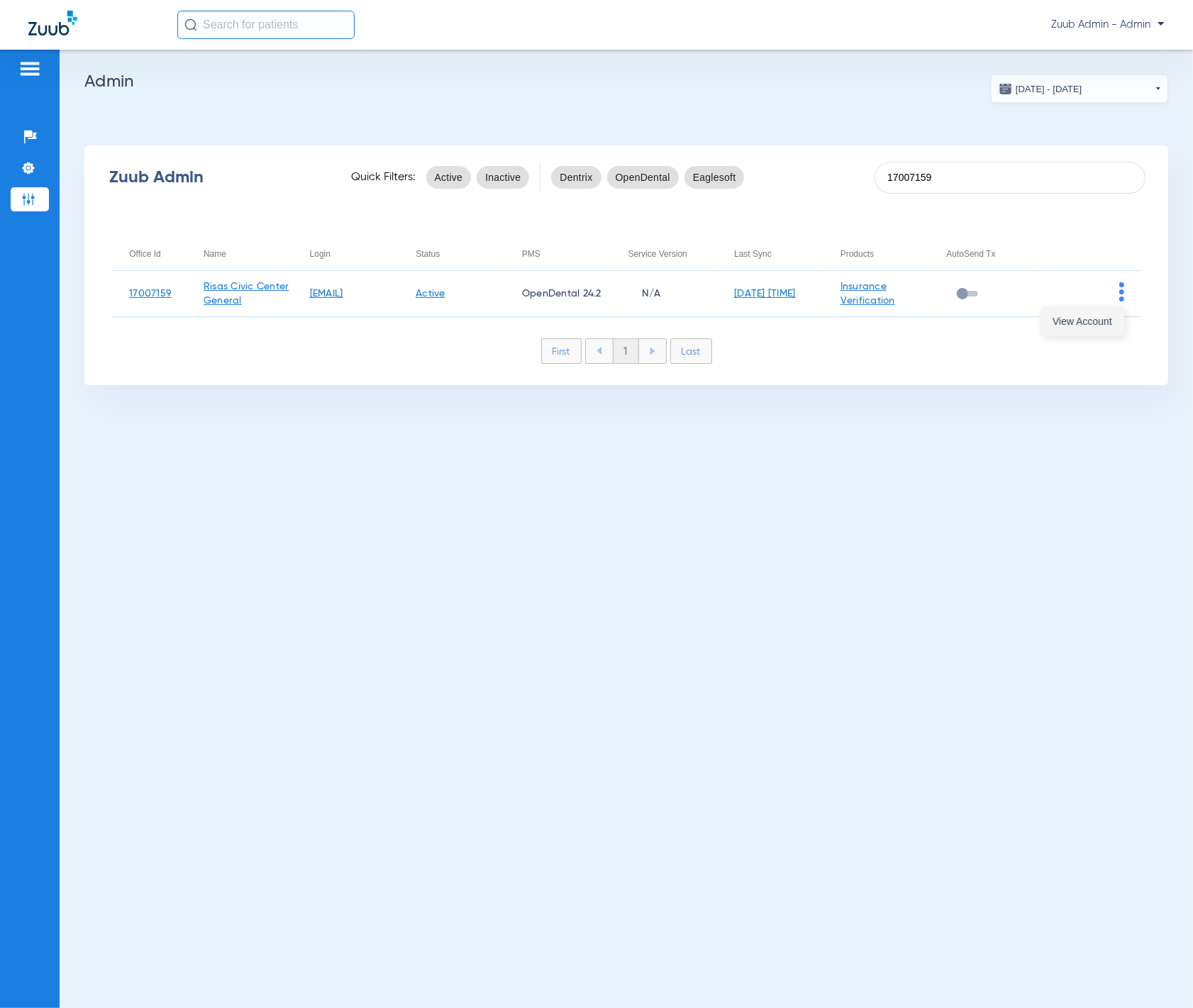 click on "View Account" at bounding box center [1082, 321] 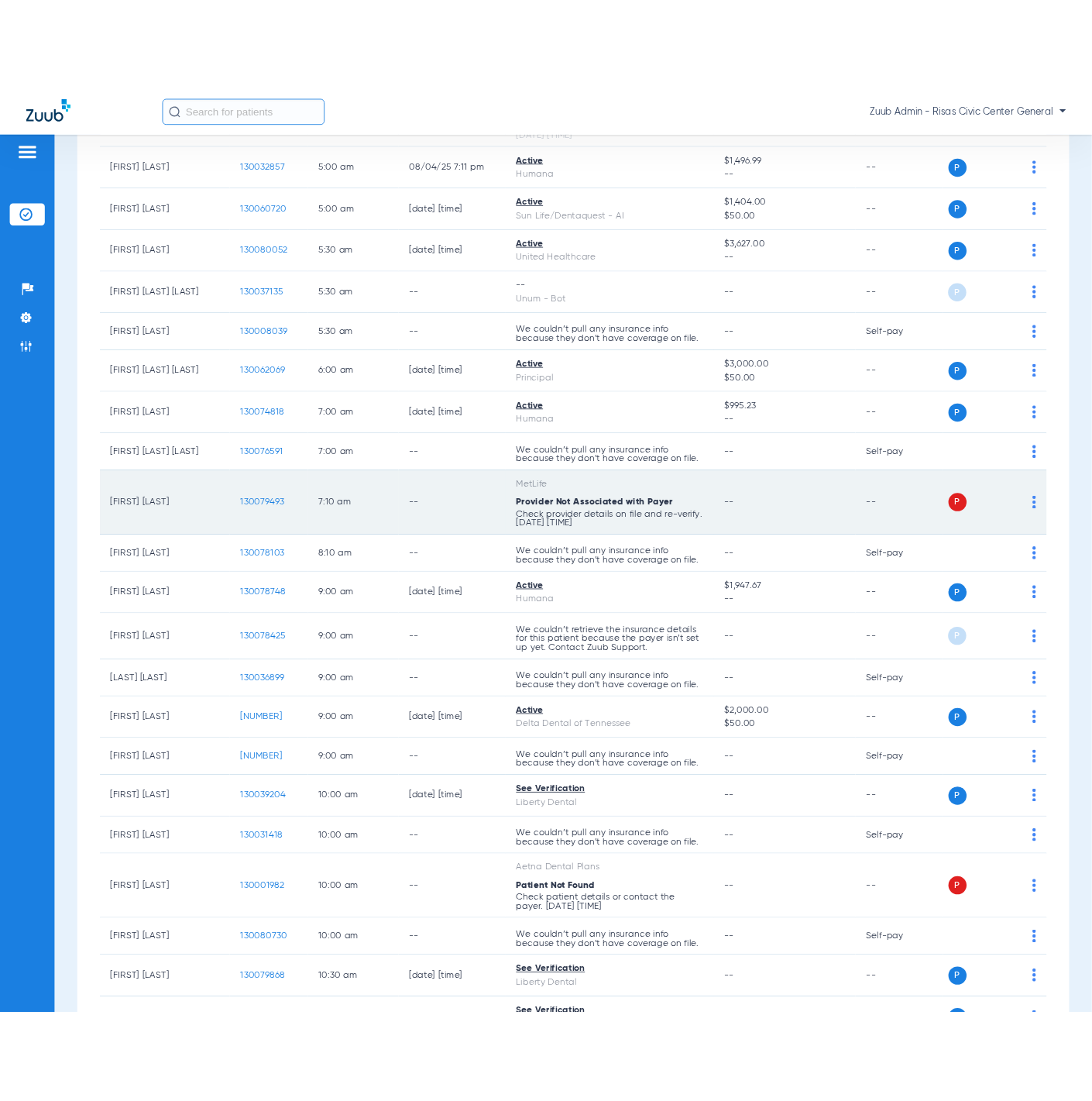 scroll, scrollTop: 675, scrollLeft: 0, axis: vertical 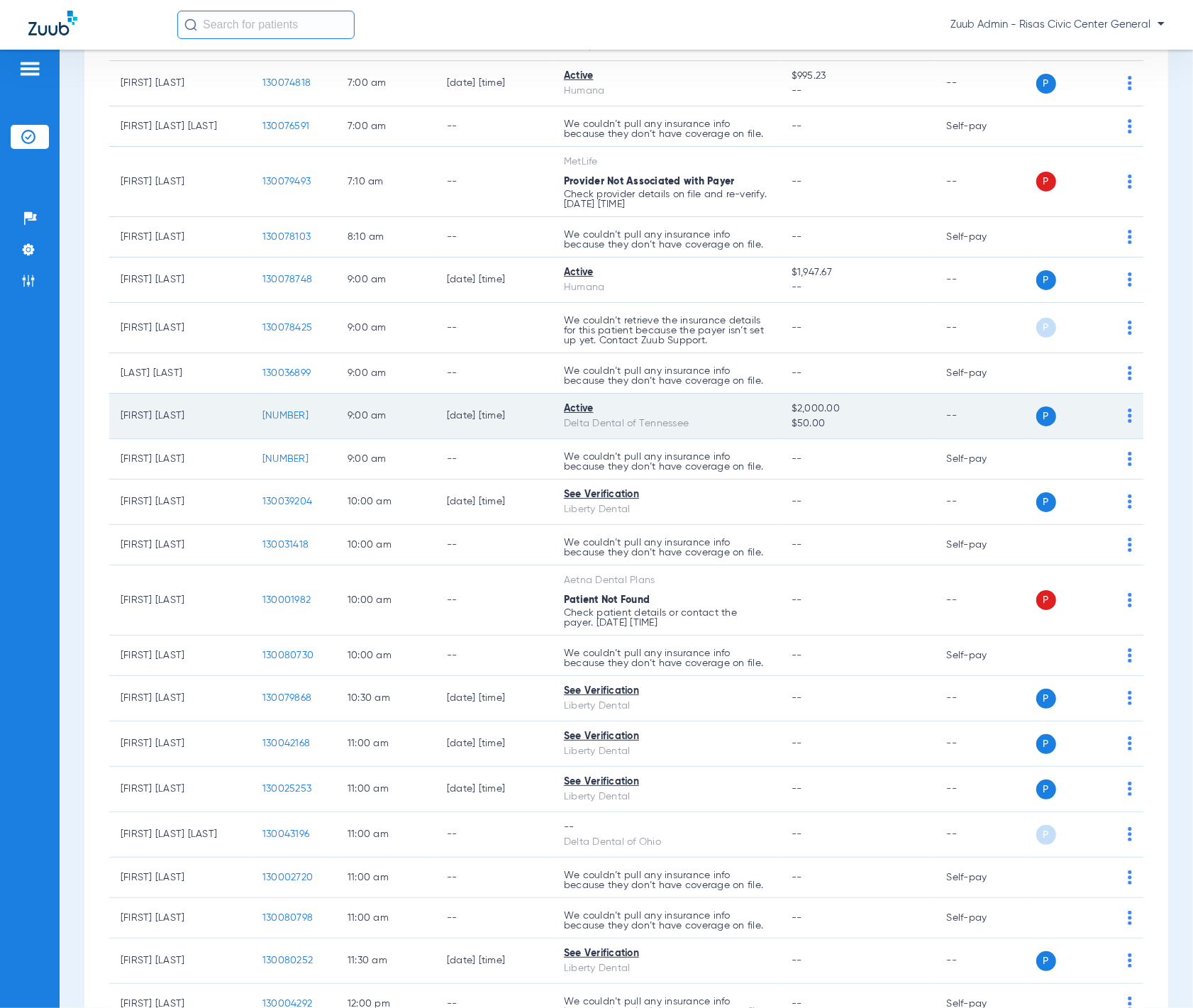 click on "130079943" 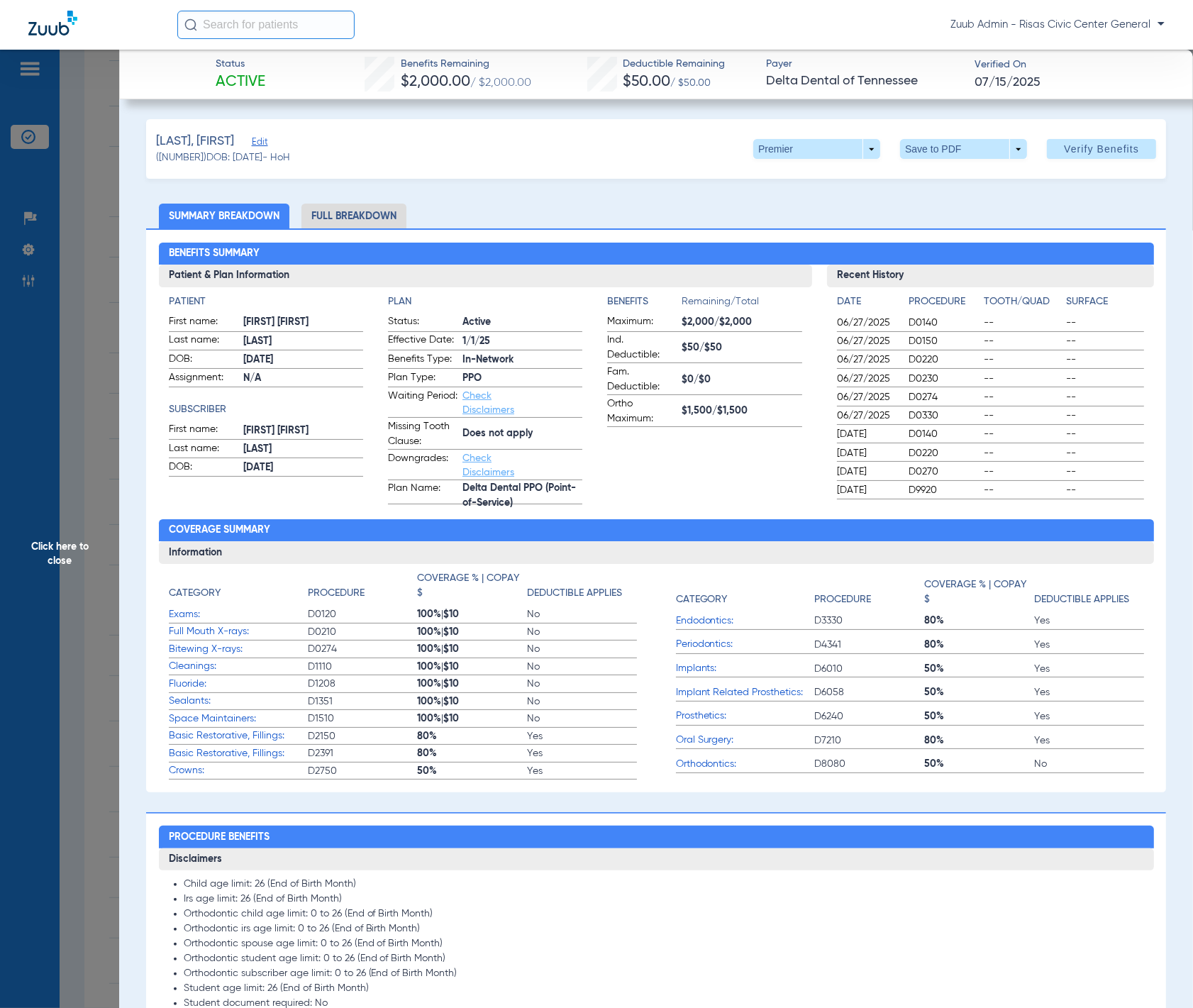 click on "Click here to close" 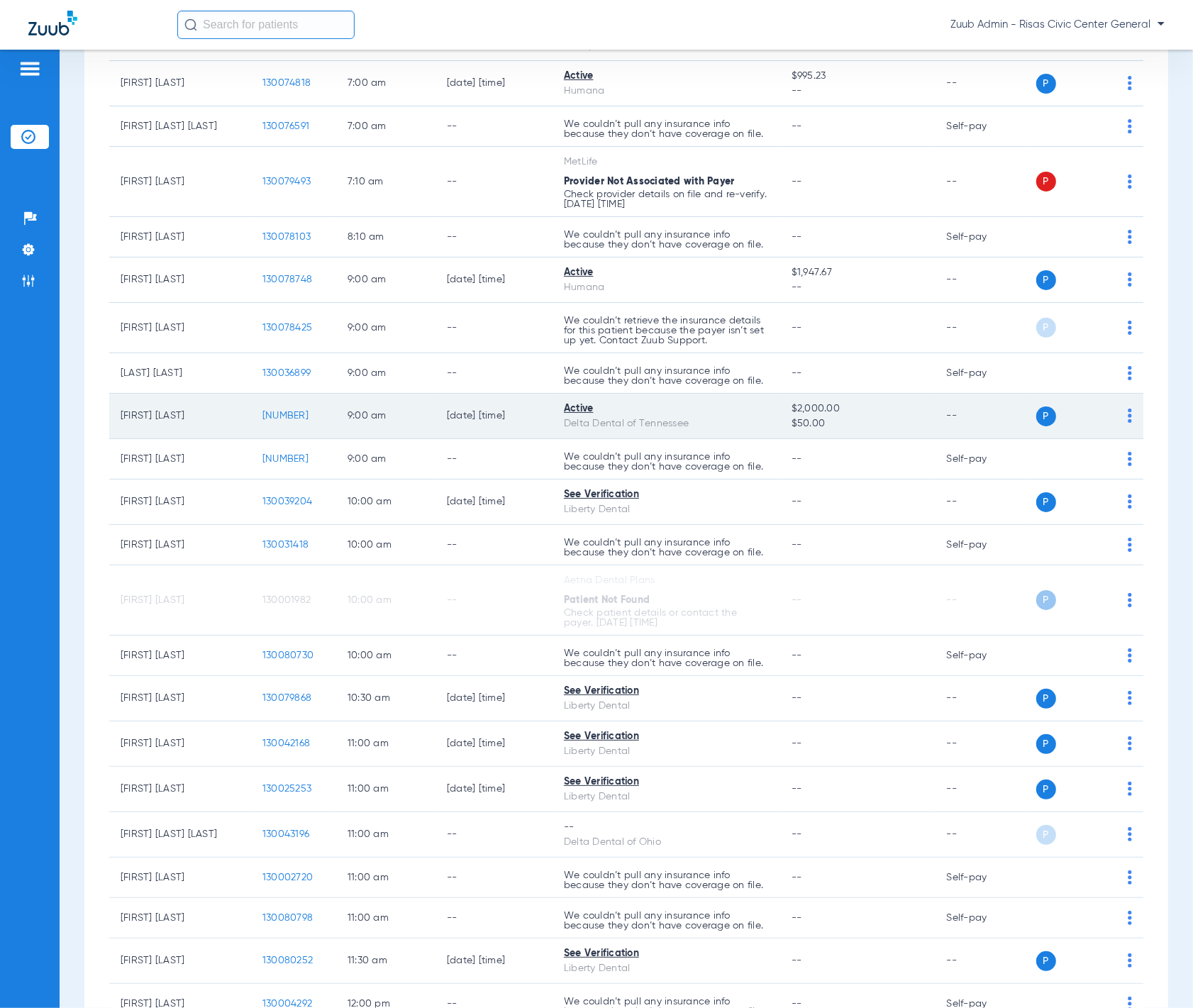 click 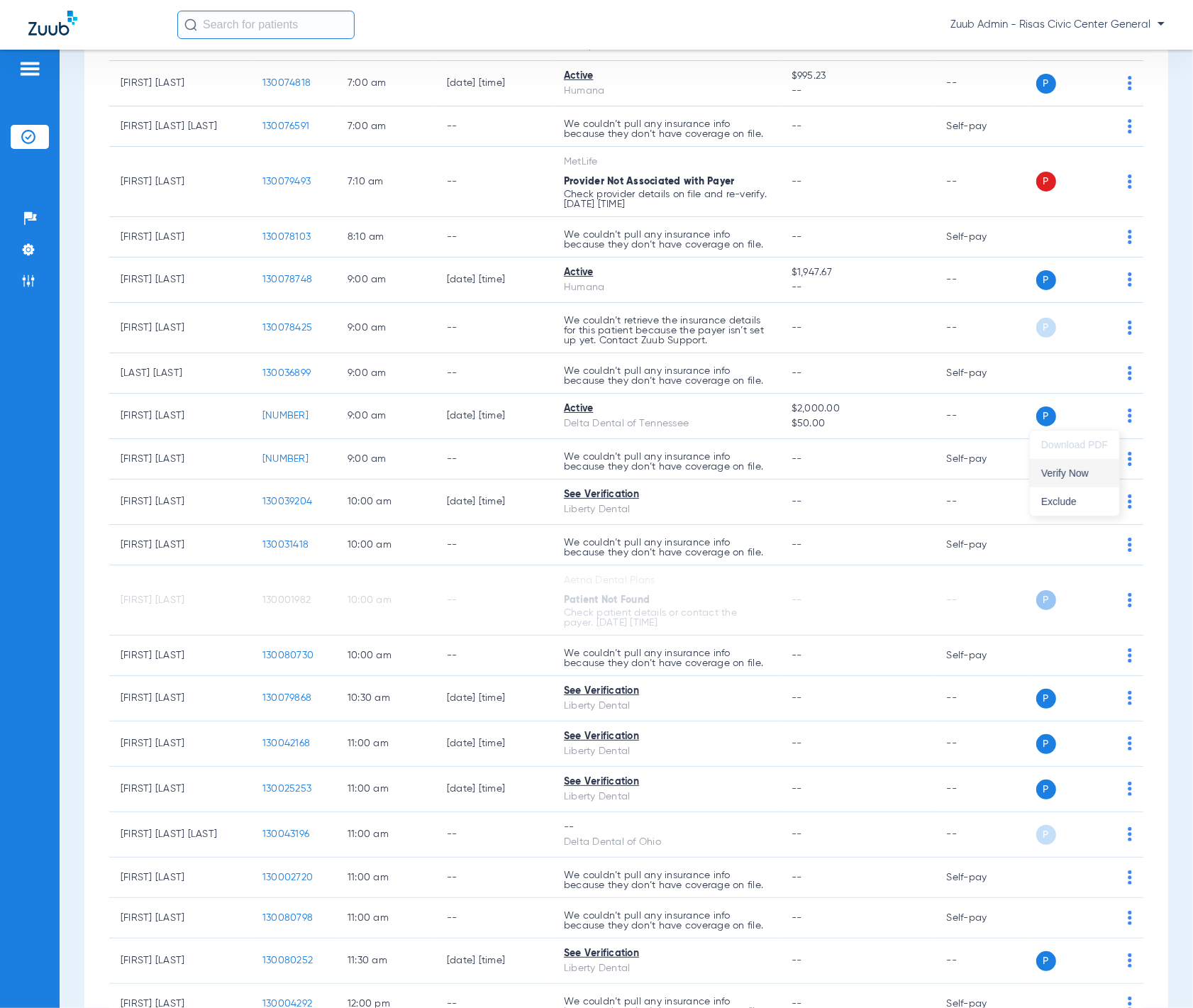 click on "Verify Now" at bounding box center (1075, 473) 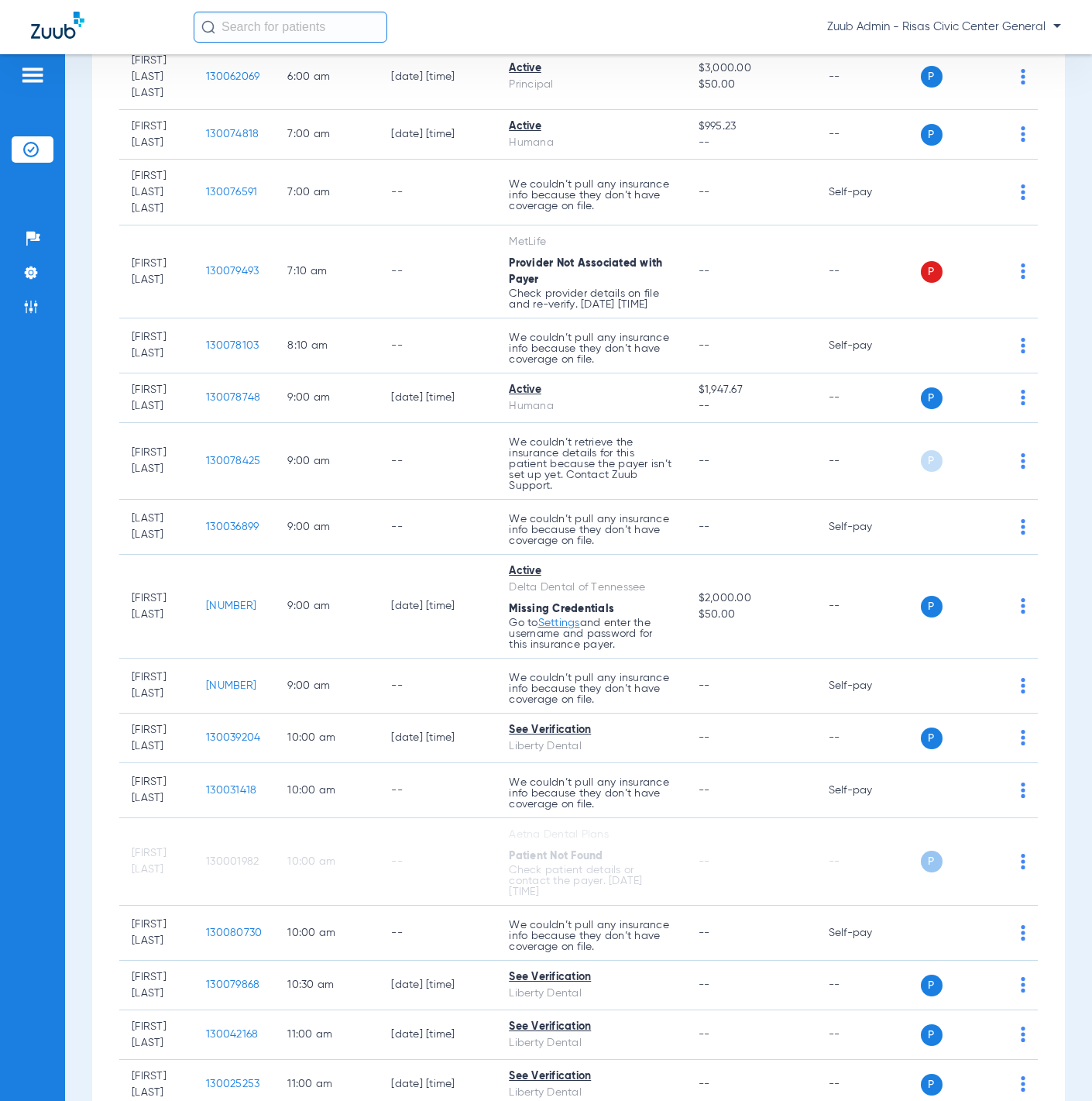 scroll, scrollTop: 730, scrollLeft: 0, axis: vertical 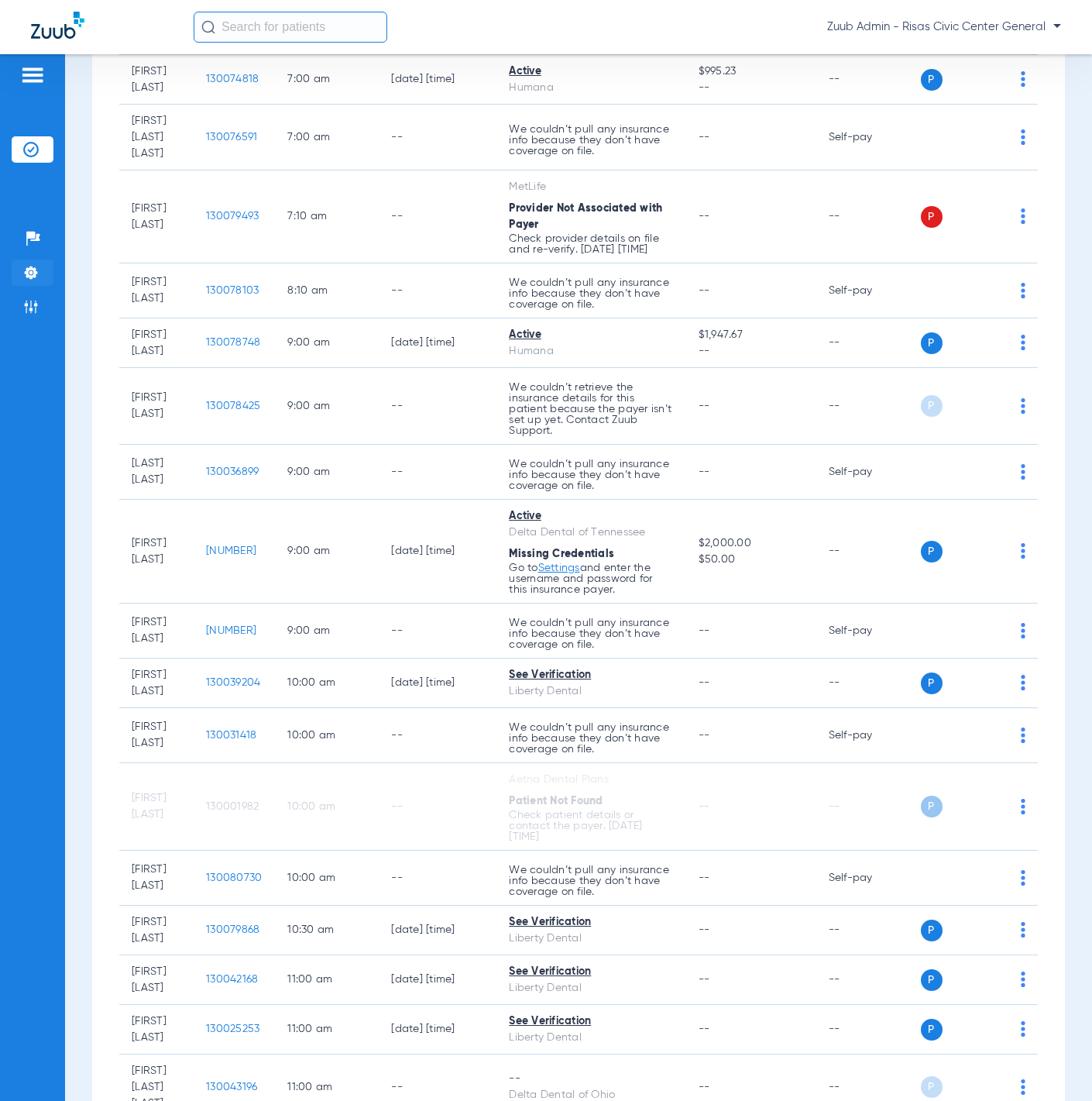 click 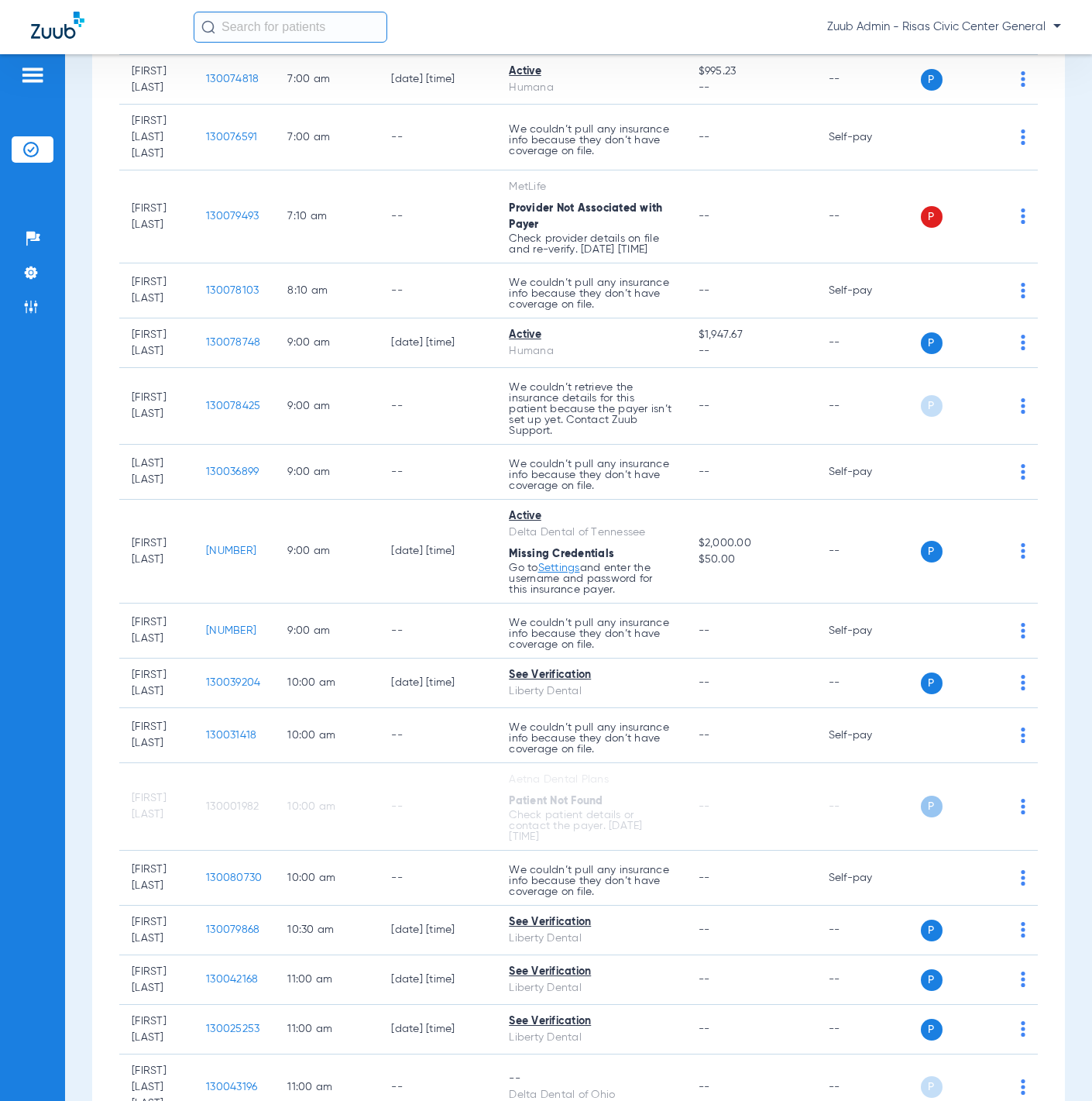 scroll, scrollTop: 0, scrollLeft: 0, axis: both 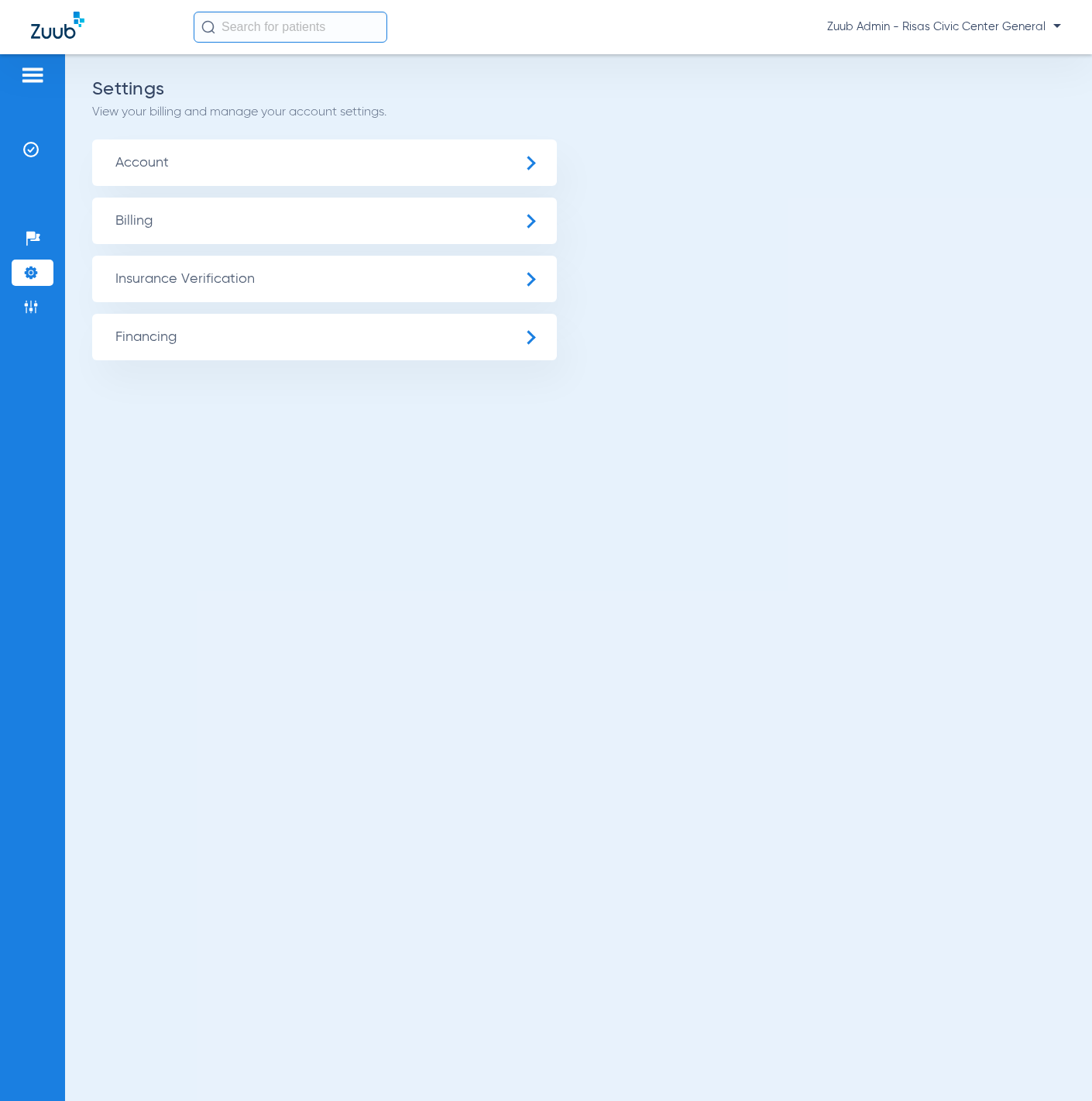 click on "Account" 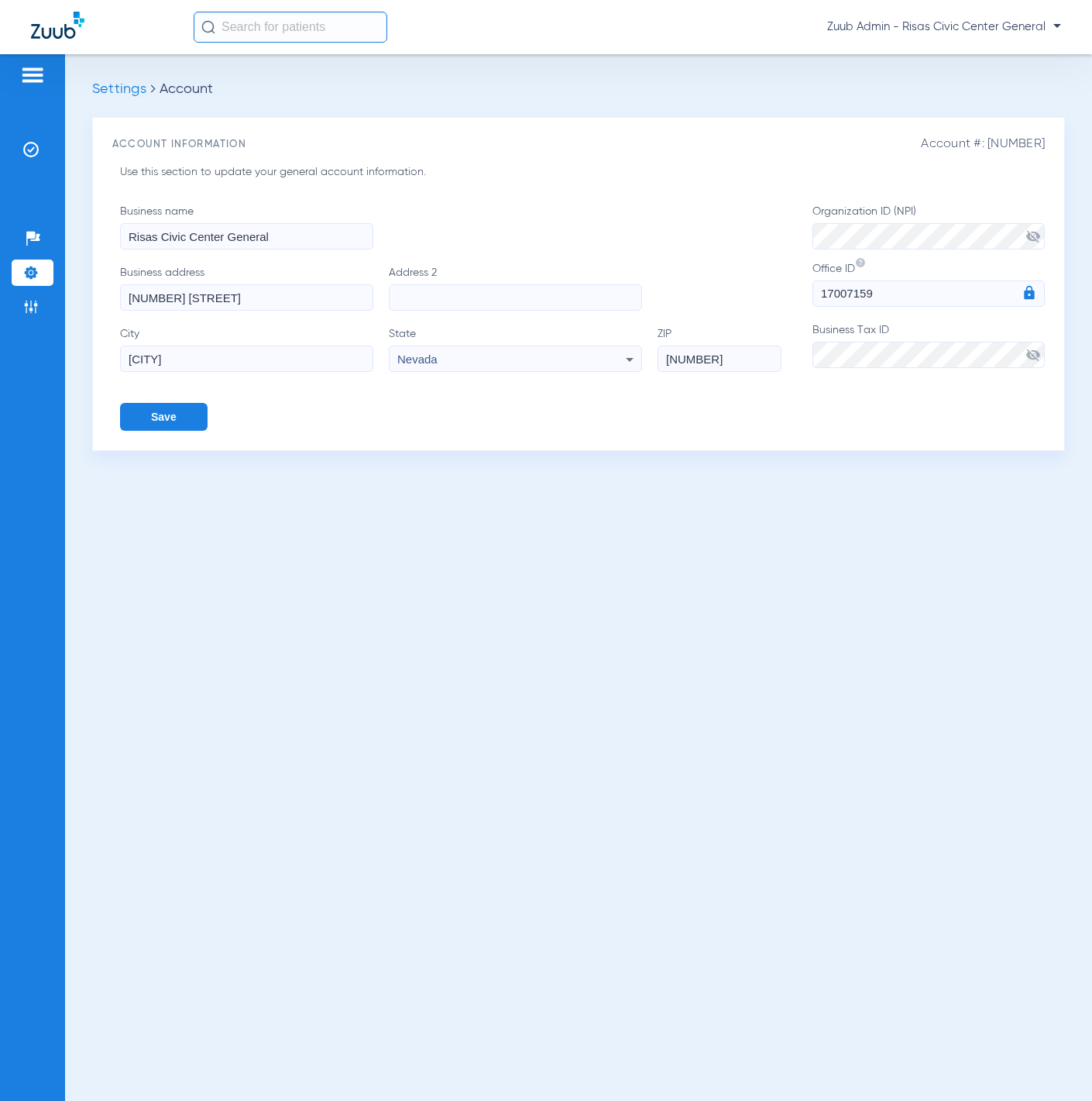 click on "Settings" 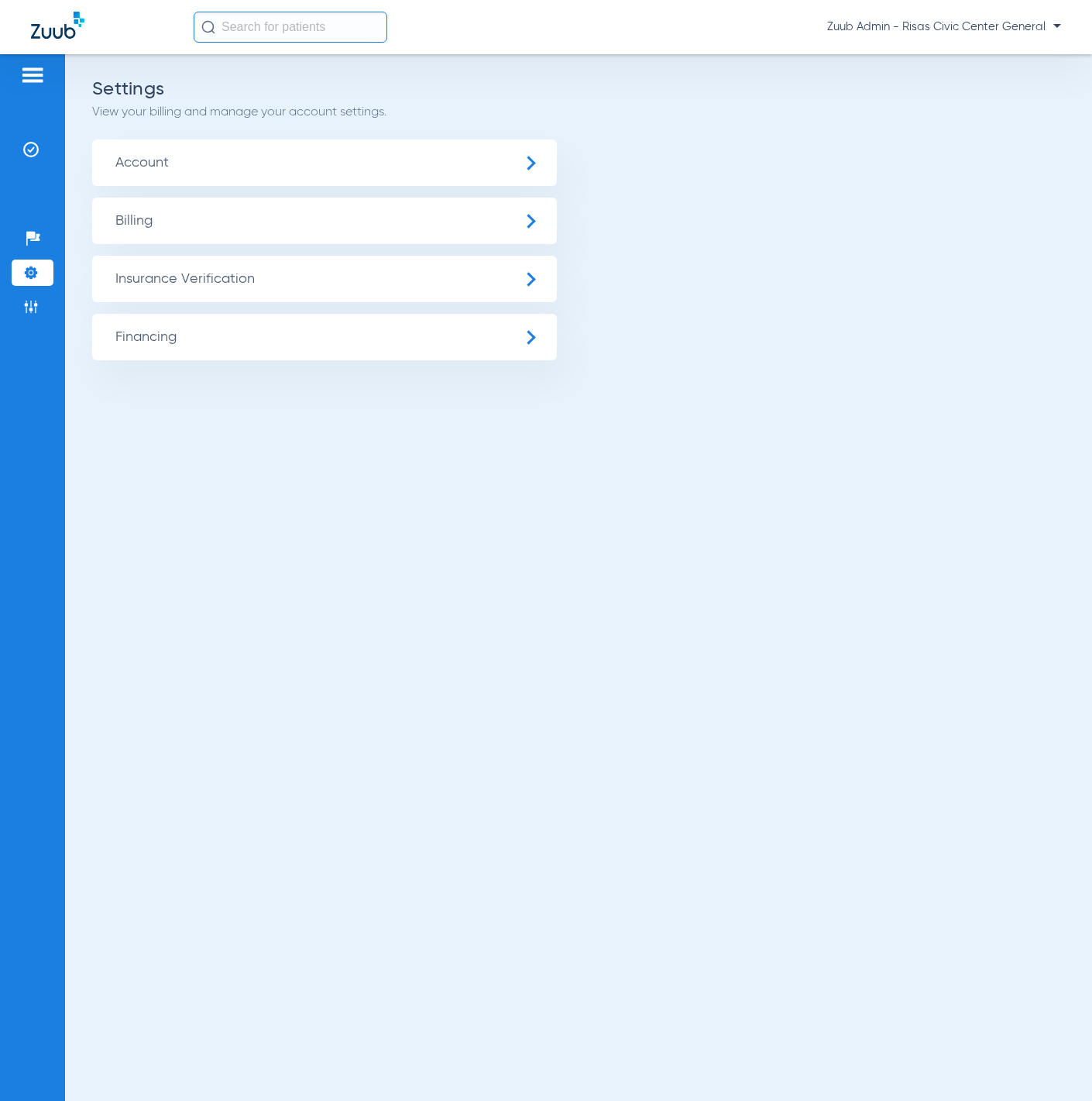 click on "Insurance Verification" 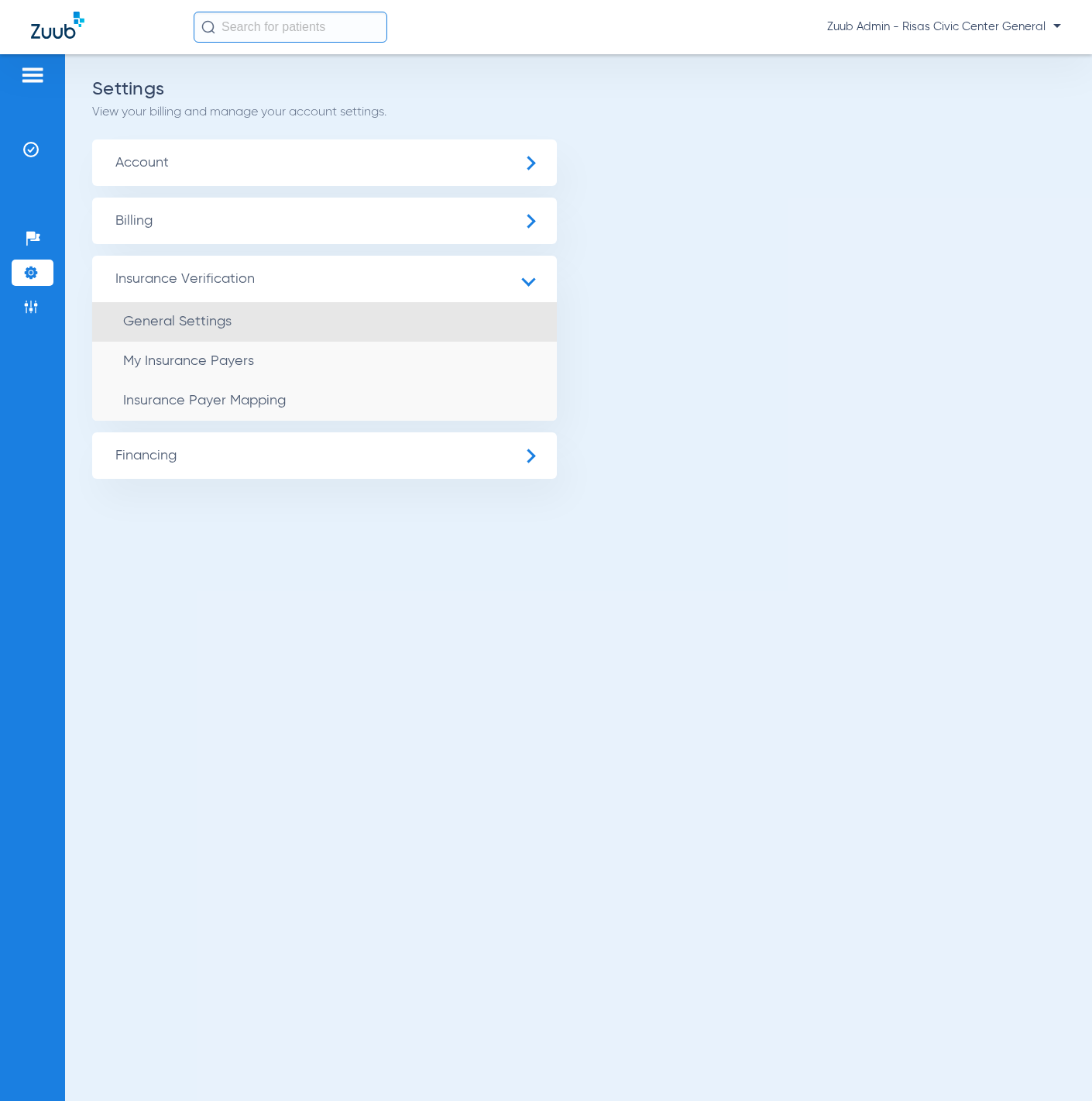 click on "General Settings" 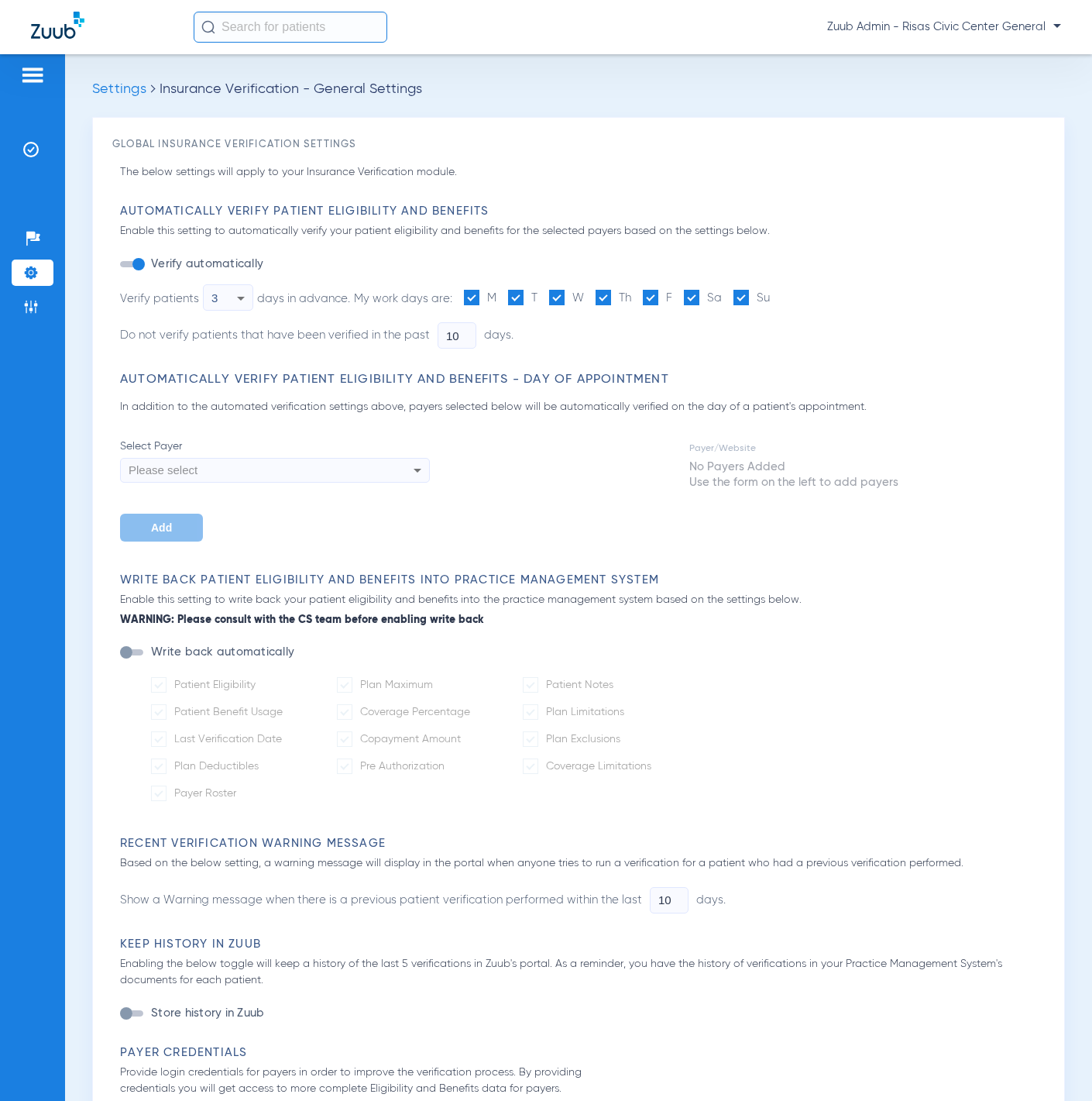 type on "1" 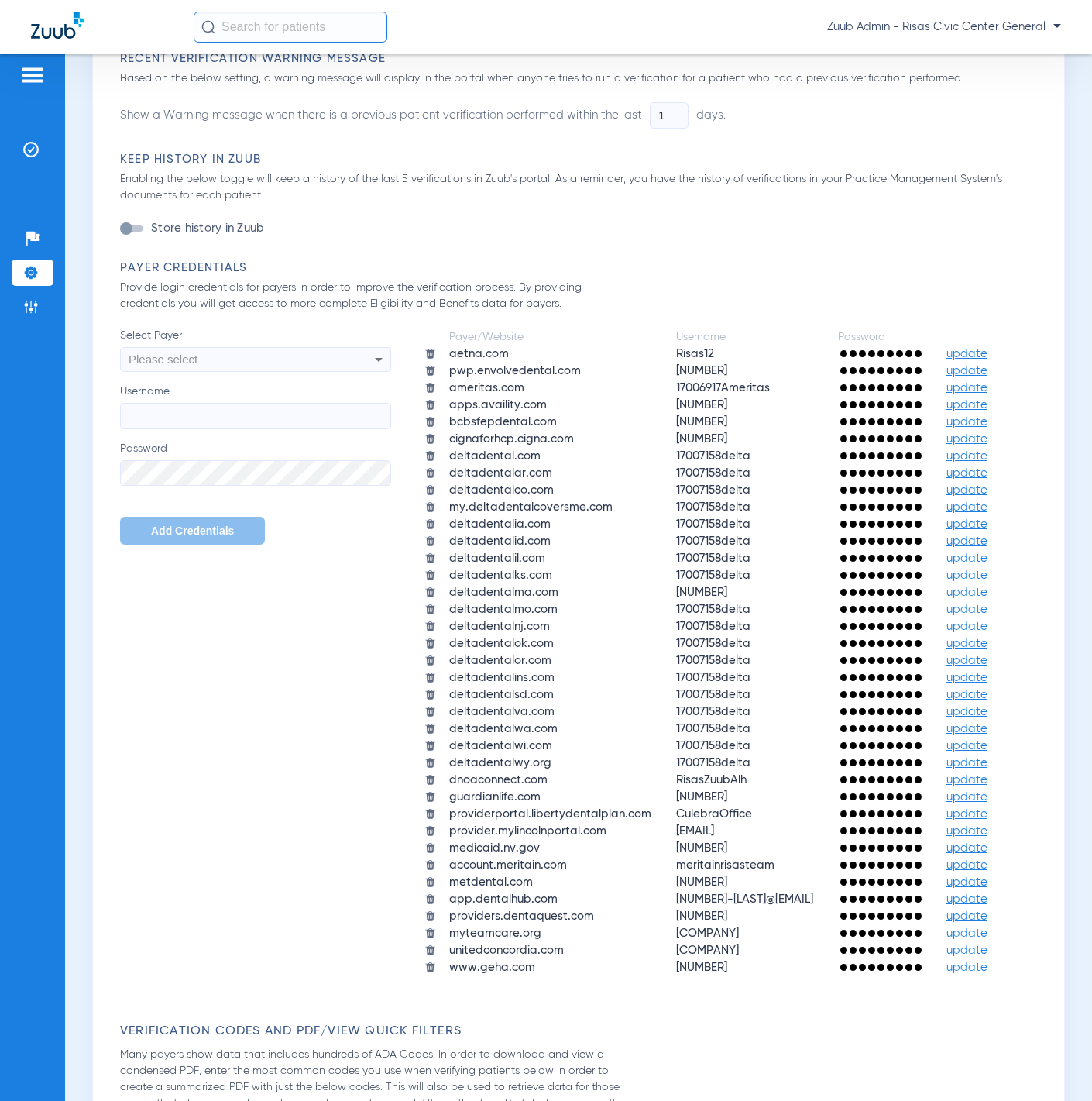 scroll, scrollTop: 820, scrollLeft: 0, axis: vertical 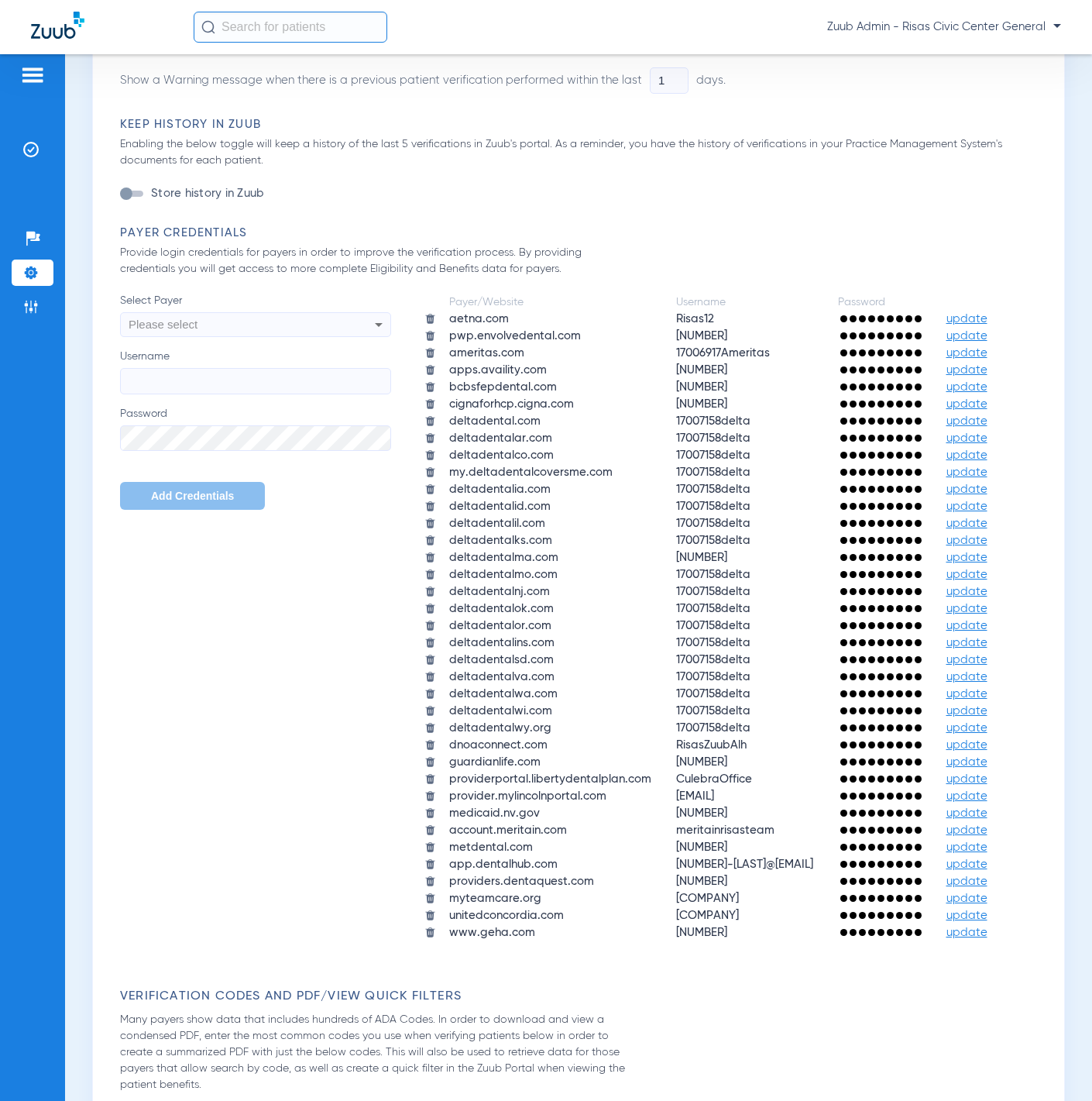 click on "Please select" at bounding box center (230, 325) 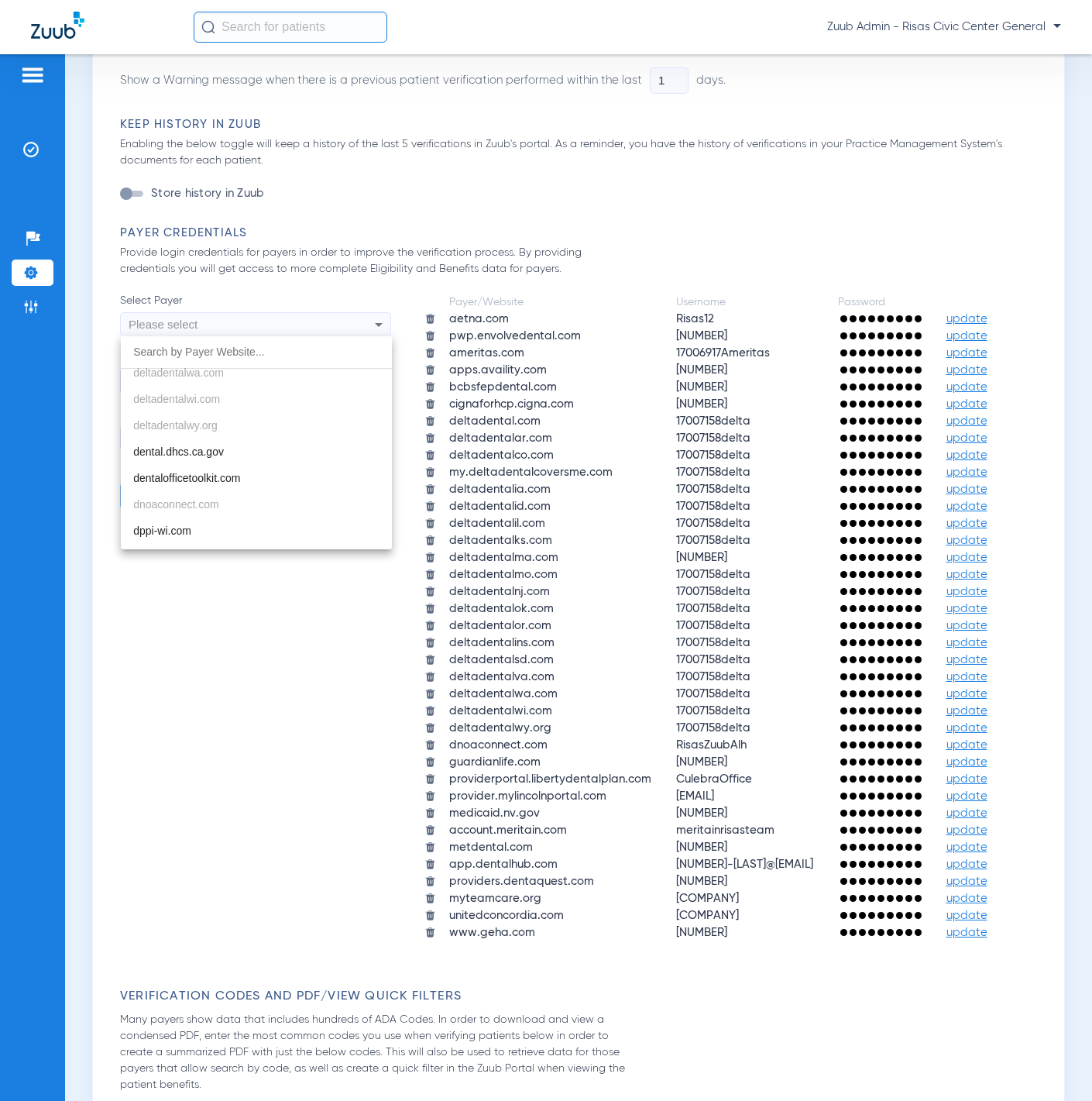 scroll, scrollTop: 724, scrollLeft: 0, axis: vertical 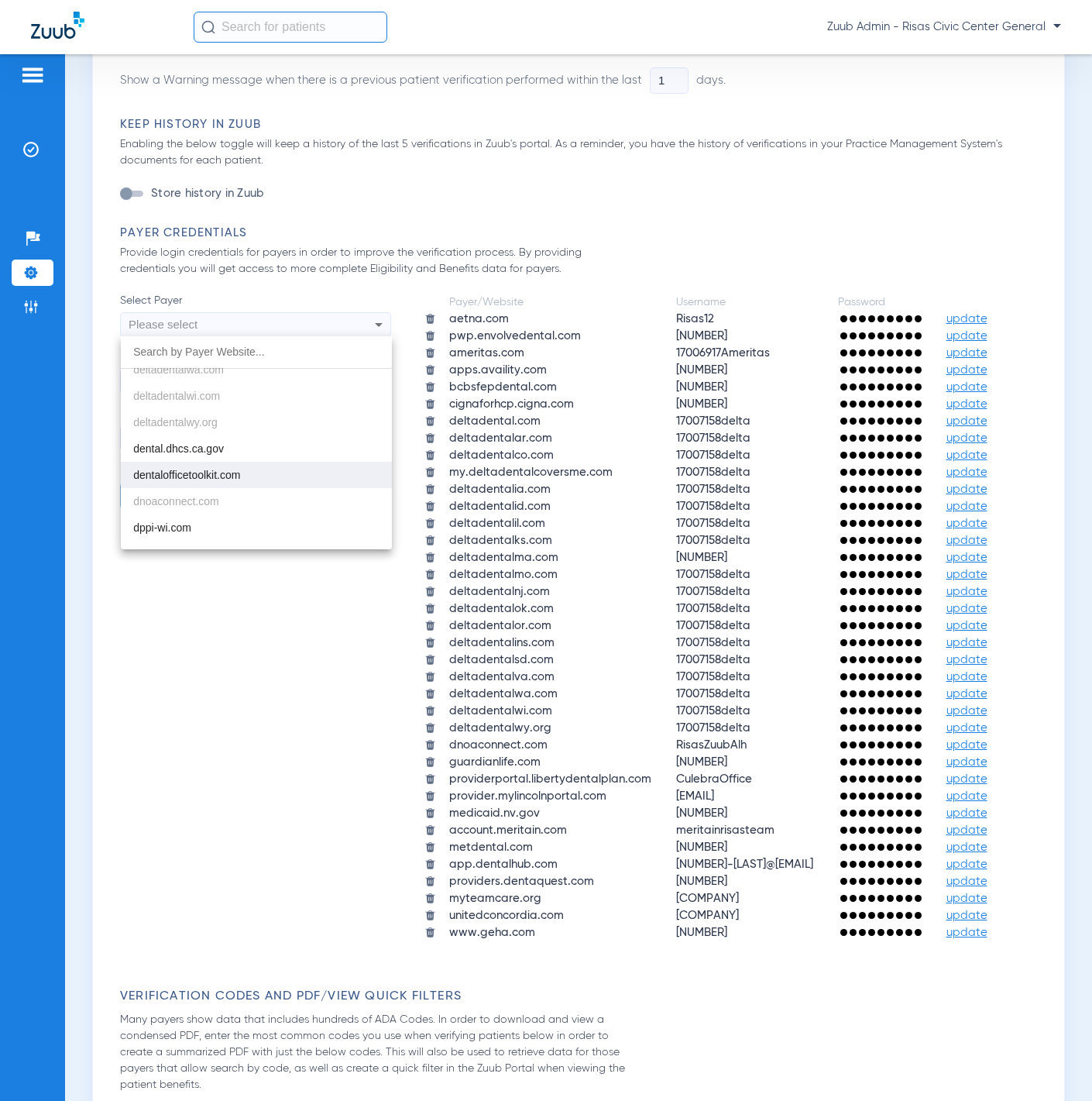 click on "dentalofficetoolkit.com" at bounding box center [256, 475] 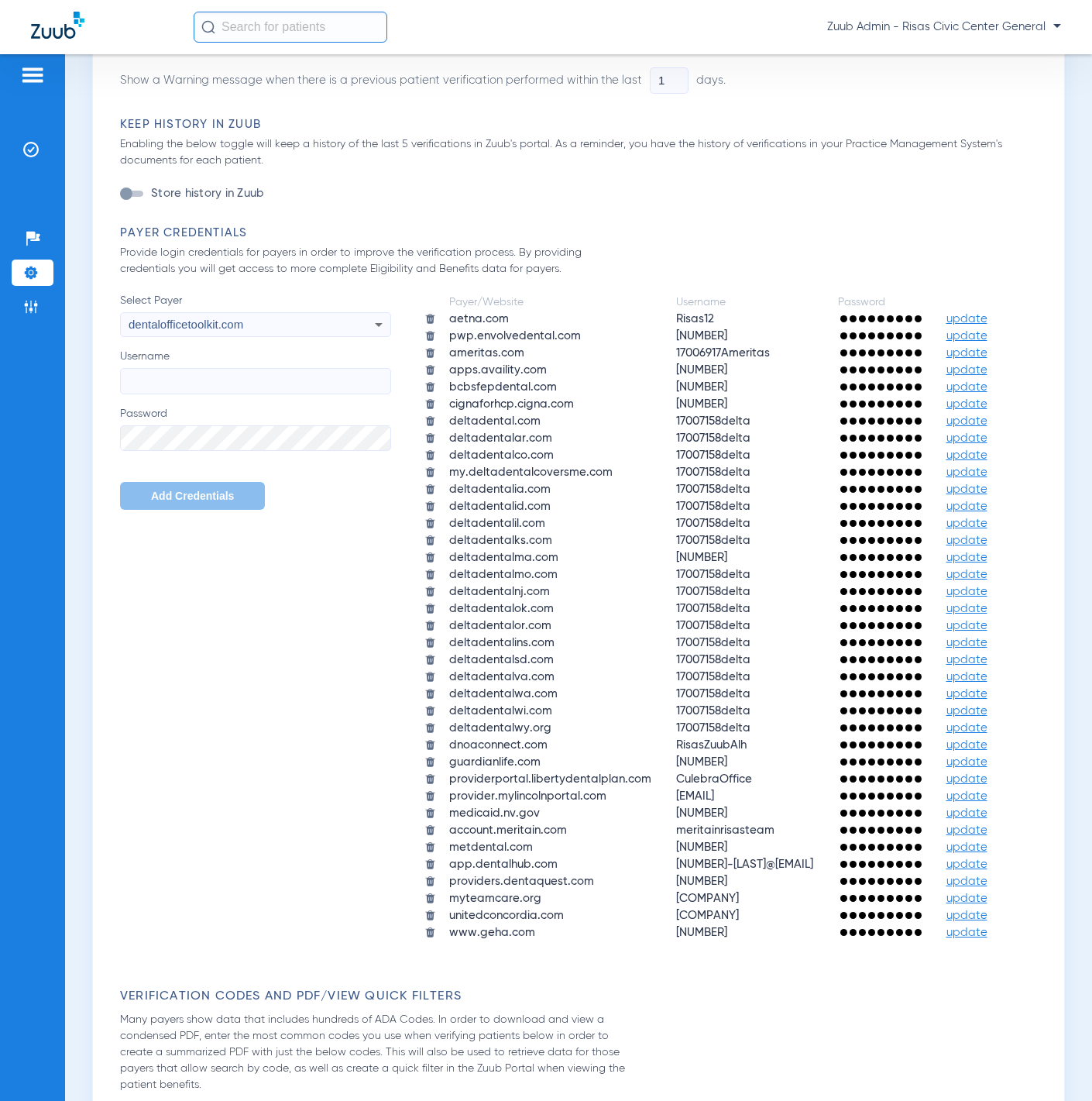 click on "Username" 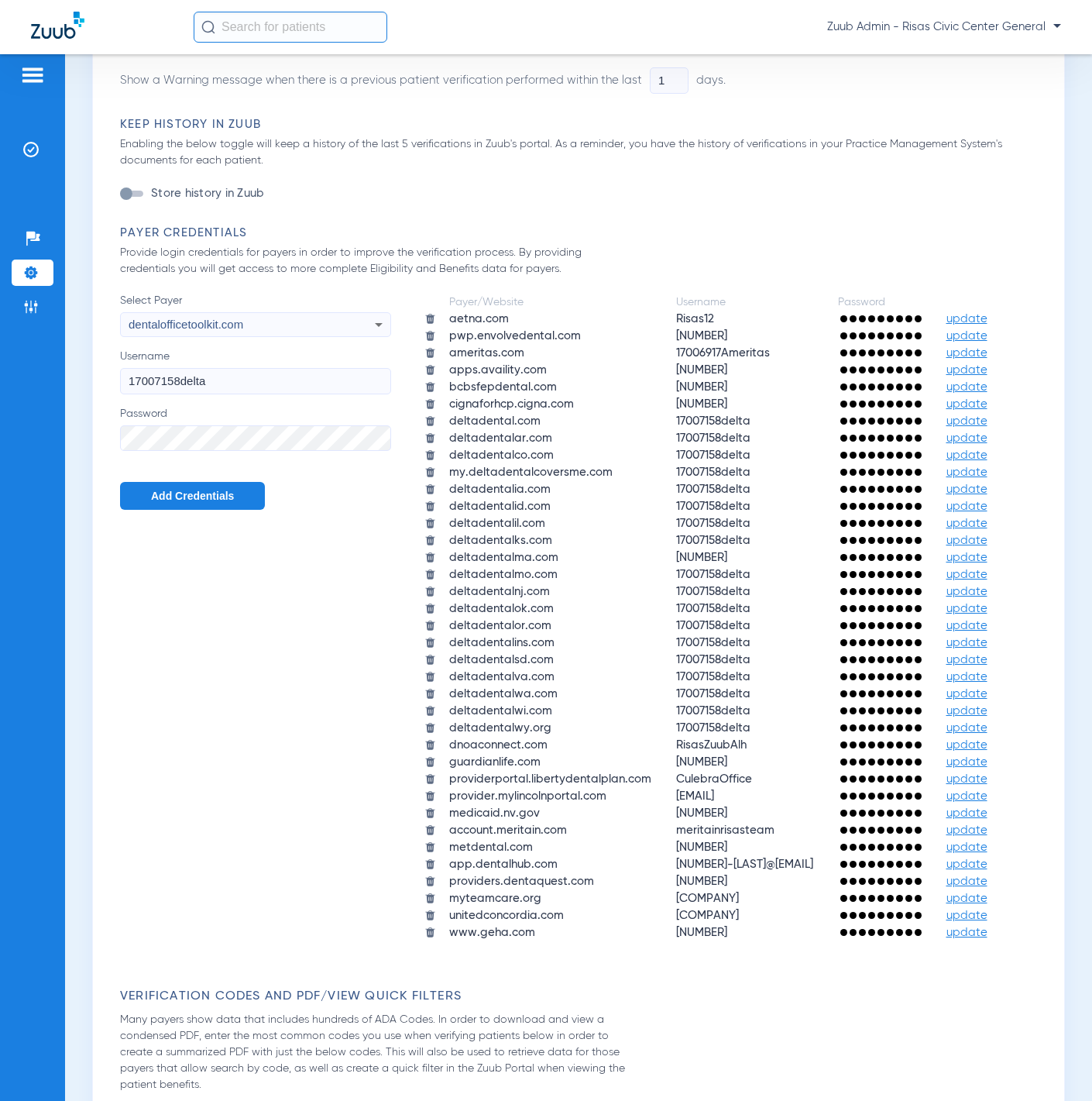 type on "17007158delta" 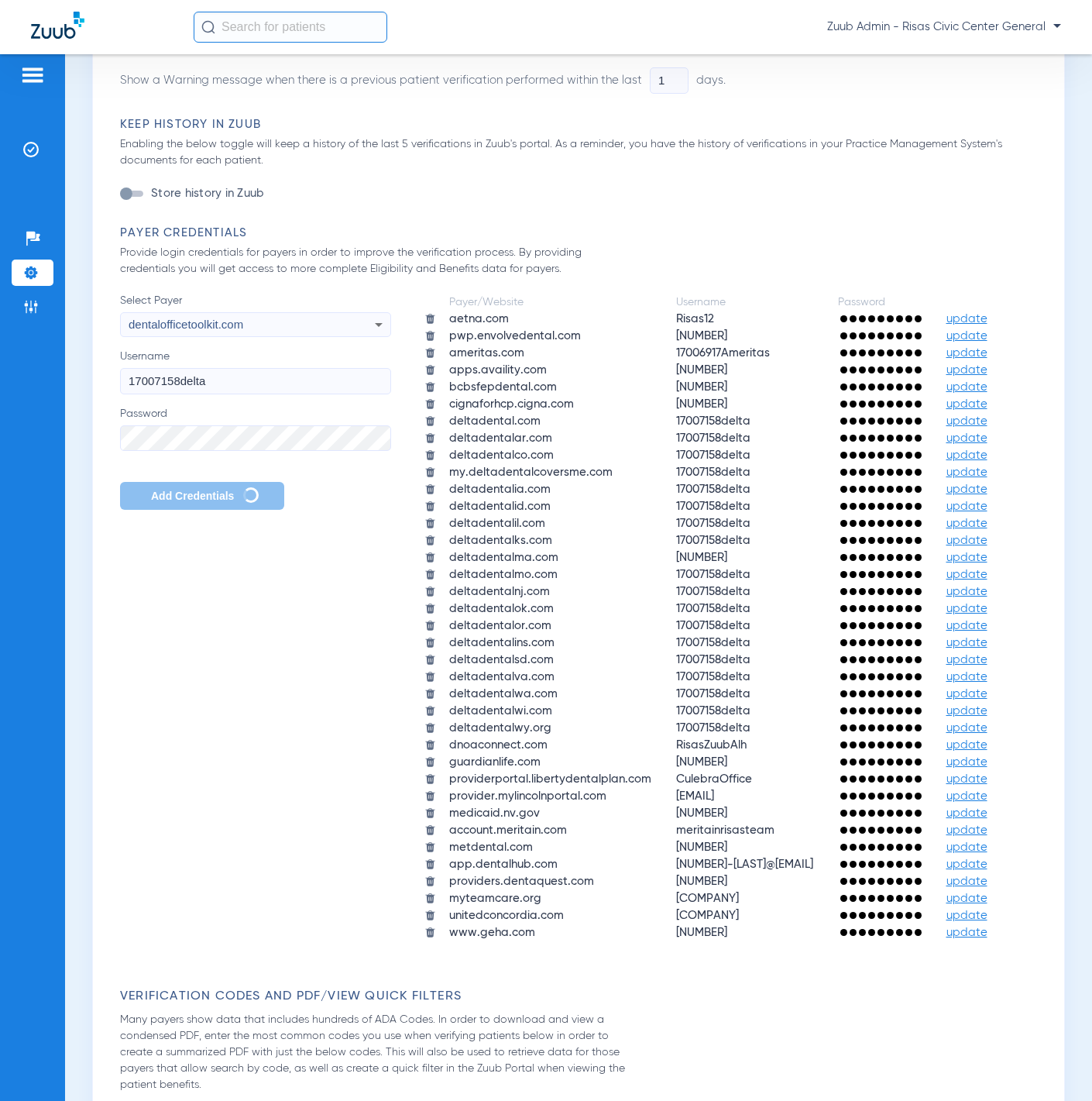 type 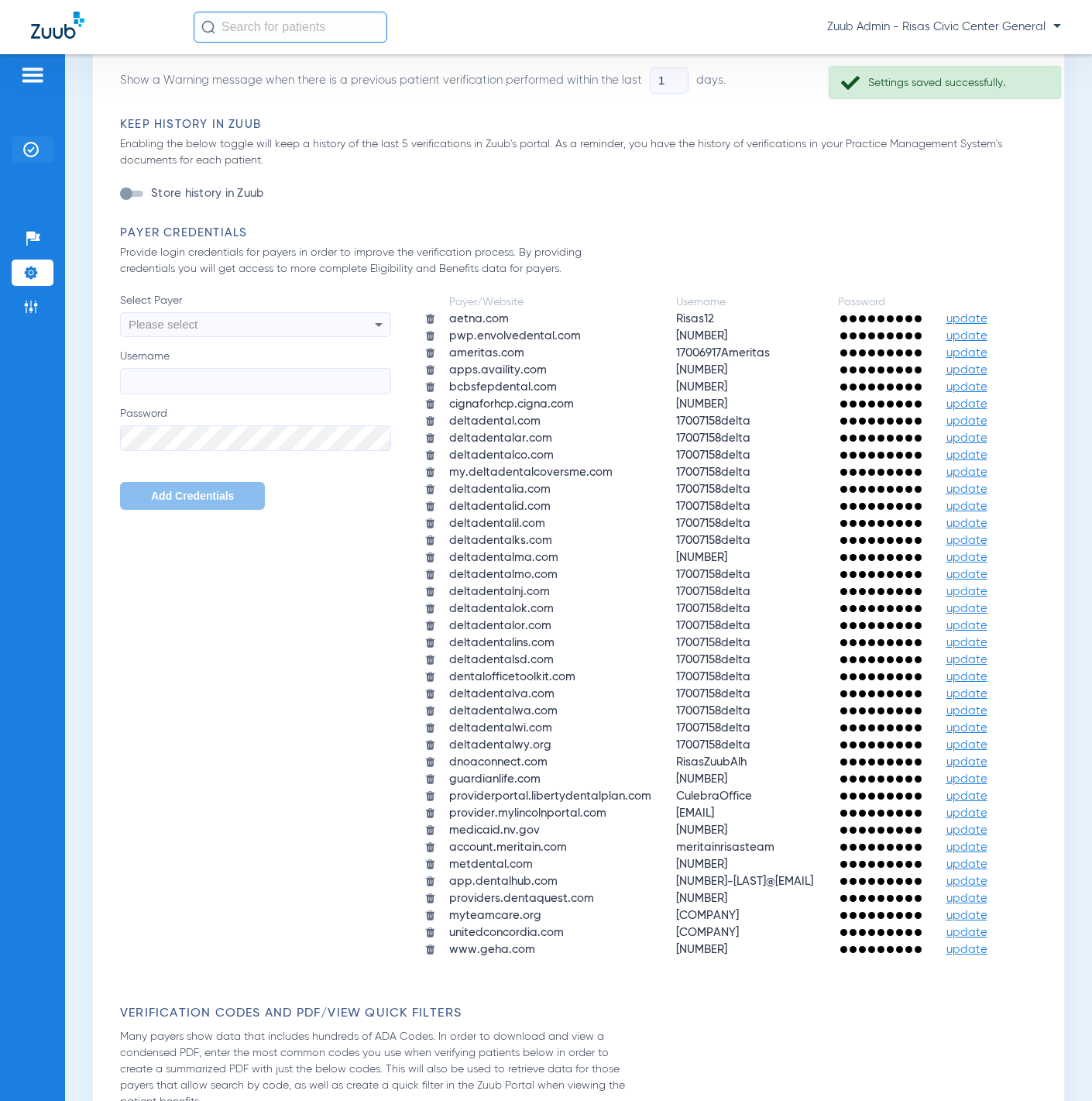 click on "Insurance Verification" 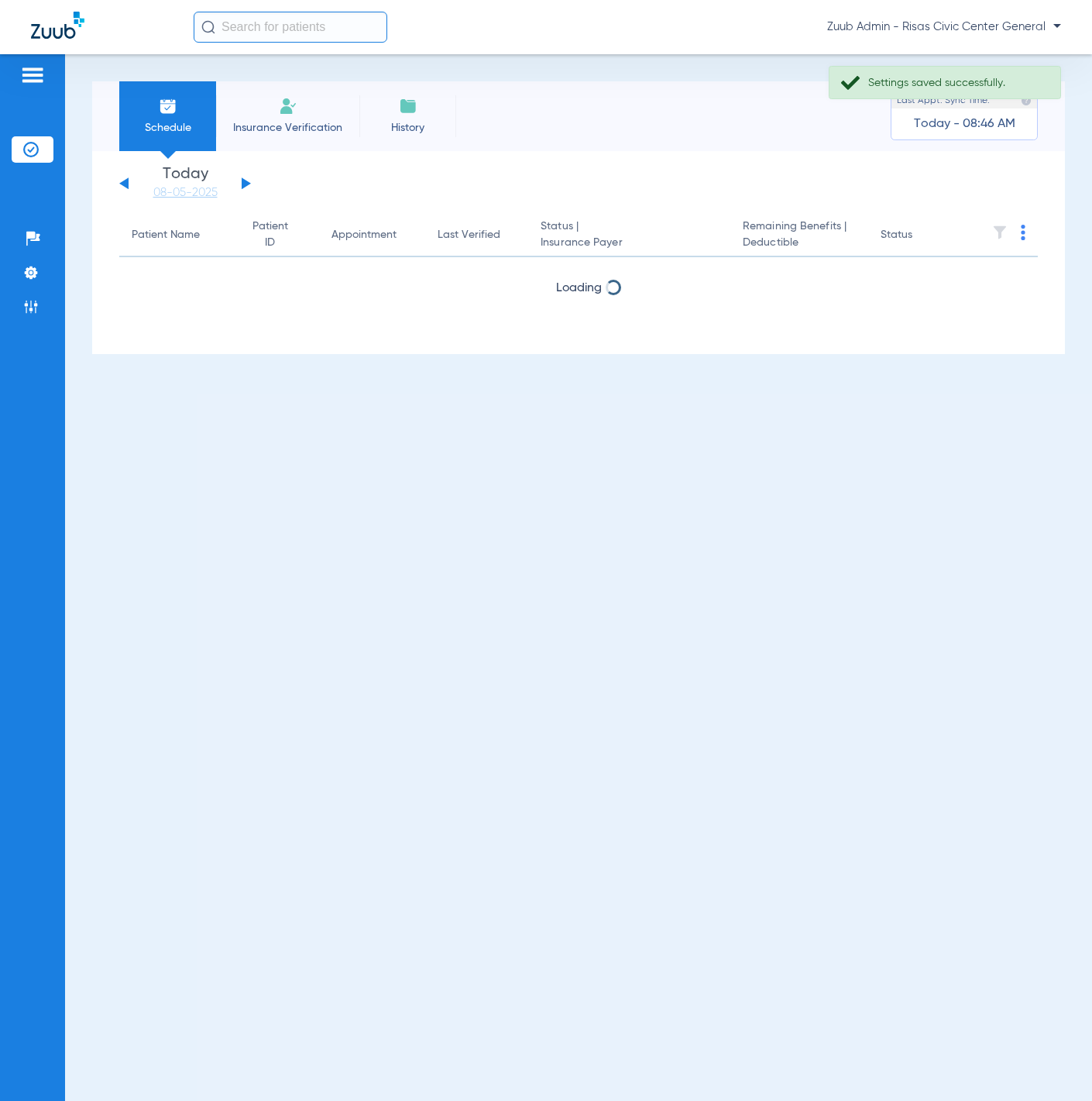 scroll, scrollTop: 0, scrollLeft: 0, axis: both 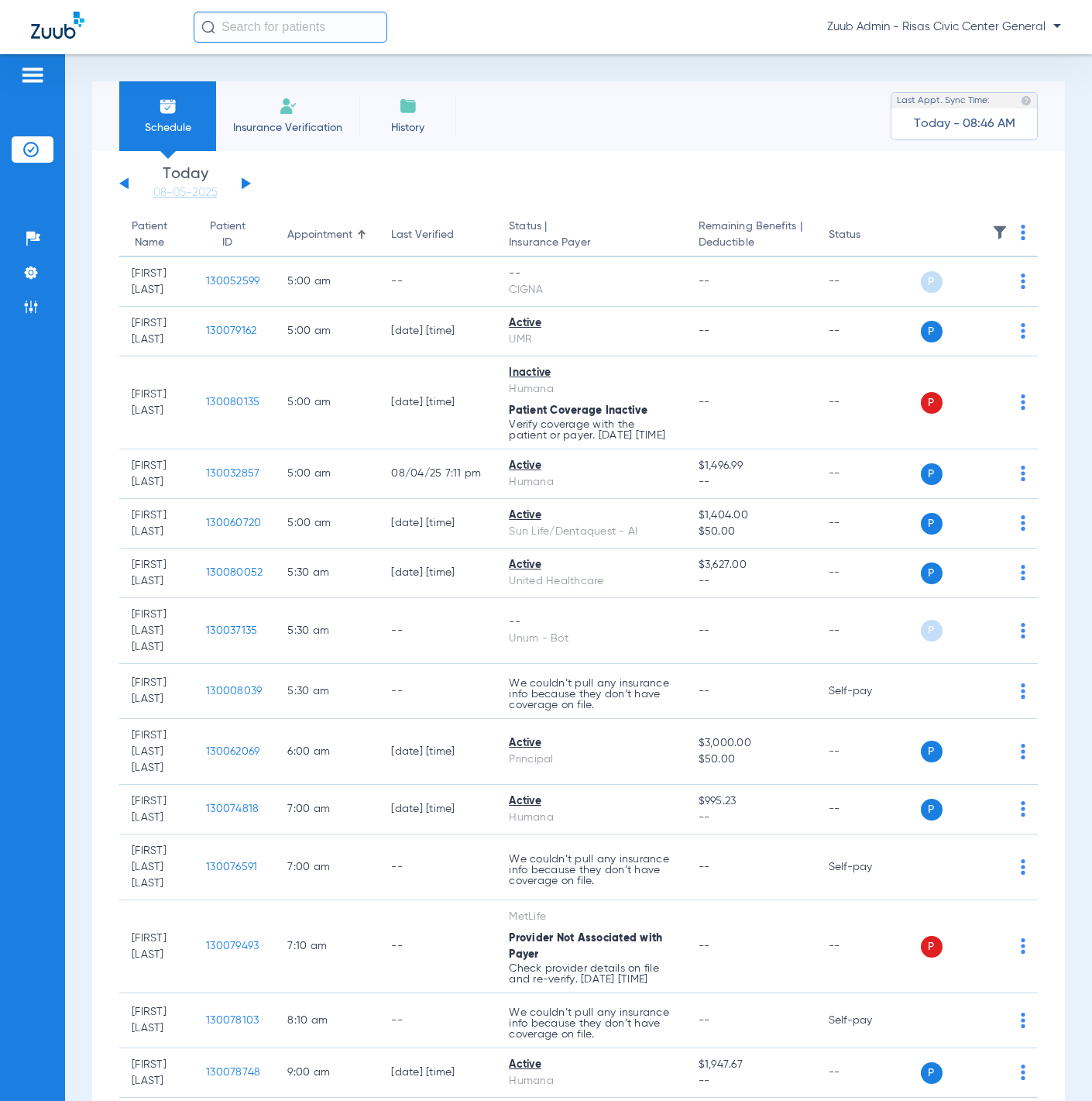 click 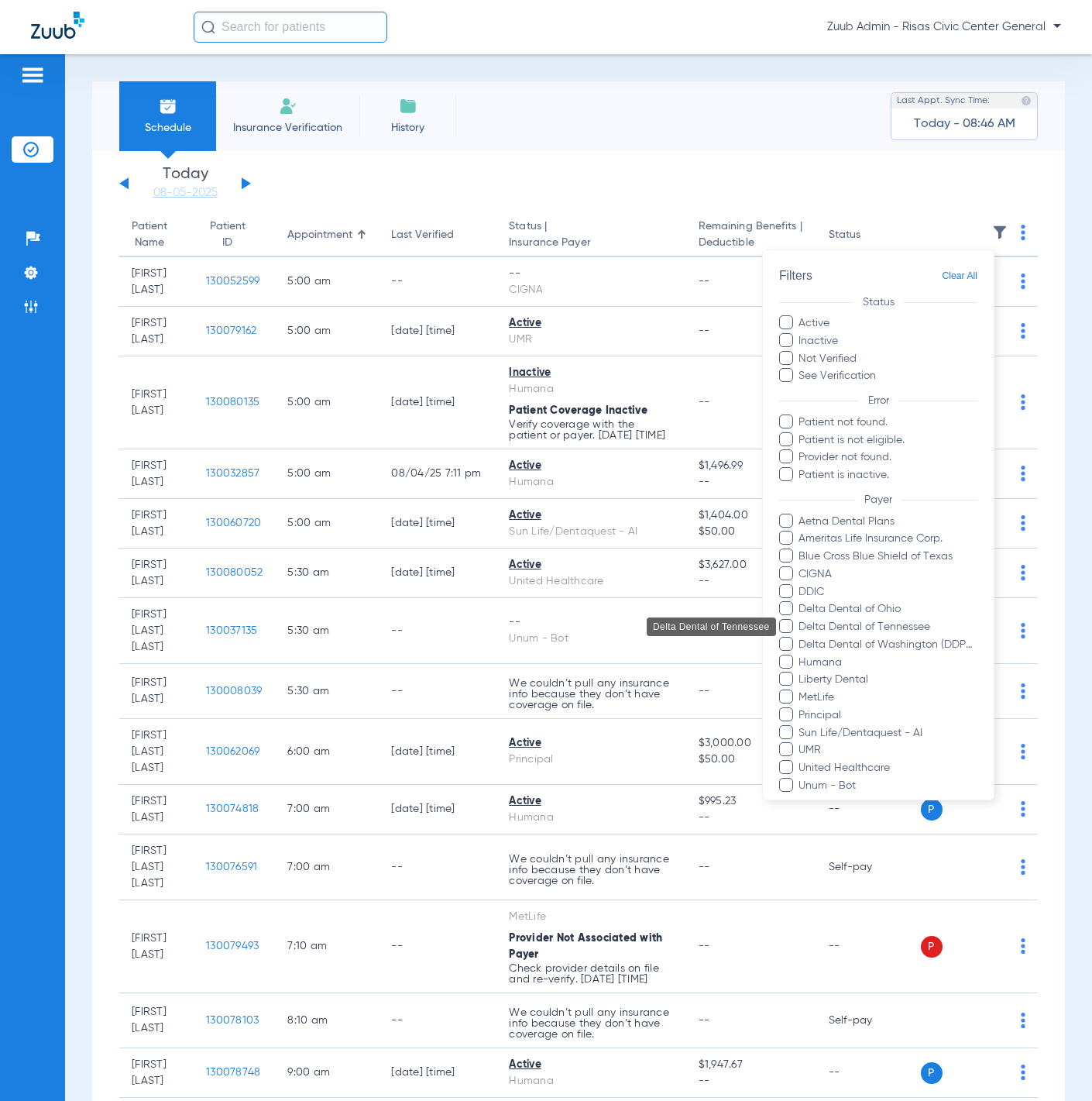 click on "Delta Dental of Tennessee" at bounding box center [888, 627] 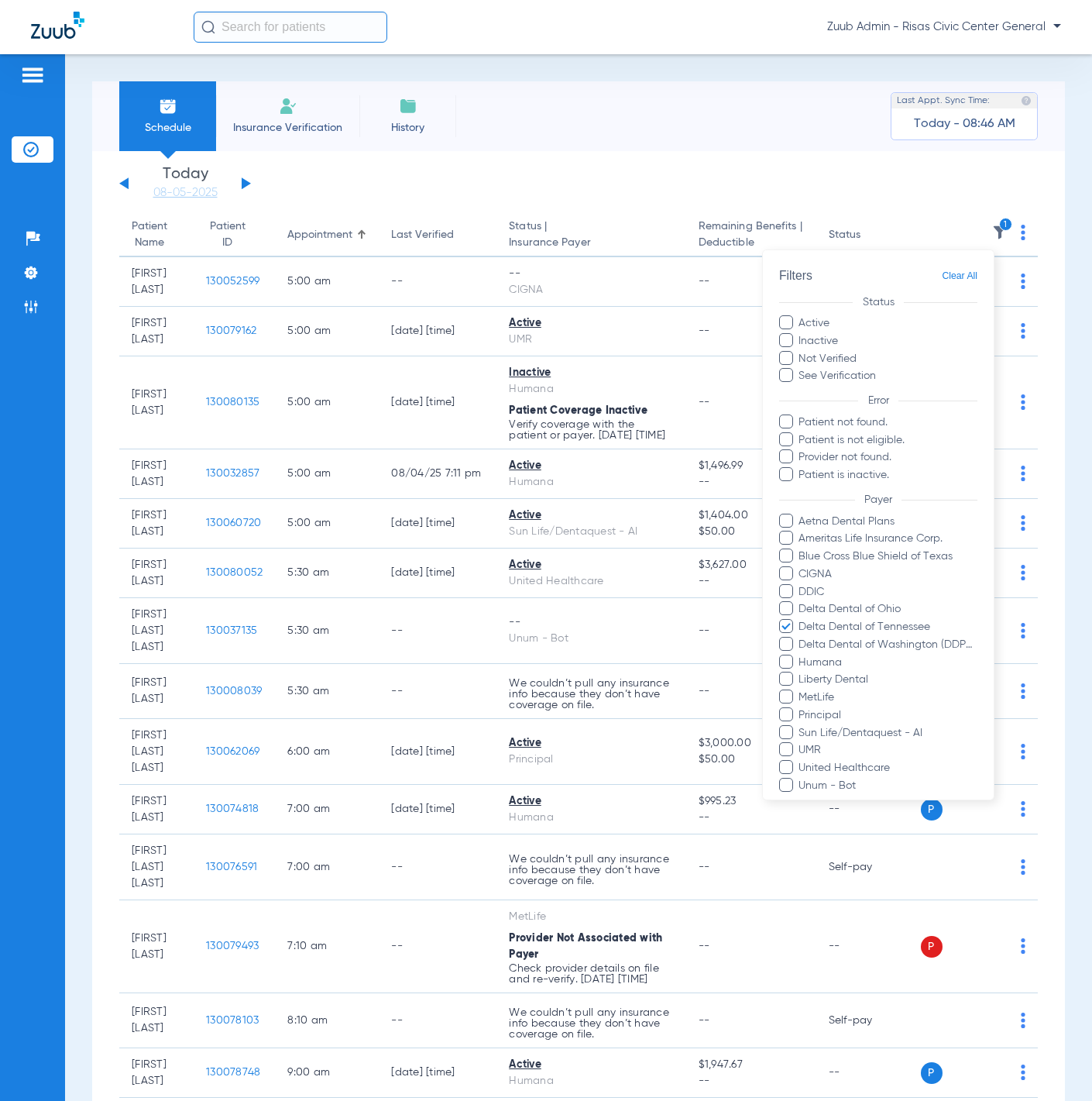 scroll, scrollTop: 137, scrollLeft: 0, axis: vertical 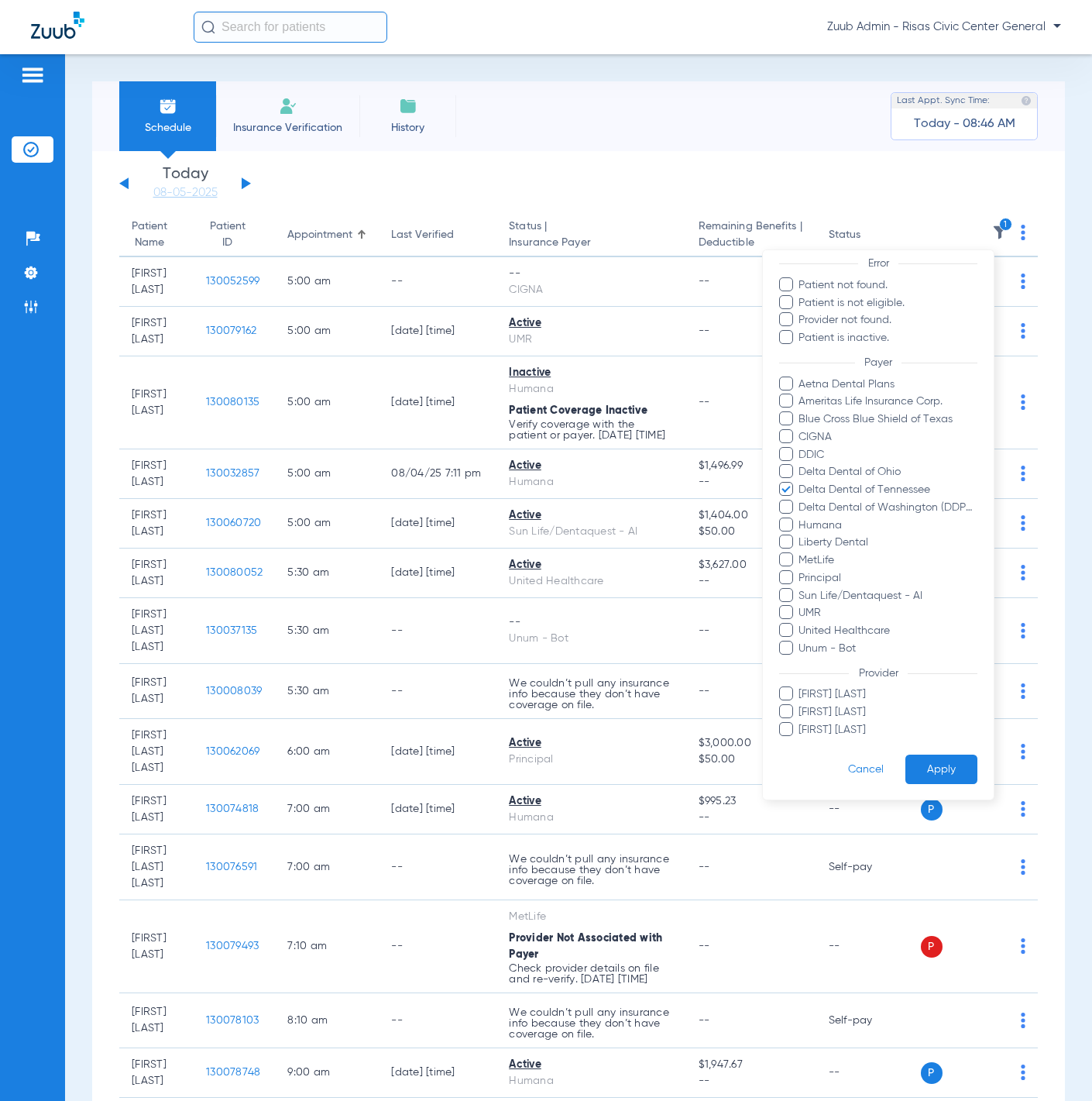 click on "Apply" at bounding box center (941, 769) 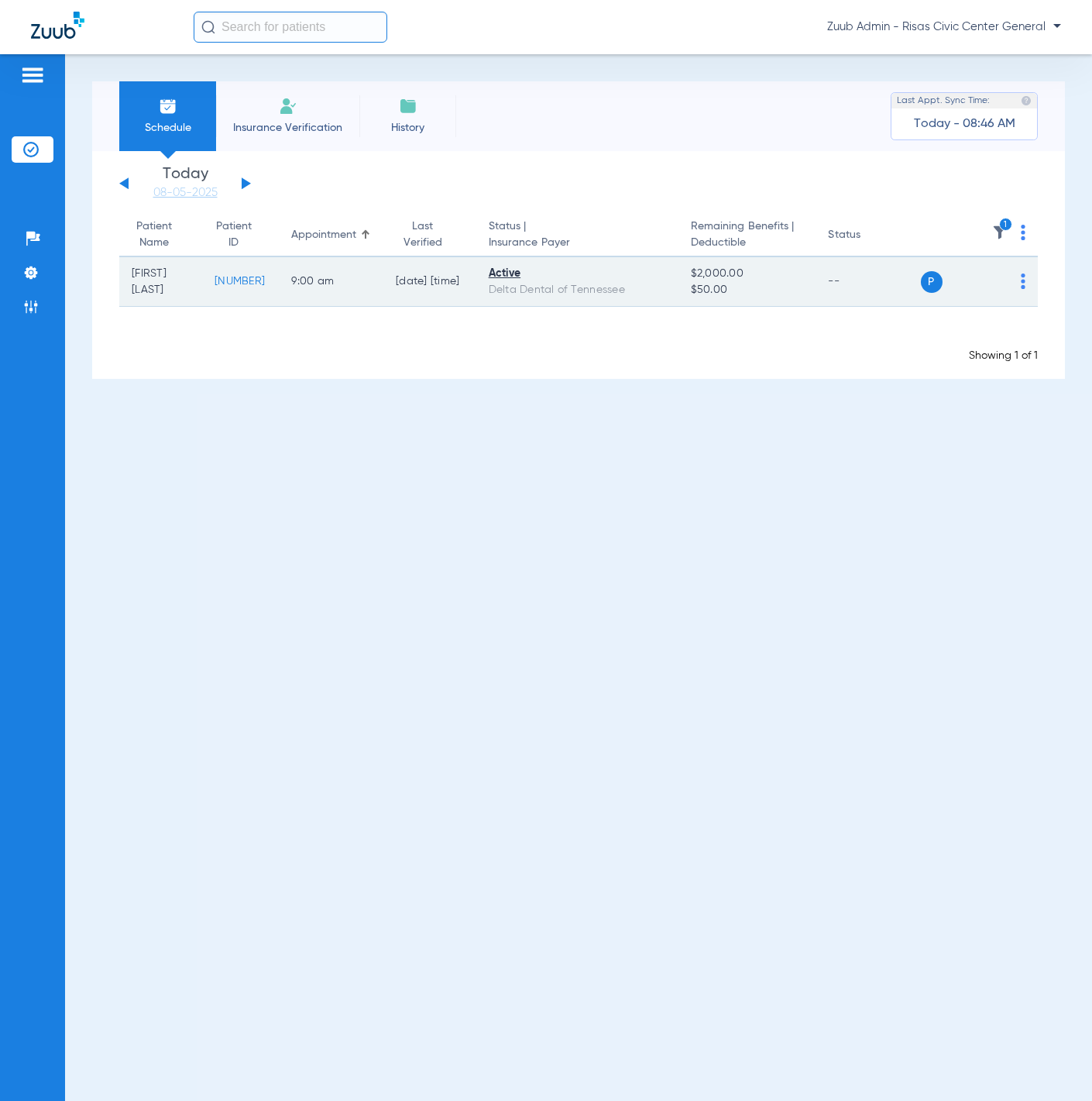 click 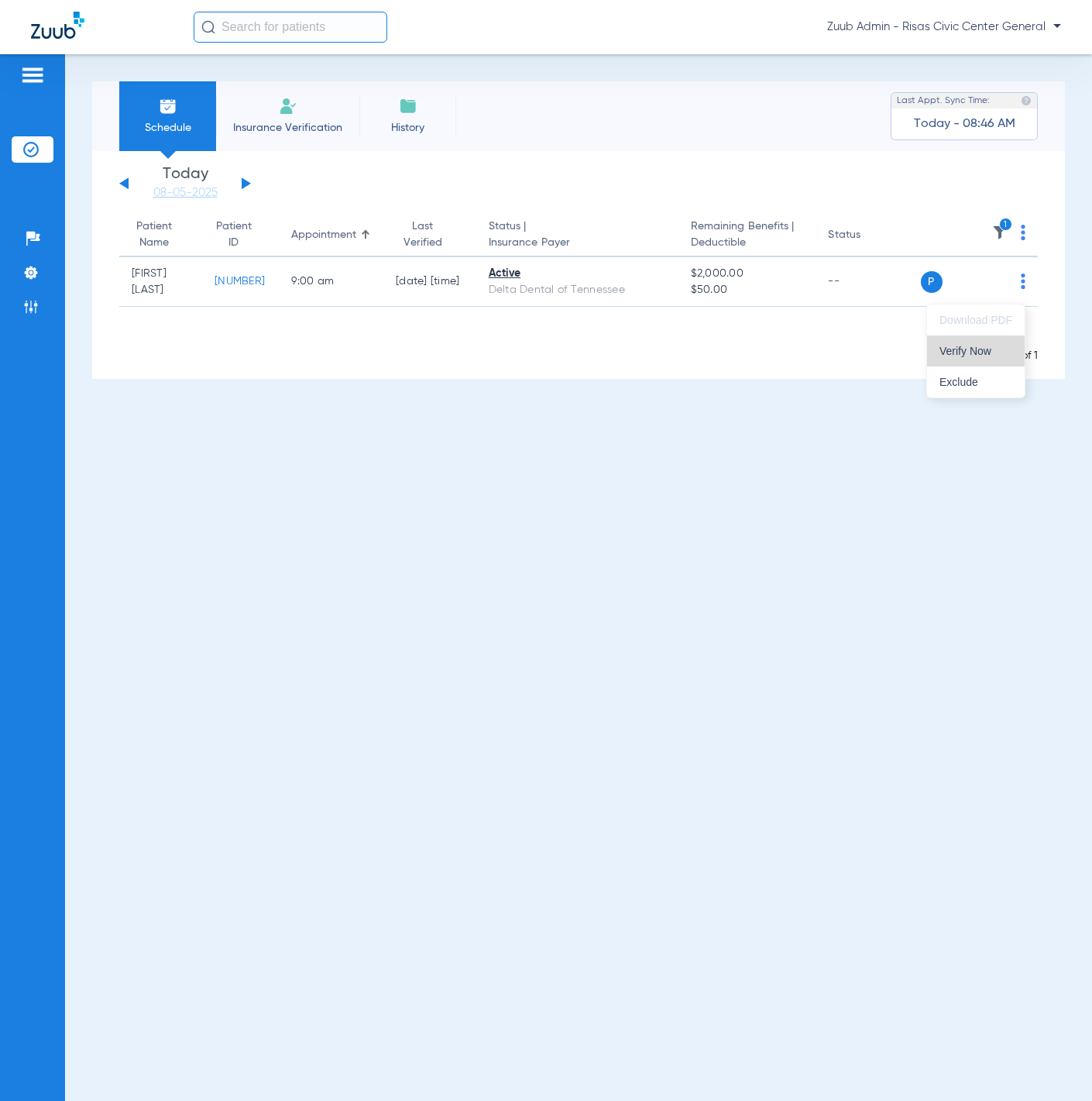 click on "Verify Now" at bounding box center (976, 351) 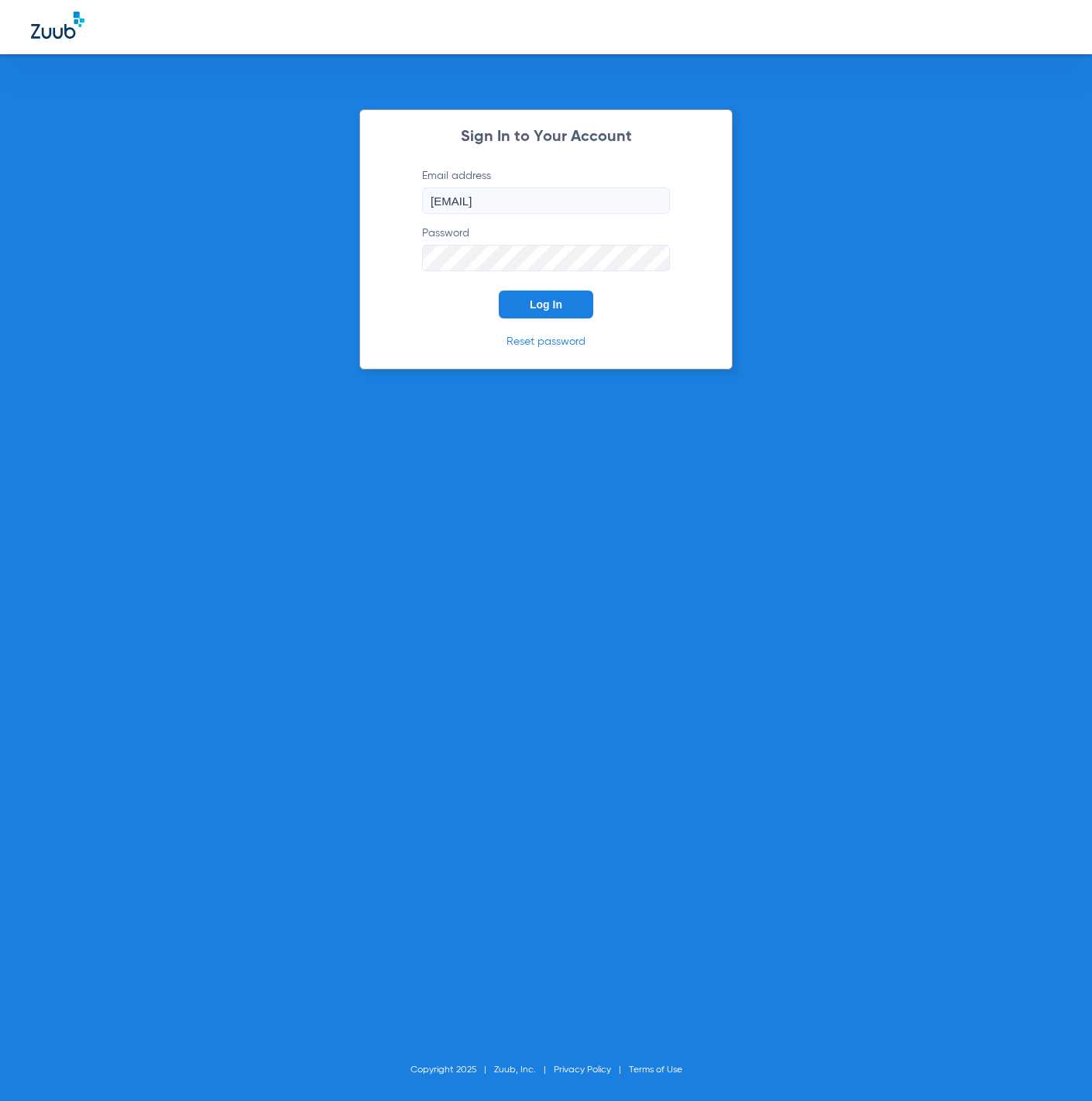 click on "Log In" 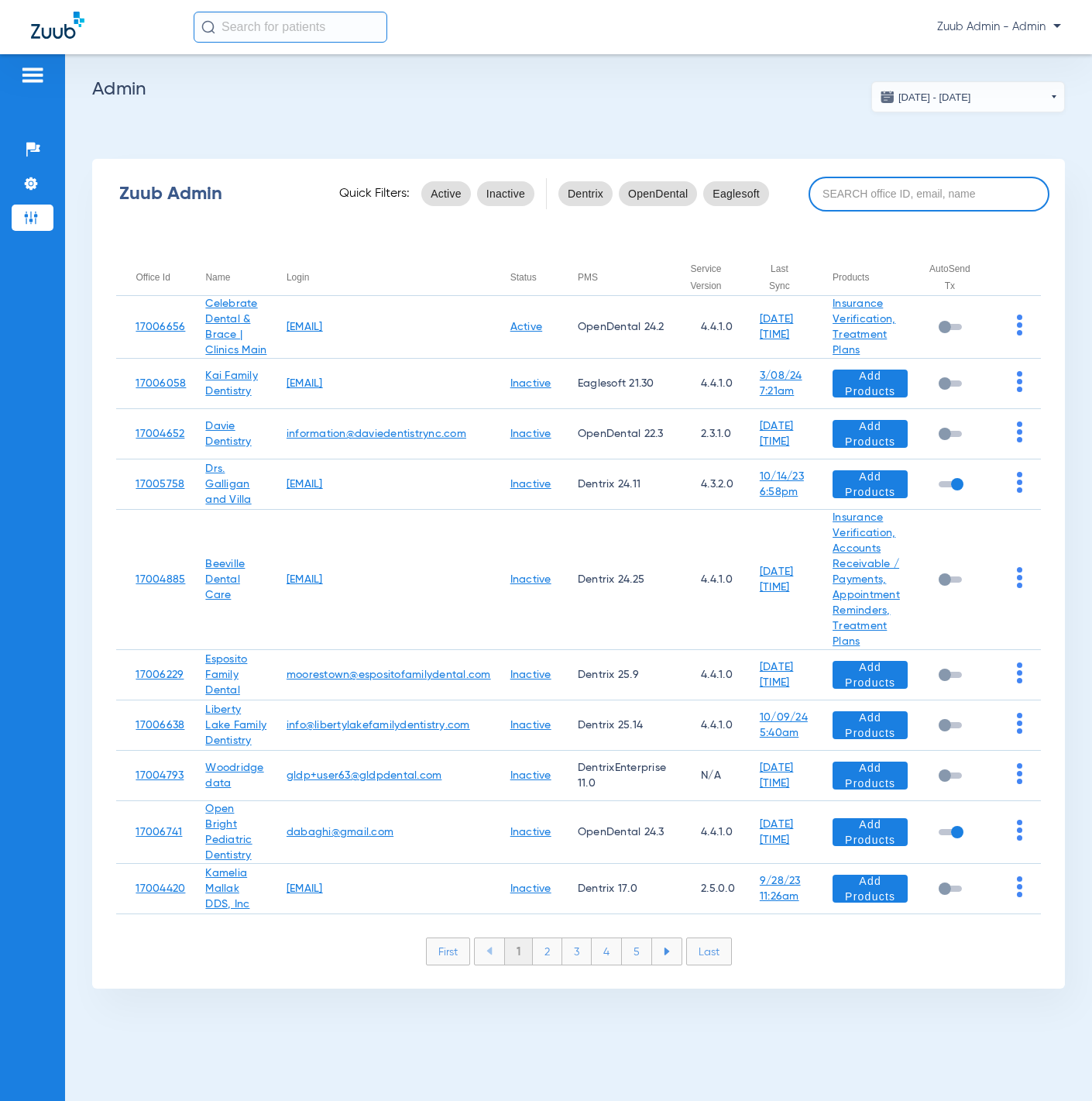 click at bounding box center (929, 194) 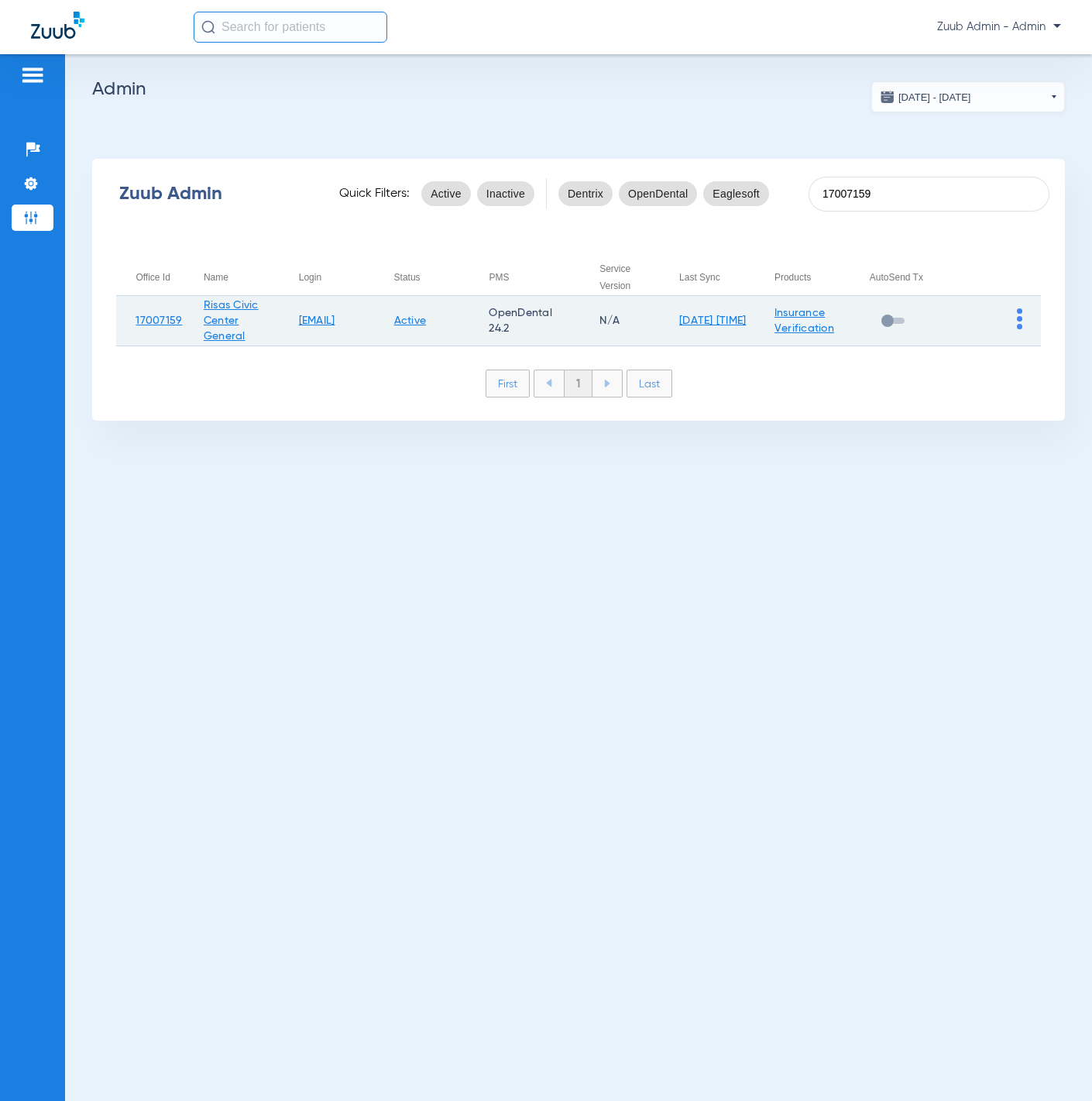 type on "17007159" 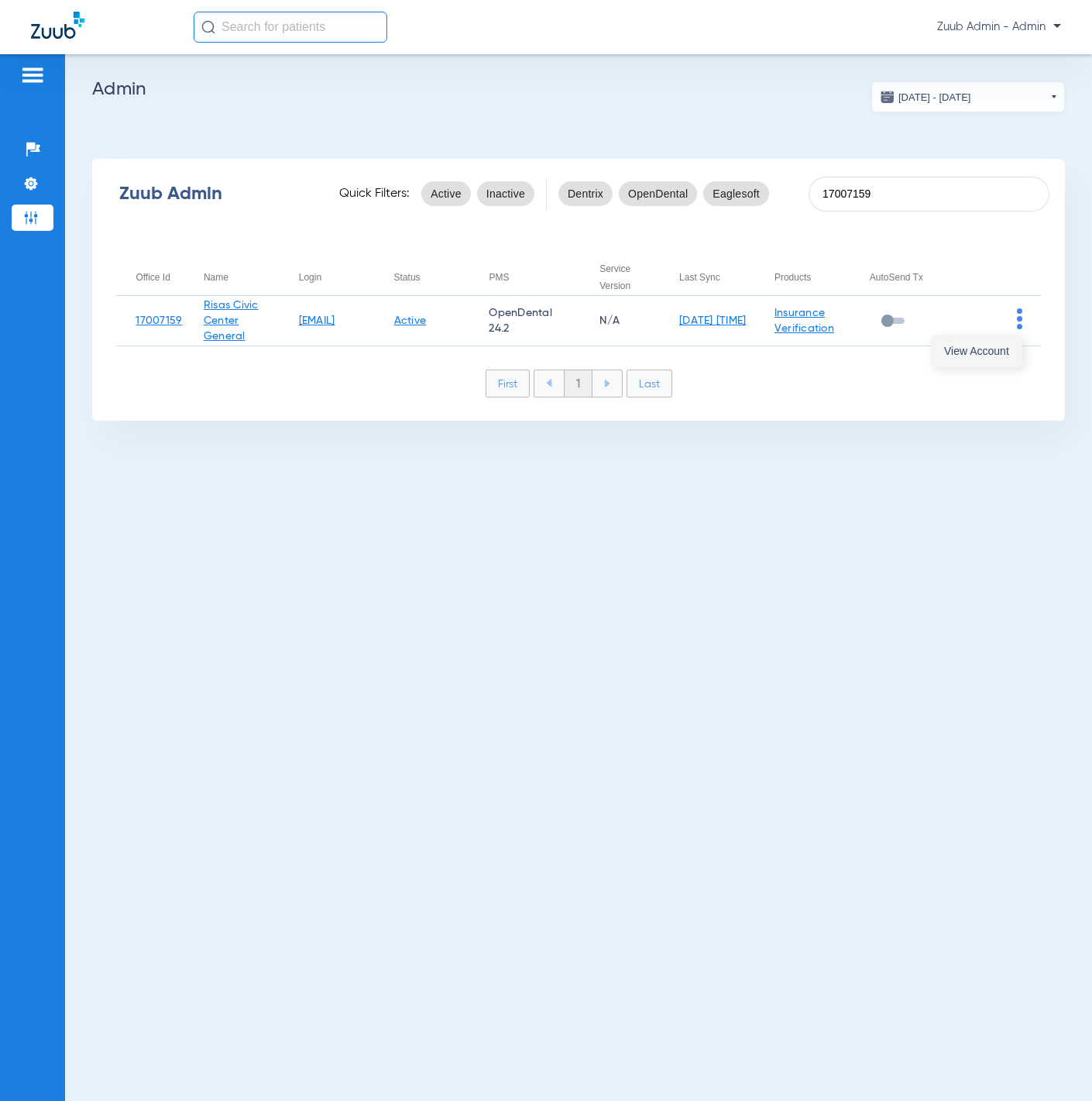 click on "View Account" at bounding box center [977, 351] 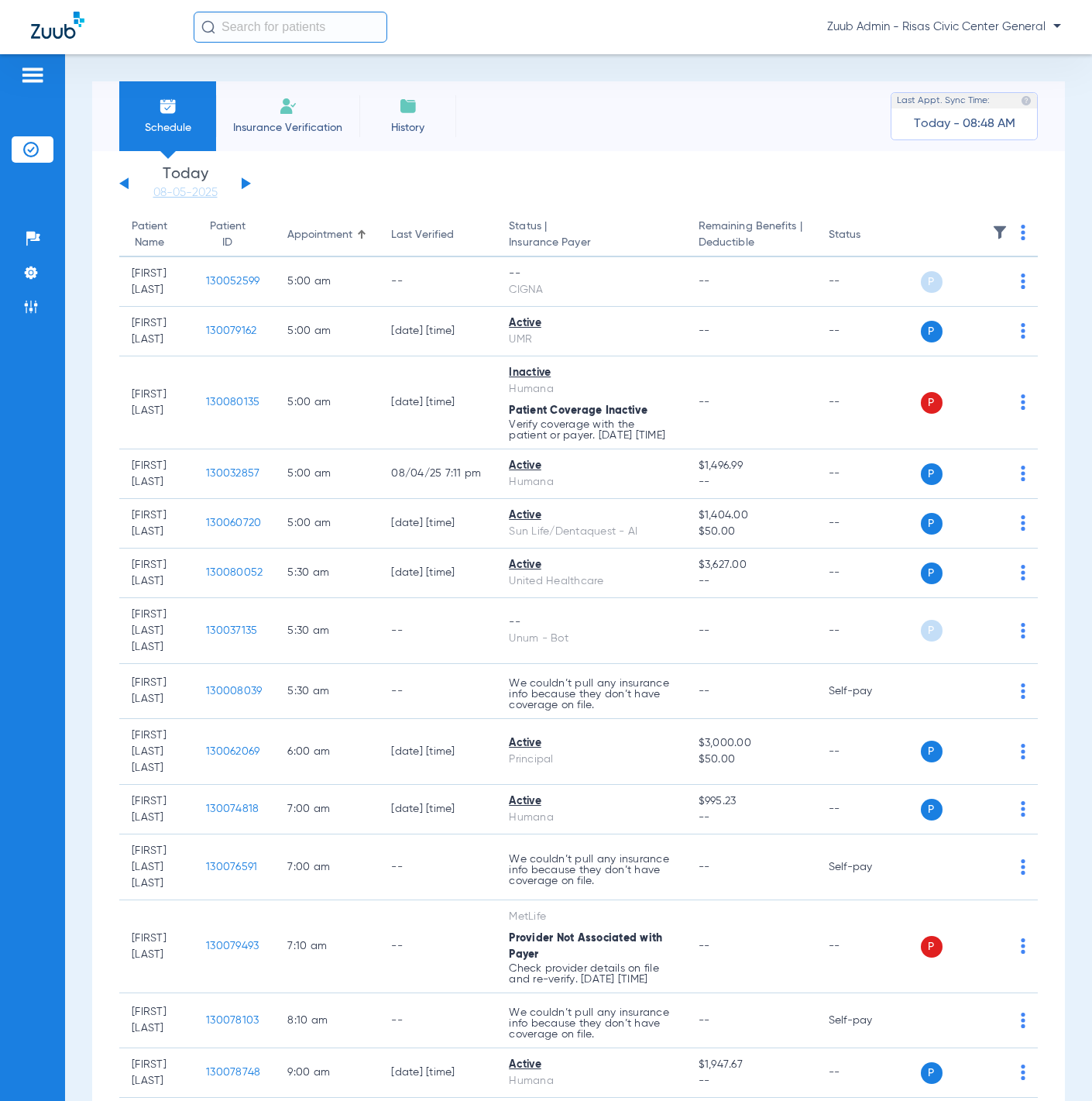 click on "Sunday   06-01-2025   Monday   06-02-2025   Tuesday   06-03-2025   Wednesday   06-04-2025   Thursday   06-05-2025   Friday   06-06-2025   Saturday   06-07-2025   Sunday   06-08-2025   Monday   06-09-2025   Tuesday   06-10-2025   Wednesday   06-11-2025   Thursday   06-12-2025   Friday   06-13-2025   Saturday   06-14-2025   Sunday   06-15-2025   Monday   06-16-2025   Tuesday   06-17-2025   Wednesday   06-18-2025   Thursday   06-19-2025   Friday   06-20-2025   Saturday   06-21-2025   Sunday   06-22-2025   Monday   06-23-2025   Tuesday   06-24-2025   Wednesday   06-25-2025   Thursday   06-26-2025   Friday   06-27-2025   Saturday   06-28-2025   Sunday   06-29-2025   Monday   06-30-2025   Tuesday   07-01-2025   Wednesday   07-02-2025   Thursday   07-03-2025   Friday   07-04-2025   Saturday   07-05-2025   Sunday   07-06-2025   Monday   07-07-2025   Tuesday   07-08-2025   Wednesday   07-09-2025   Thursday   07-10-2025   Friday   07-11-2025   Saturday   07-12-2025   Sunday   07-13-2025   Monday   07-14-2025   Friday" 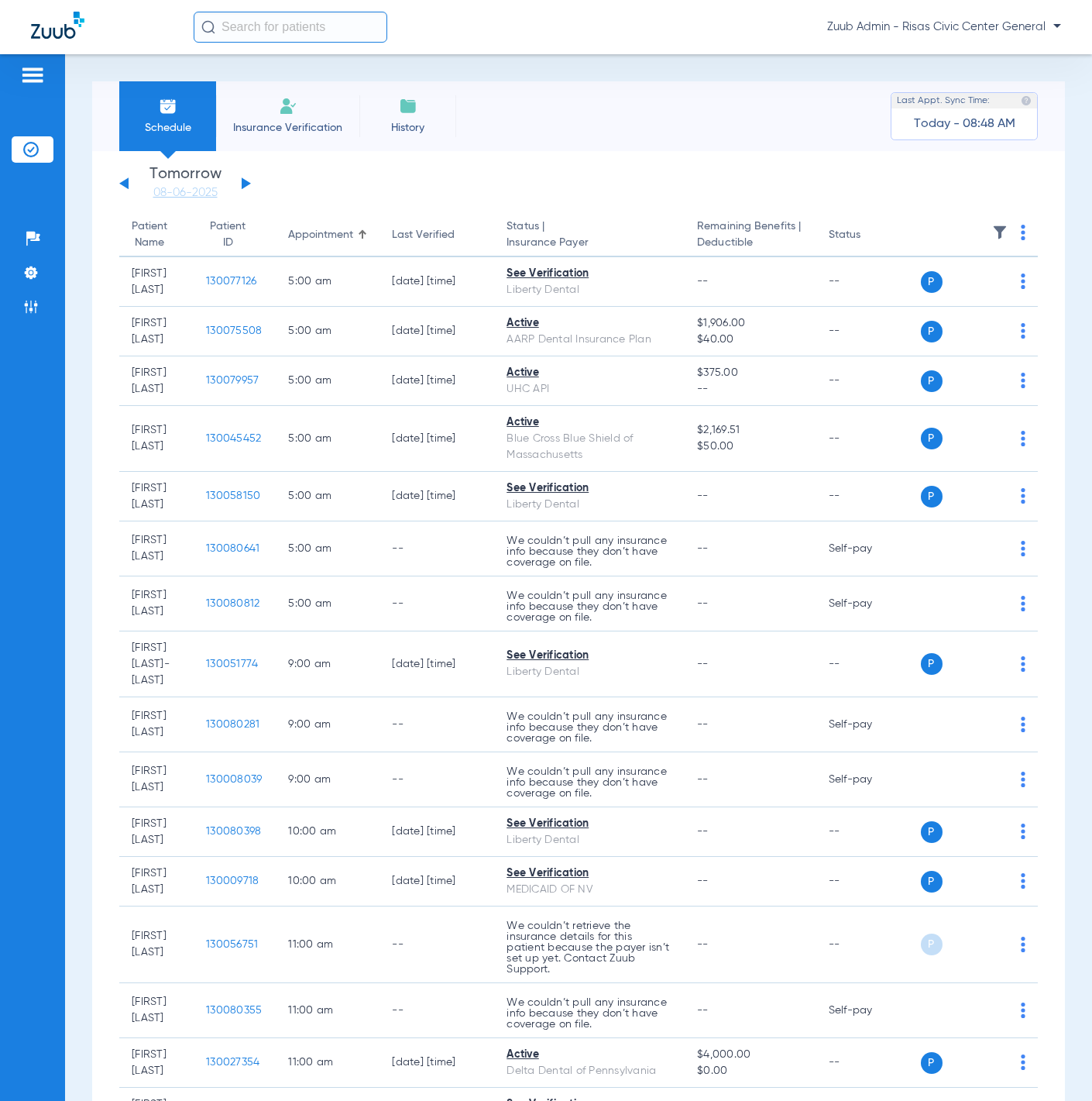 click 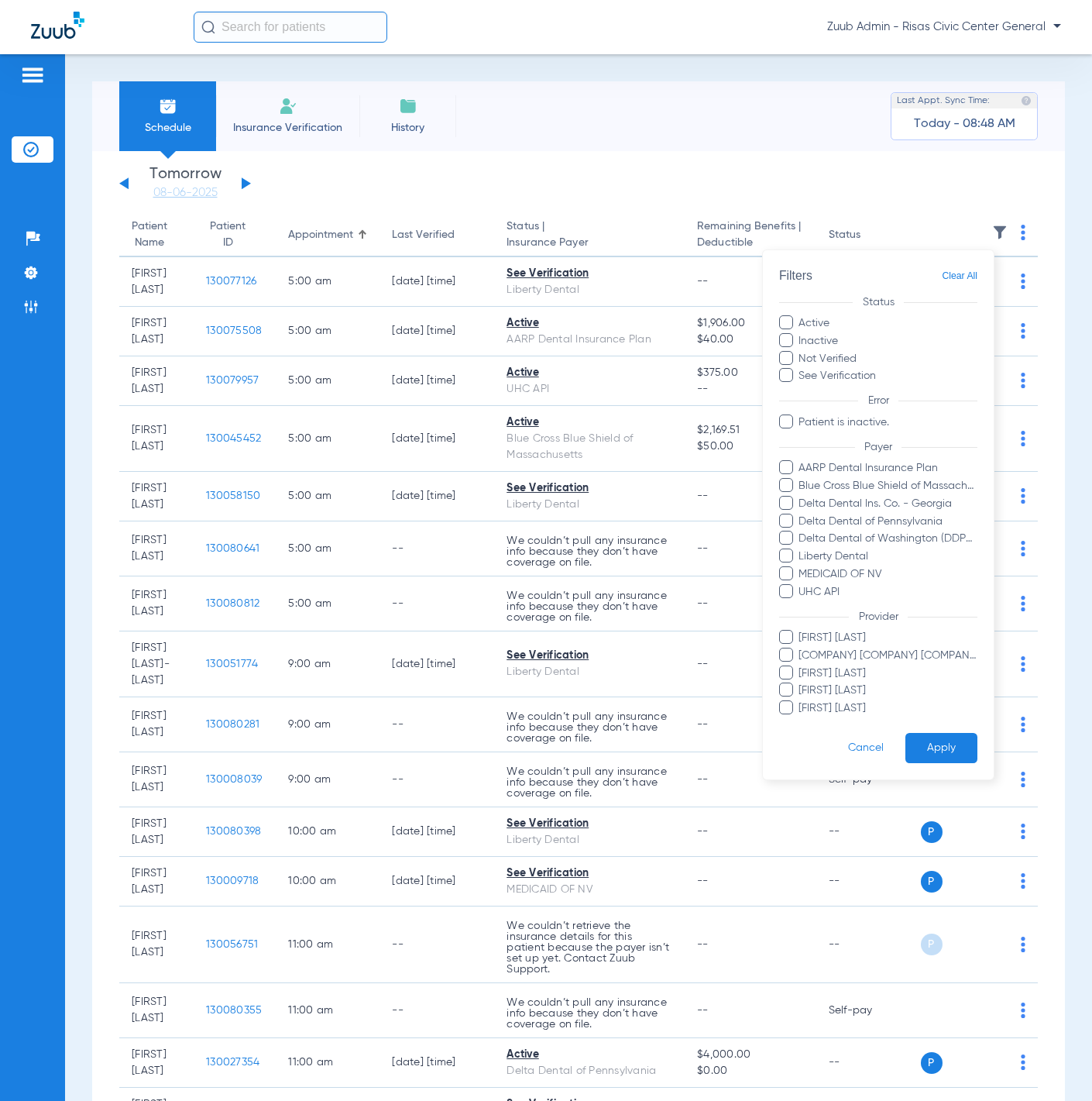 click at bounding box center (546, 550) 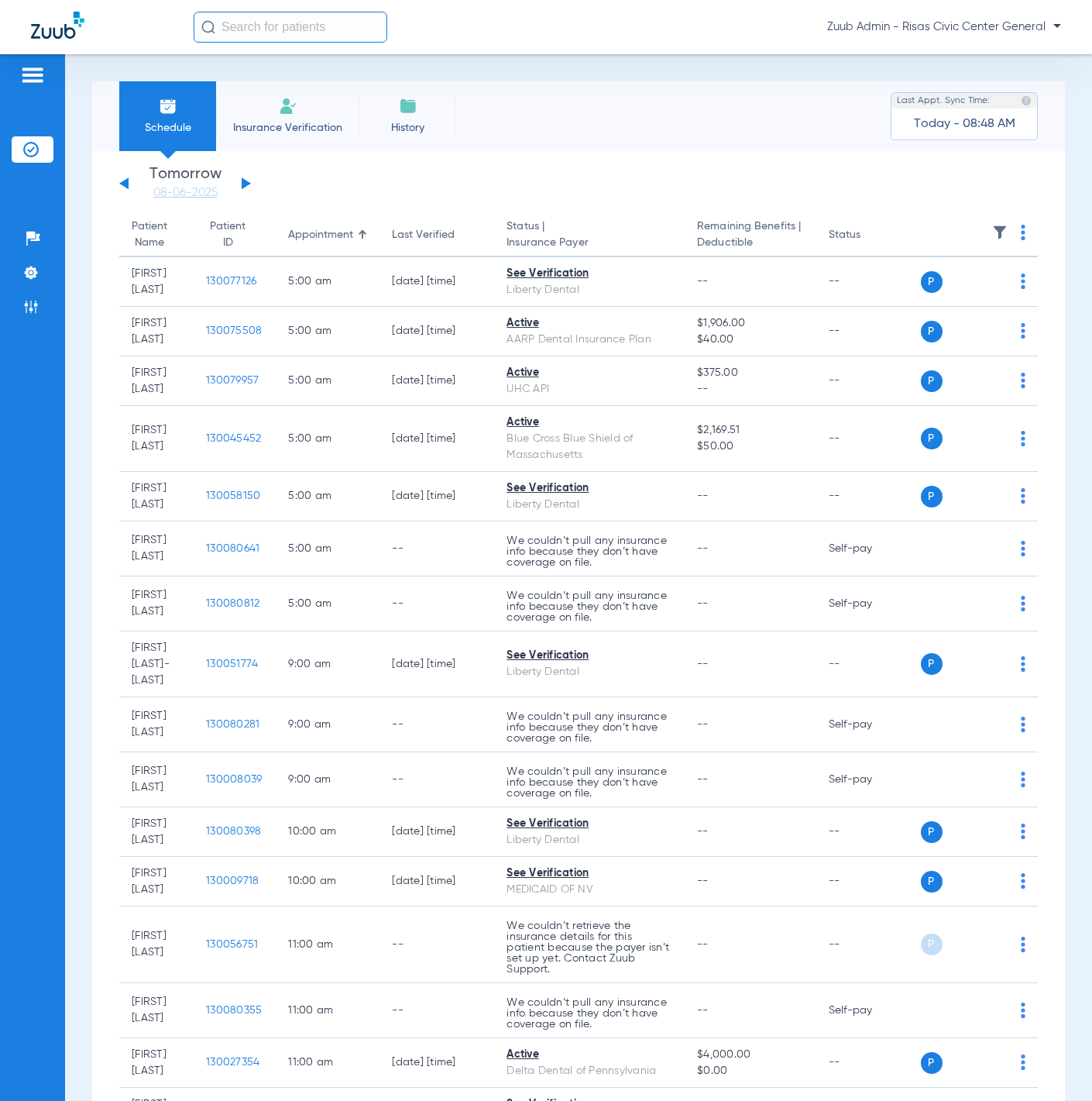 click 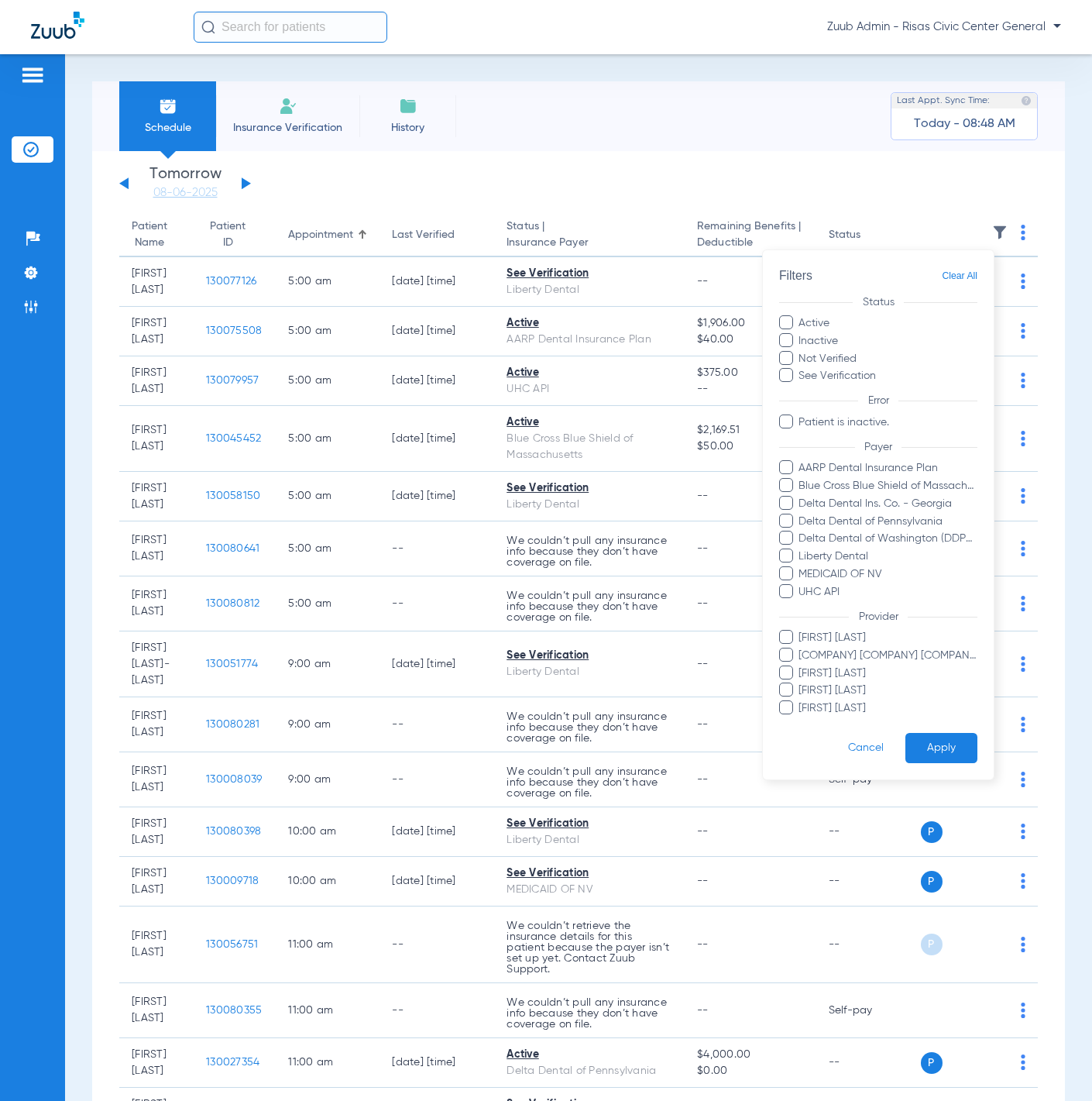 click at bounding box center [546, 550] 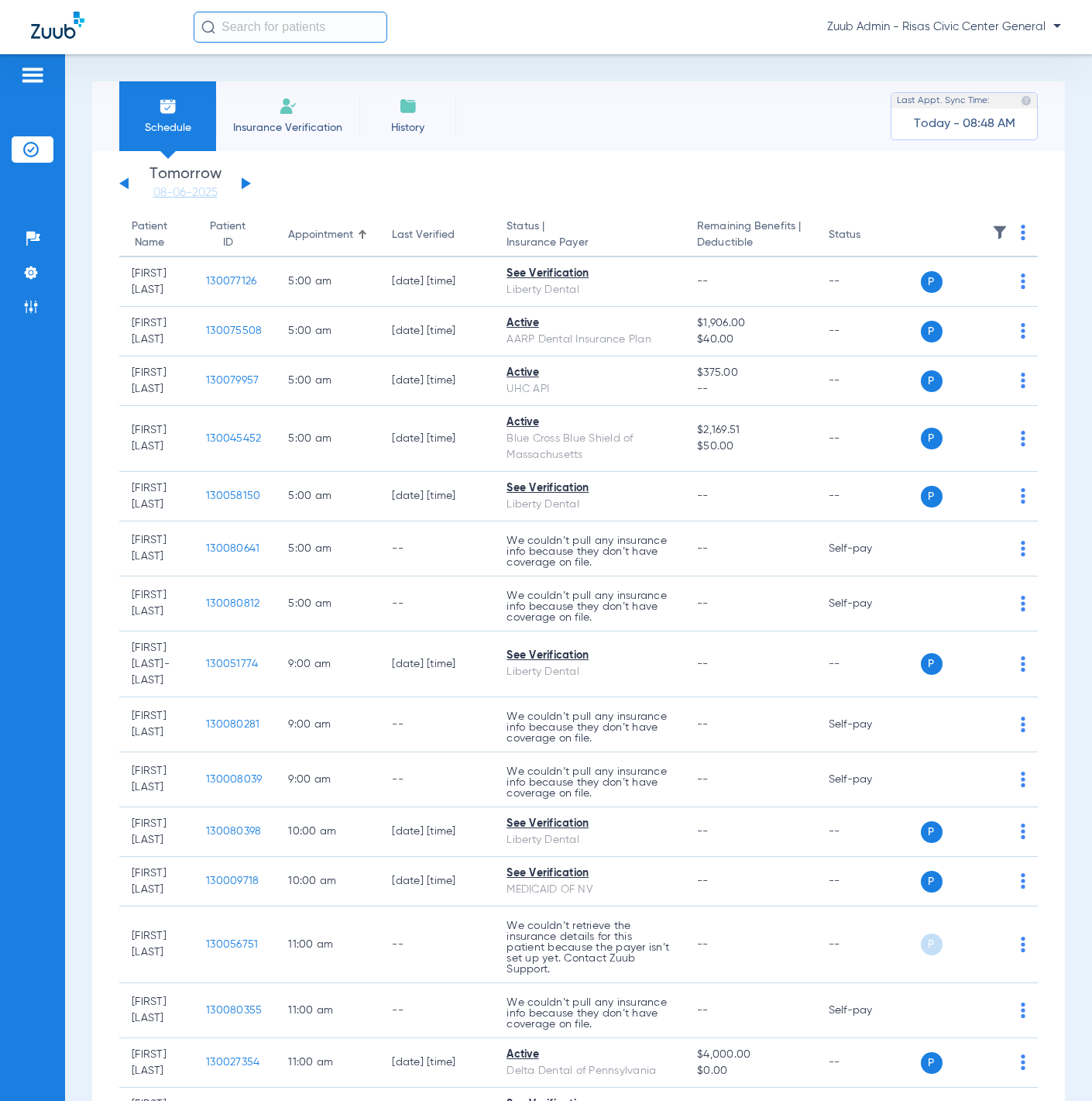 click on "Sunday   06-01-2025   Monday   06-02-2025   Tuesday   06-03-2025   Wednesday   06-04-2025   Thursday   06-05-2025   Friday   06-06-2025   Saturday   06-07-2025   Sunday   06-08-2025   Monday   06-09-2025   Tuesday   06-10-2025   Wednesday   06-11-2025   Thursday   06-12-2025   Friday   06-13-2025   Saturday   06-14-2025   Sunday   06-15-2025   Monday   06-16-2025   Tuesday   06-17-2025   Wednesday   06-18-2025   Thursday   06-19-2025   Friday   06-20-2025   Saturday   06-21-2025   Sunday   06-22-2025   Monday   06-23-2025   Tuesday   06-24-2025   Wednesday   06-25-2025   Thursday   06-26-2025   Friday   06-27-2025   Saturday   06-28-2025   Sunday   06-29-2025   Monday   06-30-2025   Tuesday   07-01-2025   Wednesday   07-02-2025   Thursday   07-03-2025   Friday   07-04-2025   Saturday   07-05-2025   Sunday   07-06-2025   Monday   07-07-2025   Tuesday   07-08-2025   Wednesday   07-09-2025   Thursday   07-10-2025   Friday   07-11-2025   Saturday   07-12-2025   Sunday   07-13-2025   Monday   07-14-2025   Friday" 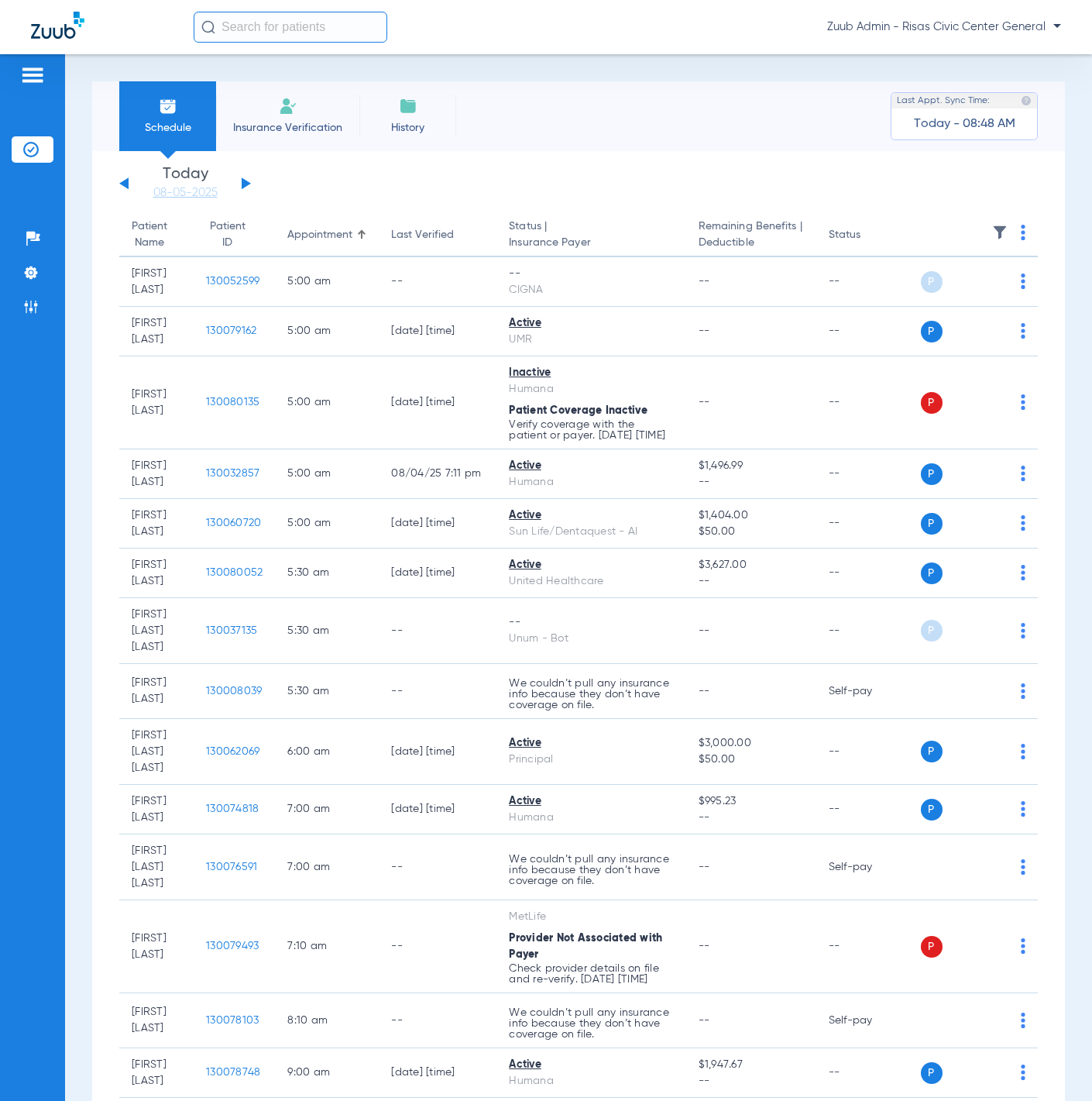 click 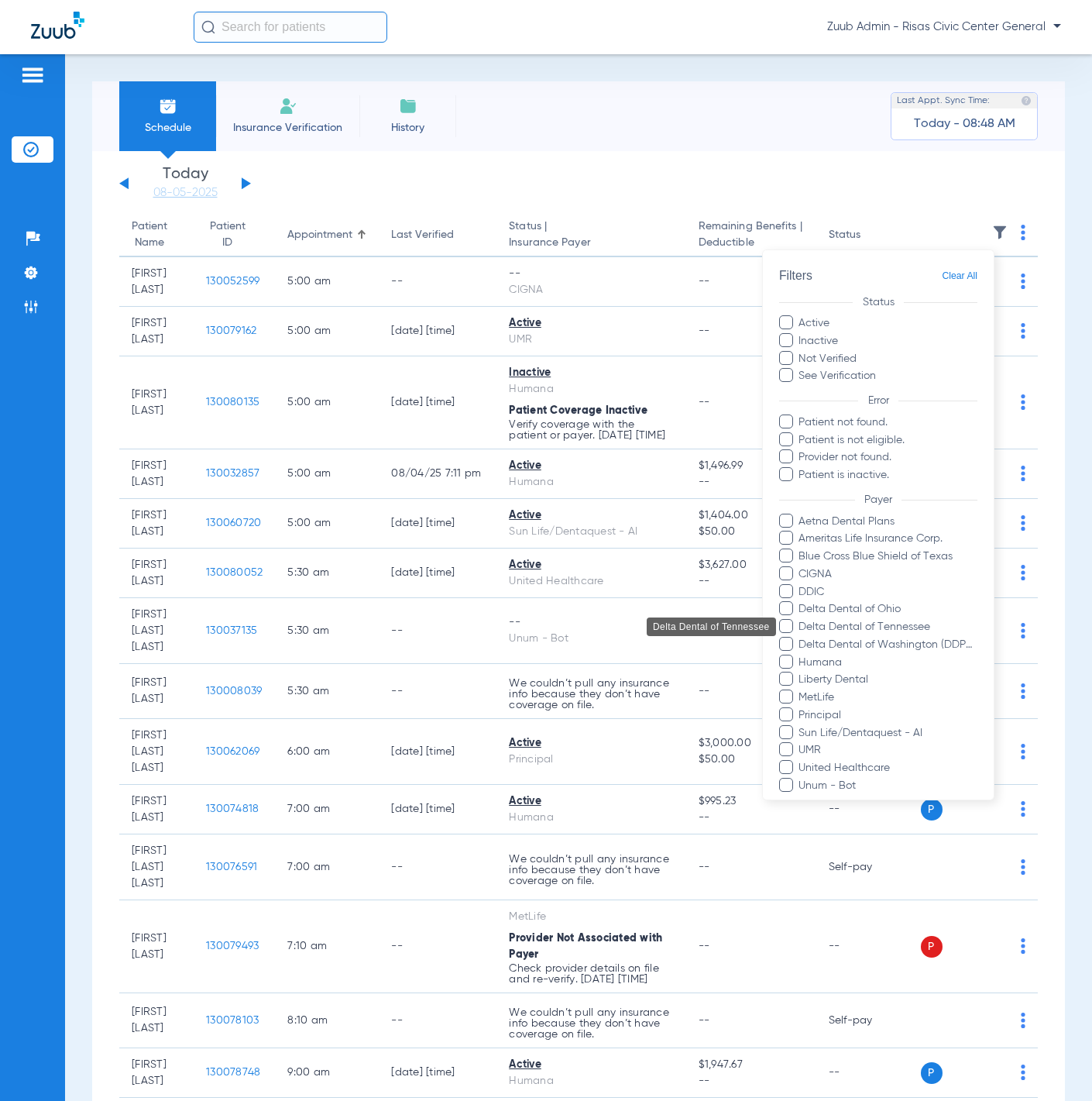 click on "Delta Dental of Tennessee" at bounding box center (888, 627) 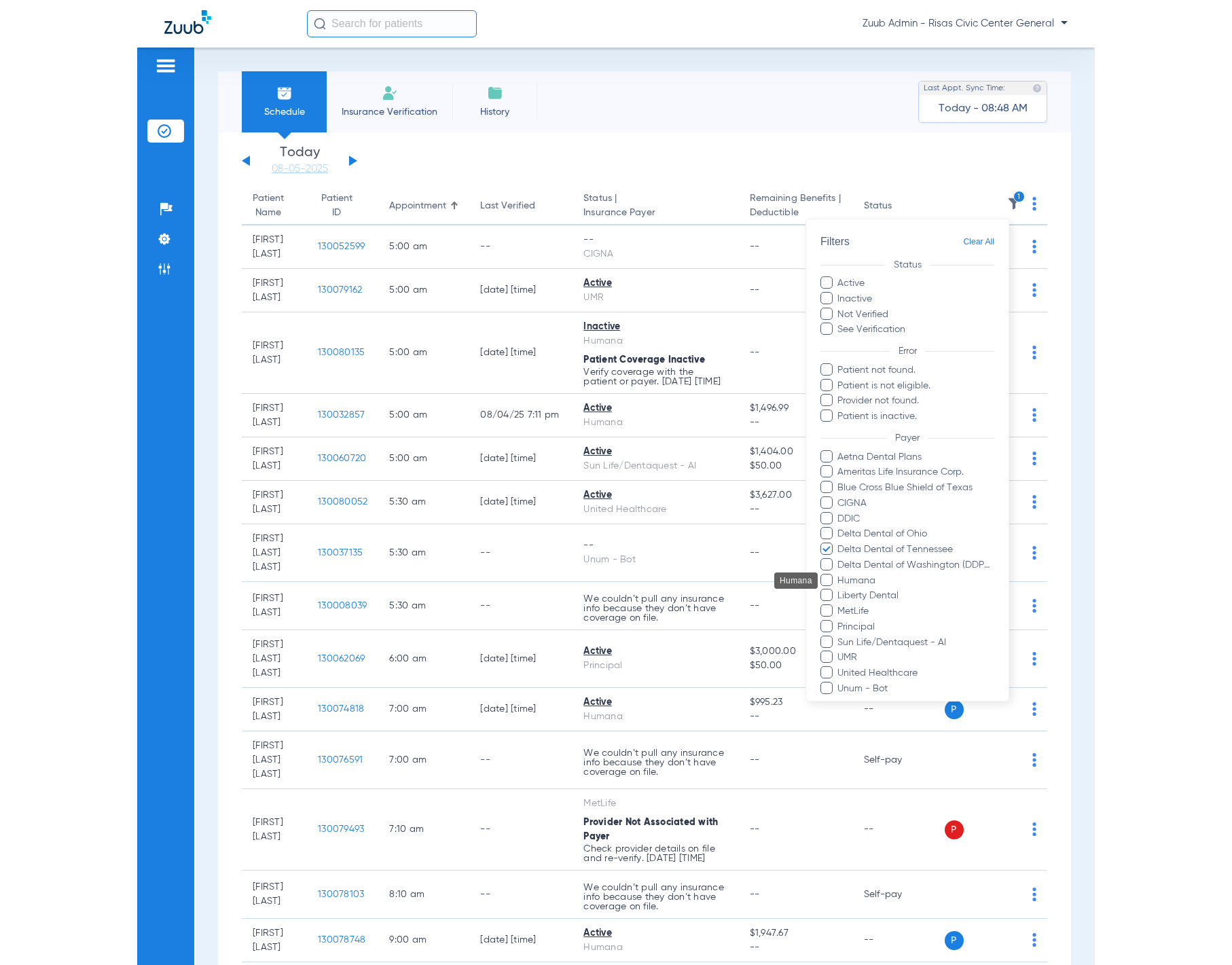 scroll, scrollTop: 120, scrollLeft: 0, axis: vertical 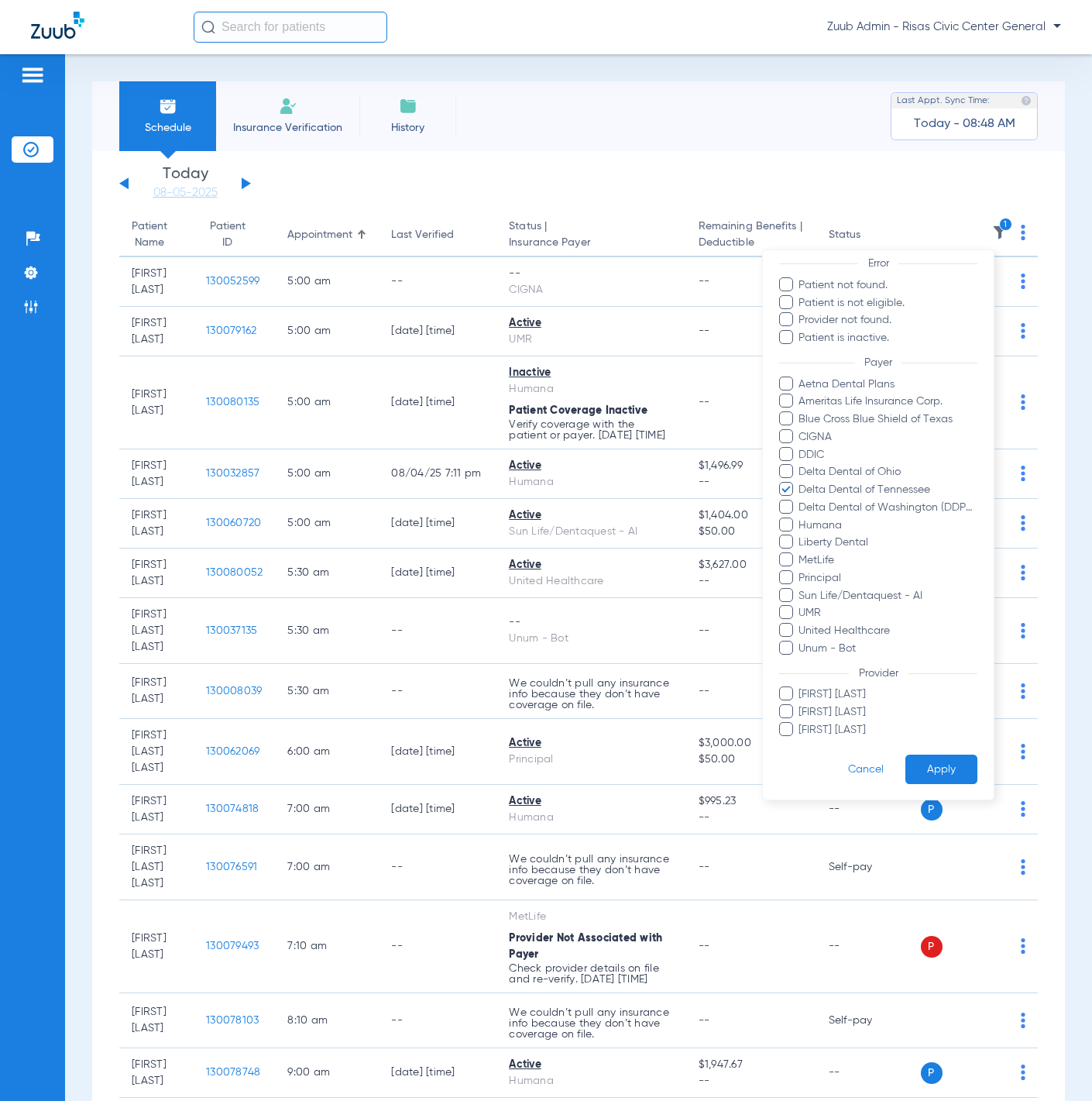click on "Apply" at bounding box center (941, 769) 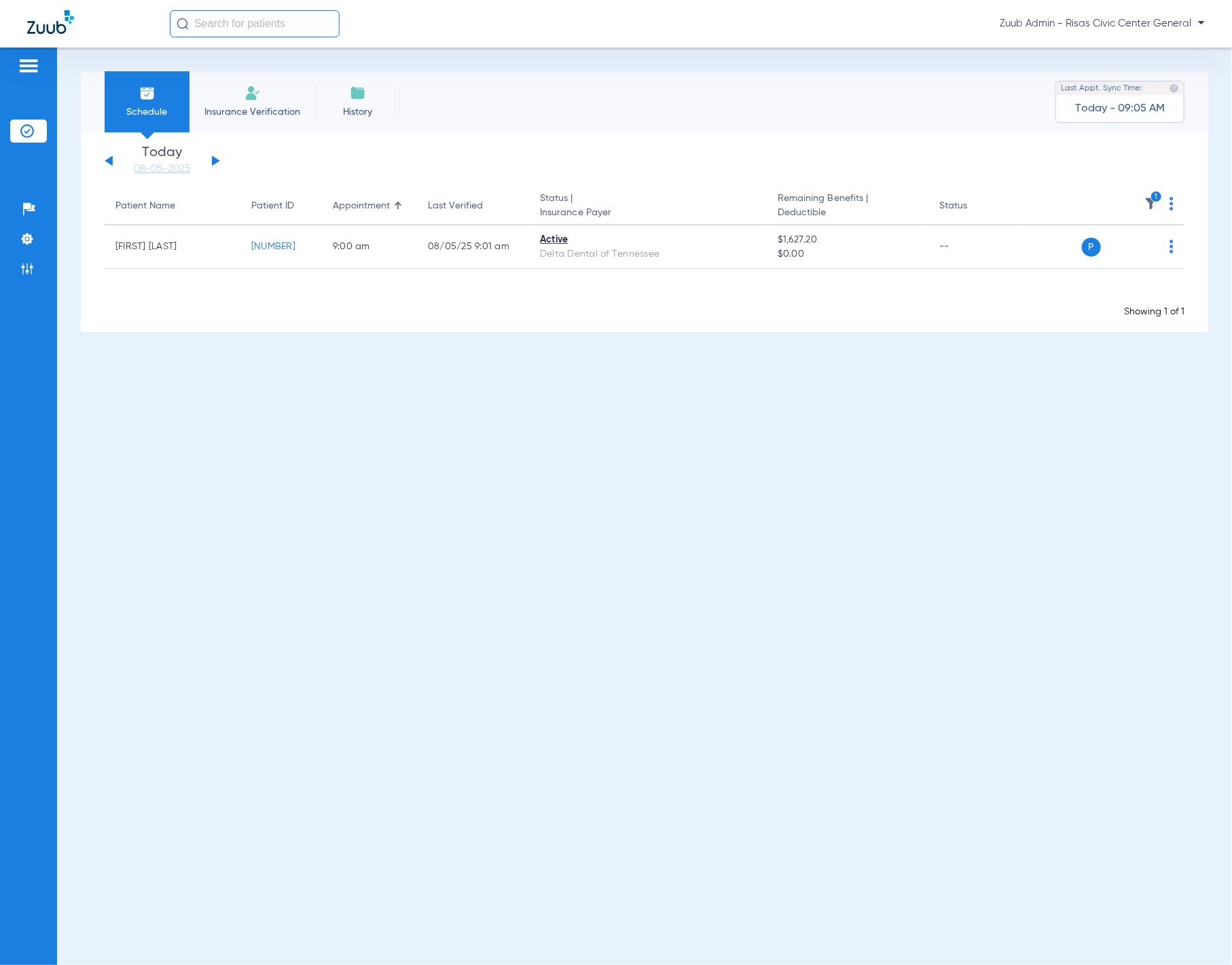 click 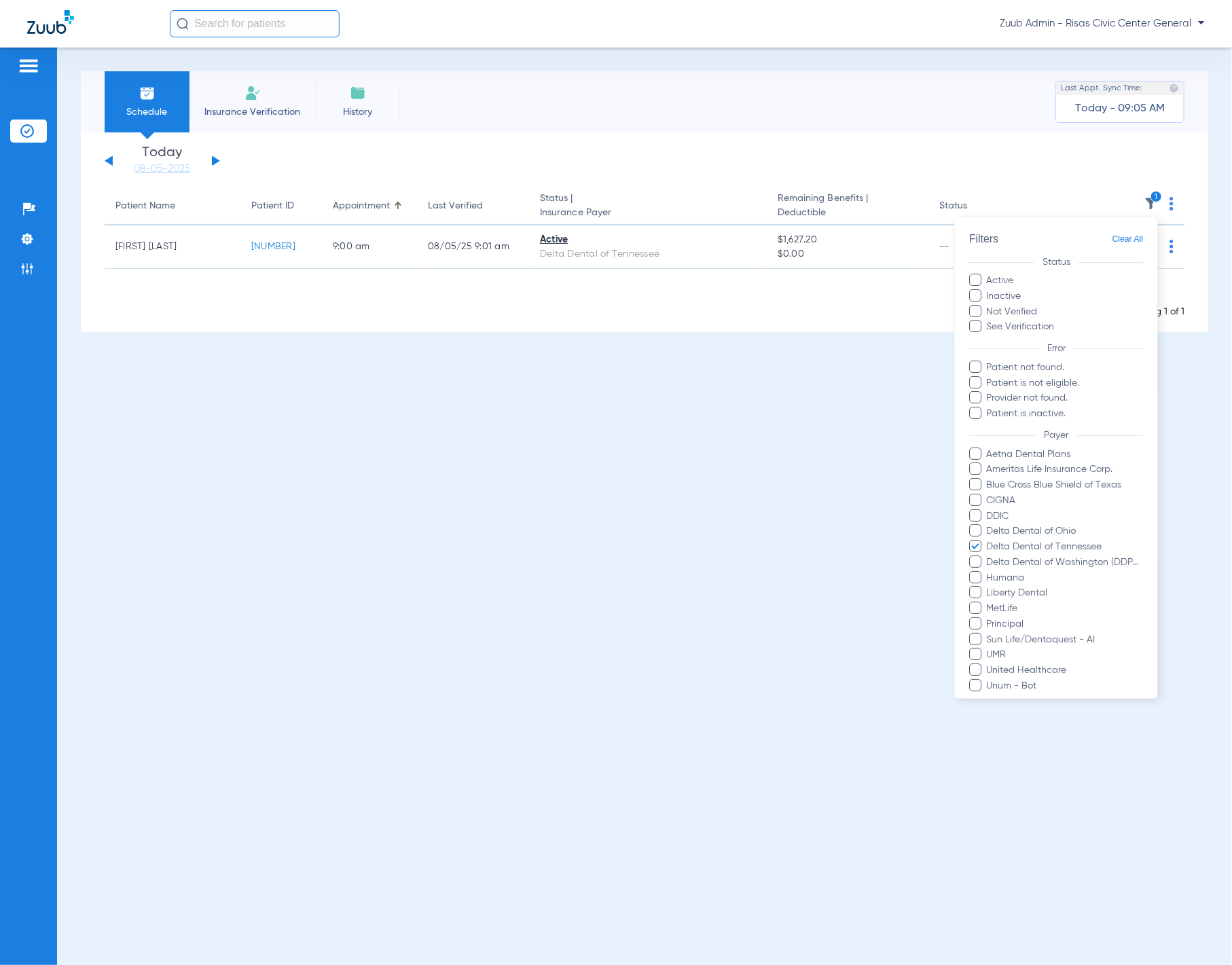click on "Clear All" at bounding box center (1127, 239) 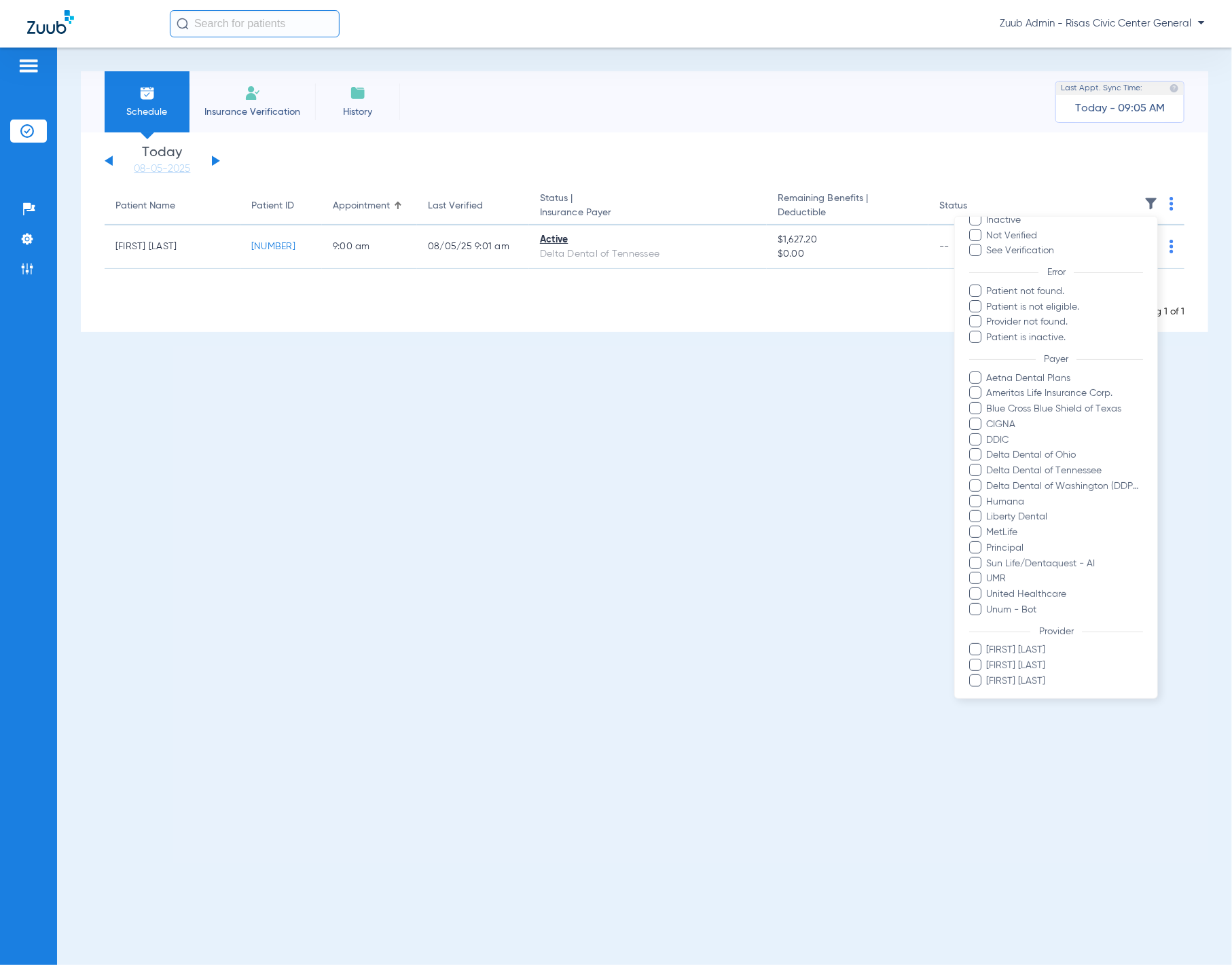 scroll, scrollTop: 120, scrollLeft: 0, axis: vertical 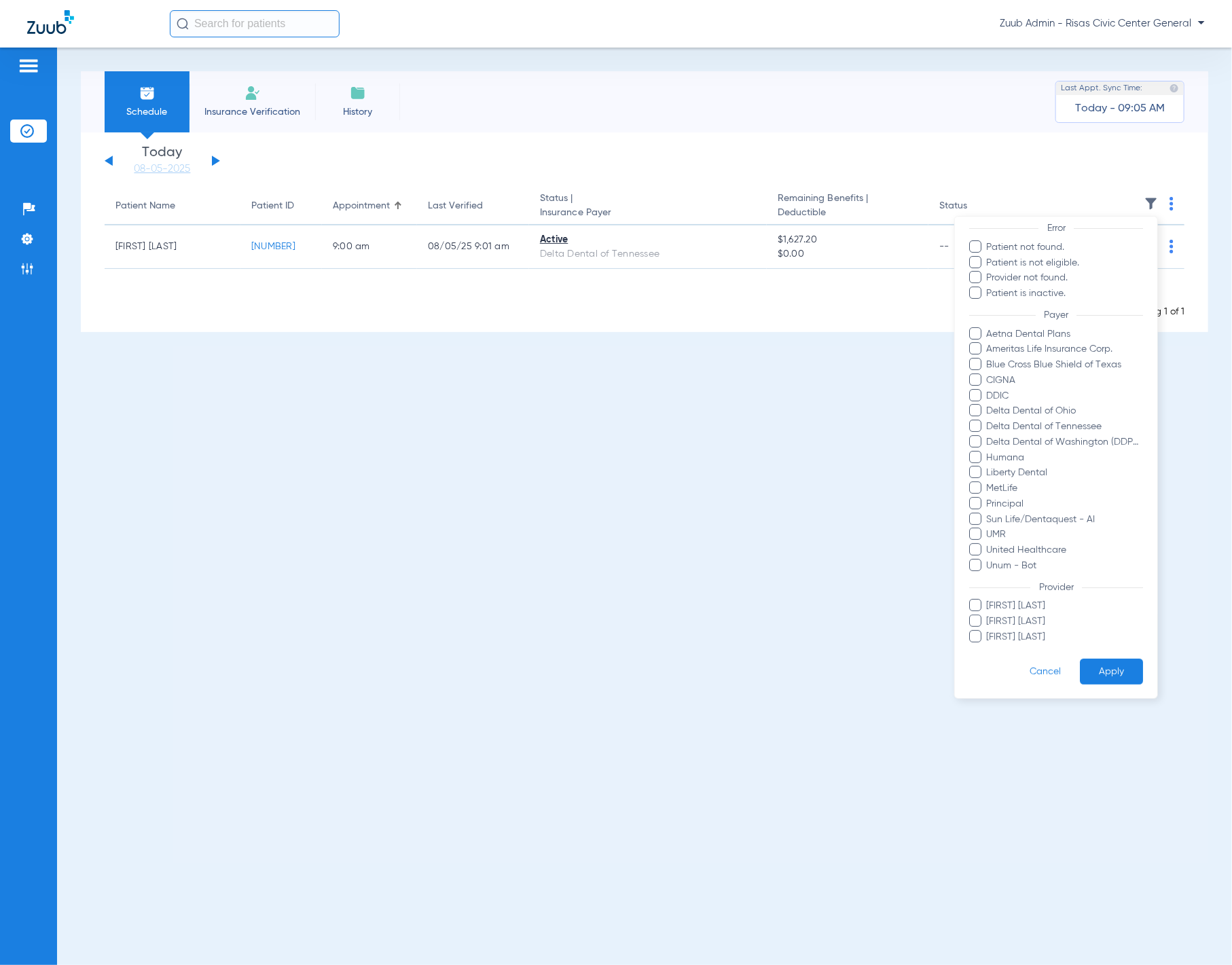click on "Apply" at bounding box center (1111, 672) 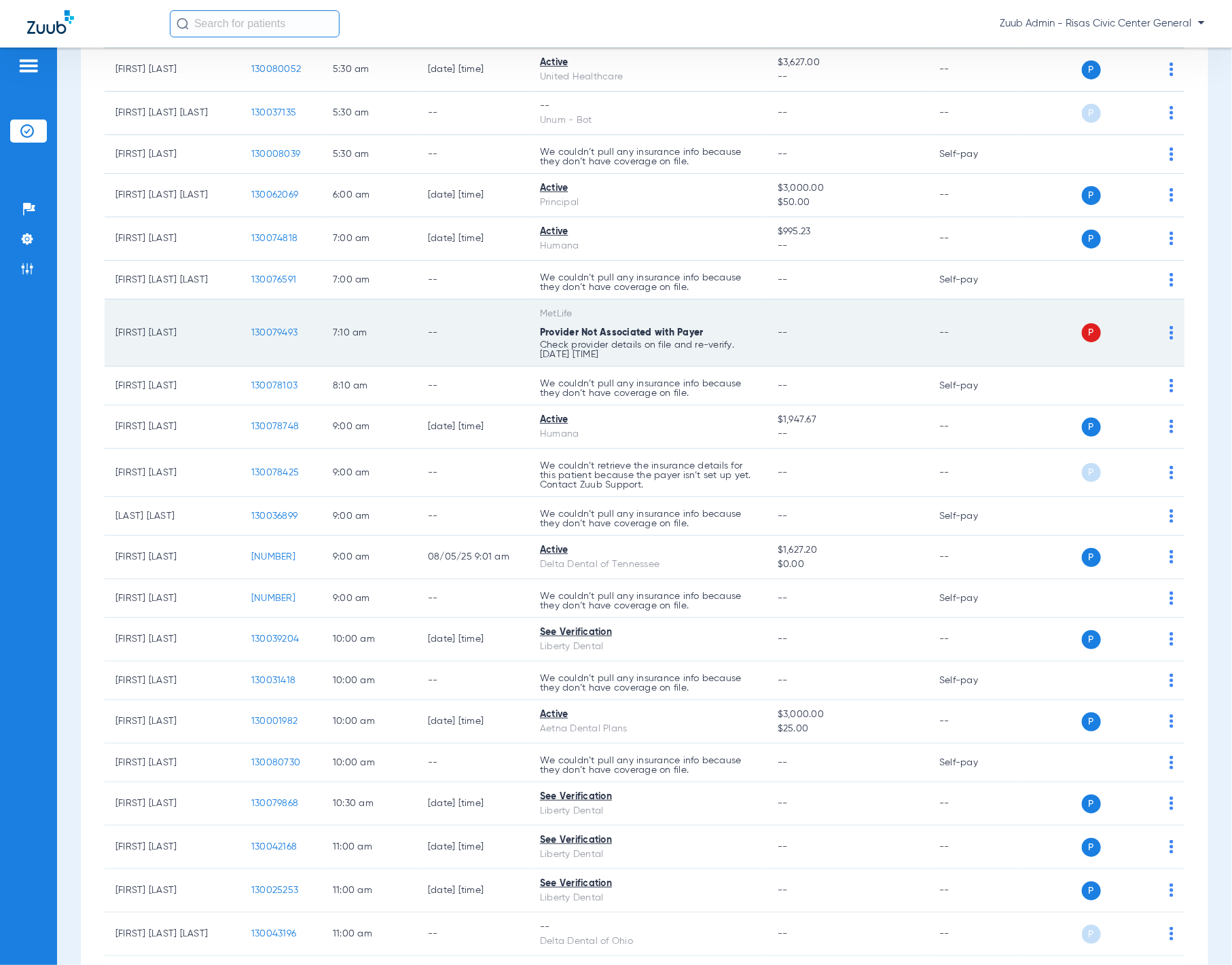 scroll, scrollTop: 452, scrollLeft: 0, axis: vertical 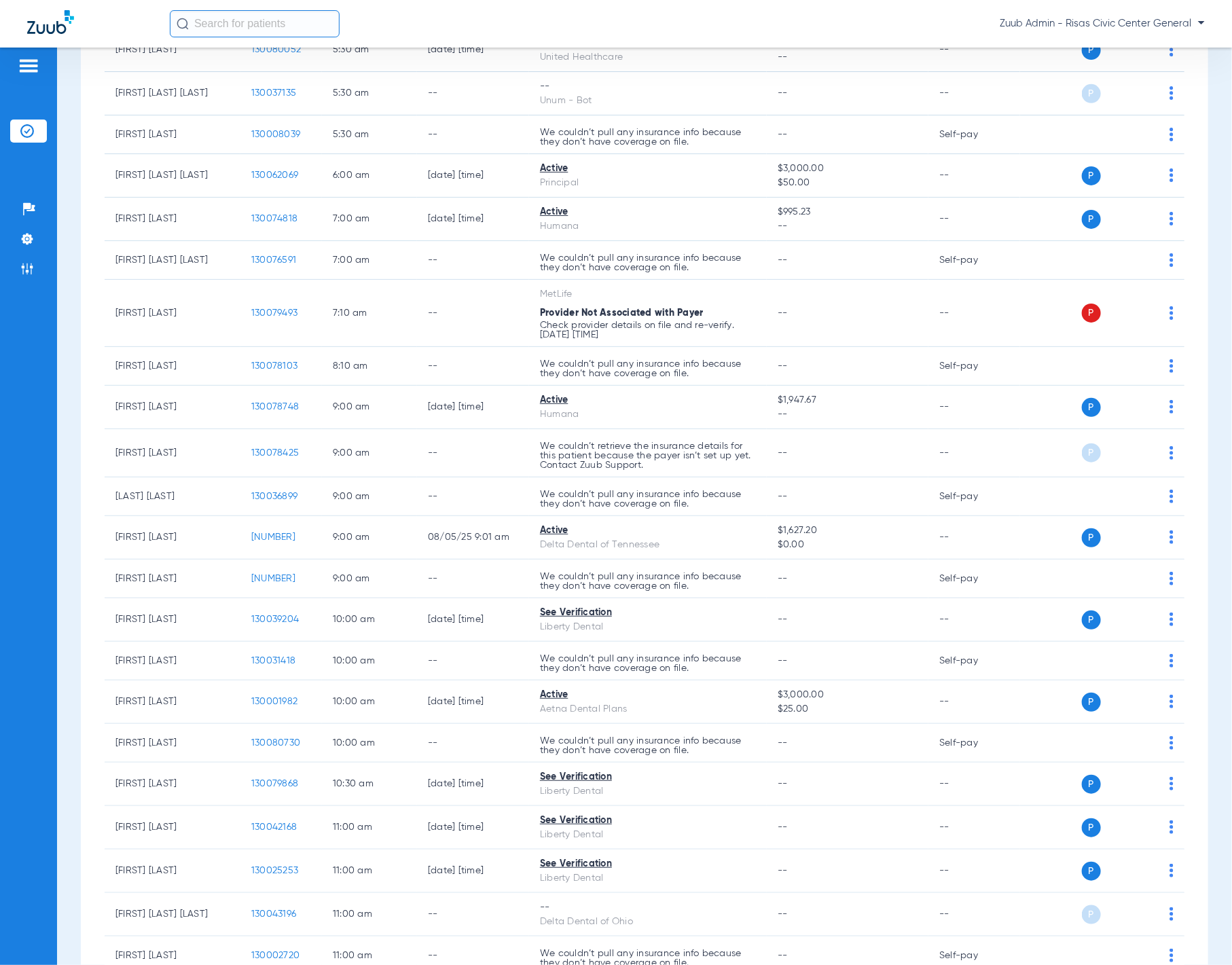 click 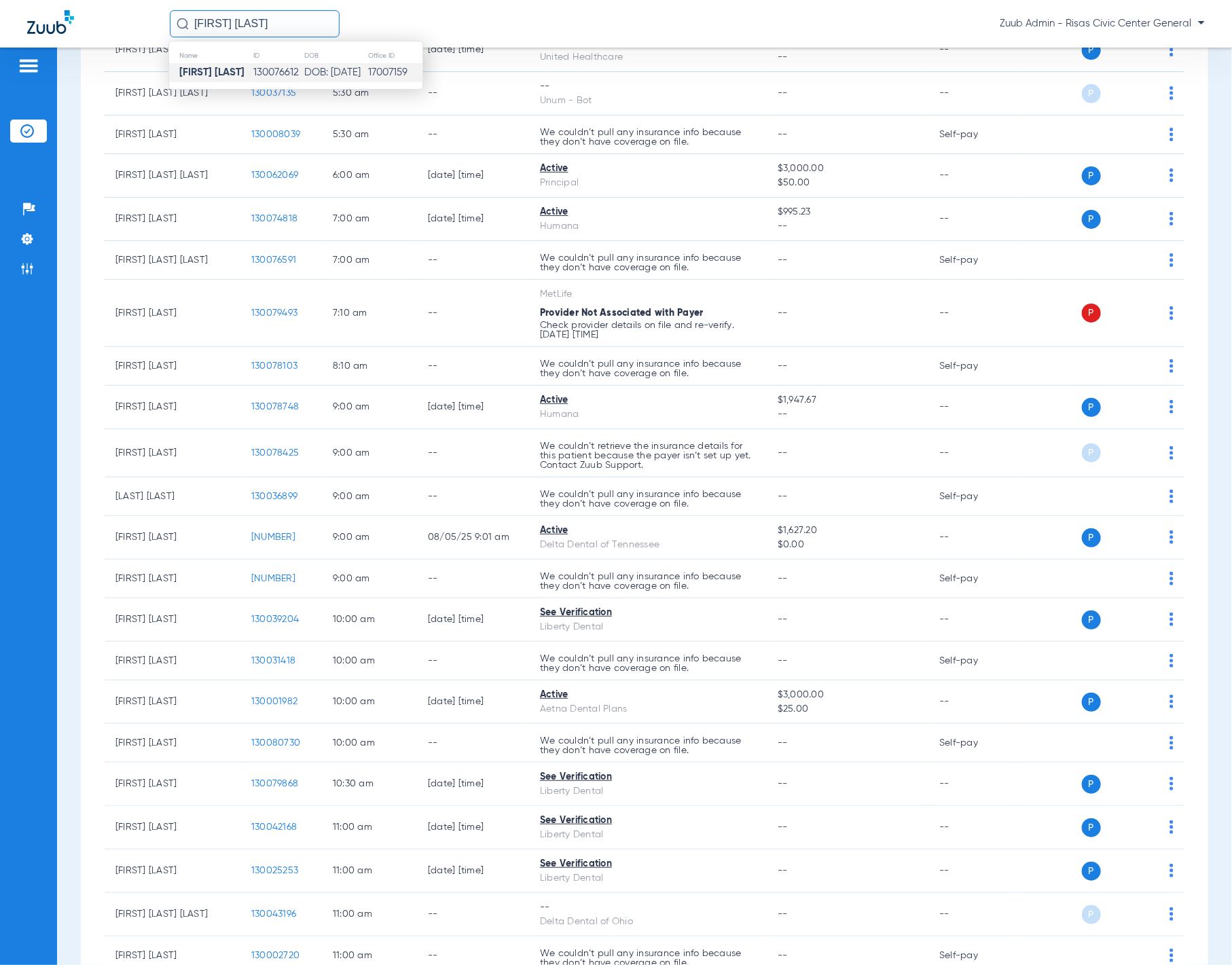 type on "Jeanette Burns" 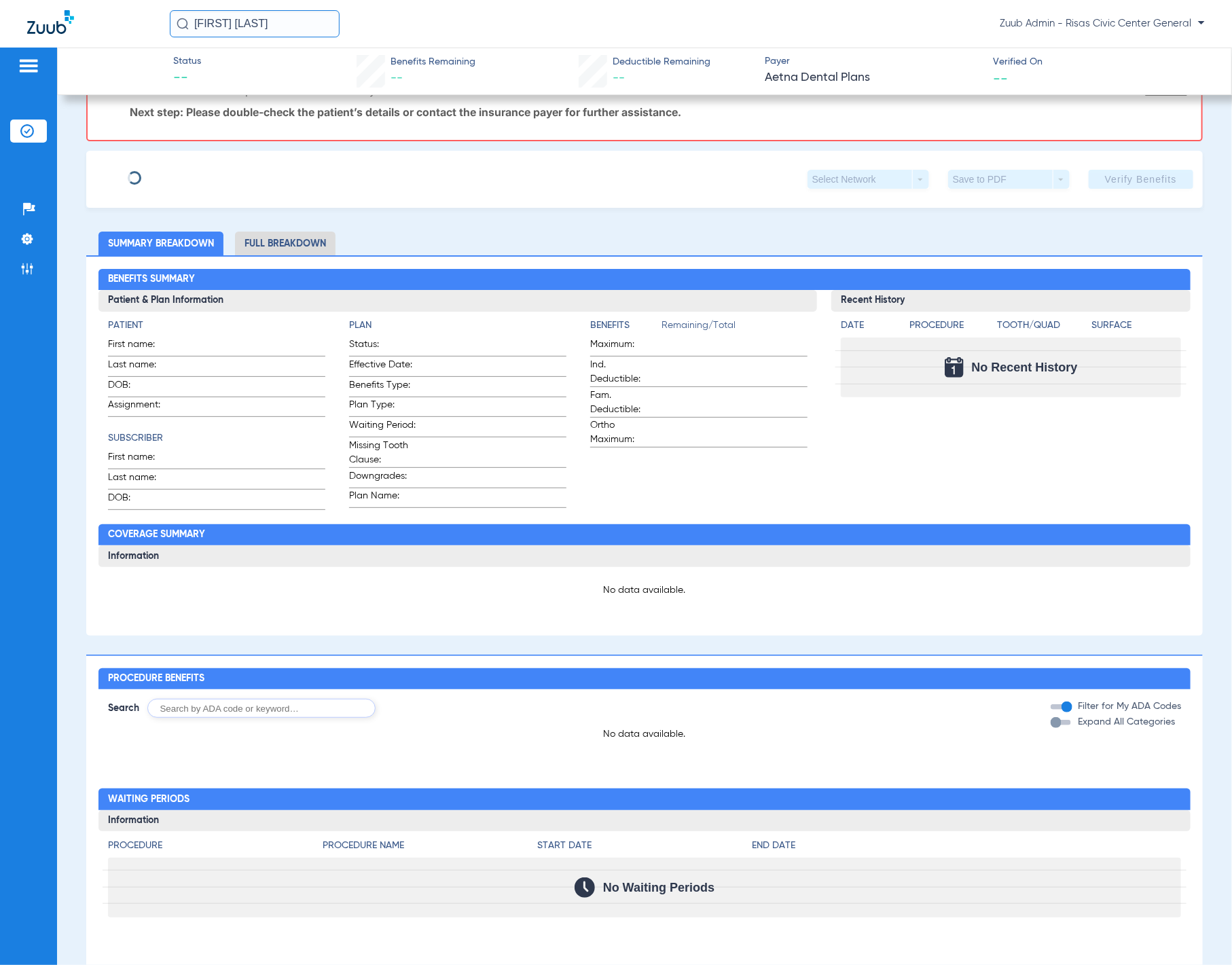 scroll, scrollTop: 0, scrollLeft: 0, axis: both 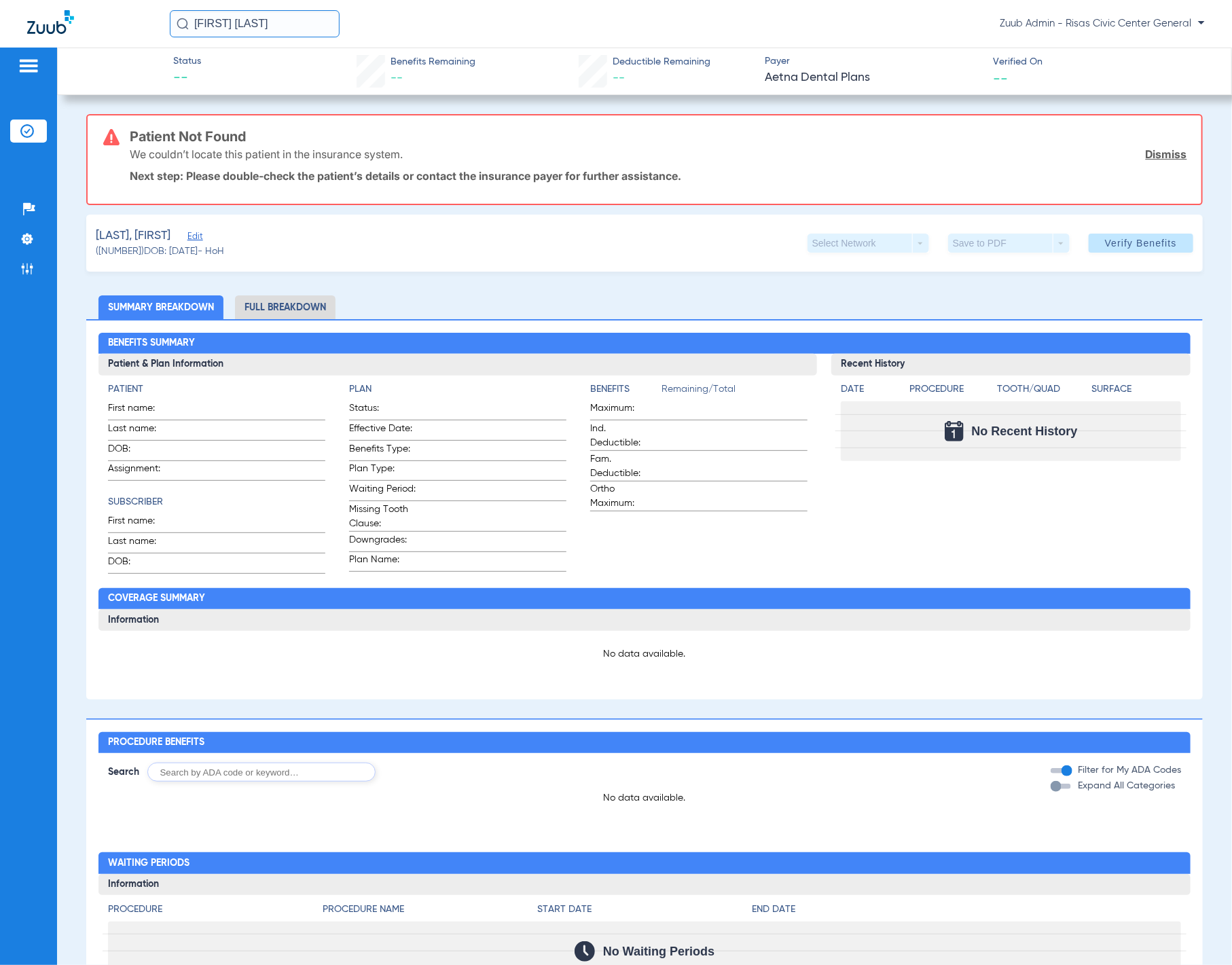 click on "(130076612)   DOB: 12/14/1962   - HoH" 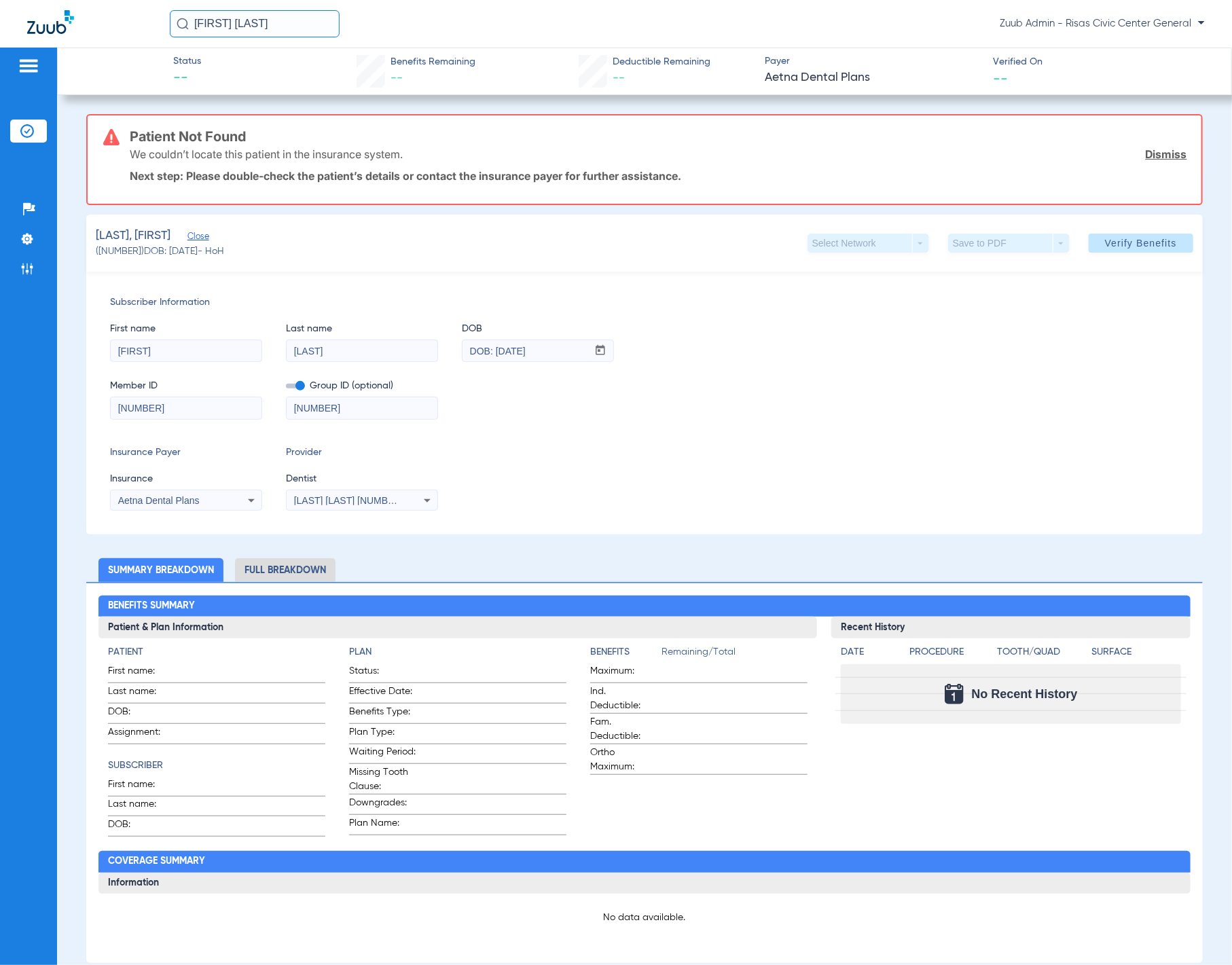 click on "Insurance Verification" 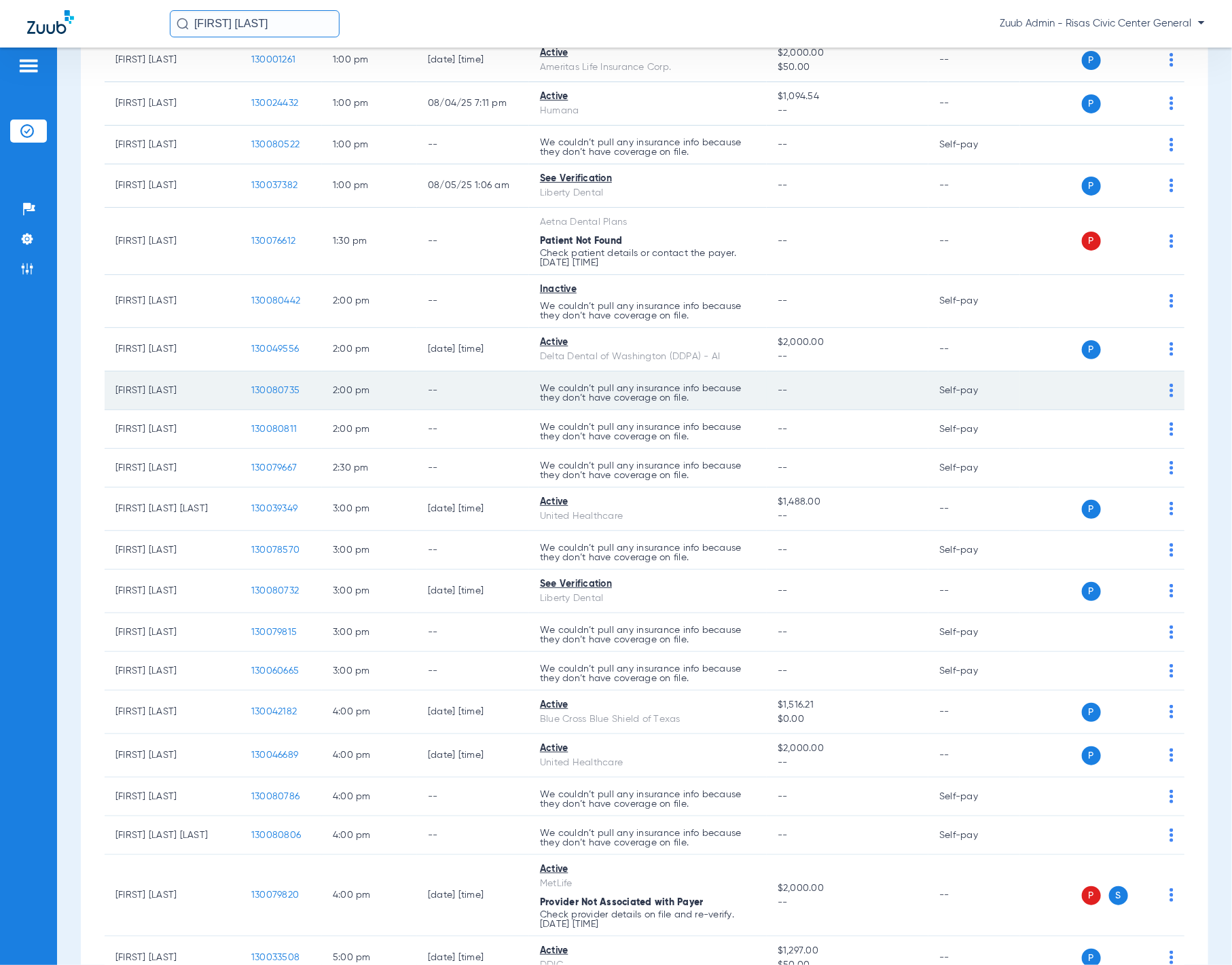 scroll, scrollTop: 1635, scrollLeft: 0, axis: vertical 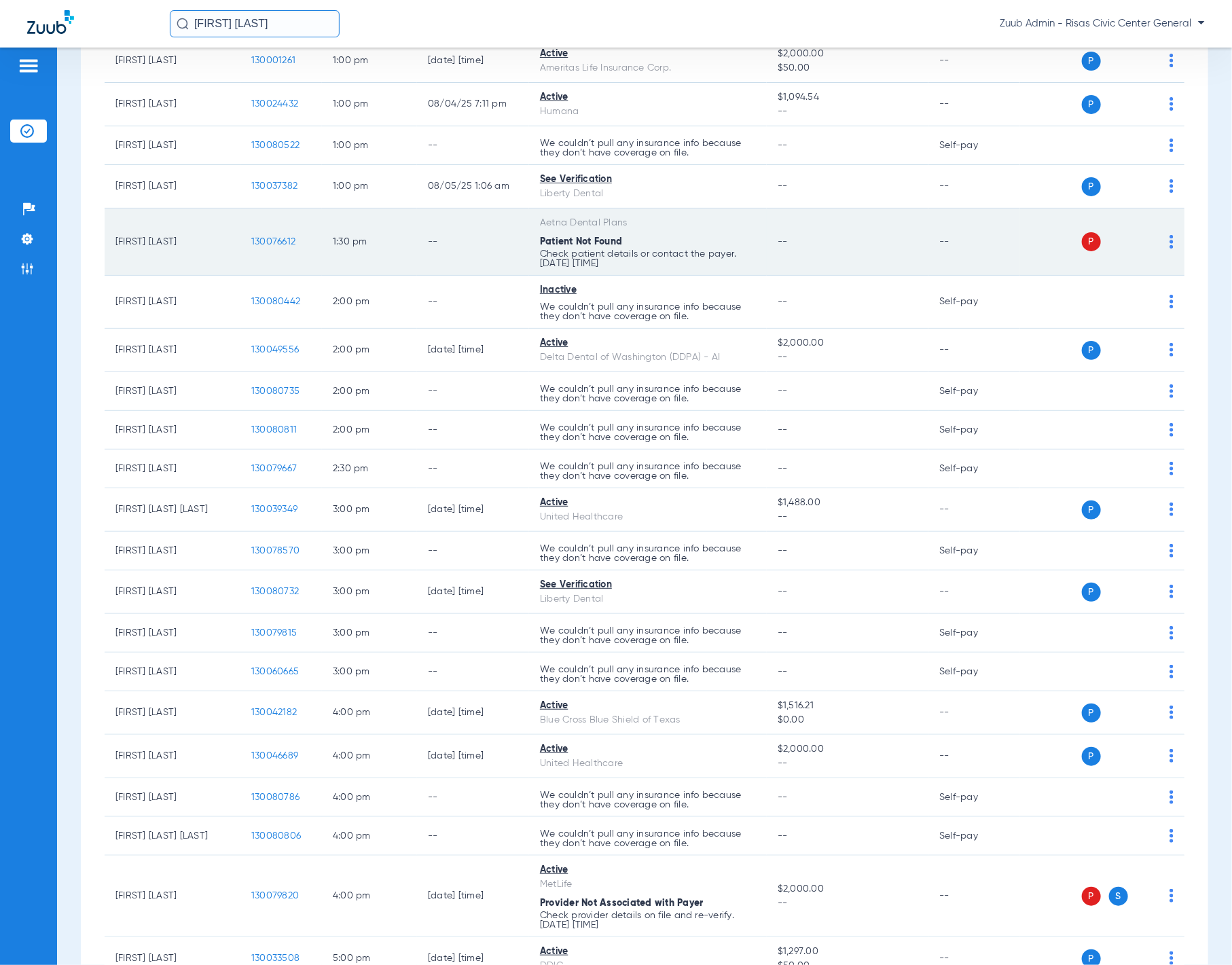 click on "130076612" 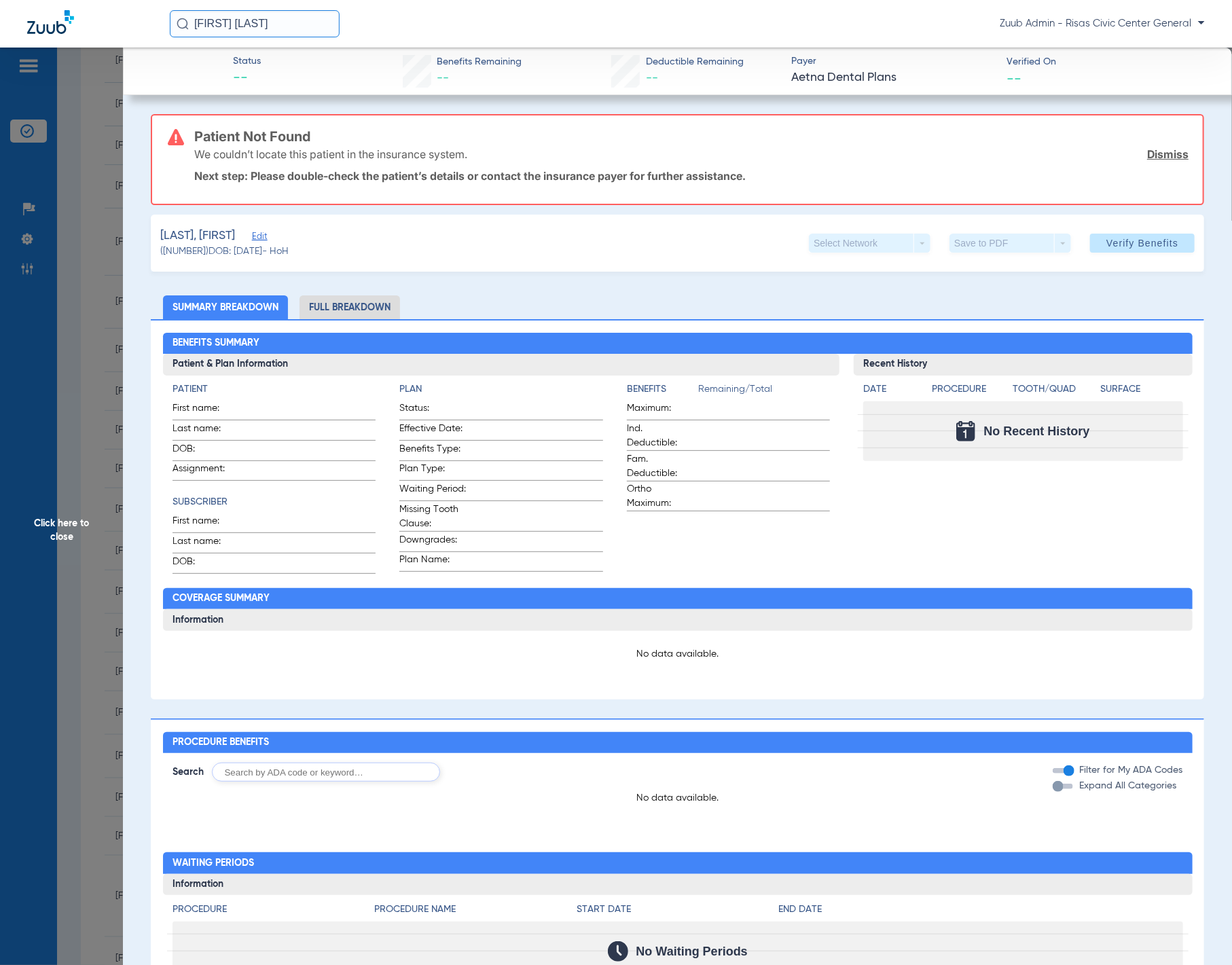 drag, startPoint x: 97, startPoint y: 166, endPoint x: 109, endPoint y: 166, distance: 12 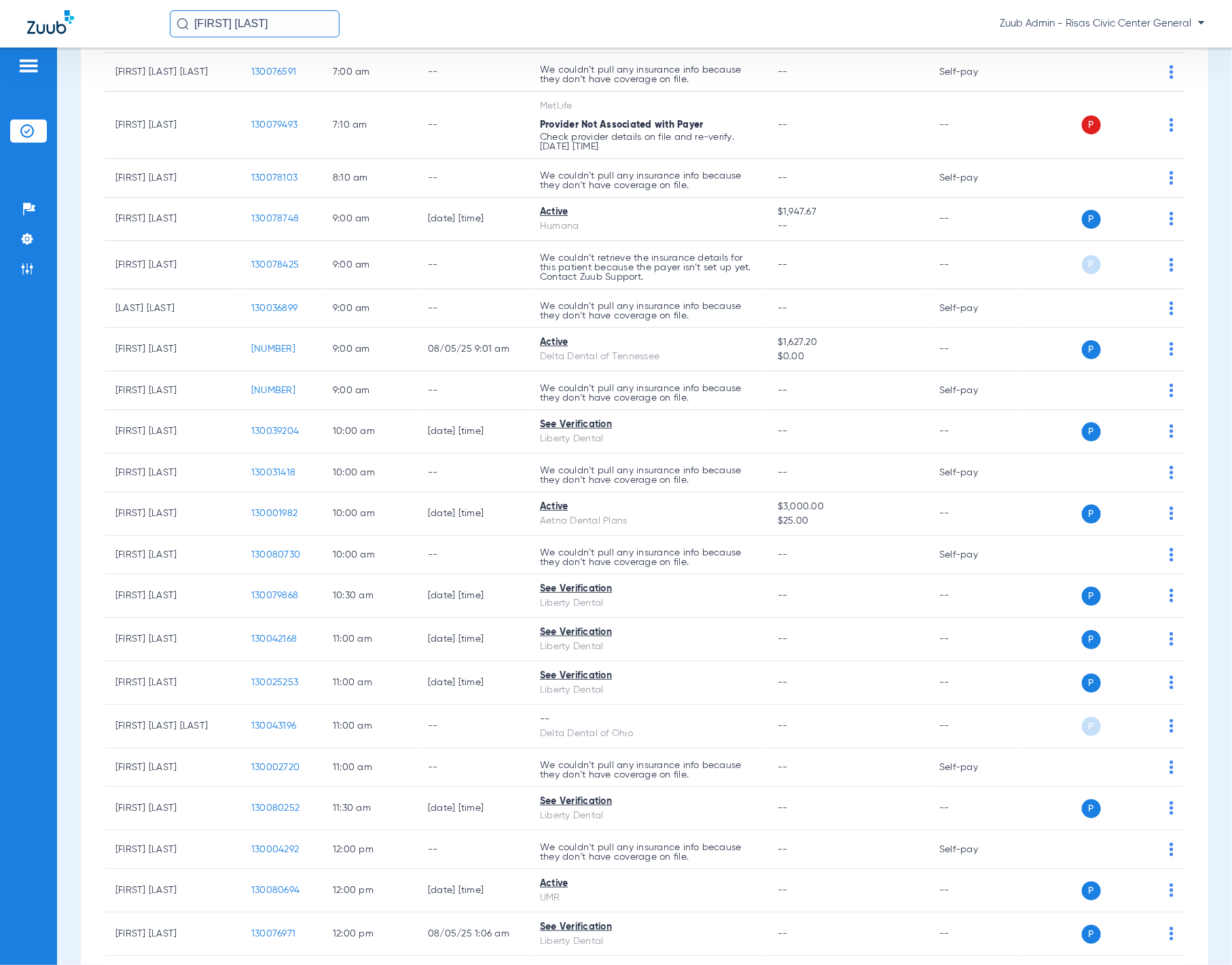 scroll, scrollTop: 0, scrollLeft: 0, axis: both 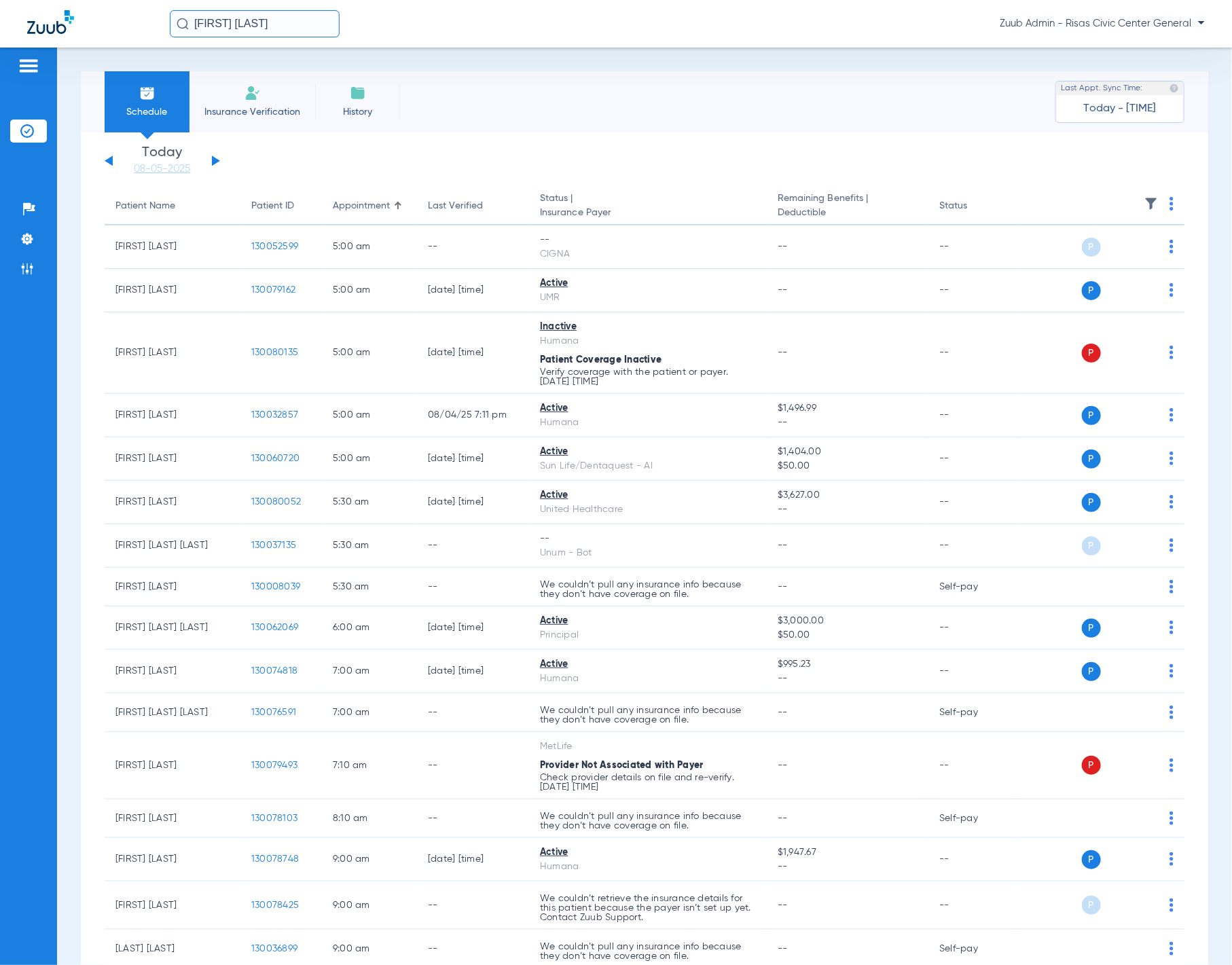 click 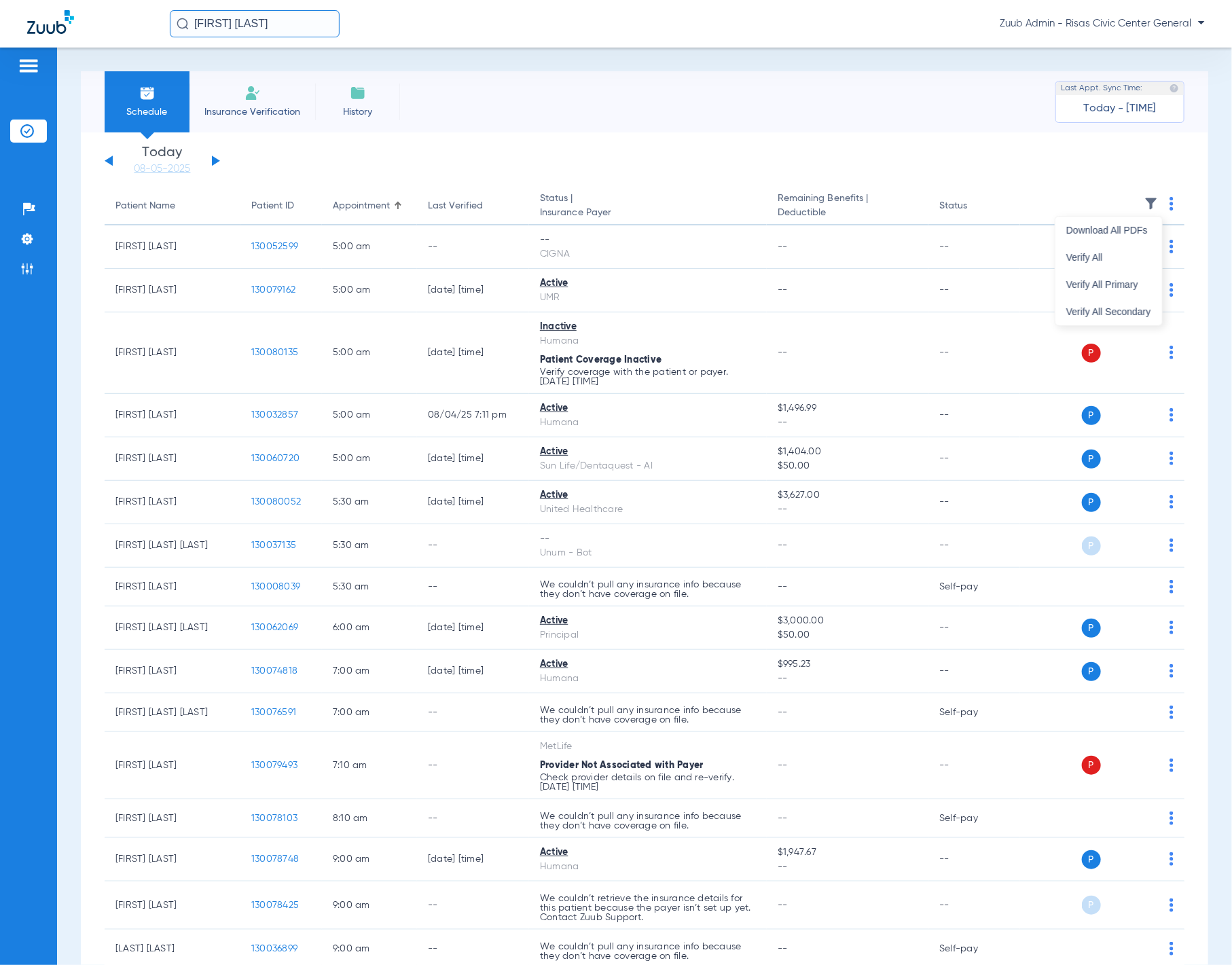 type 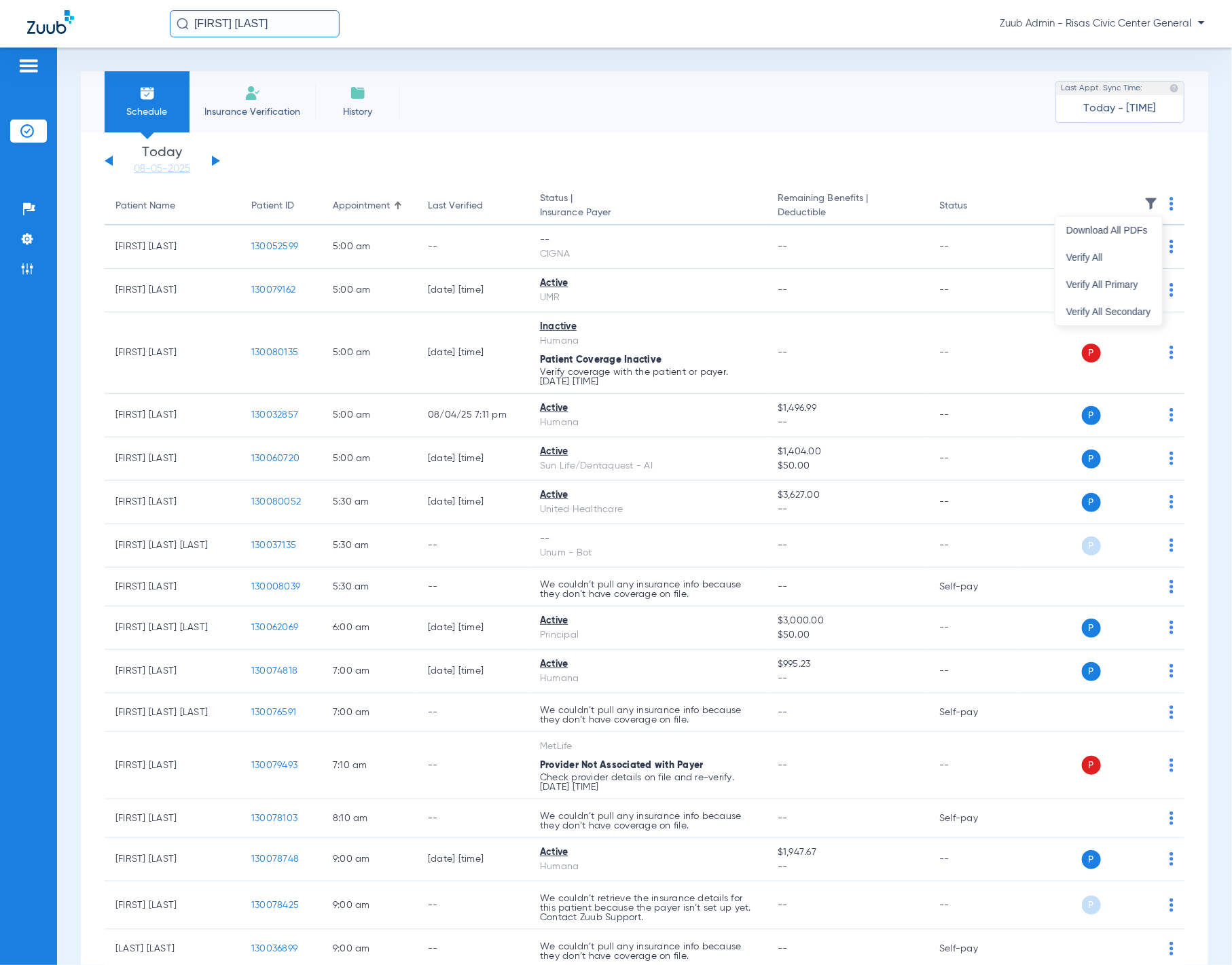 click at bounding box center (616, 482) 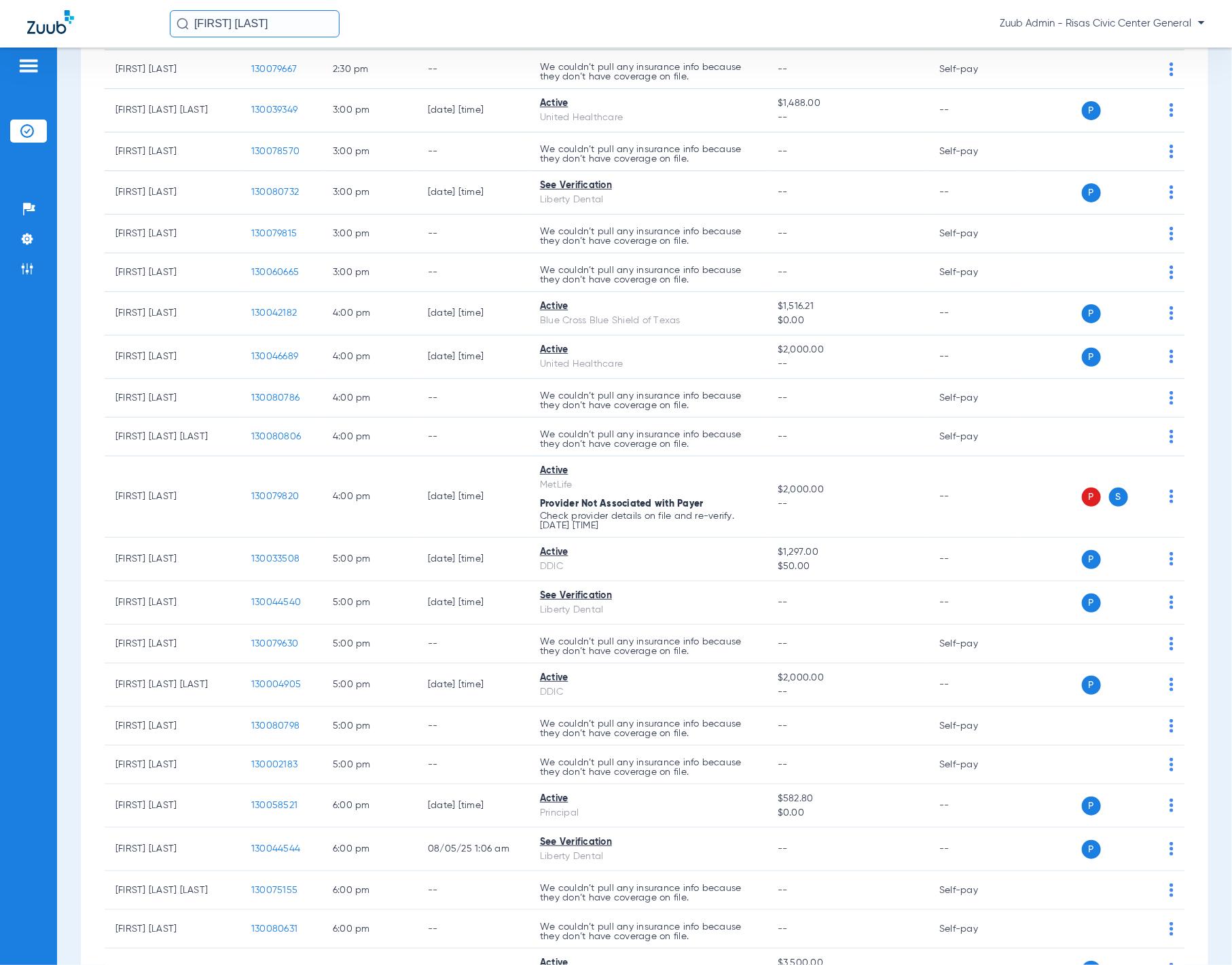 scroll, scrollTop: 2019, scrollLeft: 0, axis: vertical 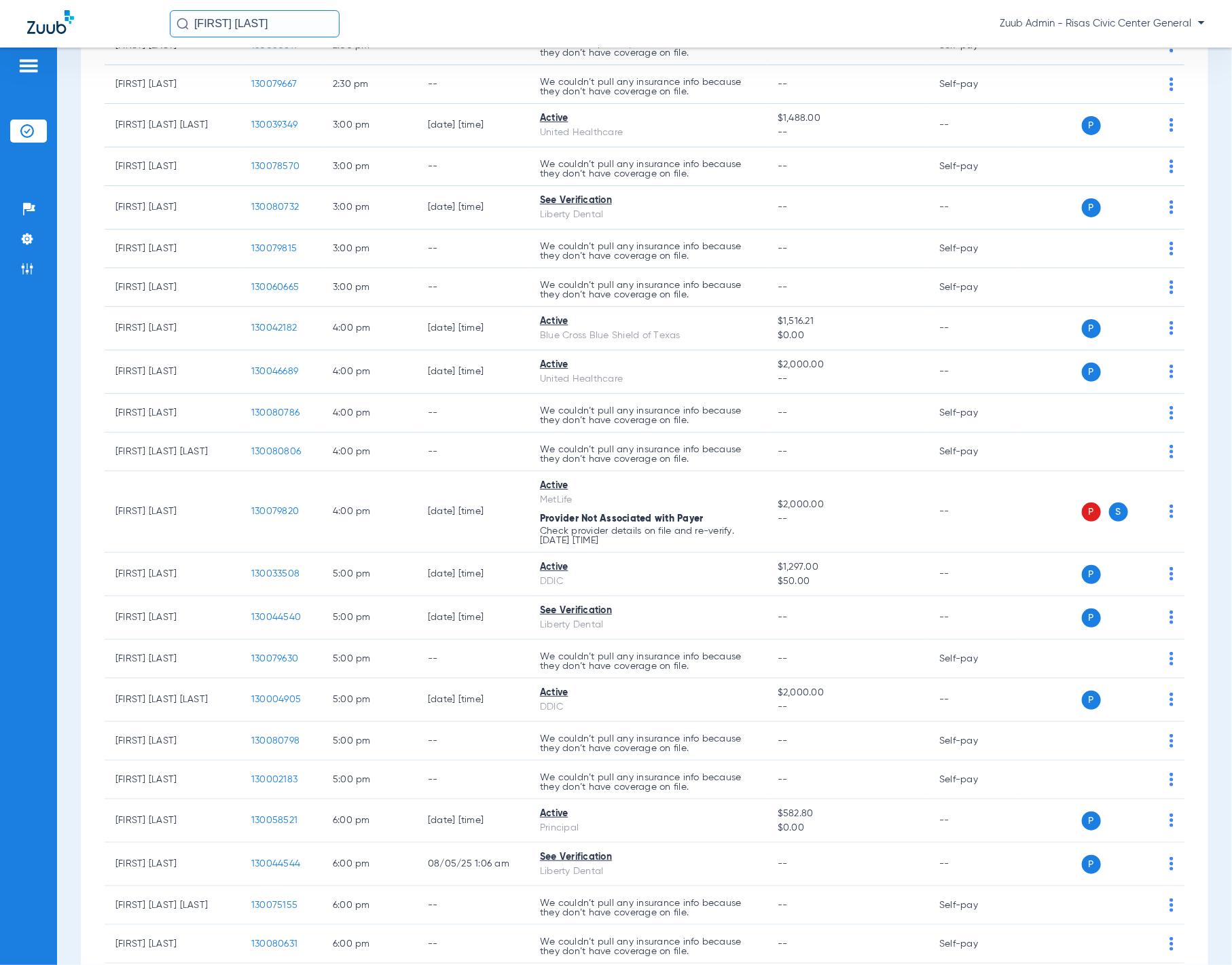 click on "Jeanette Burns" 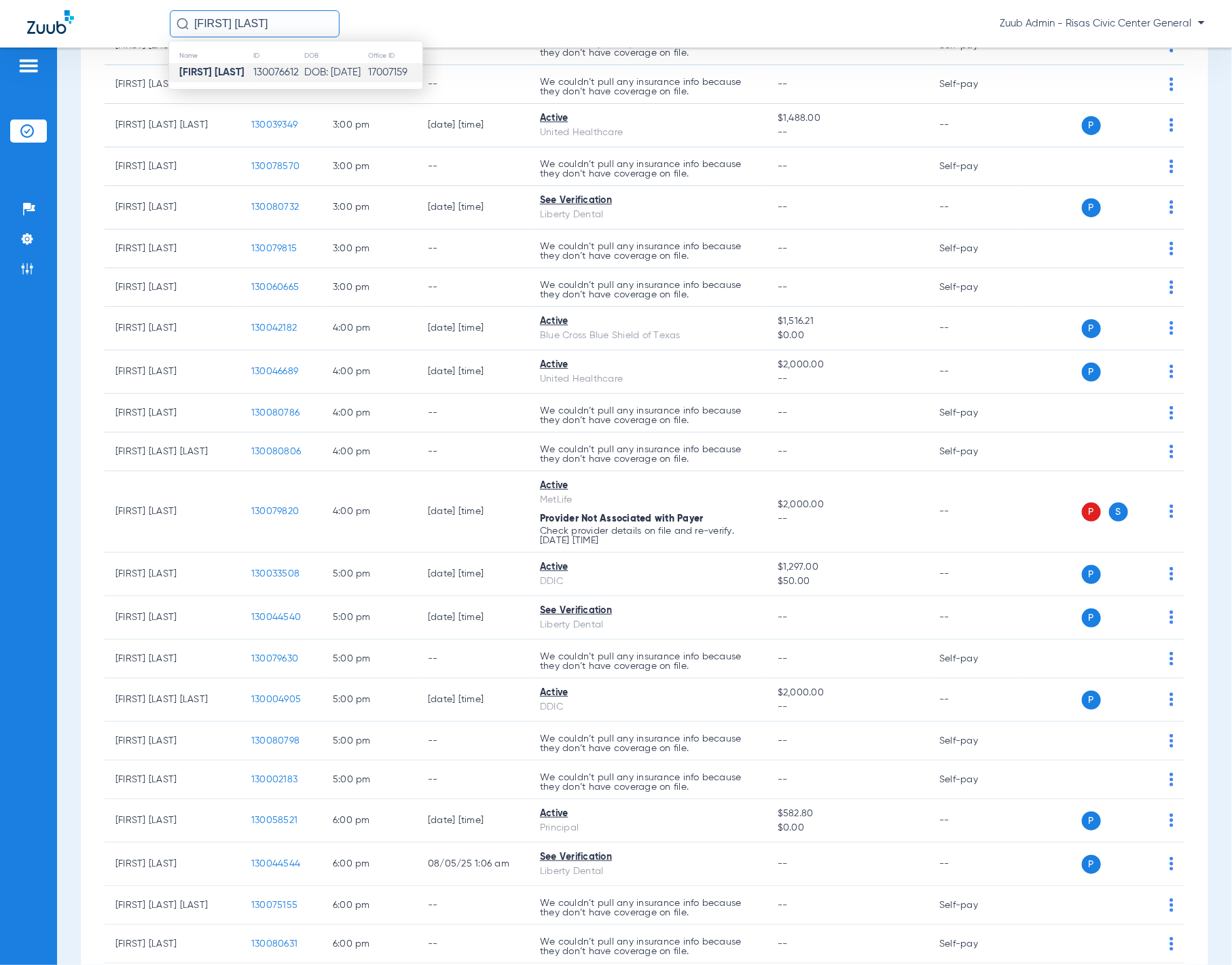 click on "Jeanette Burns" 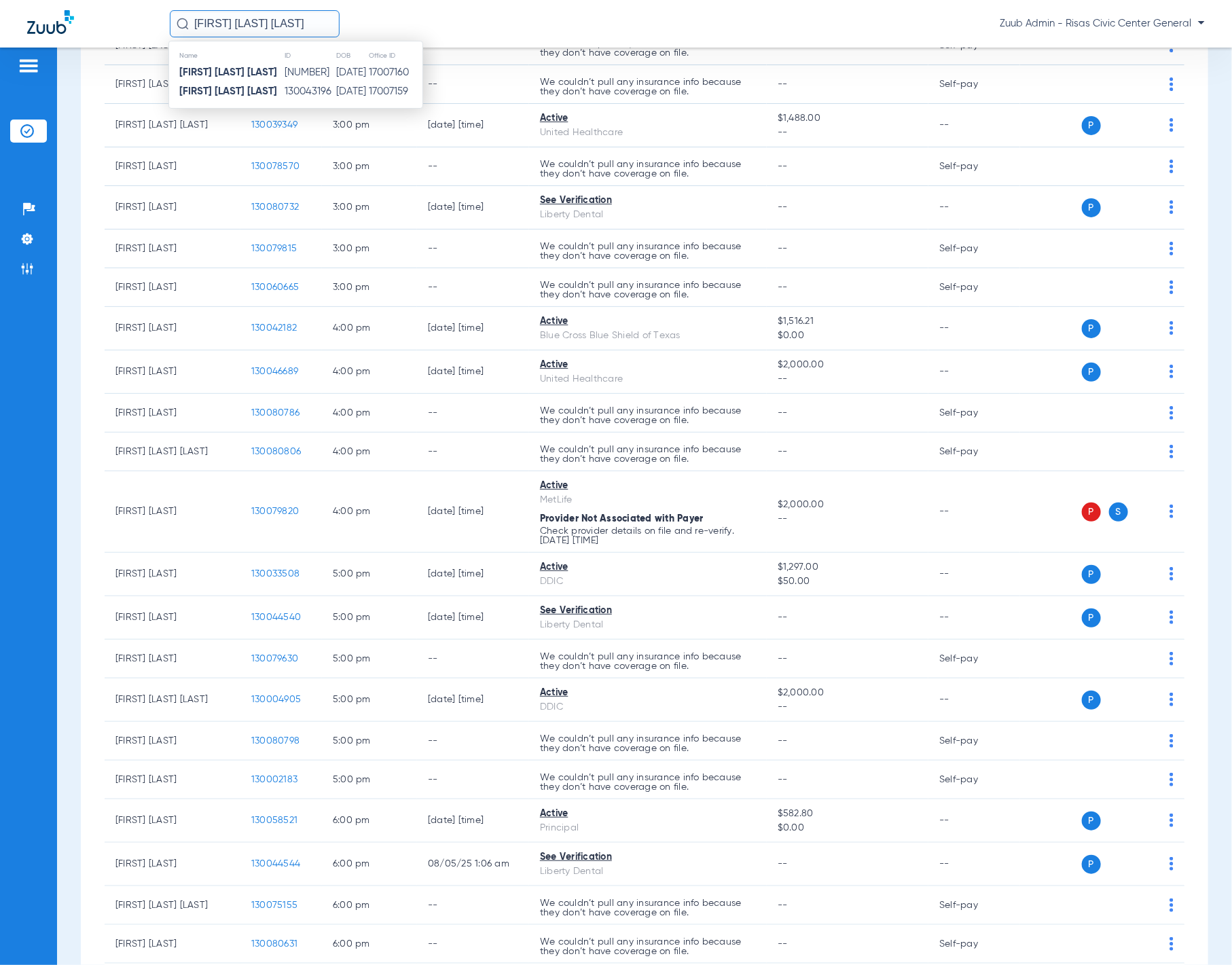 type on "Javier Velazquez Lopez" 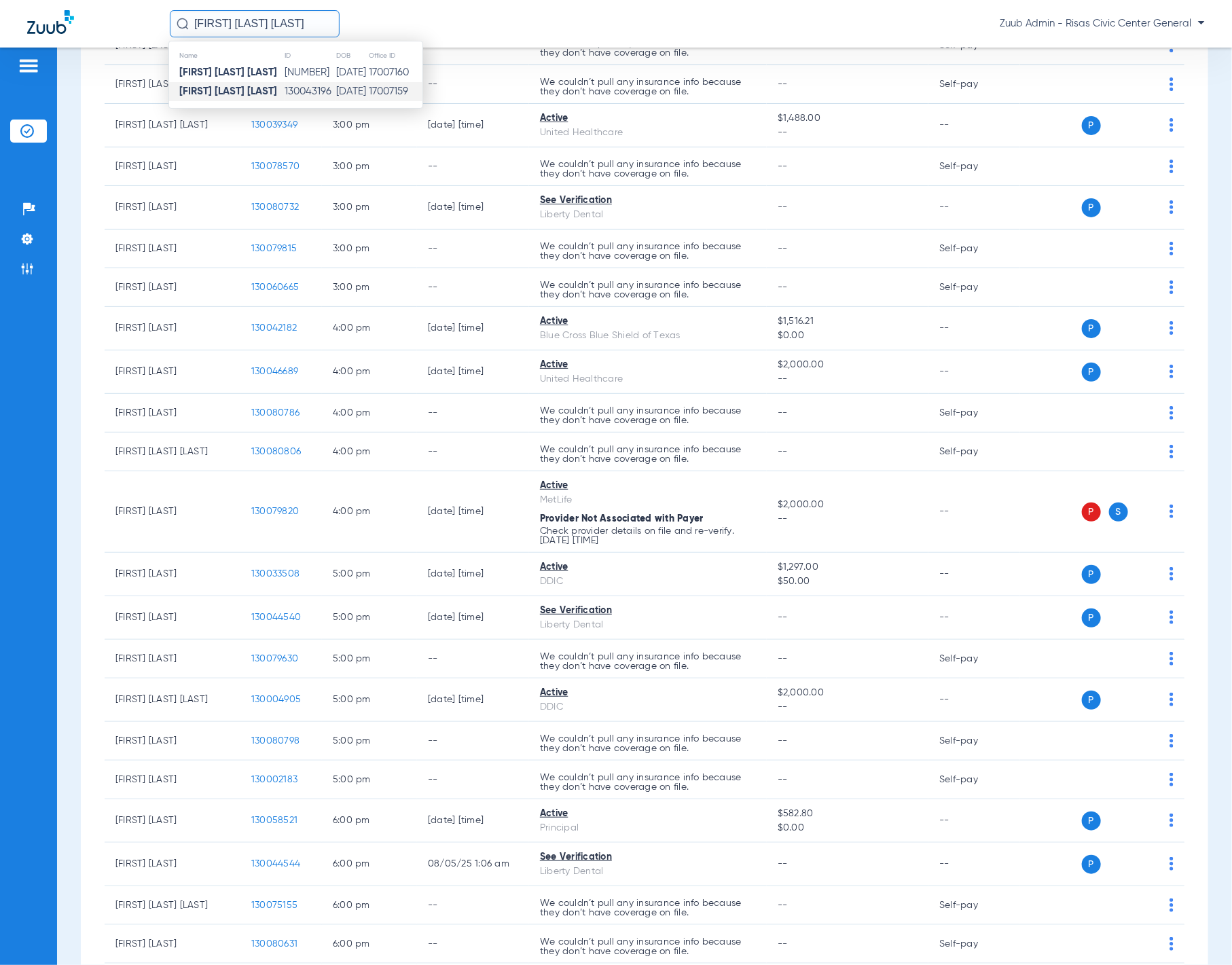 click on "Javier Velazquez Lopez" 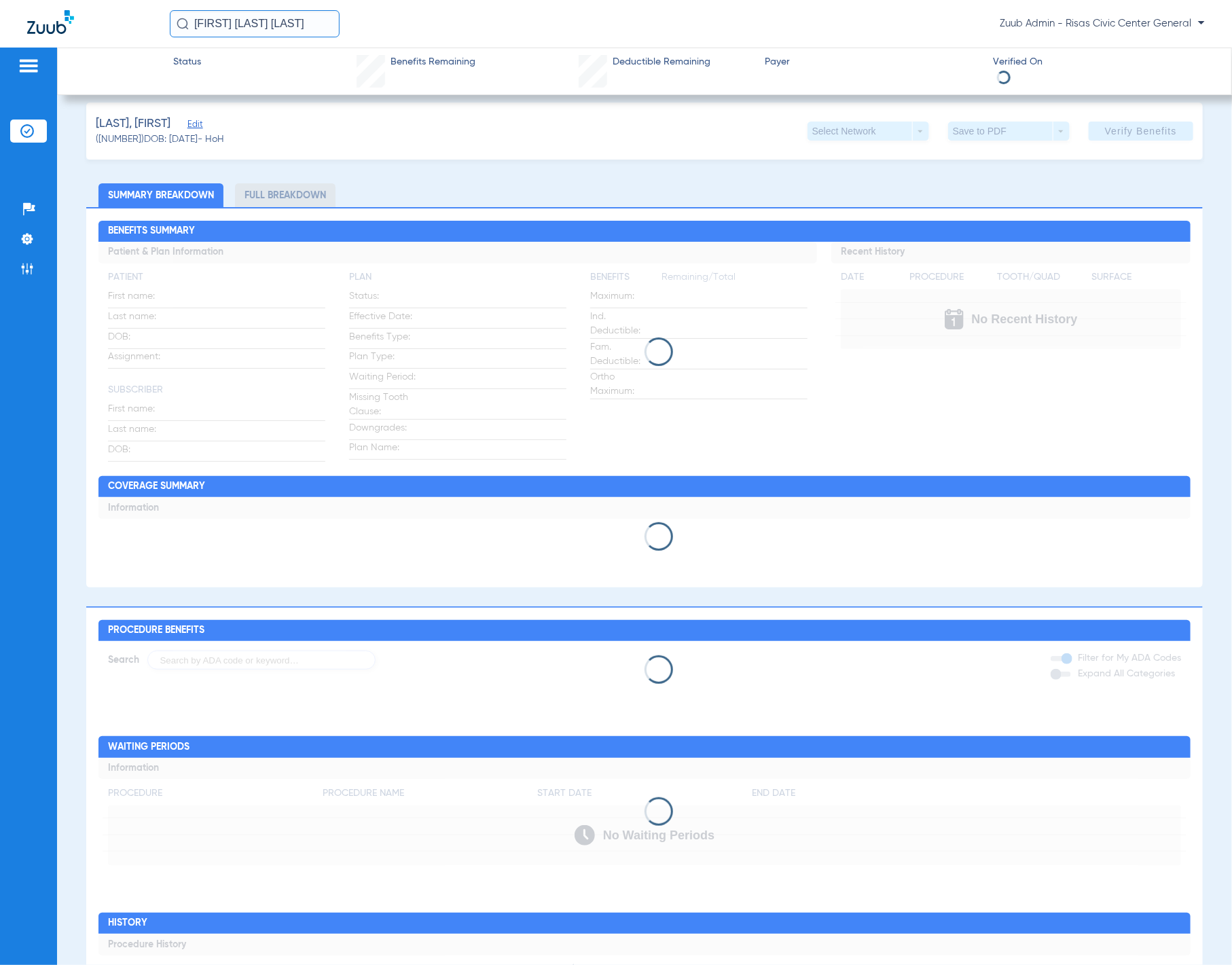 scroll, scrollTop: 0, scrollLeft: 0, axis: both 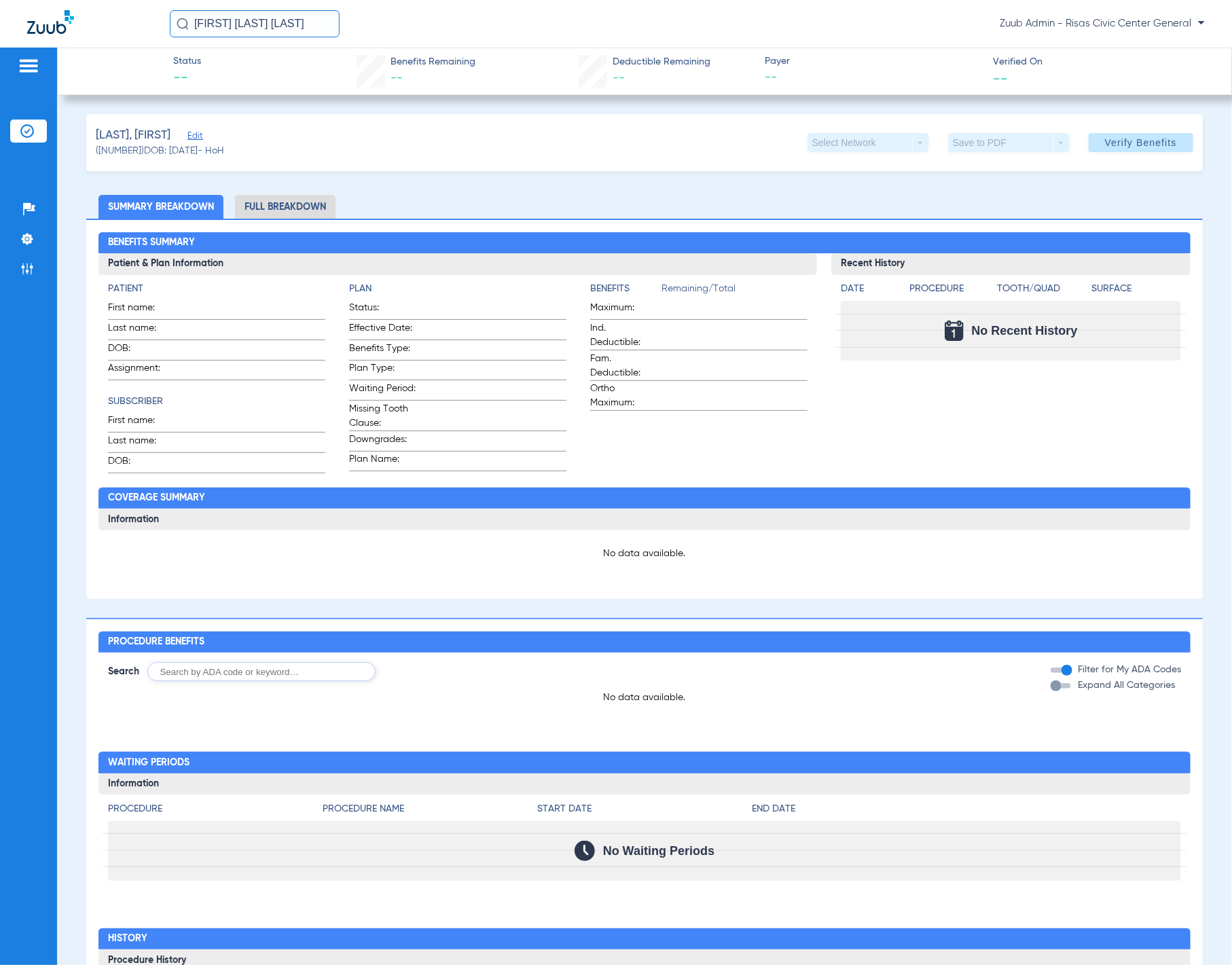 click on "Edit" 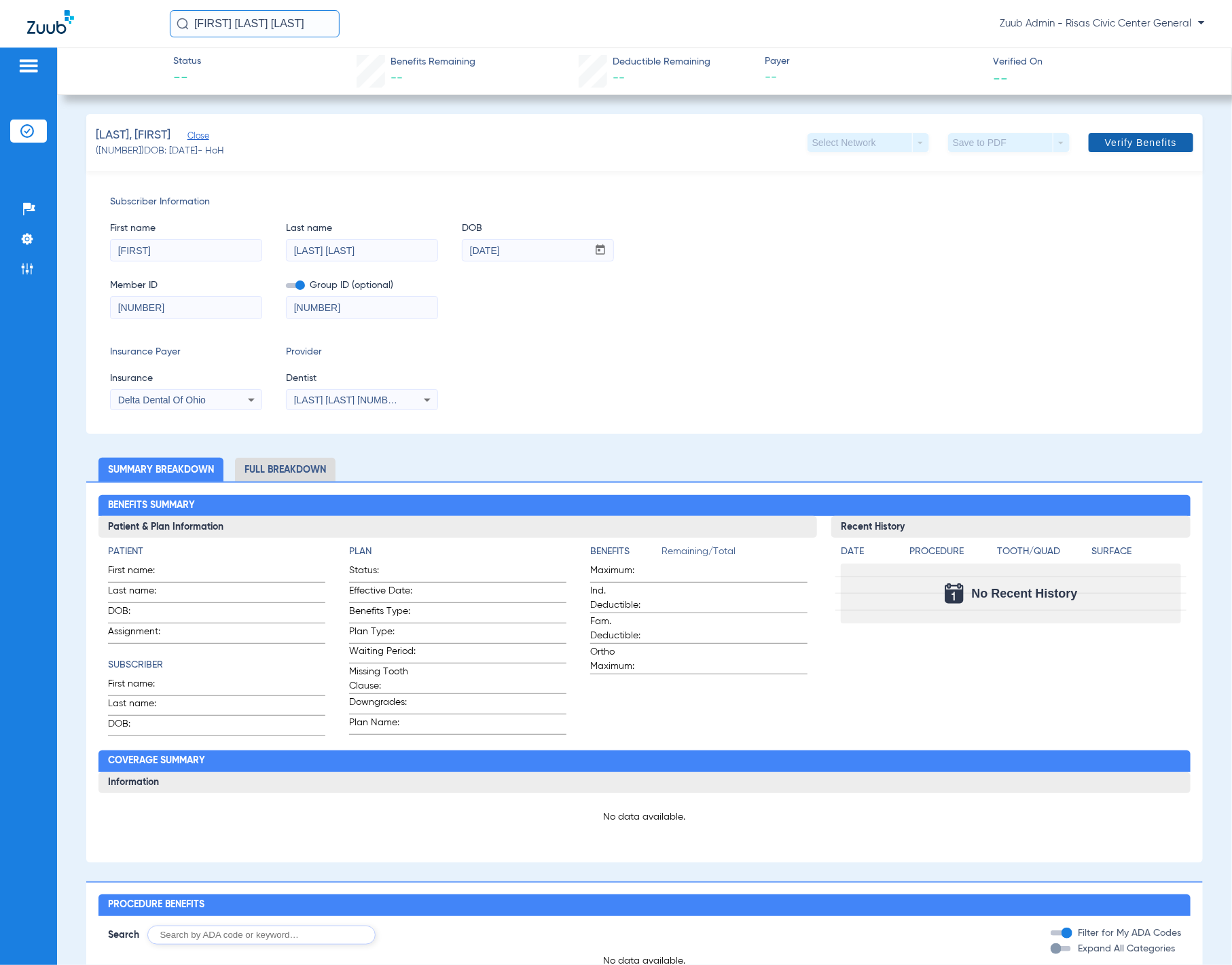 click 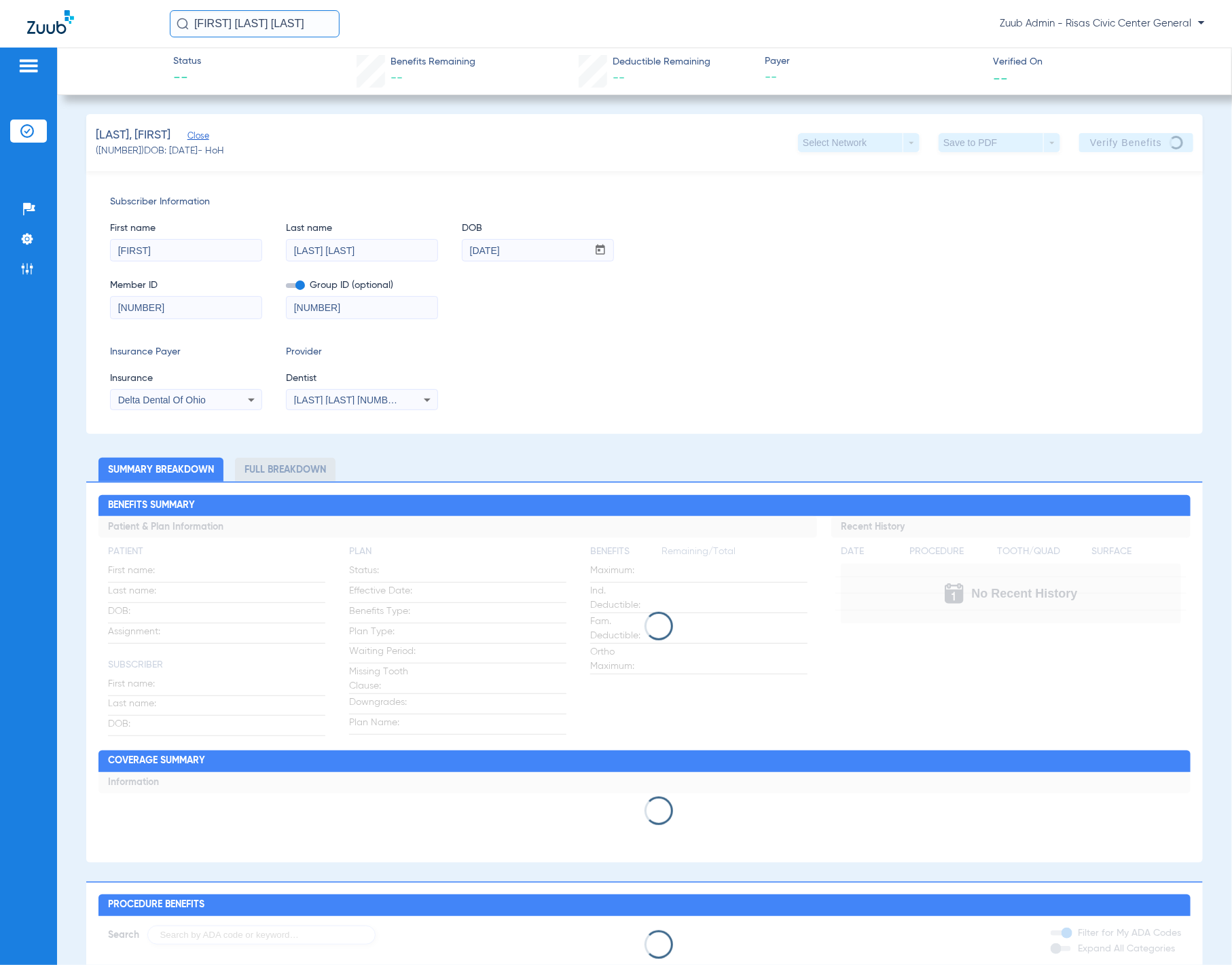 click on "Patients  Insurance Verification  Setup  Help Center Settings Admin" 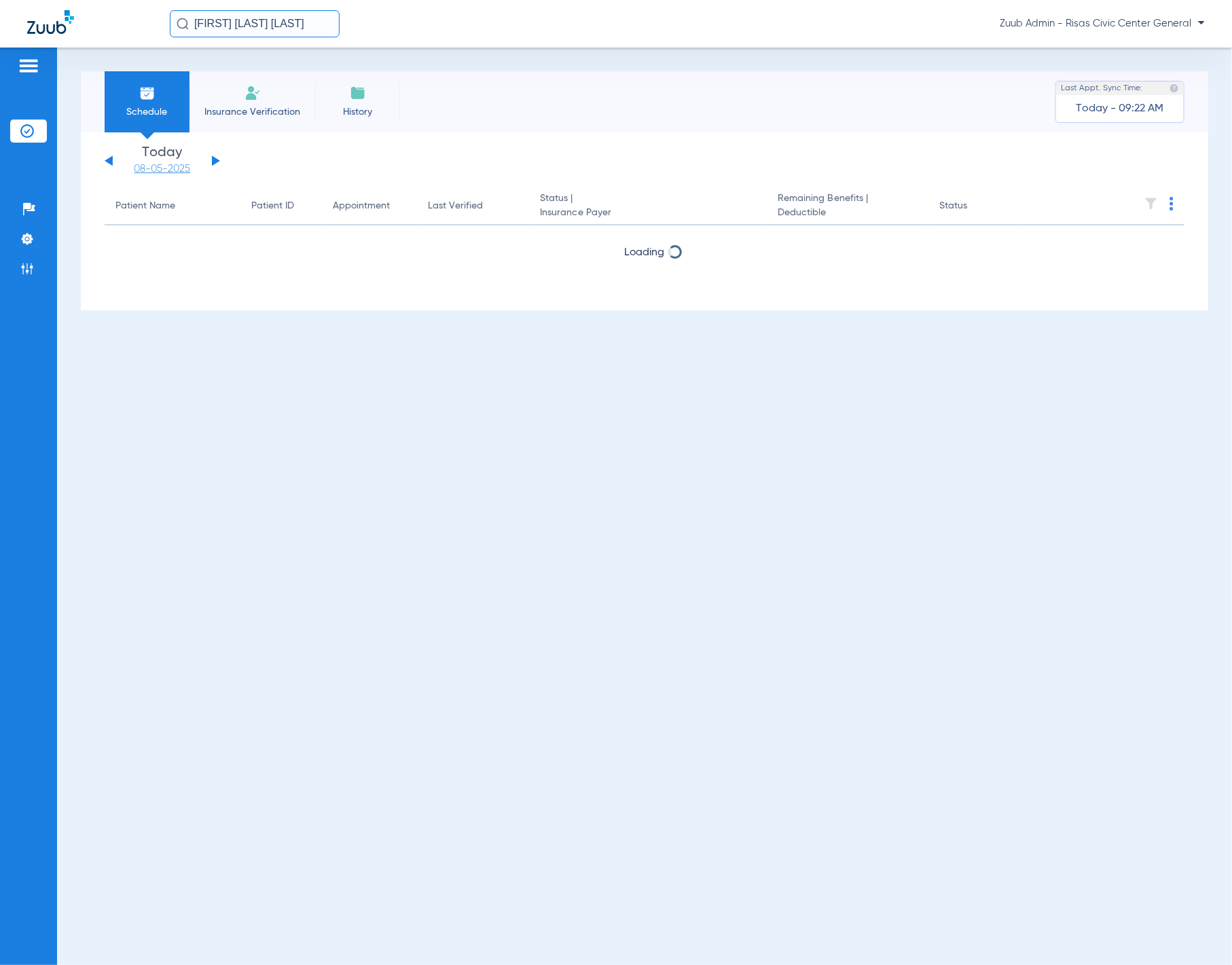 click on "08-05-2025" 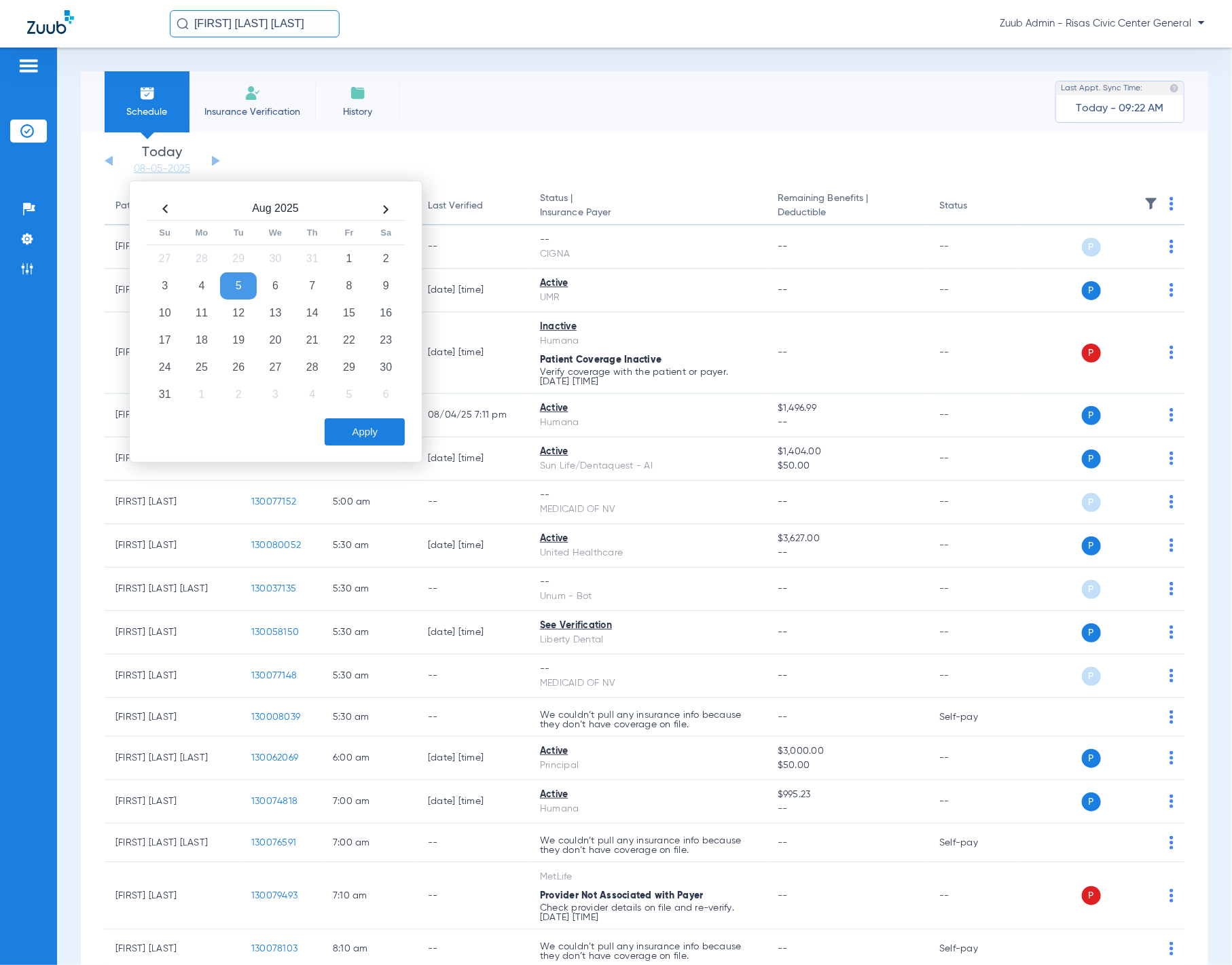 click on "Sunday   06-01-2025   Monday   06-02-2025   Tuesday   06-03-2025   Wednesday   06-04-2025   Thursday   06-05-2025   Friday   06-06-2025   Saturday   06-07-2025   Sunday   06-08-2025   Monday   06-09-2025   Tuesday   06-10-2025   Wednesday   06-11-2025   Thursday   06-12-2025   Friday   06-13-2025   Saturday   06-14-2025   Sunday   06-15-2025   Monday   06-16-2025   Tuesday   06-17-2025   Wednesday   06-18-2025   Thursday   06-19-2025   Friday   06-20-2025   Saturday   06-21-2025   Sunday   06-22-2025   Monday   06-23-2025   Tuesday   06-24-2025   Wednesday   06-25-2025   Thursday   06-26-2025   Friday   06-27-2025   Saturday   06-28-2025   Sunday   06-29-2025   Monday   06-30-2025   Tuesday   07-01-2025   Wednesday   07-02-2025   Thursday   07-03-2025   Friday   07-04-2025   Saturday   07-05-2025   Sunday   07-06-2025   Monday   07-07-2025   Tuesday   07-08-2025   Wednesday   07-09-2025   Thursday   07-10-2025   Friday   07-11-2025   Saturday   07-12-2025   Sunday   07-13-2025   Monday   07-14-2025   Friday" 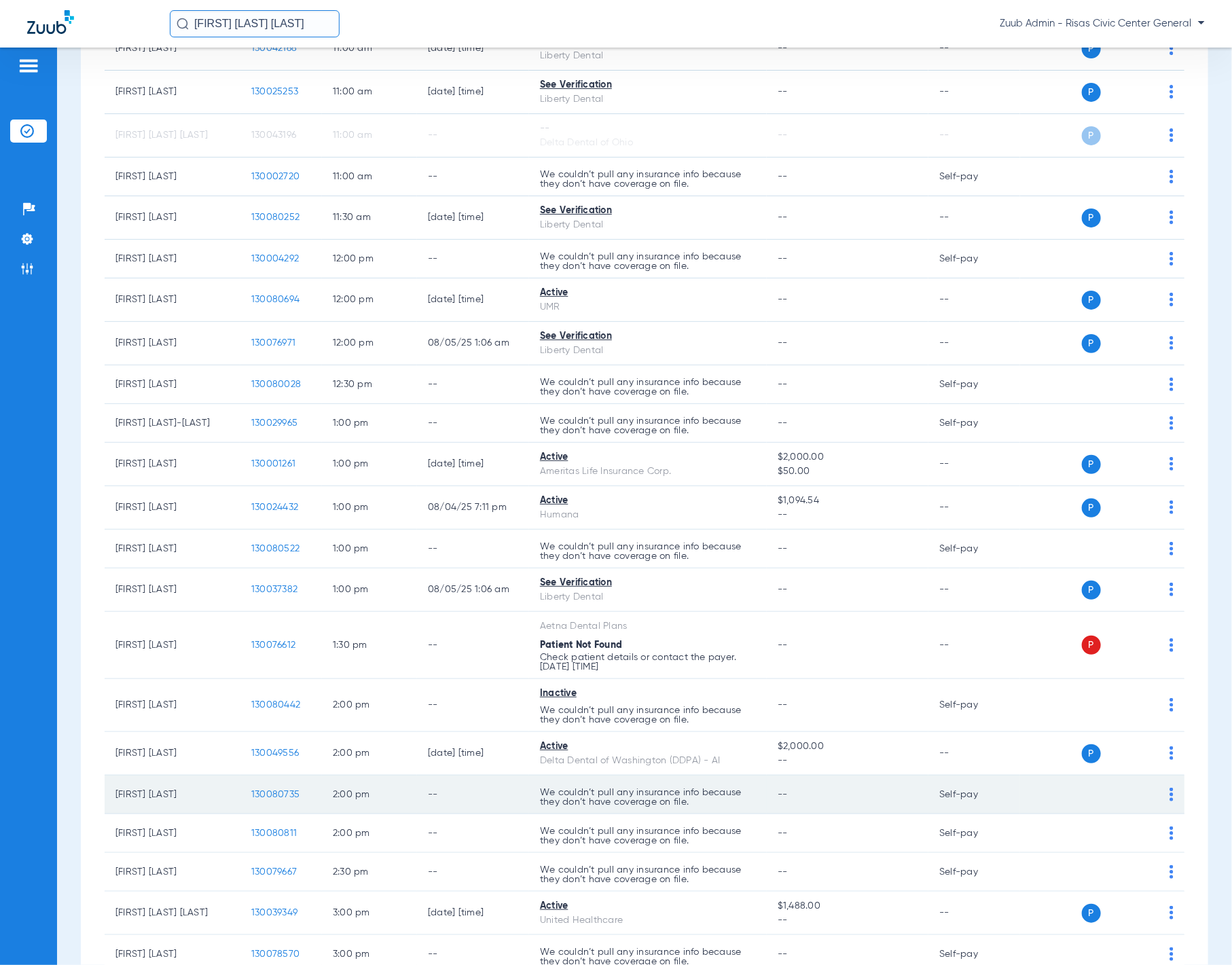 scroll, scrollTop: 1188, scrollLeft: 0, axis: vertical 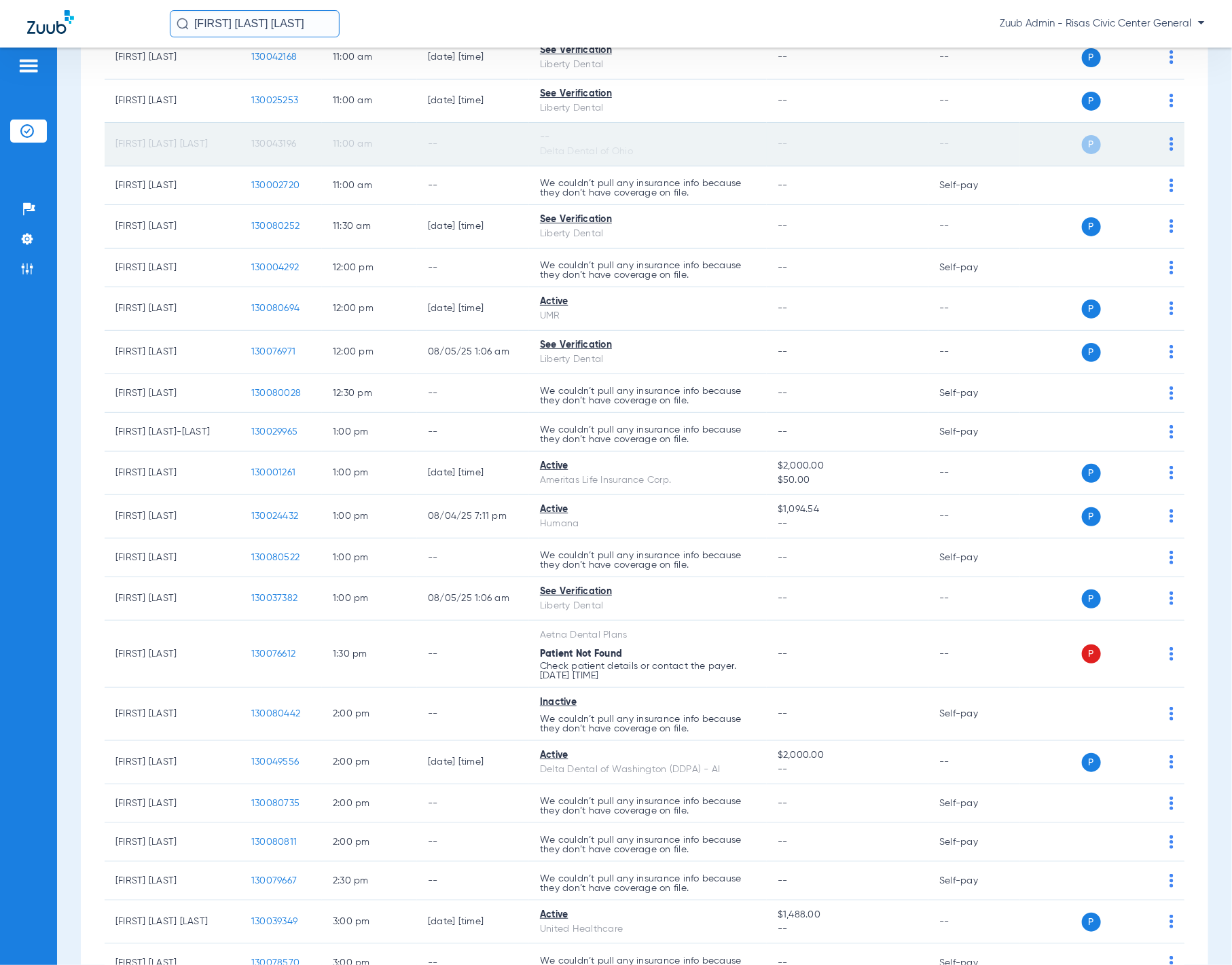 click on "--" 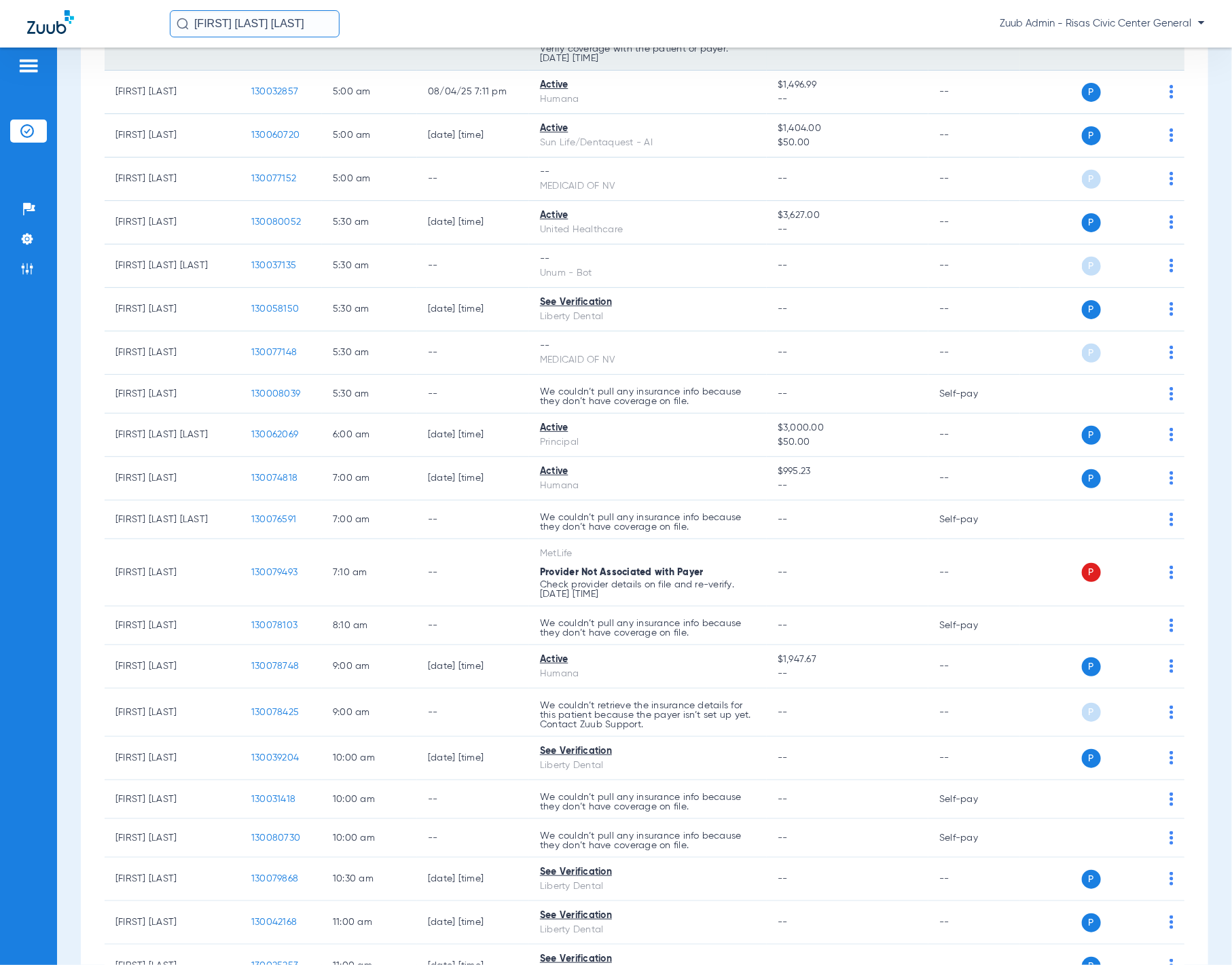 scroll, scrollTop: 0, scrollLeft: 0, axis: both 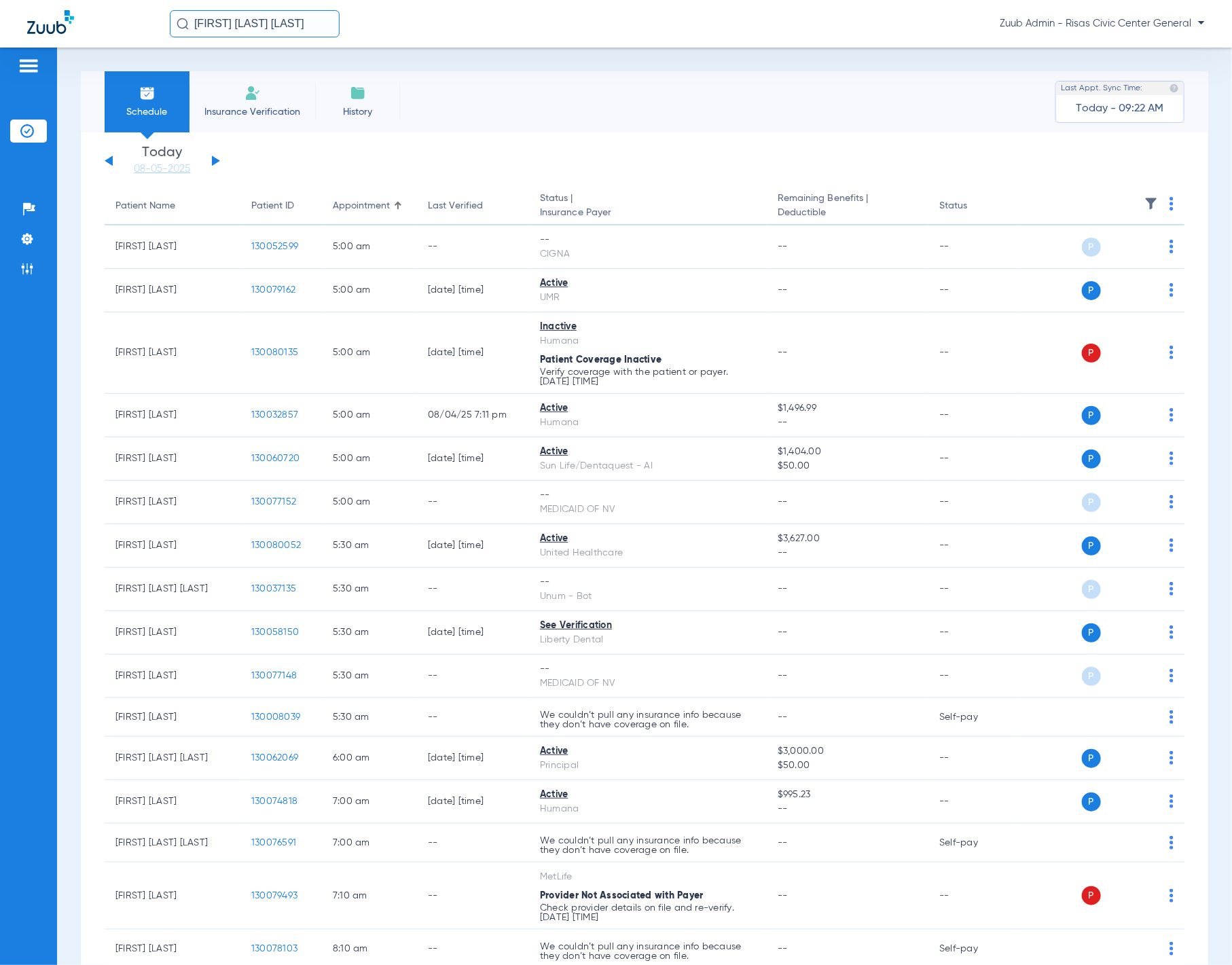 click 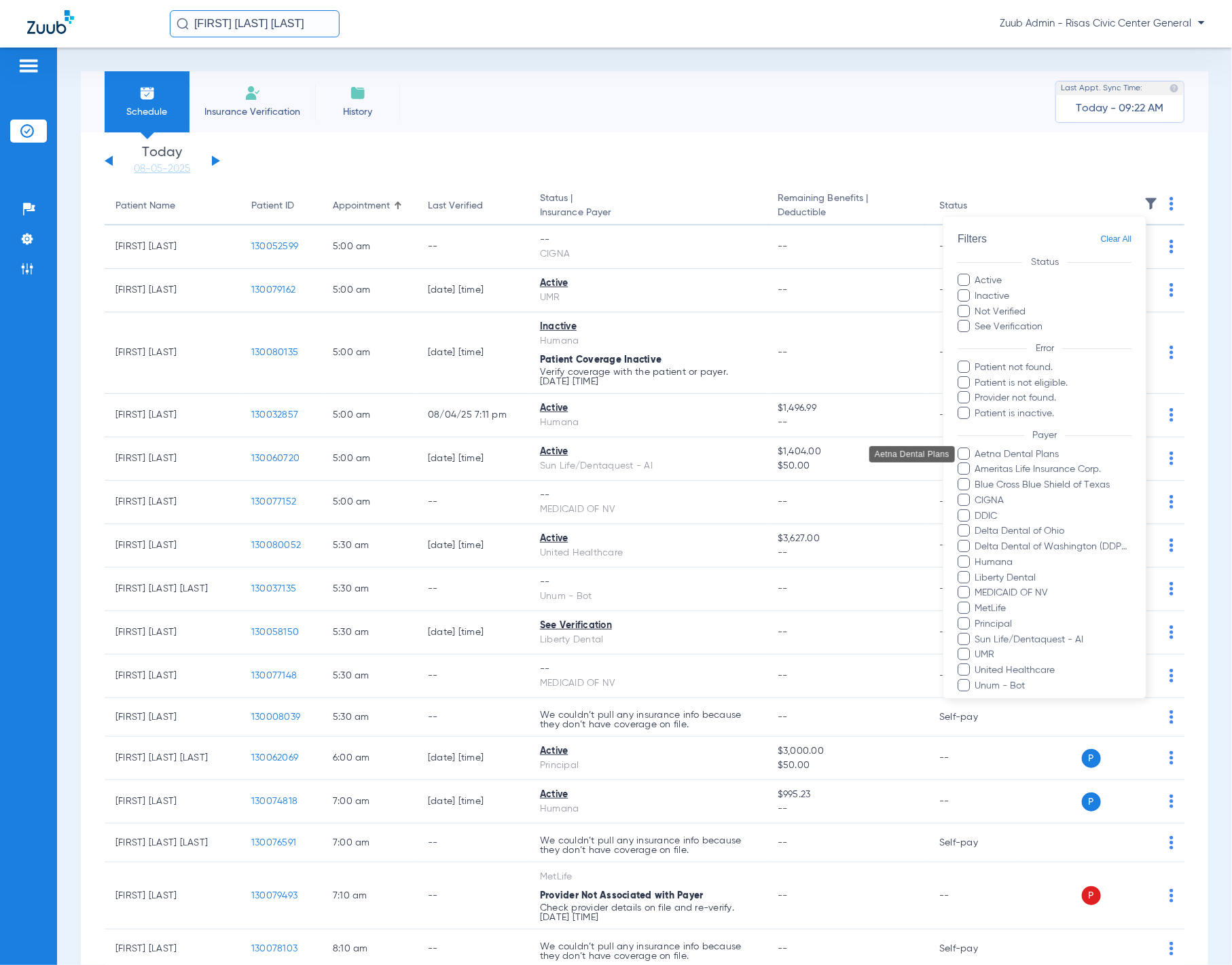 click on "Aetna Dental Plans" at bounding box center [1053, 454] 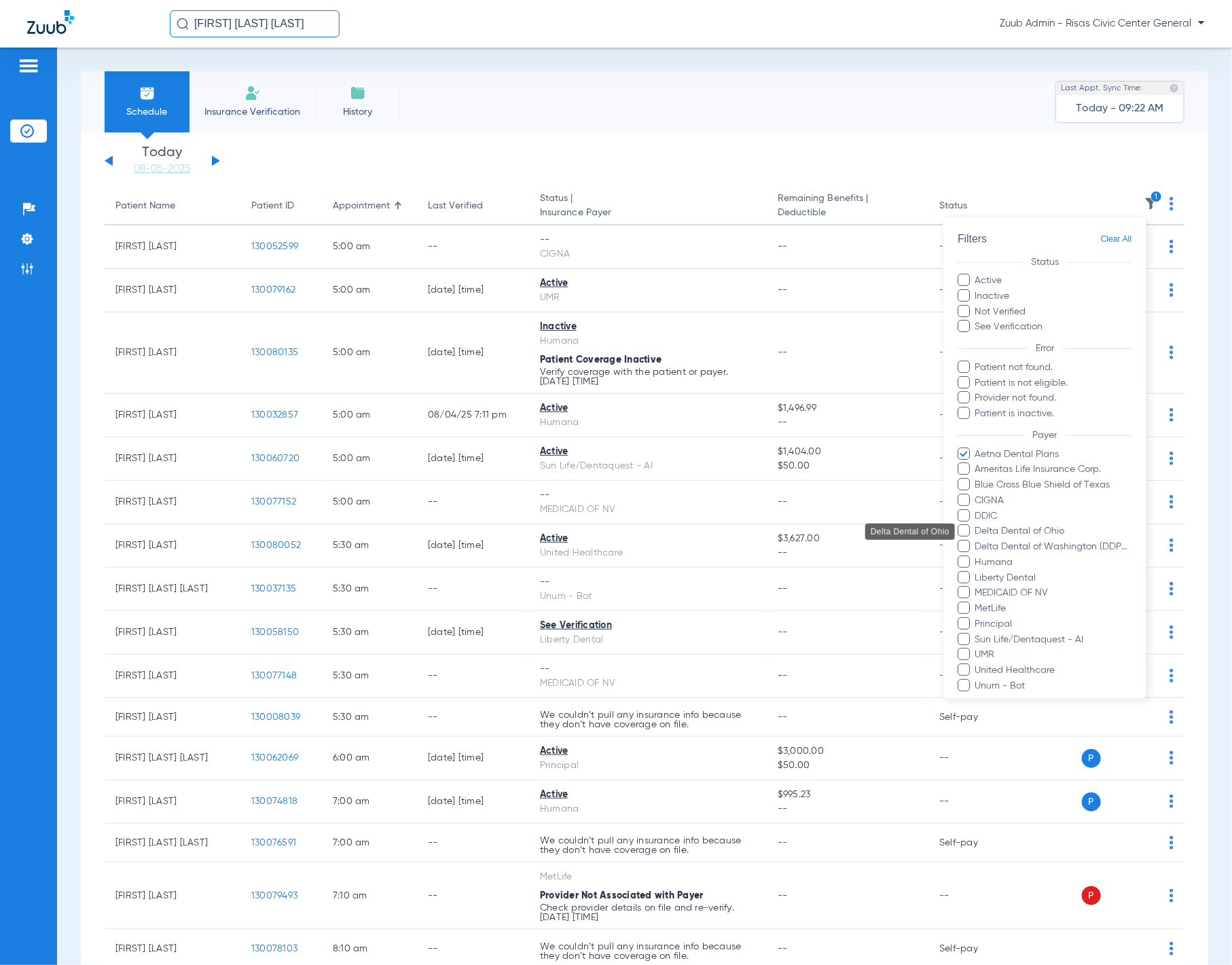 click on "Delta Dental of Ohio" at bounding box center (1053, 531) 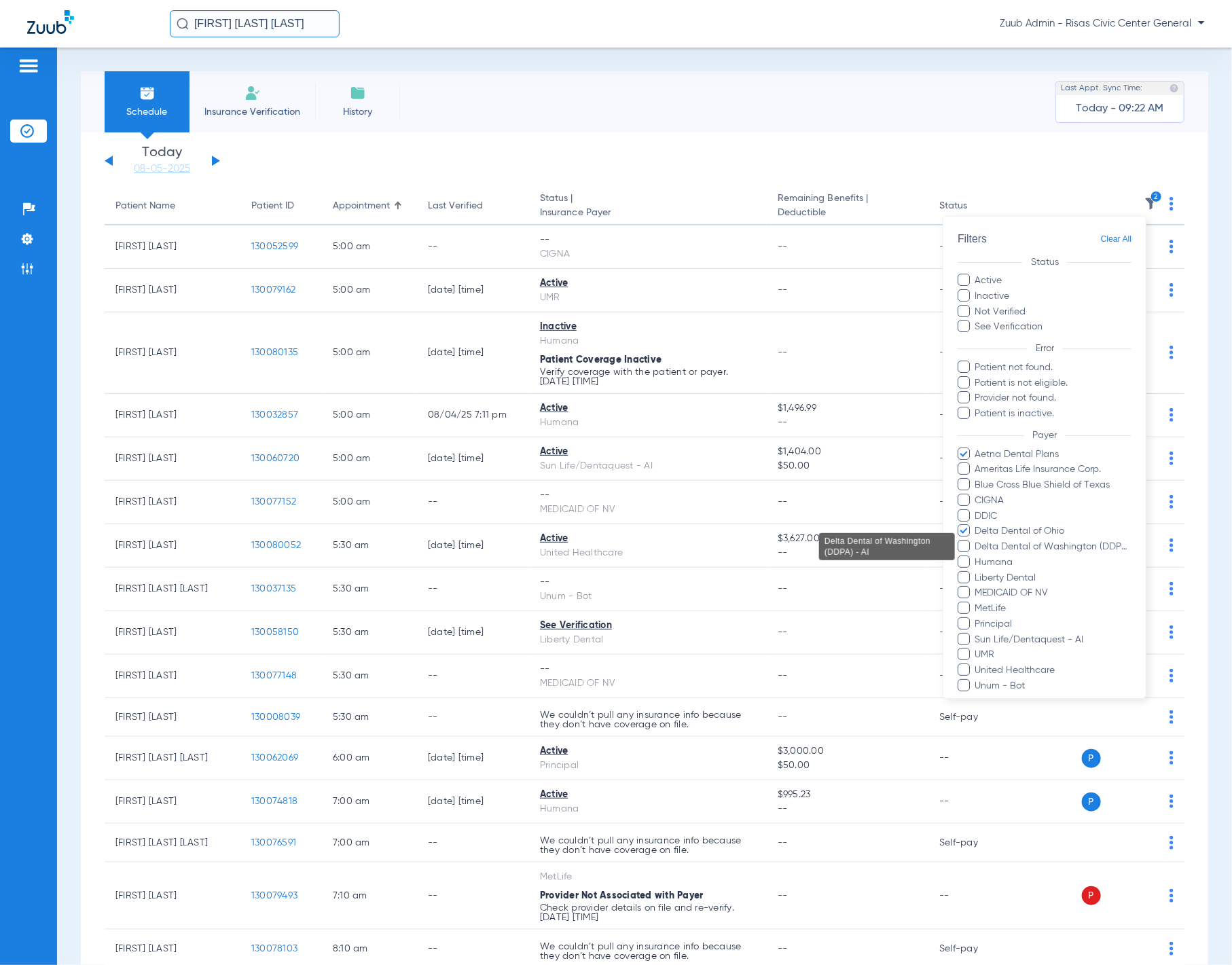 scroll, scrollTop: 120, scrollLeft: 0, axis: vertical 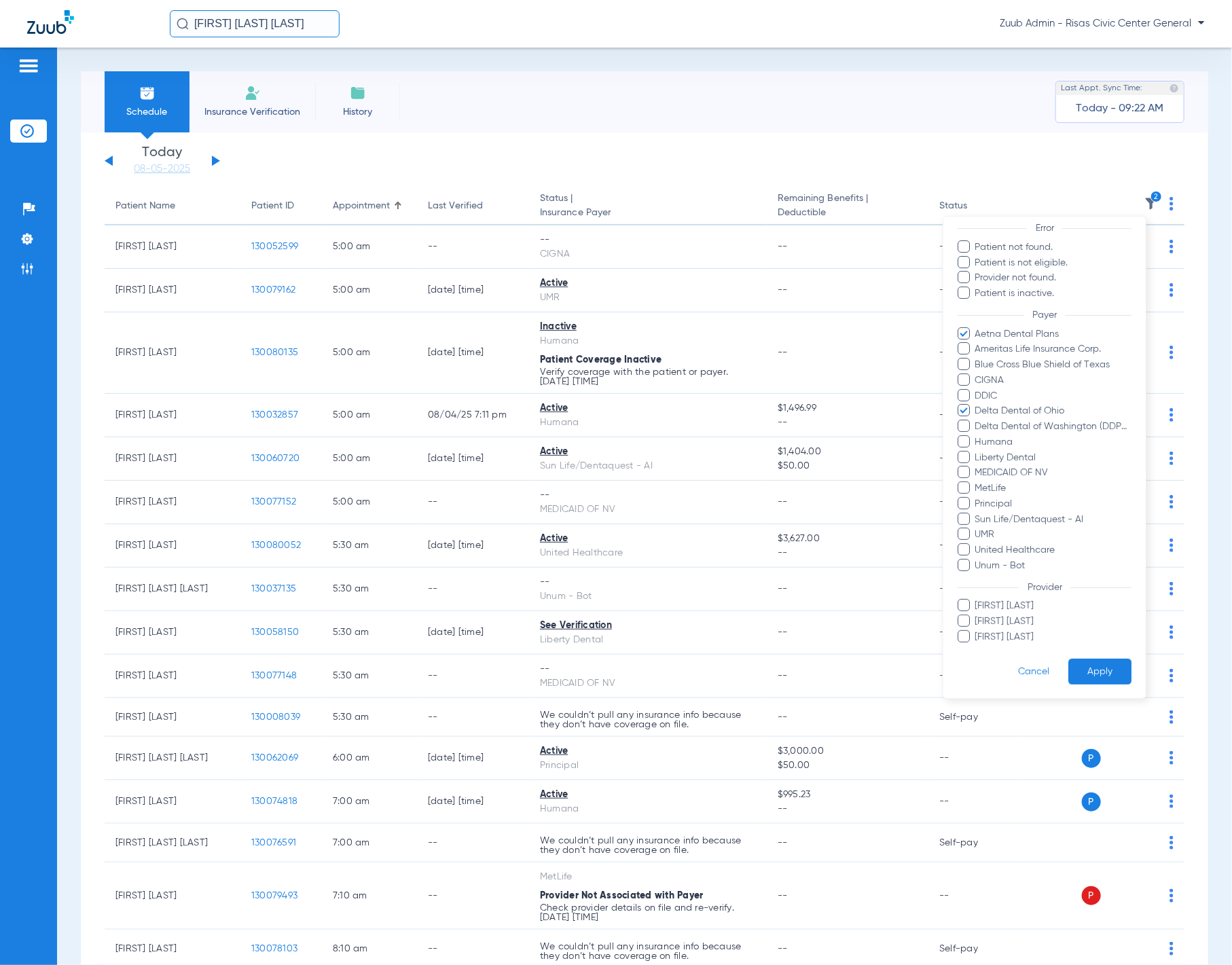 click on "Filters Clear All Status  Active   Inactive   Not Verified   See Verification  Error  Patient not found.   Patient is not eligible.   Provider not found.   Patient is inactive.  Payer  Aetna Dental Plans   Ameritas Life Insurance Corp.   Blue Cross Blue Shield of Texas   CIGNA   DDIC   Delta Dental of Ohio   Delta Dental of Washington (DDPA) - AI   Humana   Liberty Dental   MEDICAID OF NV   MetLife   Principal   Sun Life/Dentaquest - AI   UMR   United Healthcare   Unum - Bot  Provider  Britton Stankosky   Jacob Simkins   Joshua Espejo  Cancel Apply" at bounding box center [1045, 397] 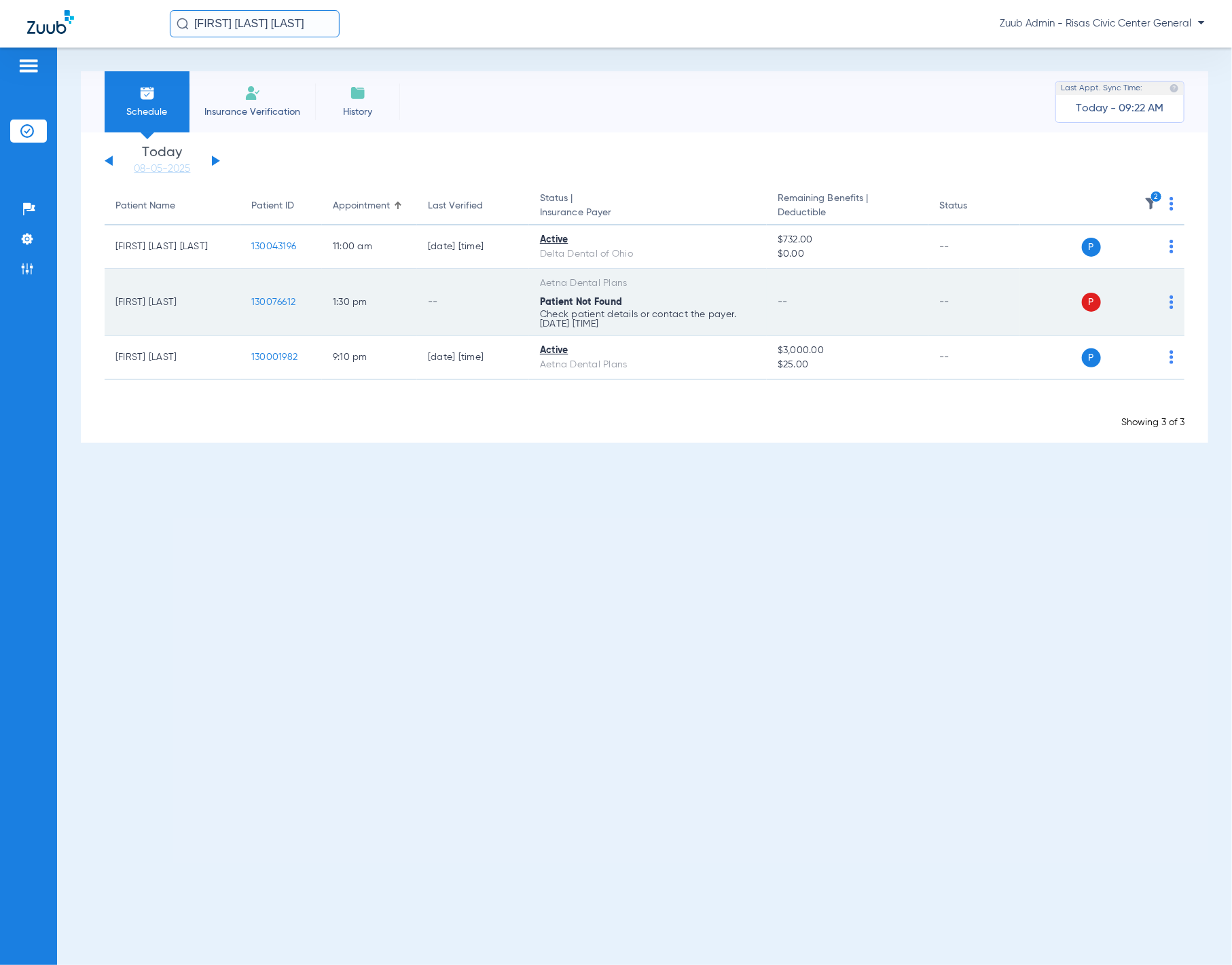 click on "130076612" 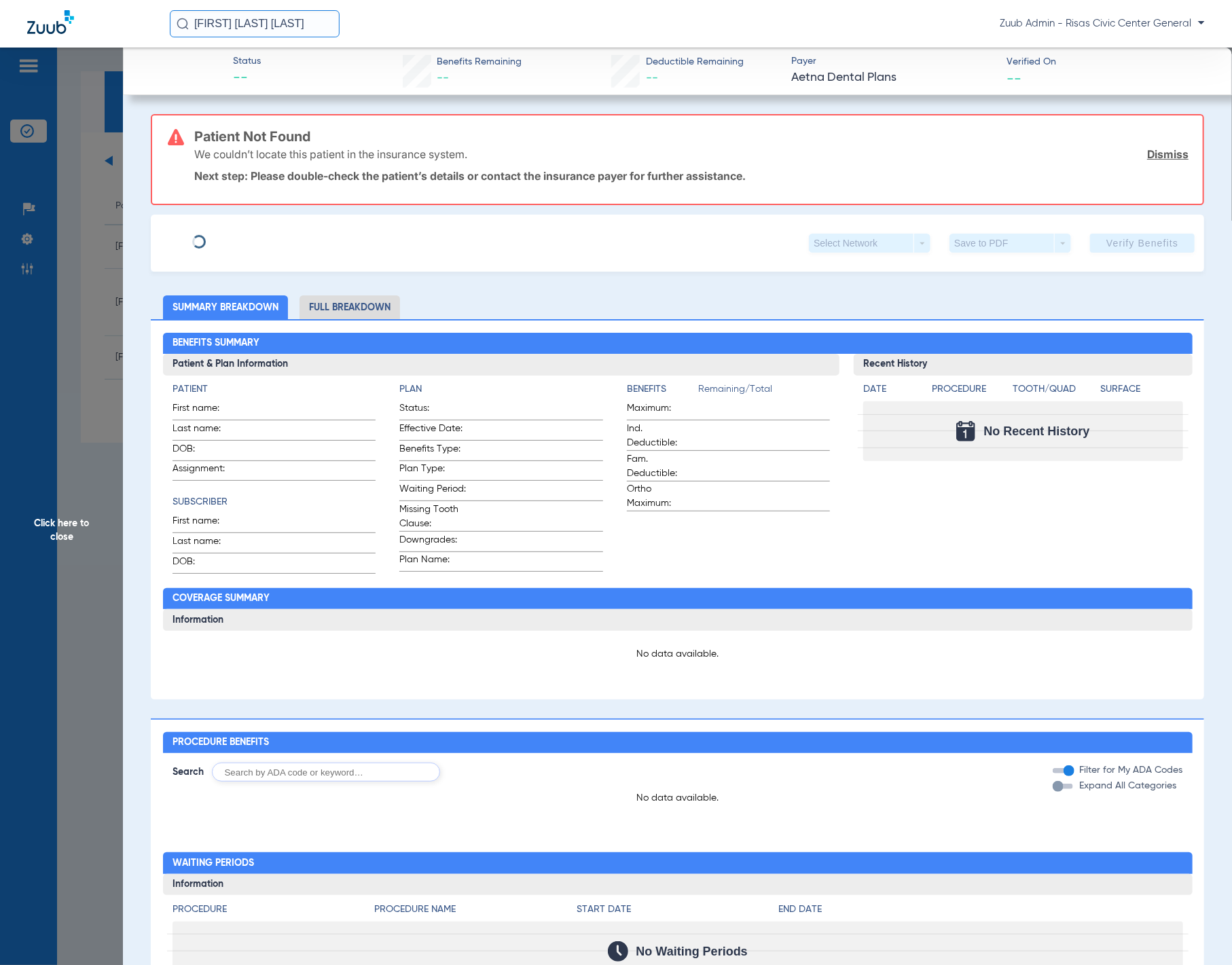 type on "Jeanette" 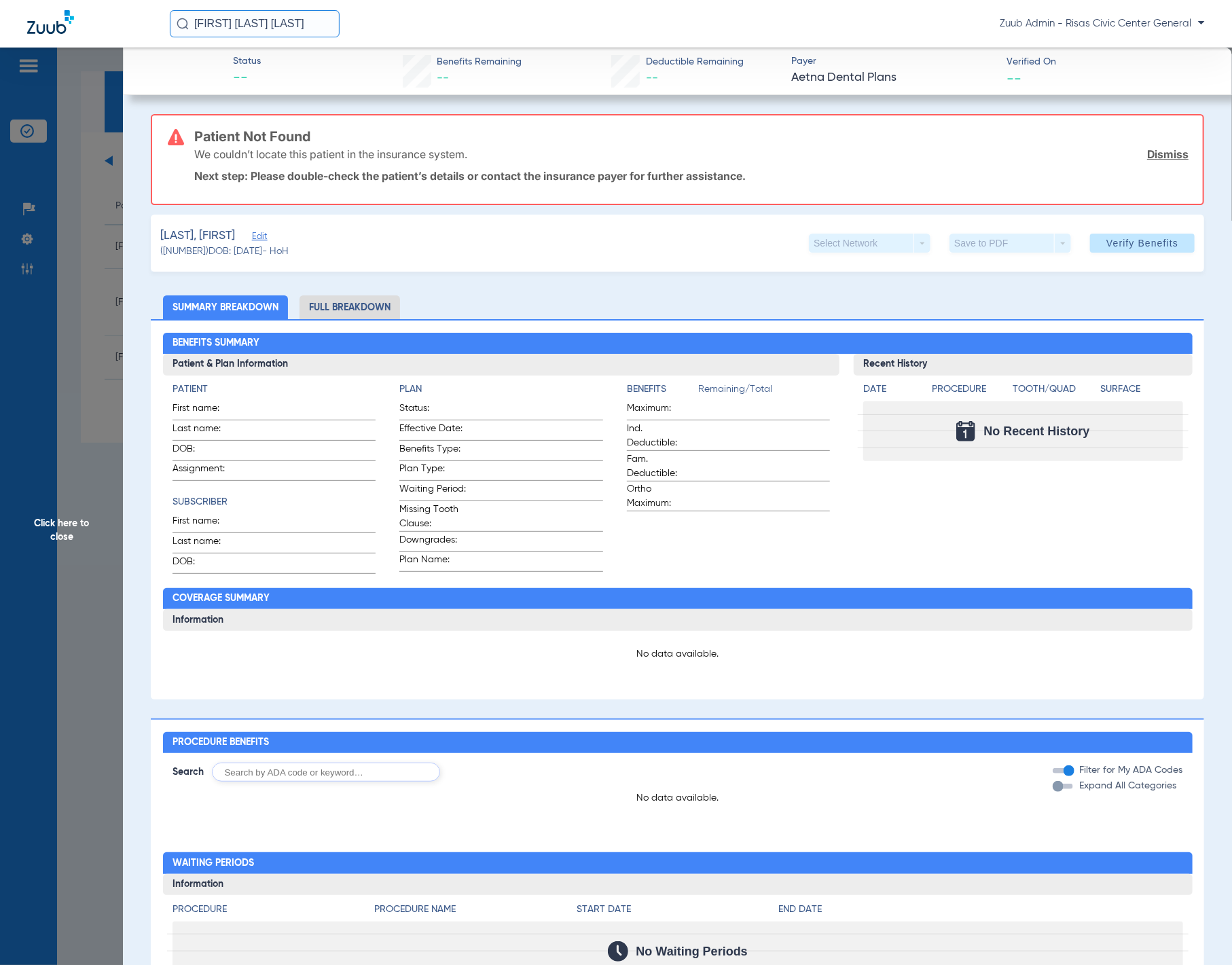 click on "Edit" 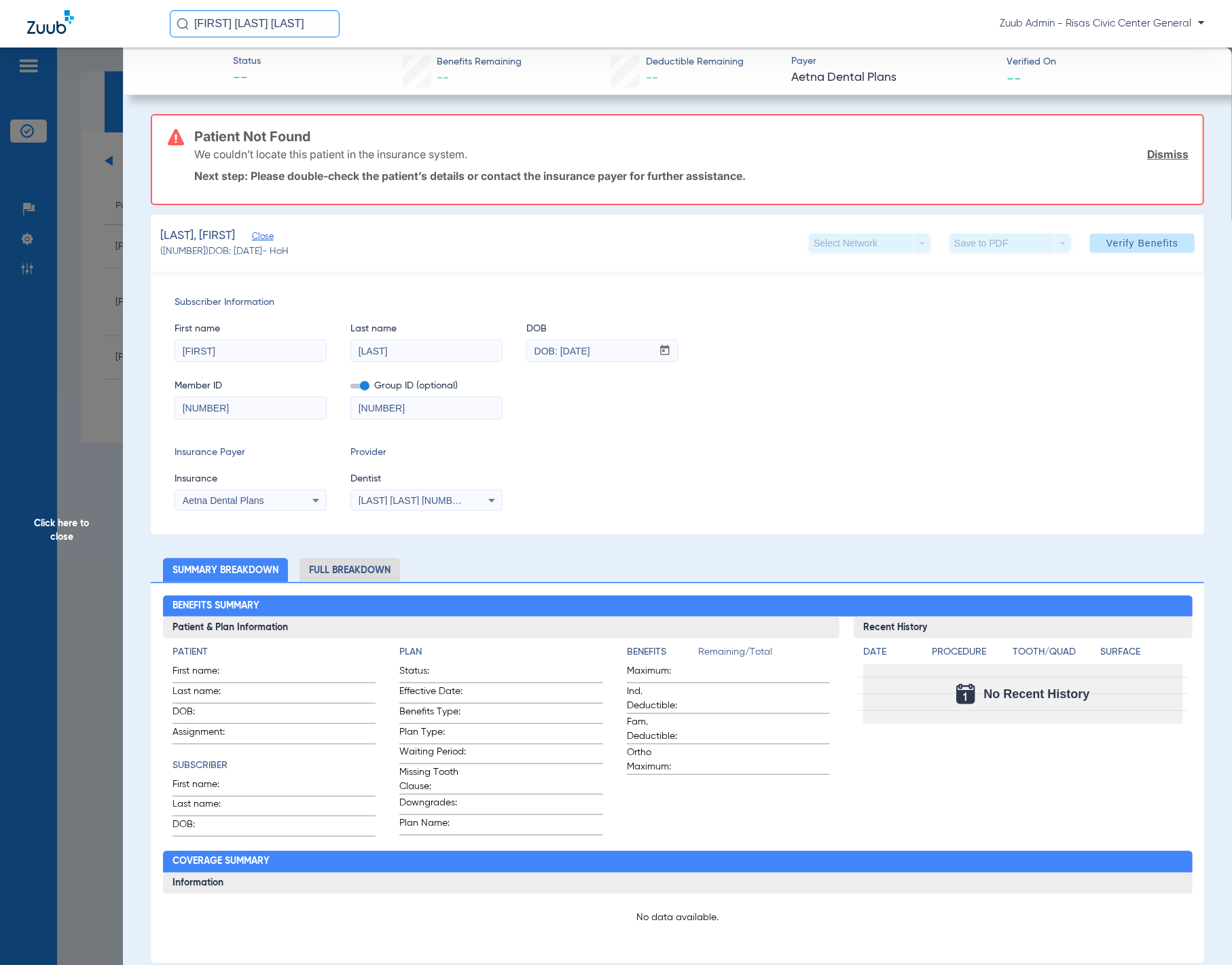 click on "102082581600" at bounding box center (251, 408) 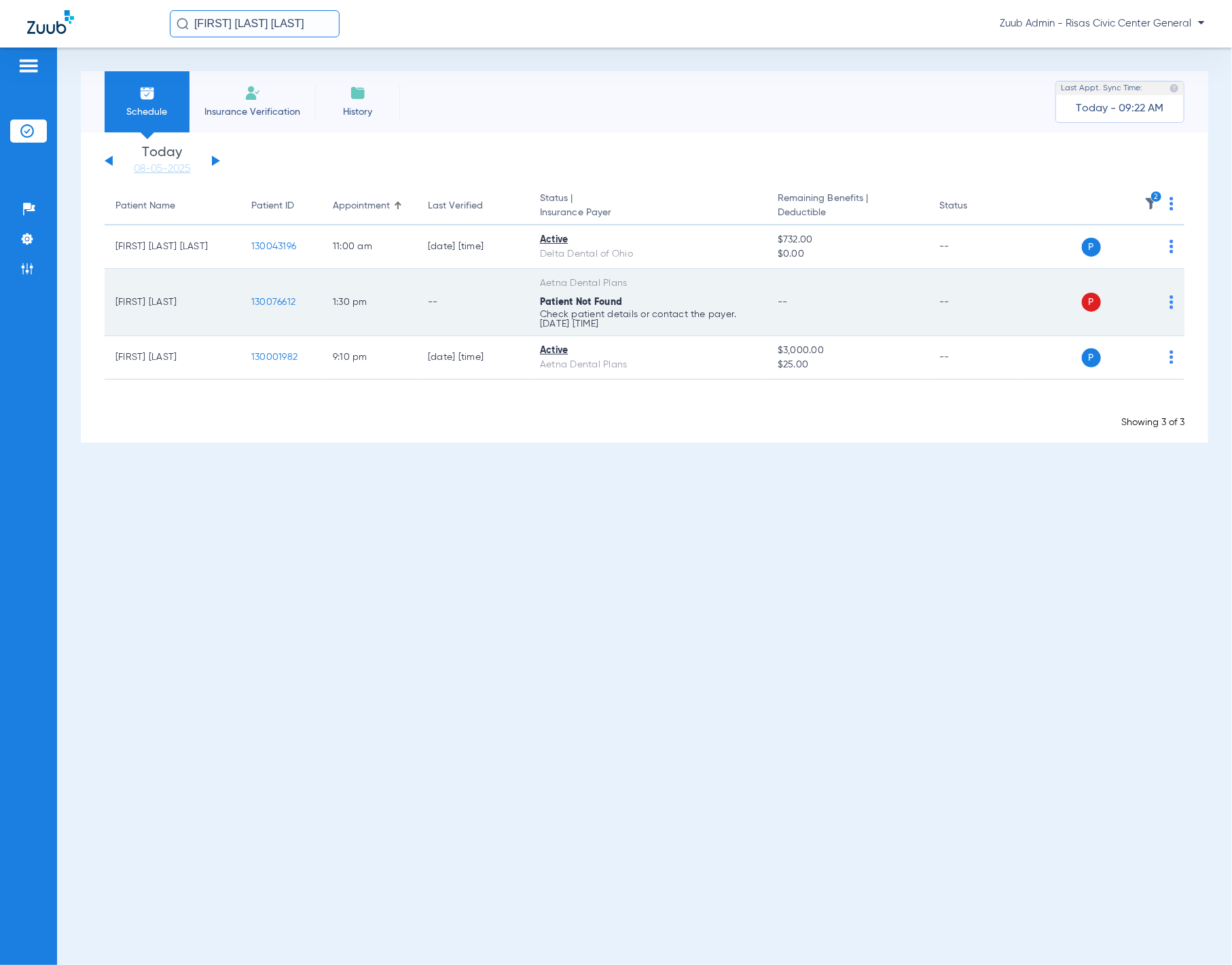 click on "P S" 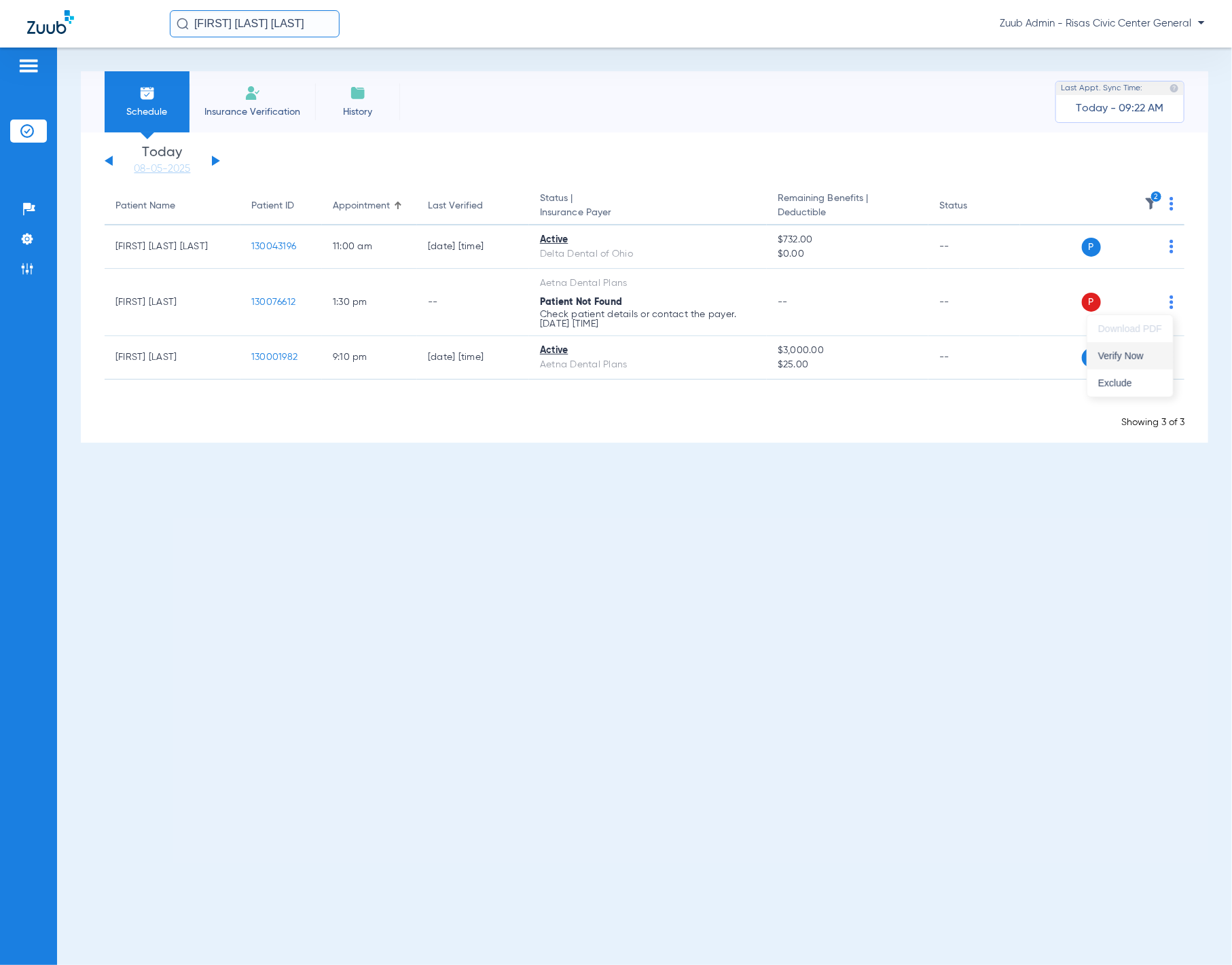 click on "Verify Now" at bounding box center [1130, 356] 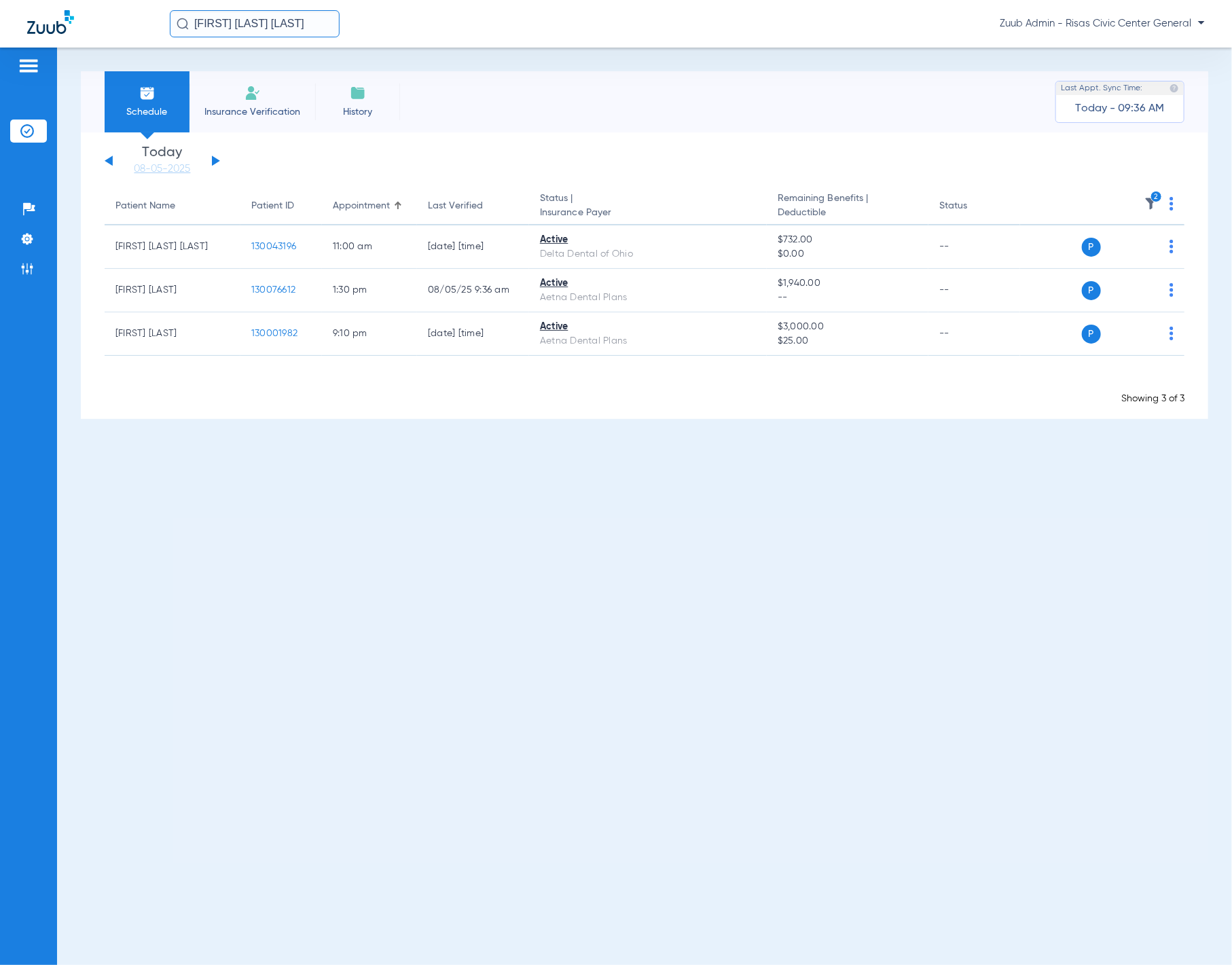 click 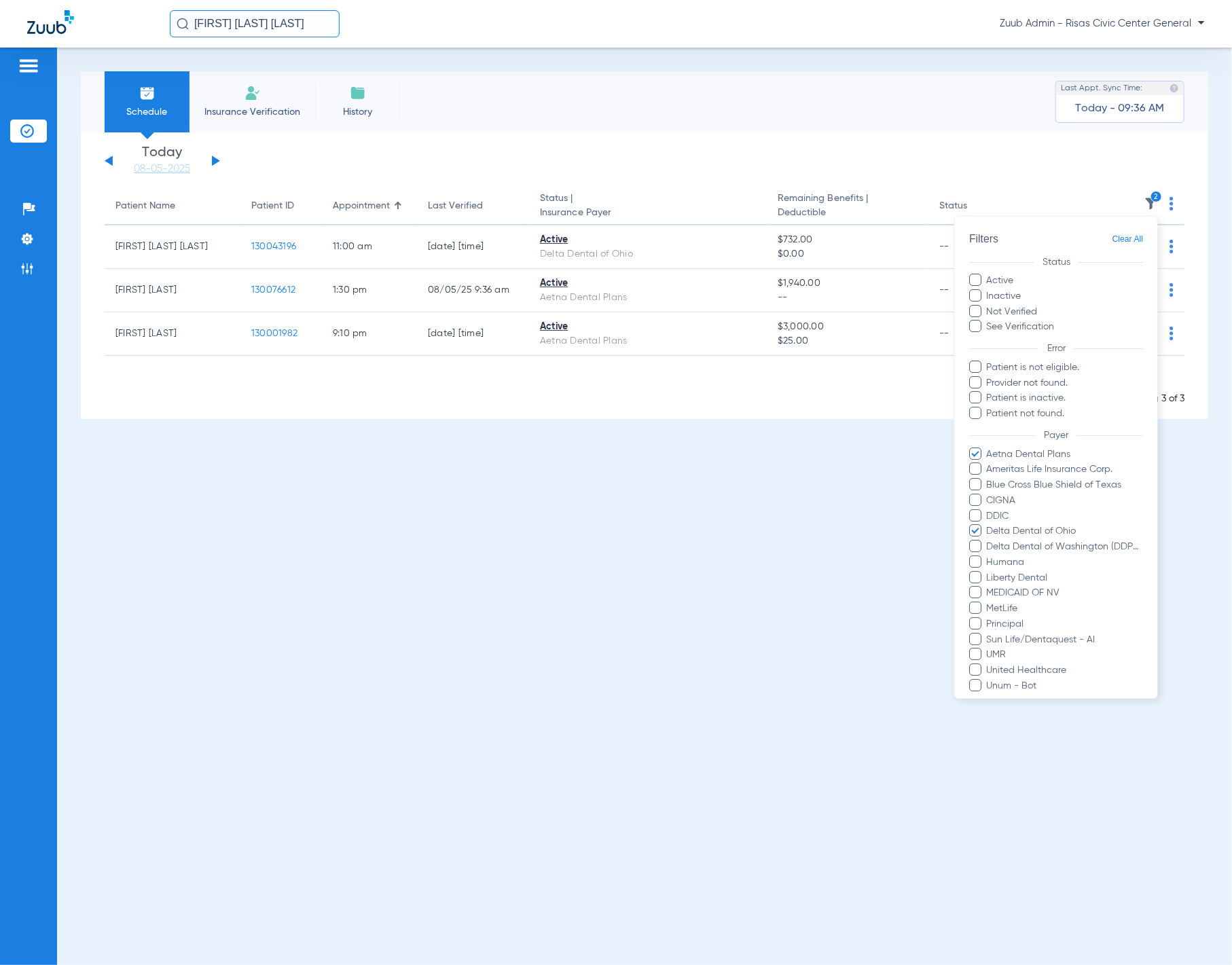click on "Clear All" at bounding box center [1127, 239] 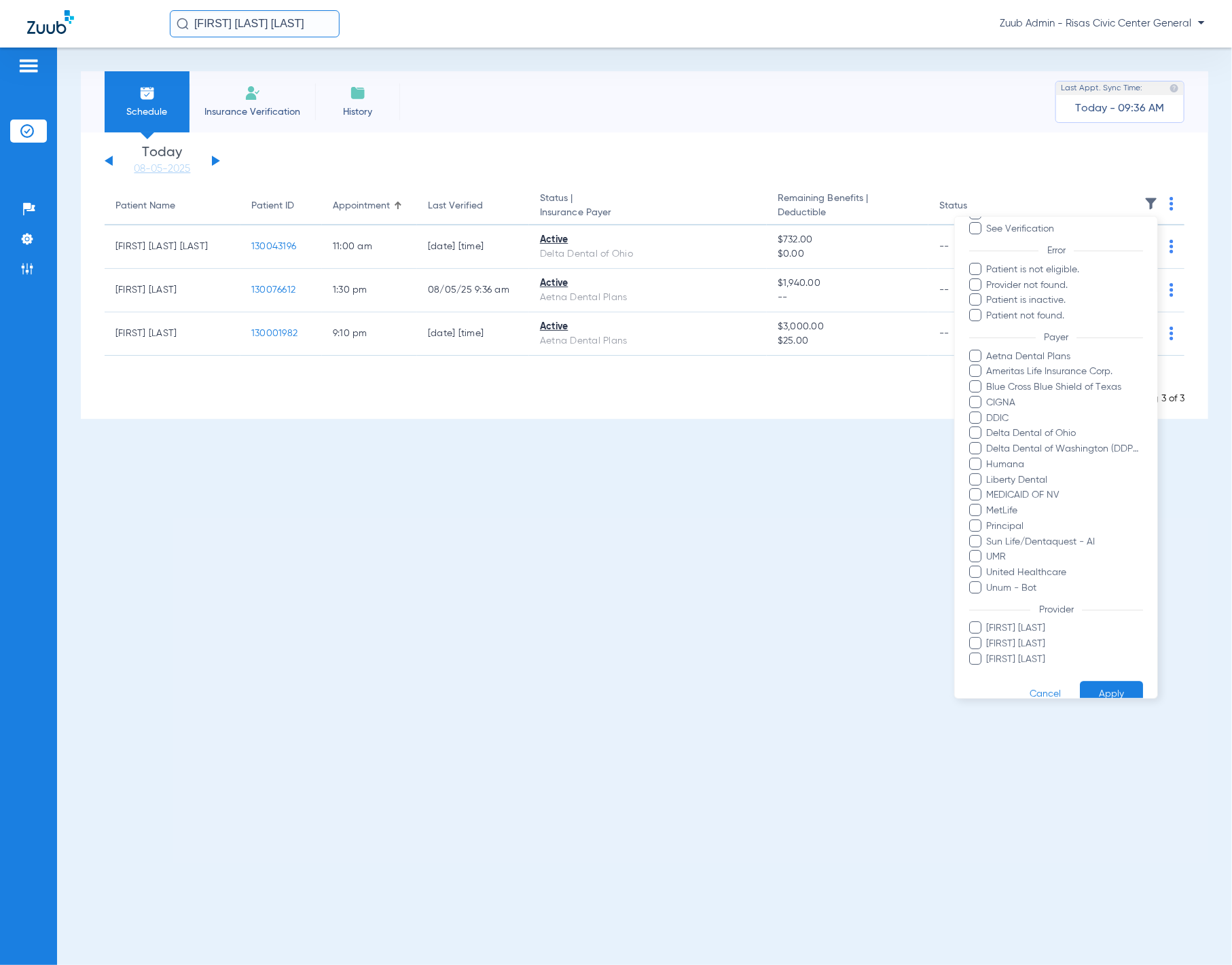 scroll, scrollTop: 120, scrollLeft: 0, axis: vertical 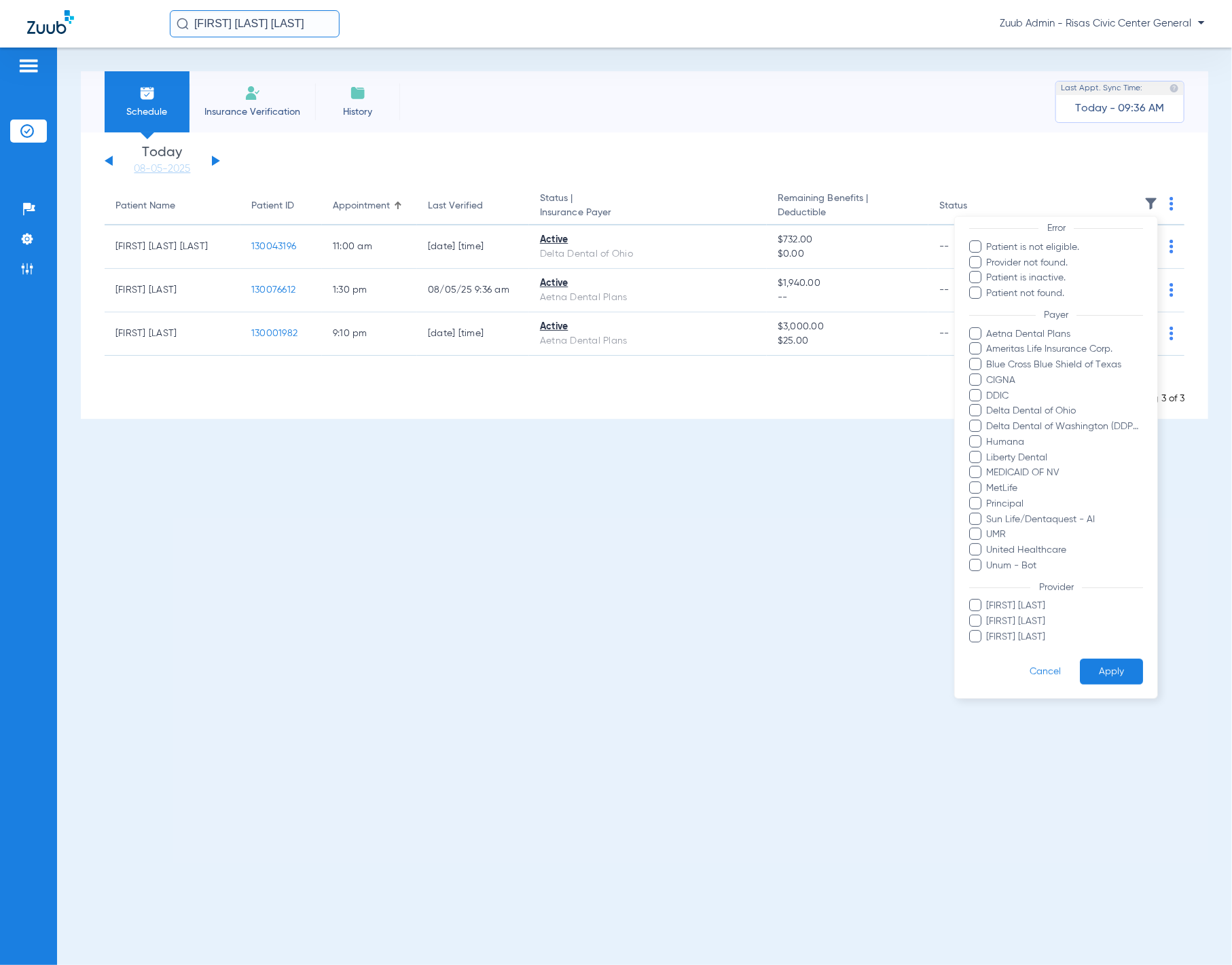 click on "Apply" at bounding box center (1111, 672) 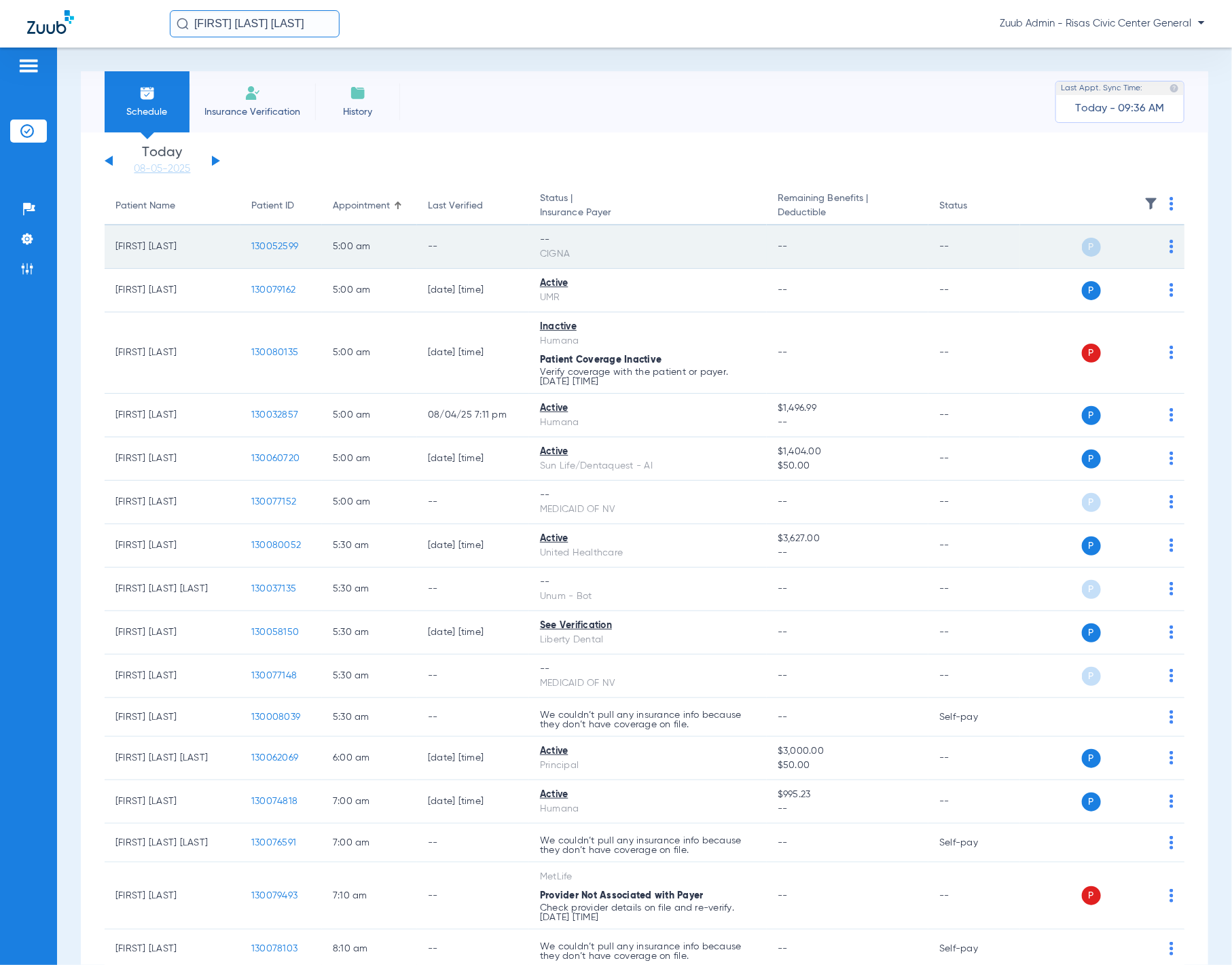 click 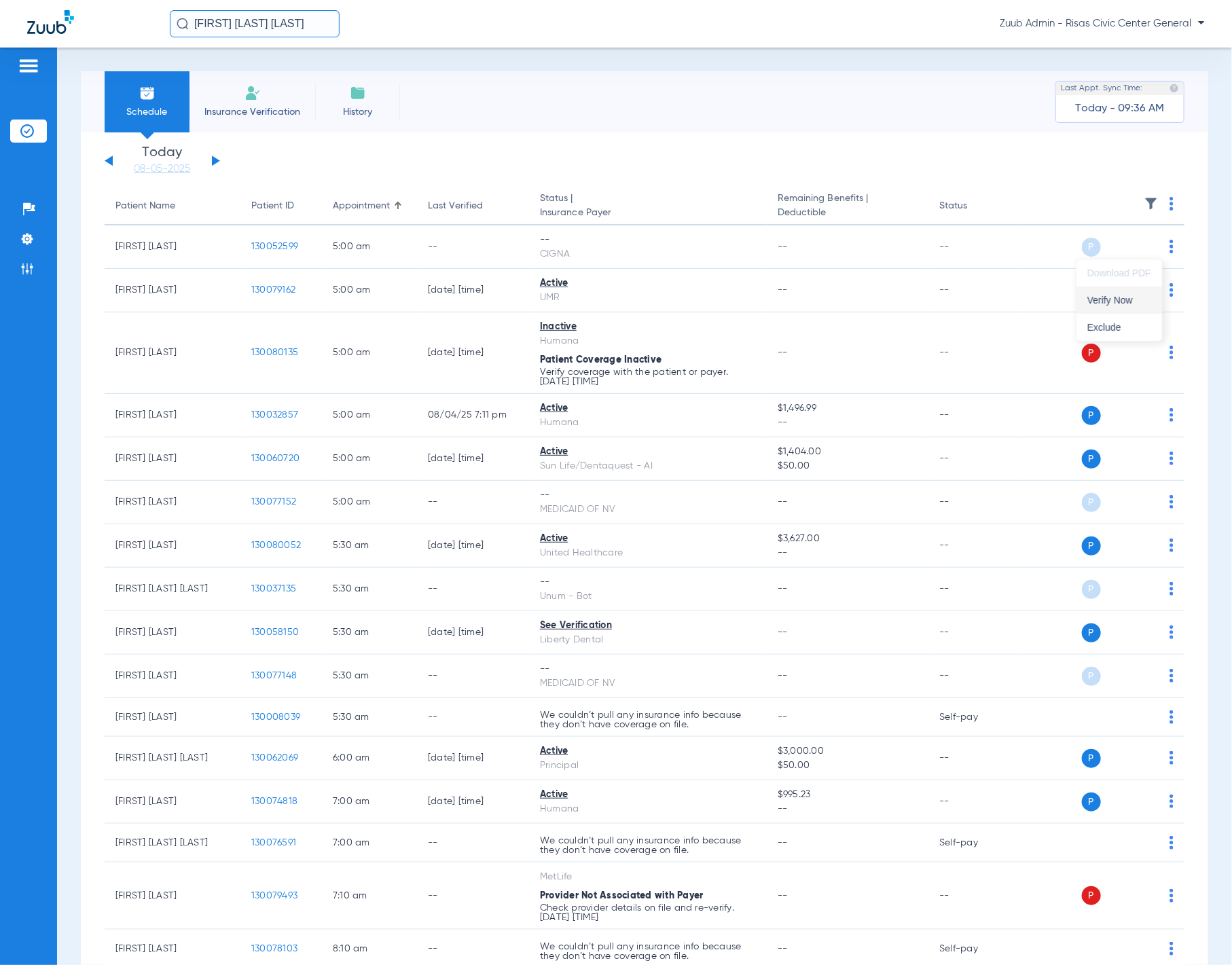 click on "Verify Now" at bounding box center [1119, 300] 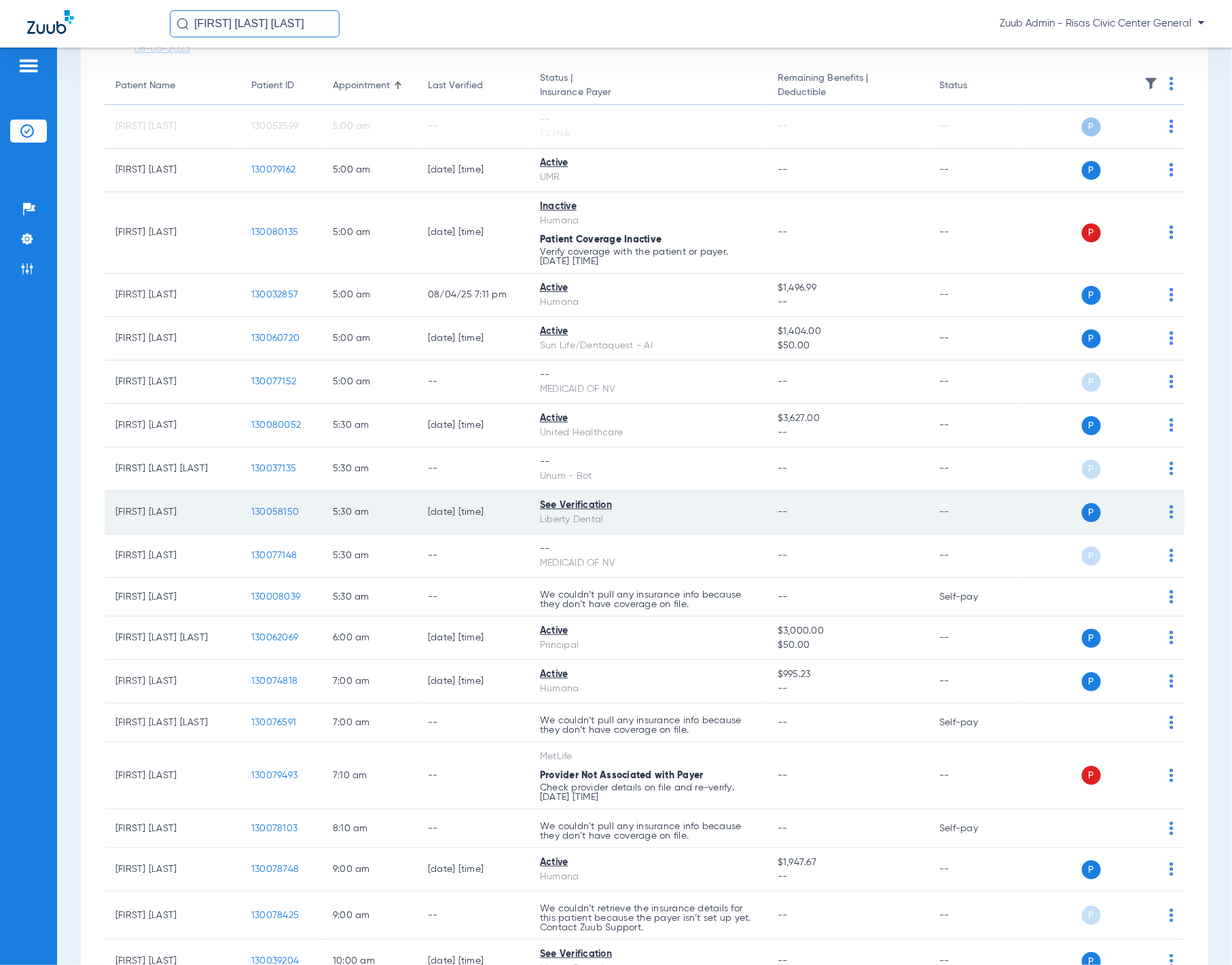 scroll, scrollTop: 295, scrollLeft: 0, axis: vertical 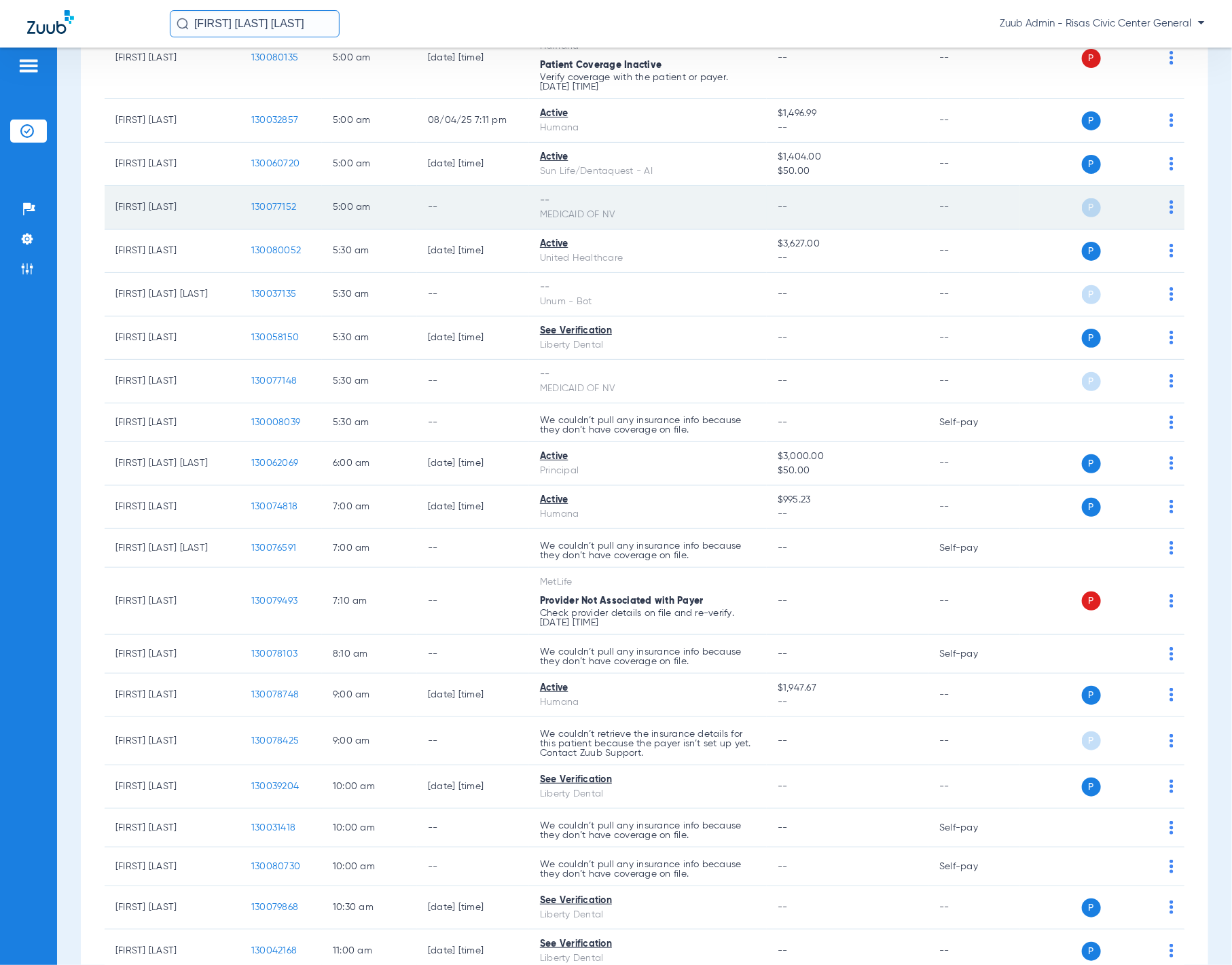 click on "P S" 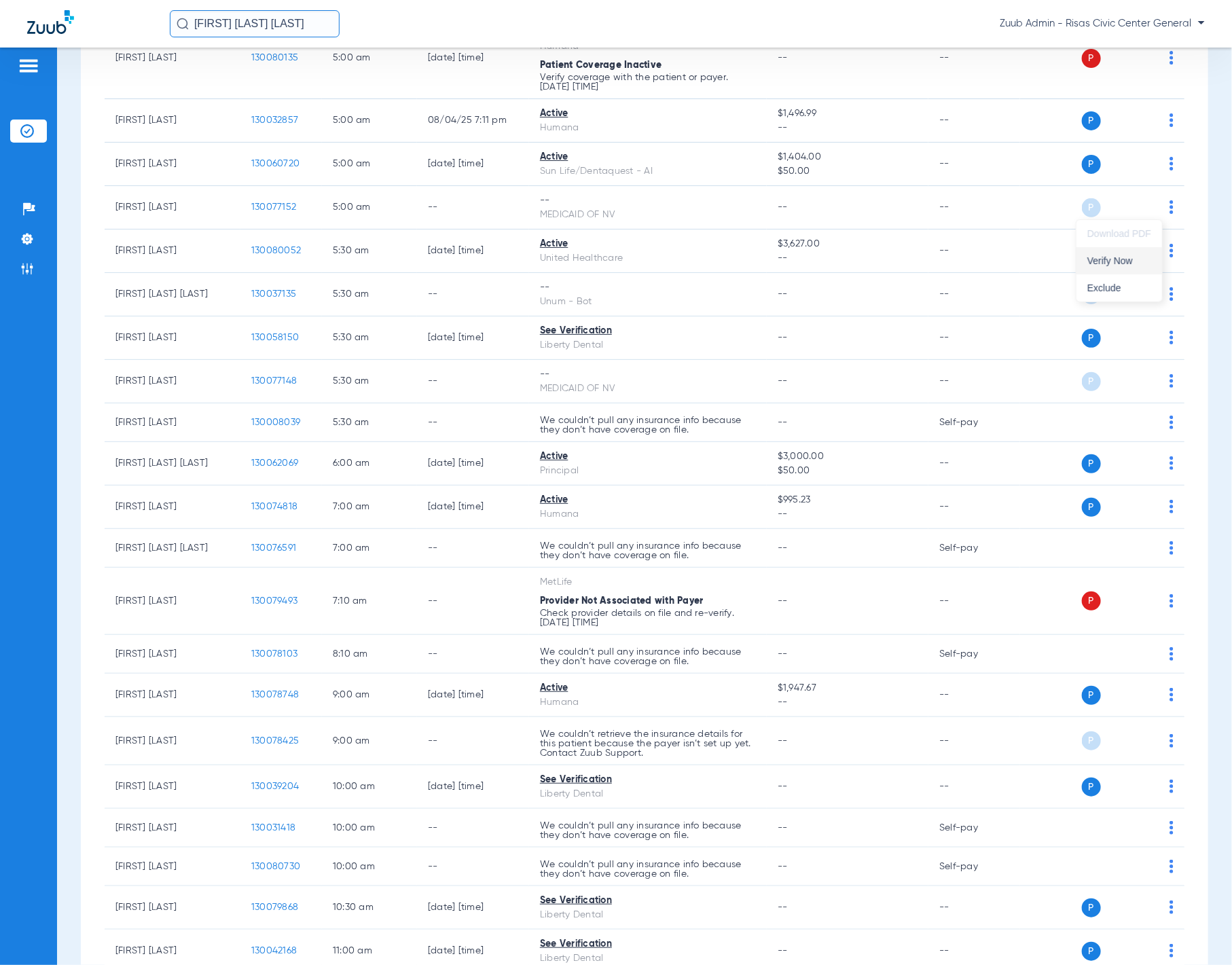 click on "Verify Now" at bounding box center (1119, 261) 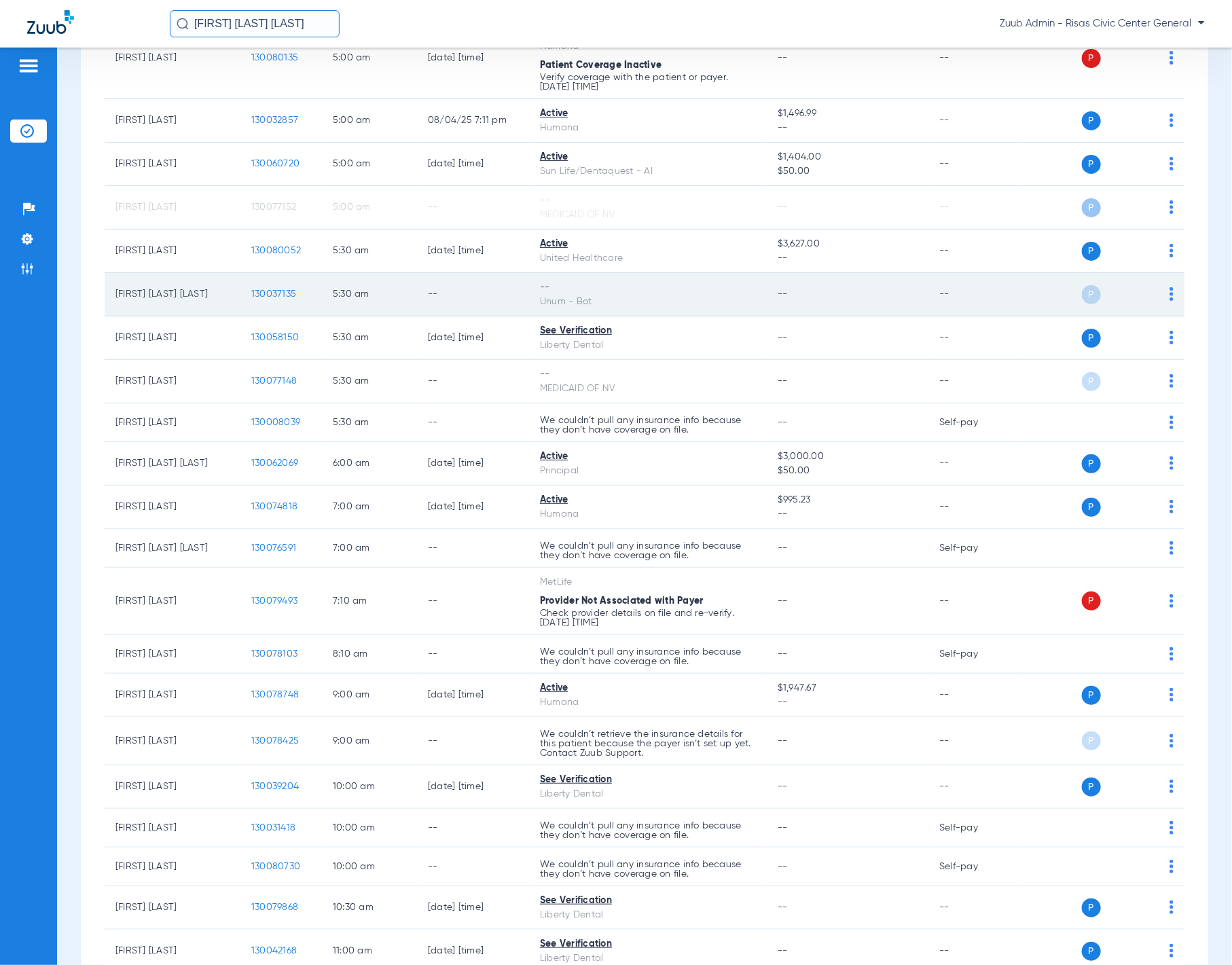 click on "P S" 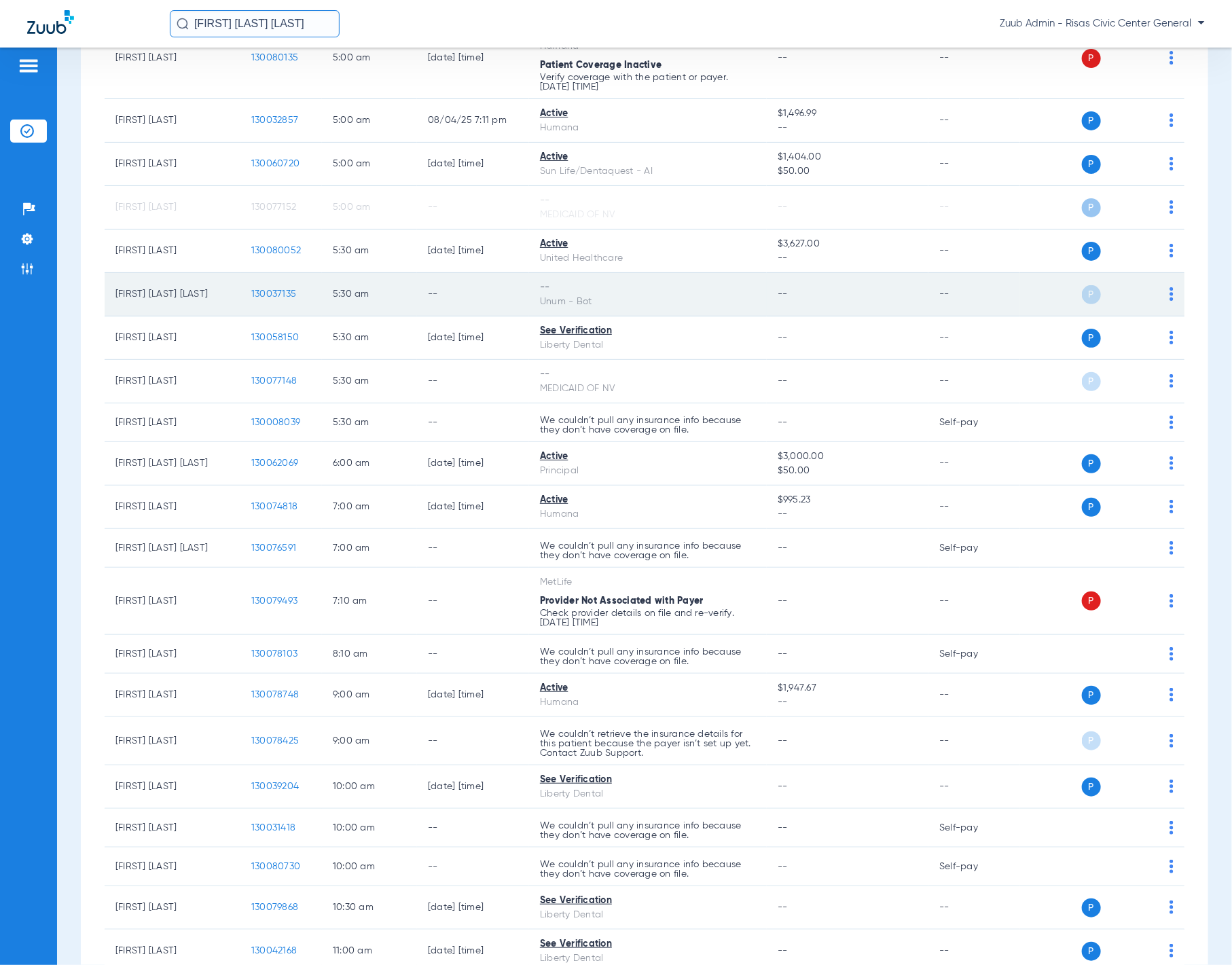 click 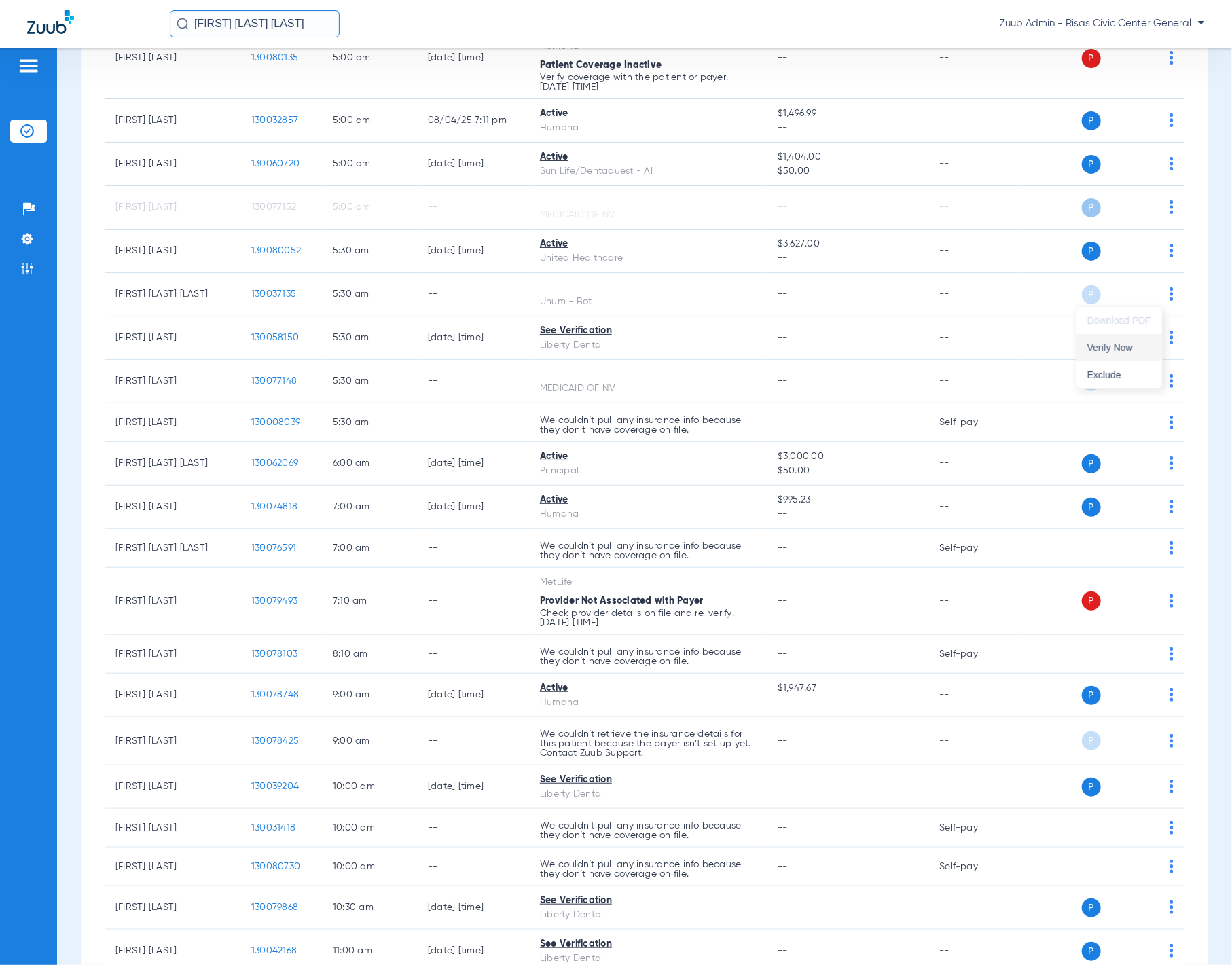 click on "Verify Now" at bounding box center [1119, 348] 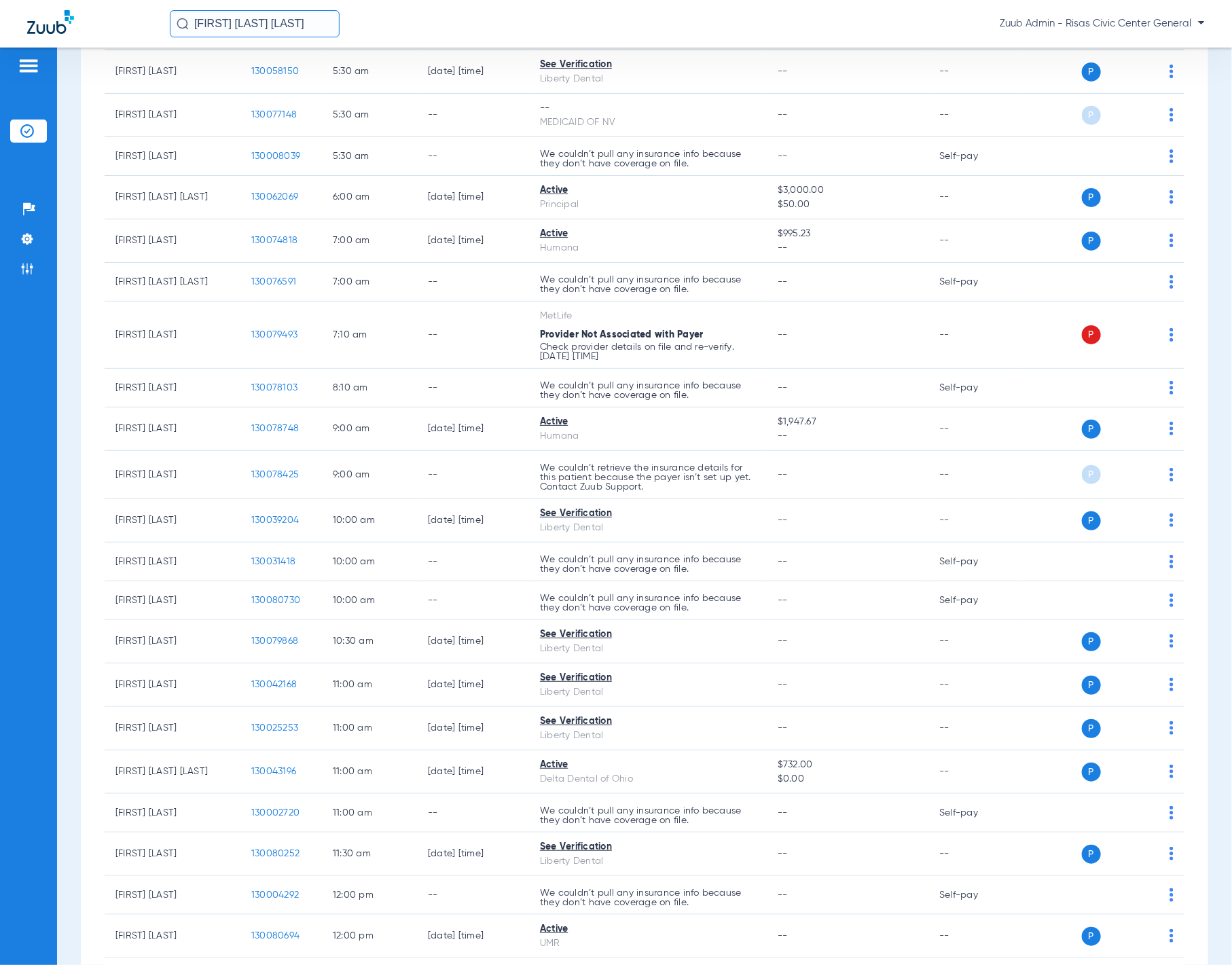 scroll, scrollTop: 0, scrollLeft: 0, axis: both 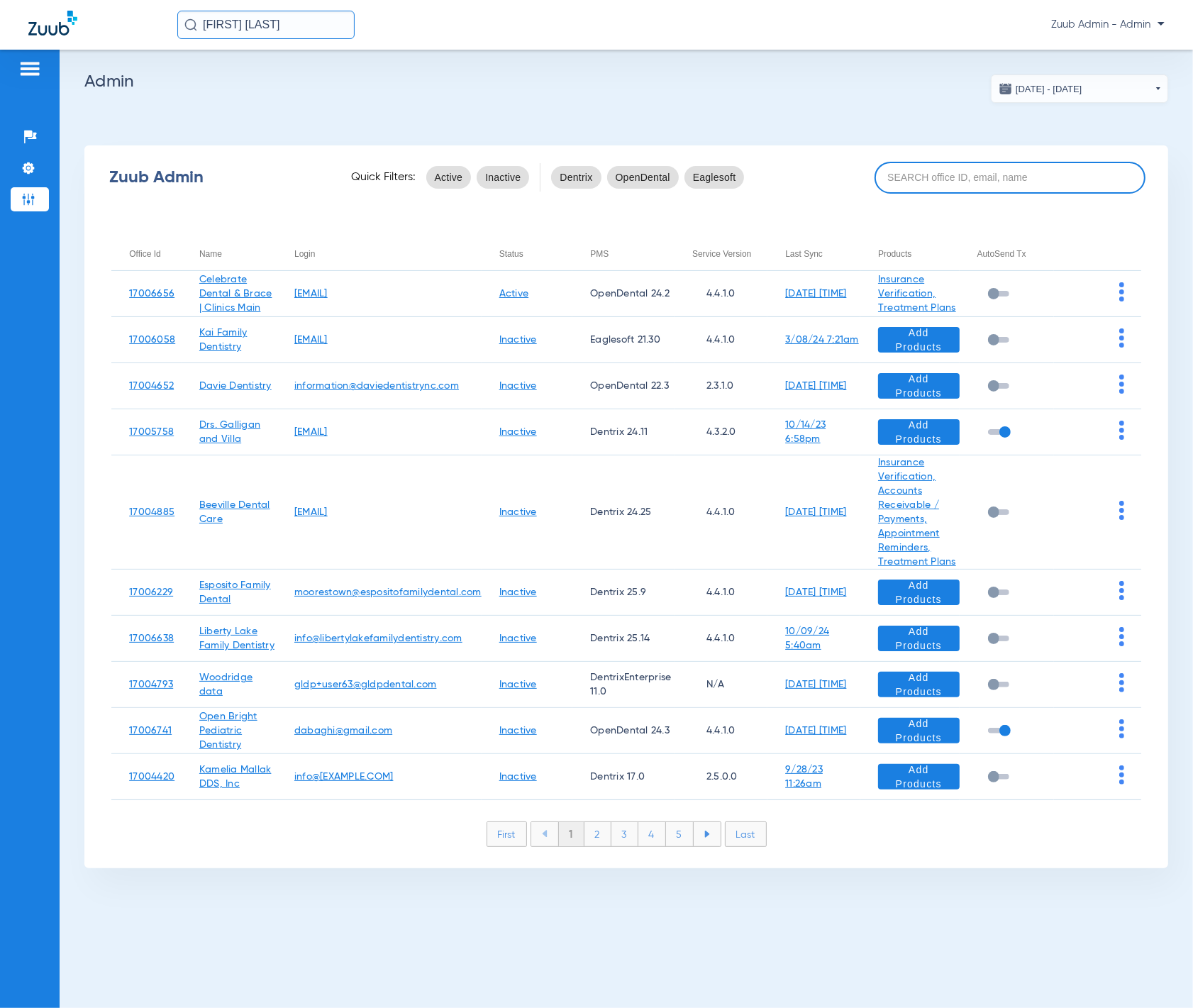 click at bounding box center (1010, 177) 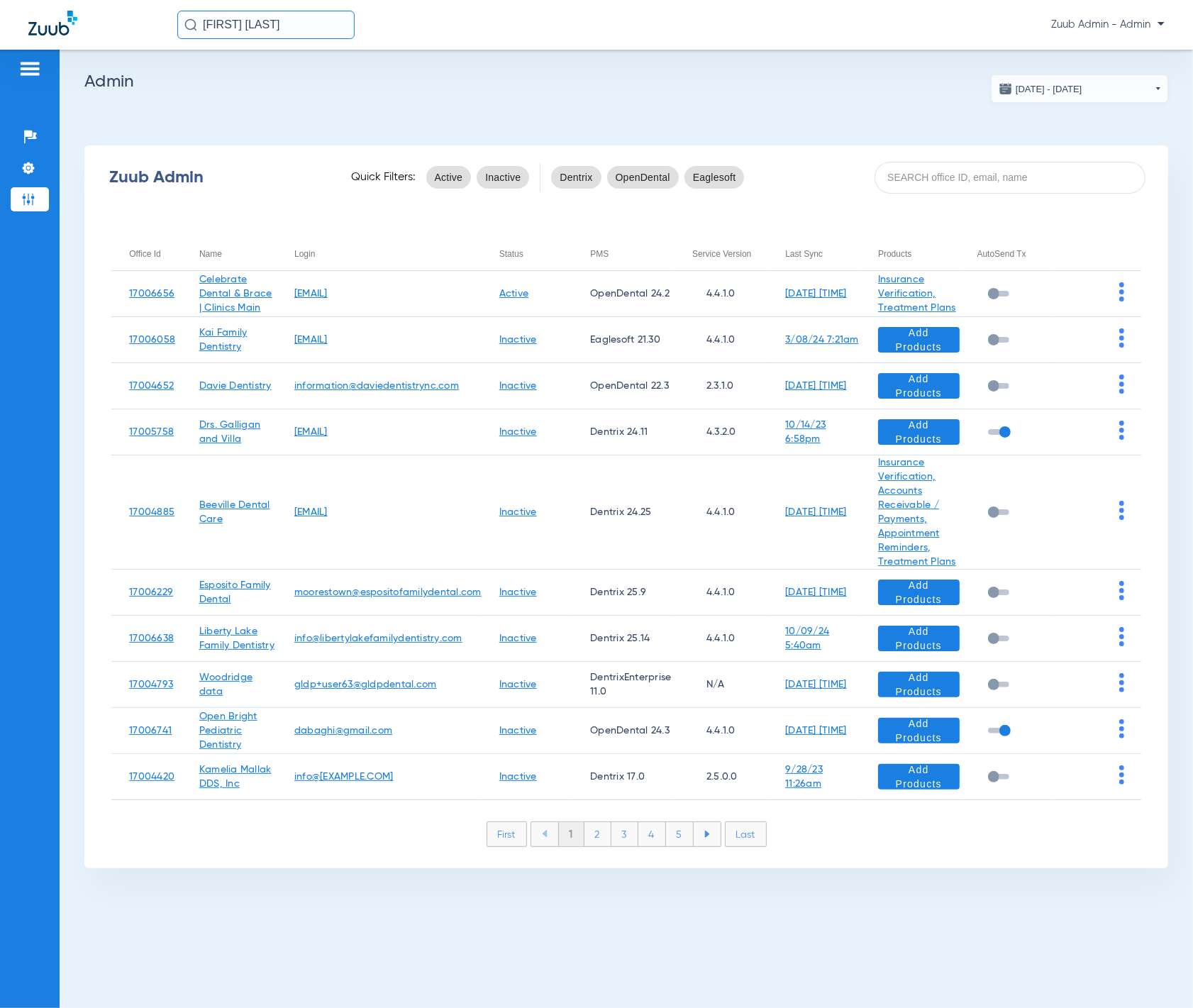 paste on "17005375" 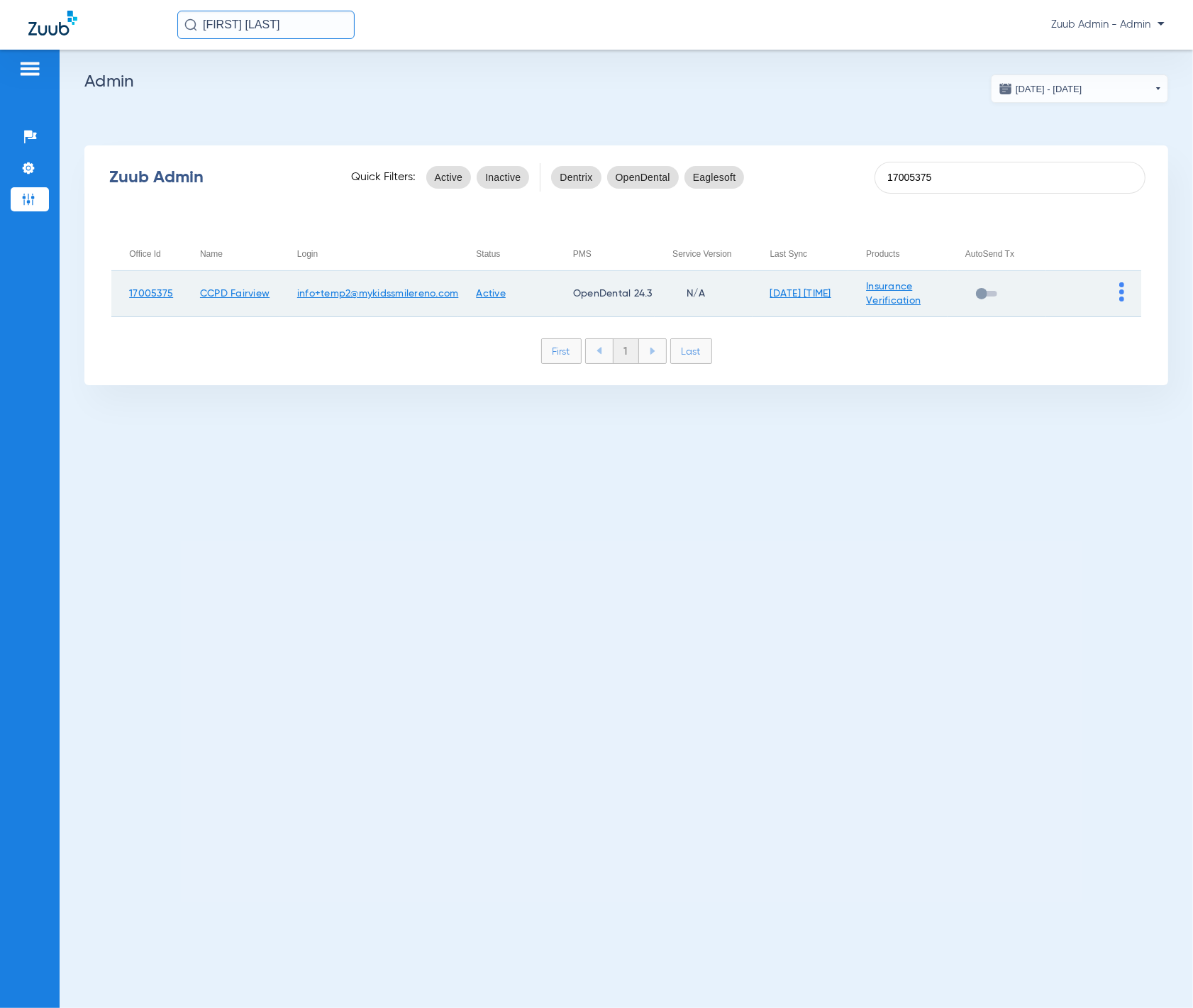 type on "17005375" 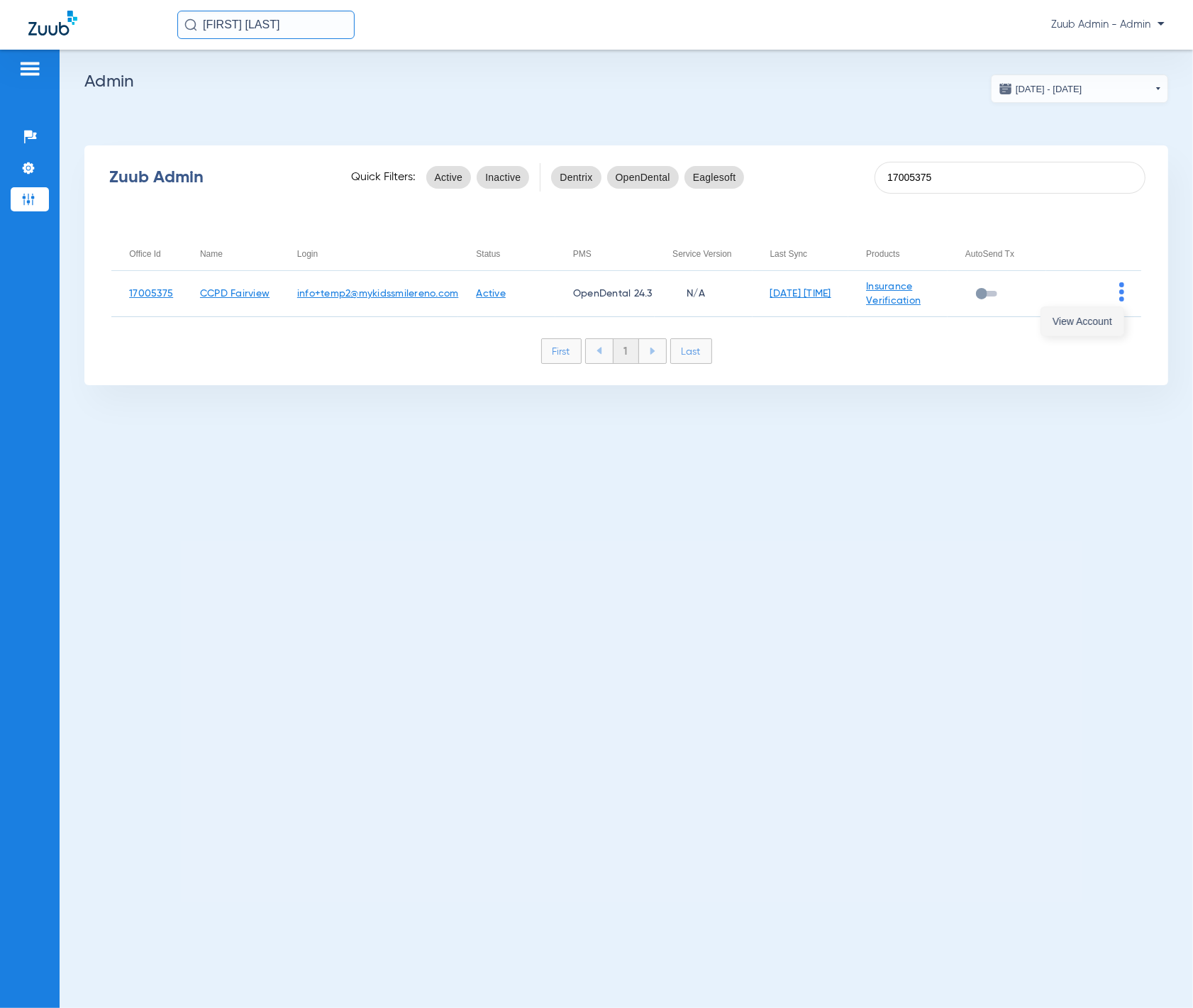 click on "View Account" at bounding box center (1082, 321) 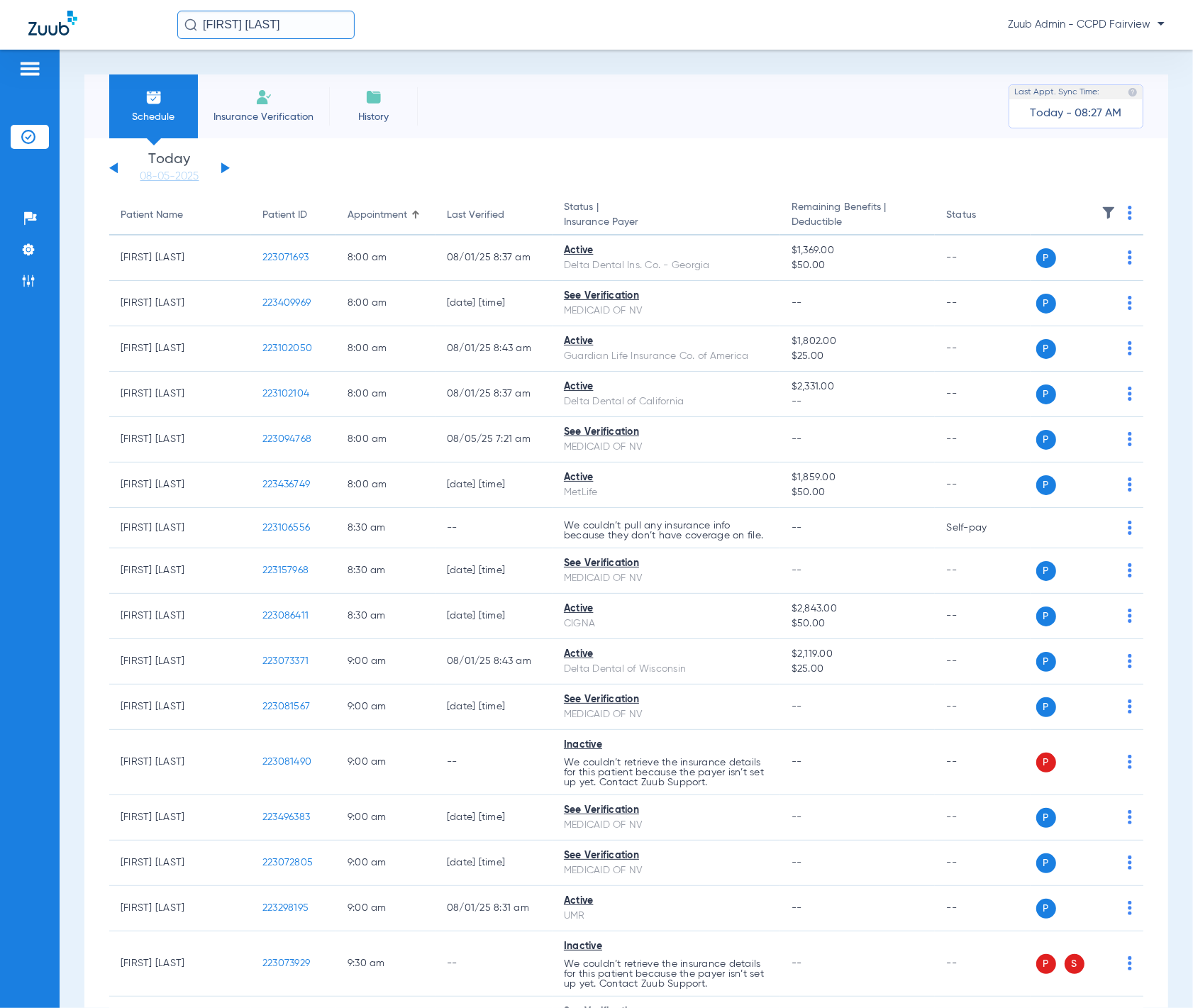 click 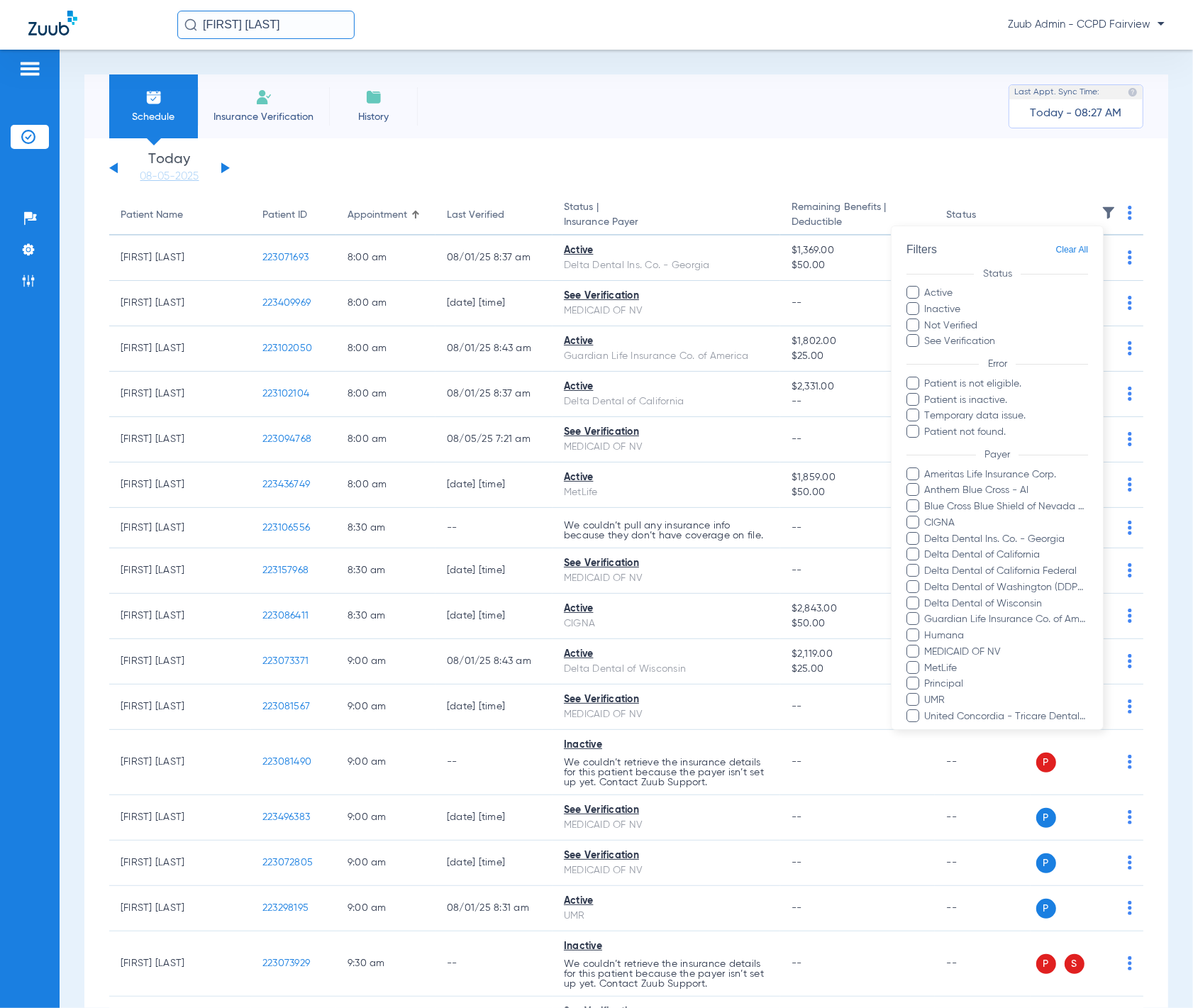 click on "MEDICAID OF NV" at bounding box center (1006, 652) 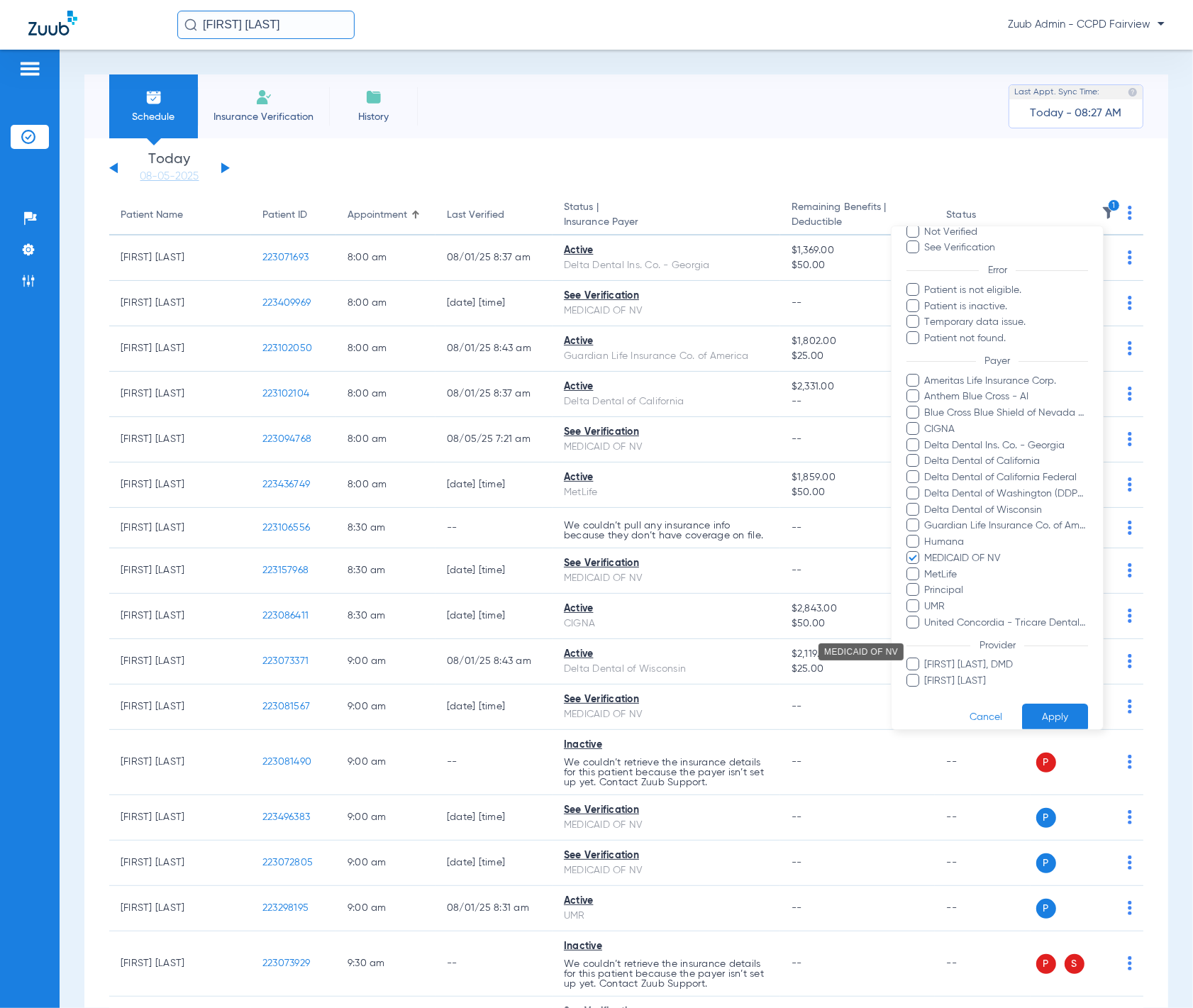 scroll, scrollTop: 110, scrollLeft: 0, axis: vertical 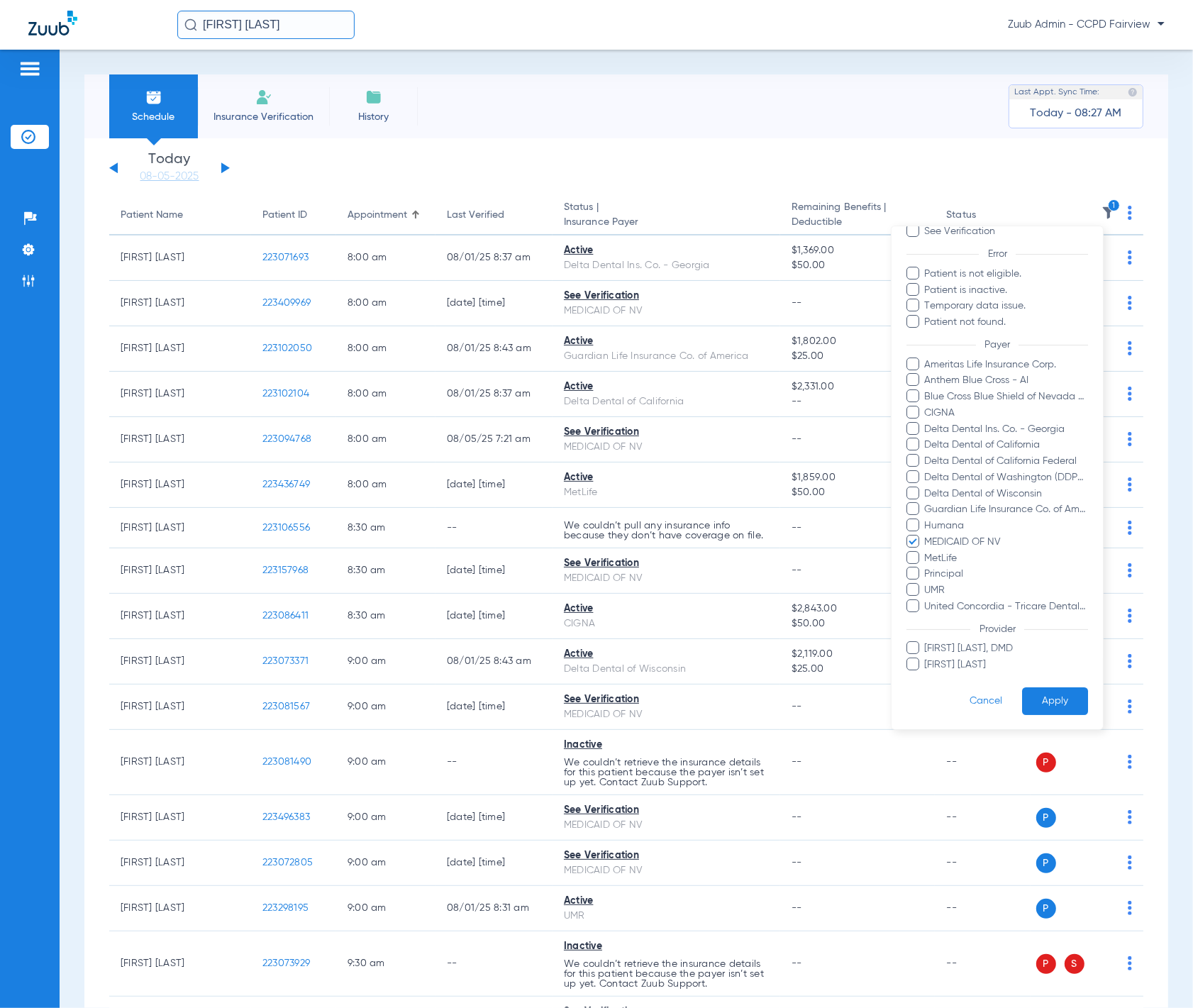 click on "Apply" at bounding box center [1055, 701] 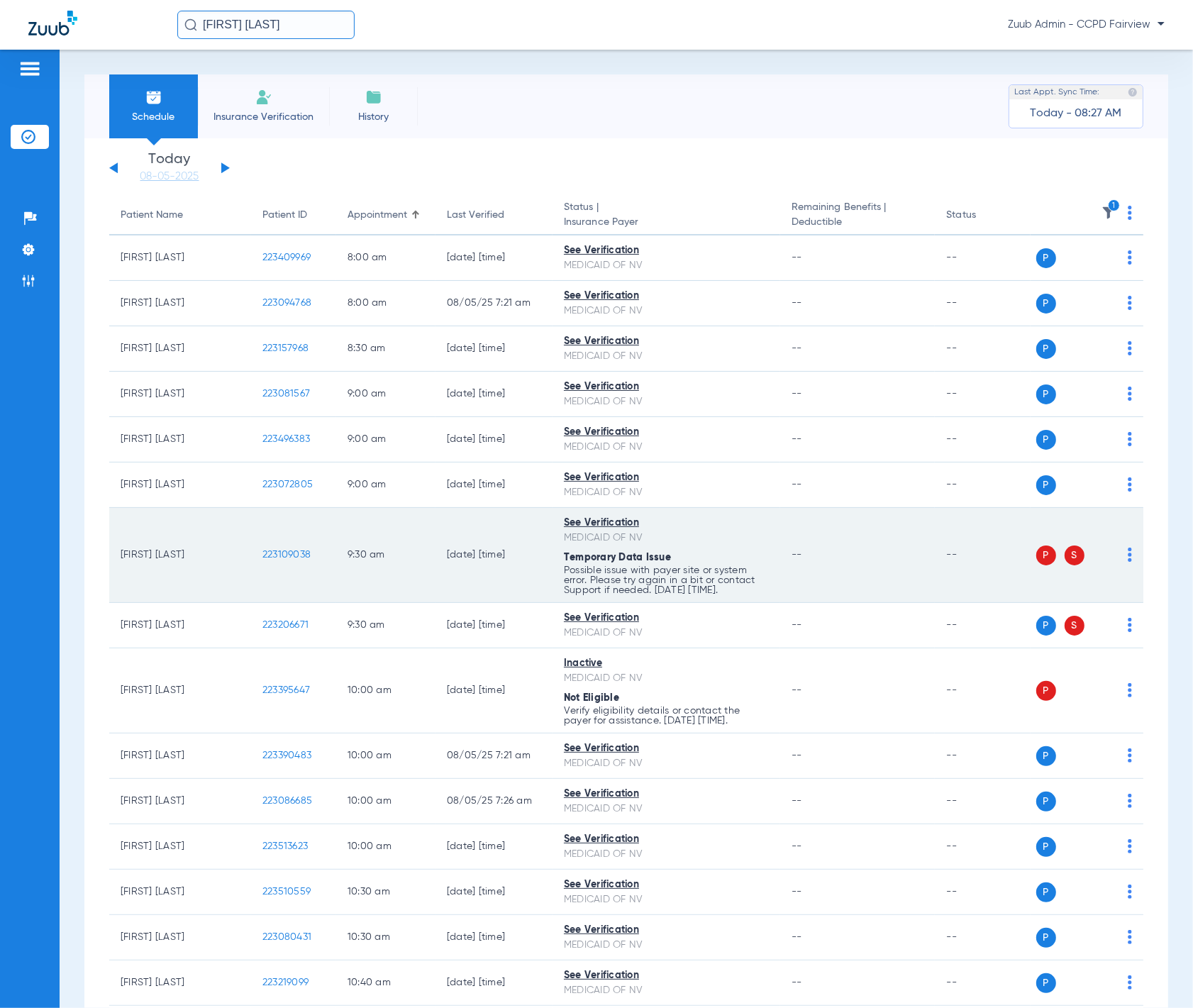 click on "P S" 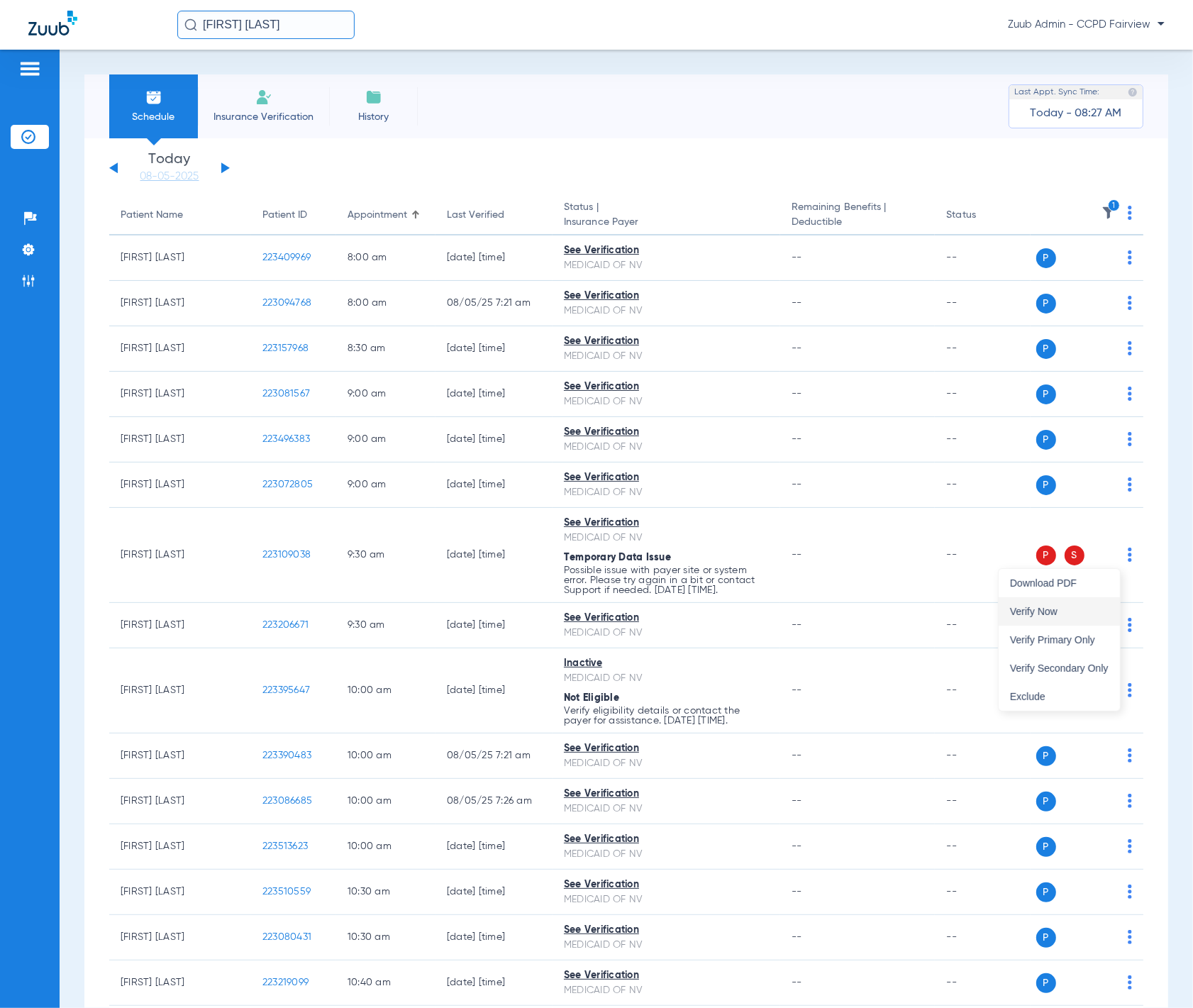 click on "Verify Now" at bounding box center (1059, 611) 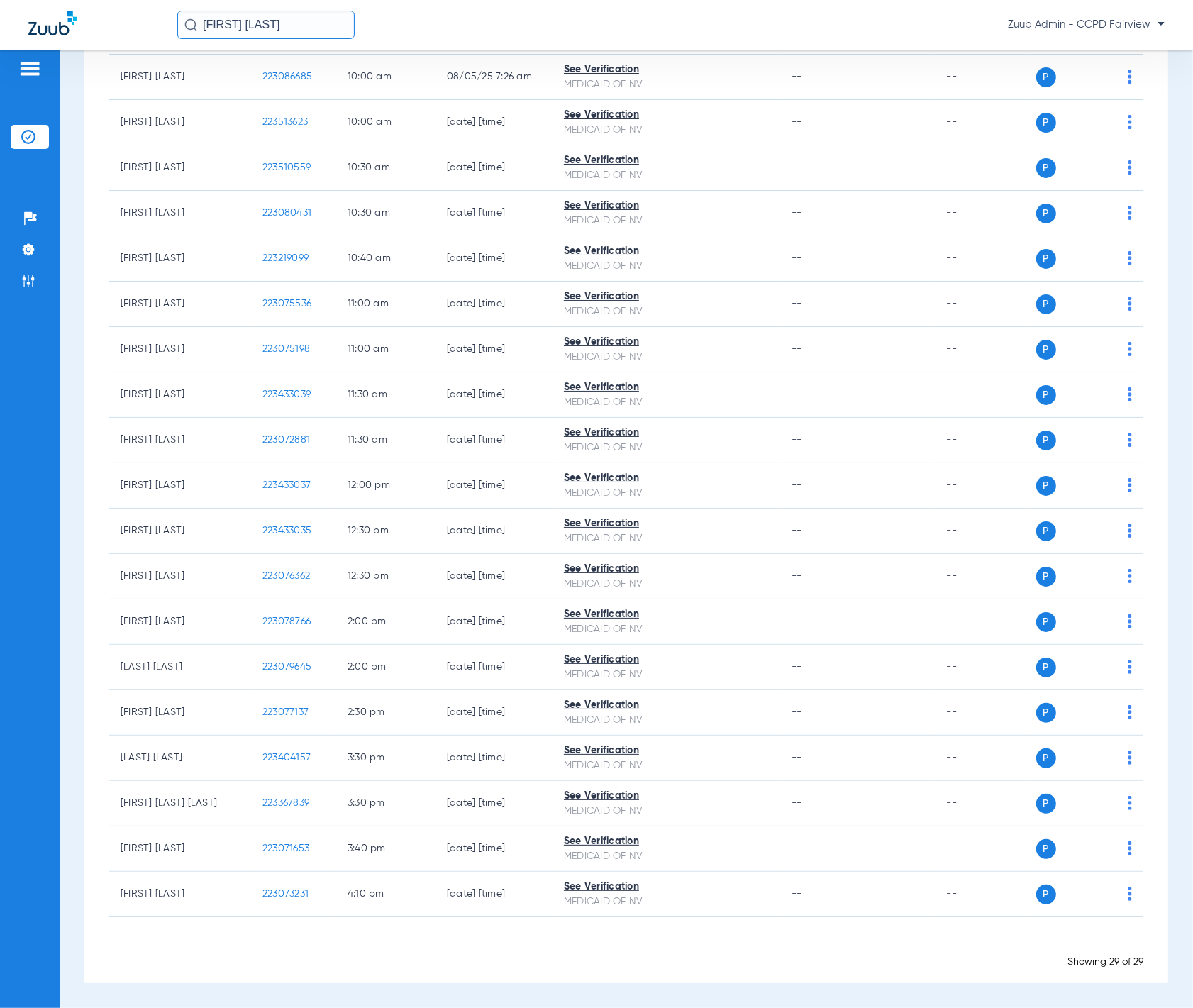 scroll, scrollTop: 0, scrollLeft: 0, axis: both 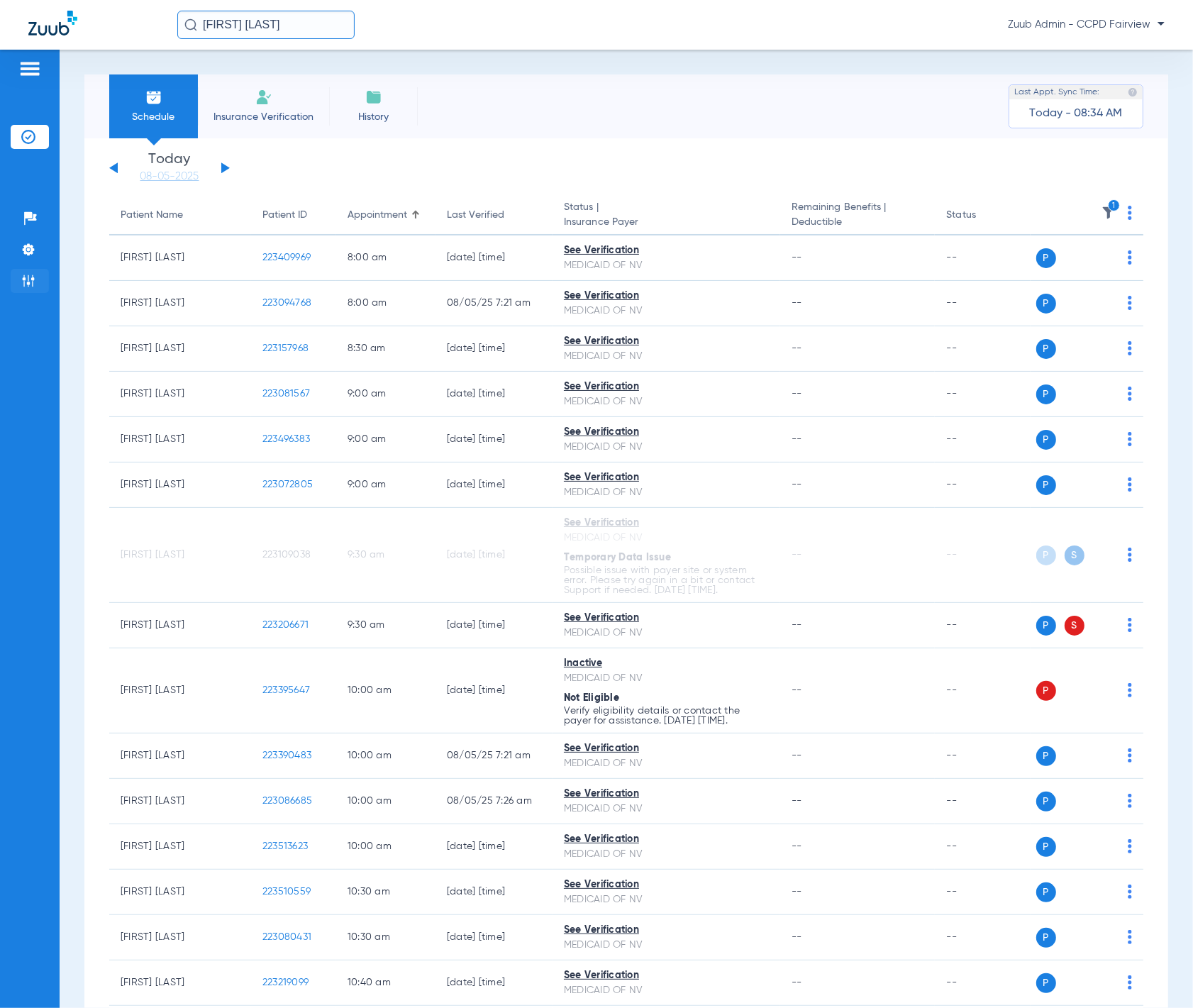 click on "Admin" 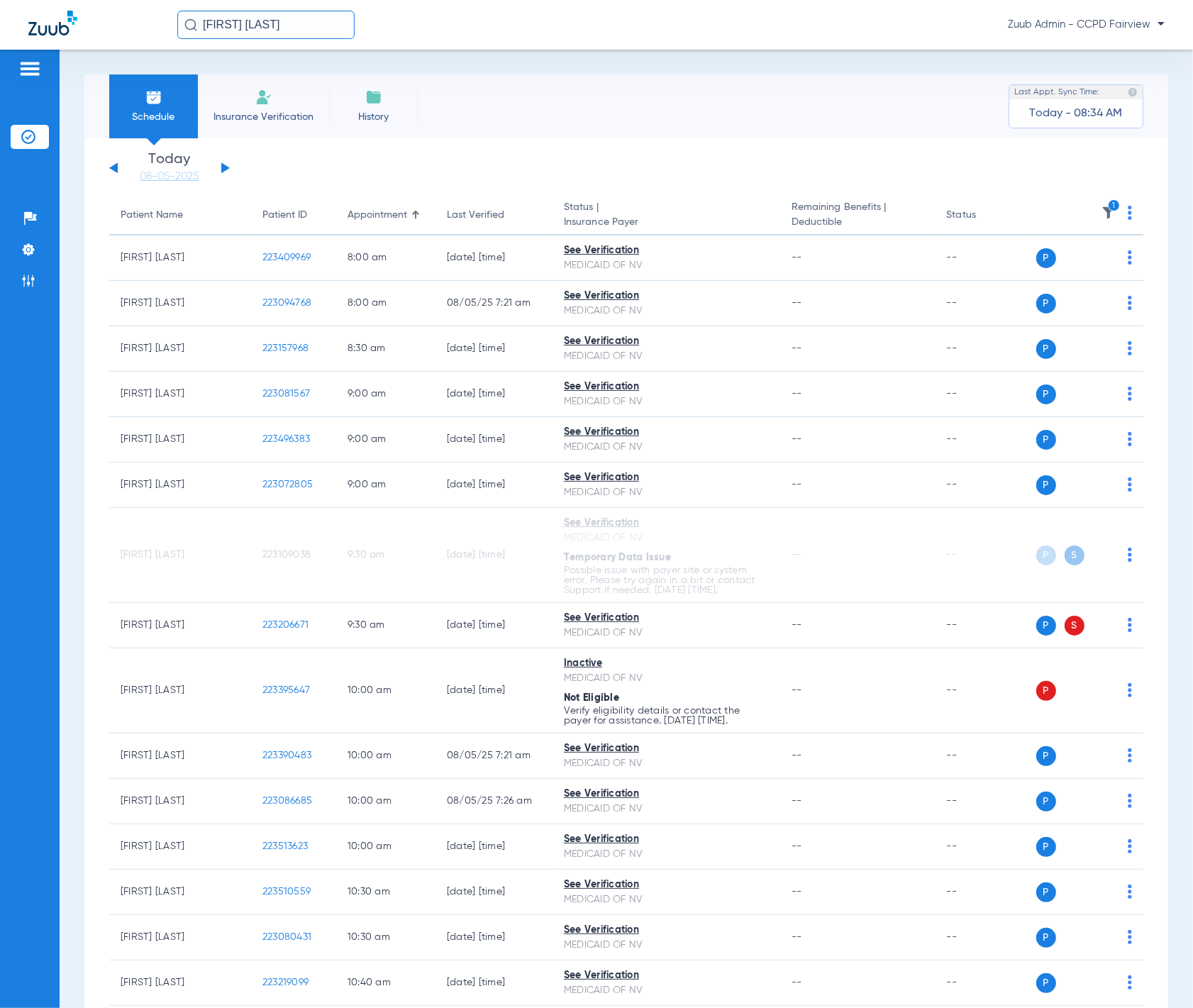 click on "Zuub Admin - CCPD Fairview" 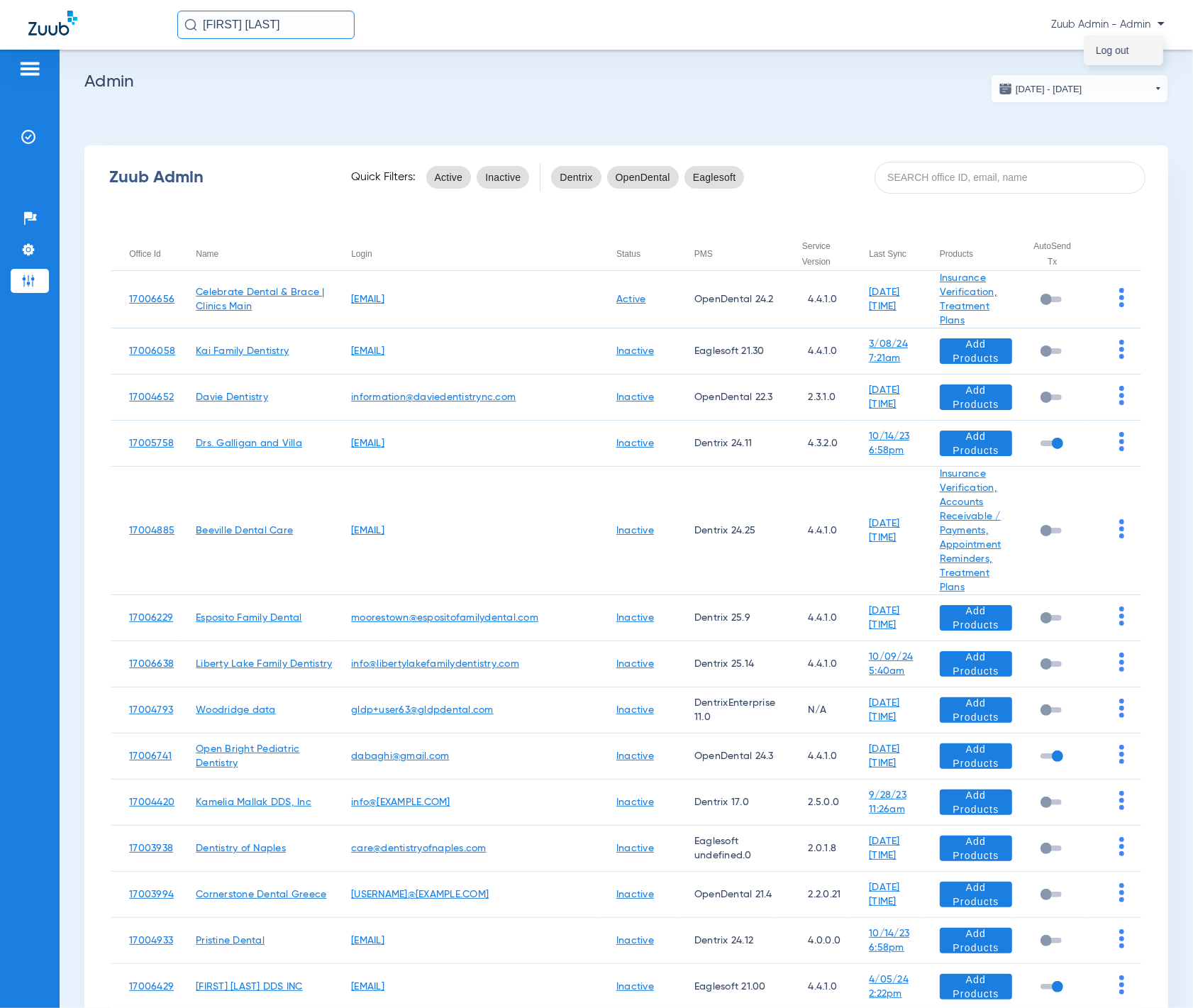 click on "Log out" at bounding box center (1123, 50) 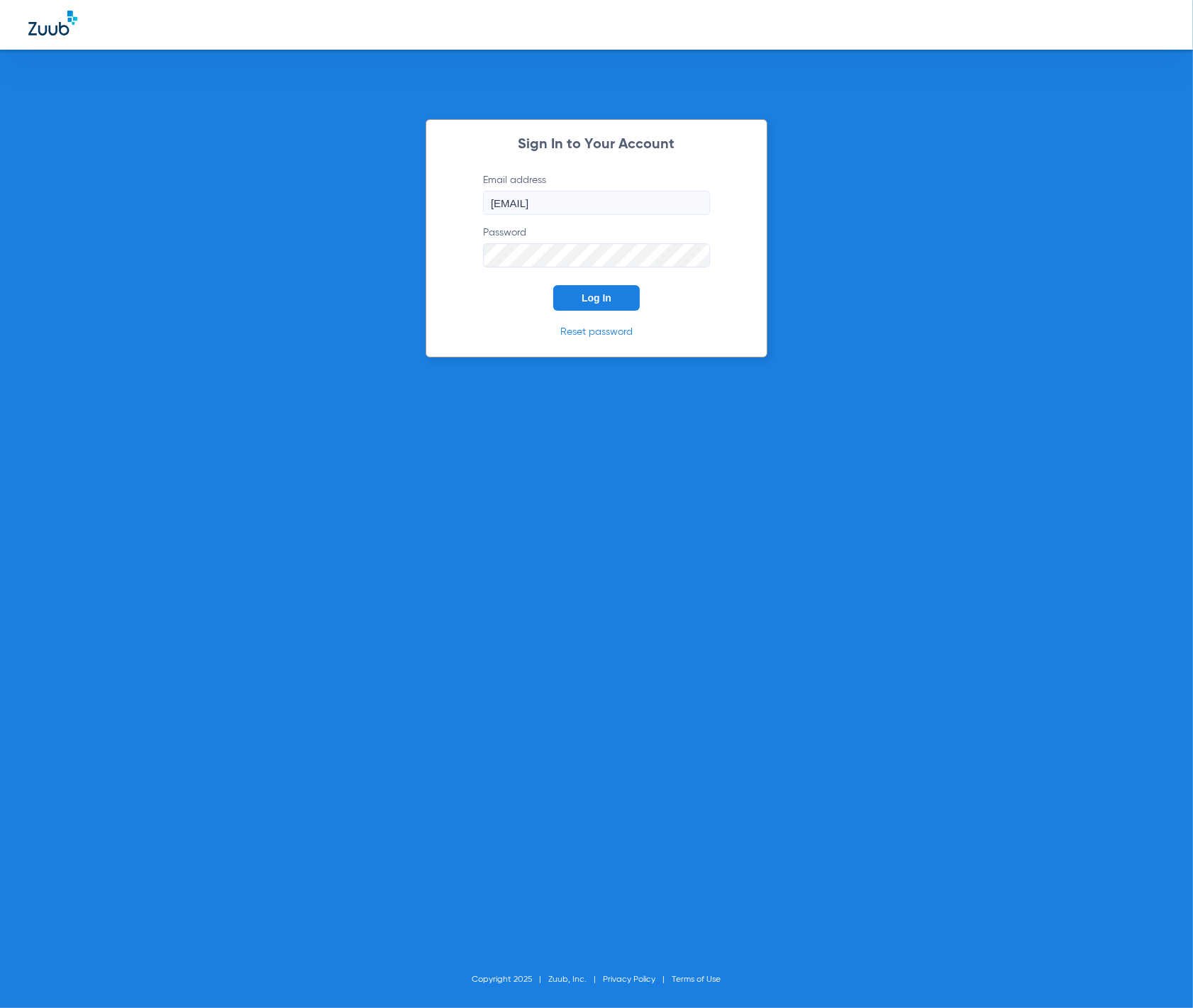 click on "Email address  tammey.bell@zuub.com  Password  Log In" 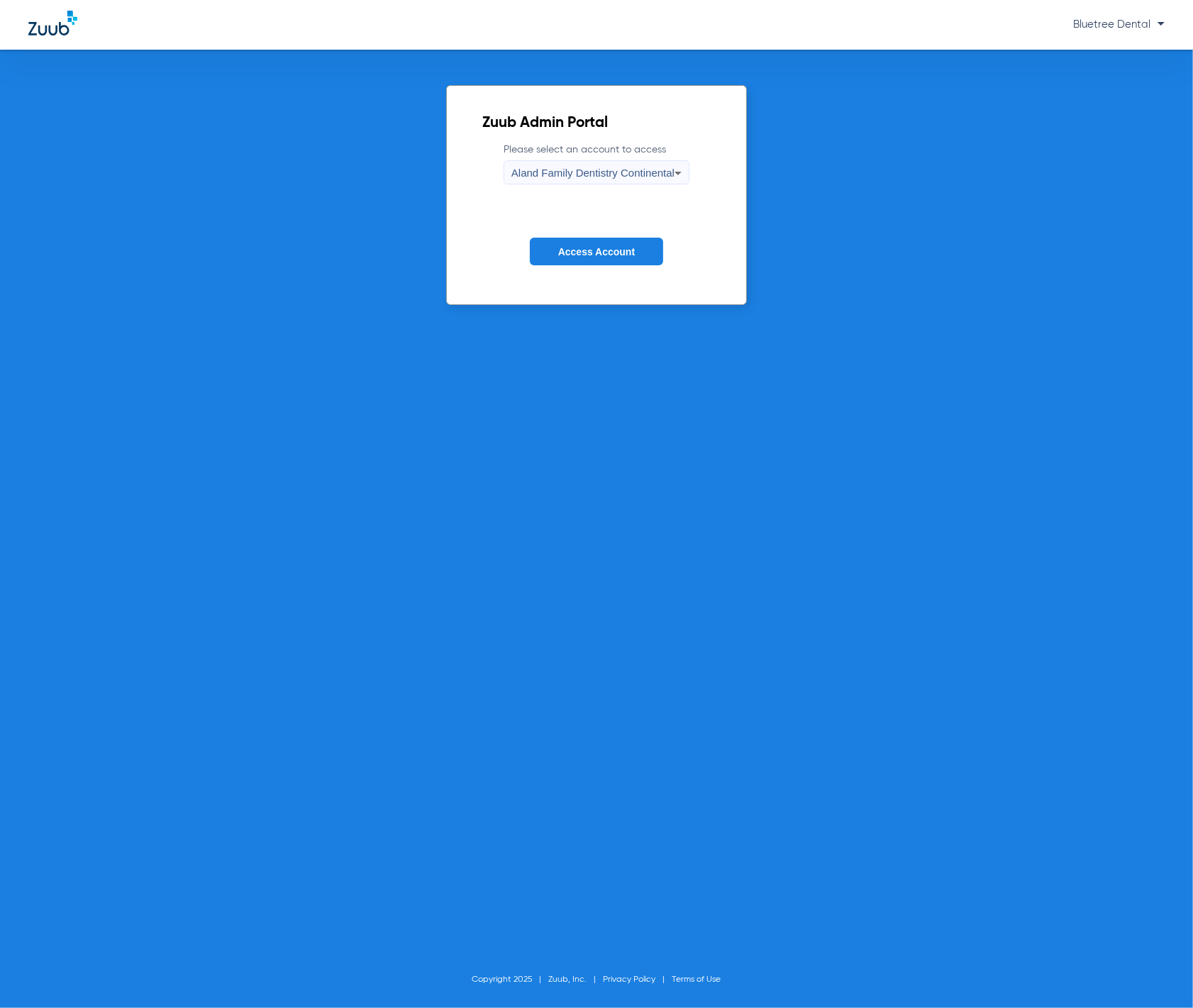 click on "Aland Family Dentistry Continental" at bounding box center (593, 173) 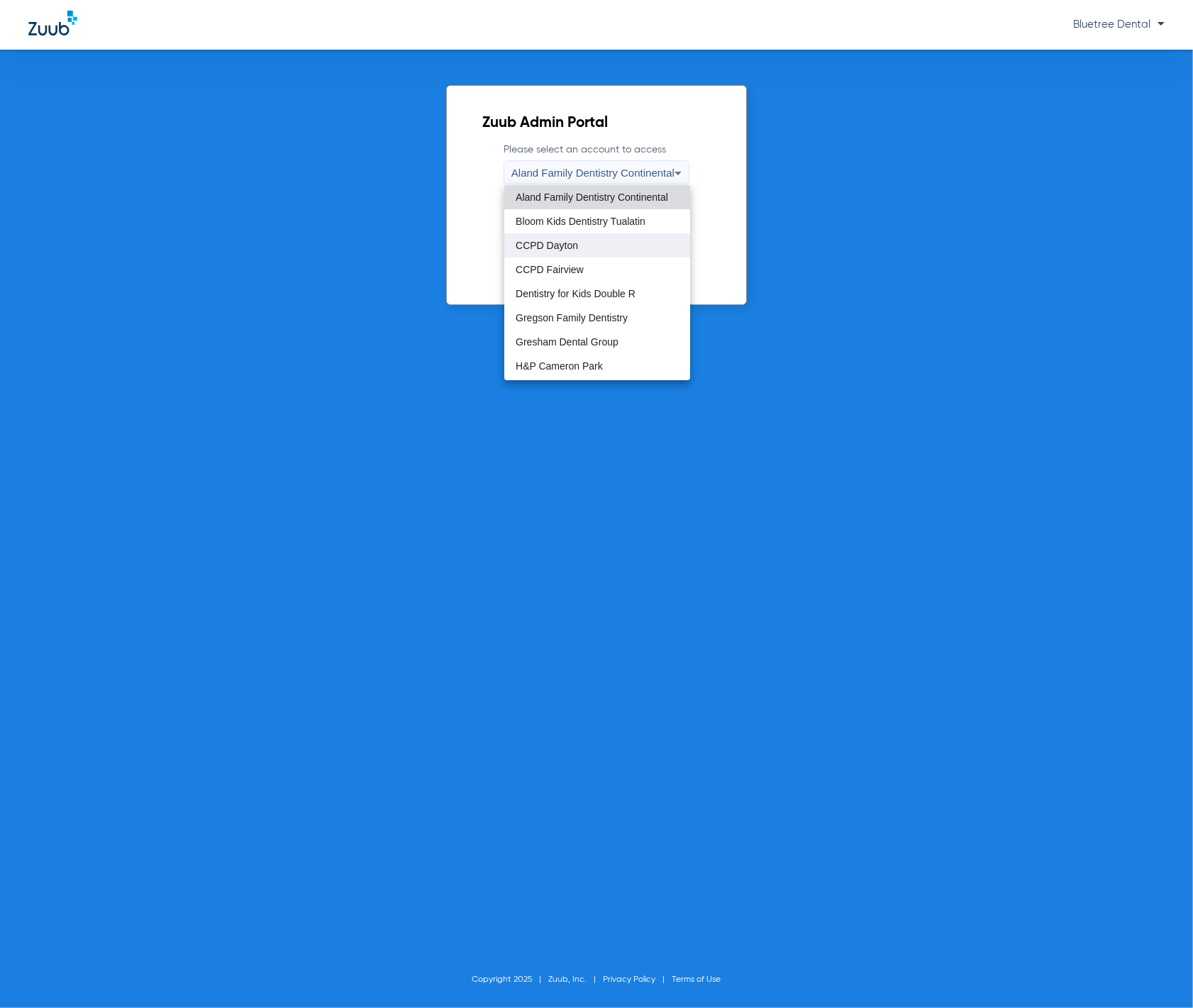 click on "CCPD Dayton" at bounding box center [597, 245] 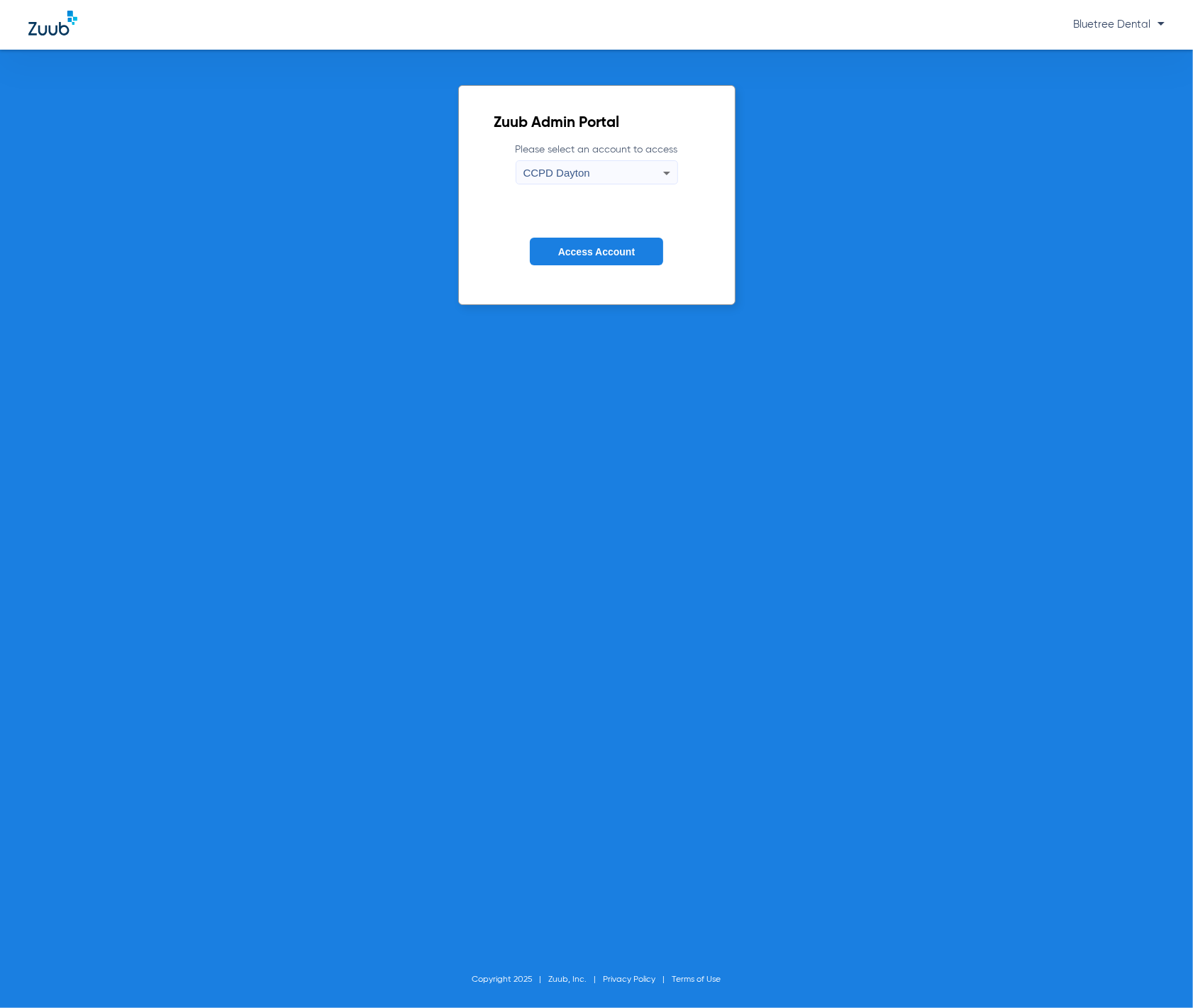click on "Access Account" 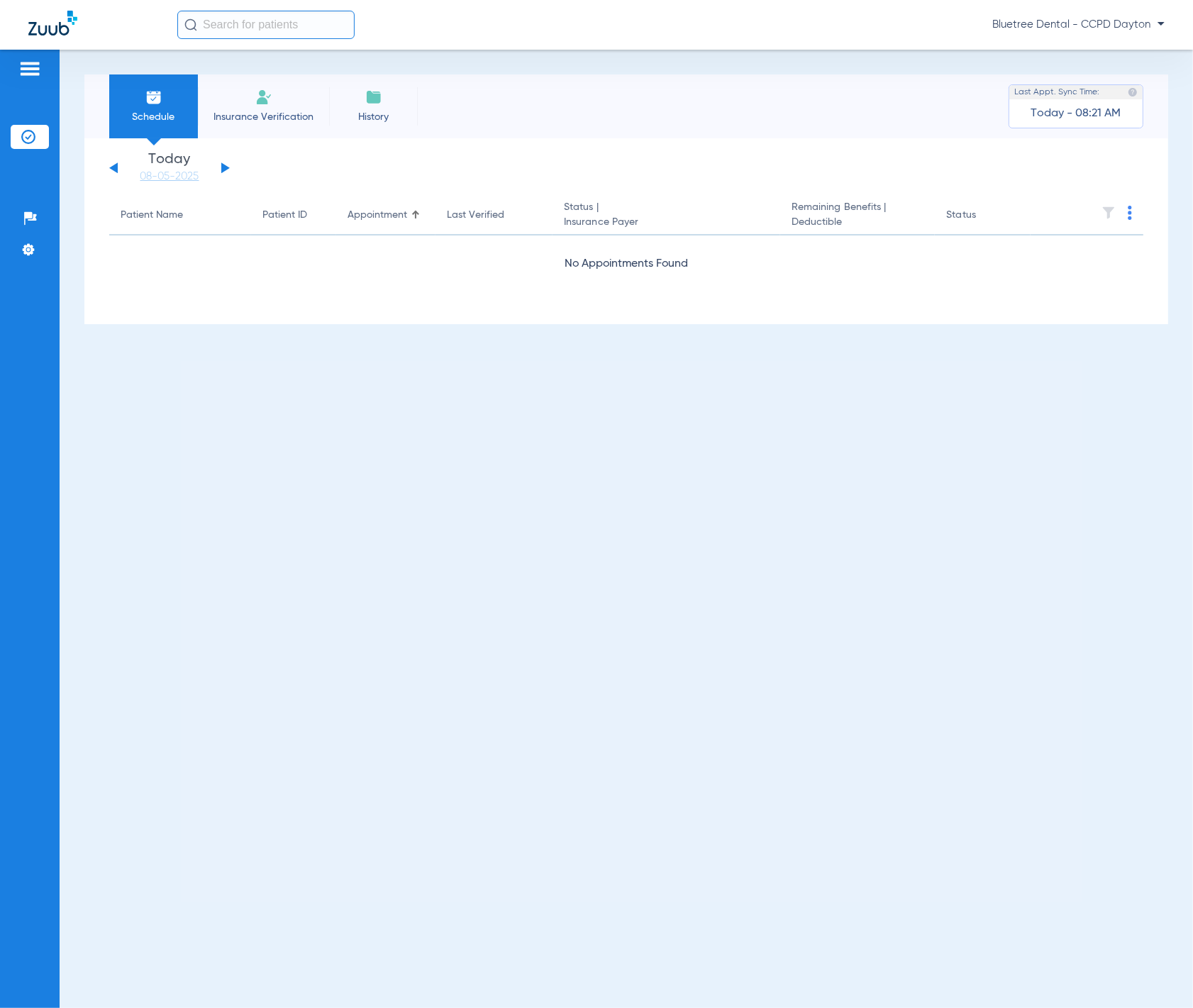 click 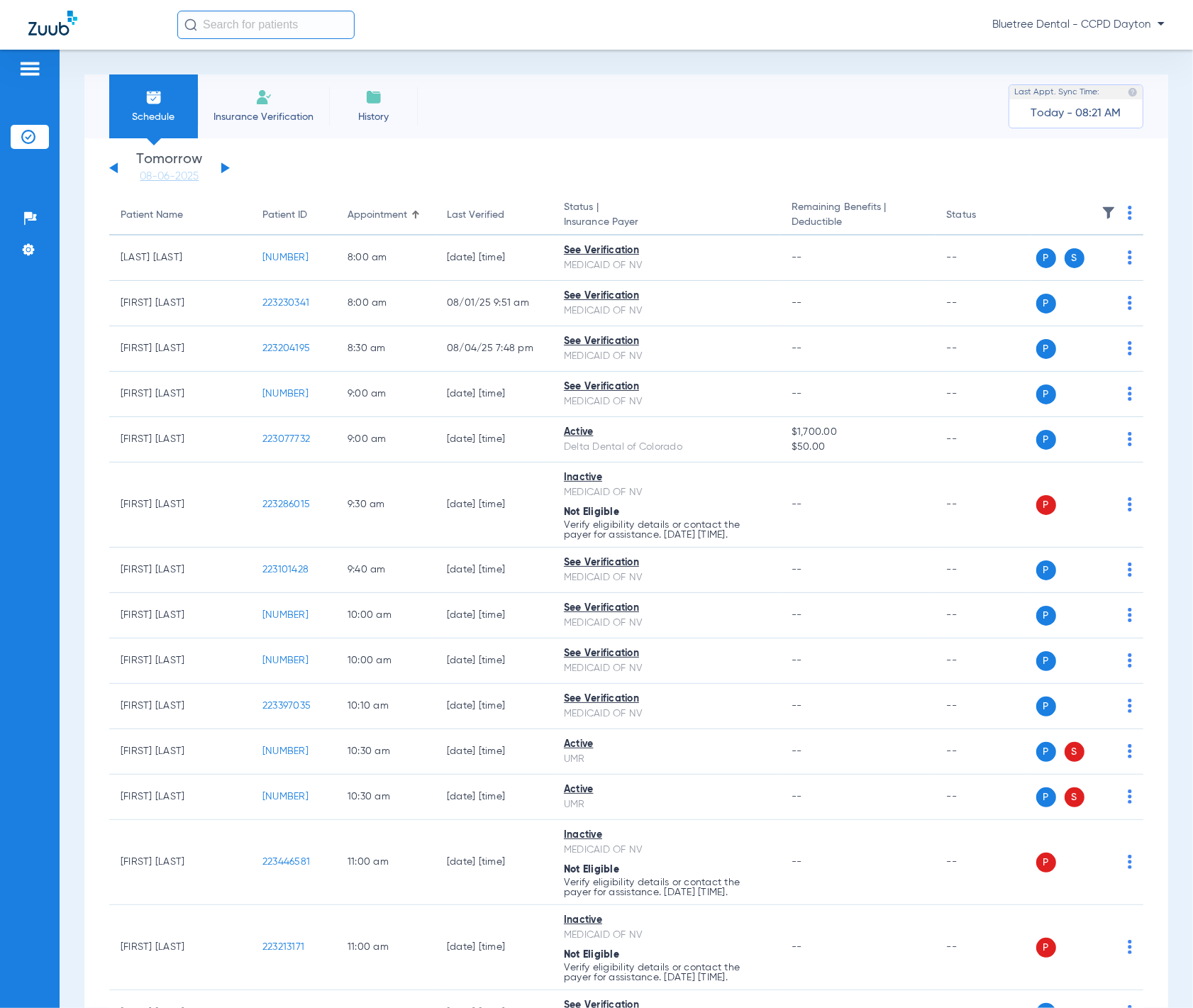 click 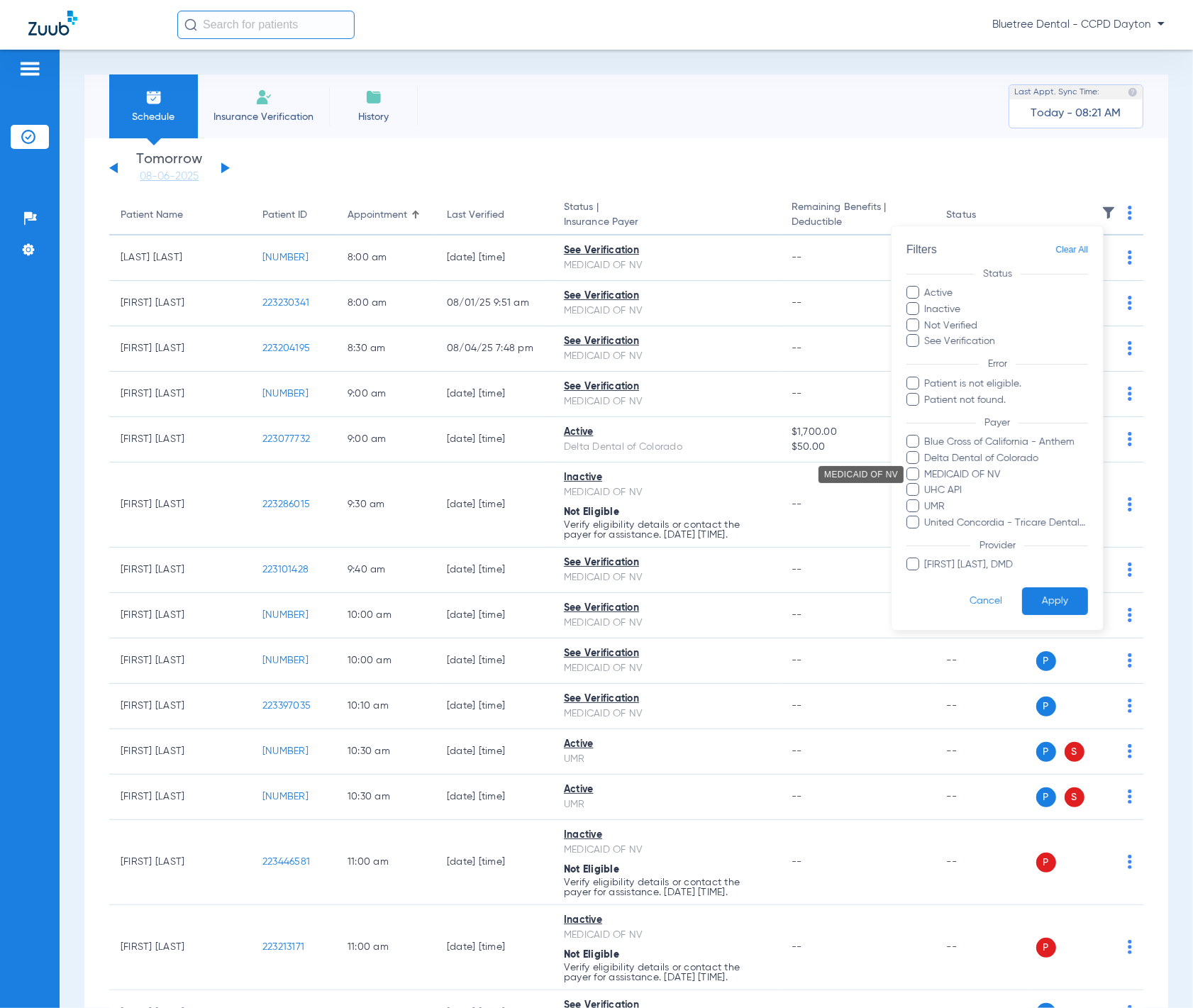 click on "MEDICAID OF NV" at bounding box center [1006, 474] 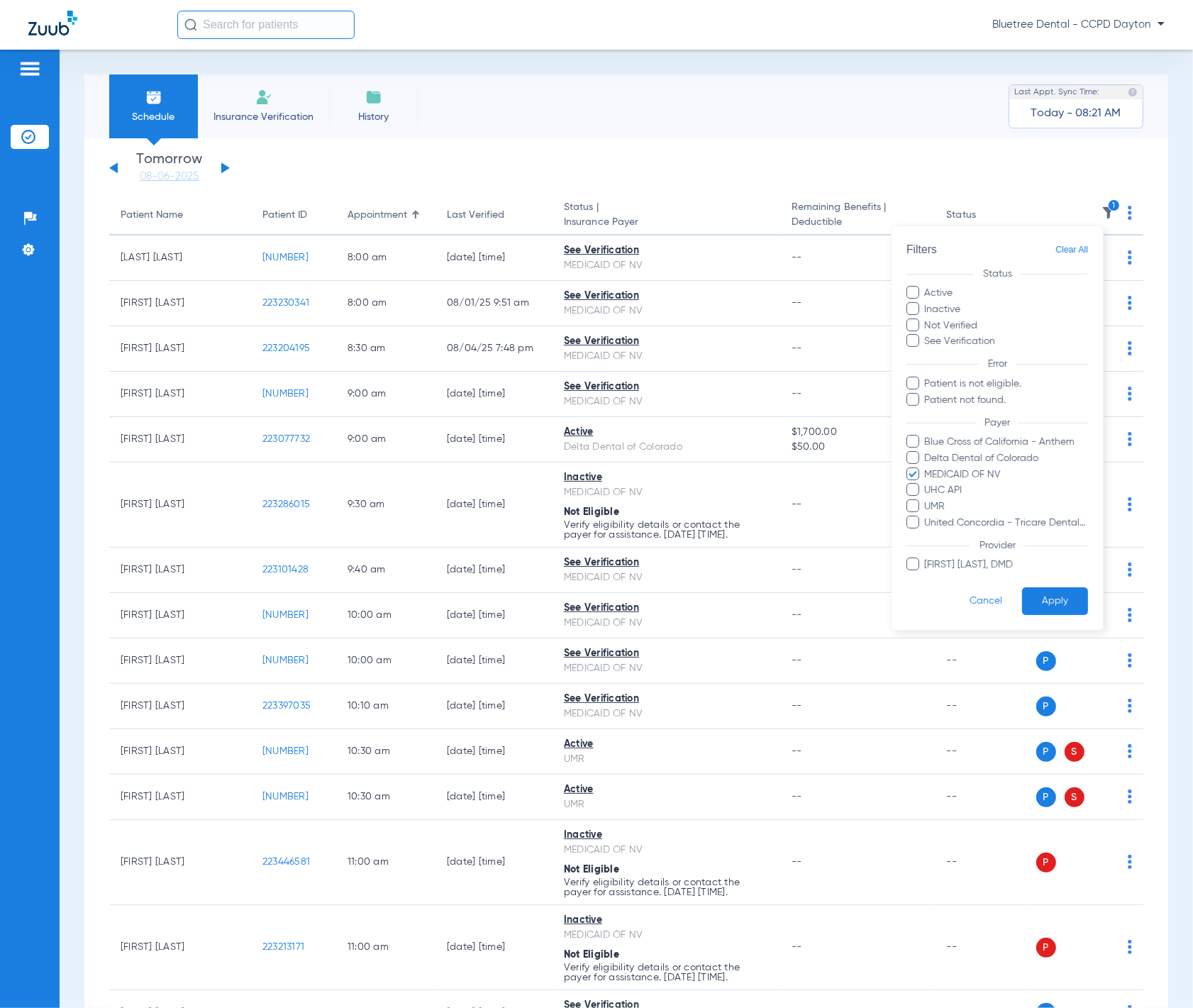 click on "Apply" at bounding box center (1055, 601) 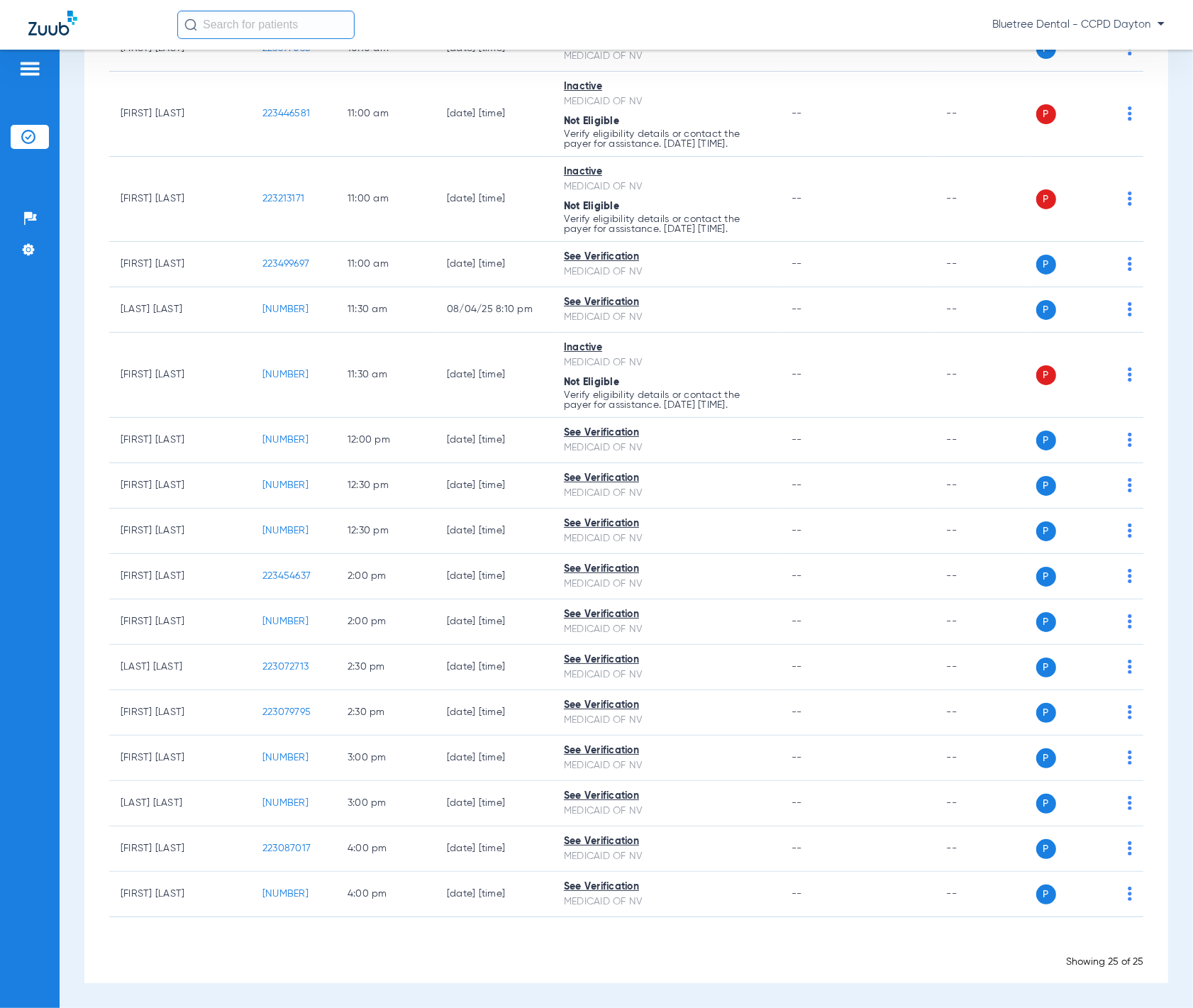 scroll, scrollTop: 0, scrollLeft: 0, axis: both 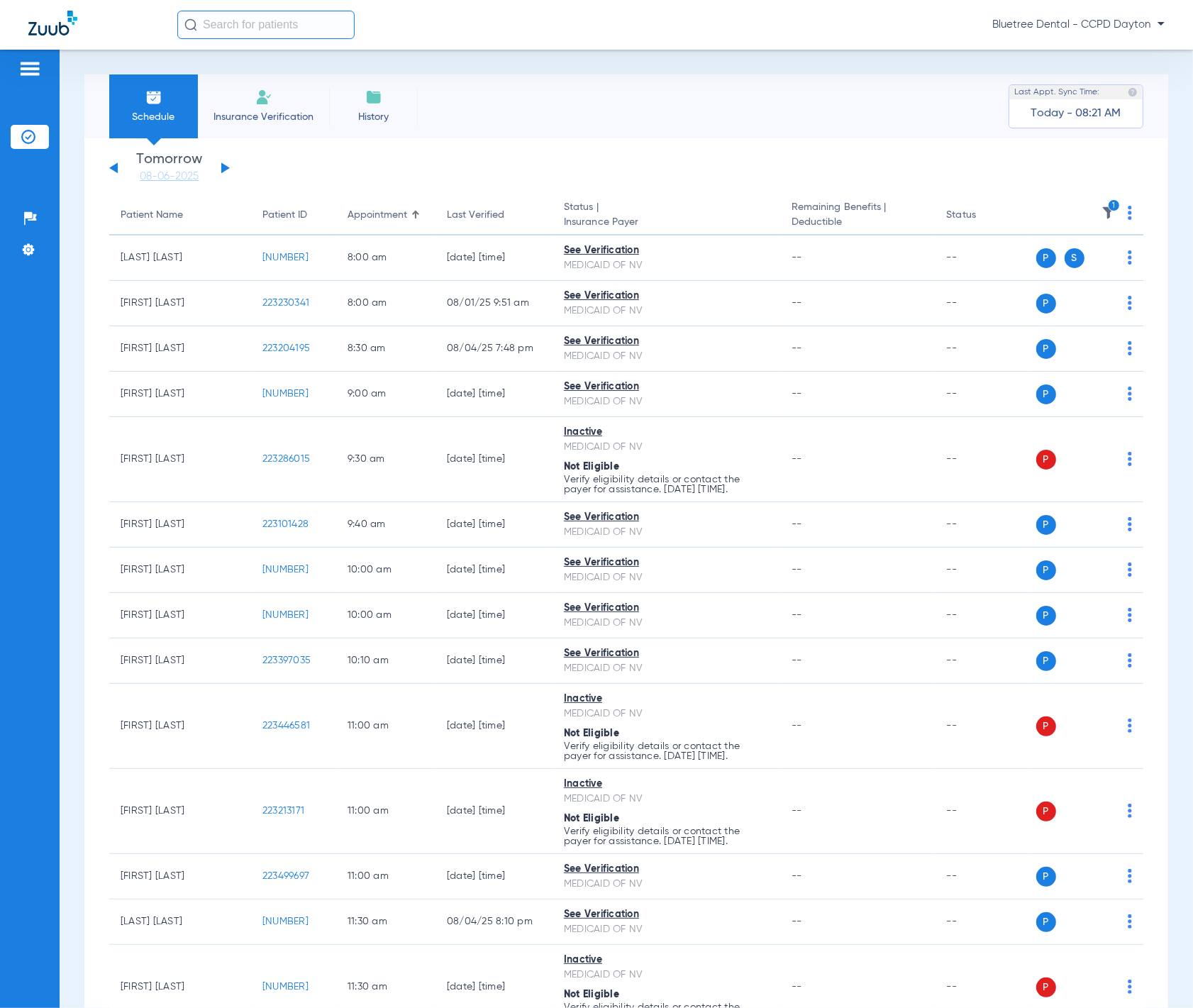 click on "Bluetree Dental - CCPD Dayton" 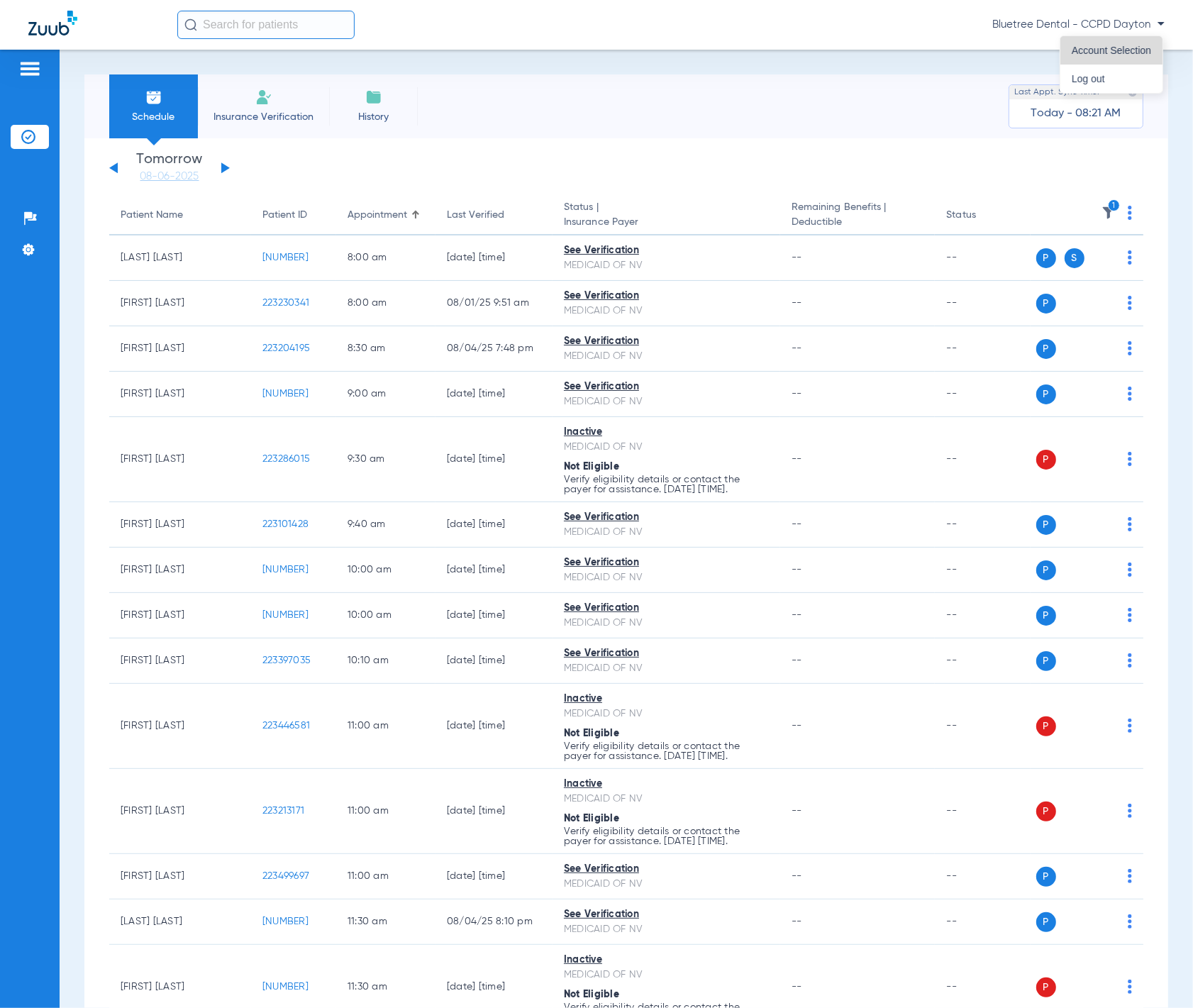 click on "Account Selection" at bounding box center [1111, 50] 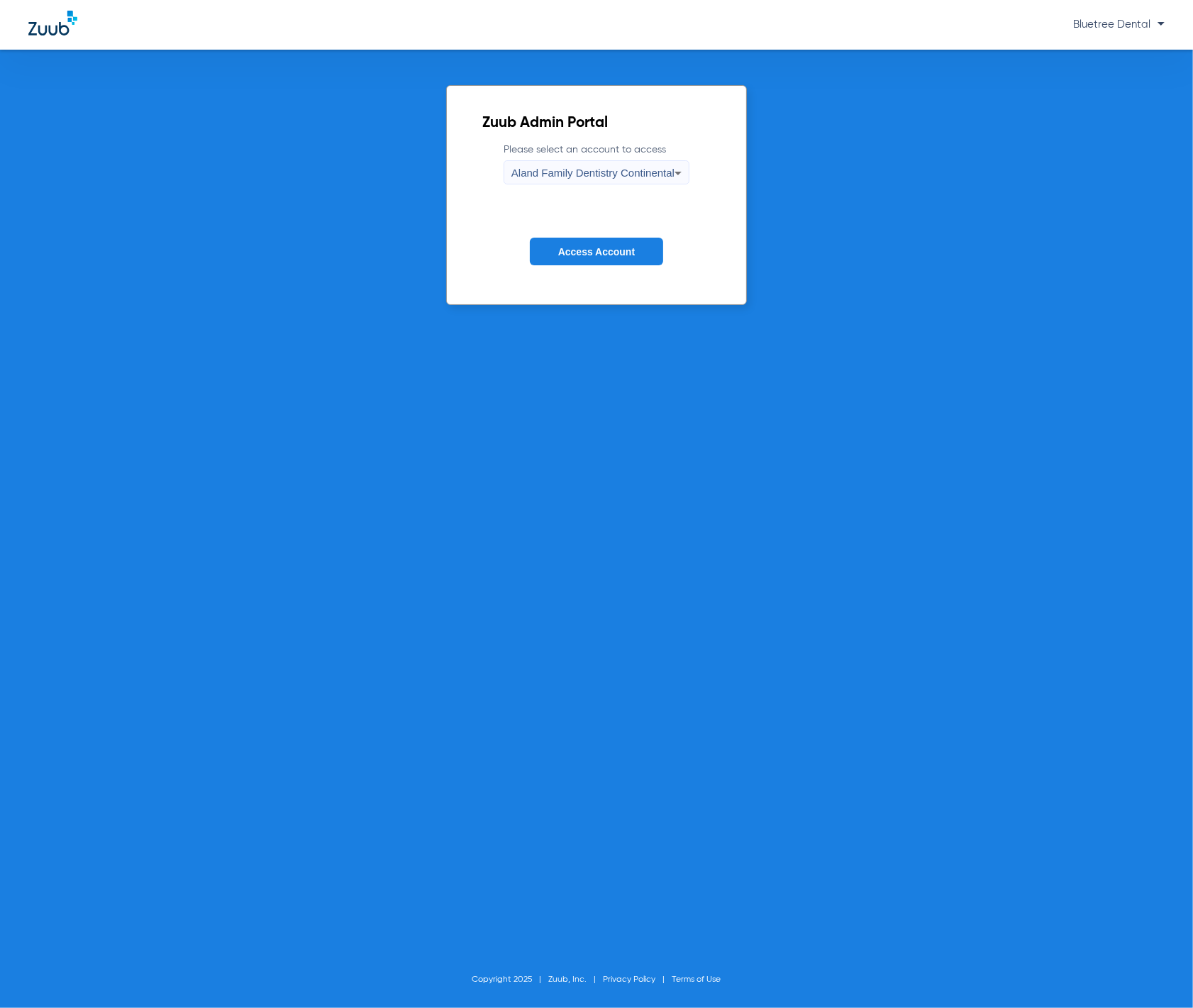 click on "Aland Family Dentistry Continental" at bounding box center [593, 172] 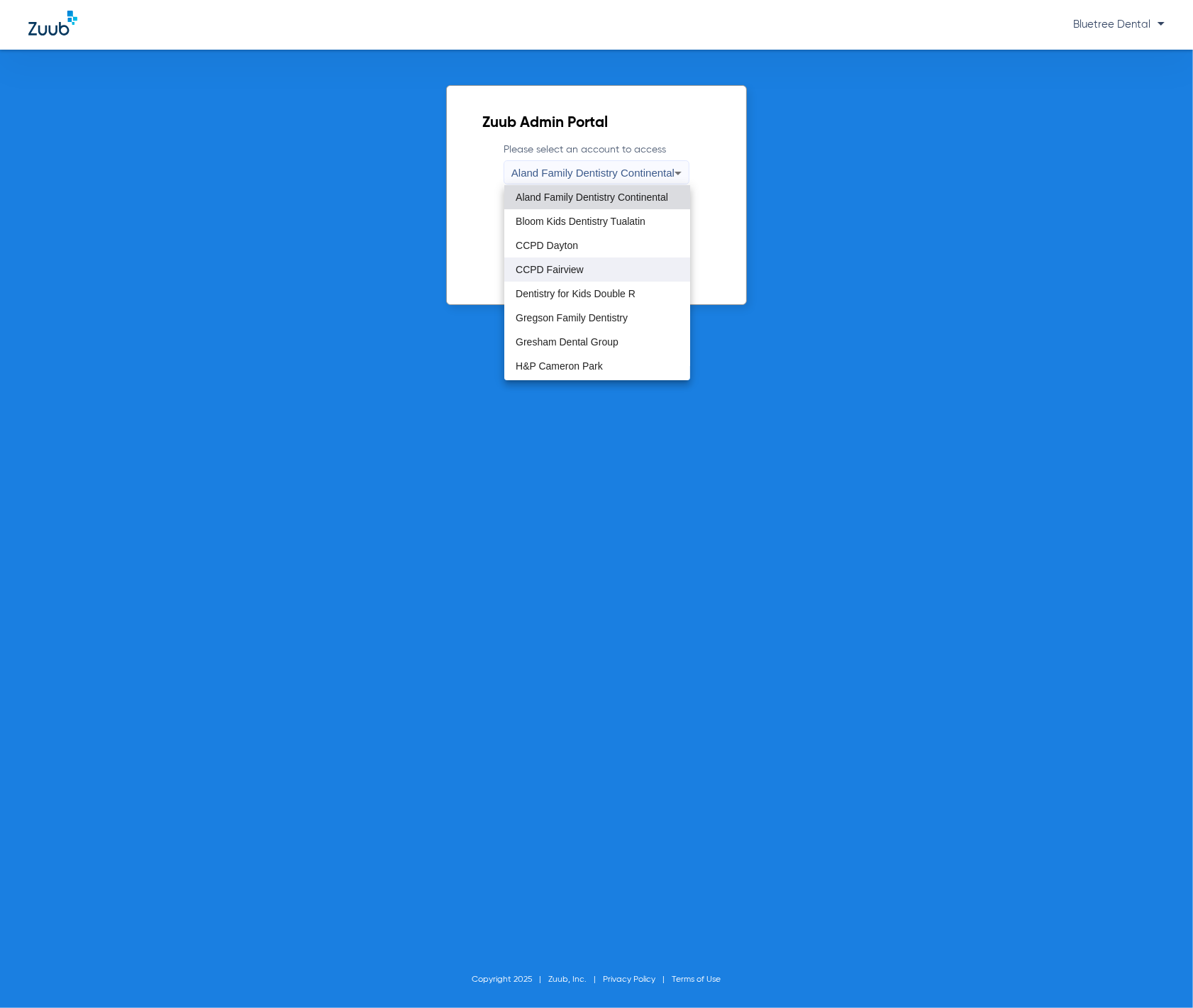 click on "CCPD Fairview" at bounding box center (597, 270) 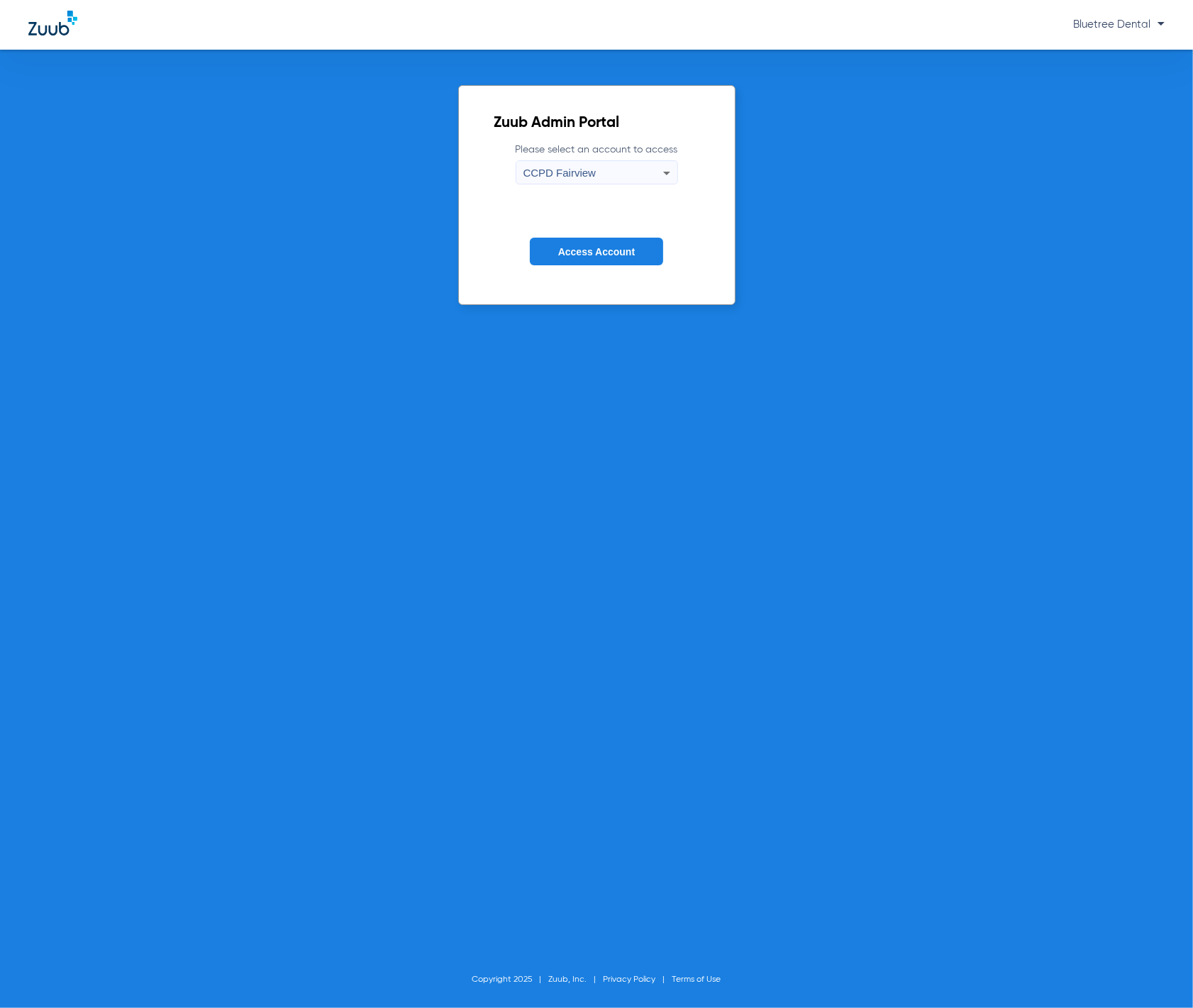 click on "Access Account" 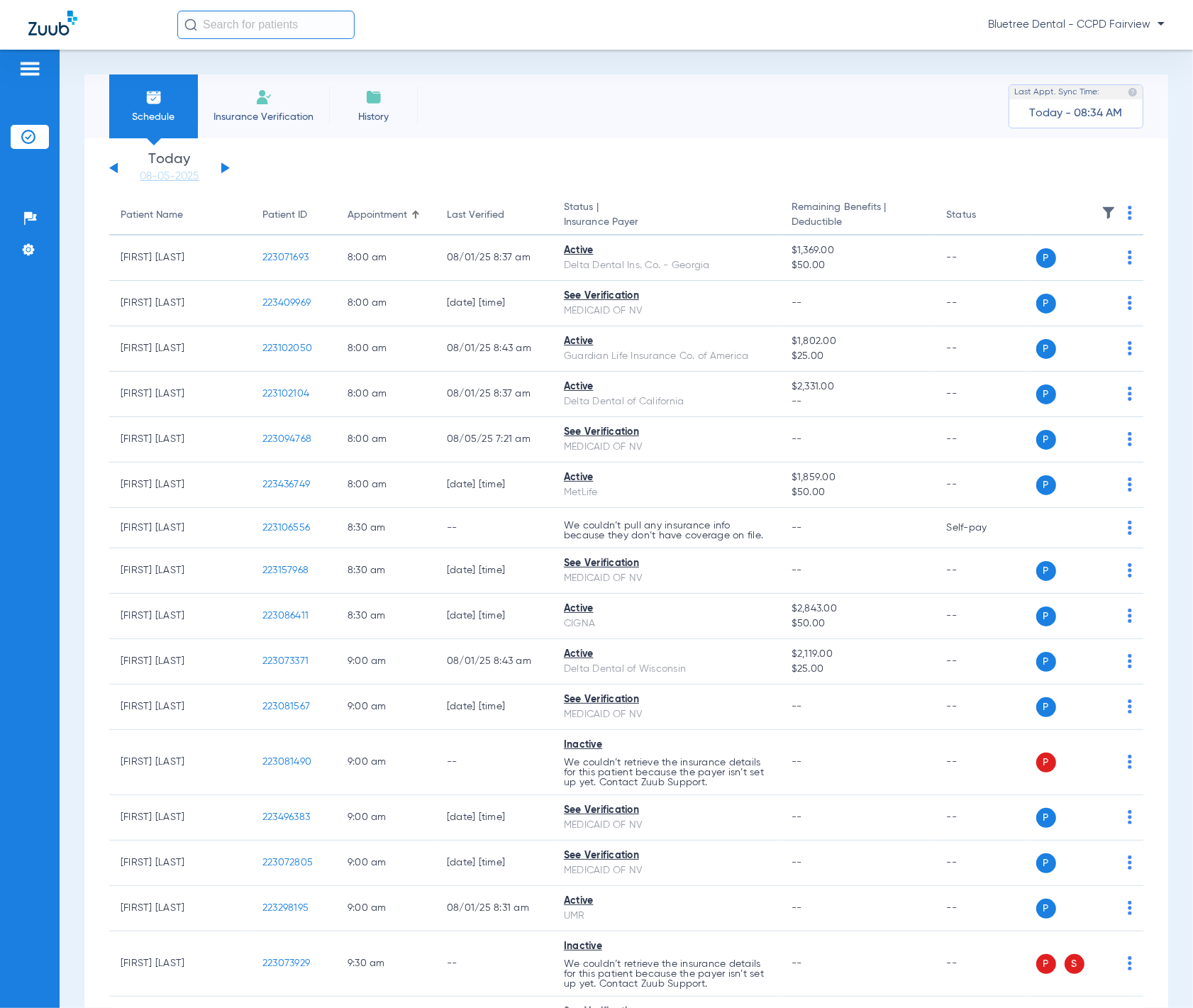 click 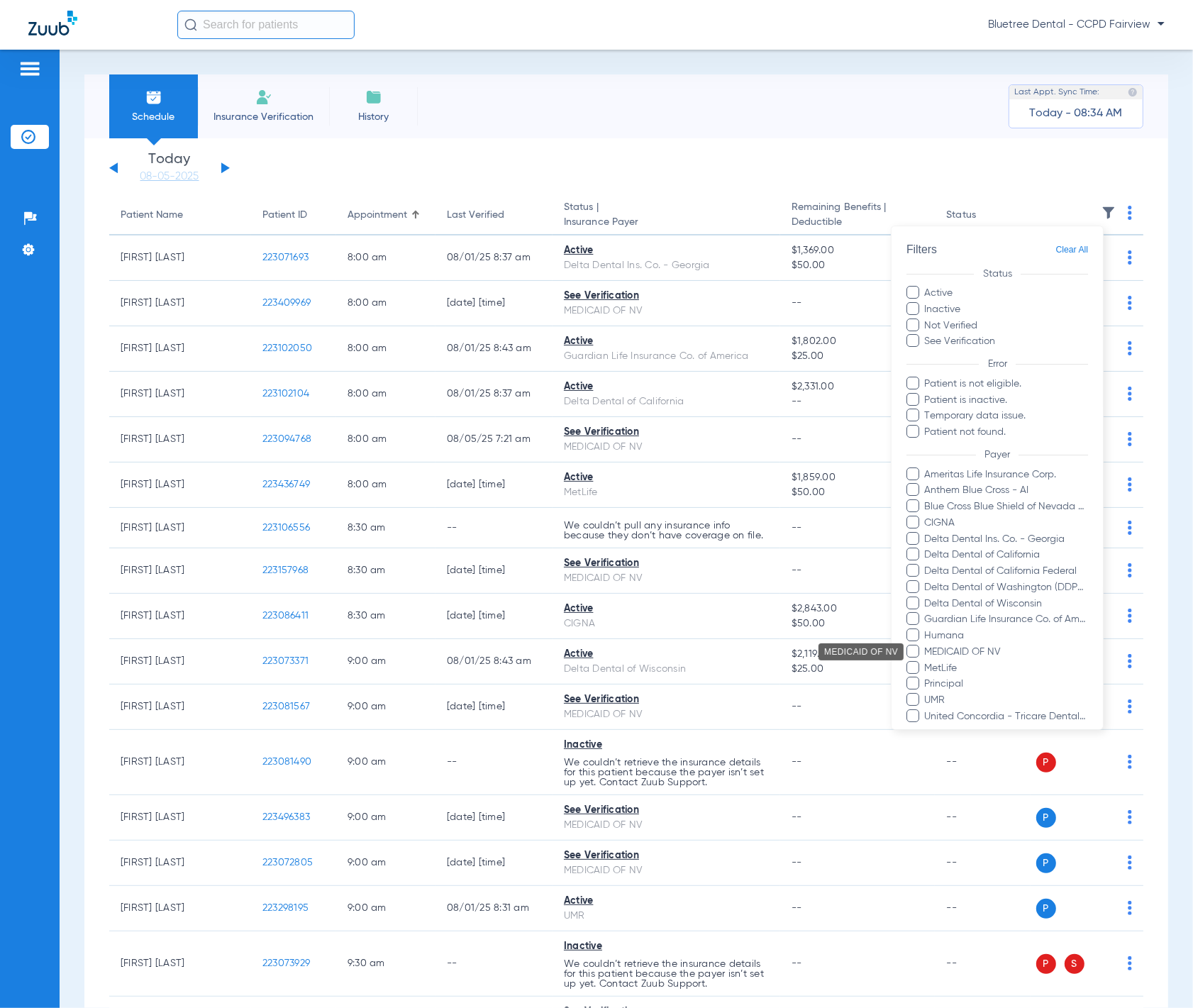 click on "MEDICAID OF NV" at bounding box center (1006, 652) 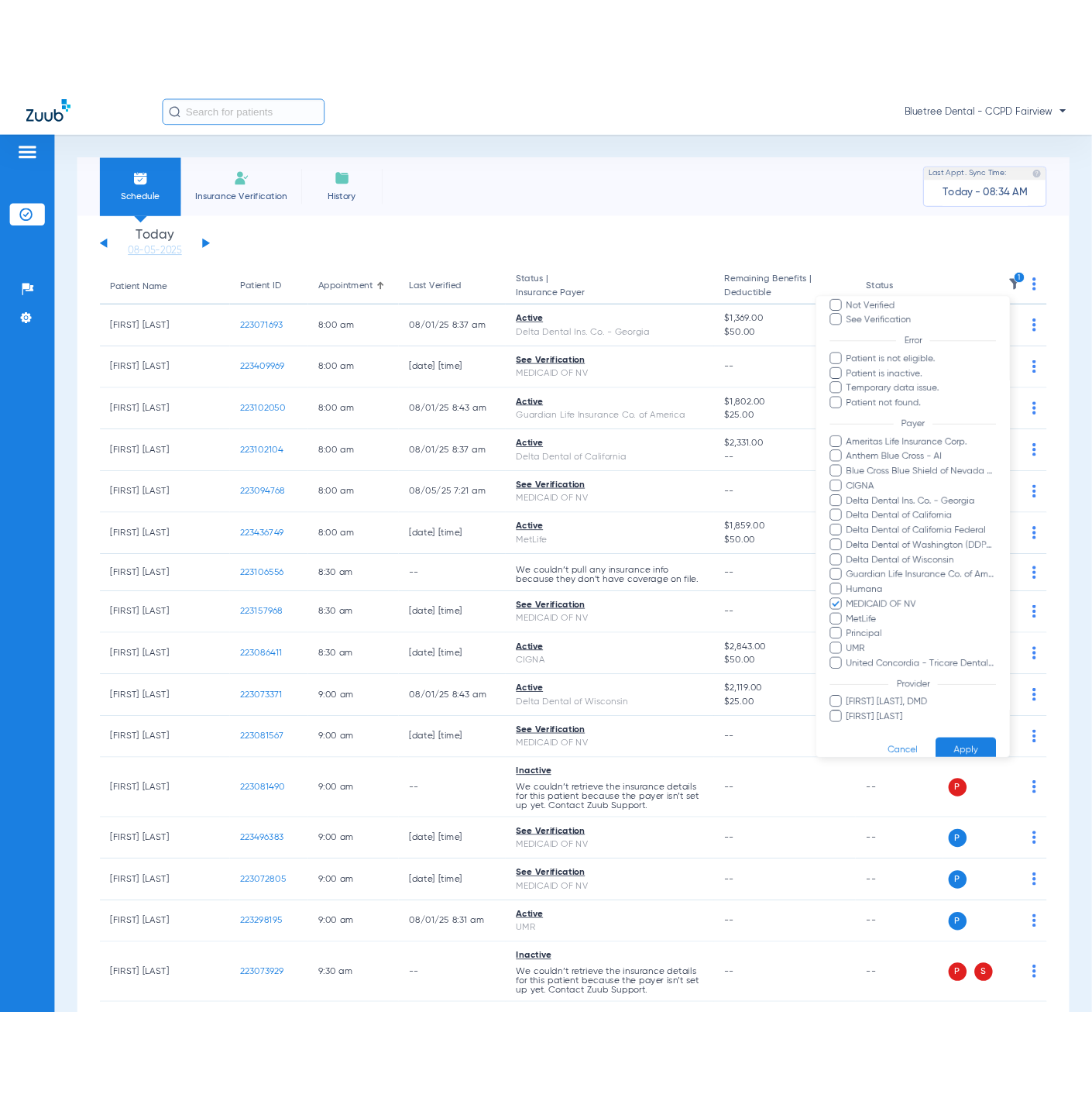 scroll, scrollTop: 120, scrollLeft: 0, axis: vertical 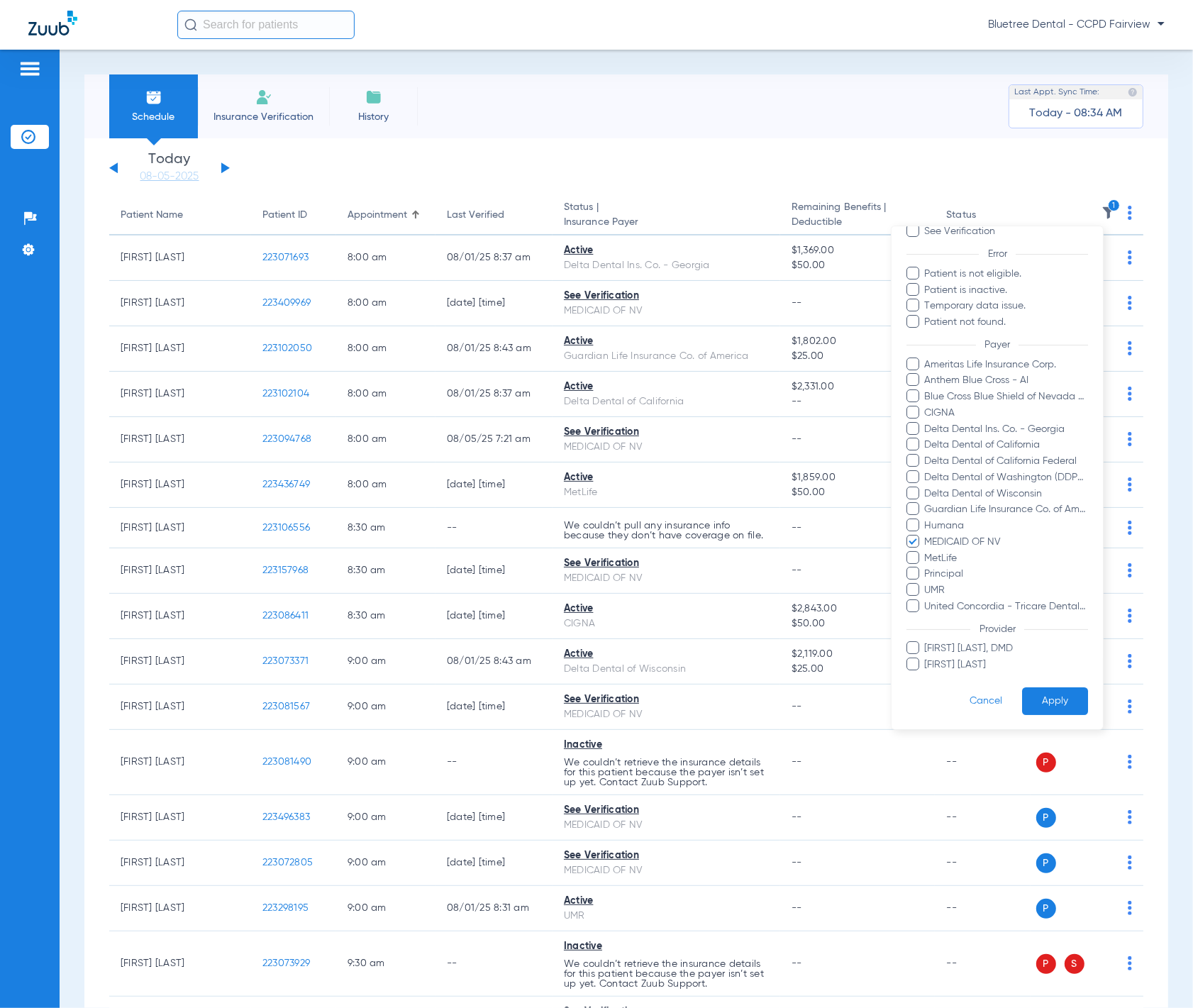 click on "Apply" at bounding box center [1055, 701] 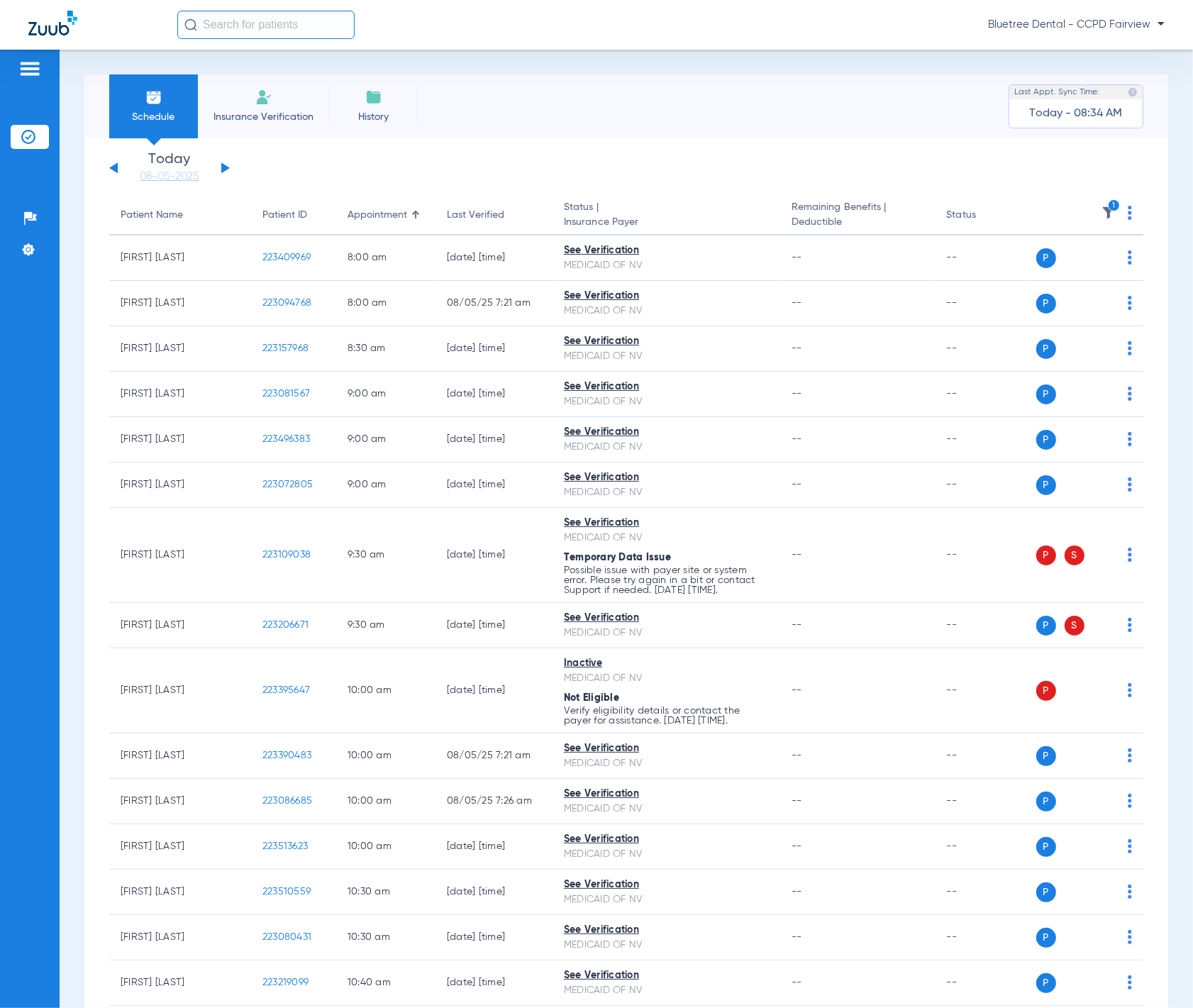 click on "Bluetree Dental - CCPD Fairview" 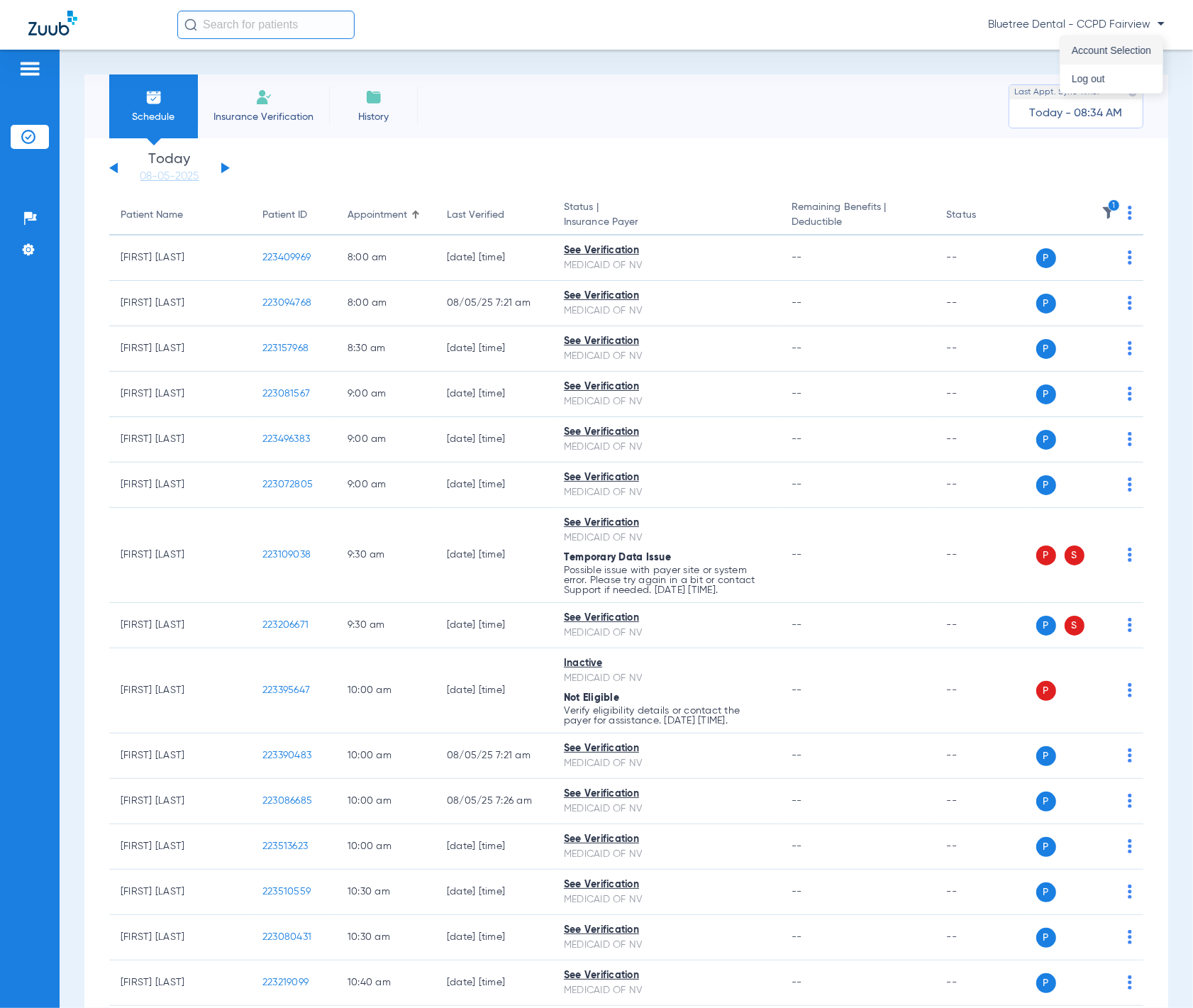 click on "Account Selection" at bounding box center (1111, 50) 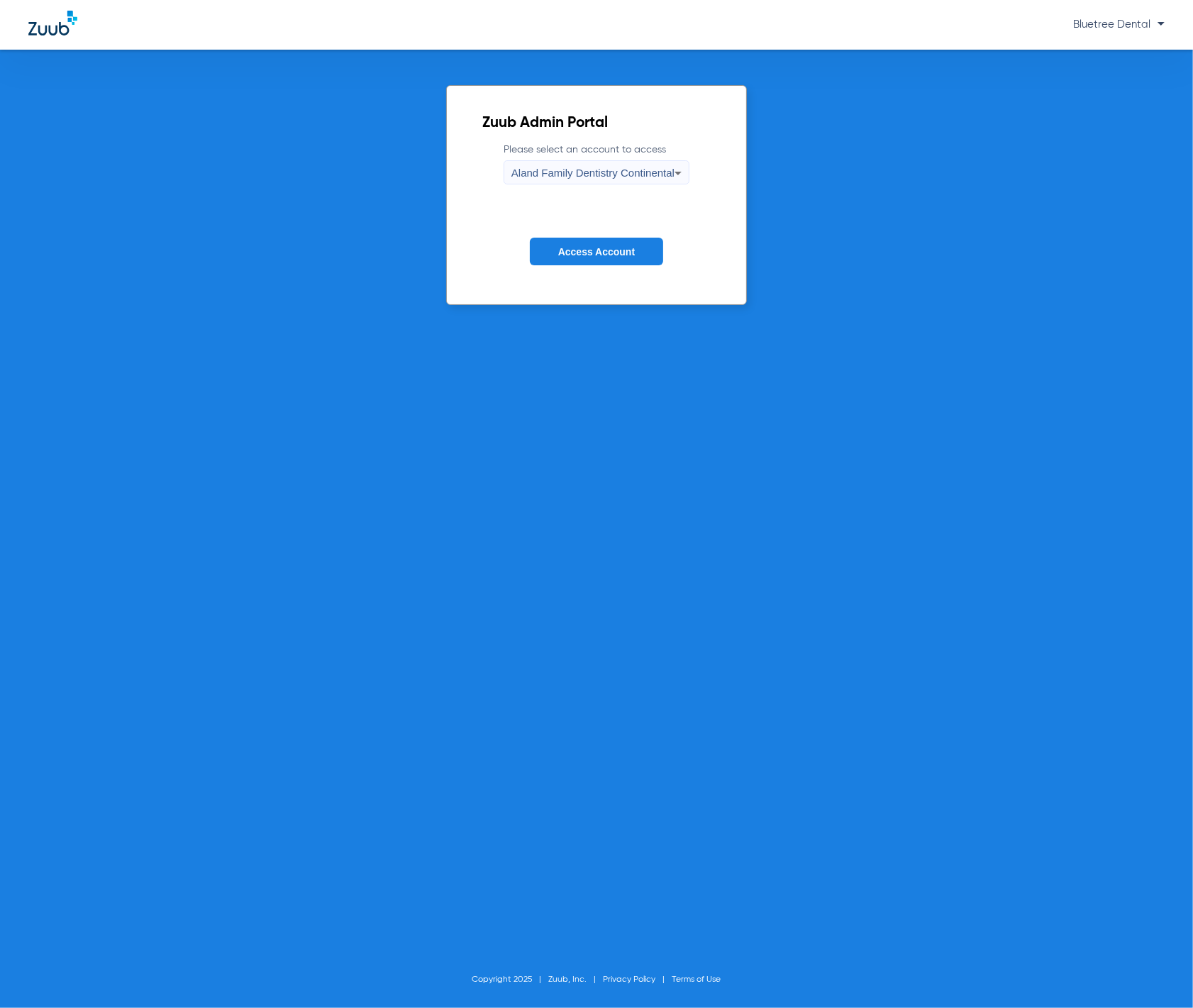 click on "Aland Family Dentistry Continental" at bounding box center (593, 172) 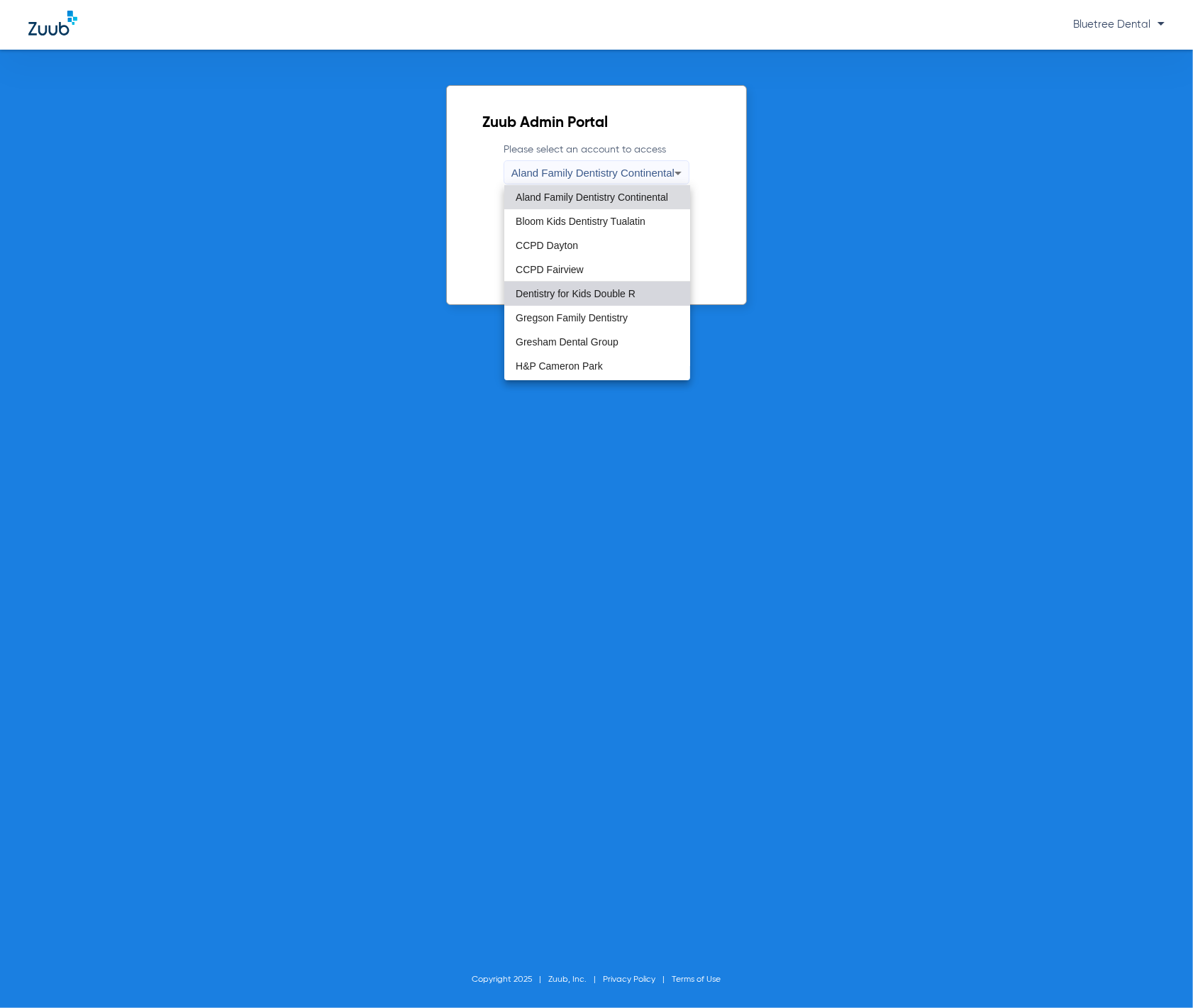 click on "Dentistry for Kids Double R" at bounding box center (575, 294) 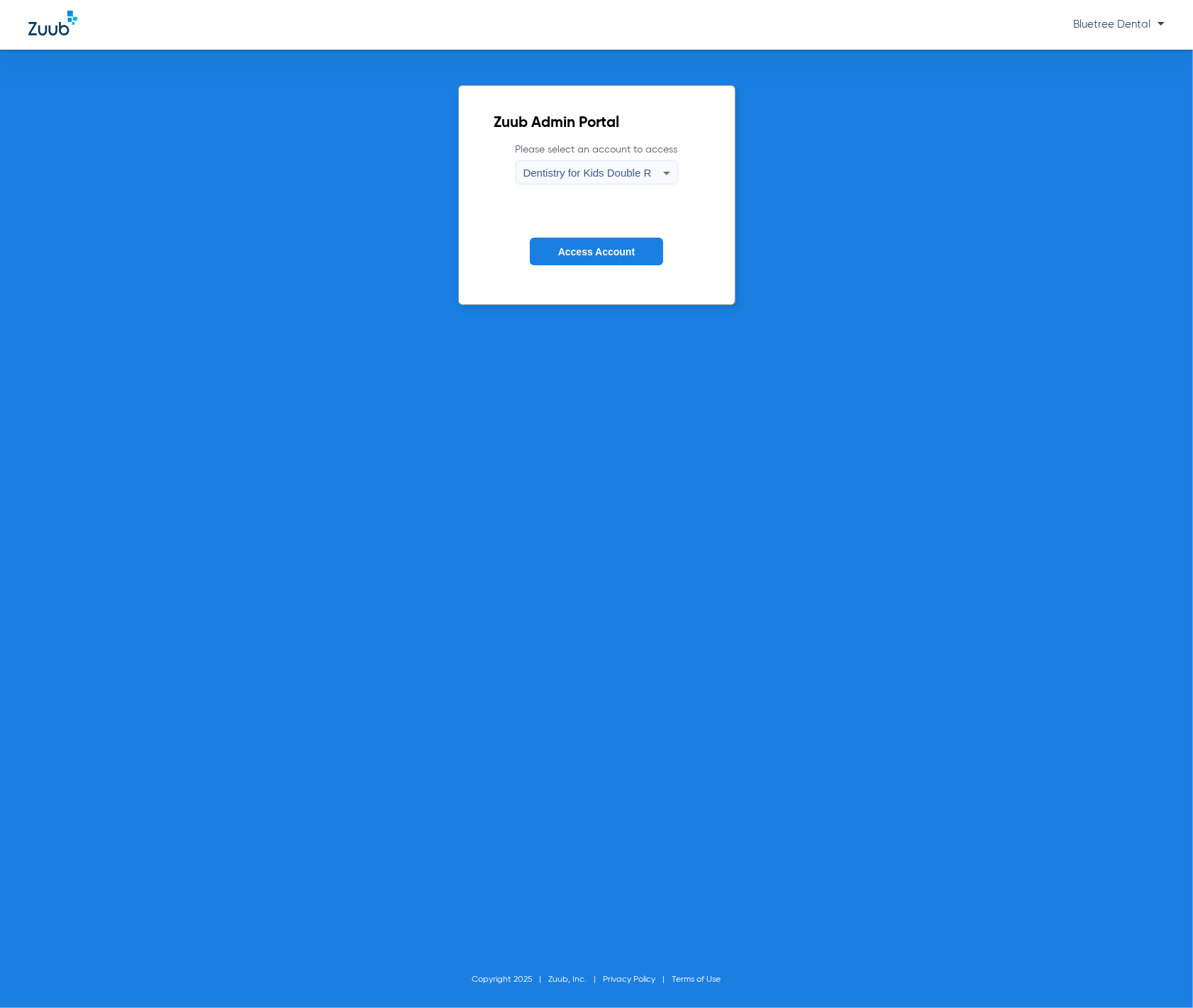 click on "Access Account" 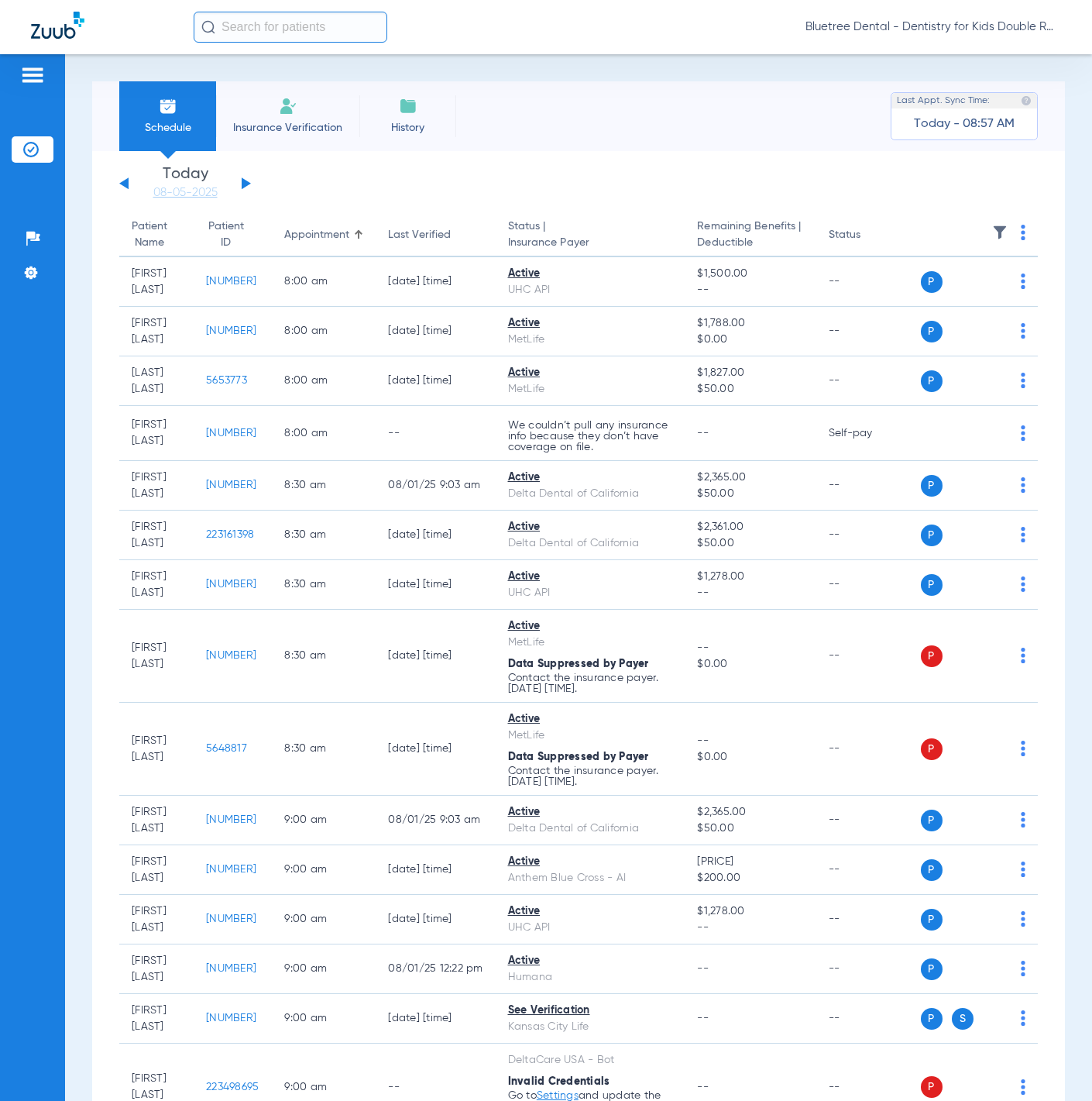 click on "Bluetree Dental - Dentistry for Kids Double R" 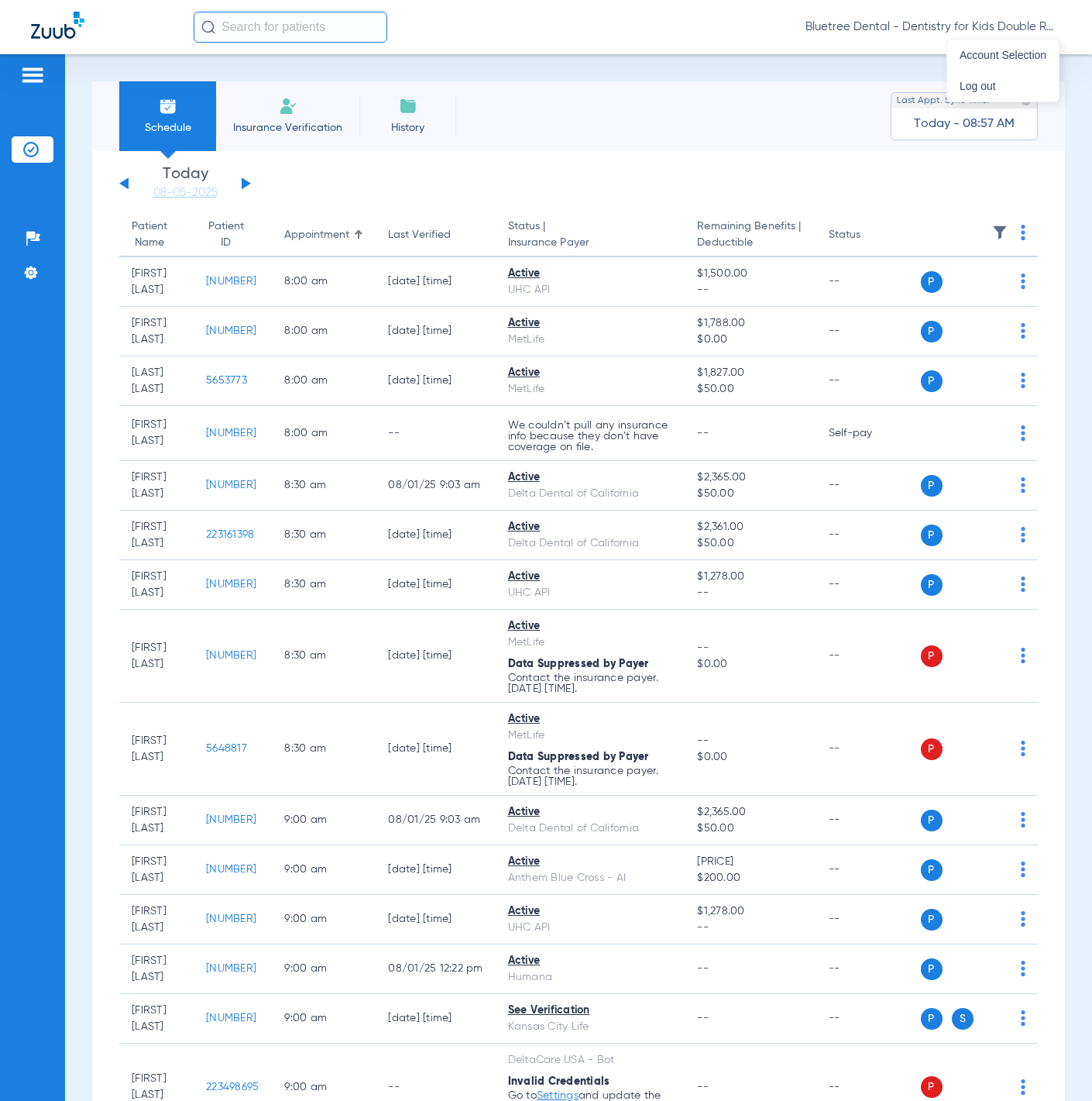 click at bounding box center (546, 550) 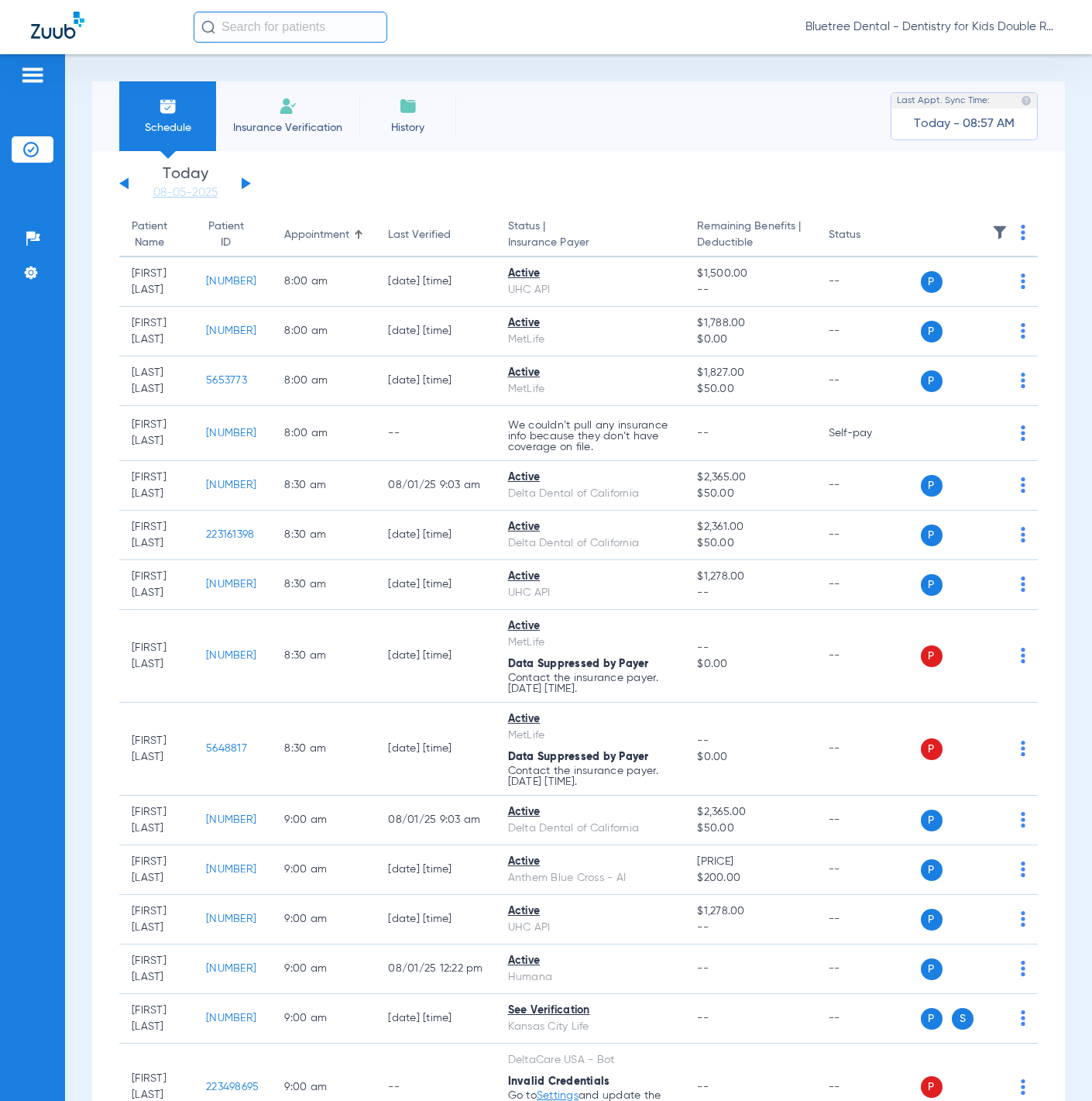 click on "Status" 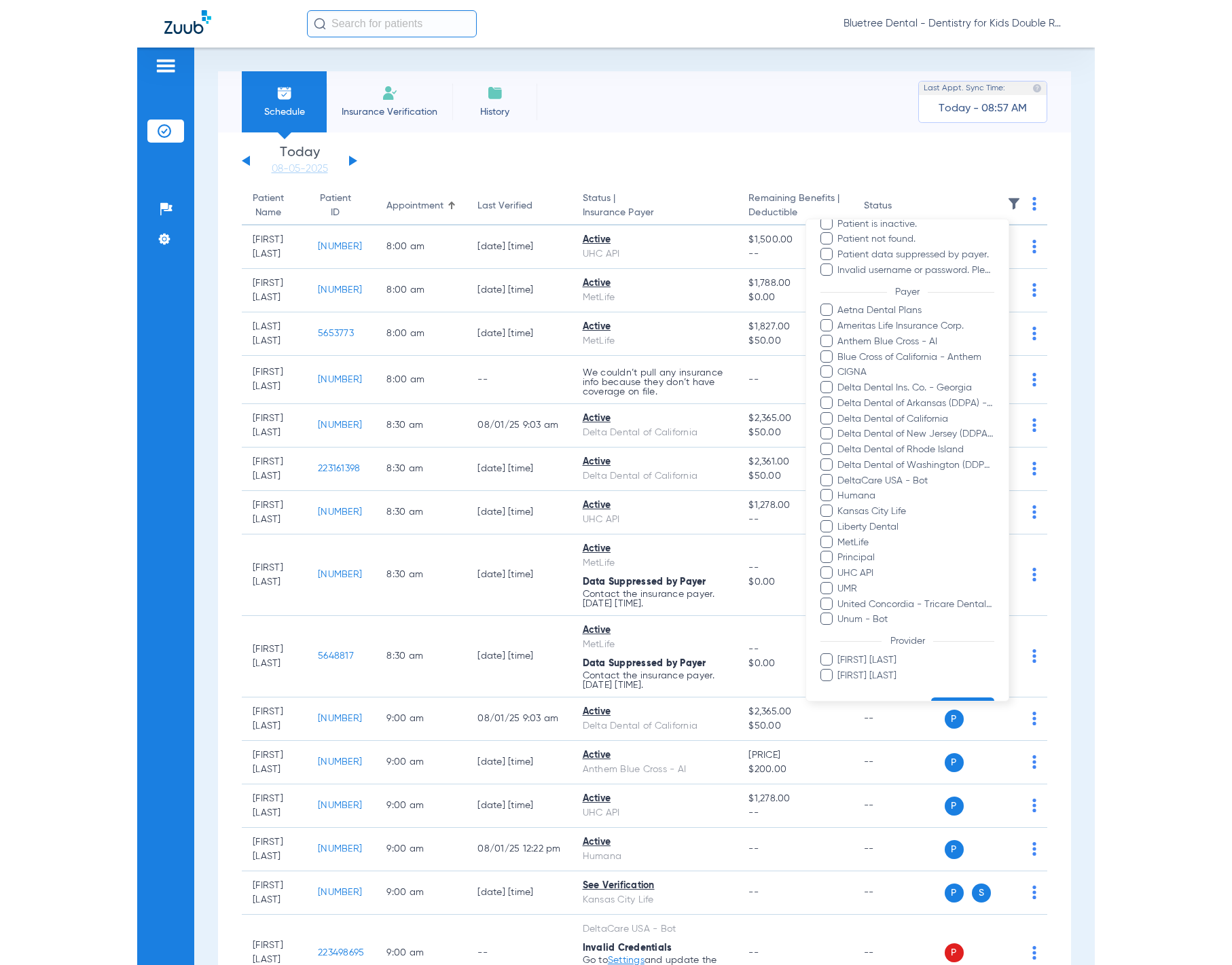 scroll, scrollTop: 166, scrollLeft: 0, axis: vertical 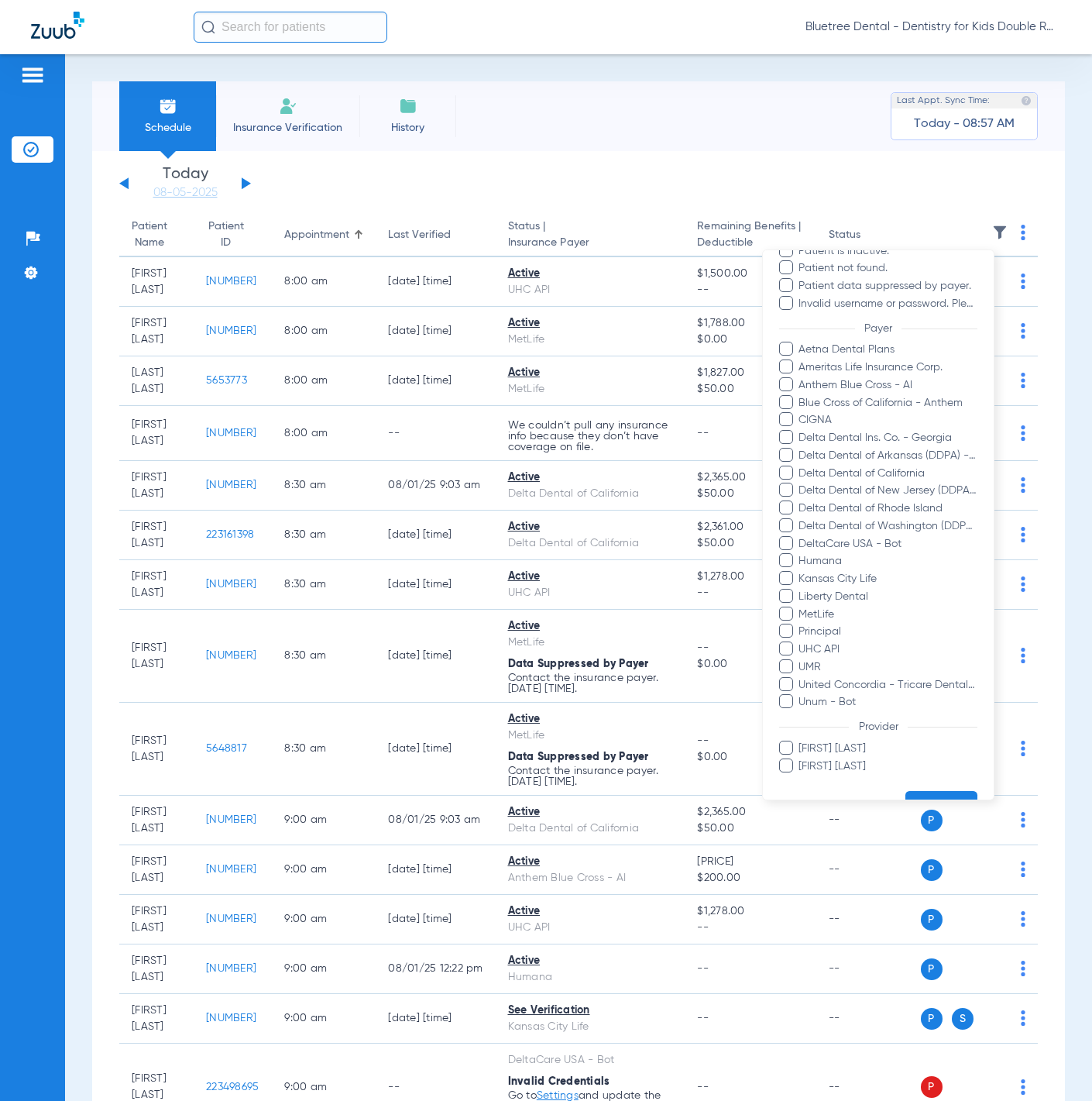 click at bounding box center (546, 550) 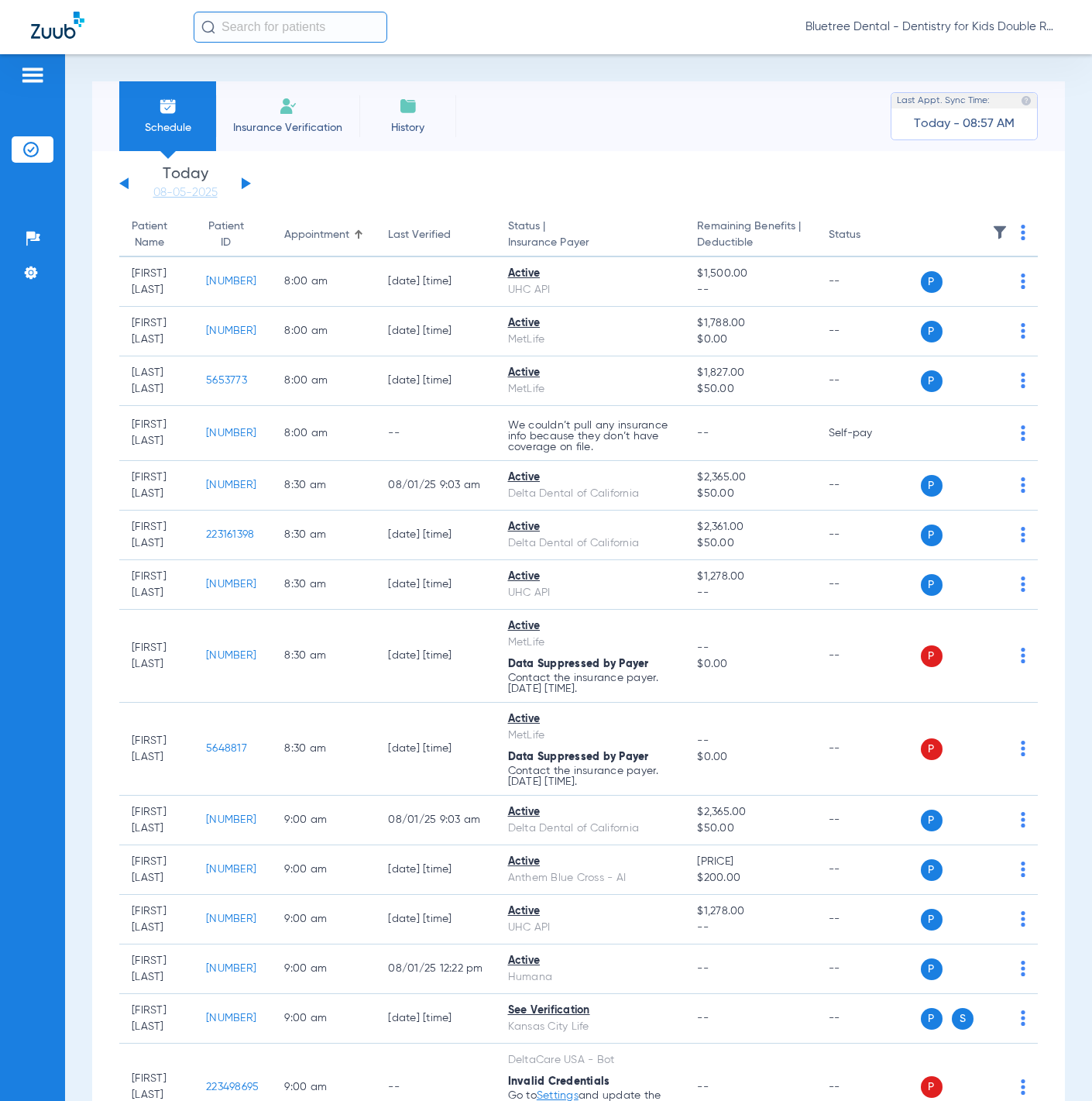 click on "Sunday   06-01-2025   Monday   06-02-2025   Tuesday   06-03-2025   Wednesday   06-04-2025   Thursday   06-05-2025   Friday   06-06-2025   Saturday   06-07-2025   Sunday   06-08-2025   Monday   06-09-2025   Tuesday   06-10-2025   Wednesday   06-11-2025   Thursday   06-12-2025   Friday   06-13-2025   Saturday   06-14-2025   Sunday   06-15-2025   Monday   06-16-2025   Tuesday   06-17-2025   Wednesday   06-18-2025   Thursday   06-19-2025   Friday   06-20-2025   Saturday   06-21-2025   Sunday   06-22-2025   Monday   06-23-2025   Tuesday   06-24-2025   Wednesday   06-25-2025   Thursday   06-26-2025   Friday   06-27-2025   Saturday   06-28-2025   Sunday   06-29-2025   Monday   06-30-2025   Tuesday   07-01-2025   Wednesday   07-02-2025   Thursday   07-03-2025   Friday   07-04-2025   Saturday   07-05-2025   Sunday   07-06-2025   Monday   07-07-2025   Tuesday   07-08-2025   Wednesday   07-09-2025   Thursday   07-10-2025   Friday   07-11-2025   Saturday   07-12-2025   Sunday   07-13-2025   Monday   07-14-2025   Friday" 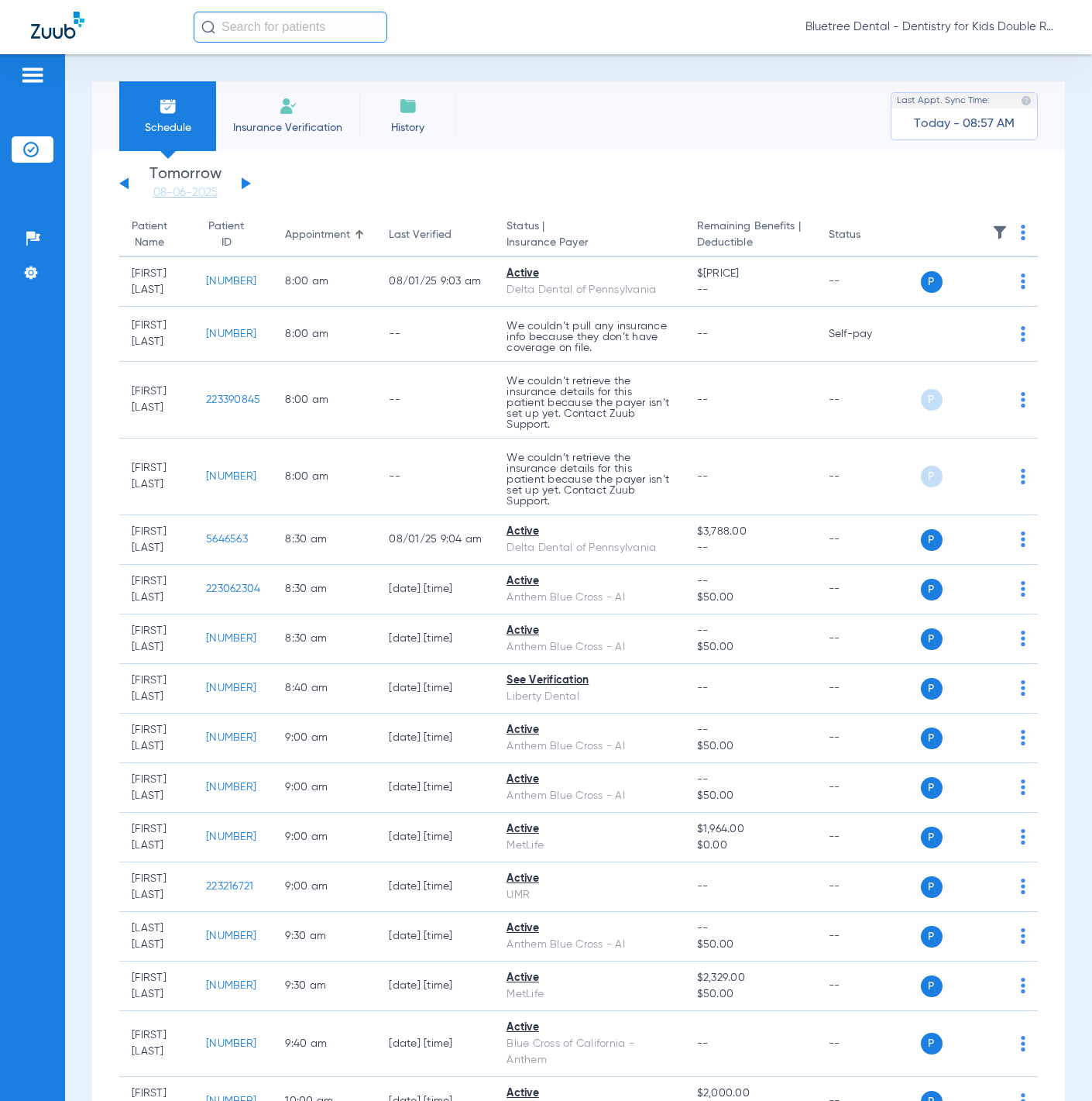 click 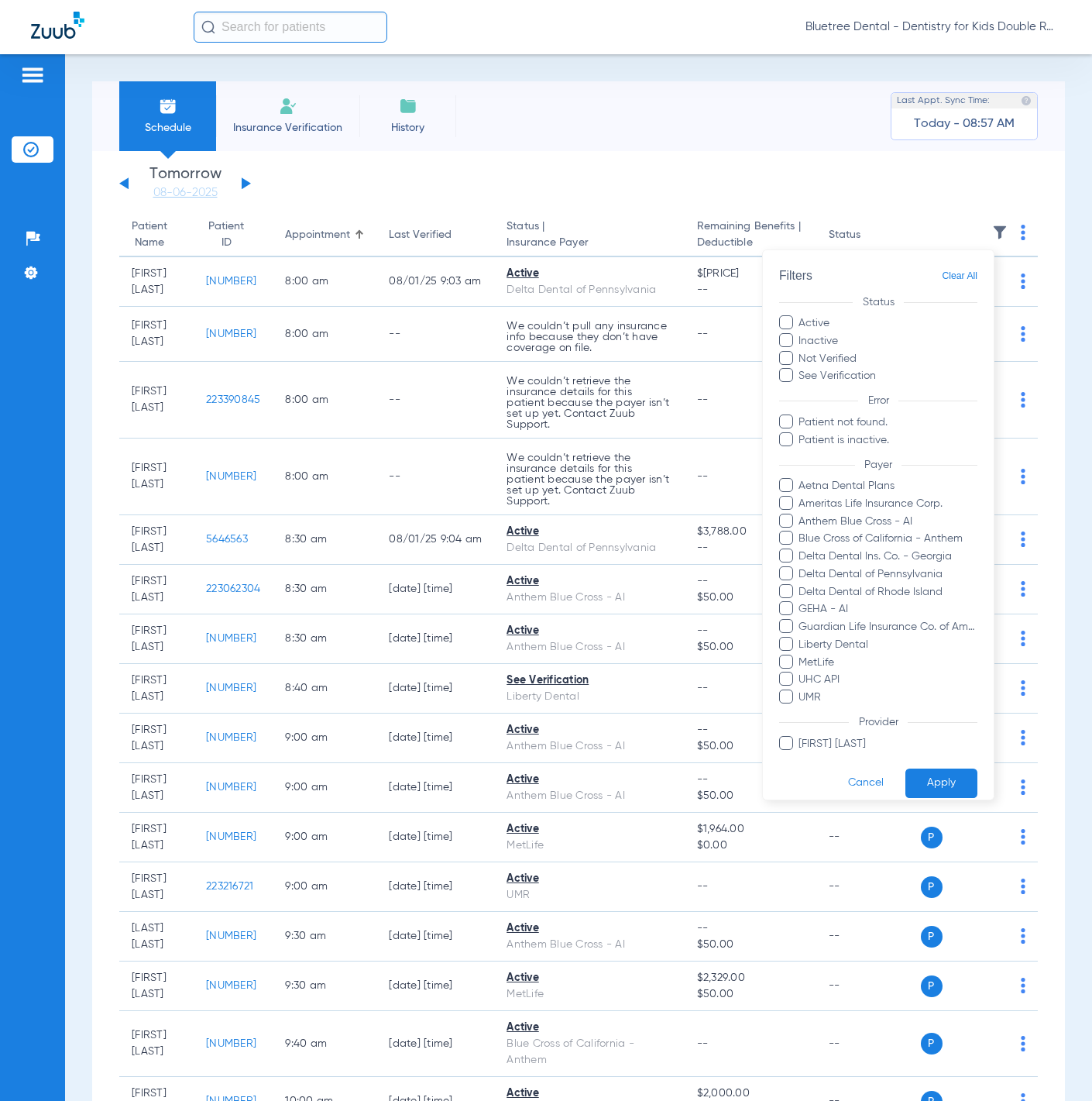 click at bounding box center [546, 550] 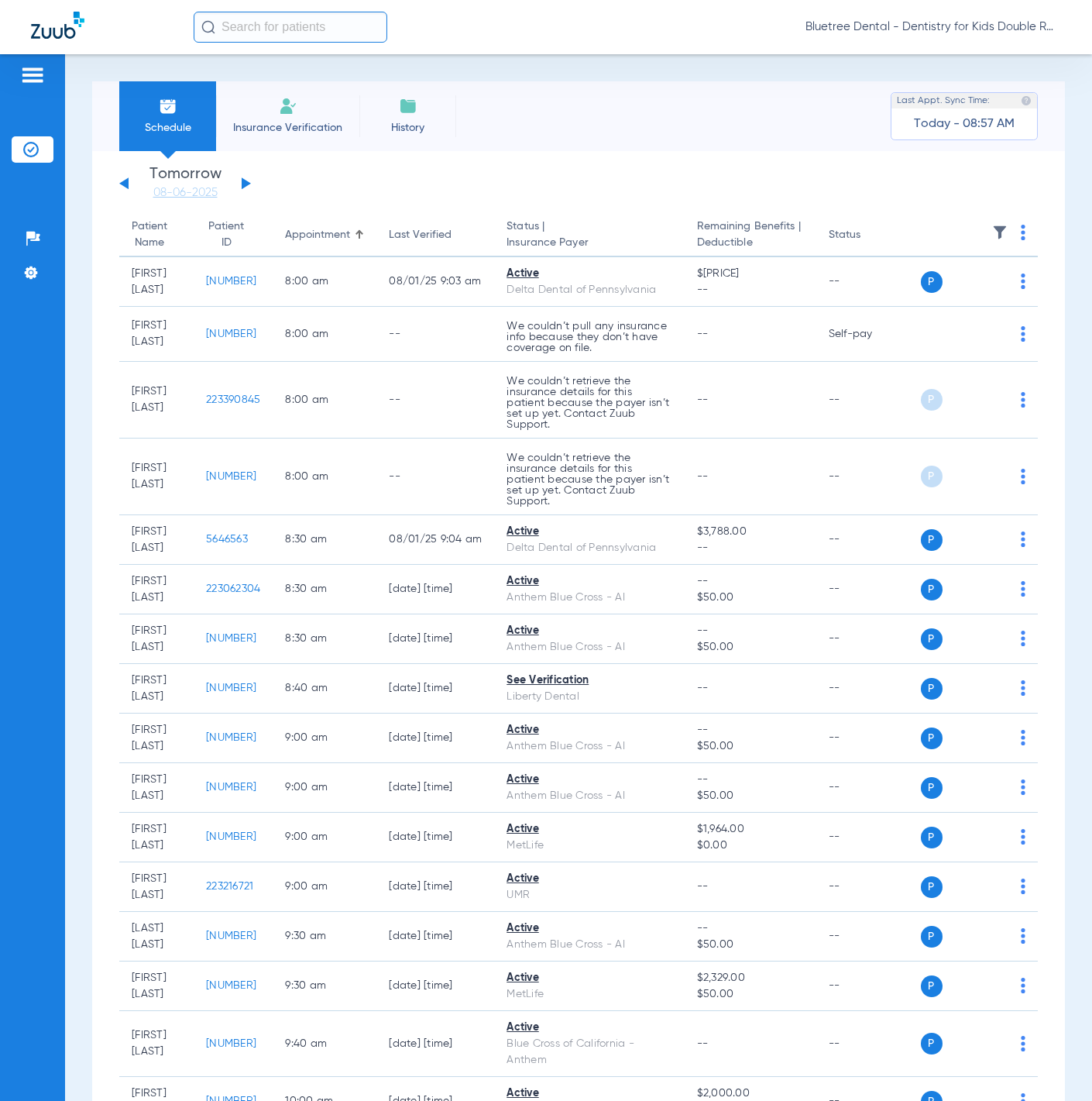 click on "Bluetree Dental - Dentistry for Kids Double R" 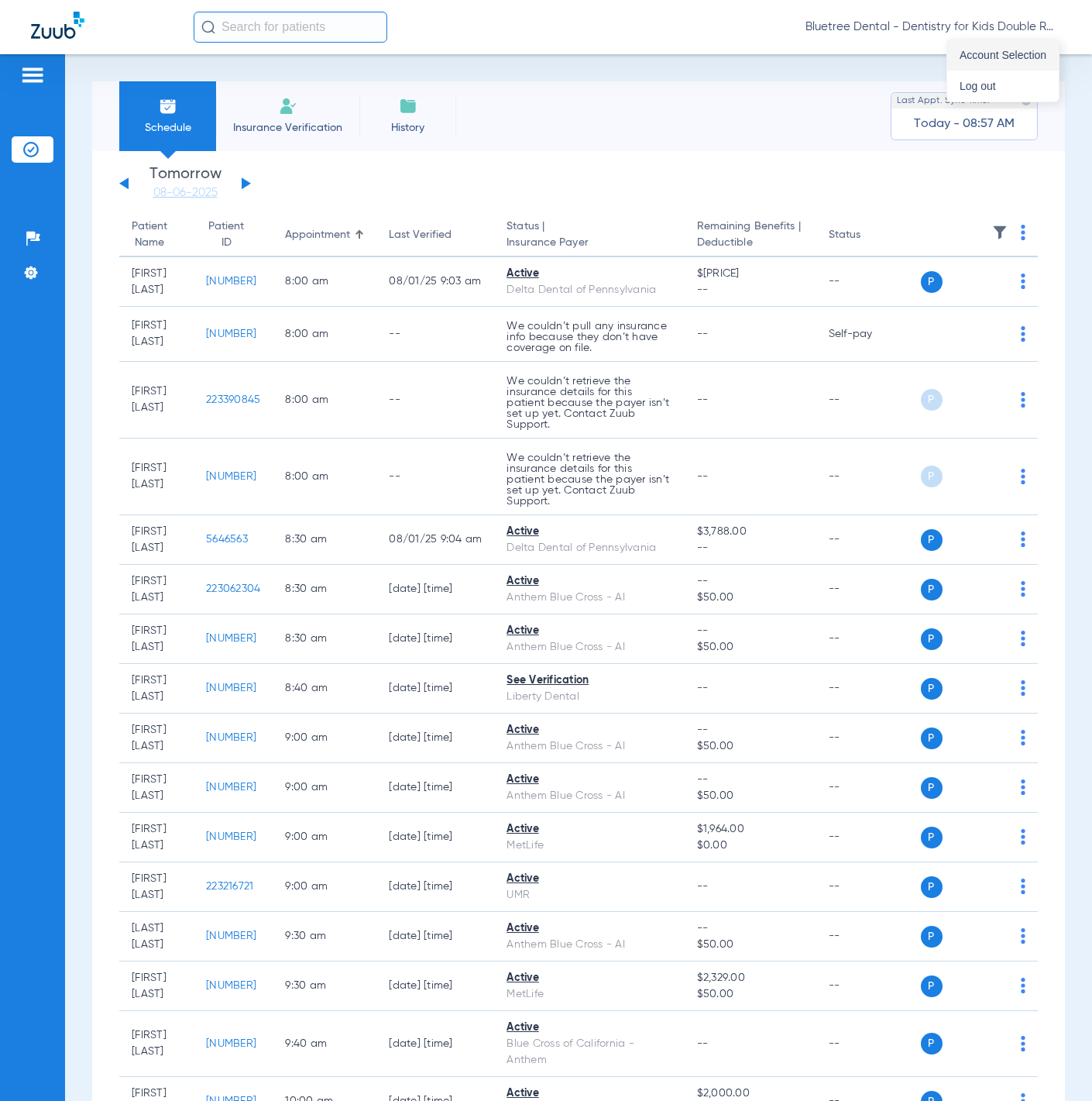 click on "Account Selection" at bounding box center (1003, 55) 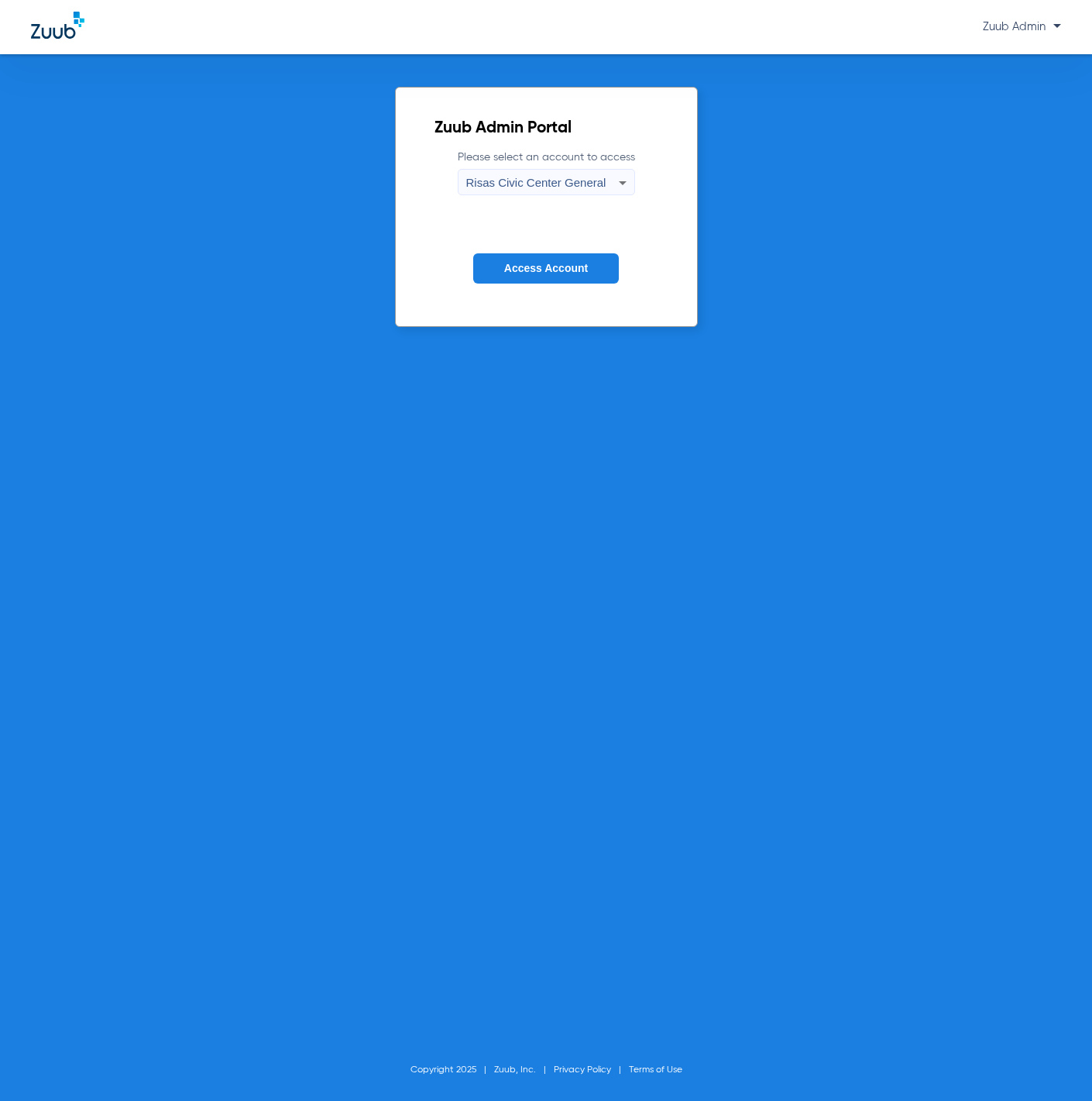 click on "Risas Civic Center General" at bounding box center [542, 183] 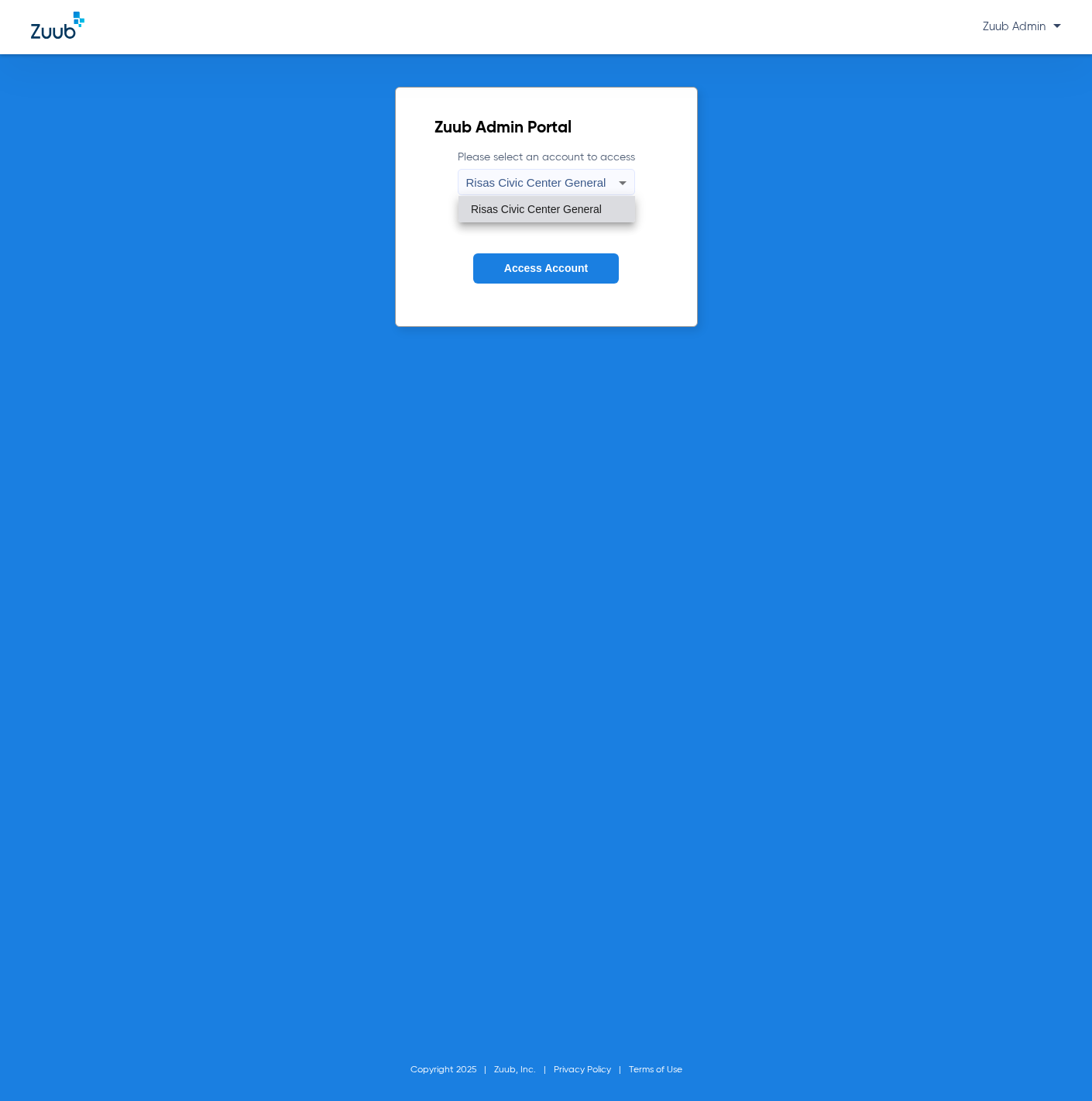 click at bounding box center (546, 550) 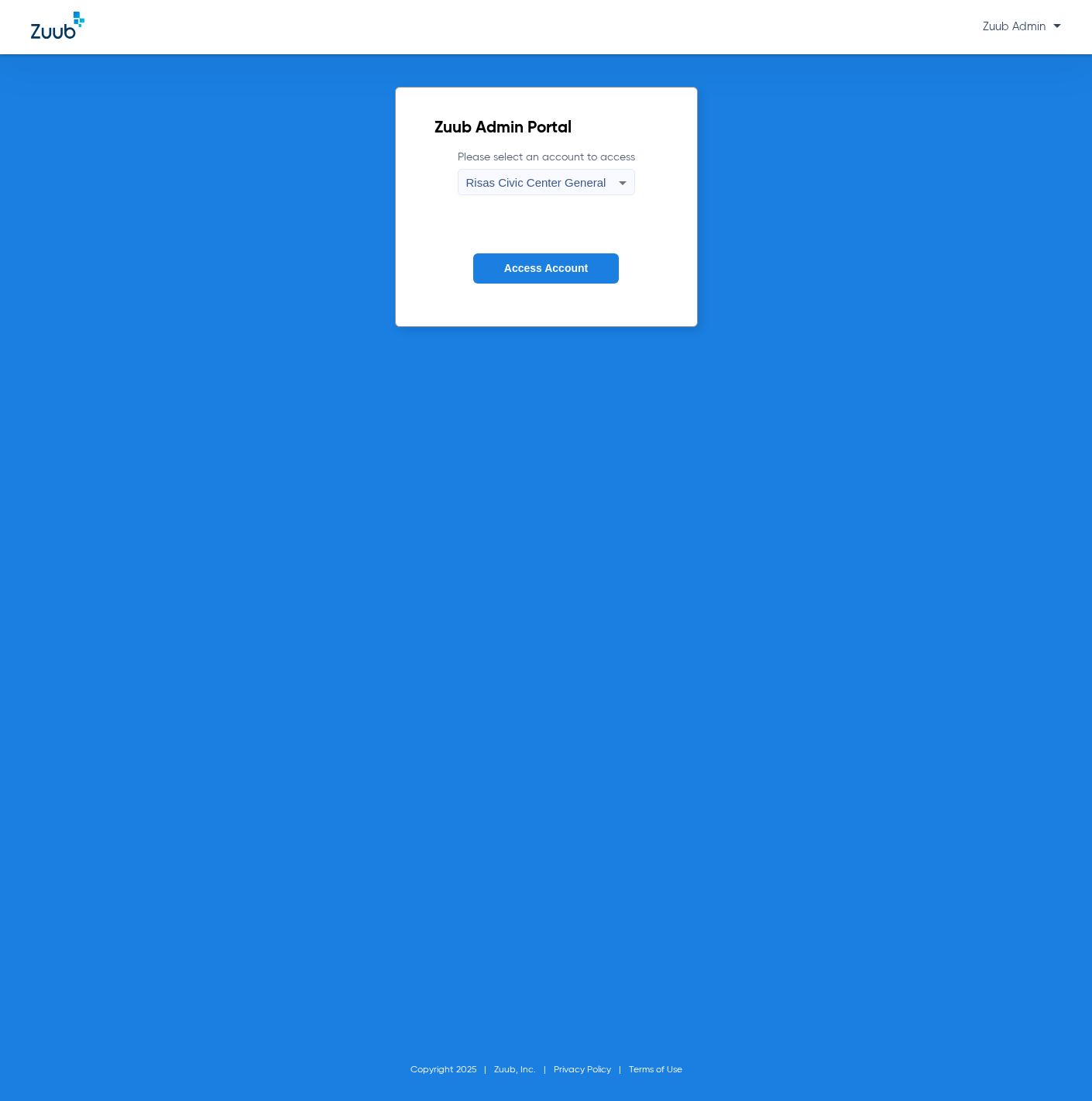 click on "Zuub Admin" 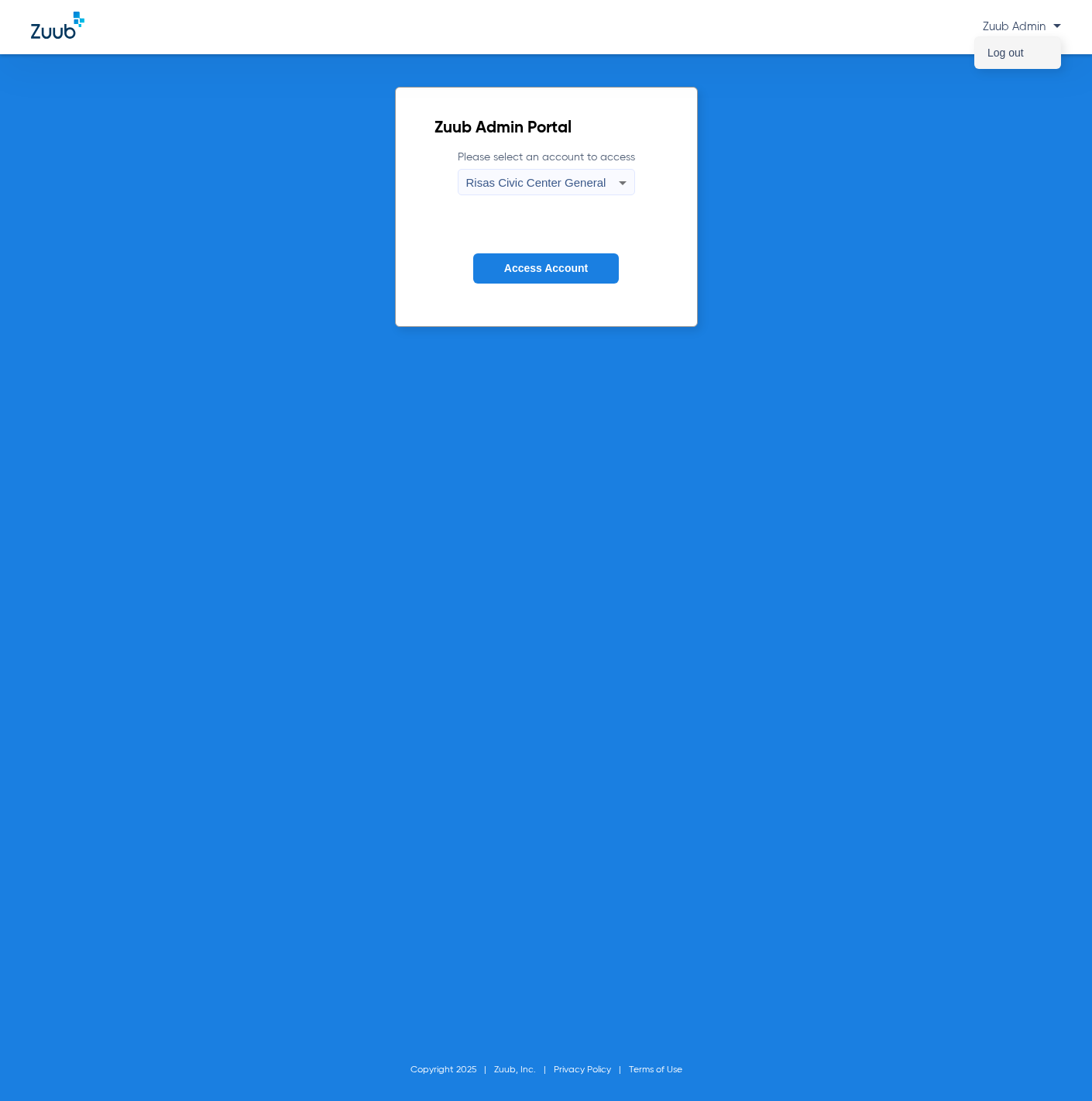 click on "Log out" at bounding box center [1018, 53] 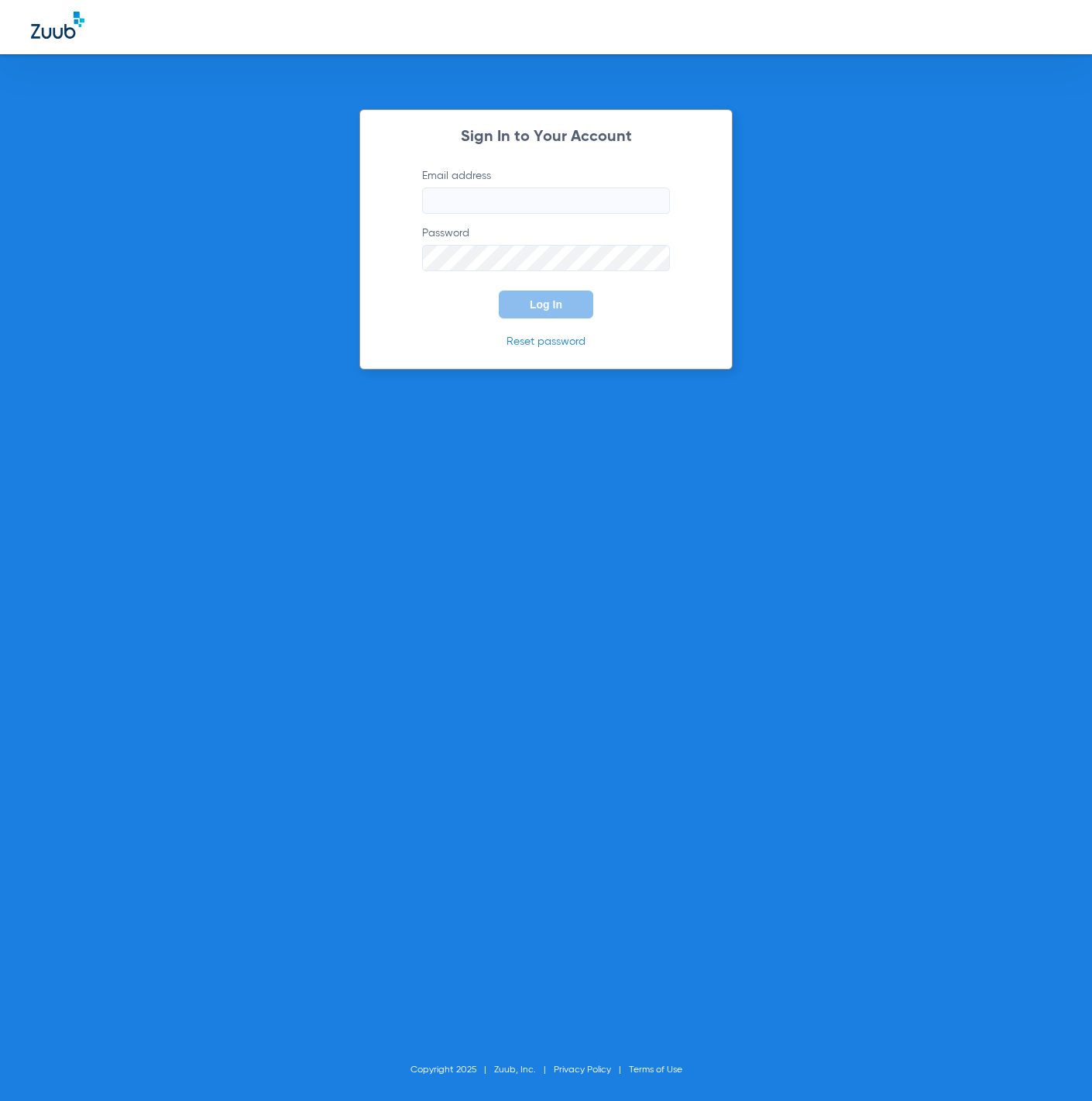 type on "tammey.bell@zuub.com" 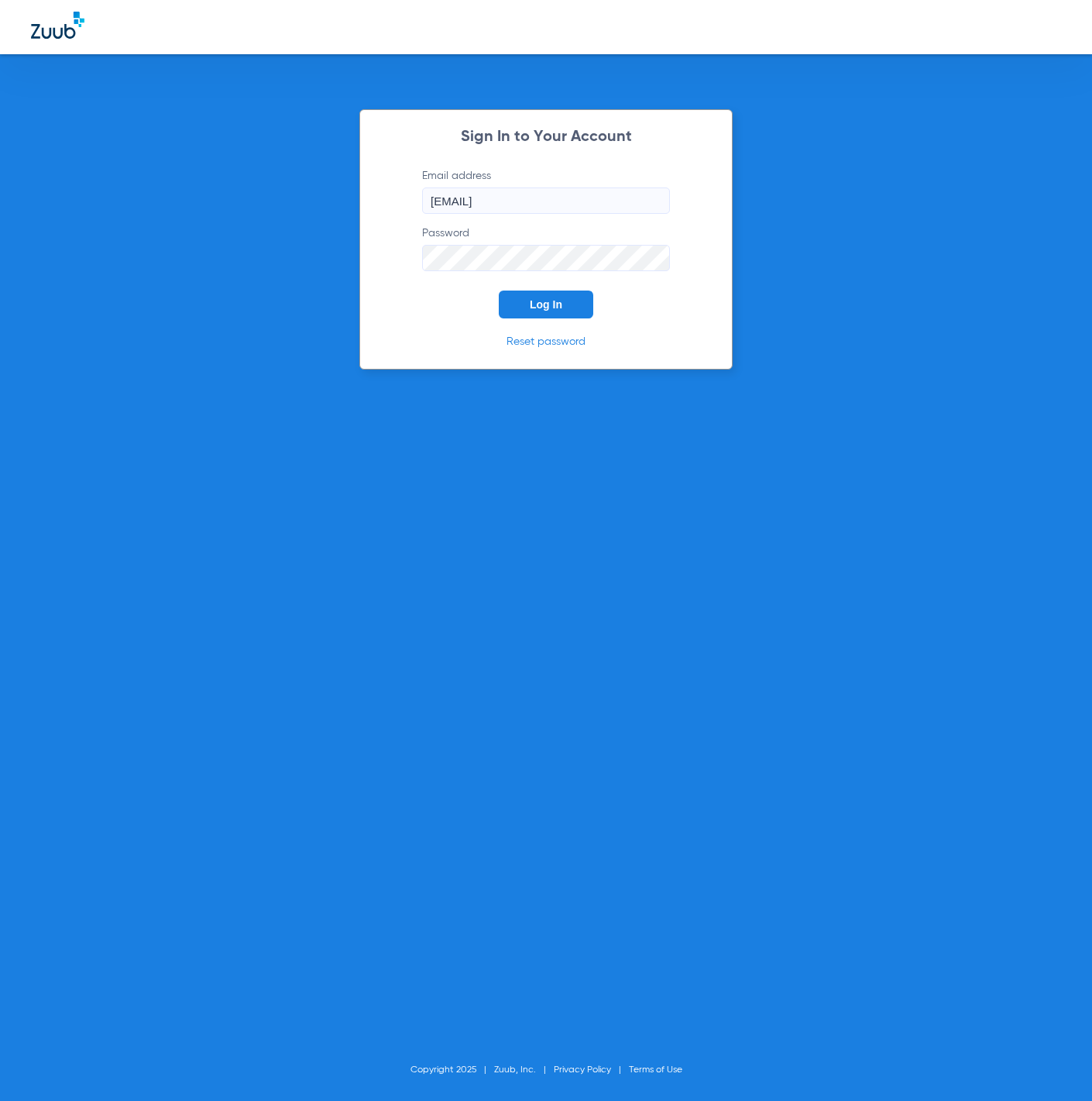 click on "Email address  tammey.bell@zuub.com" 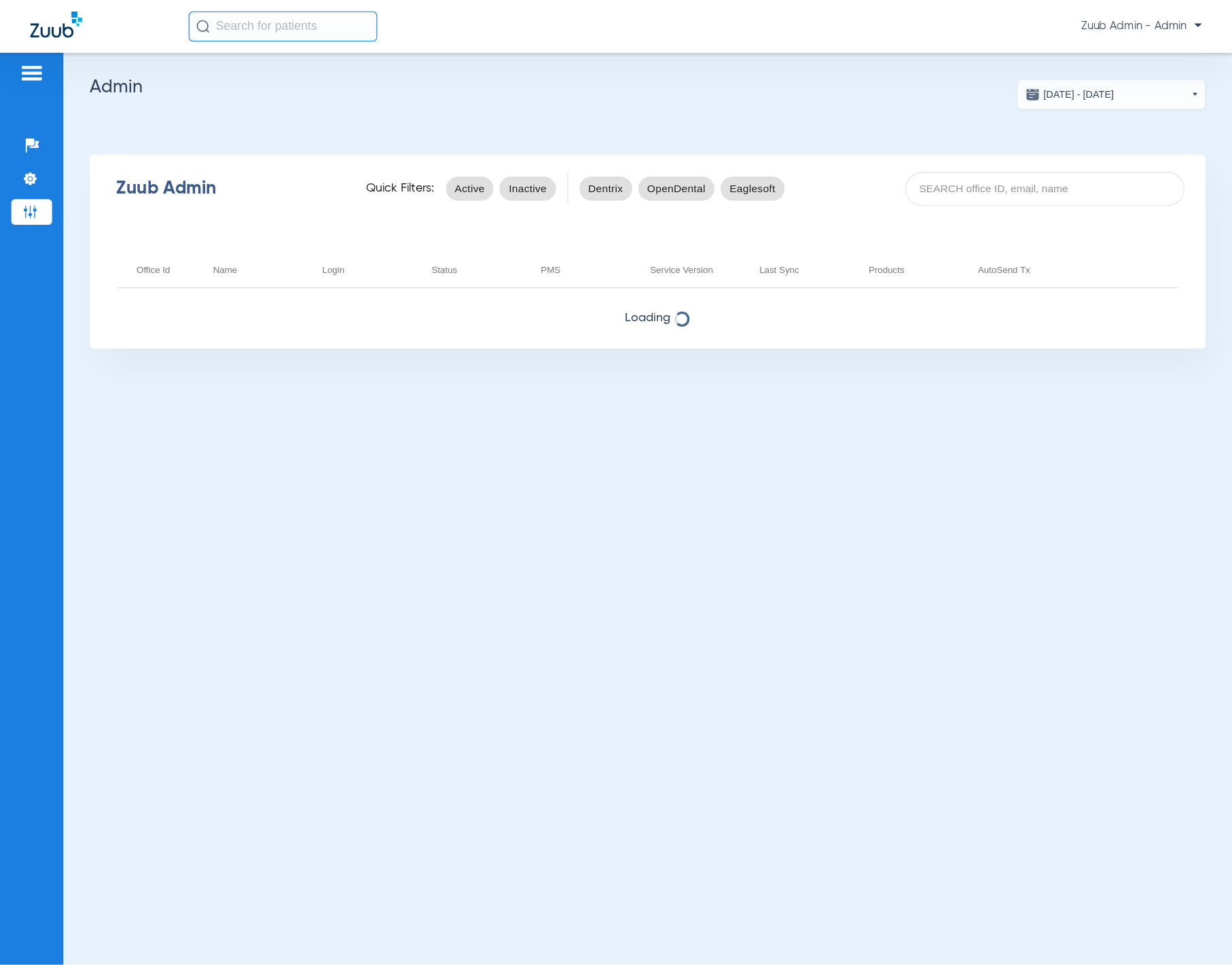 scroll, scrollTop: 0, scrollLeft: 0, axis: both 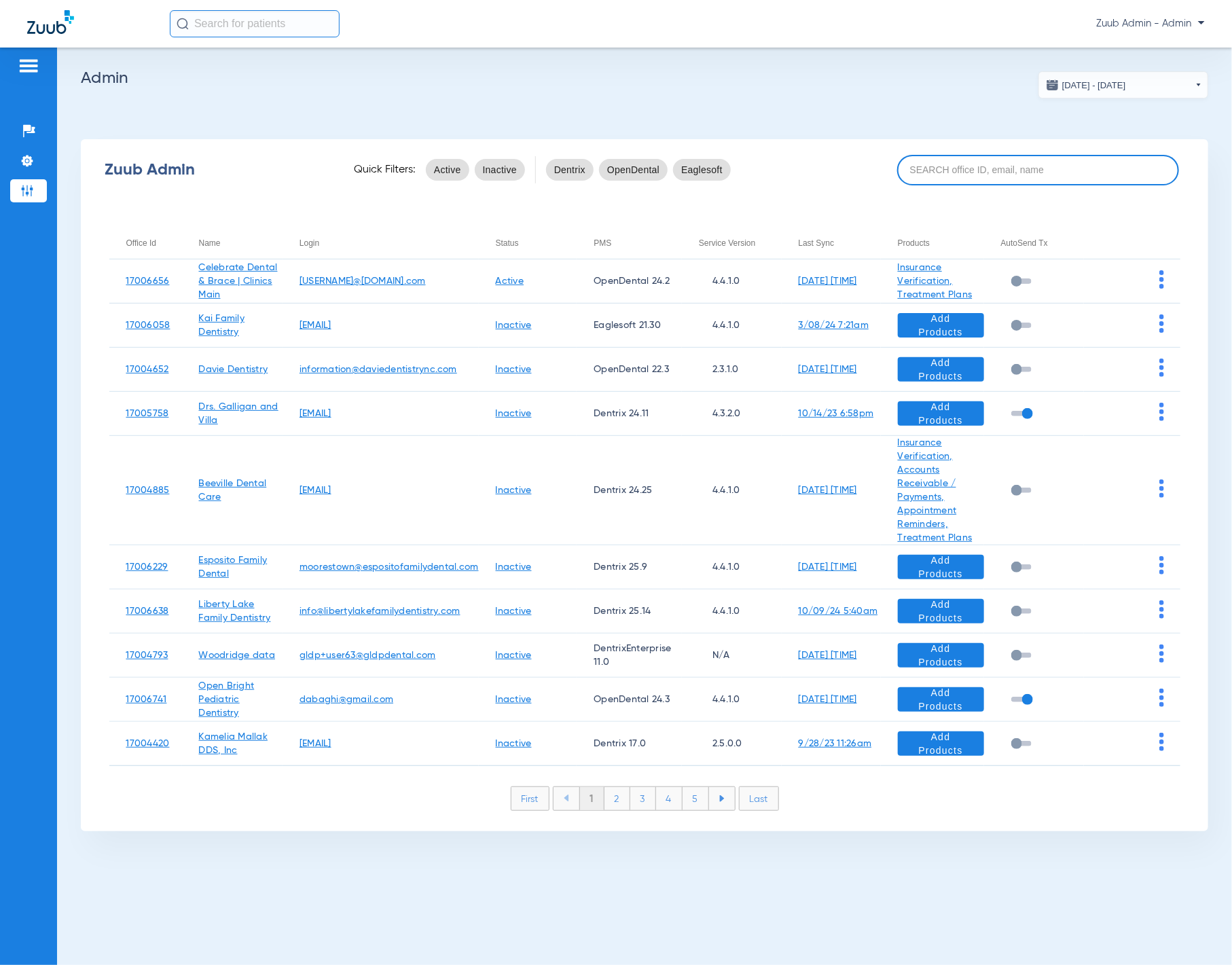 click at bounding box center [1038, 170] 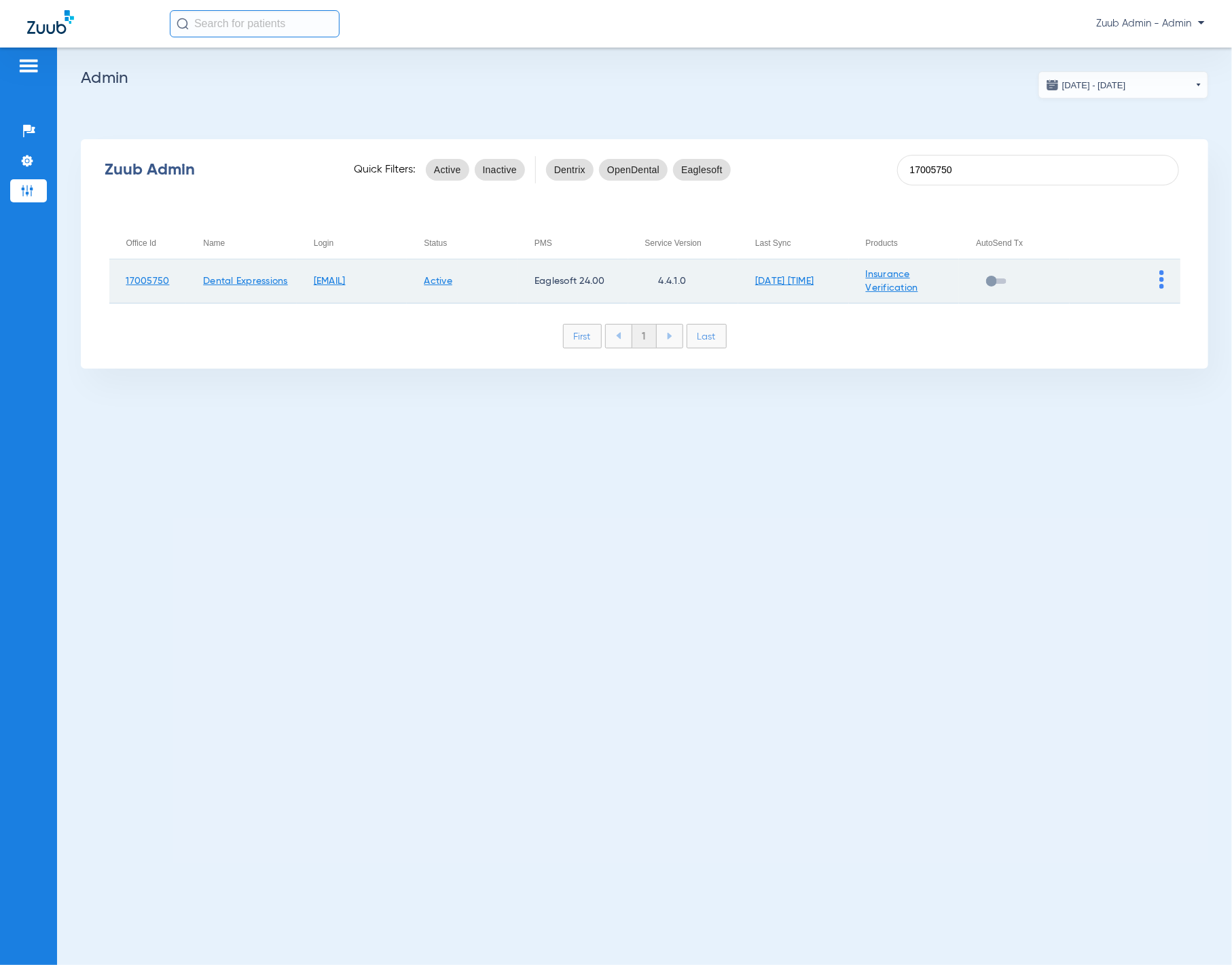 type on "17005750" 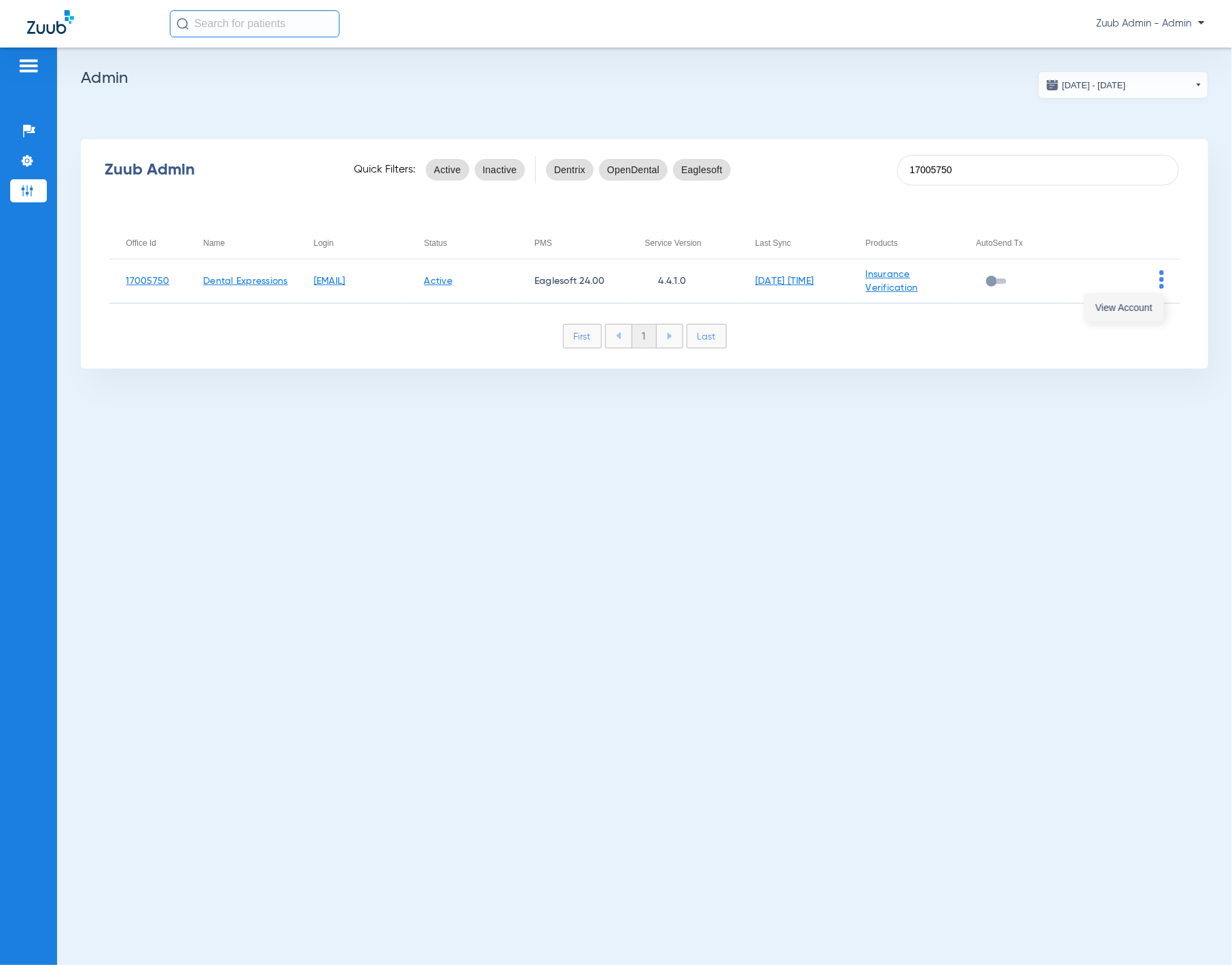click on "View Account" at bounding box center [1124, 308] 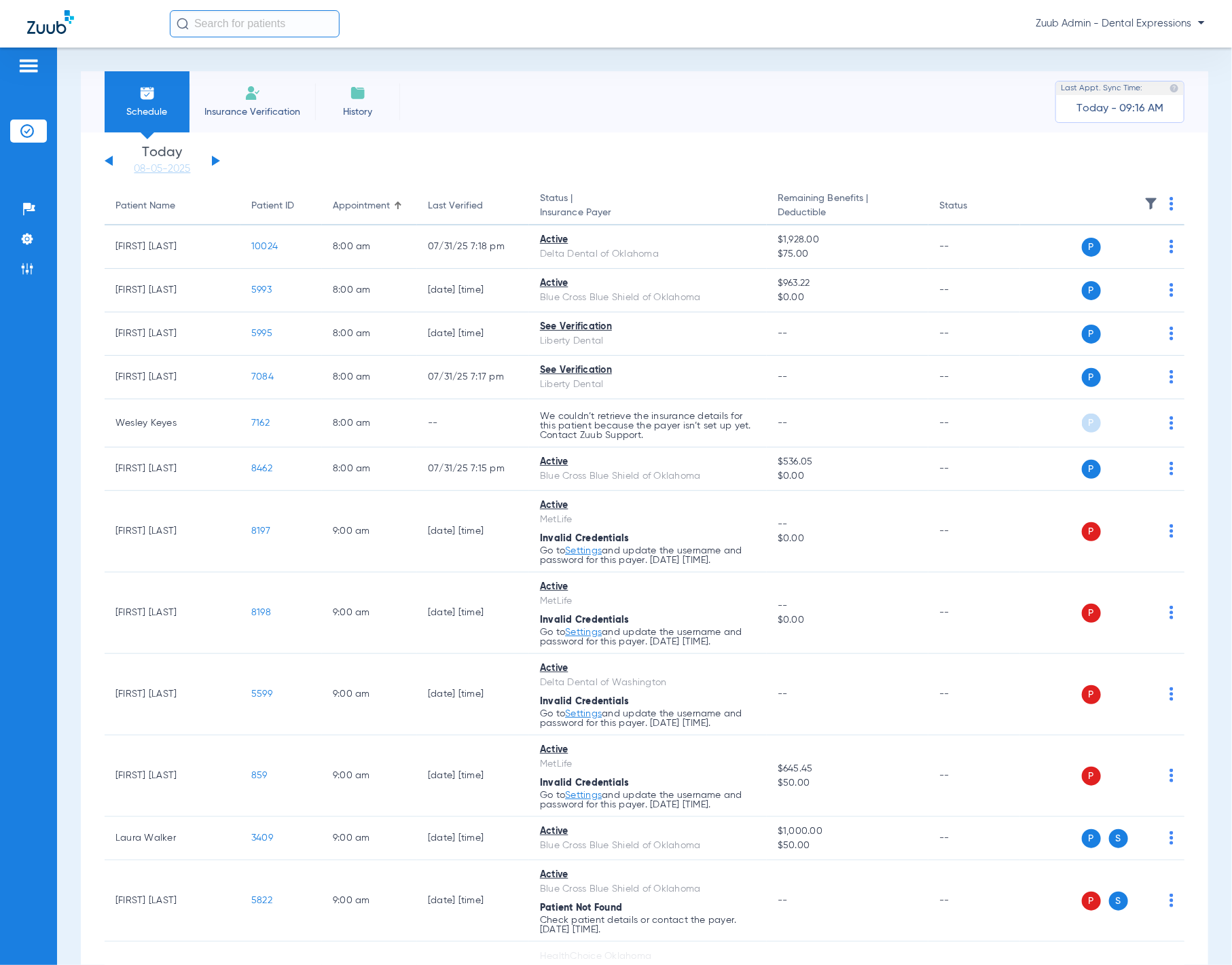 click 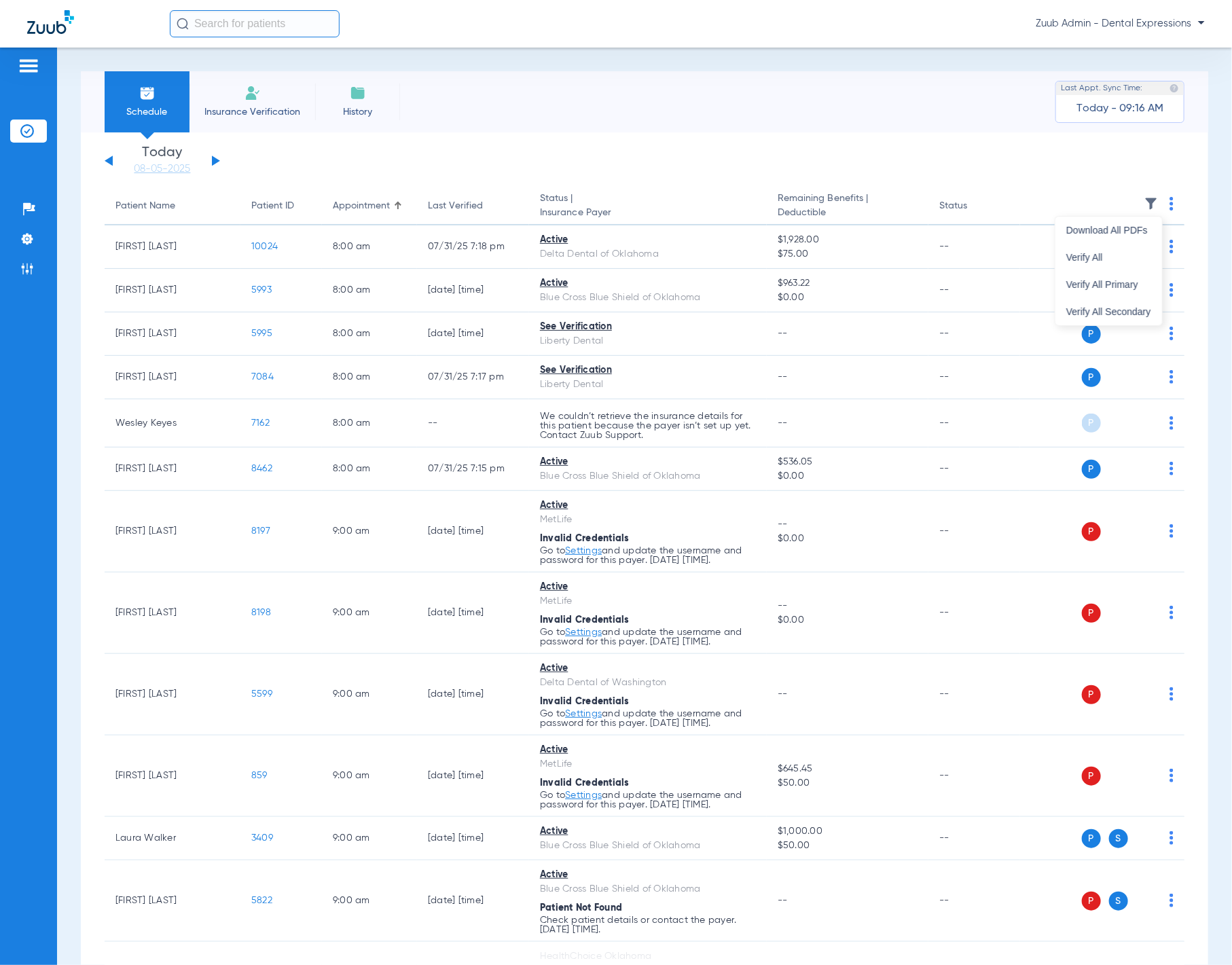 click at bounding box center [616, 482] 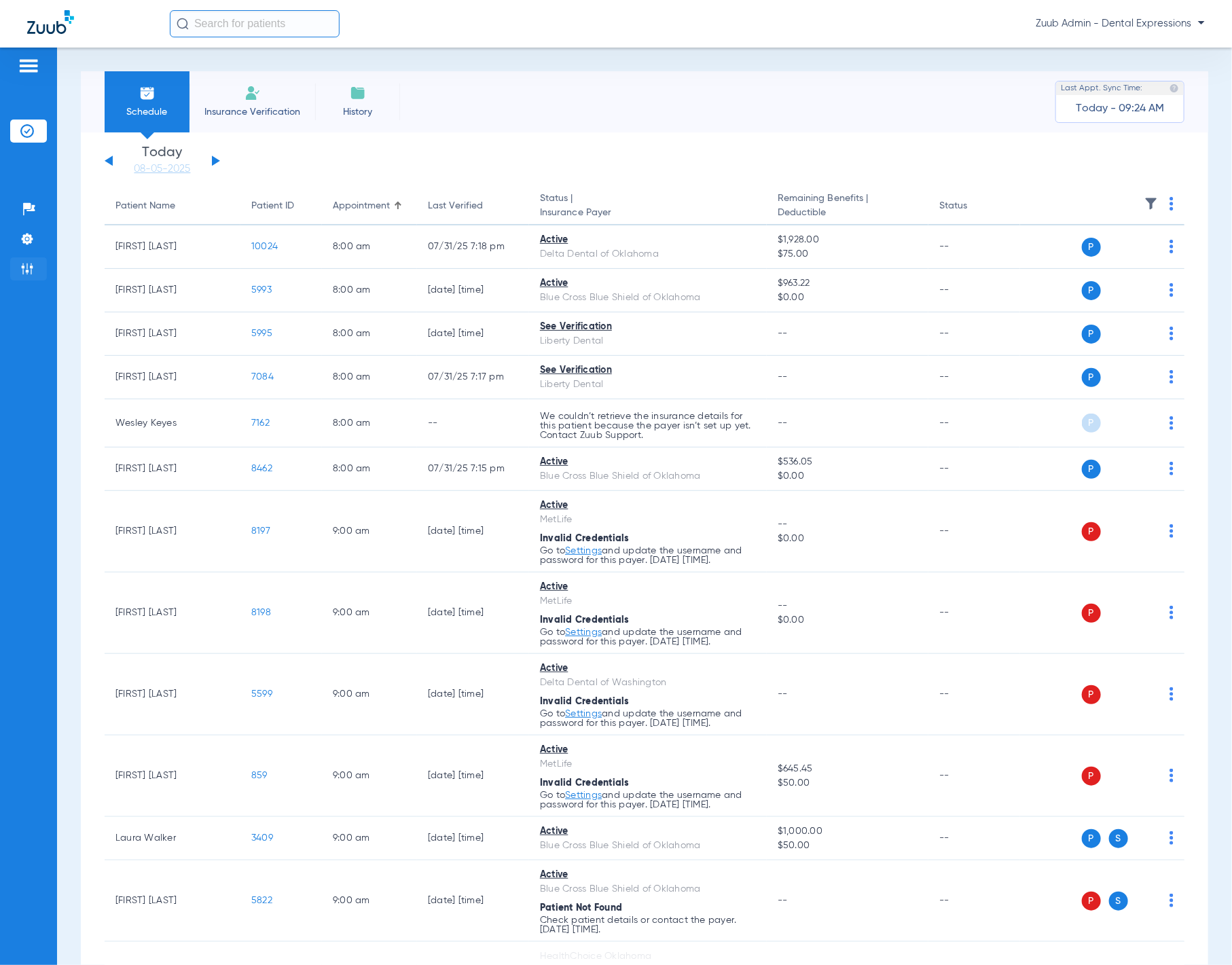 click on "Admin" 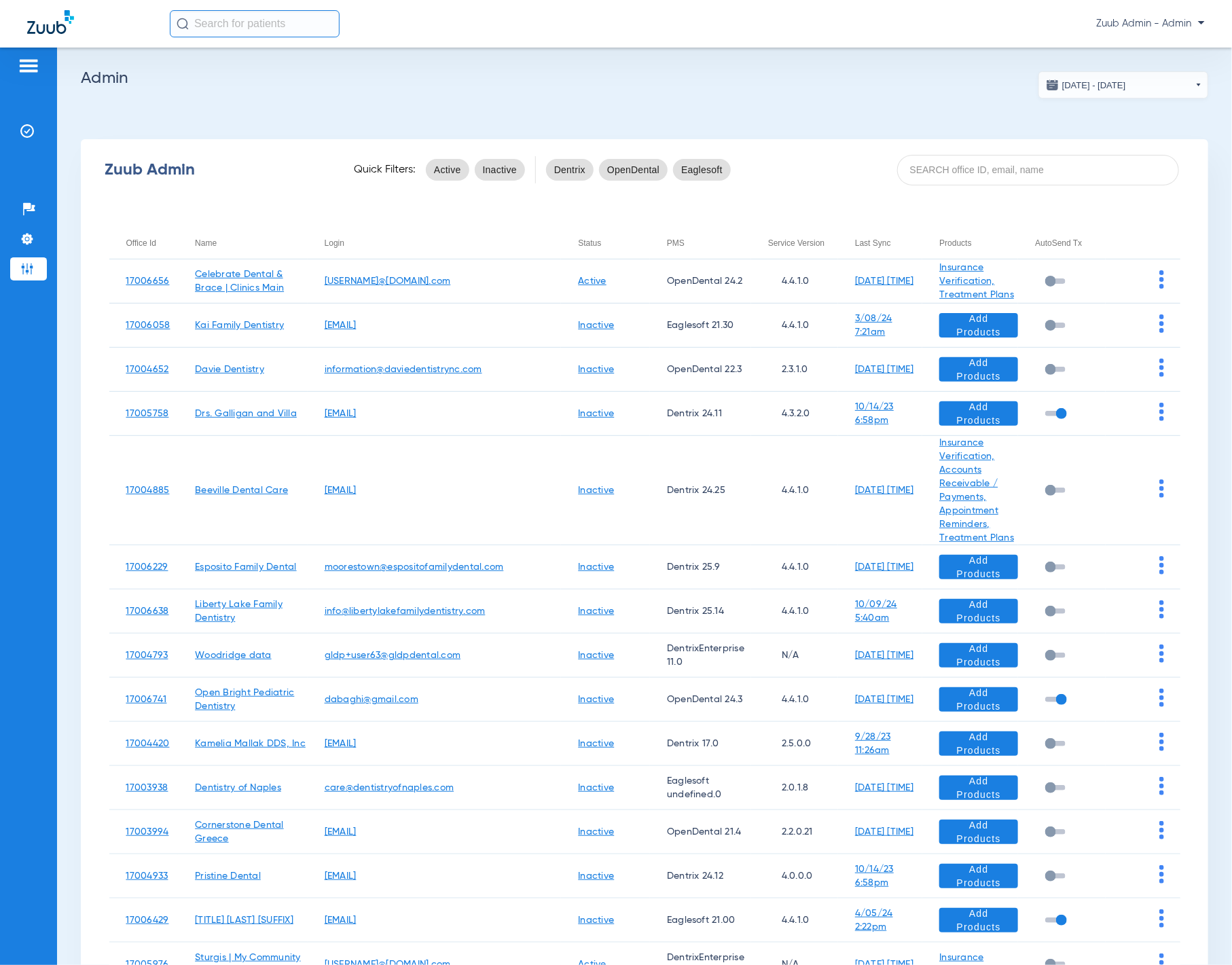 click at bounding box center [1038, 170] 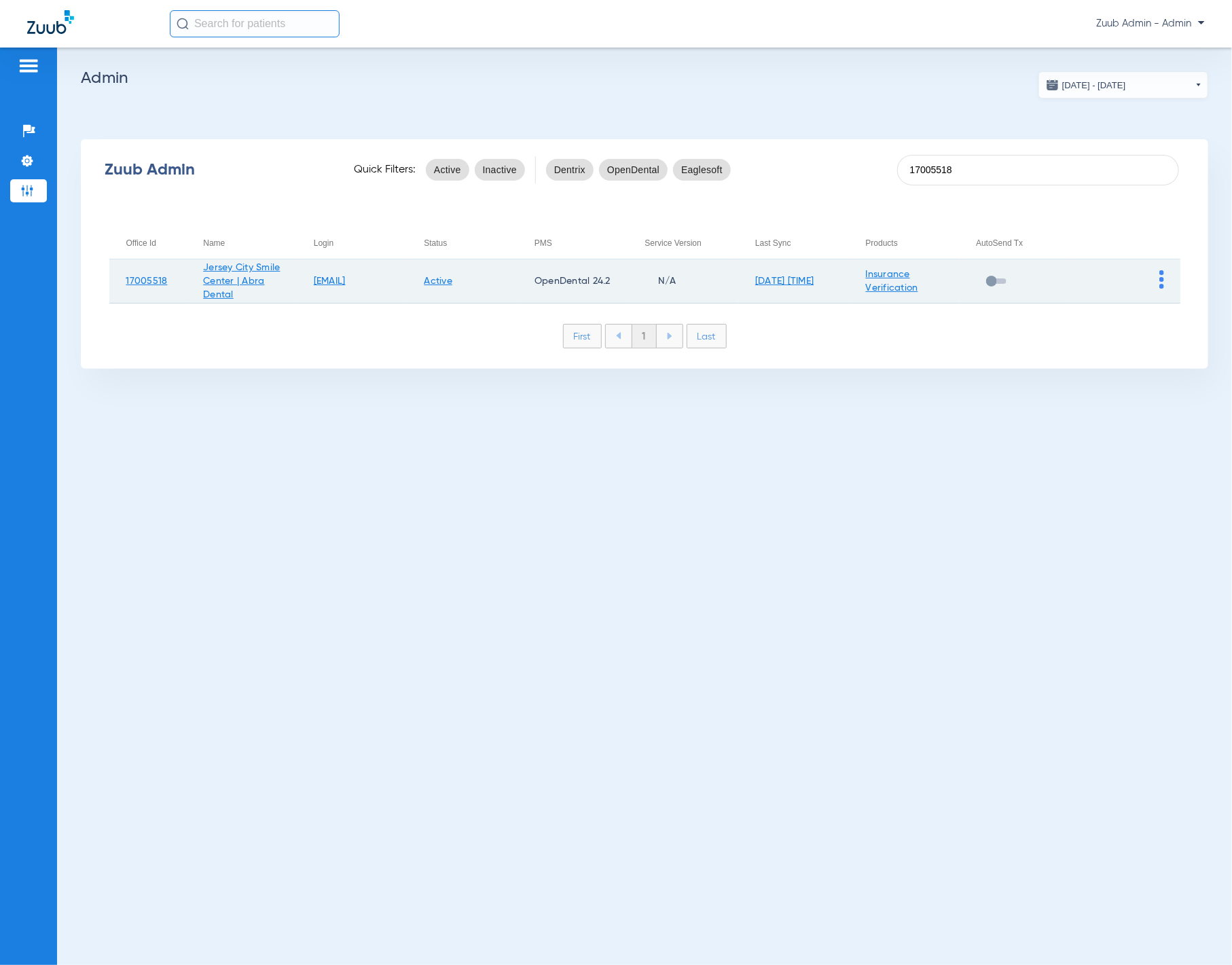 type on "17005518" 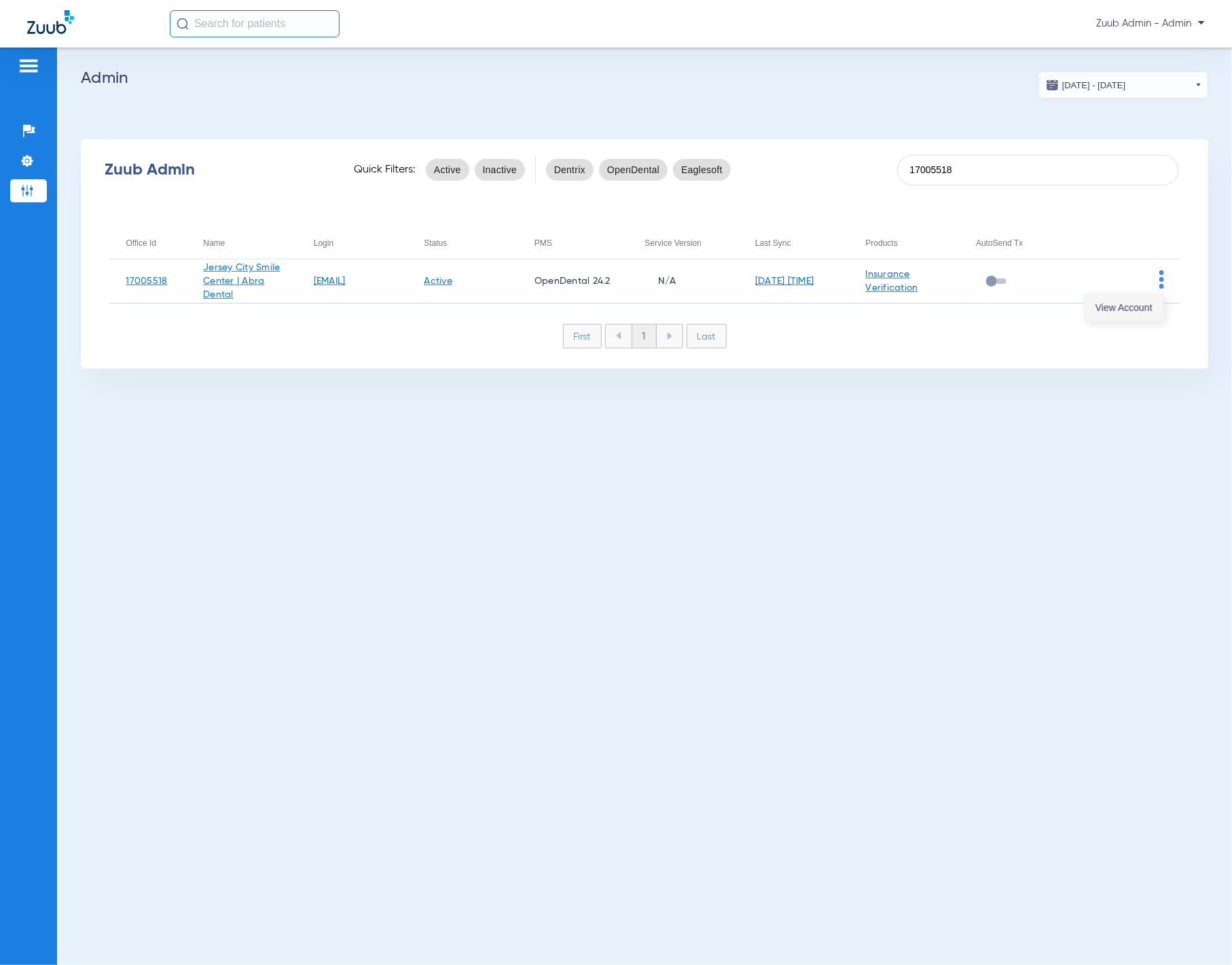 click on "View Account" at bounding box center (1124, 308) 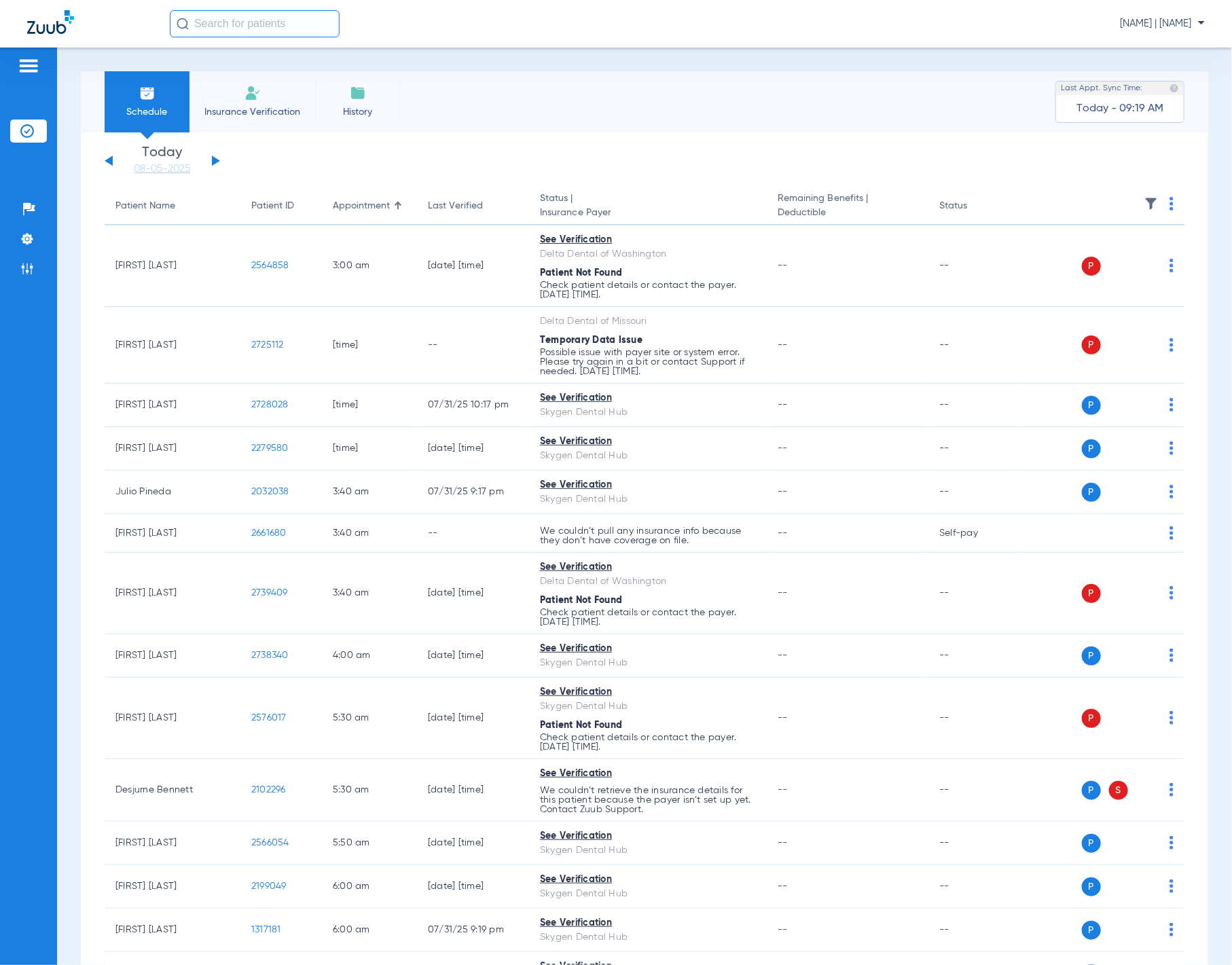 click 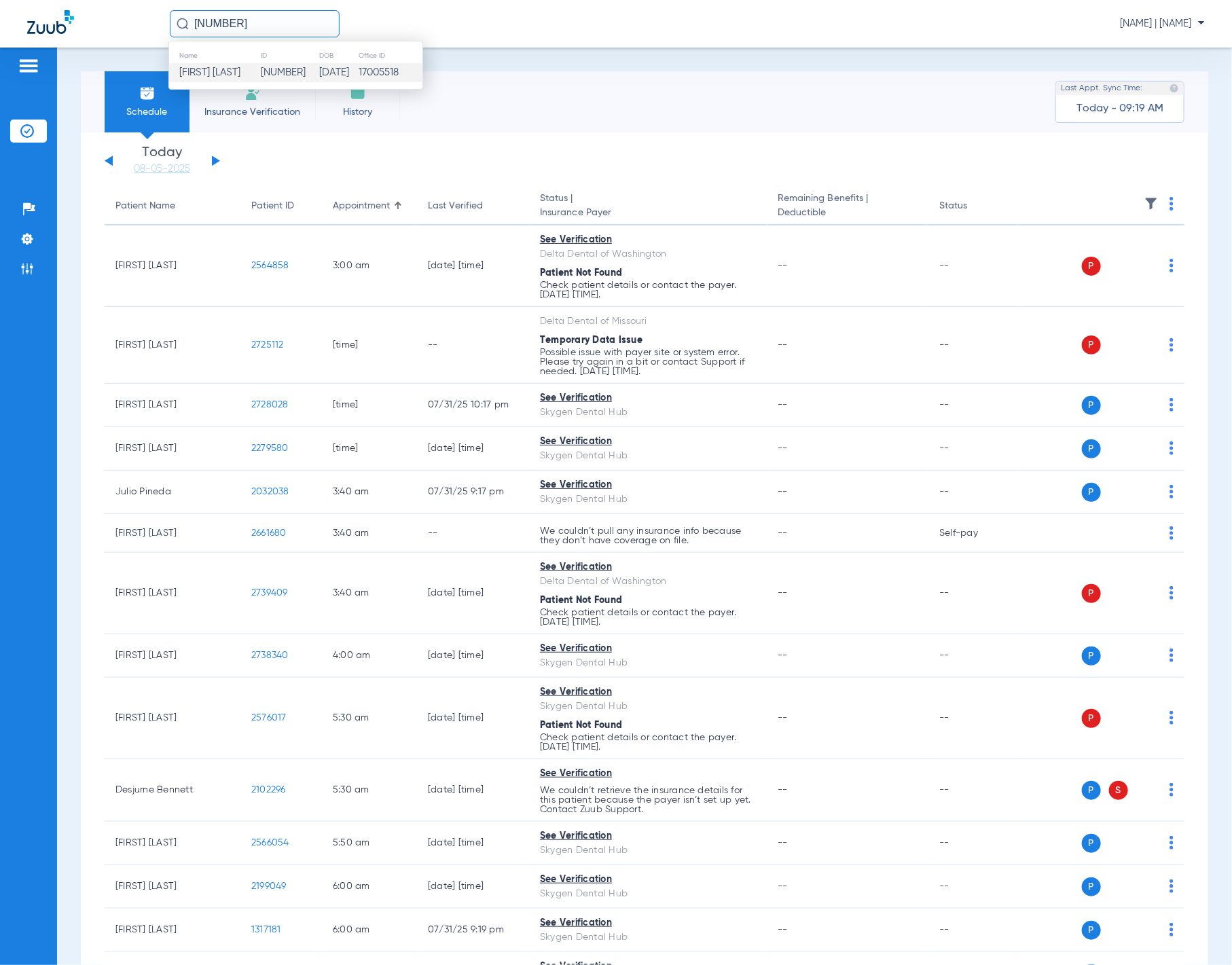 type on "[NUMBER]" 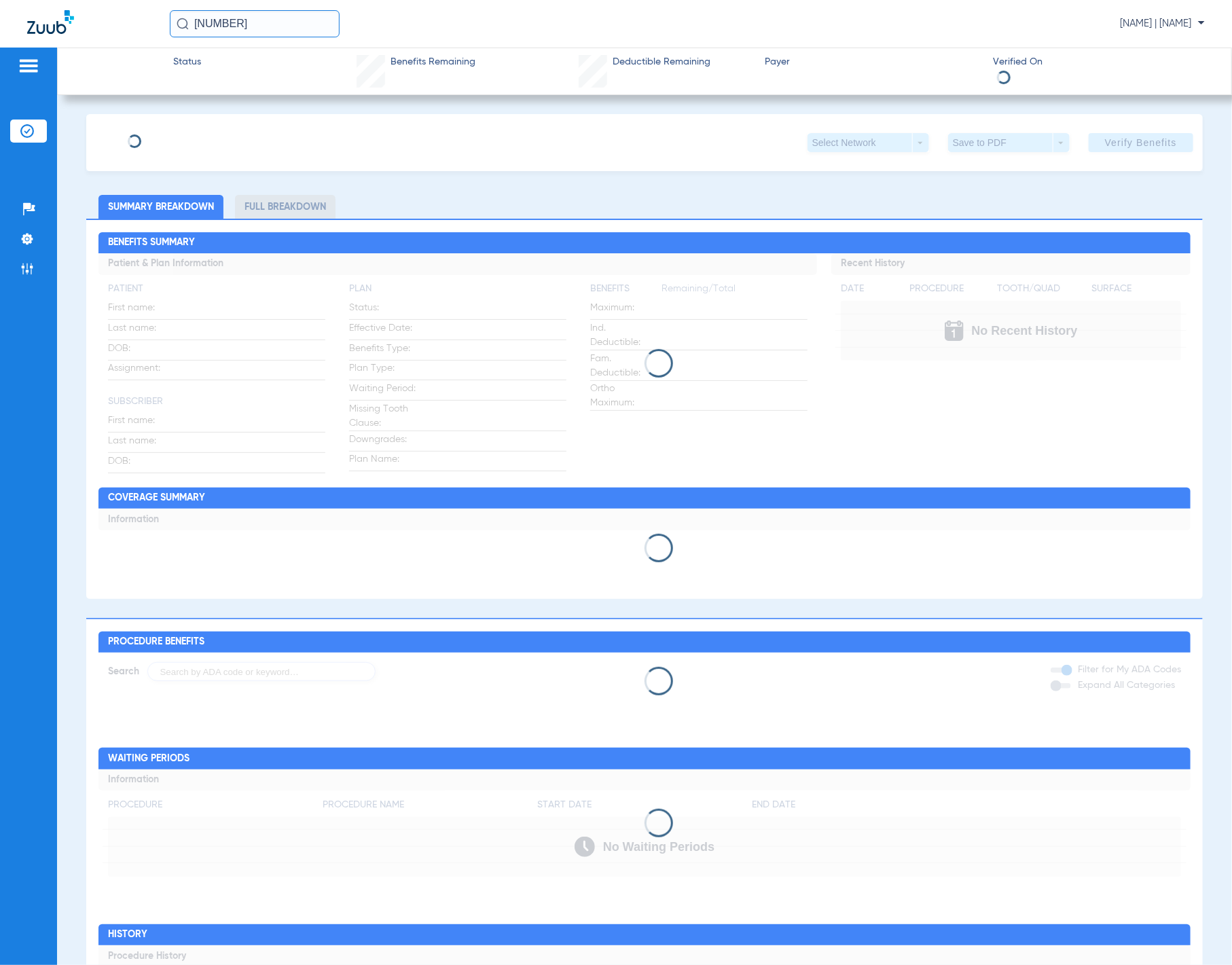 type on "[FIRST]" 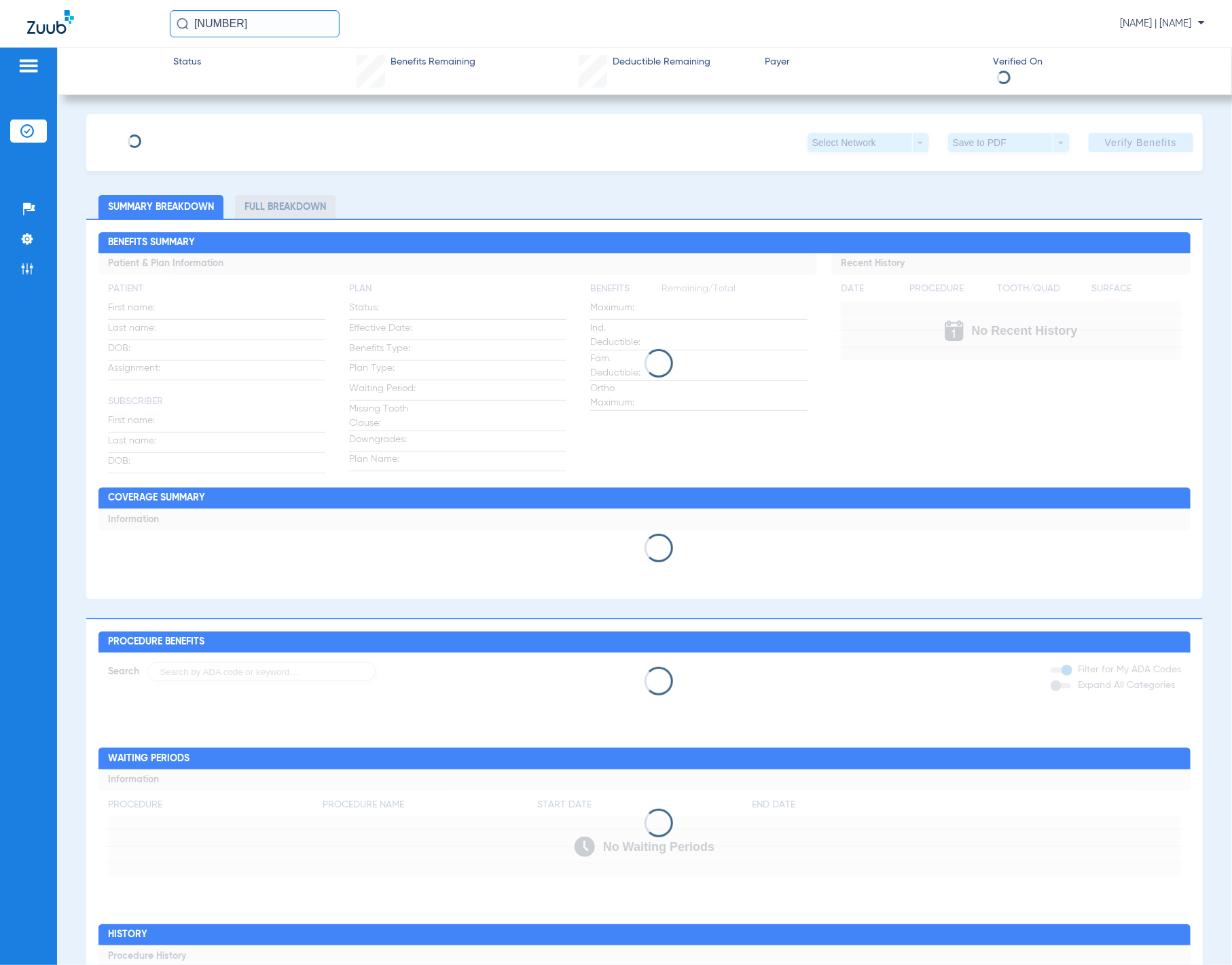 type on "[FIRST]" 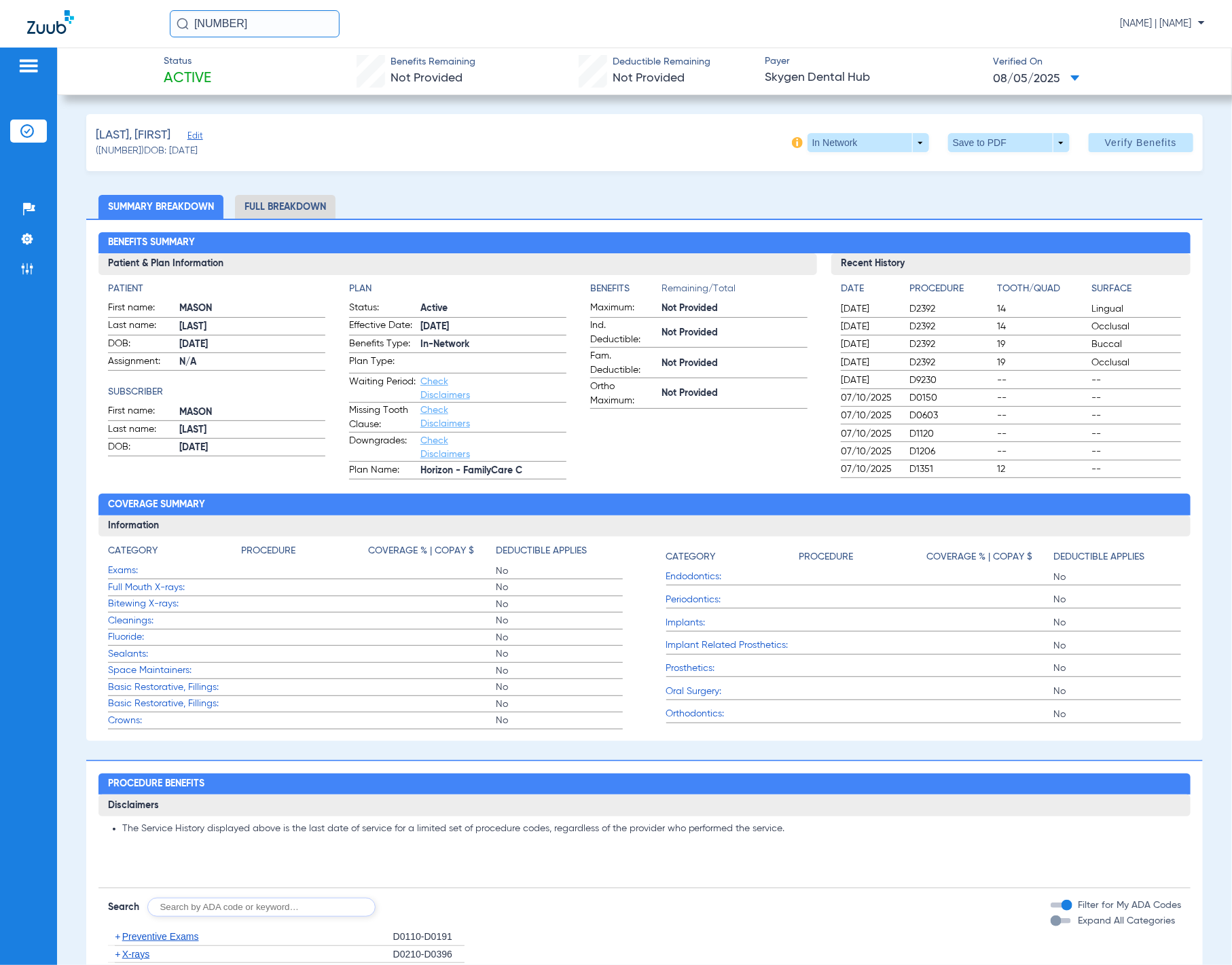 click on "Edit" 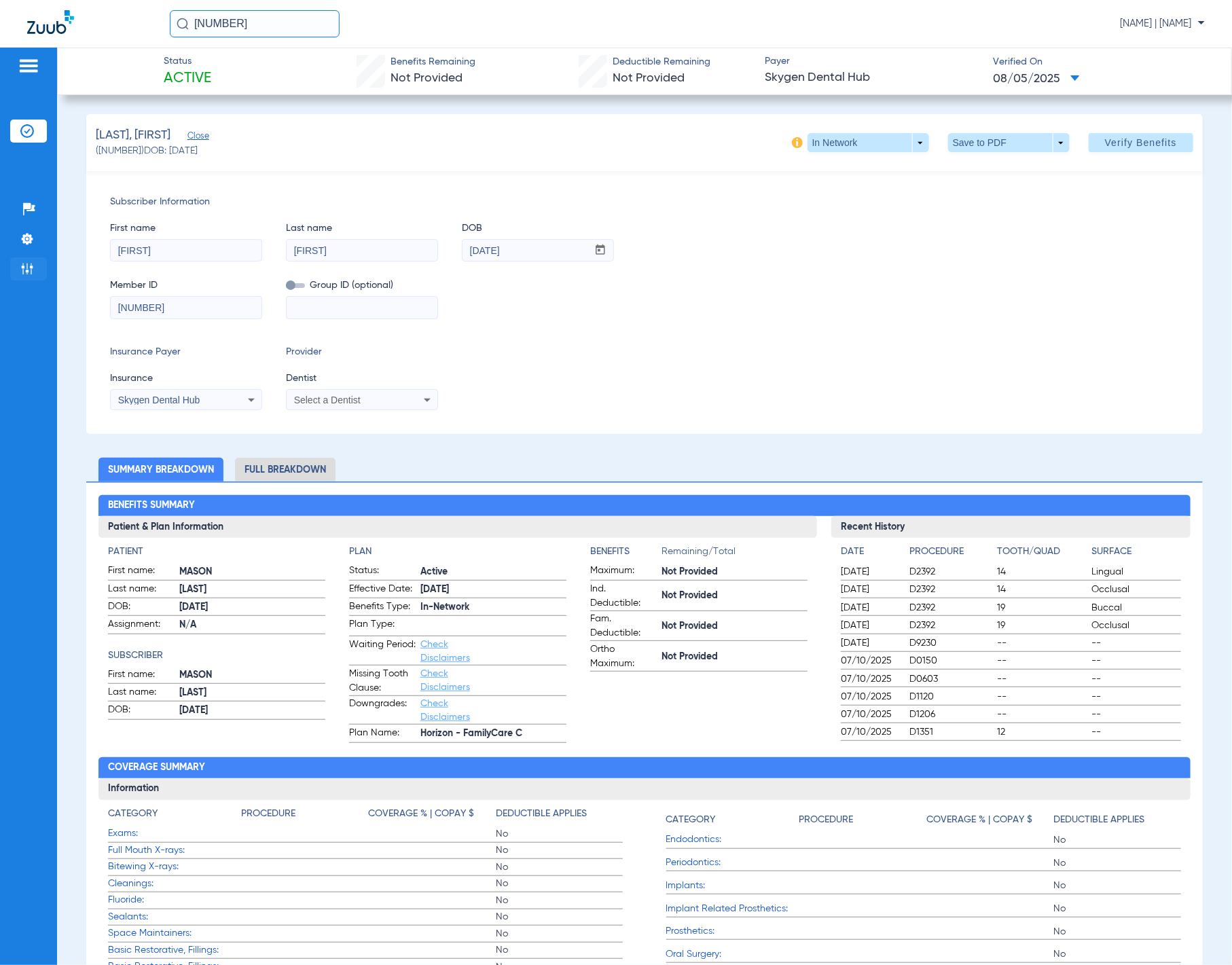 click on "Admin" 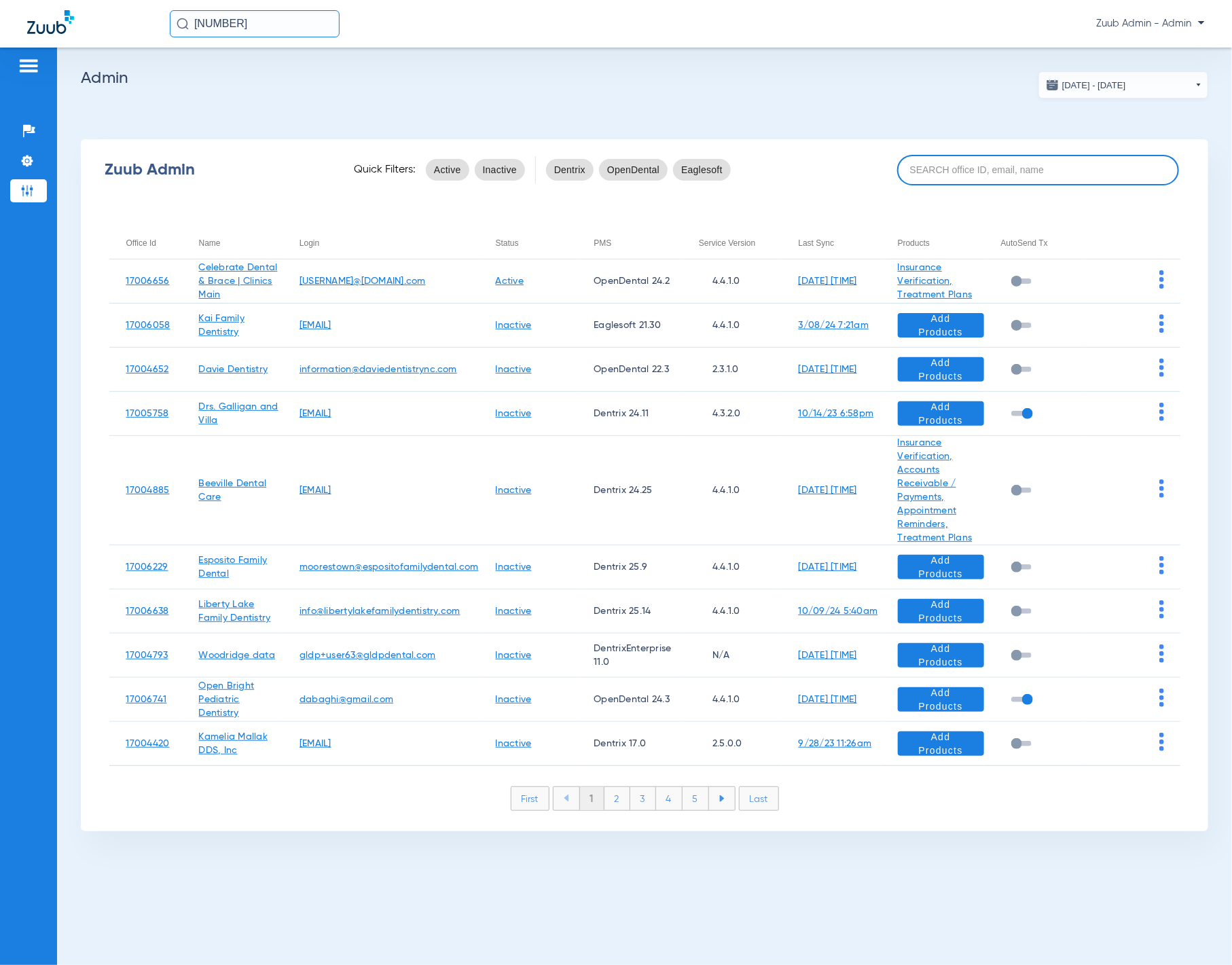 click at bounding box center [1038, 170] 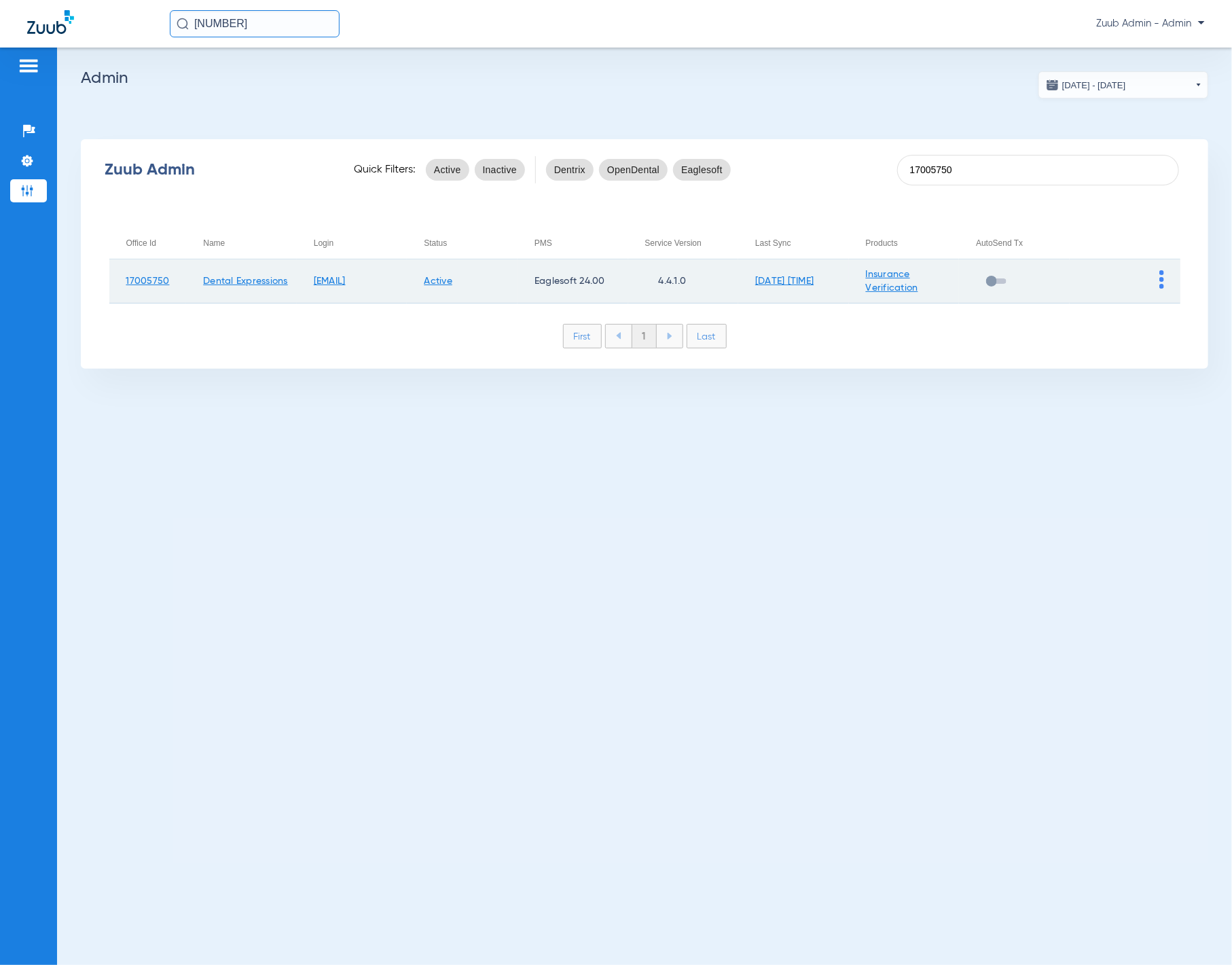 type on "17005750" 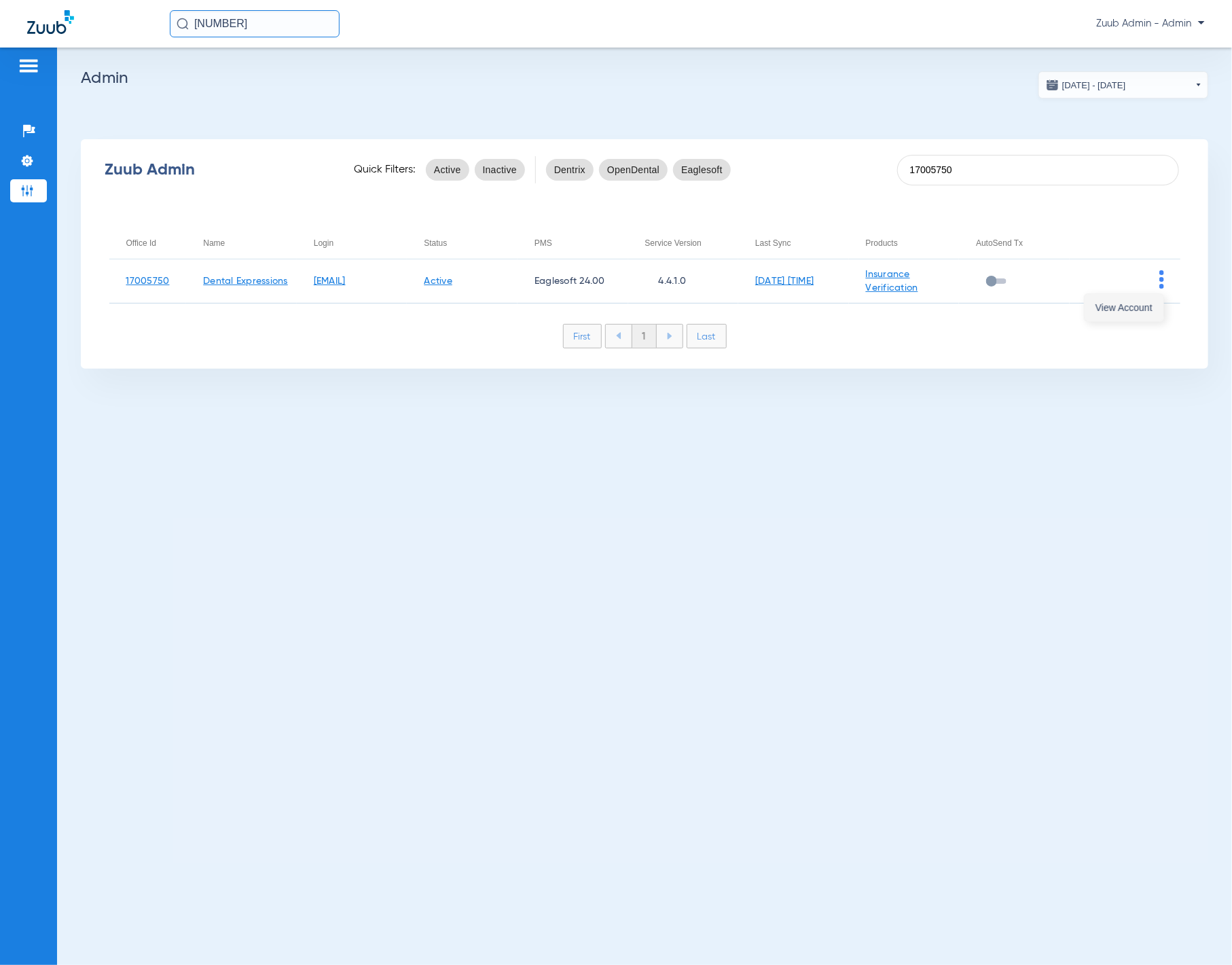 click on "View Account" at bounding box center [1124, 308] 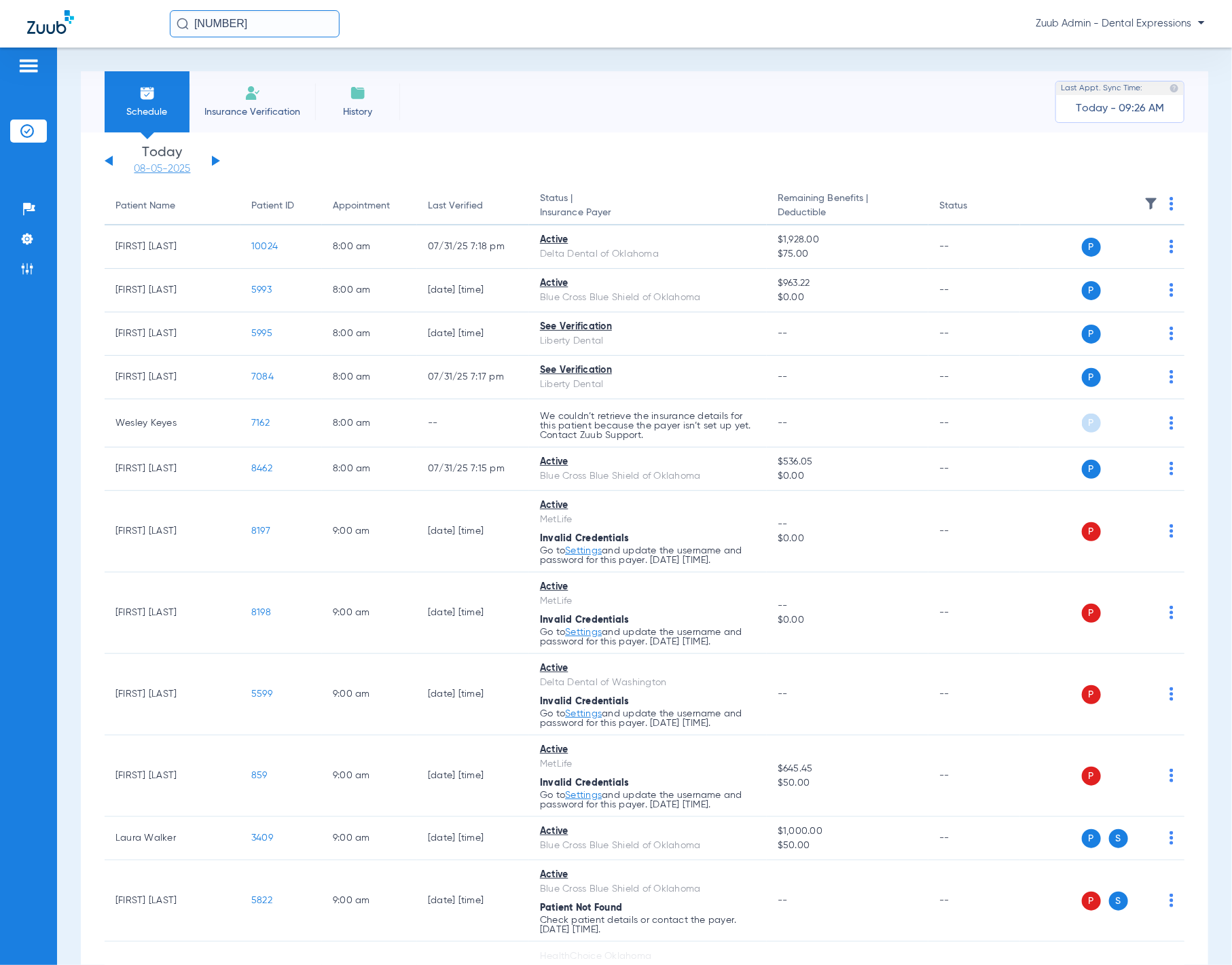 click on "08-05-2025" 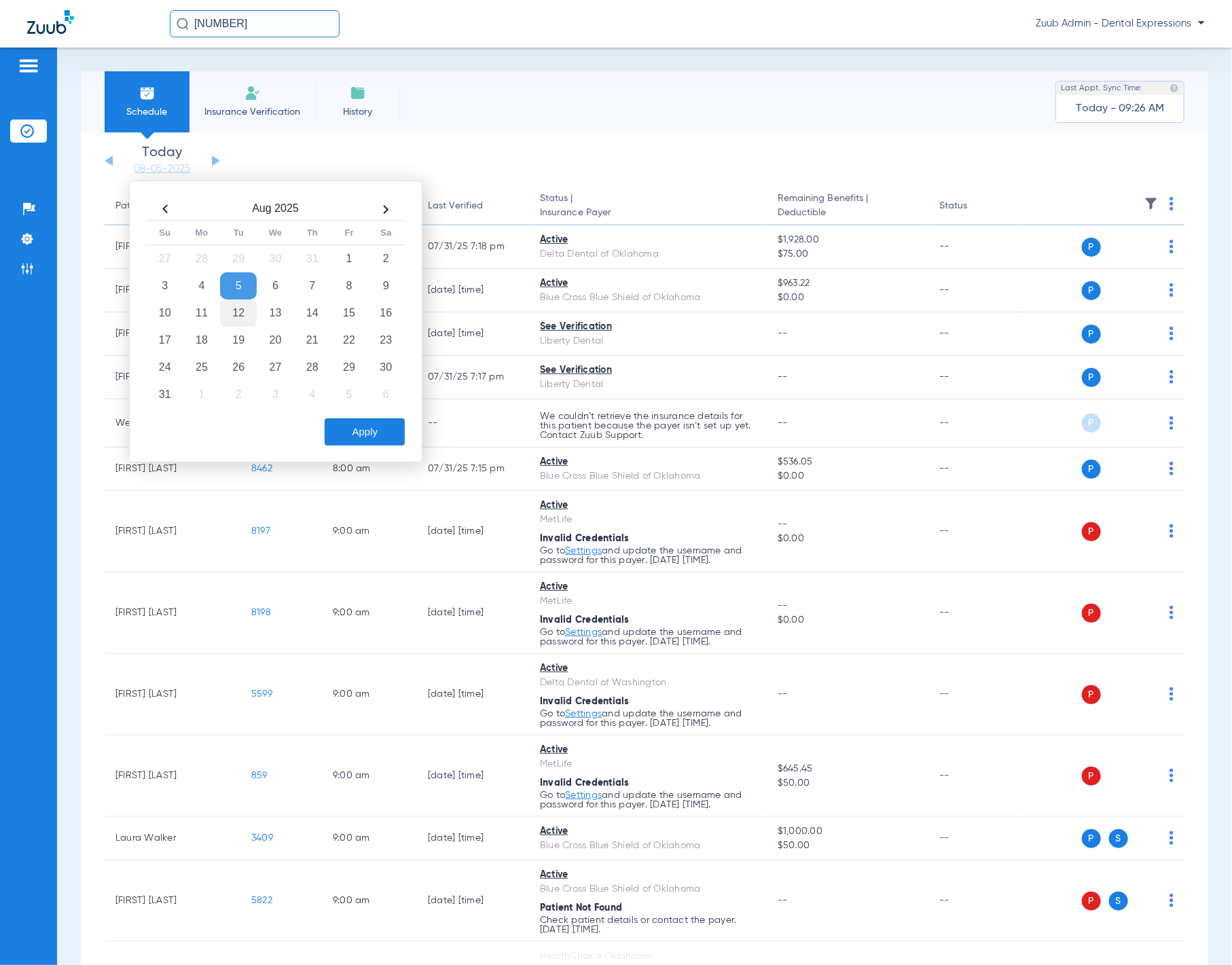 click on "12" 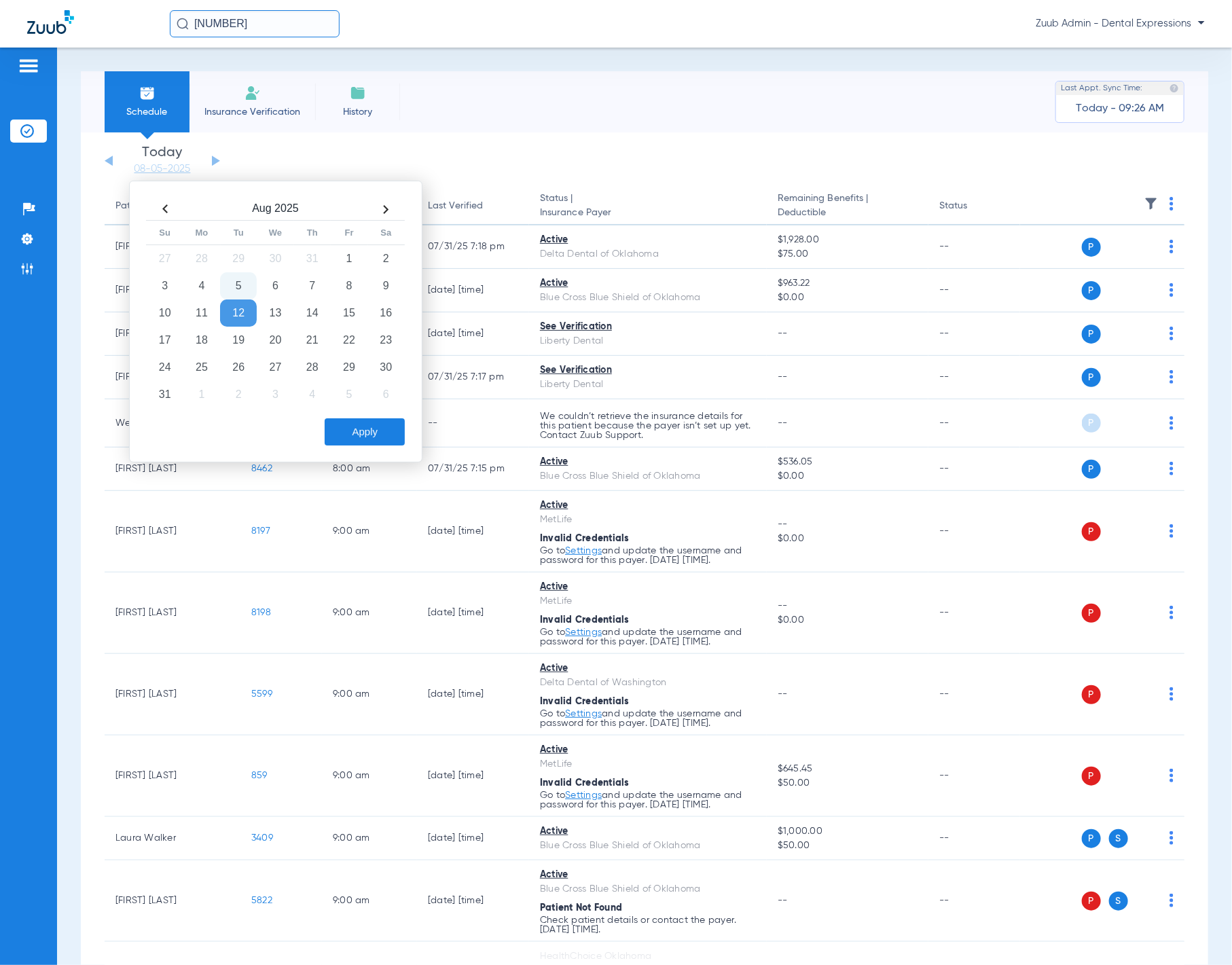 click on "Apply" 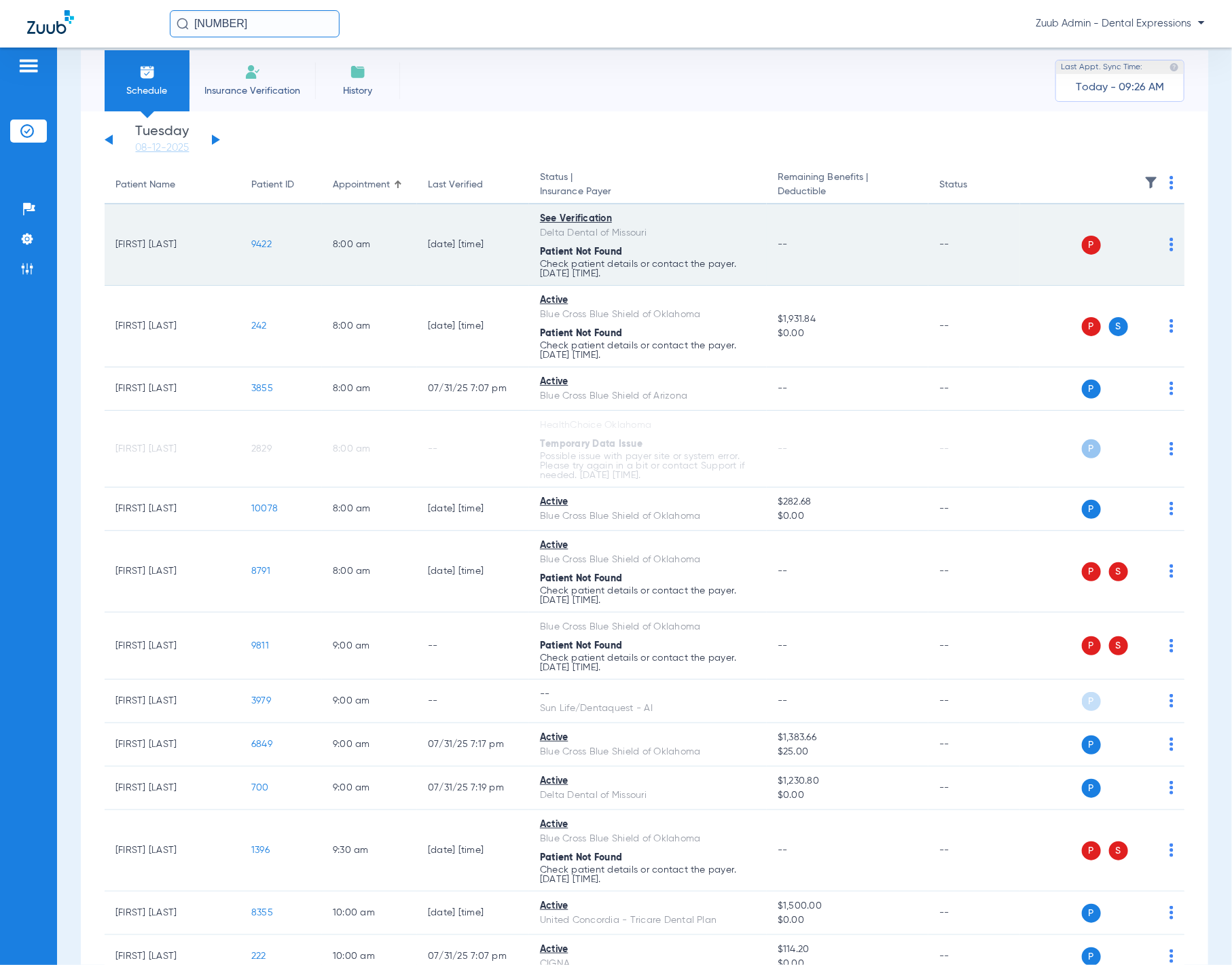 scroll, scrollTop: 0, scrollLeft: 0, axis: both 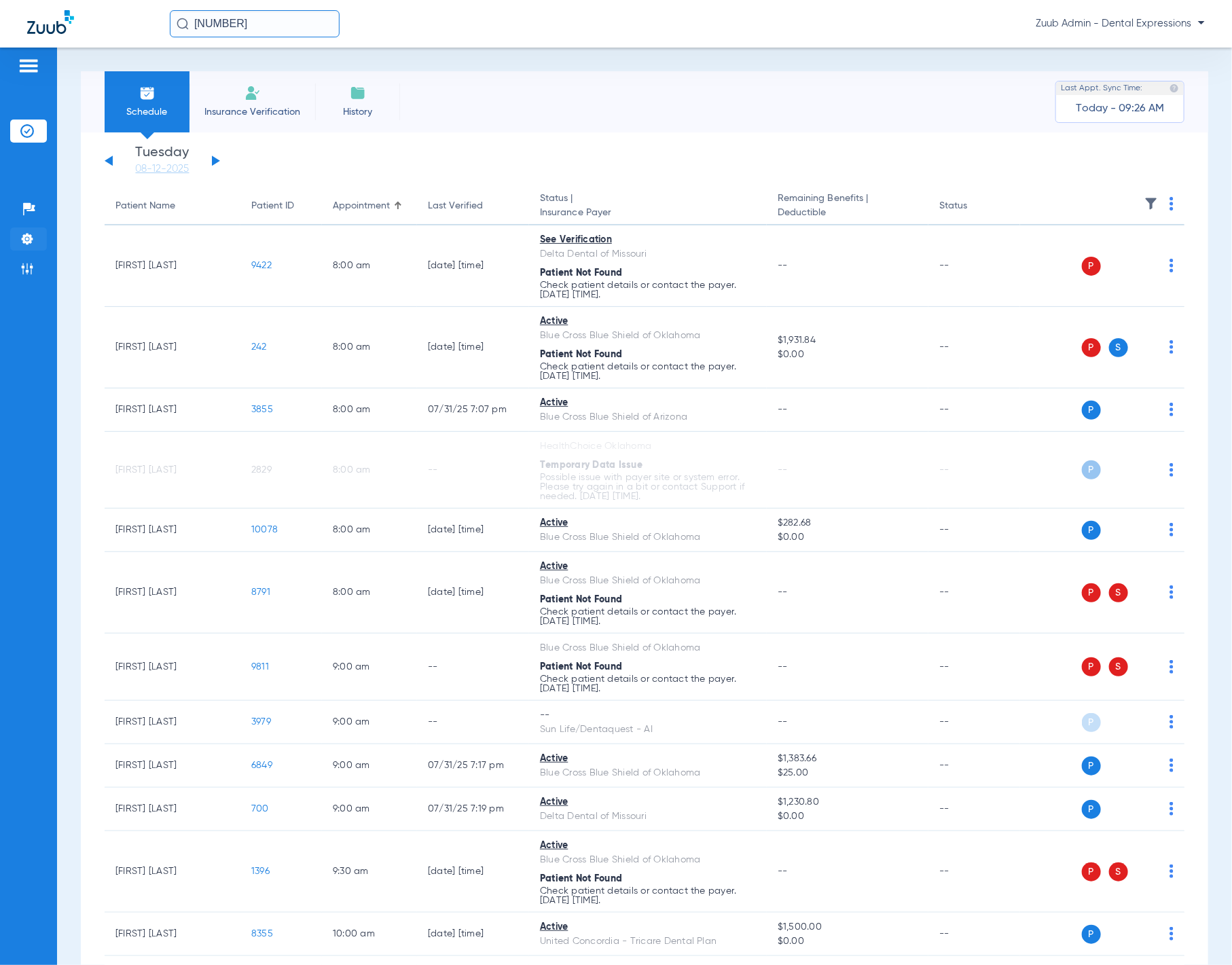 click 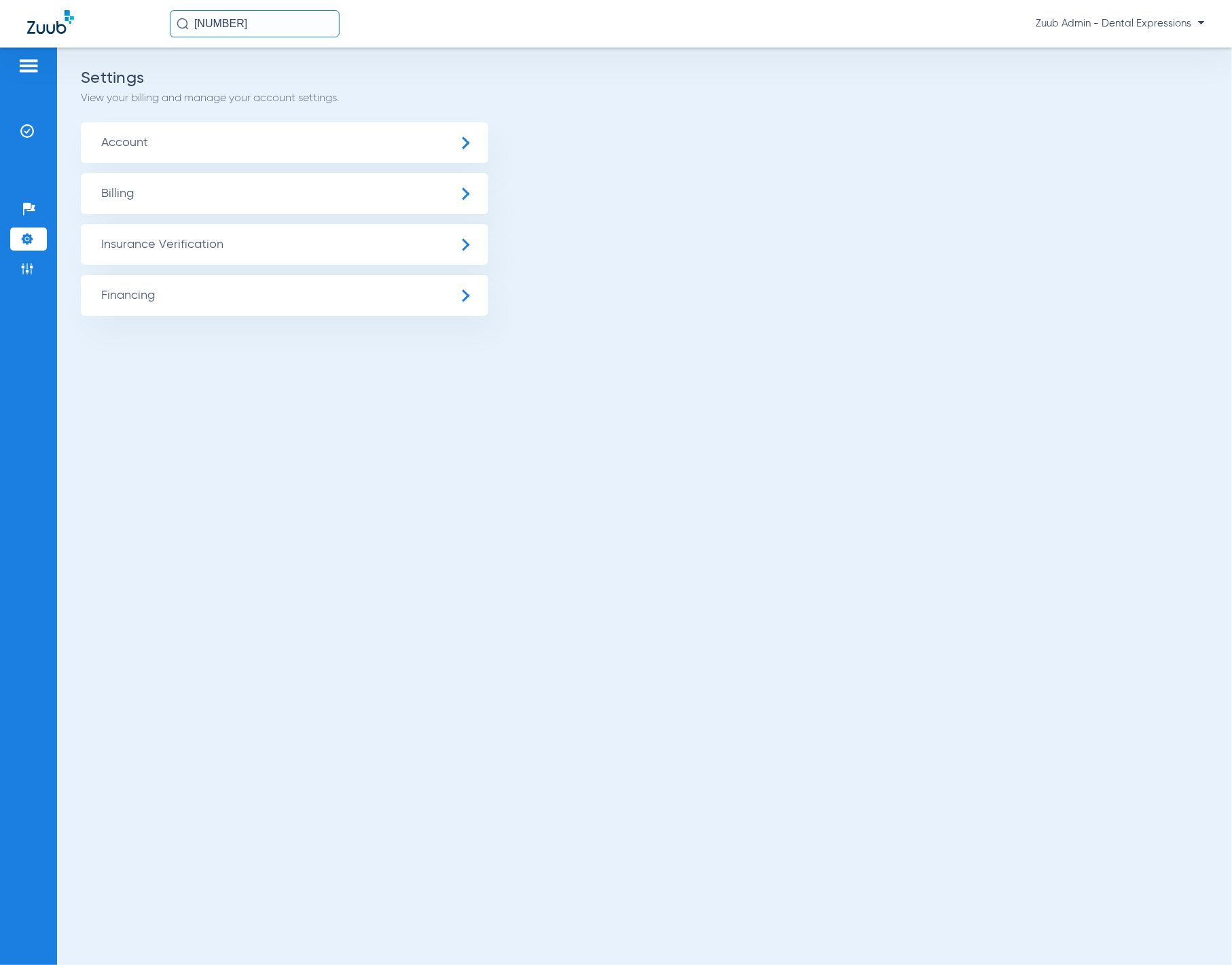 click on "Insurance Verification" 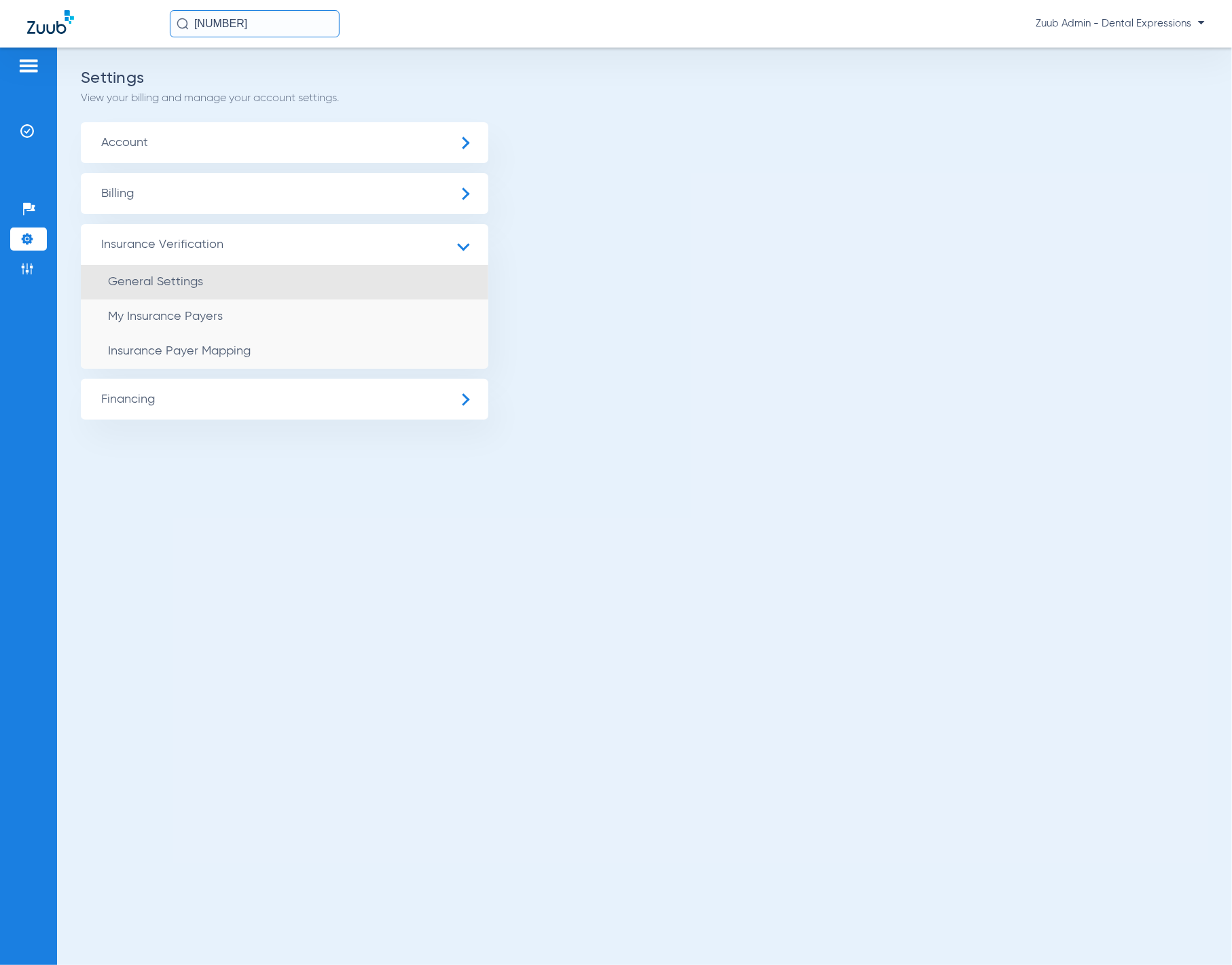click on "General Settings" 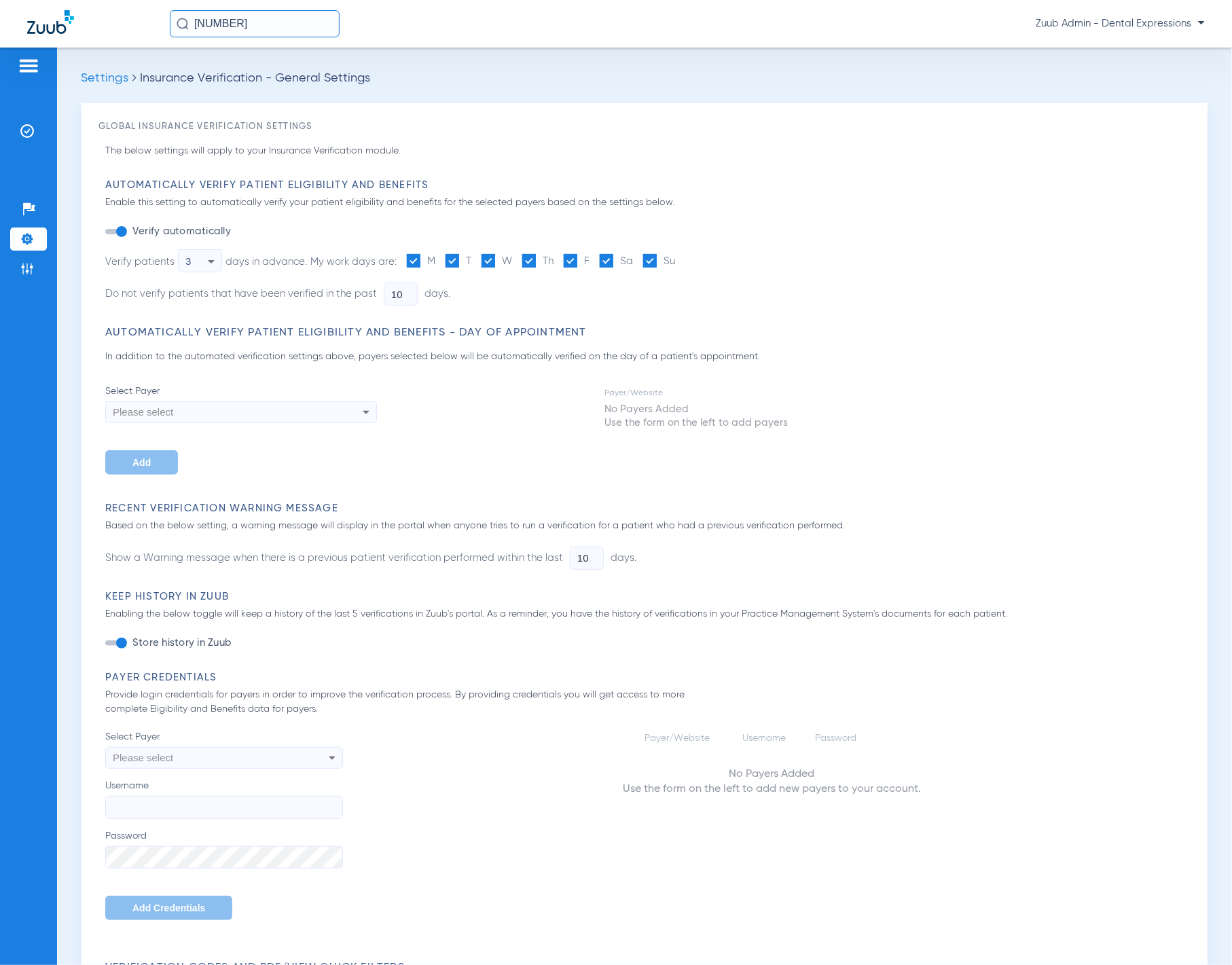 type on "5" 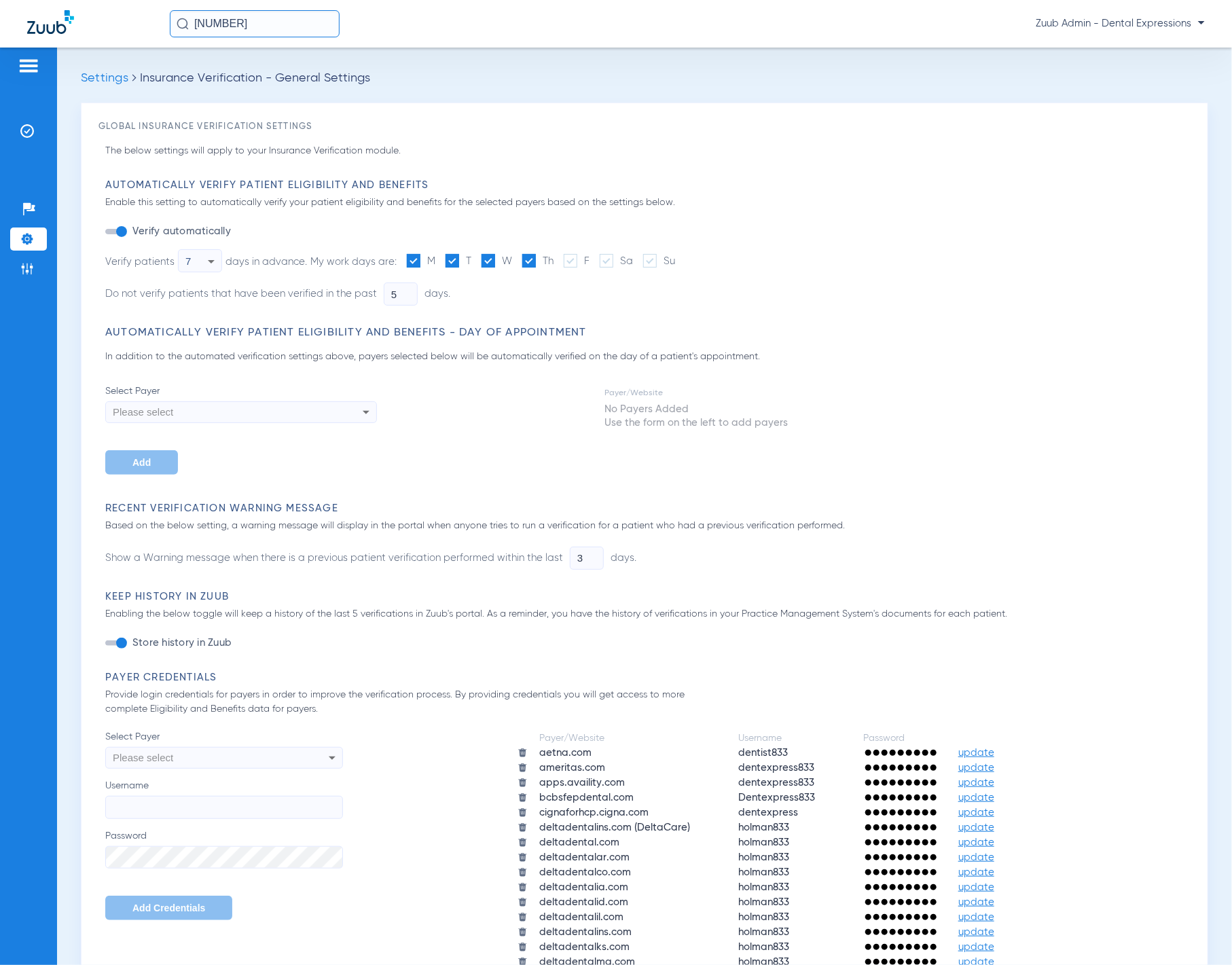 click on "5" 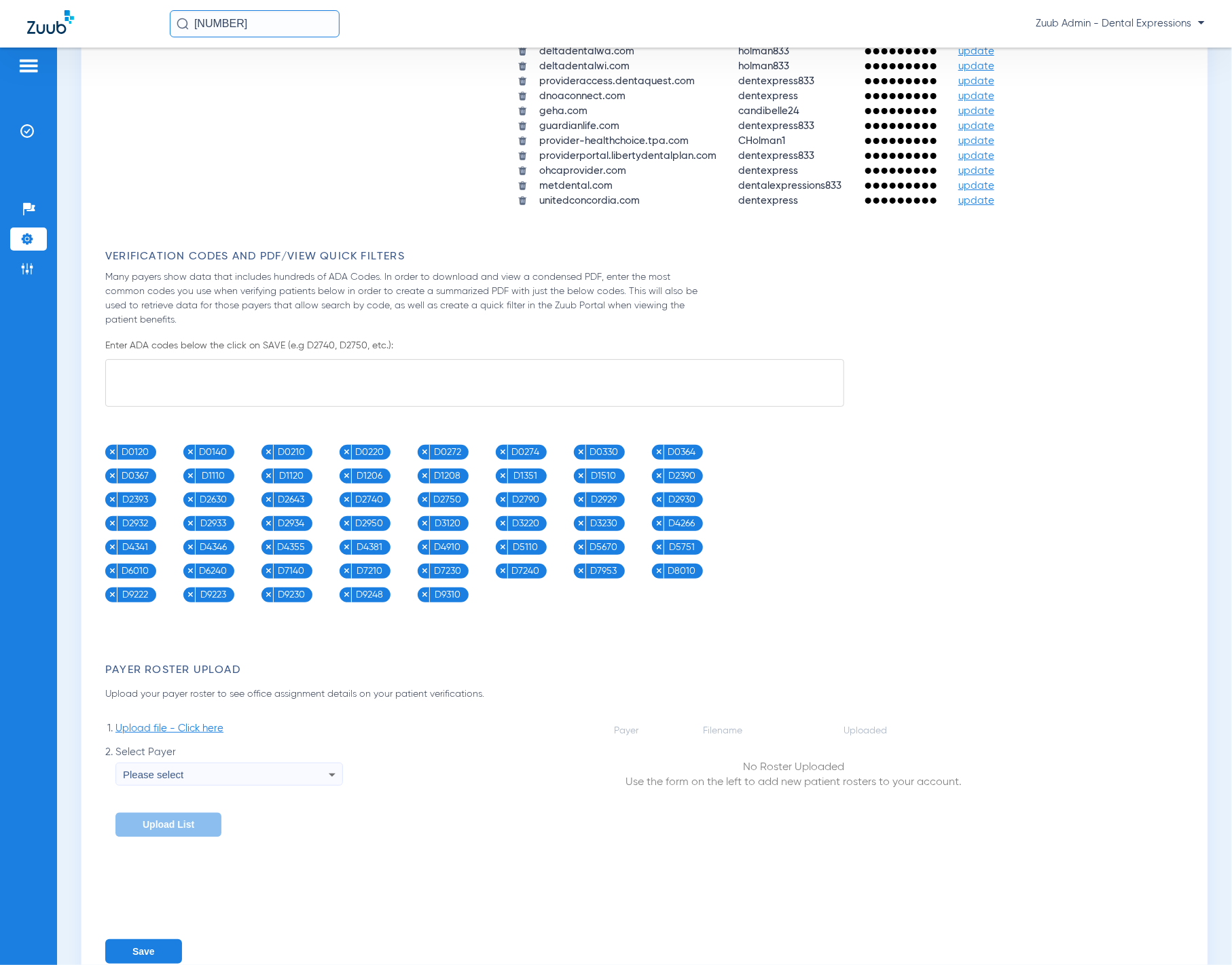 scroll, scrollTop: 1049, scrollLeft: 0, axis: vertical 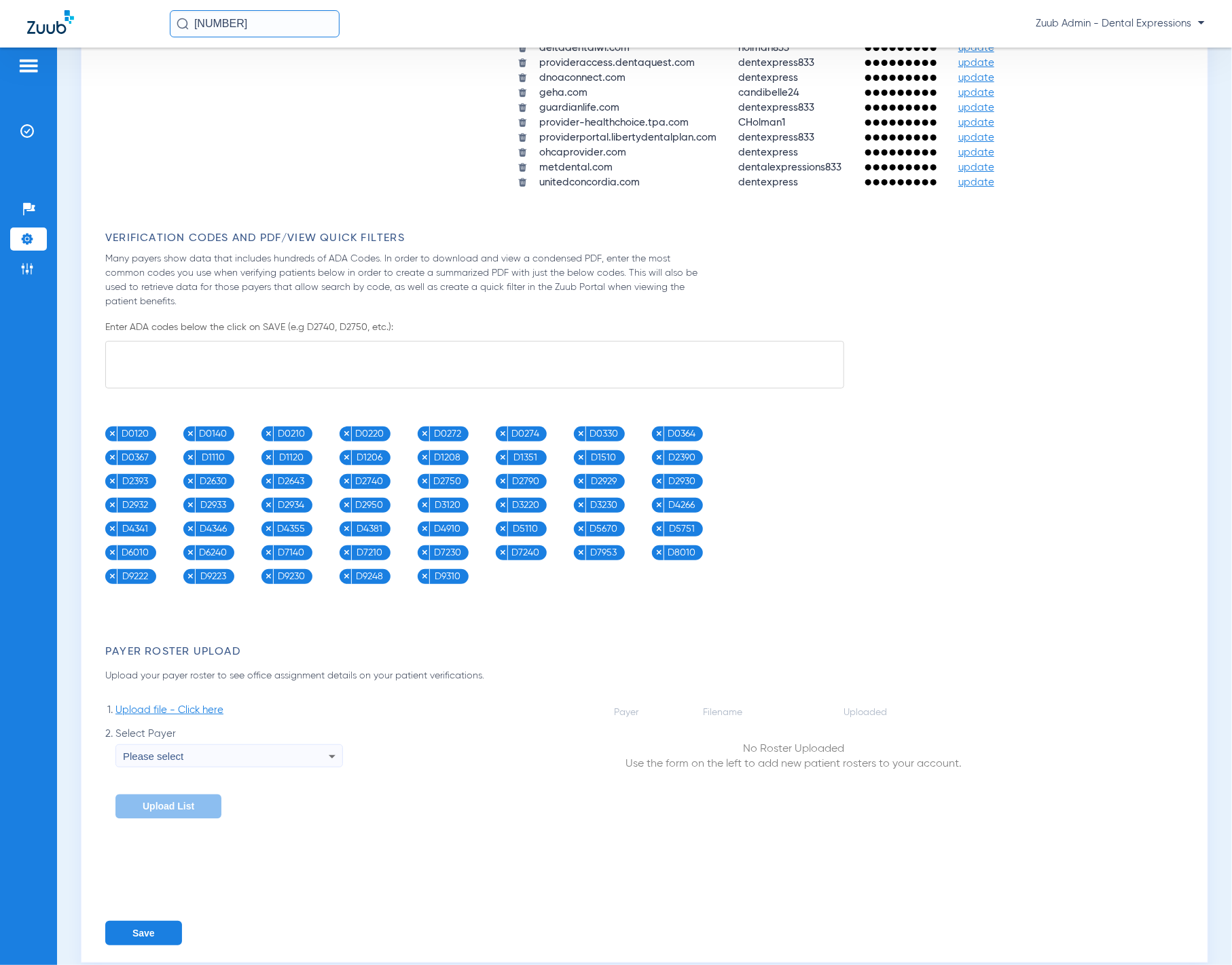 type on "7" 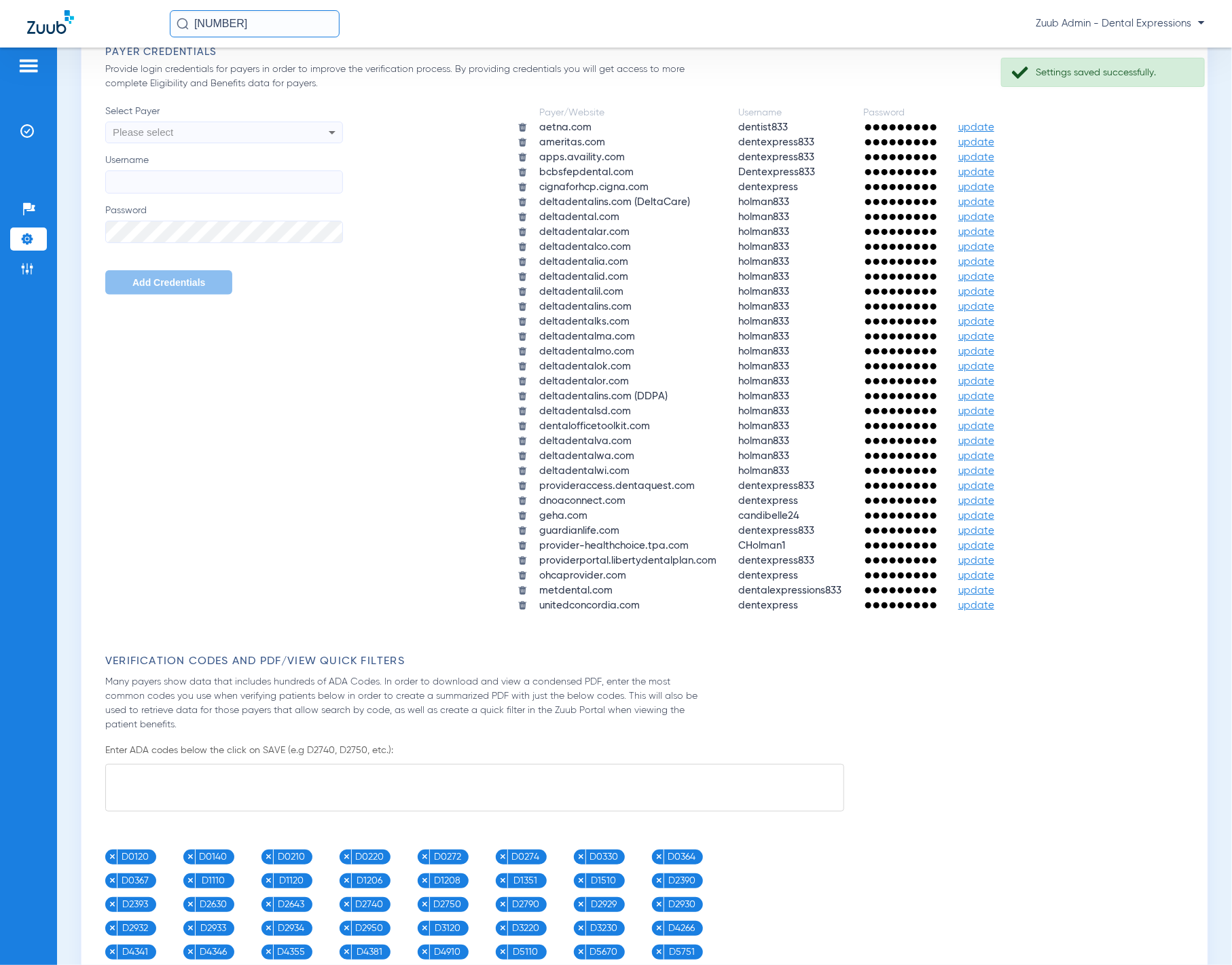 scroll, scrollTop: 0, scrollLeft: 0, axis: both 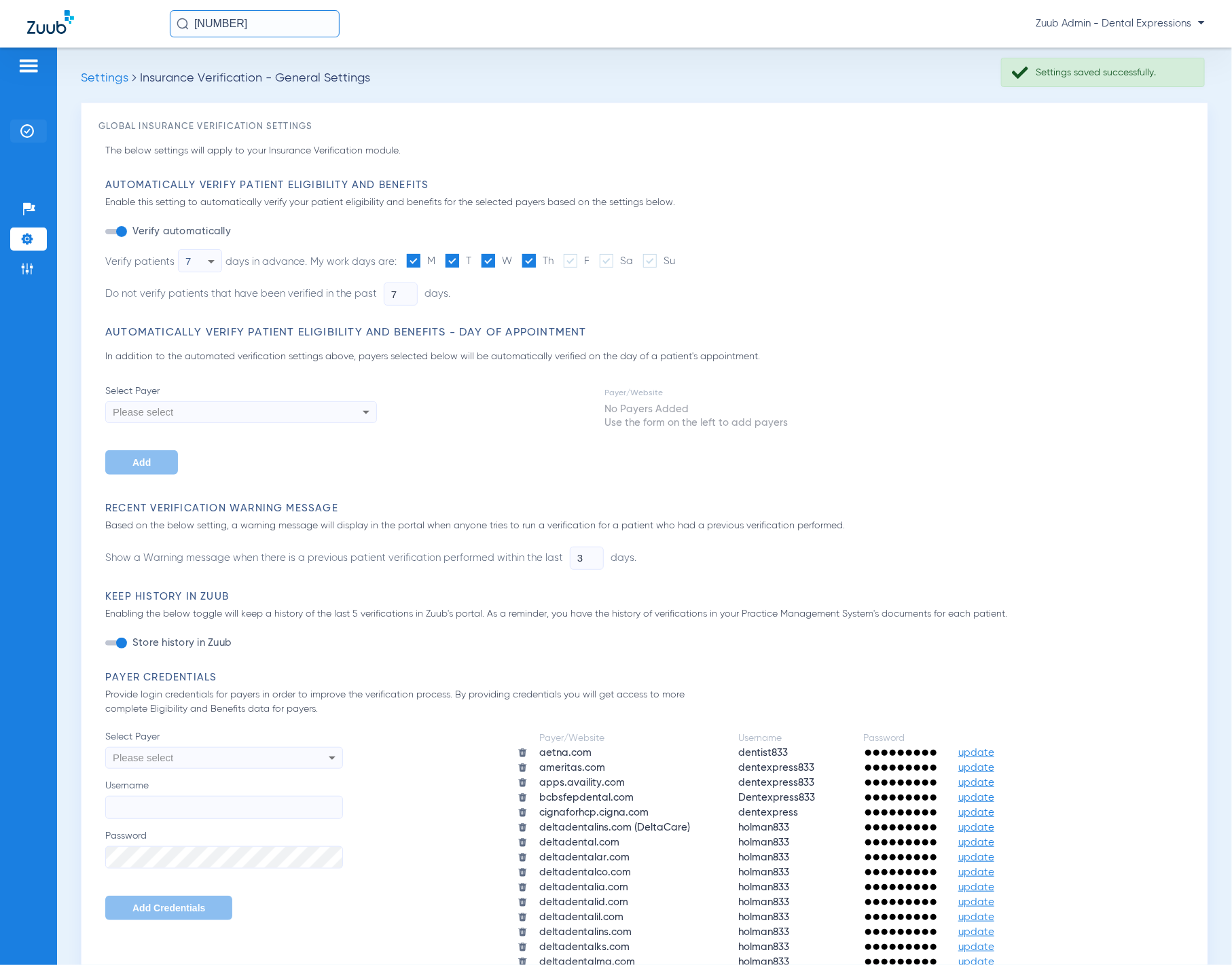click on "Insurance Verification" 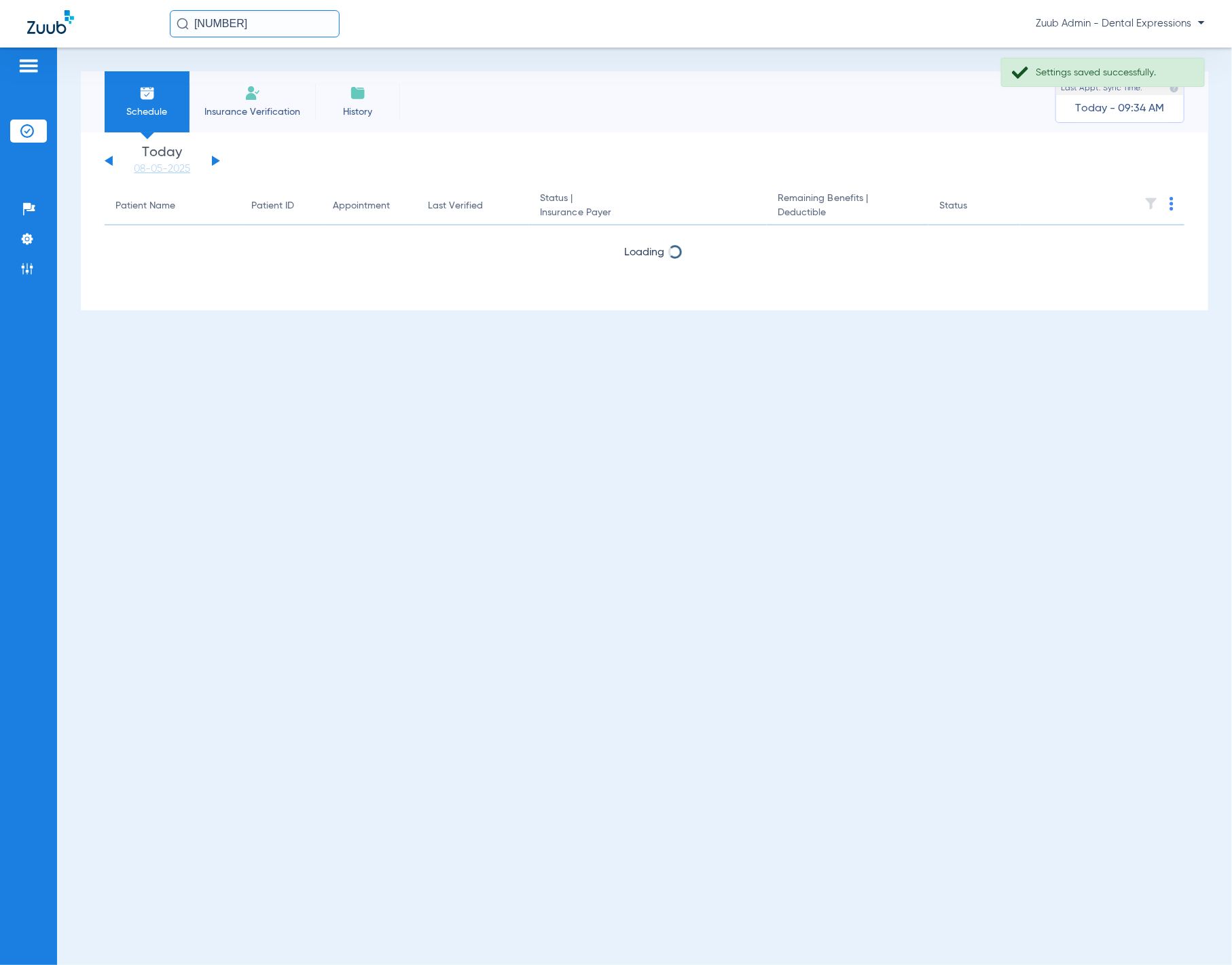 click on "Today   [DATE]" 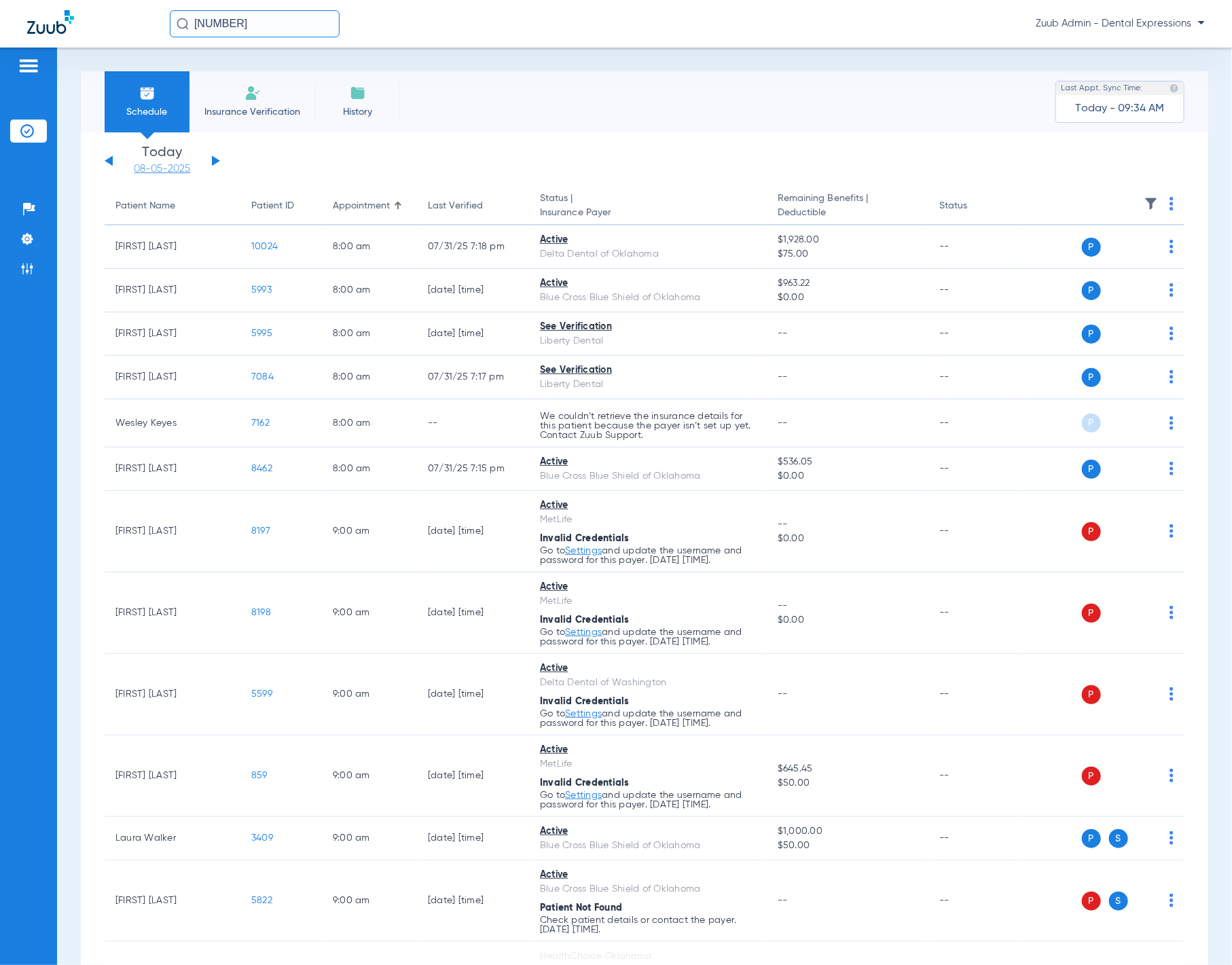 click on "08-05-2025" 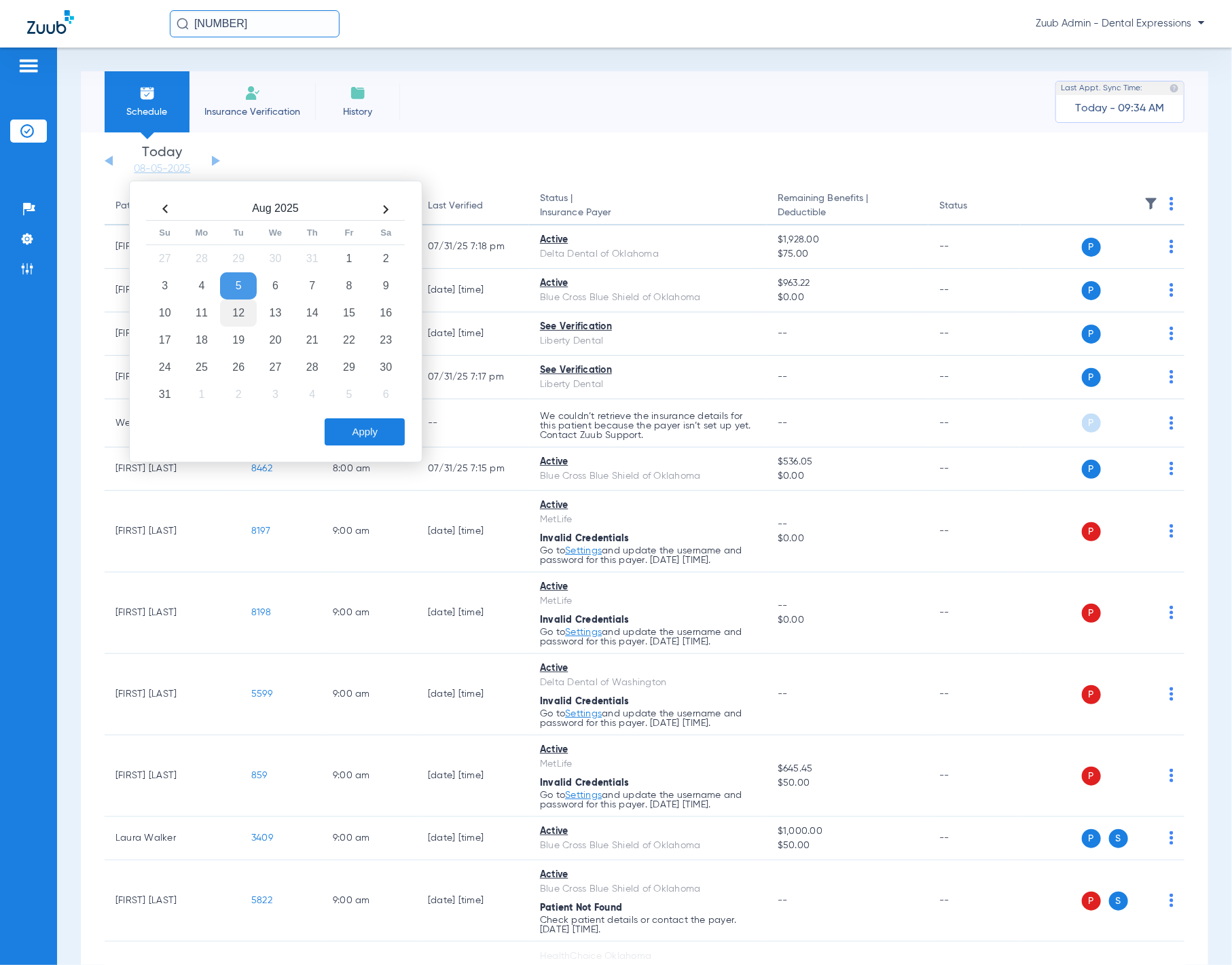 click on "12" 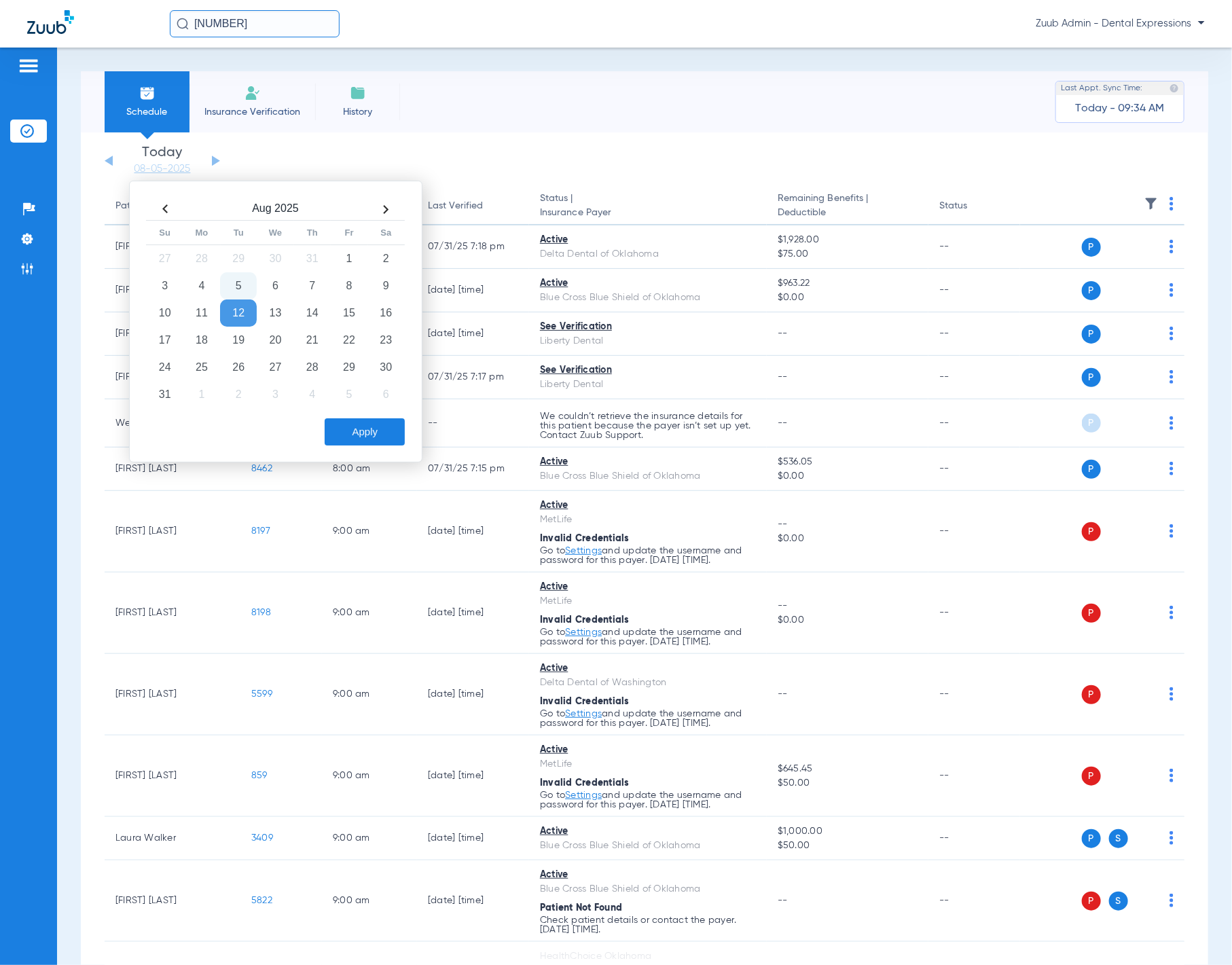 click on "Apply" 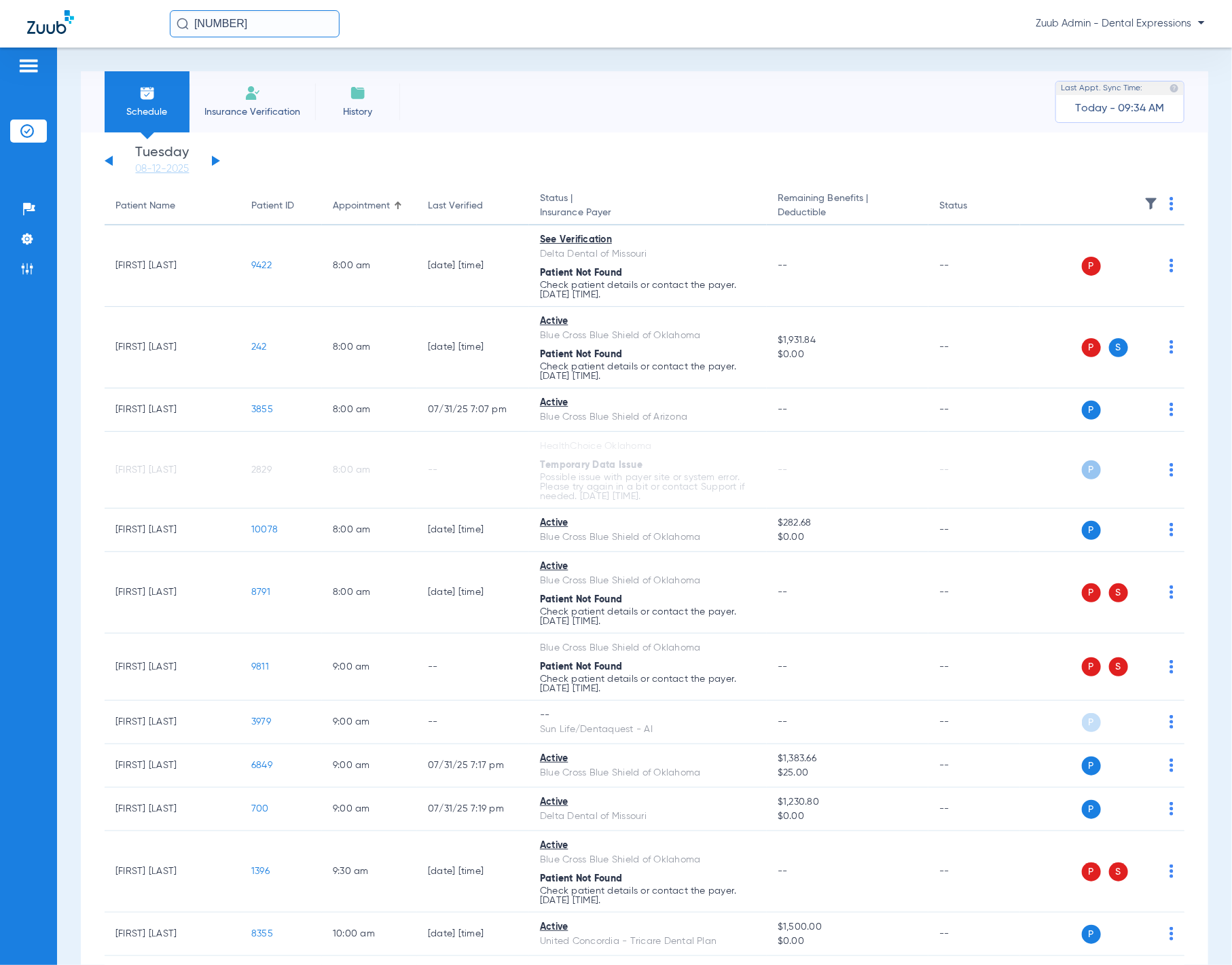 click 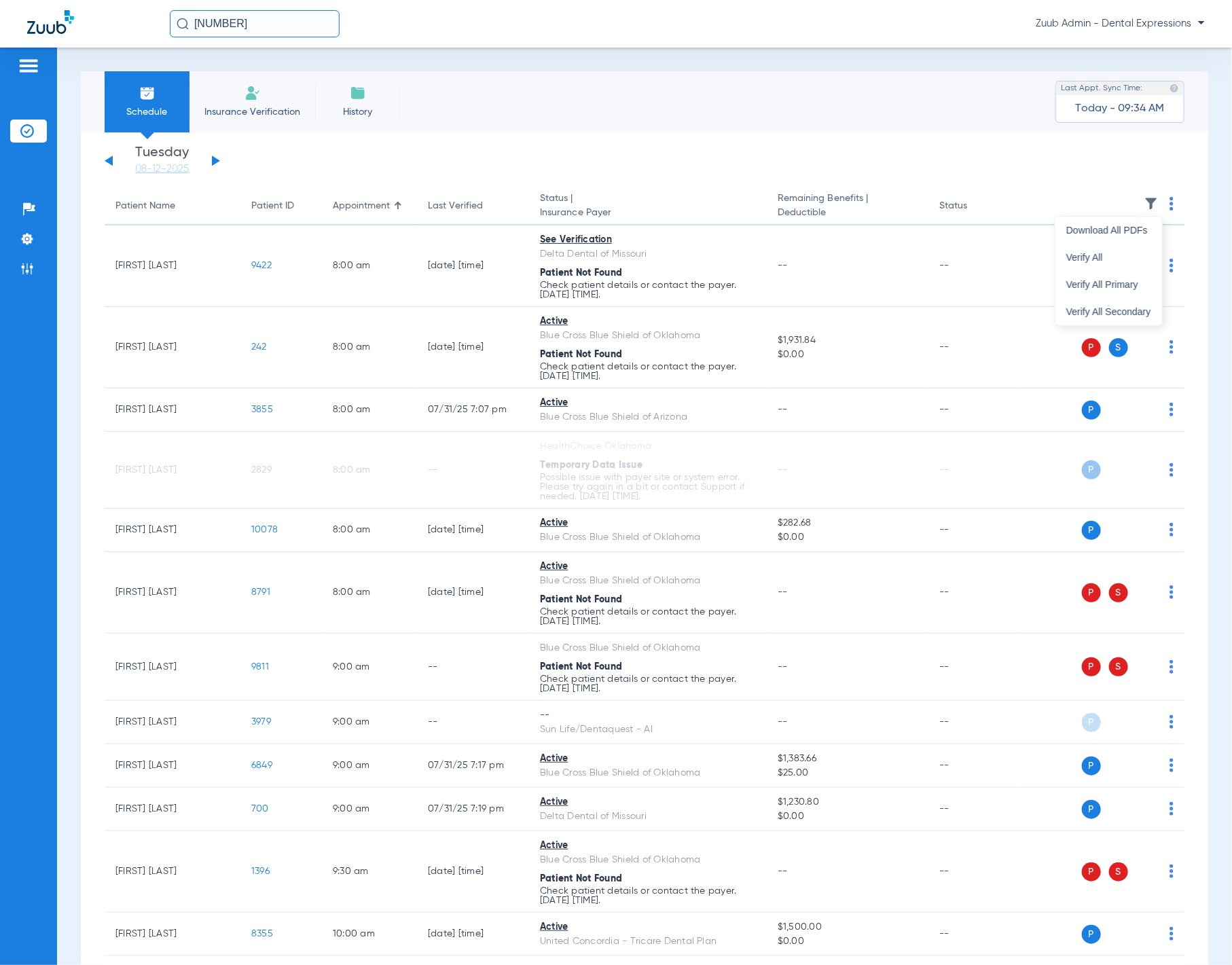 click at bounding box center (616, 482) 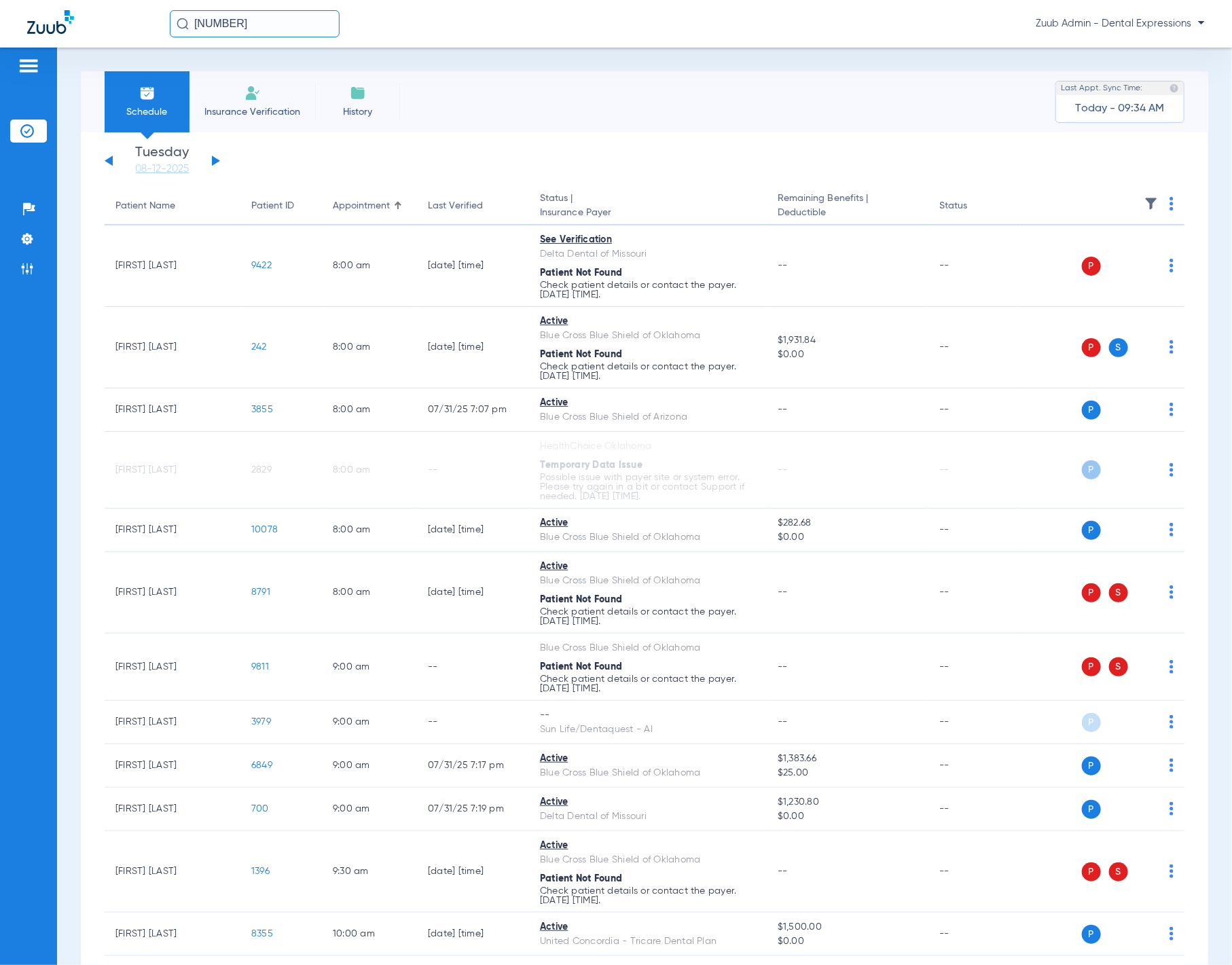 click 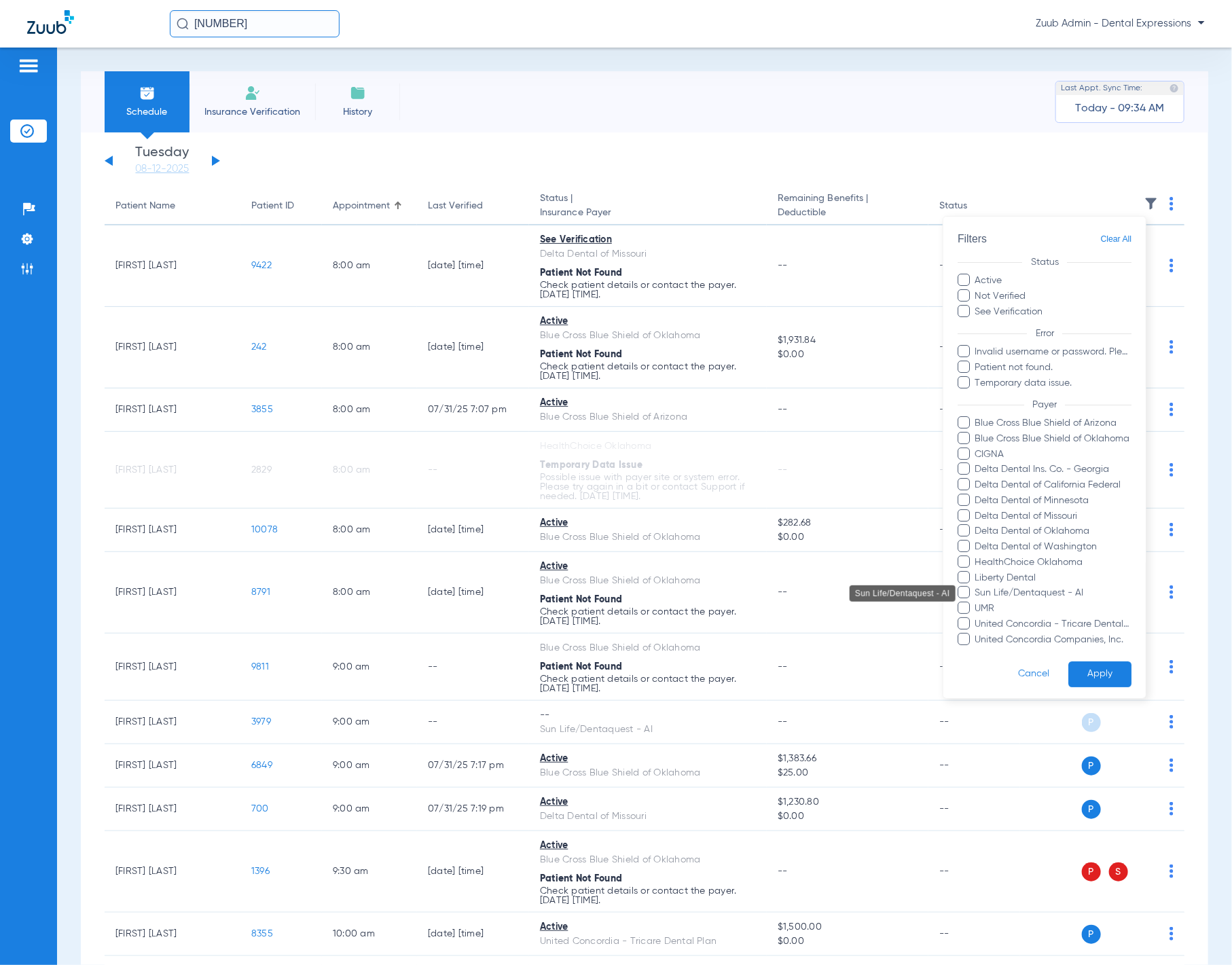 scroll, scrollTop: 3, scrollLeft: 0, axis: vertical 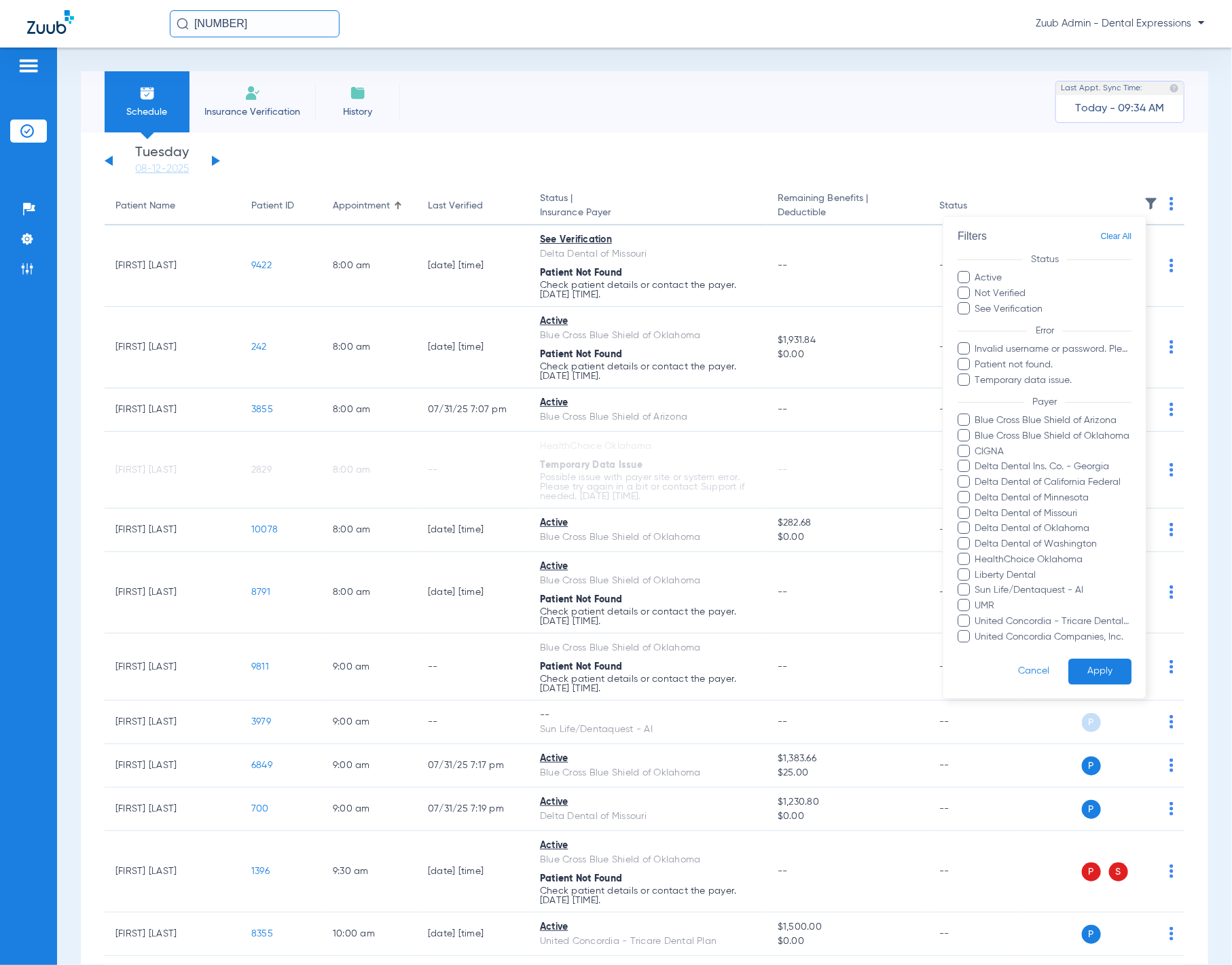 click at bounding box center [616, 482] 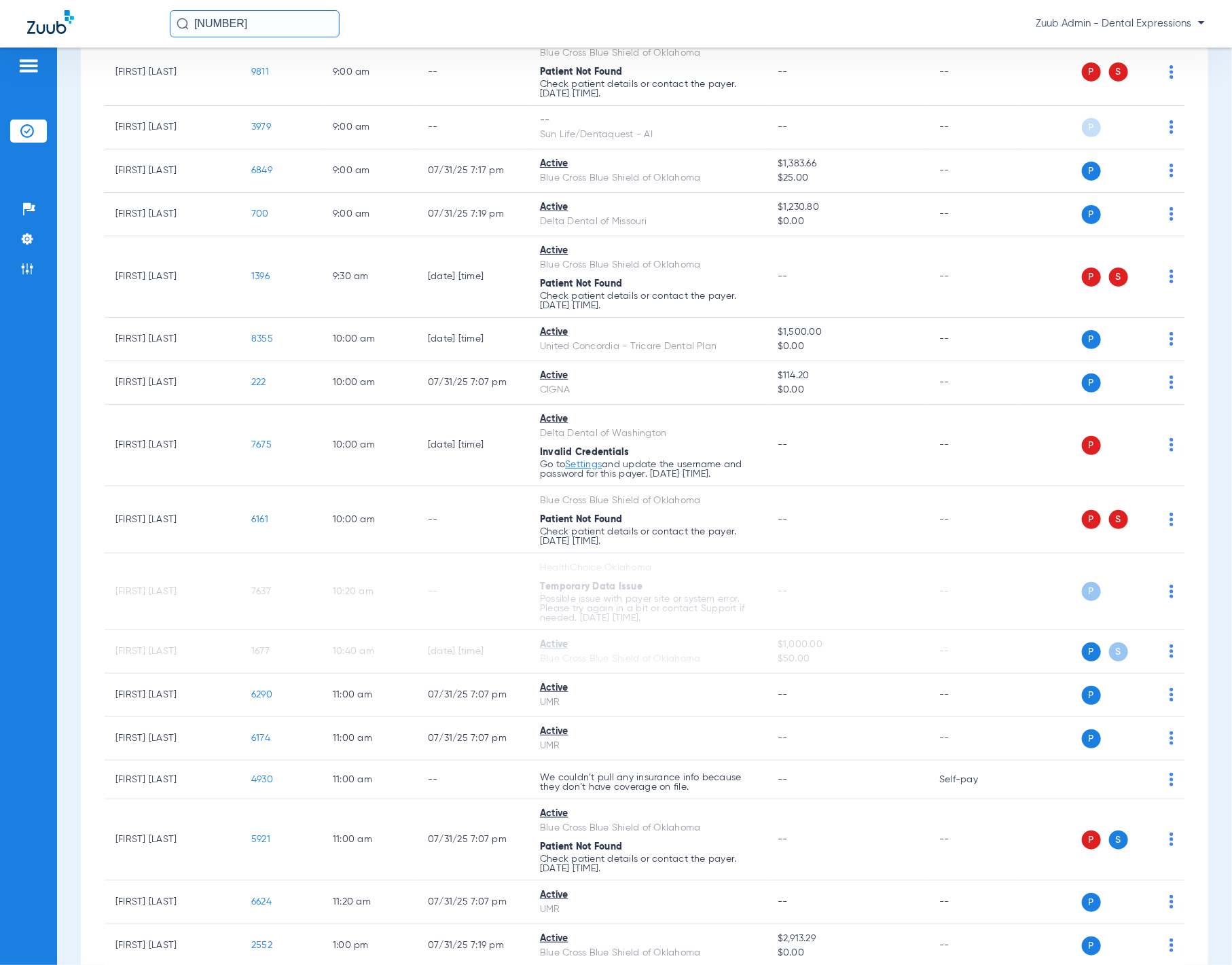scroll, scrollTop: 0, scrollLeft: 0, axis: both 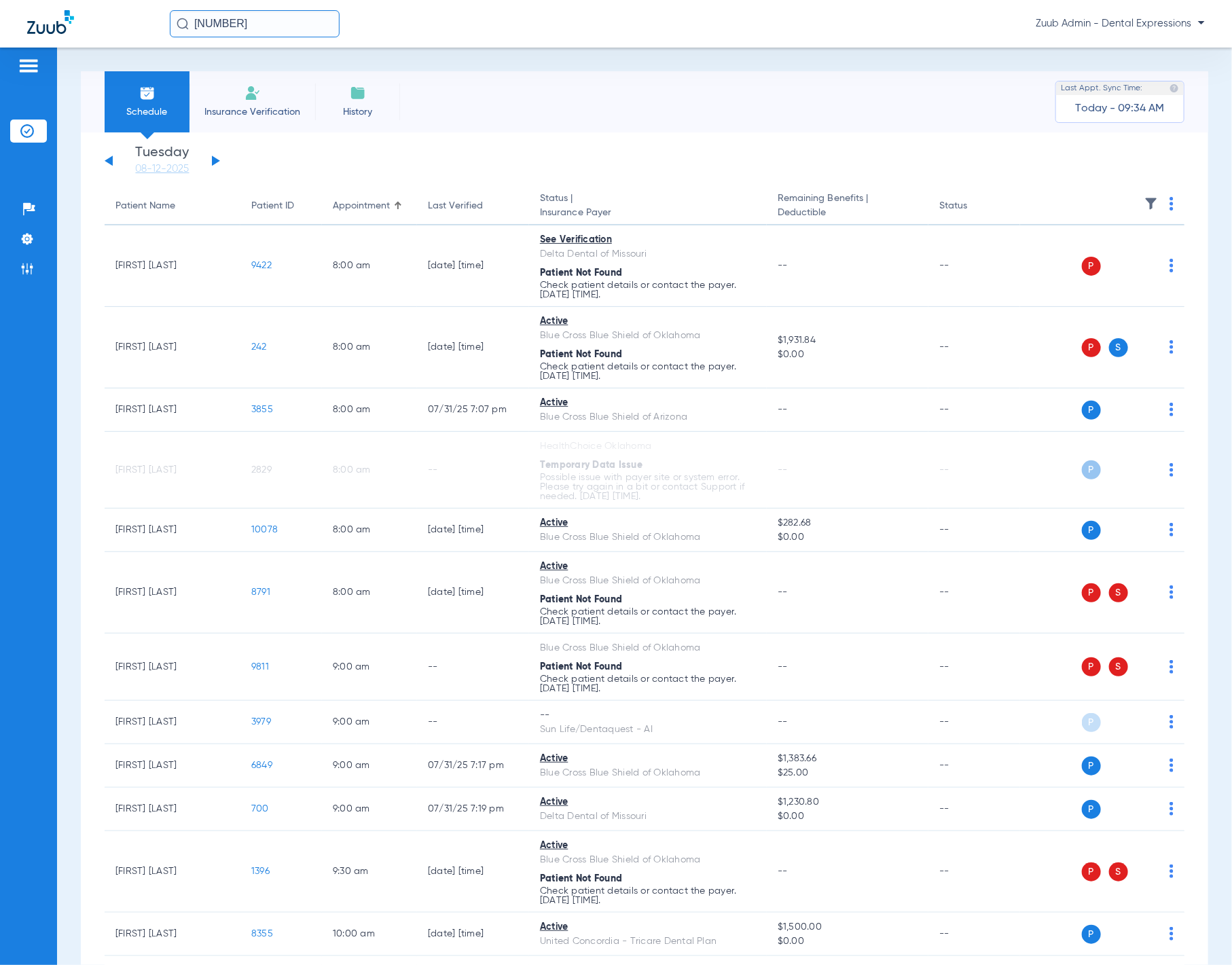 click 